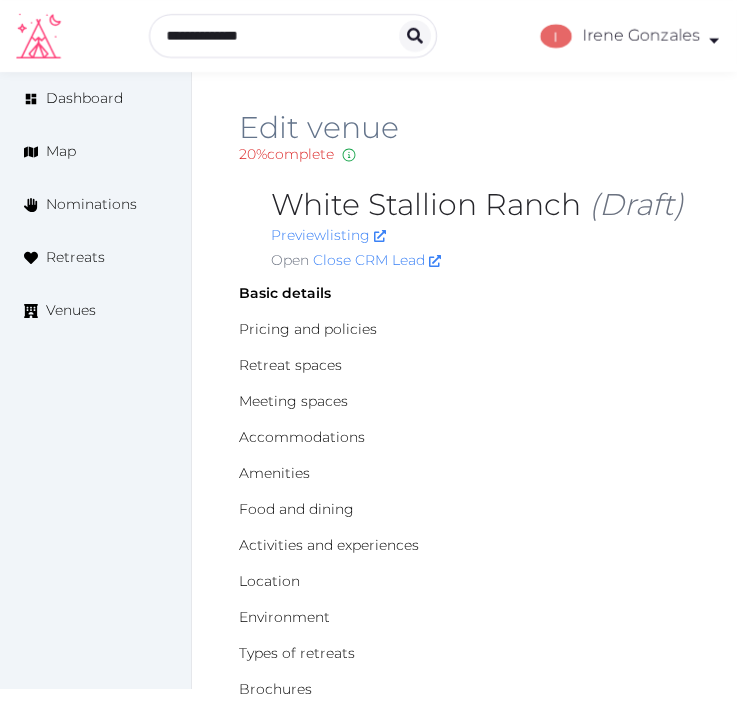 scroll, scrollTop: 0, scrollLeft: 0, axis: both 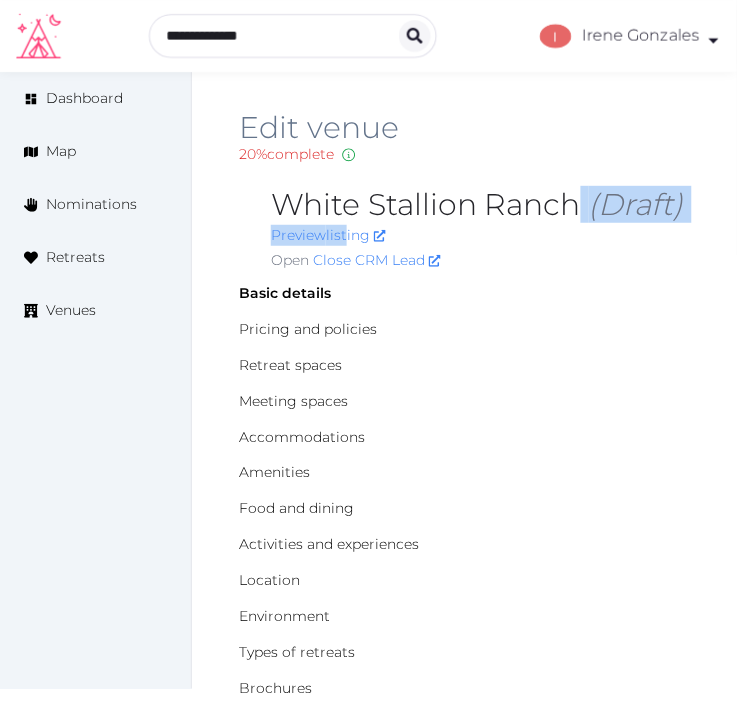 drag, startPoint x: 528, startPoint y: 204, endPoint x: 293, endPoint y: 223, distance: 235.76683 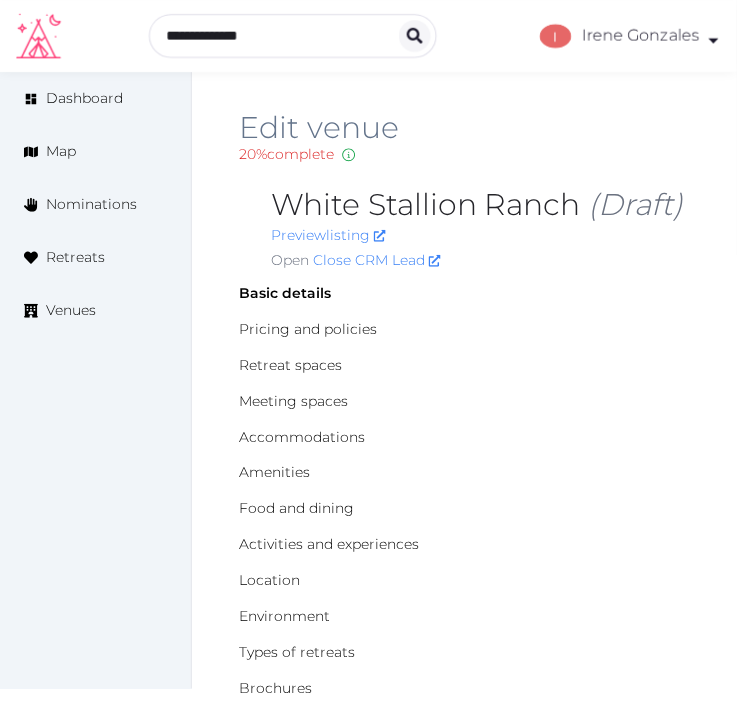 click on "[BRAND]   (Draft)" at bounding box center [480, 205] 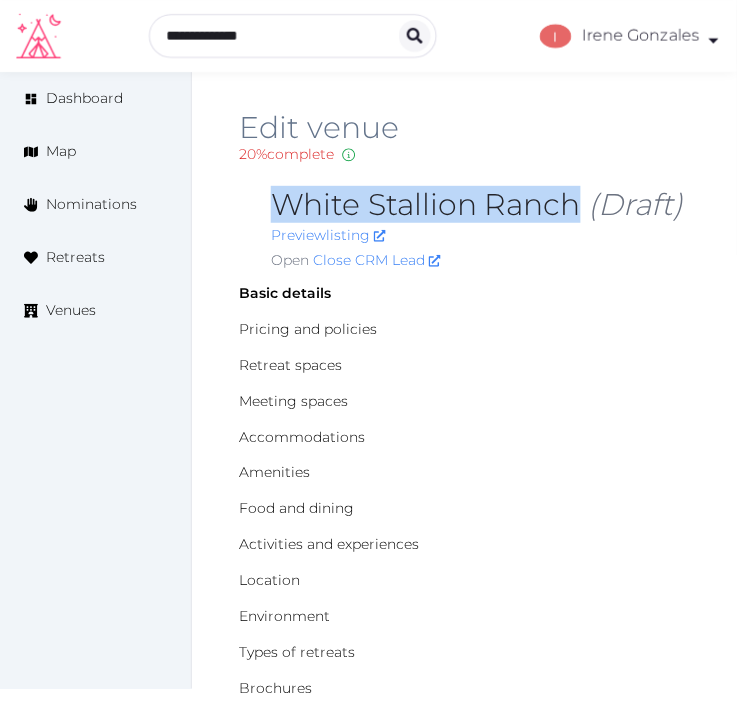 drag, startPoint x: 266, startPoint y: 204, endPoint x: 575, endPoint y: 193, distance: 309.19574 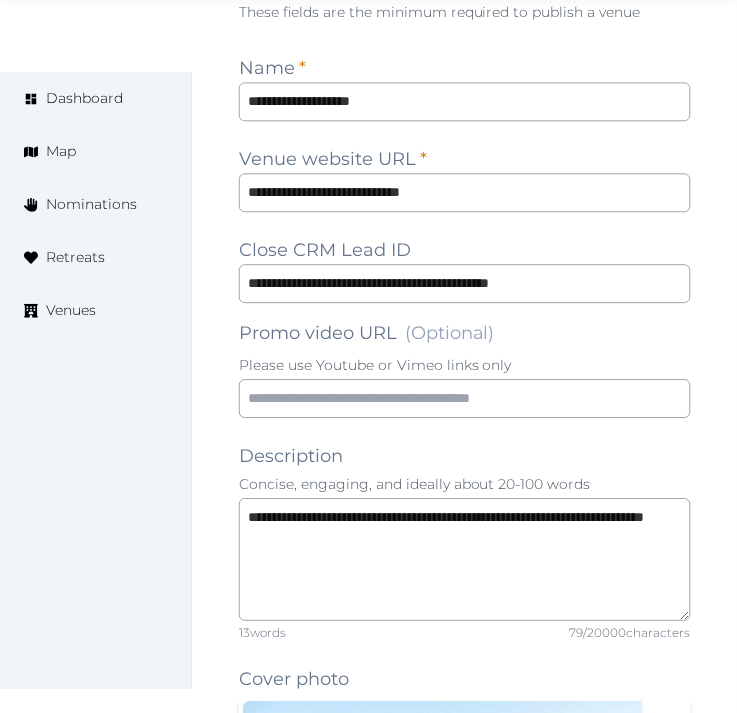 scroll, scrollTop: 1444, scrollLeft: 0, axis: vertical 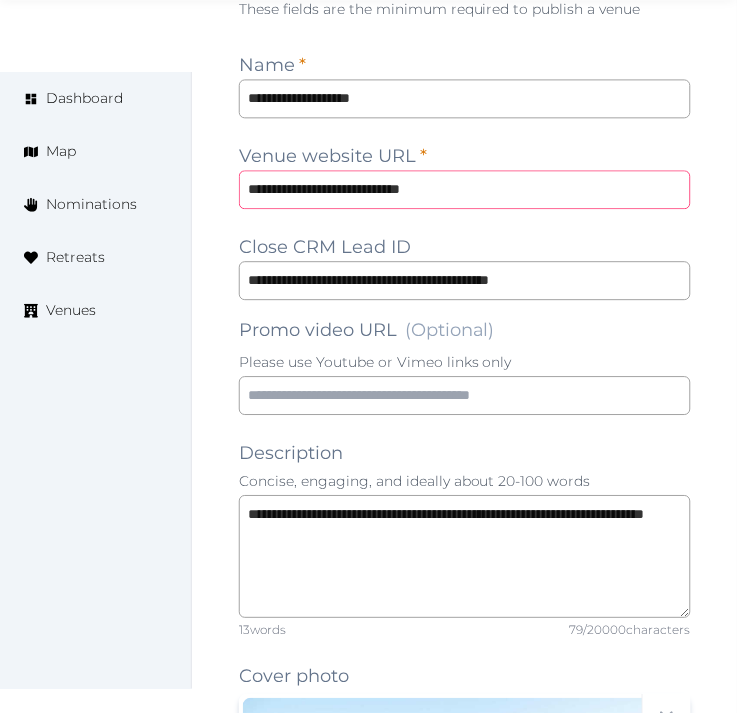click on "**********" at bounding box center [465, 189] 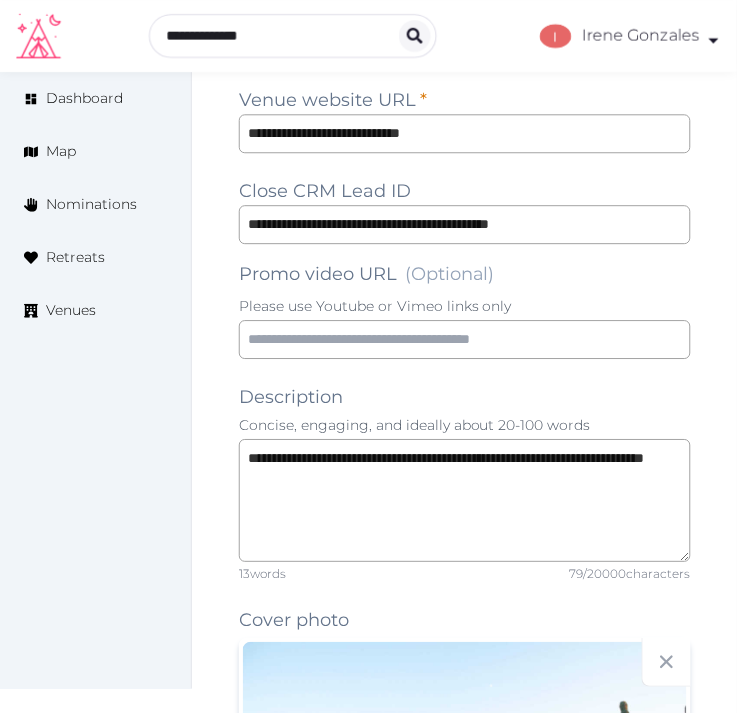 scroll, scrollTop: 1474, scrollLeft: 0, axis: vertical 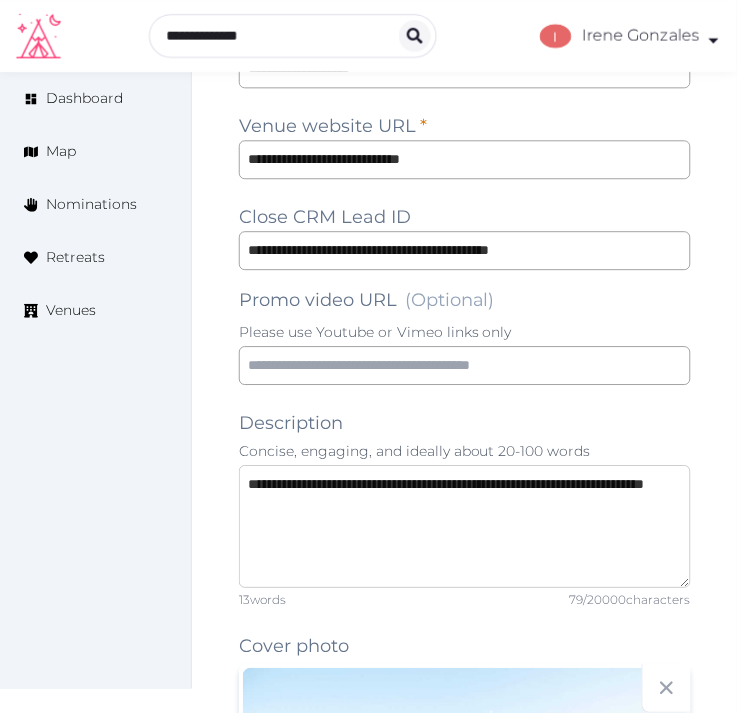 click on "**********" at bounding box center [465, 526] 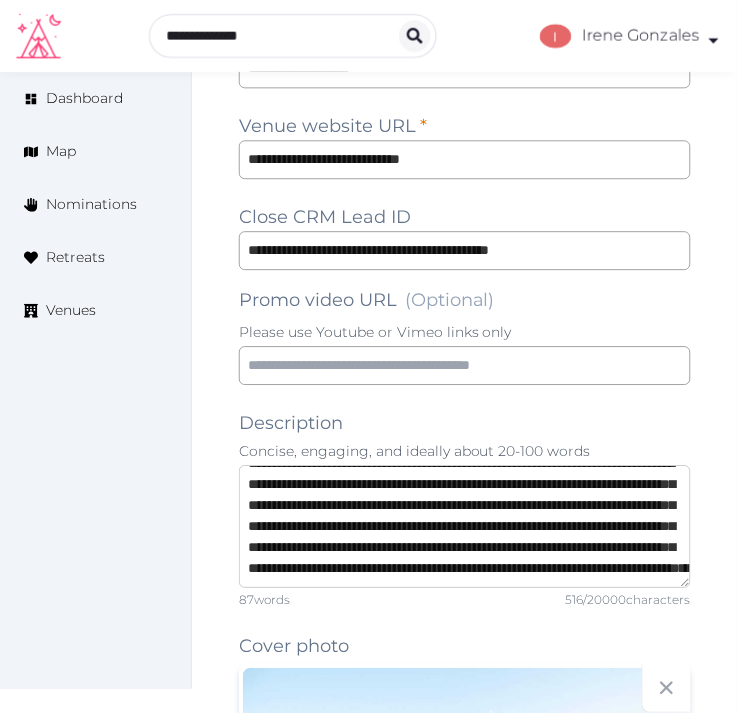 drag, startPoint x: 426, startPoint y: 504, endPoint x: 448, endPoint y: 484, distance: 29.732138 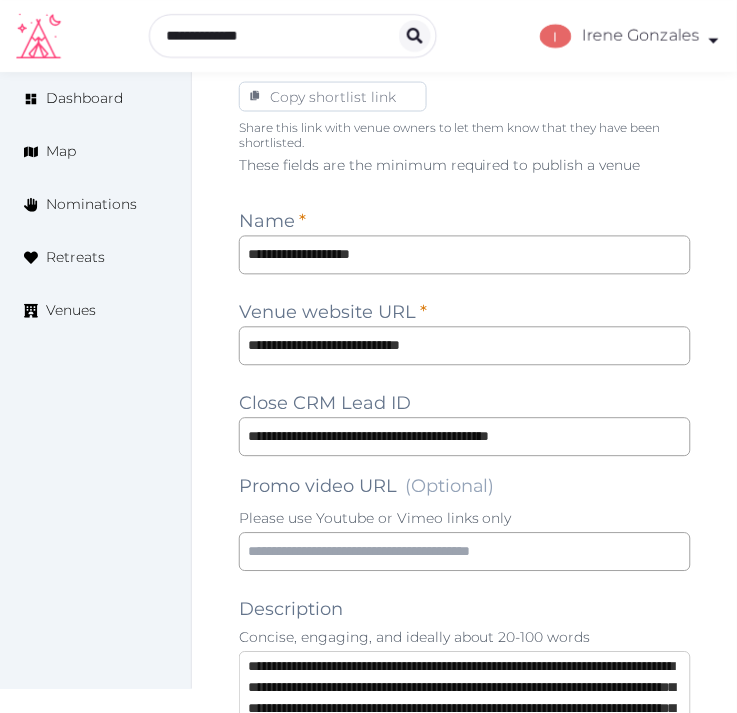 scroll, scrollTop: 1474, scrollLeft: 0, axis: vertical 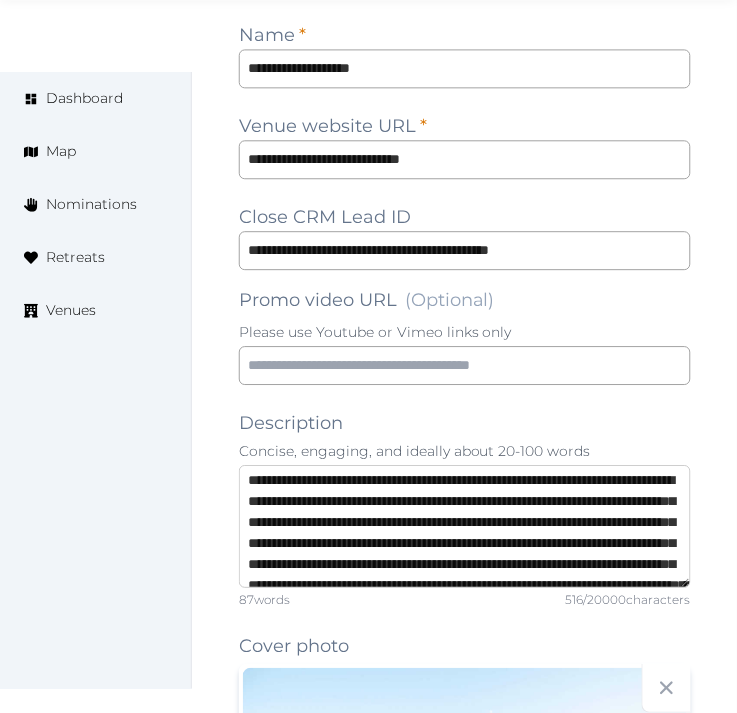 type on "**********" 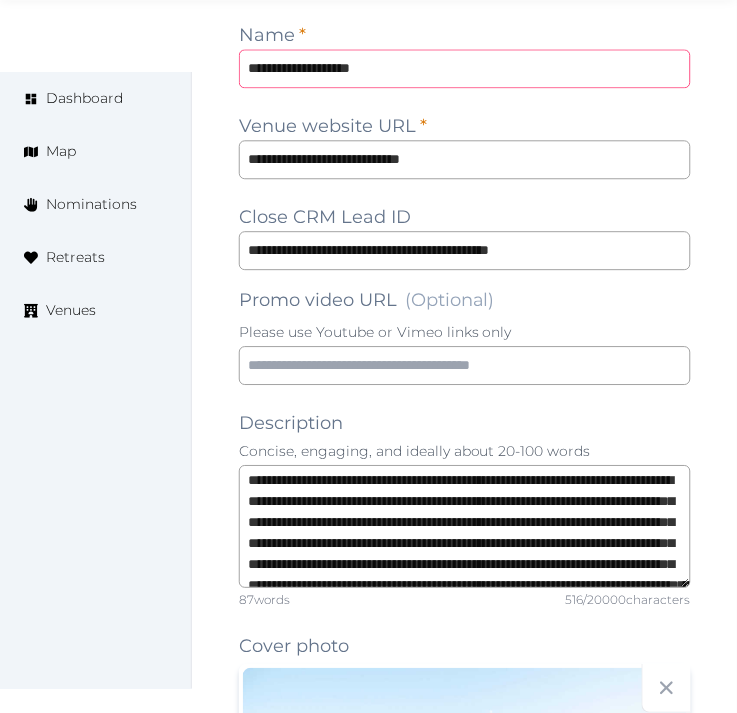 click on "**********" at bounding box center [465, 68] 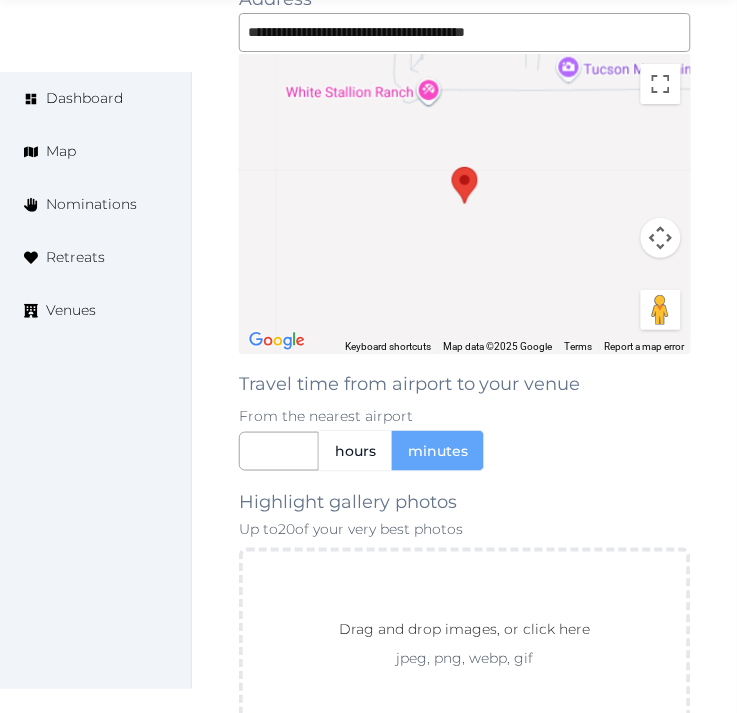 scroll, scrollTop: 3141, scrollLeft: 0, axis: vertical 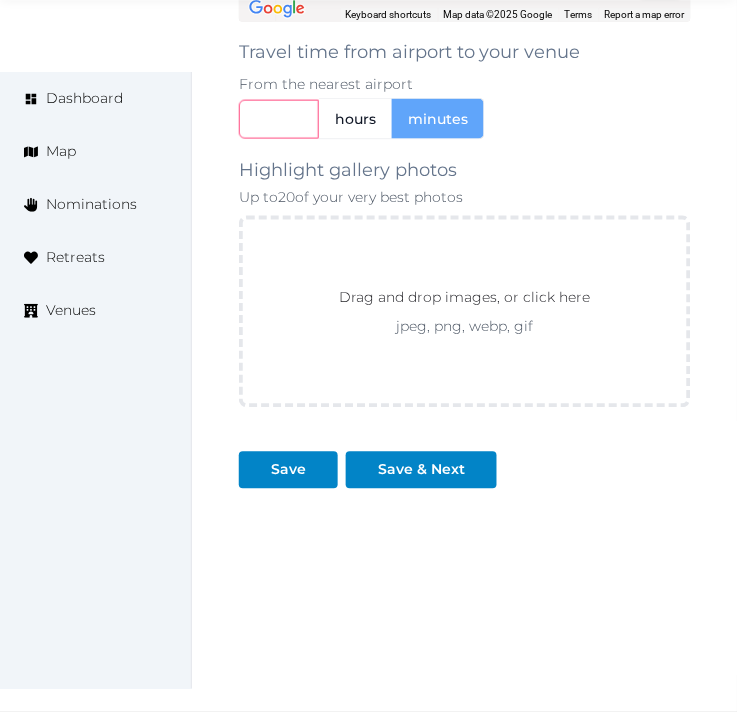 click at bounding box center [279, 119] 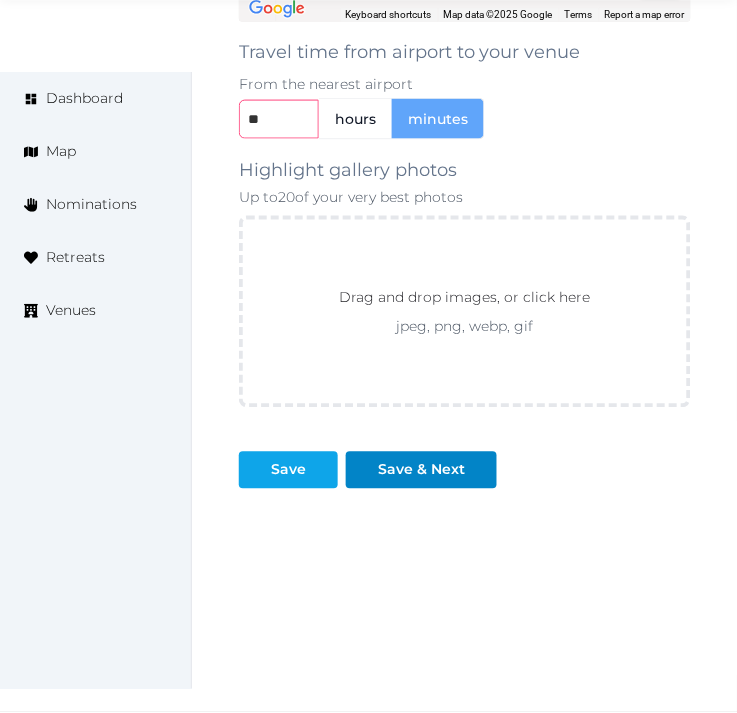 type on "**" 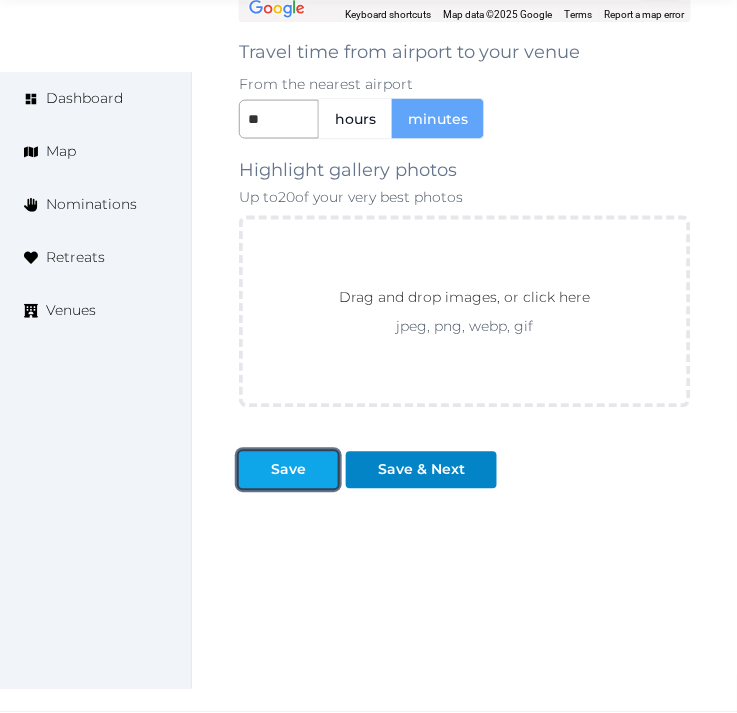 click on "Save" at bounding box center [288, 470] 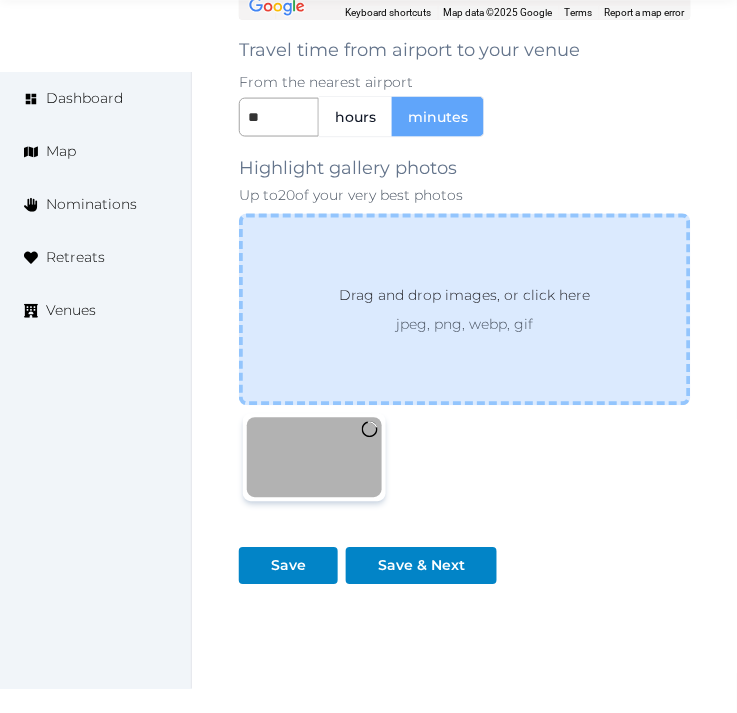 click on "Drag and drop images, or click here jpeg, png, webp, gif" at bounding box center (465, 310) 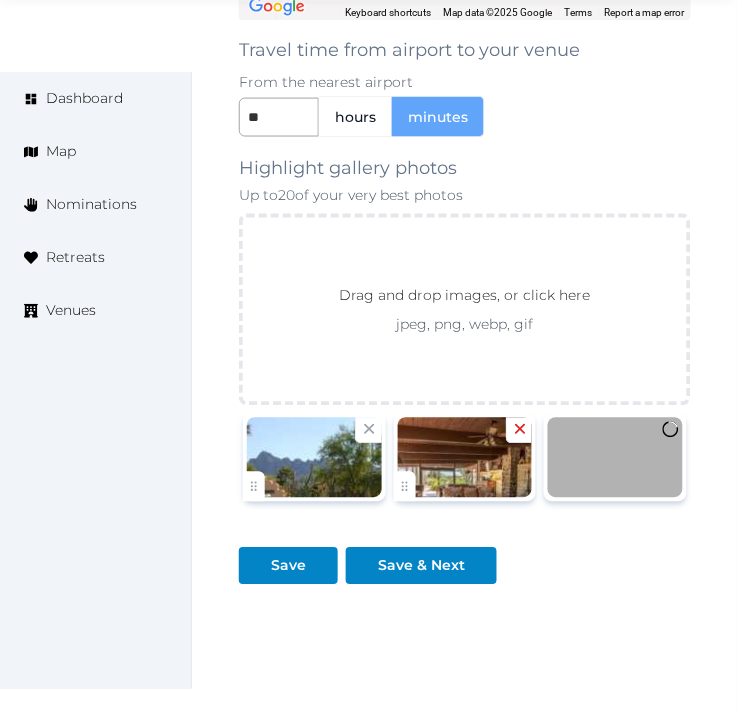 click 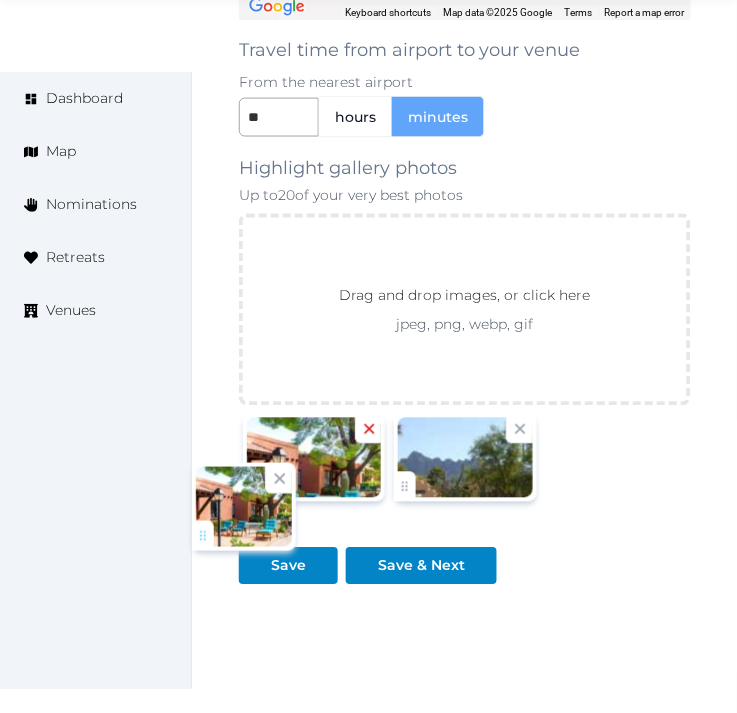 drag, startPoint x: 408, startPoint y: 484, endPoint x: 206, endPoint y: 531, distance: 207.39575 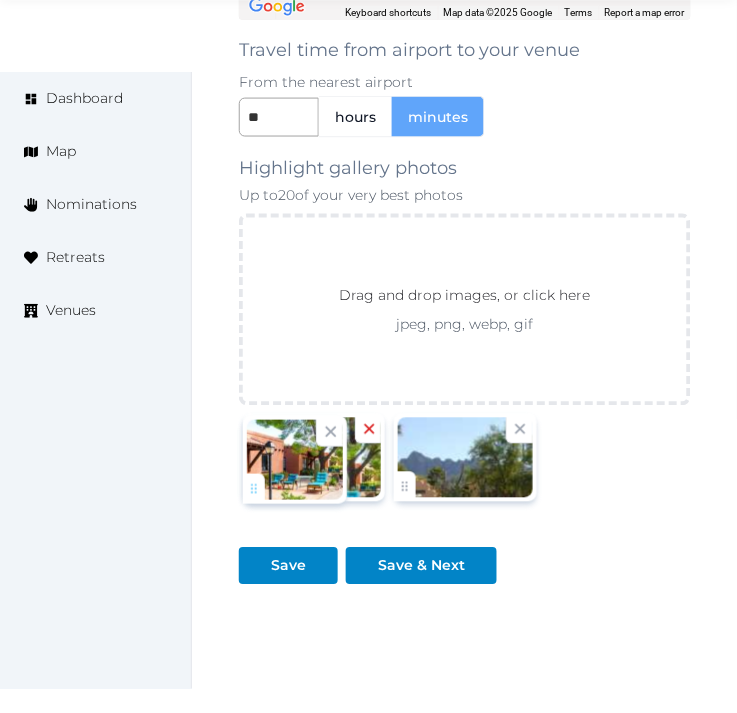click on "**********" at bounding box center (368, -1166) 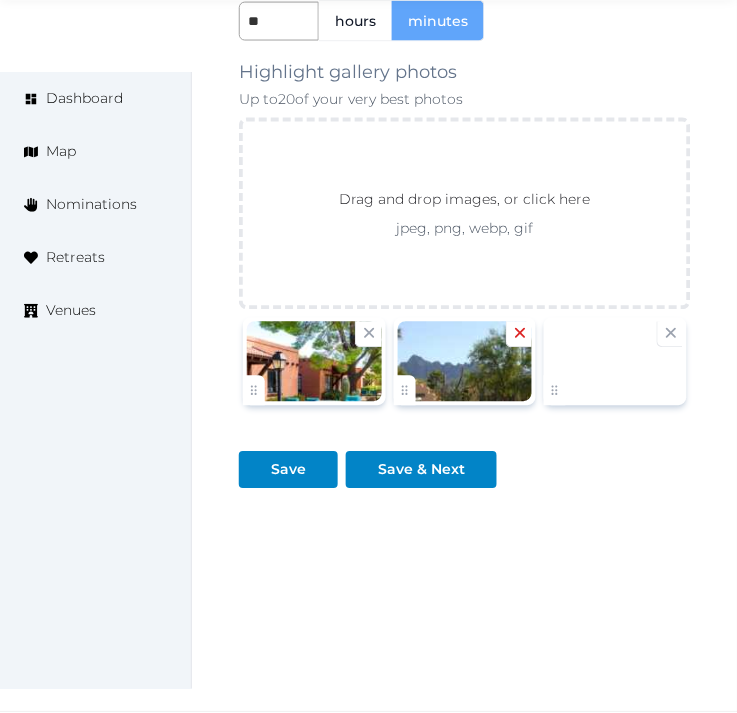 scroll, scrollTop: 3141, scrollLeft: 0, axis: vertical 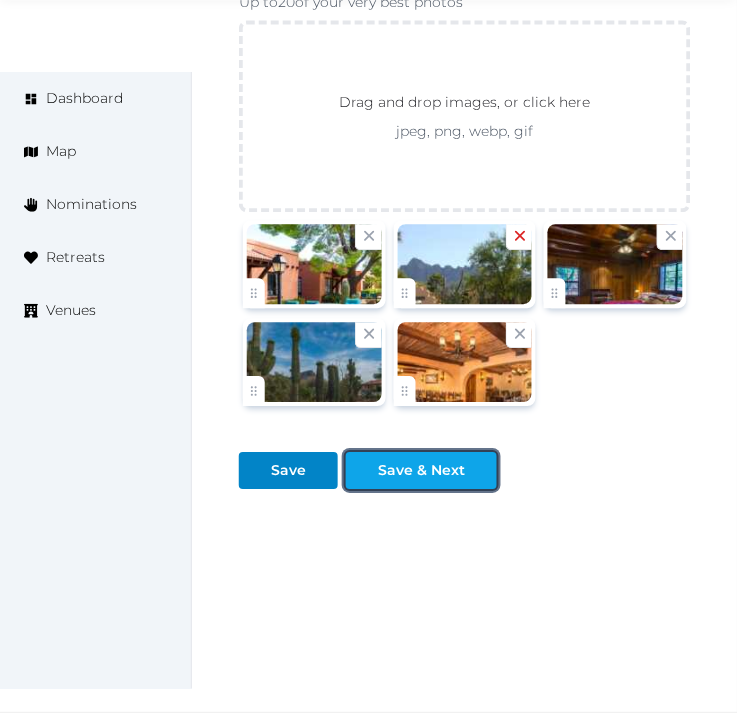 click on "Save & Next" at bounding box center [421, 470] 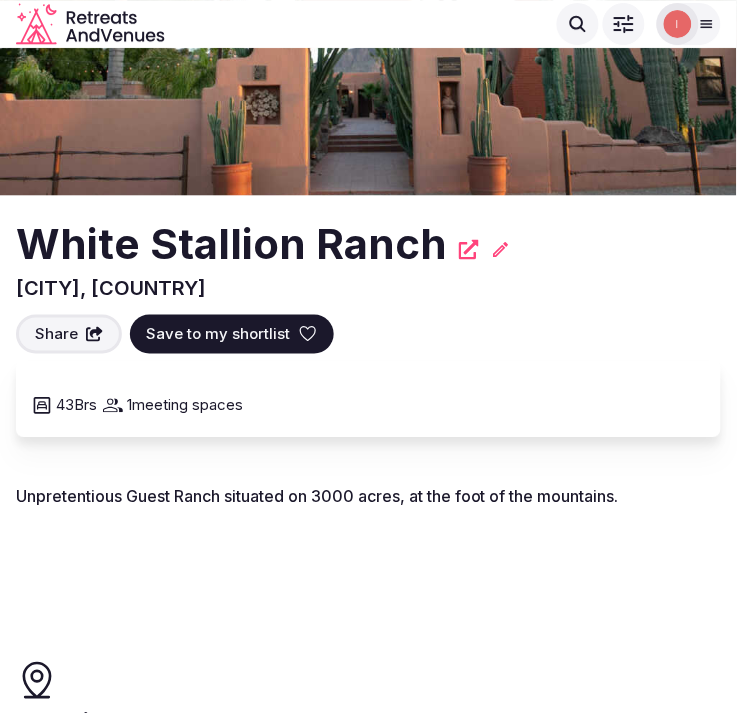 scroll, scrollTop: 222, scrollLeft: 0, axis: vertical 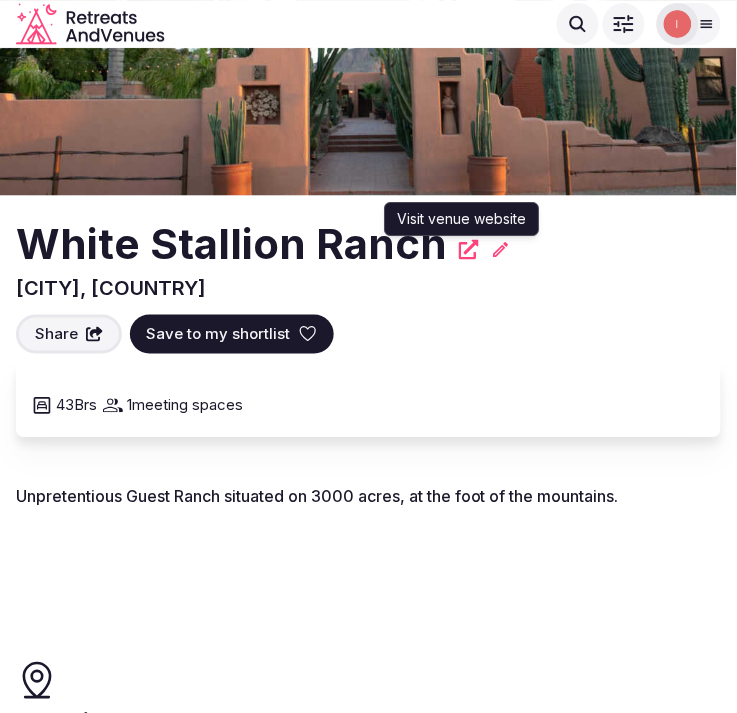 click 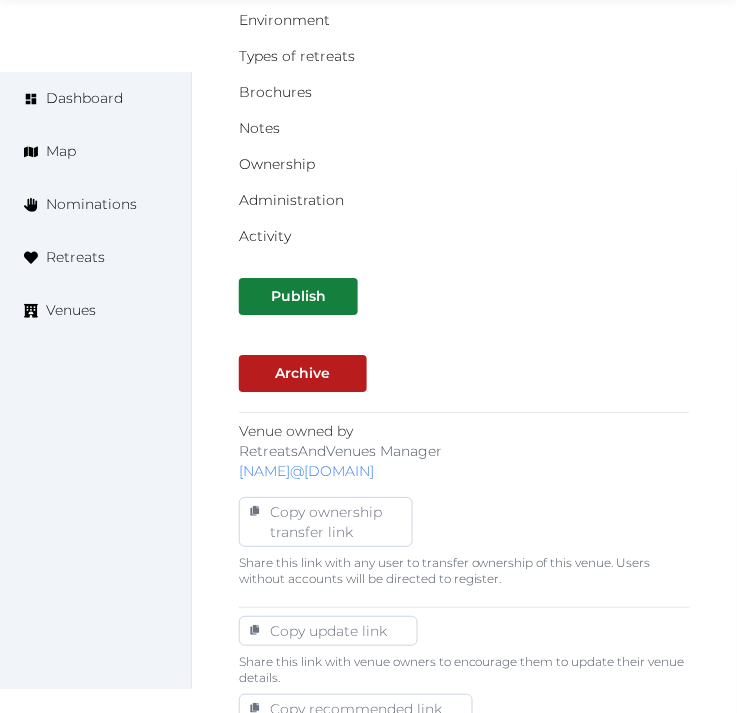 scroll, scrollTop: 666, scrollLeft: 0, axis: vertical 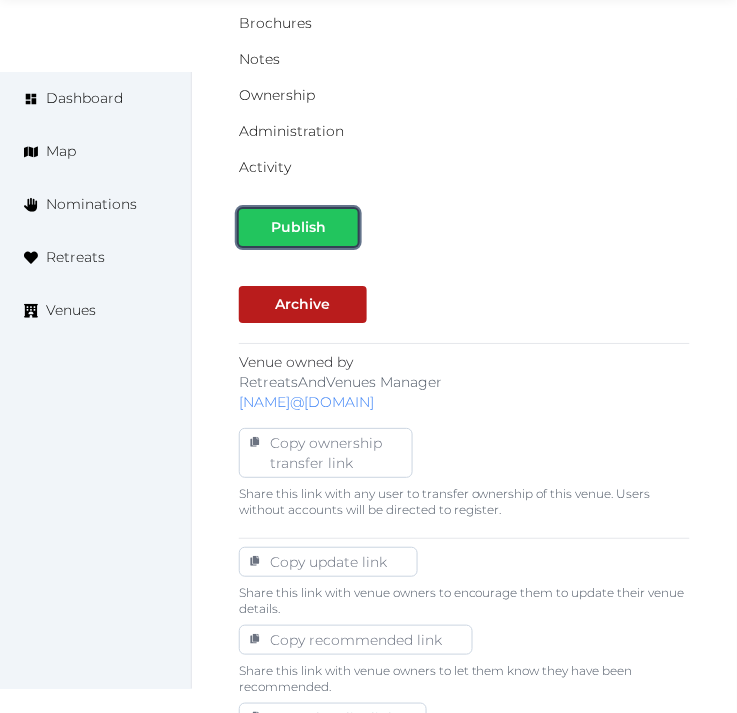 click on "Publish" at bounding box center (298, 227) 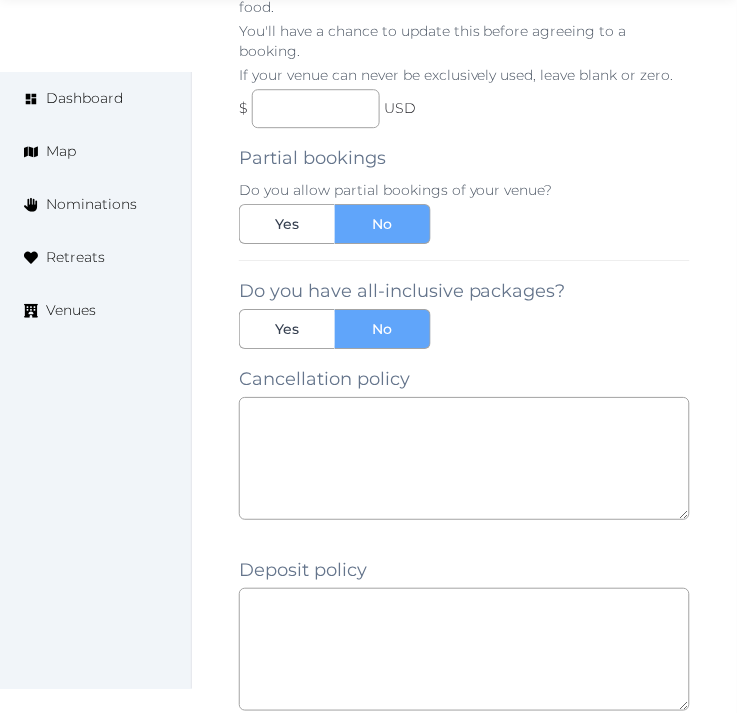 scroll, scrollTop: 1665, scrollLeft: 0, axis: vertical 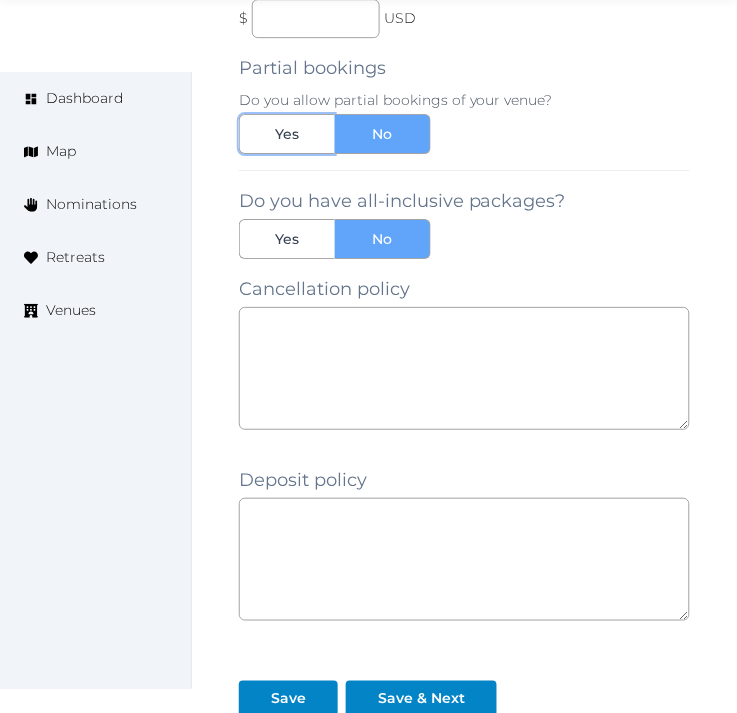click on "Yes" at bounding box center (287, 134) 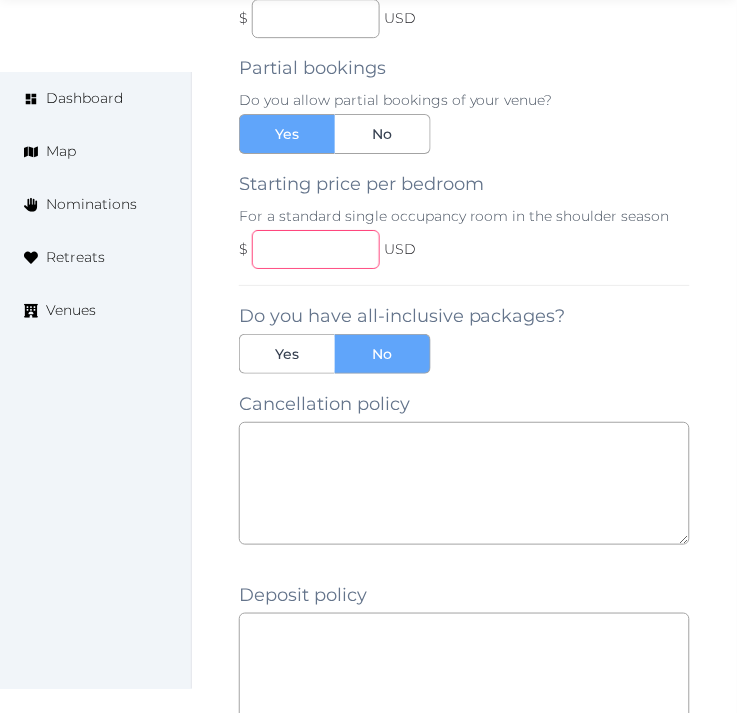 click at bounding box center [316, 249] 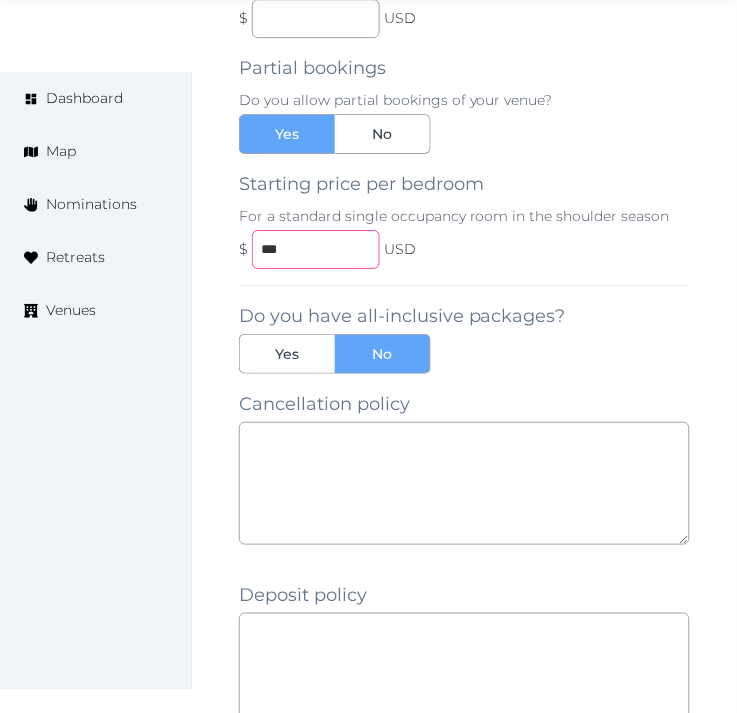 type on "***" 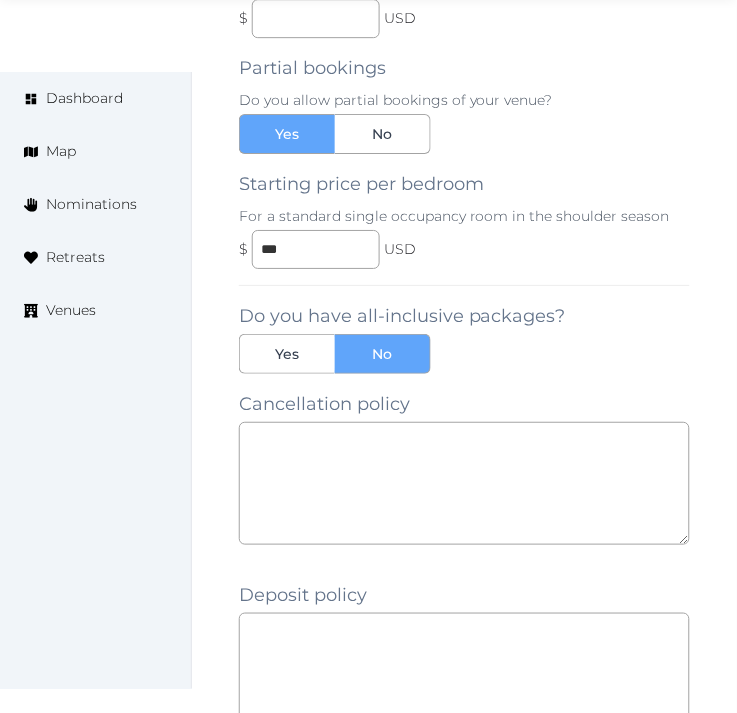 click on "Do you have all-inclusive packages?" at bounding box center [402, 316] 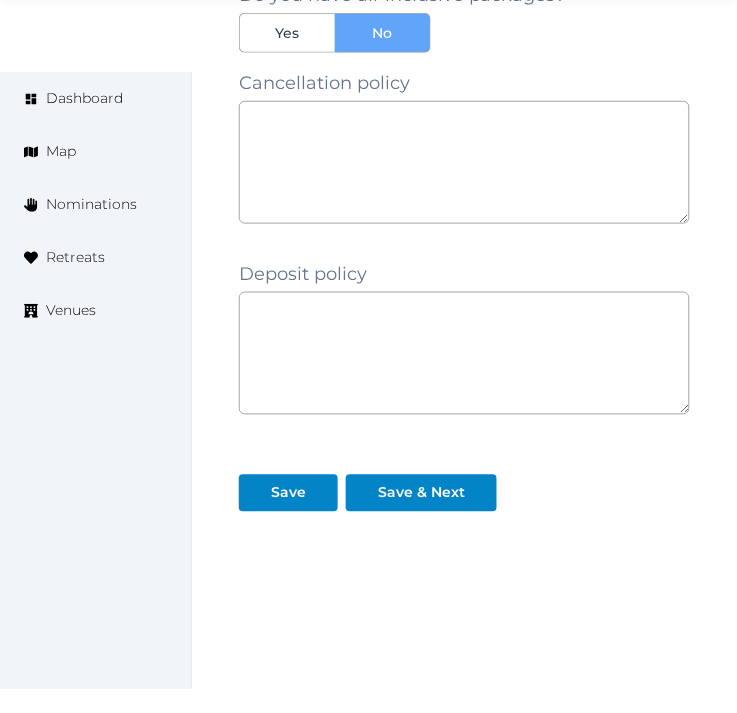 scroll, scrollTop: 2040, scrollLeft: 0, axis: vertical 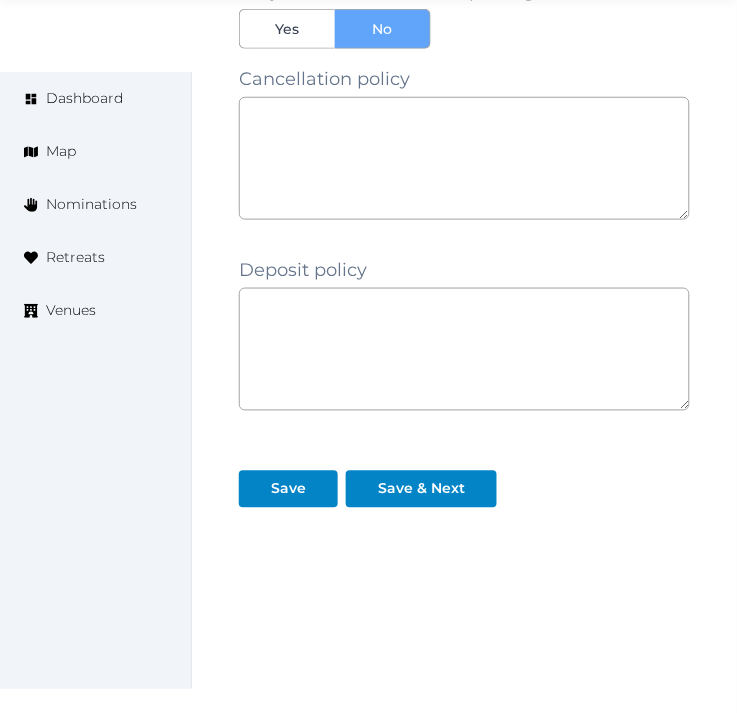 click on "Save & Next" at bounding box center (425, 481) 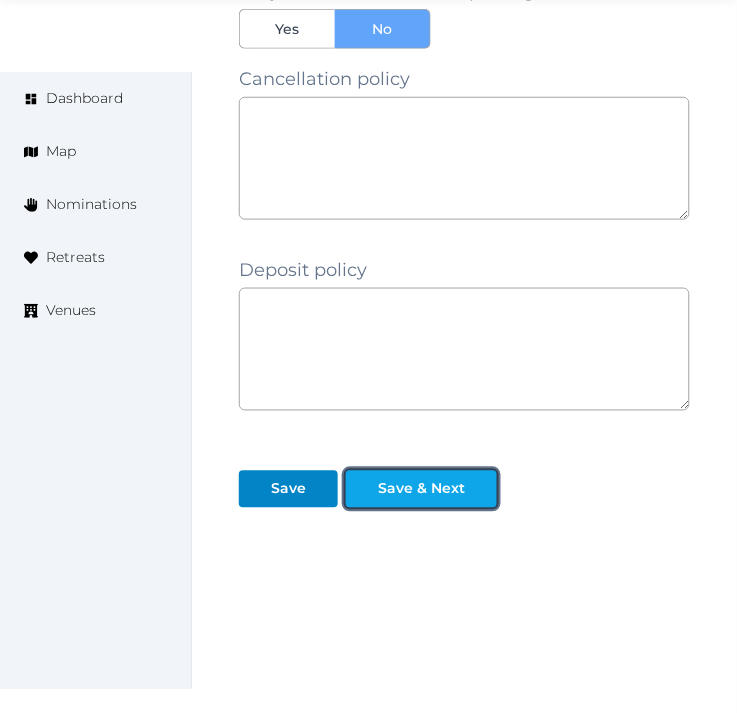 click on "Save & Next" at bounding box center [421, 489] 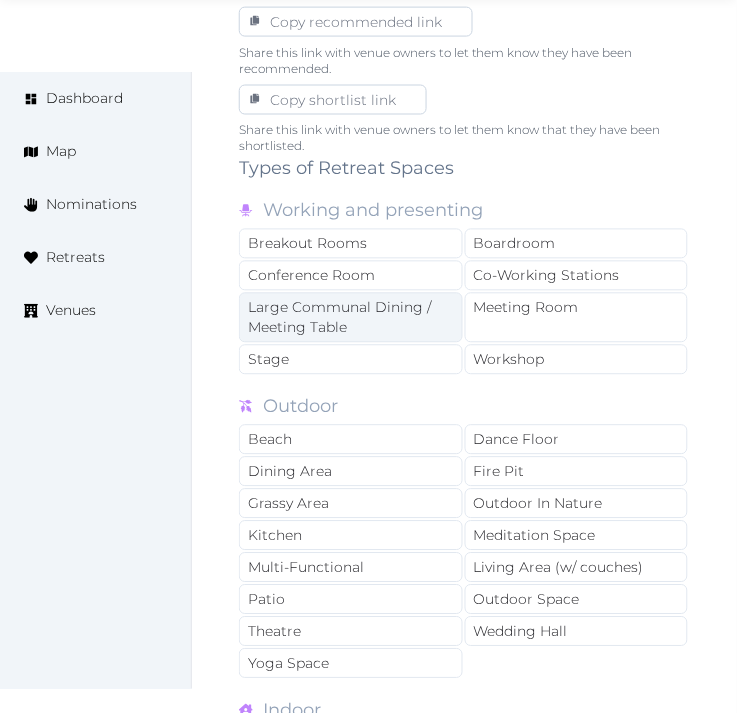 scroll, scrollTop: 1444, scrollLeft: 0, axis: vertical 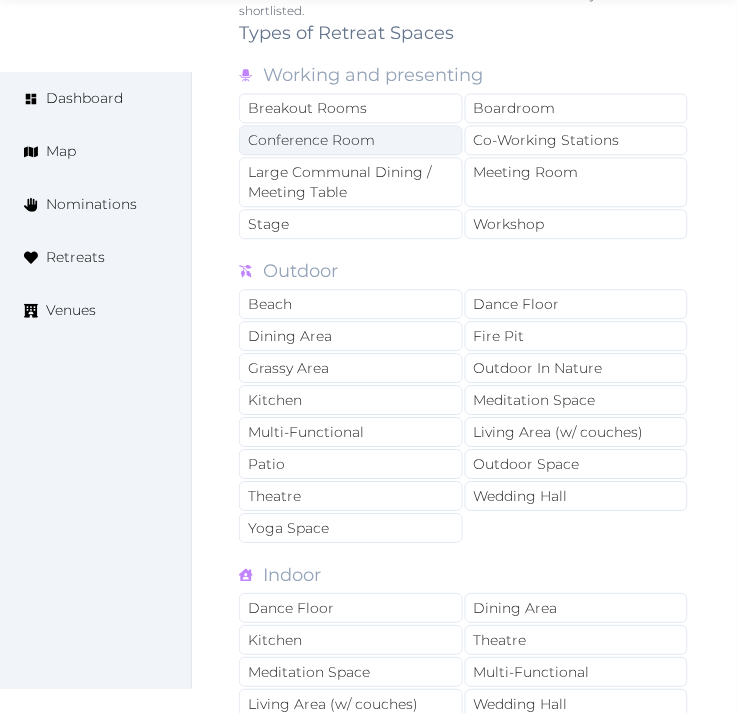 click on "Conference Room" at bounding box center [351, 140] 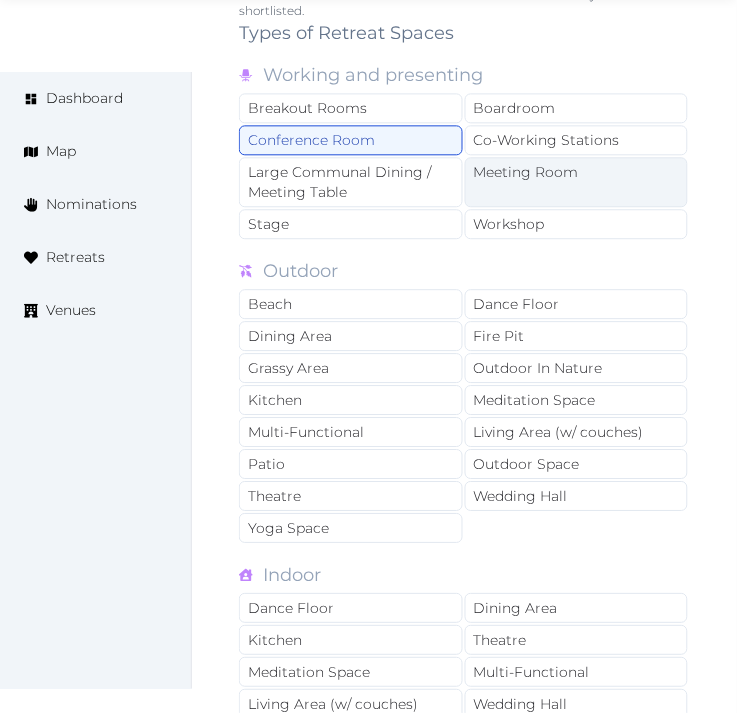 click on "Meeting Room" at bounding box center (577, 182) 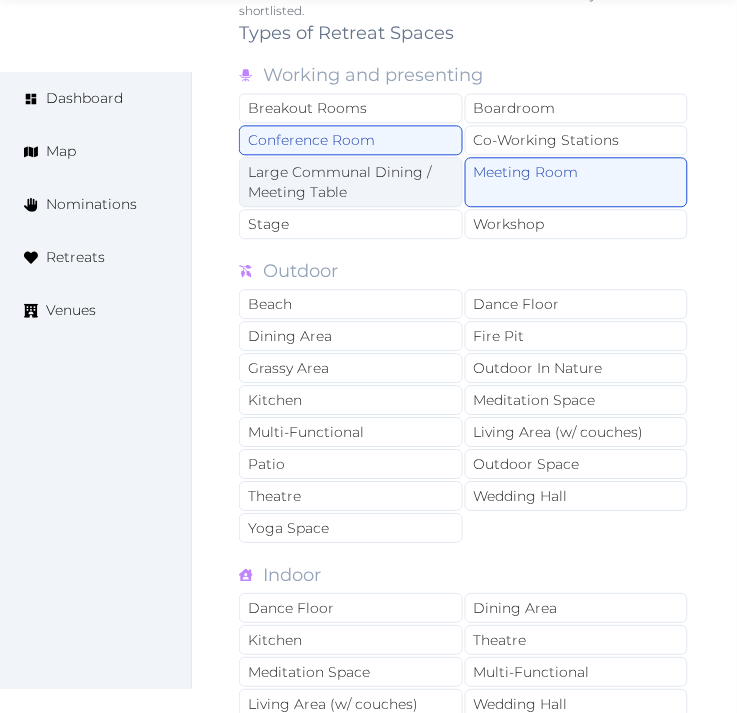click on "Large Communal Dining / Meeting Table" at bounding box center [351, 182] 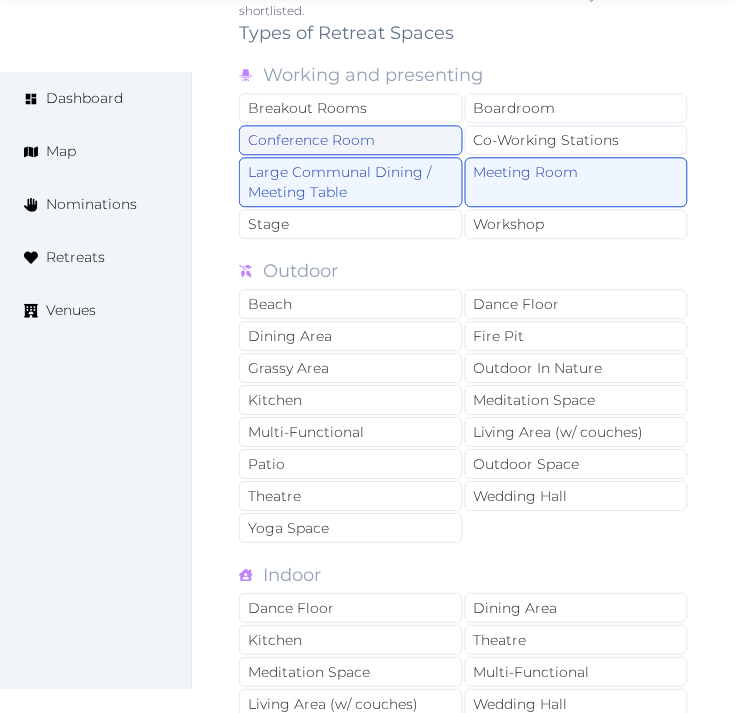 click on "Conference Room" at bounding box center [351, 140] 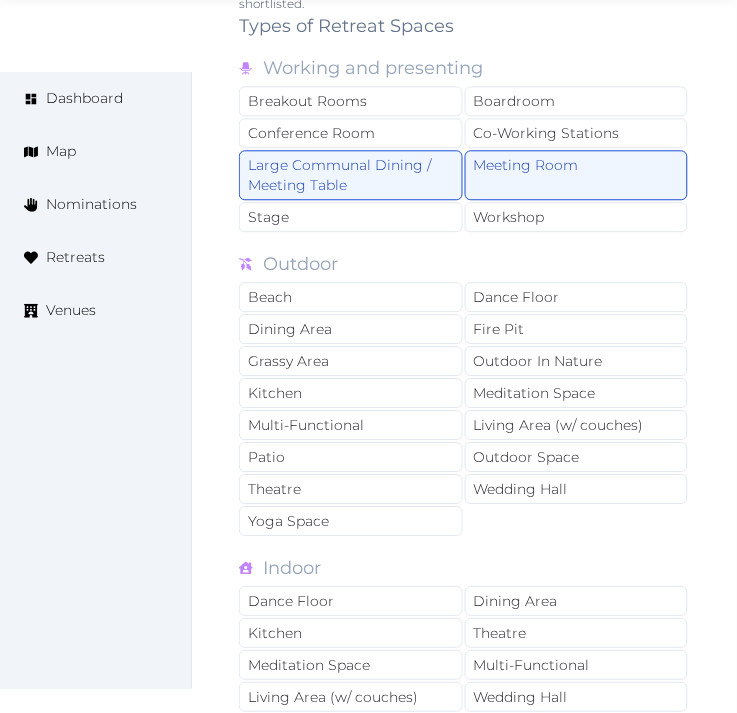 scroll, scrollTop: 1555, scrollLeft: 0, axis: vertical 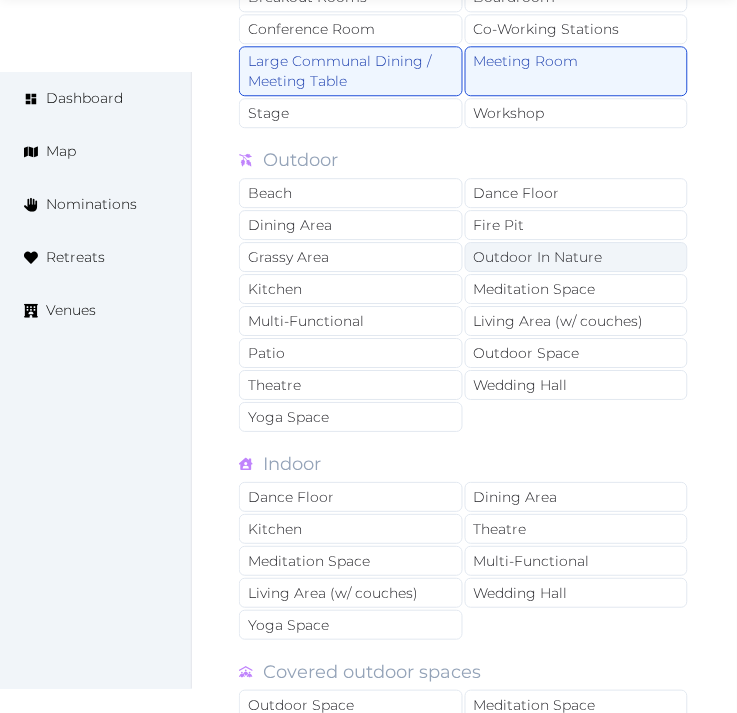 click on "Outdoor In Nature" at bounding box center (577, 257) 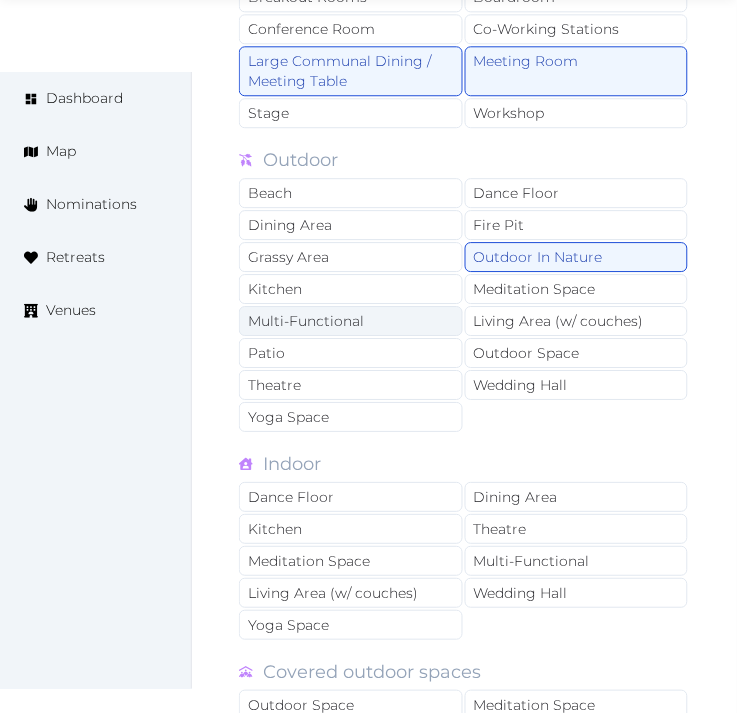 drag, startPoint x: 535, startPoint y: 343, endPoint x: 461, endPoint y: 330, distance: 75.13322 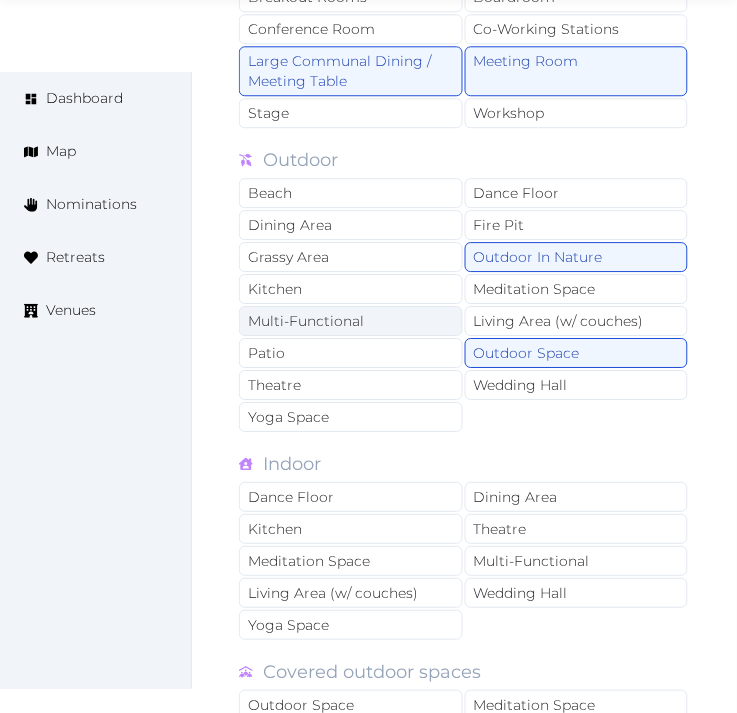 click on "Multi-Functional" at bounding box center [351, 321] 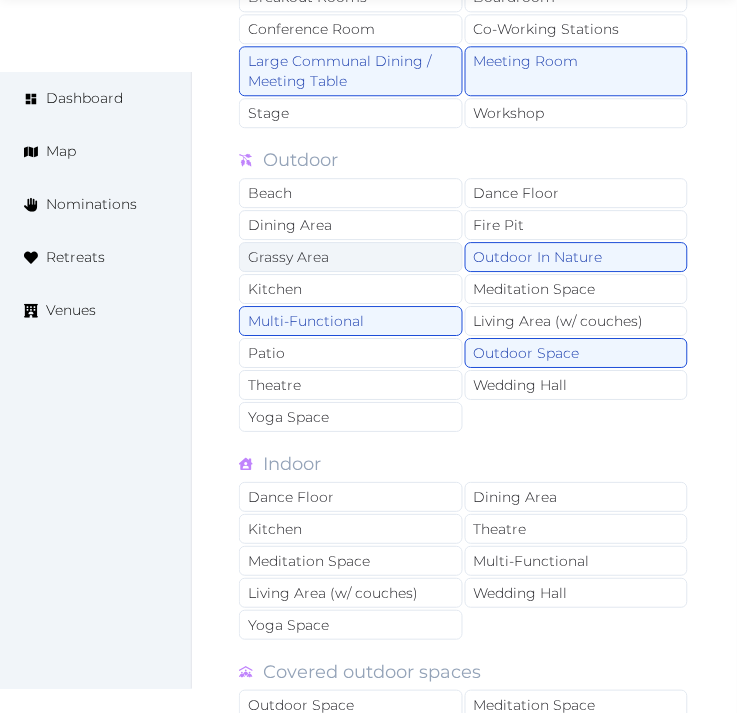 click on "Grassy Area" at bounding box center (351, 257) 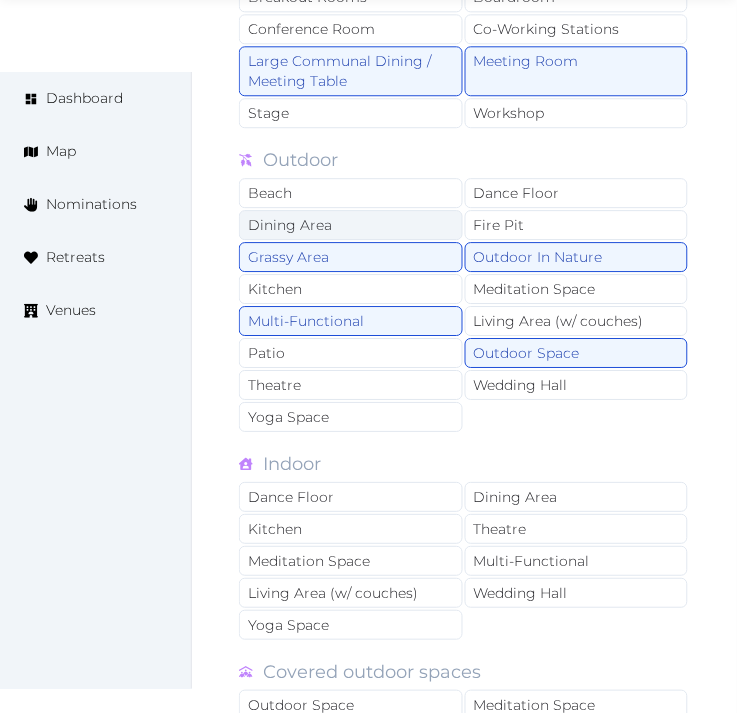 click on "Dining Area" at bounding box center (351, 225) 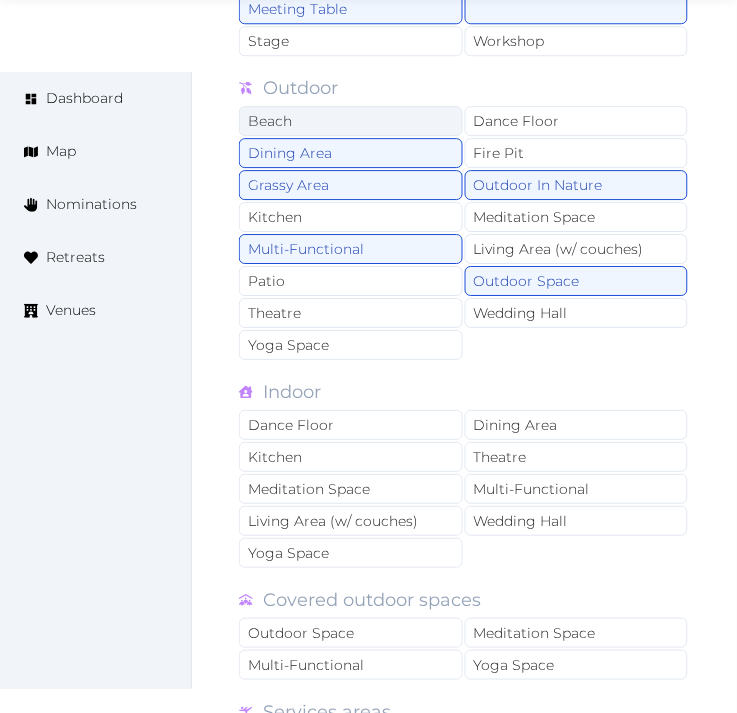 scroll, scrollTop: 1666, scrollLeft: 0, axis: vertical 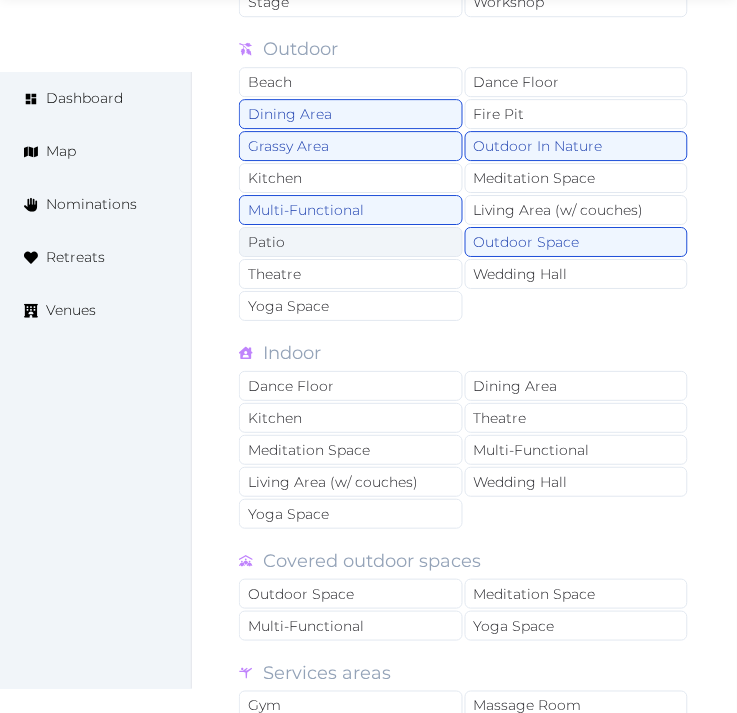 click on "Patio" at bounding box center (351, 242) 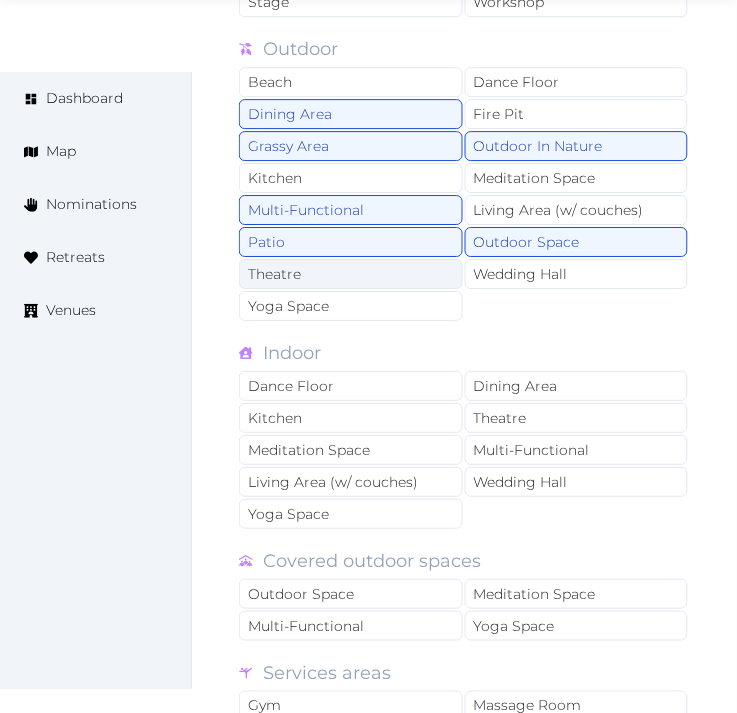 scroll, scrollTop: 1777, scrollLeft: 0, axis: vertical 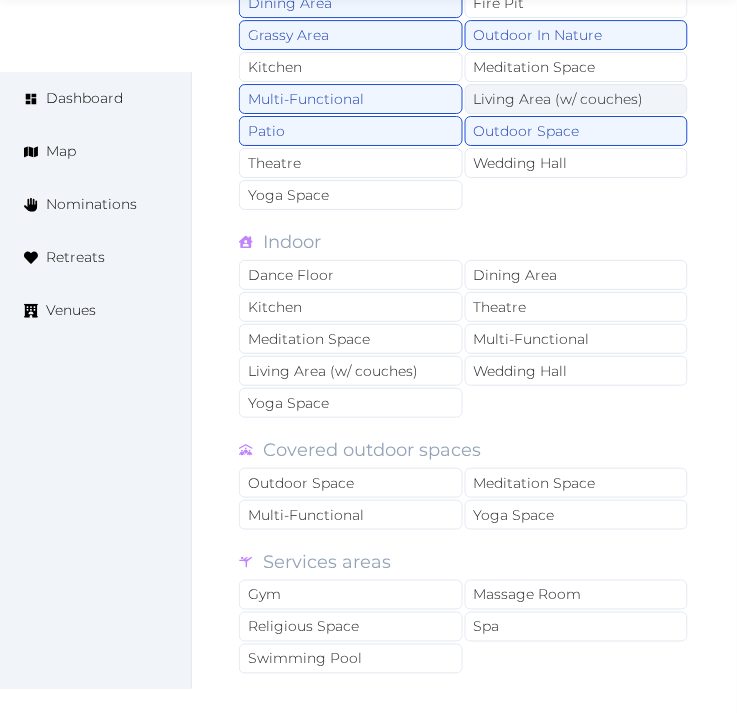 click on "Living Area (w/ couches)" at bounding box center (577, 99) 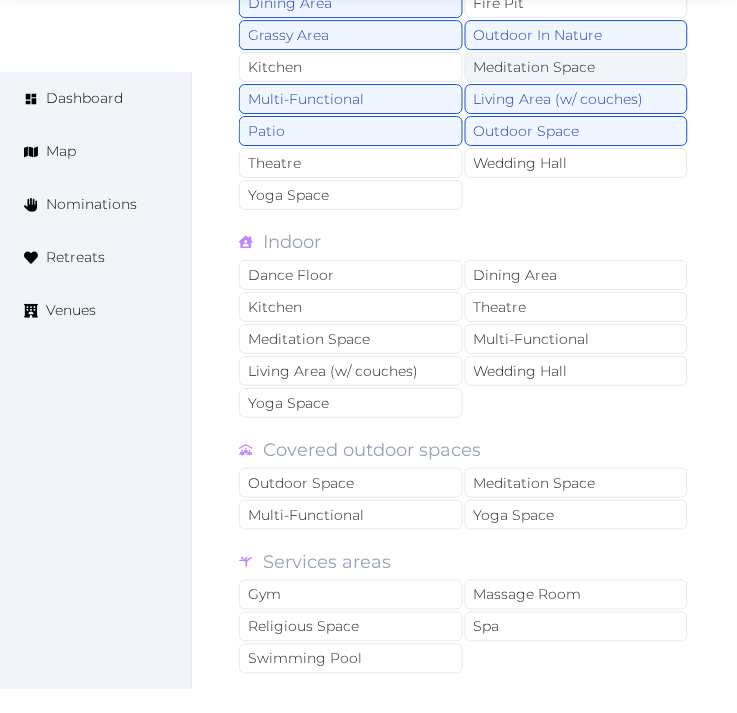 click on "Meditation Space" at bounding box center [577, 67] 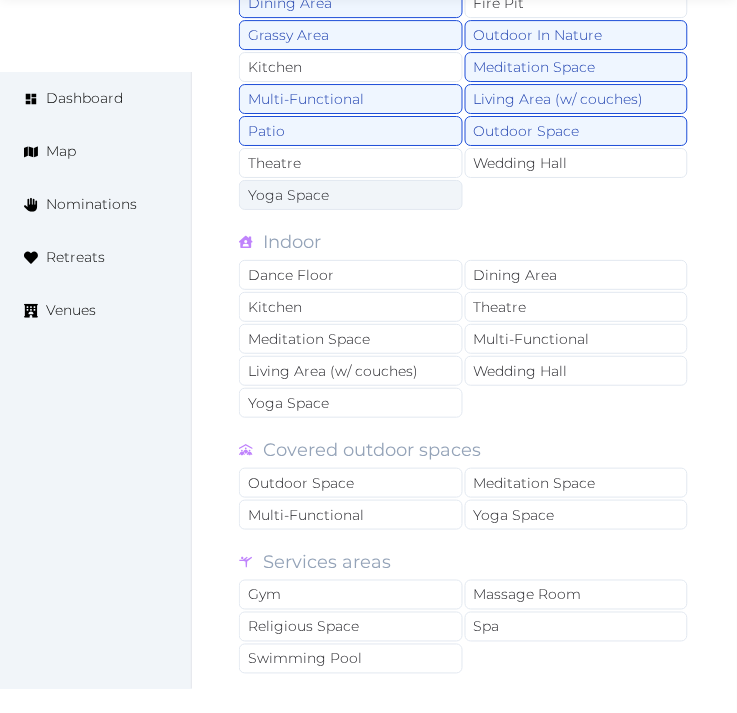 click on "Yoga Space" at bounding box center [351, 195] 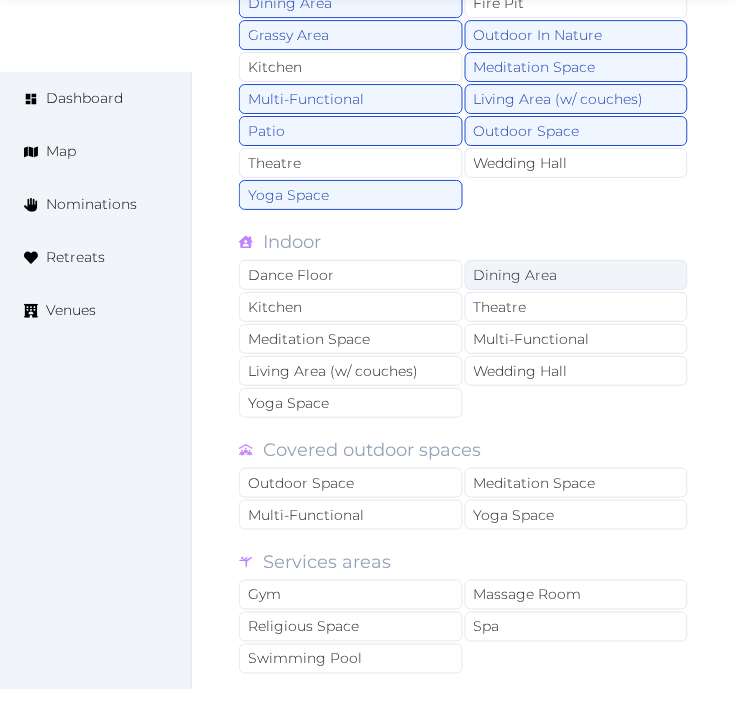 click on "Dining Area" at bounding box center (577, 275) 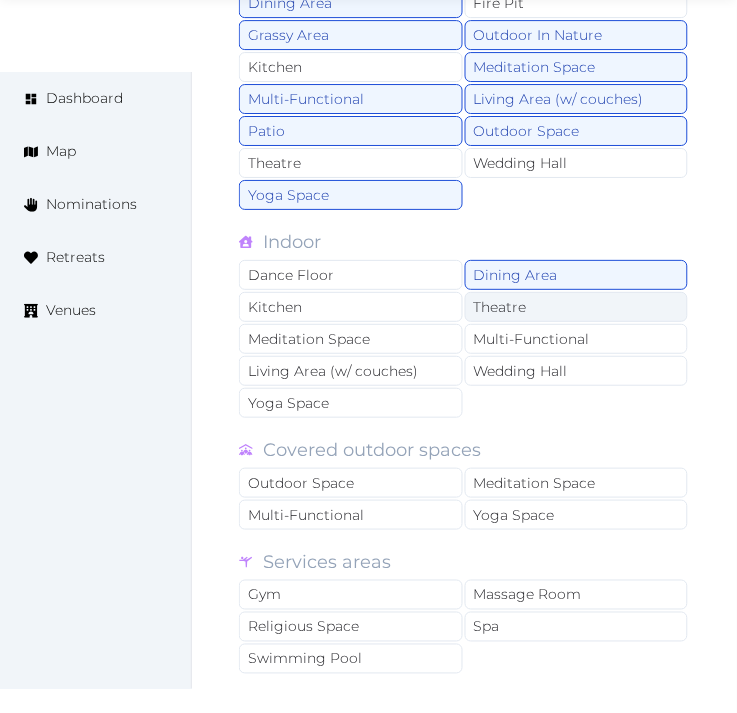 click on "Theatre" at bounding box center [577, 307] 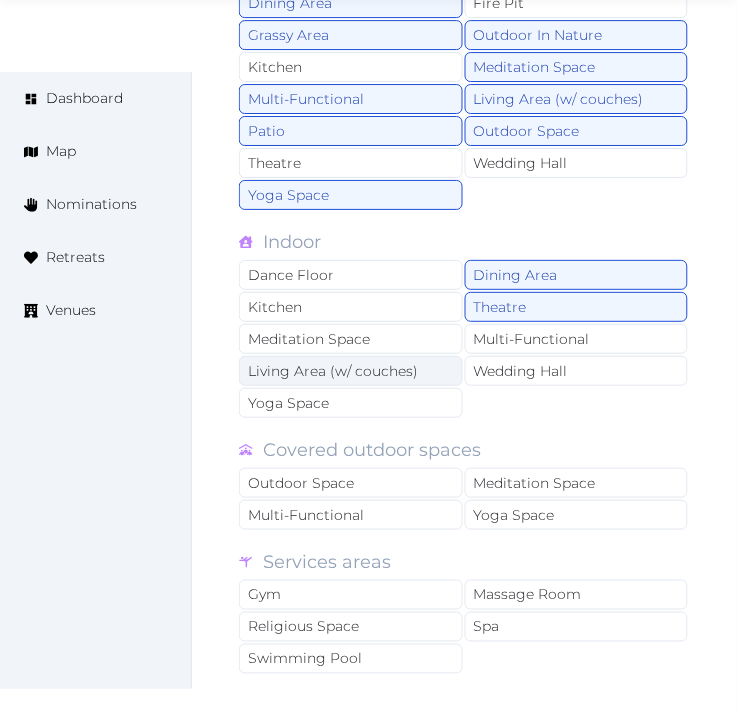 click on "Living Area (w/ couches)" at bounding box center (351, 371) 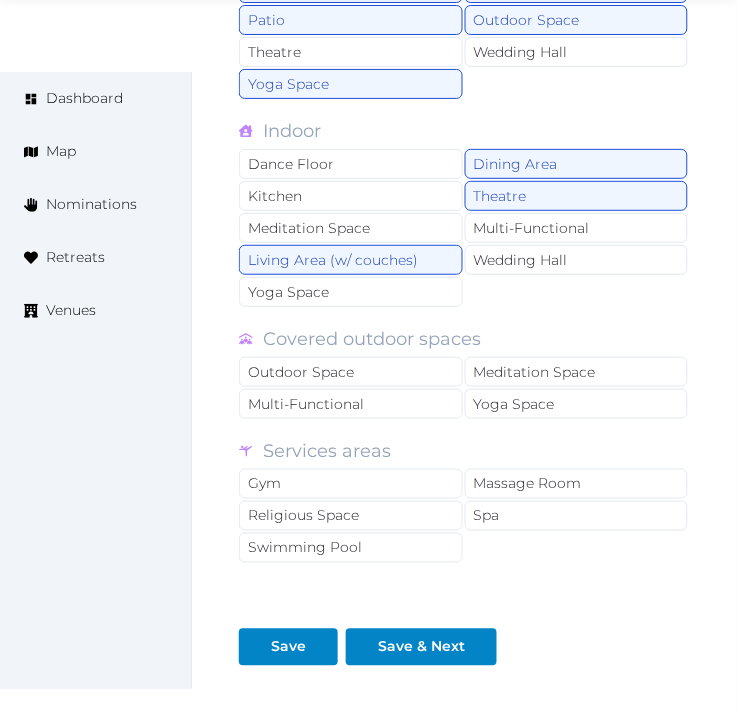 scroll, scrollTop: 2000, scrollLeft: 0, axis: vertical 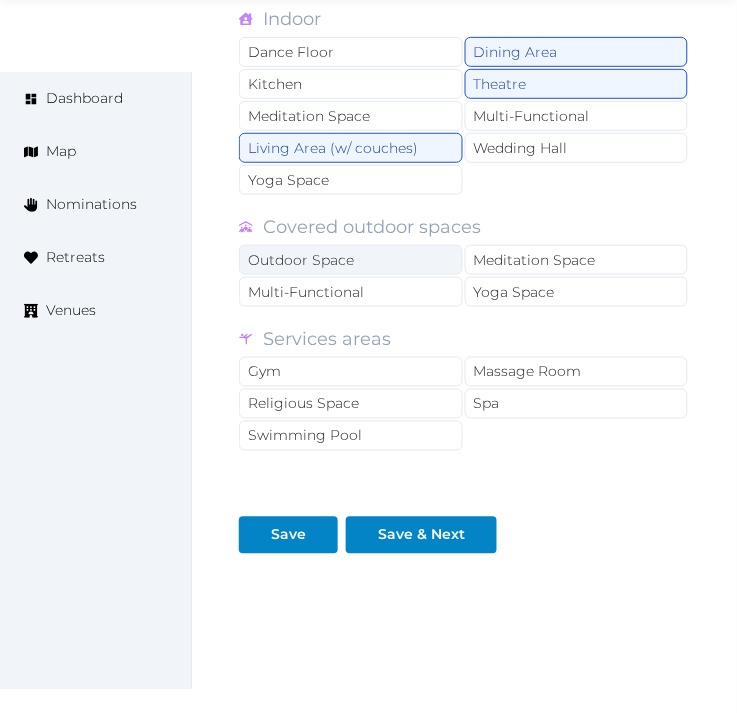 click on "Outdoor Space" at bounding box center (351, 260) 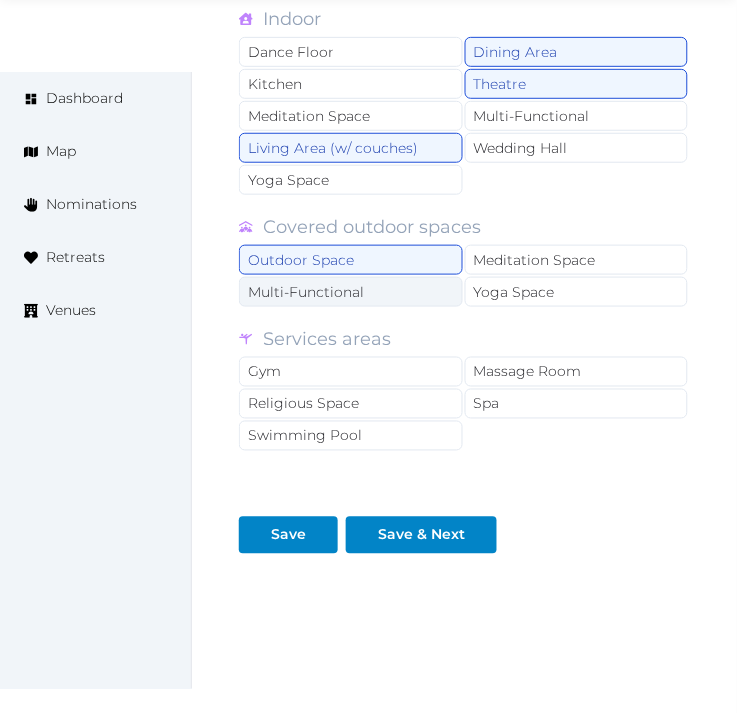 click on "Multi-Functional" at bounding box center (351, 292) 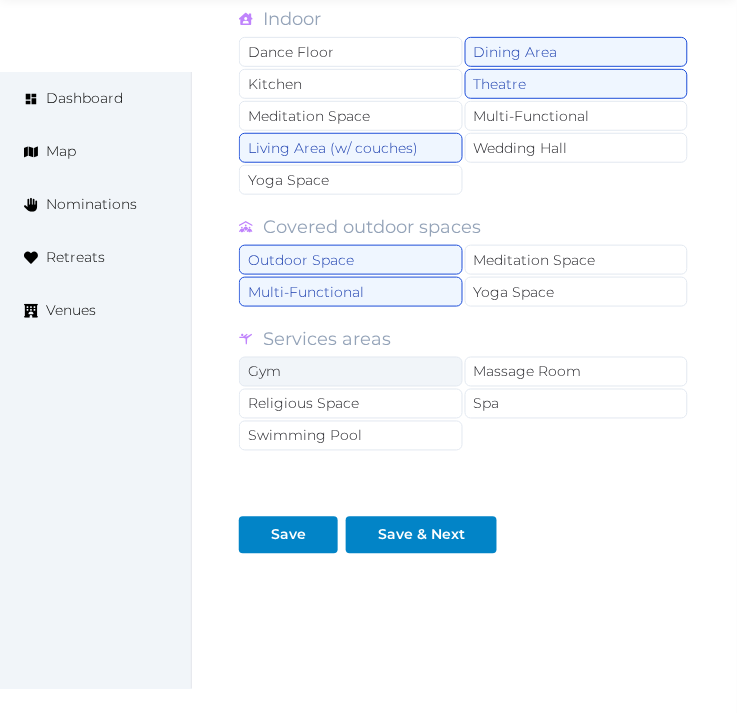 click on "Gym" at bounding box center [351, 372] 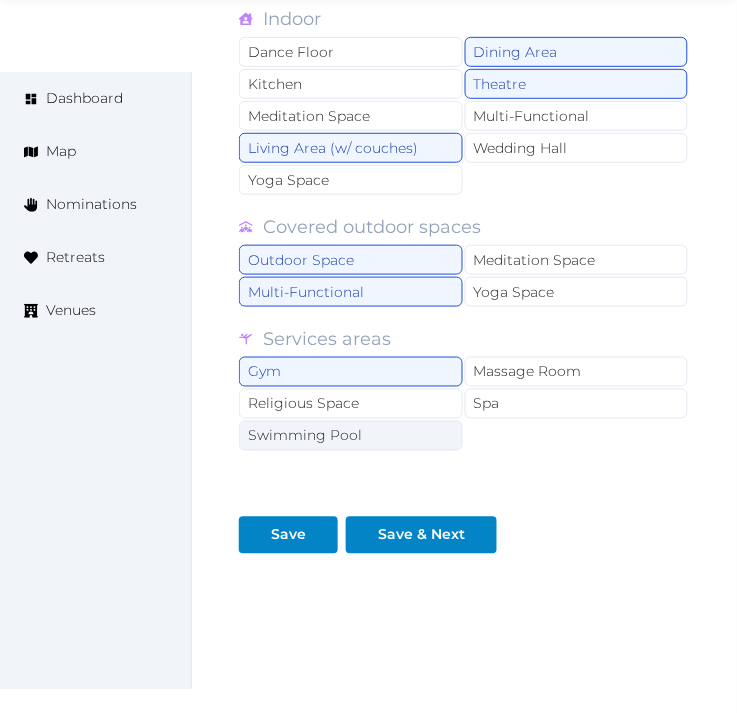 click on "Swimming Pool" at bounding box center (351, 436) 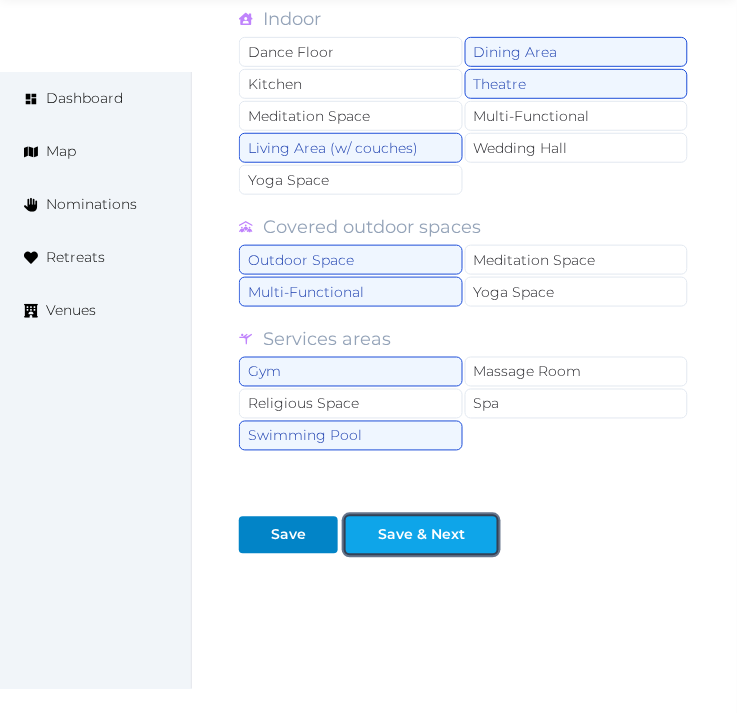 click on "Save & Next" at bounding box center [421, 535] 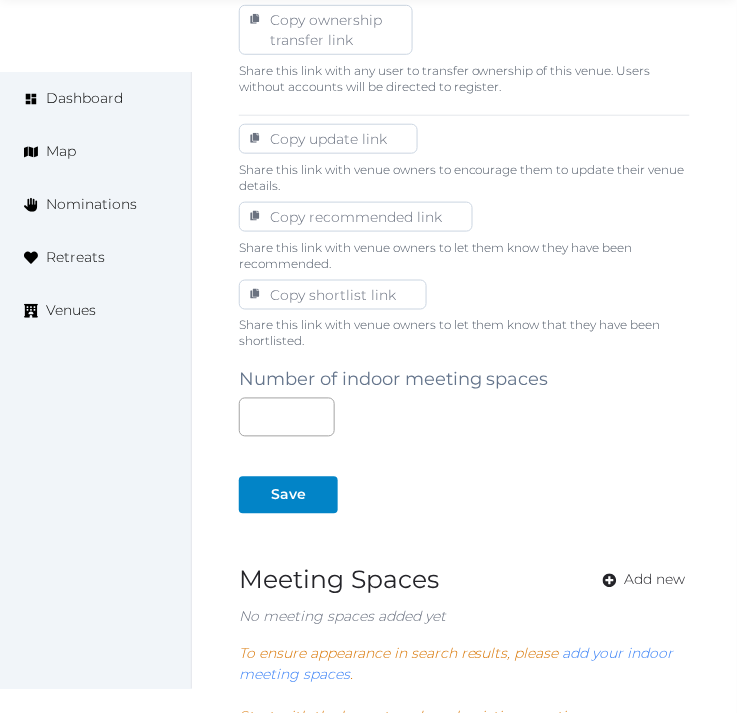 scroll, scrollTop: 1333, scrollLeft: 0, axis: vertical 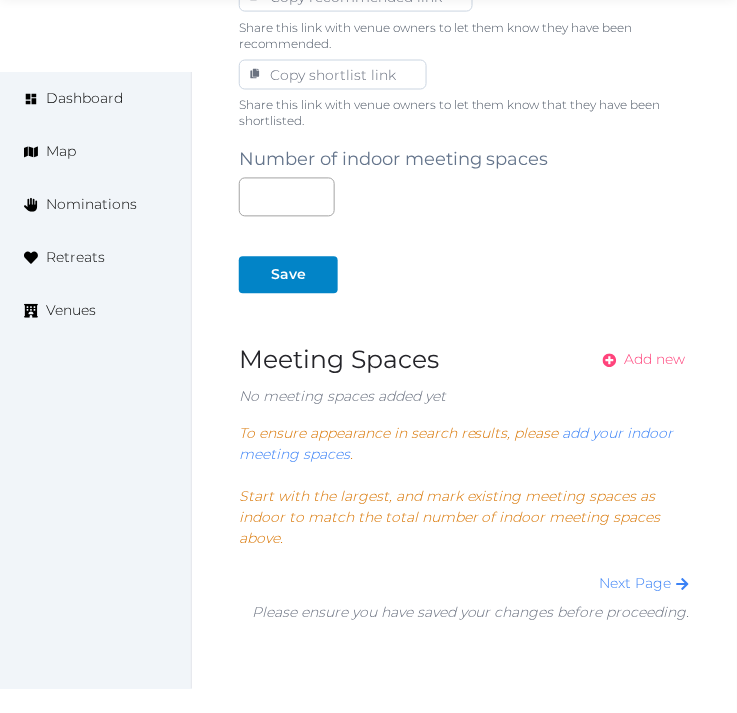 click on "Add new" at bounding box center [655, 360] 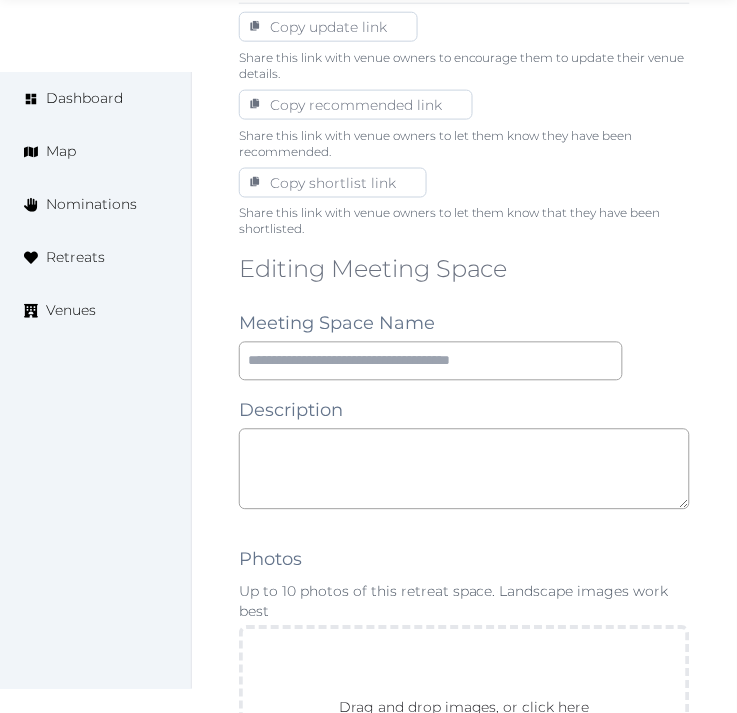 scroll, scrollTop: 1333, scrollLeft: 0, axis: vertical 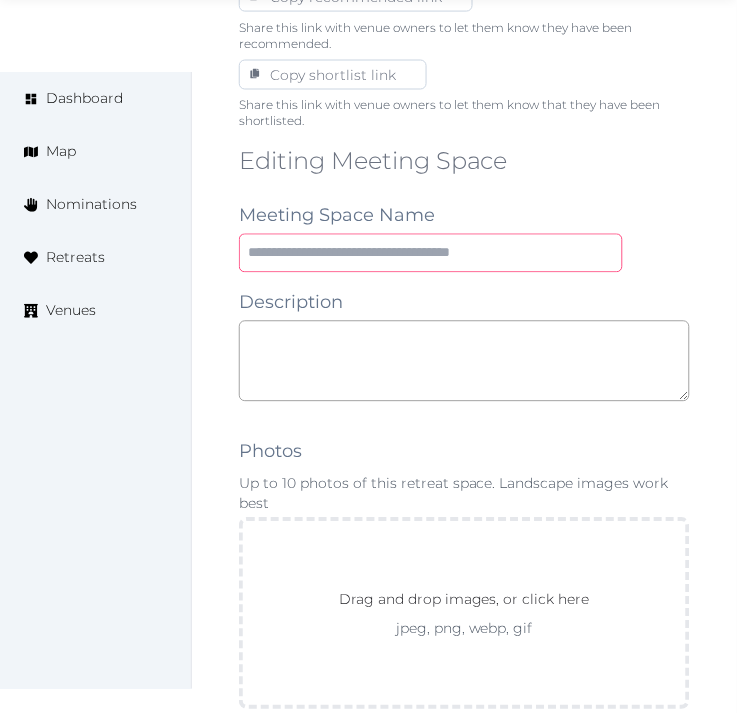 click at bounding box center [431, 253] 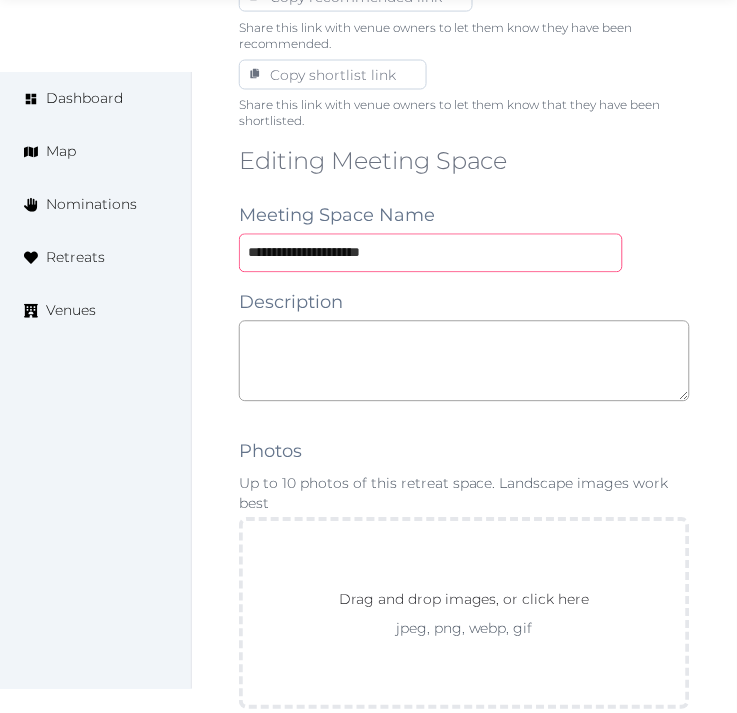 drag, startPoint x: 258, startPoint y: 253, endPoint x: 231, endPoint y: 252, distance: 27.018513 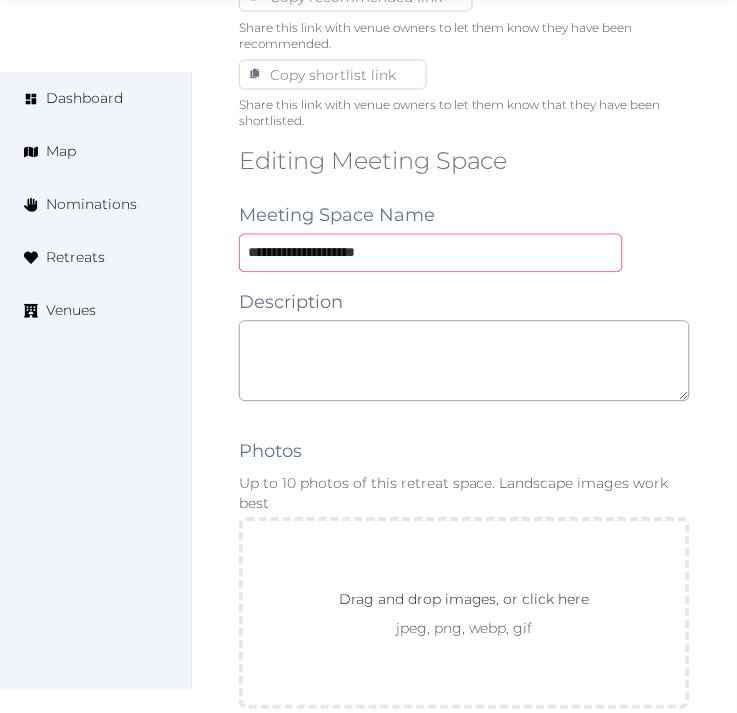 type on "**********" 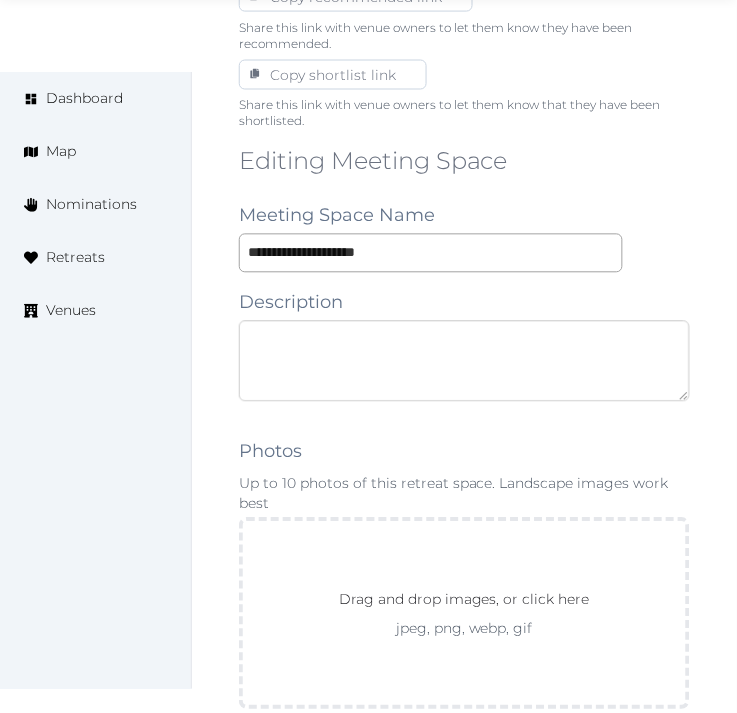 click at bounding box center [464, 361] 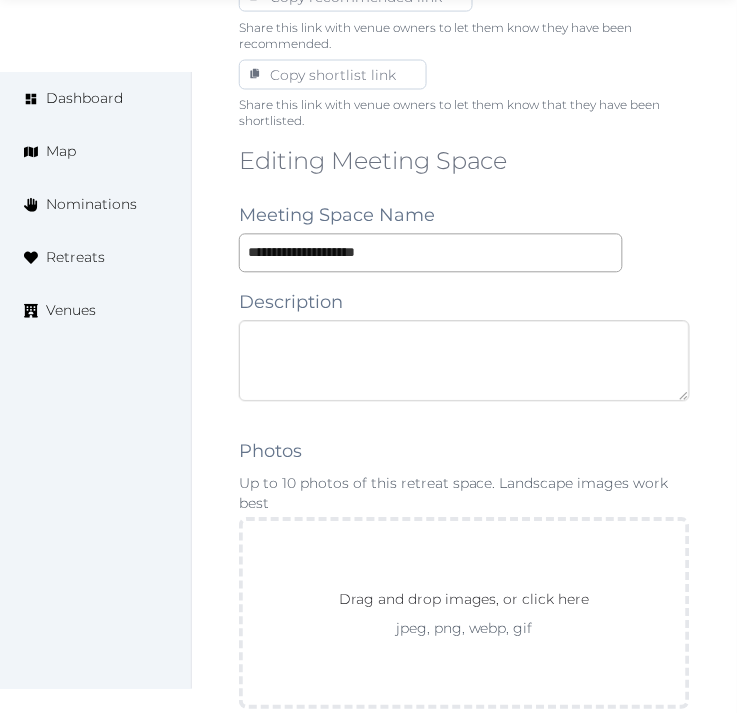 paste on "**********" 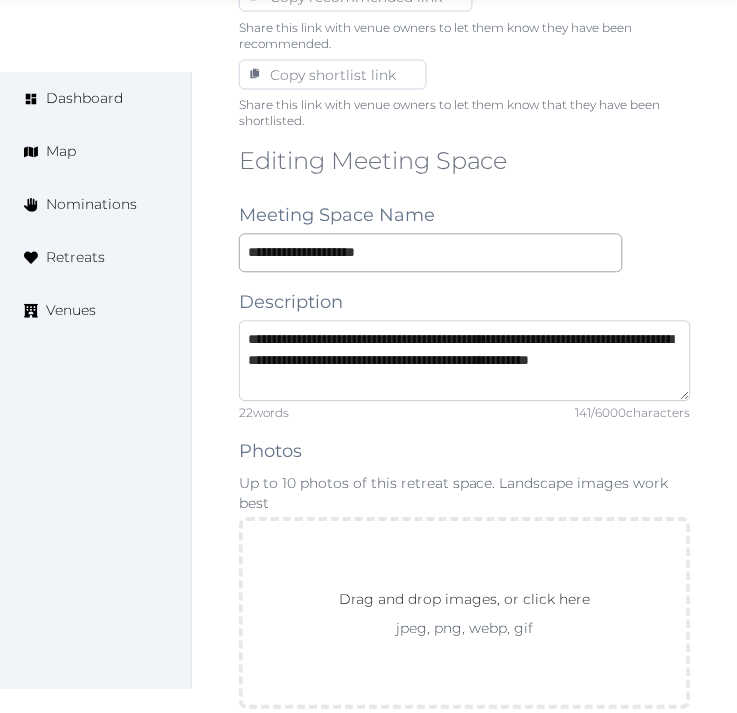 drag, startPoint x: 274, startPoint y: 332, endPoint x: 206, endPoint y: 330, distance: 68.0294 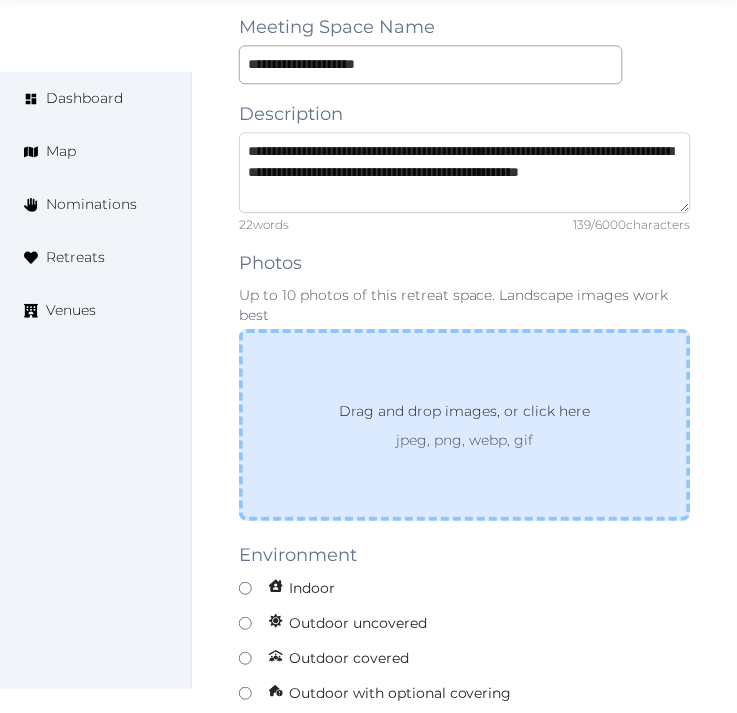 scroll, scrollTop: 1555, scrollLeft: 0, axis: vertical 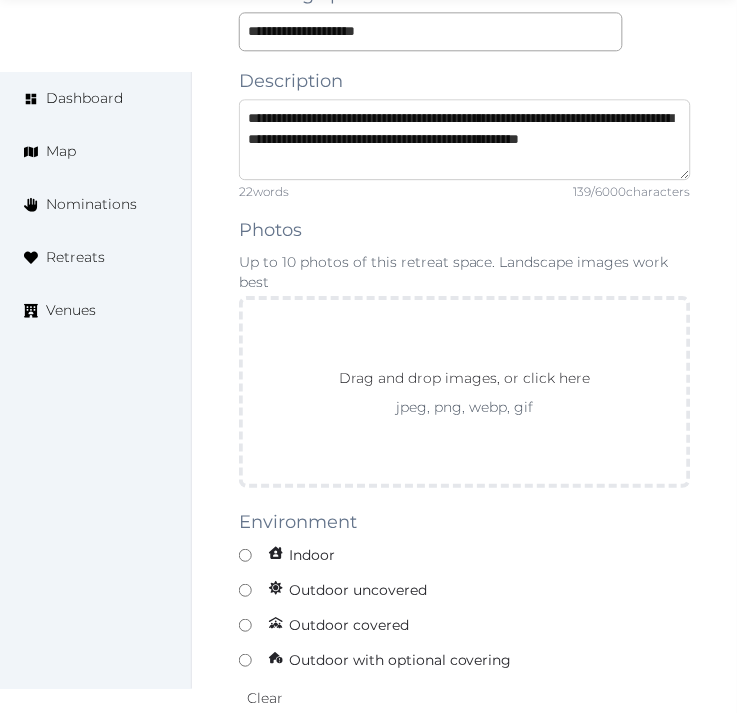 type on "**********" 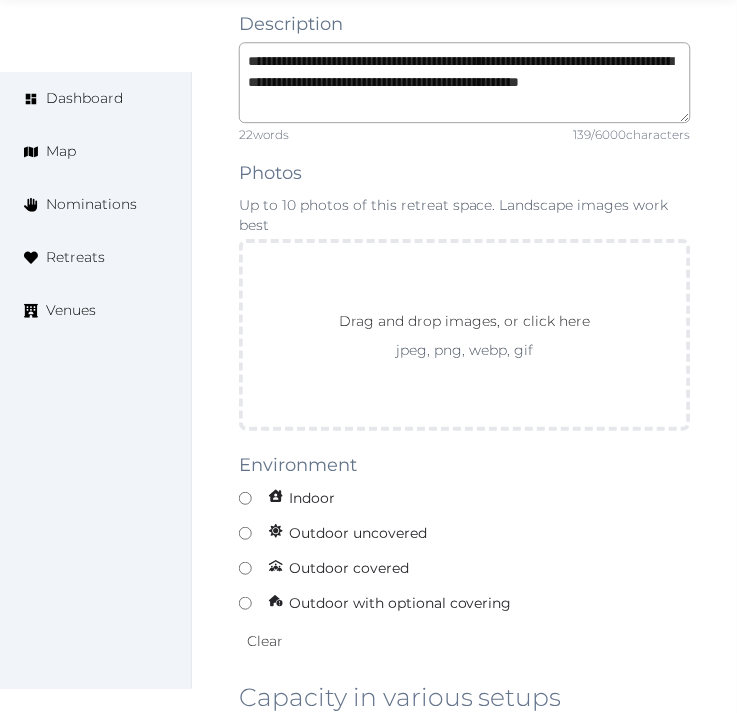 scroll, scrollTop: 1666, scrollLeft: 0, axis: vertical 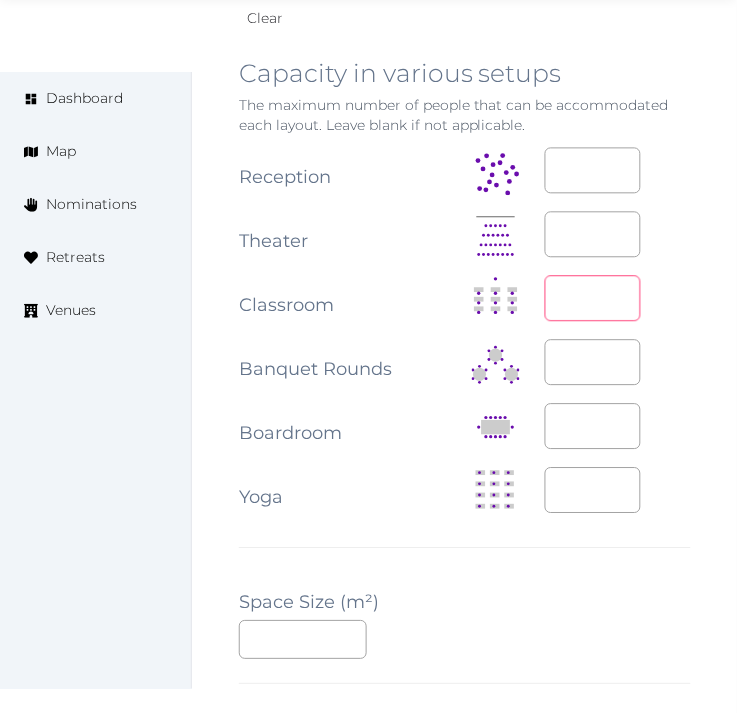 click at bounding box center [593, 299] 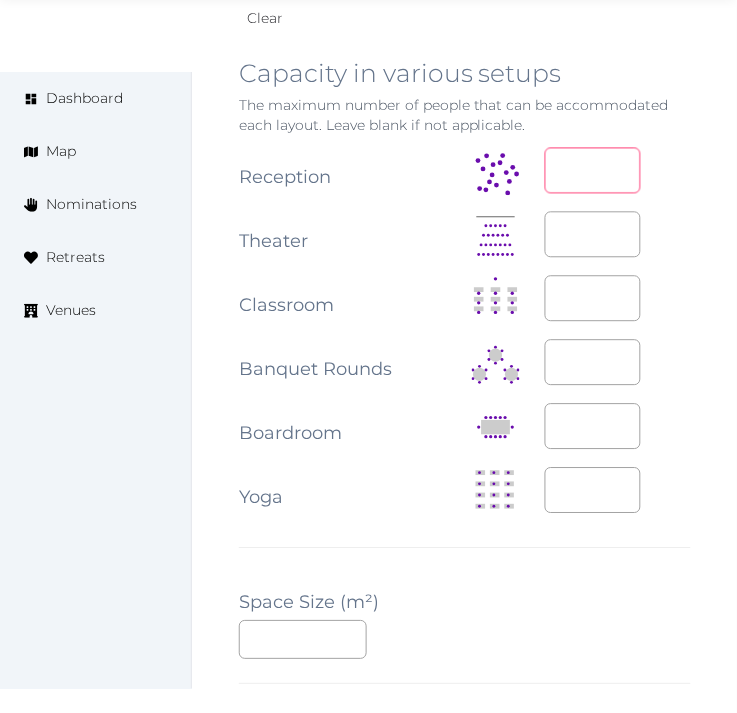 click at bounding box center [593, 171] 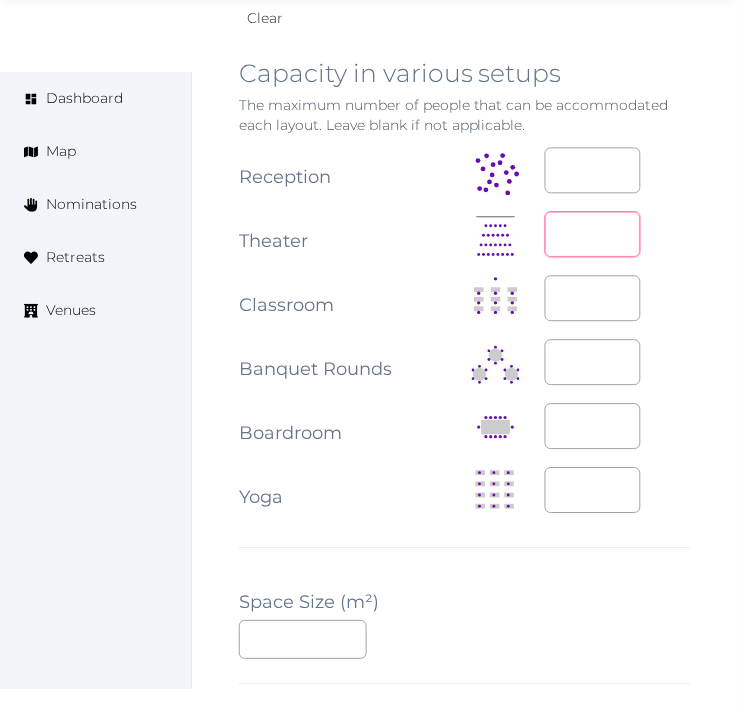 drag, startPoint x: 591, startPoint y: 255, endPoint x: 645, endPoint y: 217, distance: 66.0303 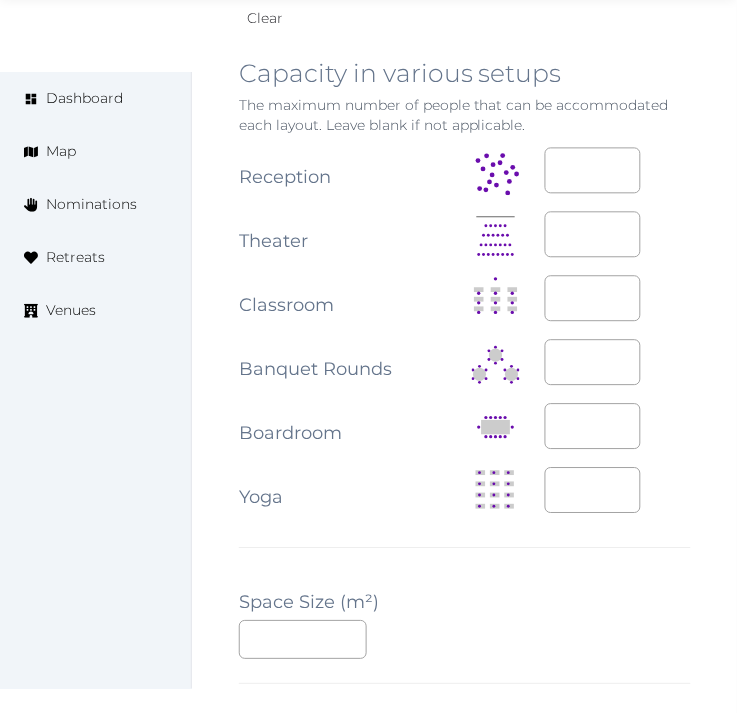 click on "**********" at bounding box center (465, 333) 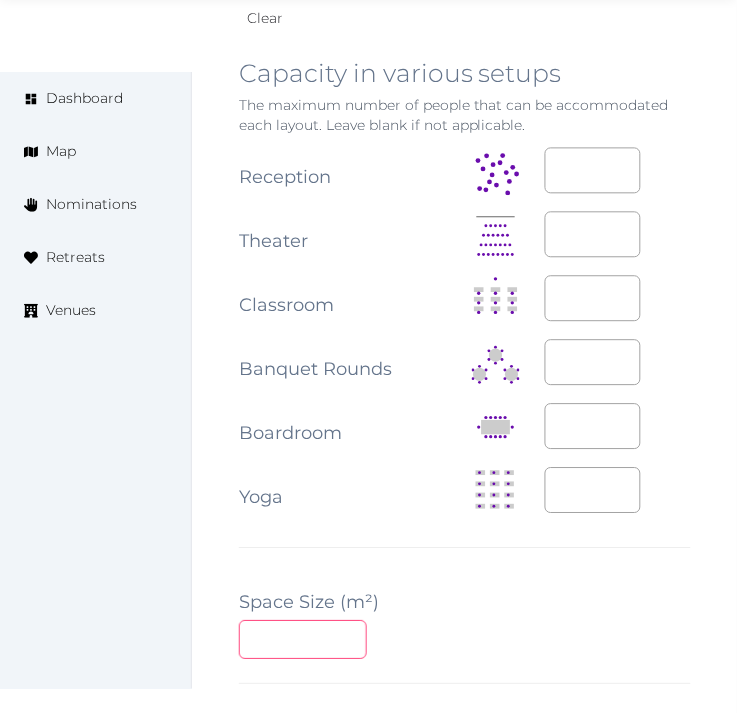 click at bounding box center (303, 640) 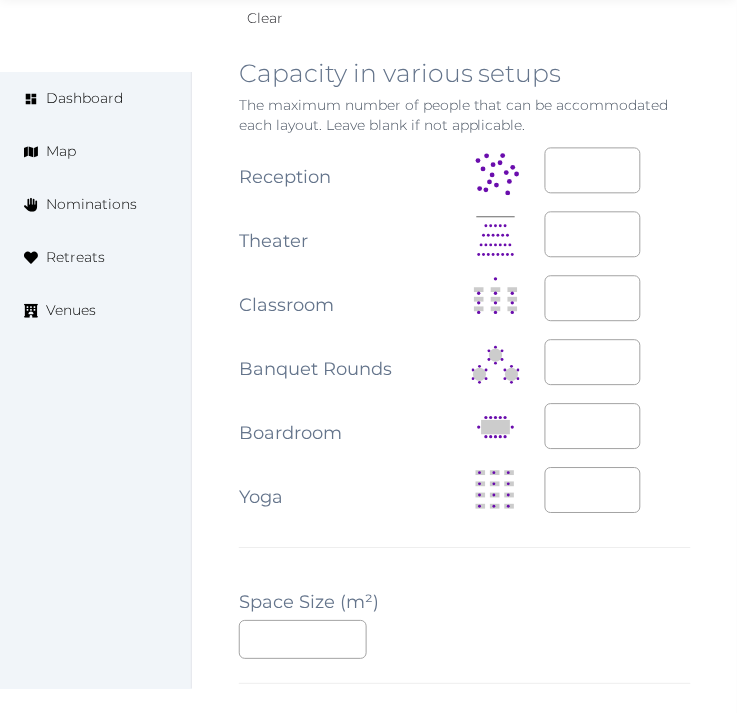 click on "**********" at bounding box center (465, 333) 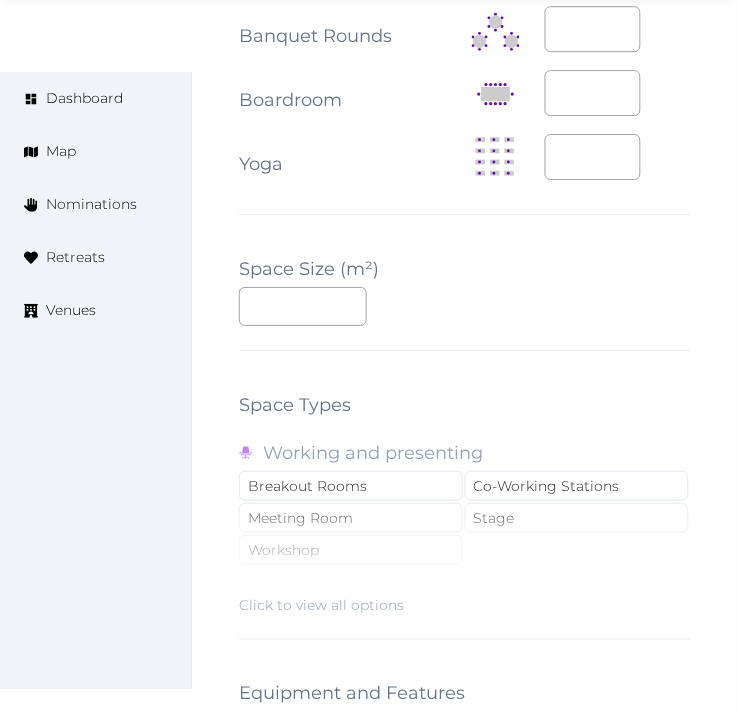 scroll, scrollTop: 2888, scrollLeft: 0, axis: vertical 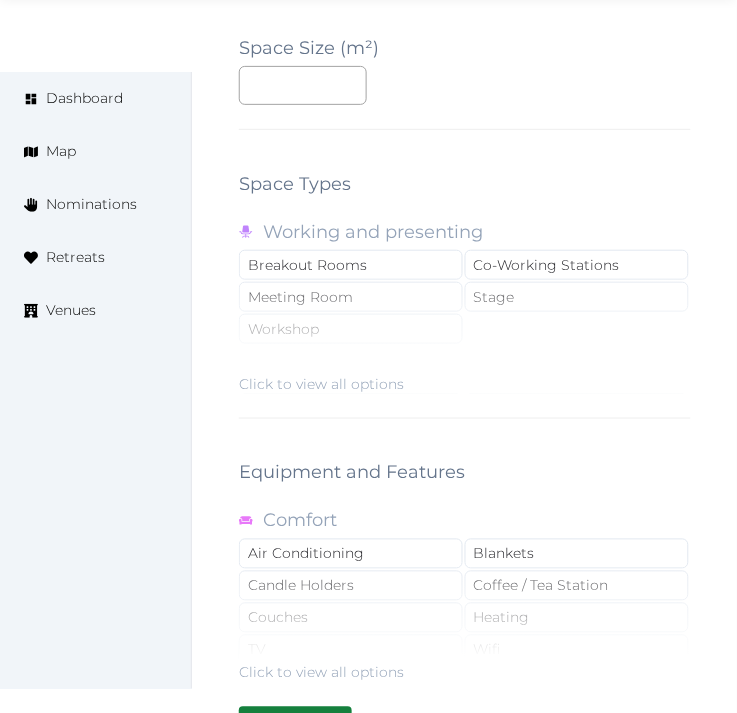 click on "Click to view all options" at bounding box center [465, 330] 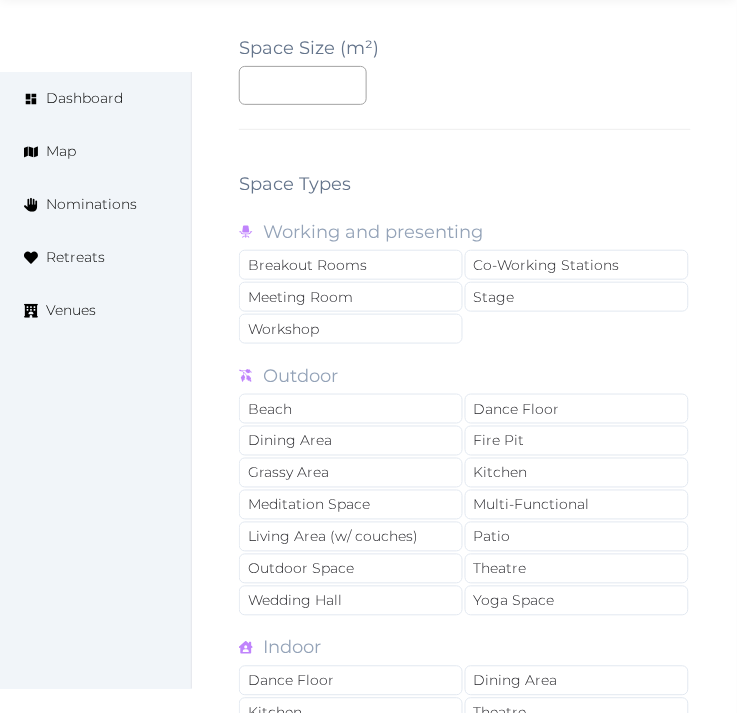 click on "Meeting Room" at bounding box center [351, 297] 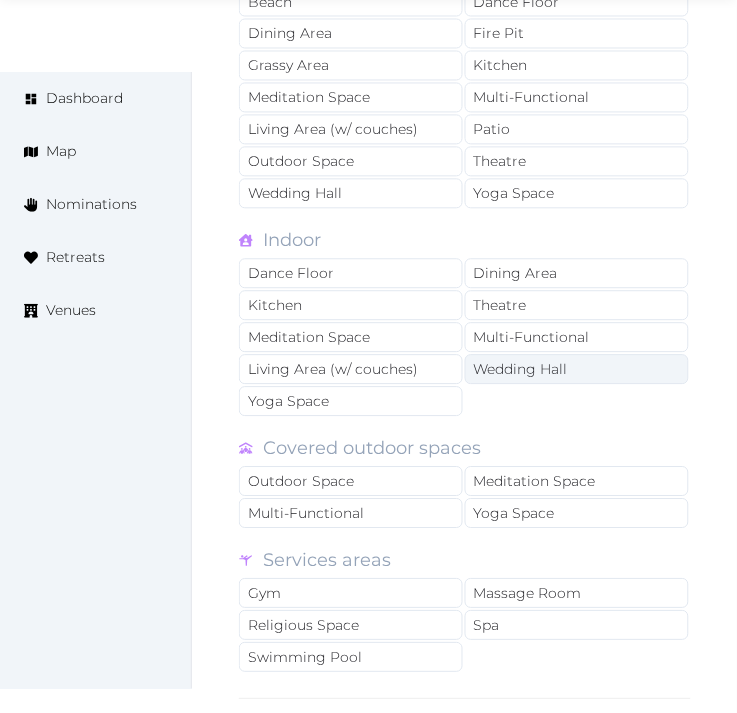 scroll, scrollTop: 3333, scrollLeft: 0, axis: vertical 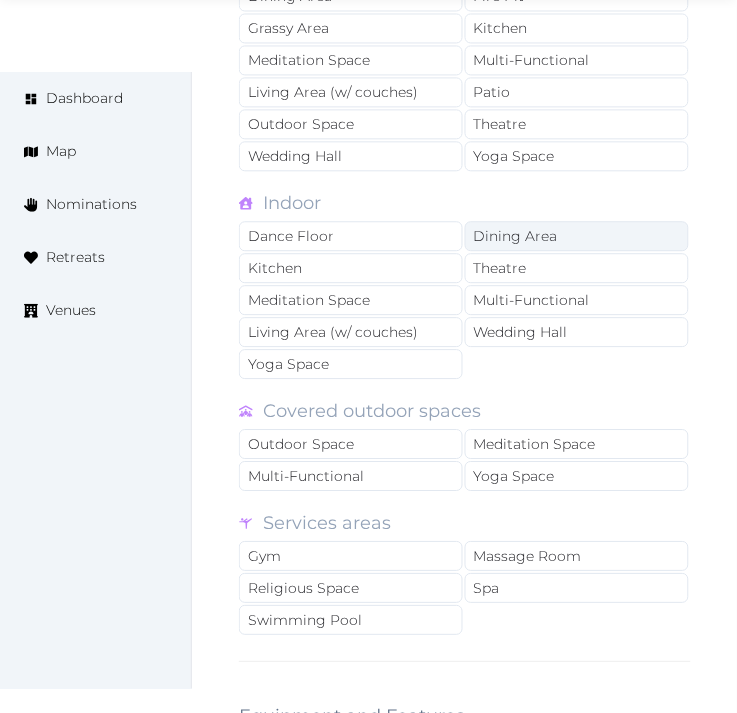 click on "Dining Area" at bounding box center (577, 236) 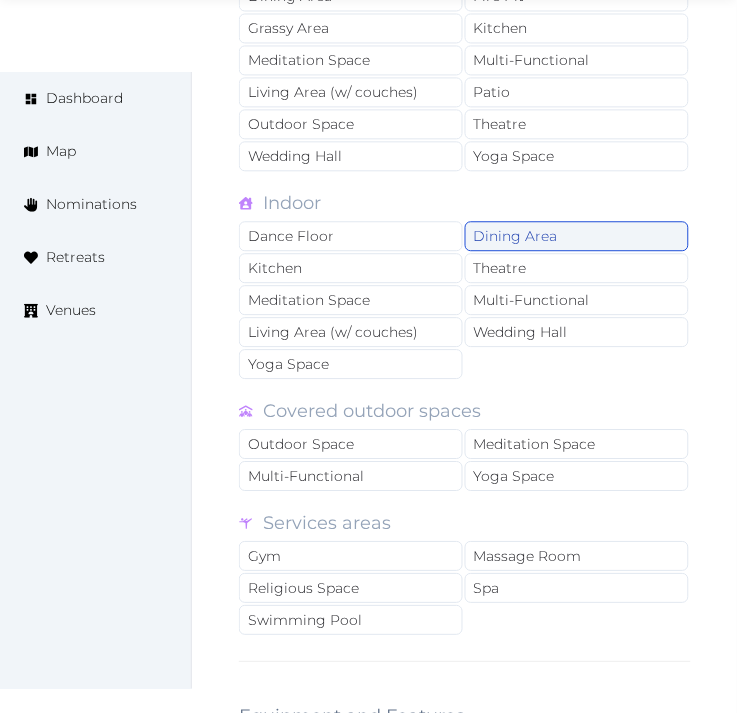 click on "Dining Area" at bounding box center (577, 236) 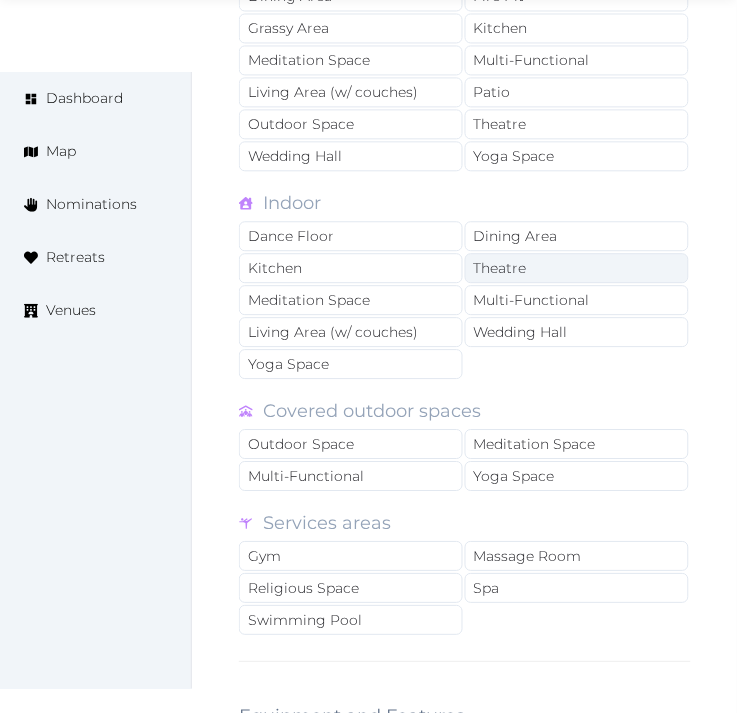 click on "Theatre" at bounding box center (577, 268) 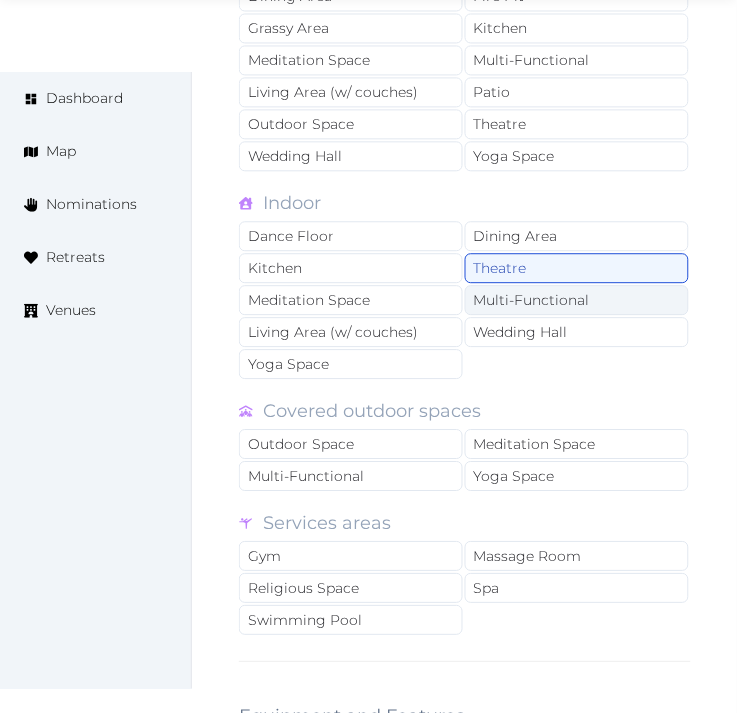 click on "Multi-Functional" at bounding box center (577, 300) 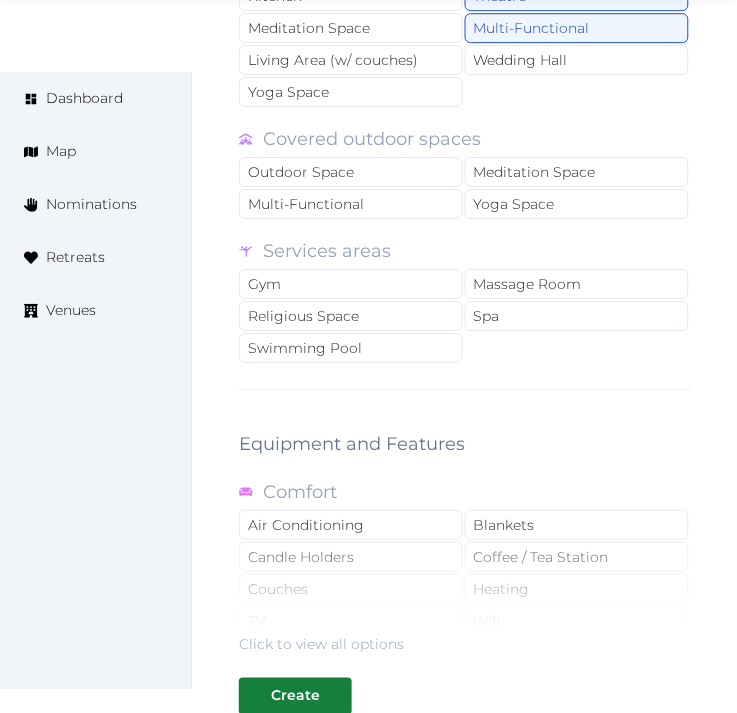 scroll, scrollTop: 3666, scrollLeft: 0, axis: vertical 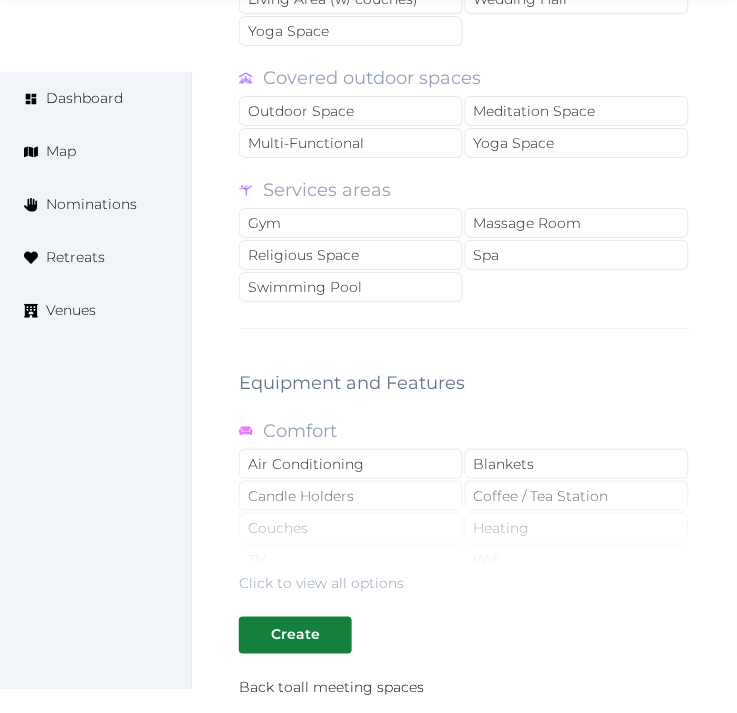 click on "Click to view all options" at bounding box center (465, 529) 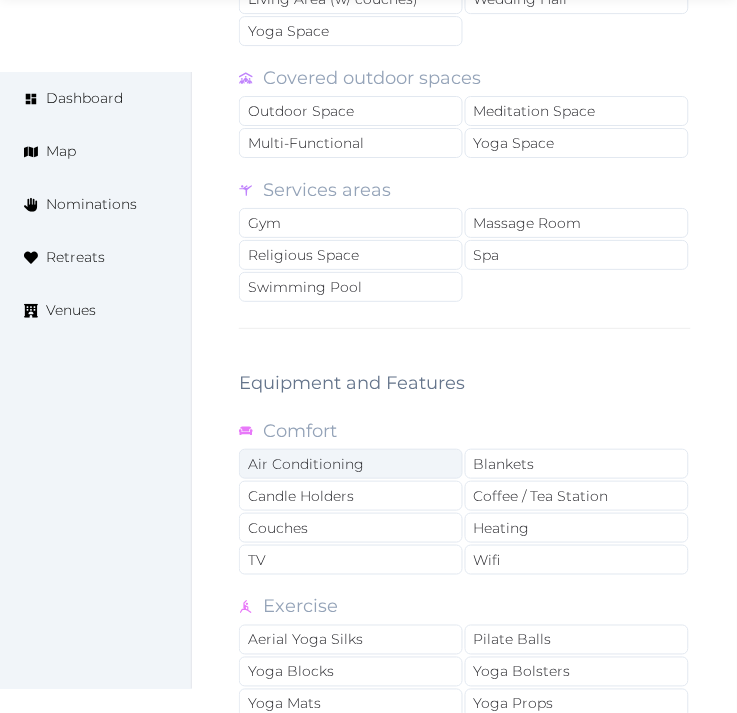 click on "Air Conditioning" at bounding box center [351, 464] 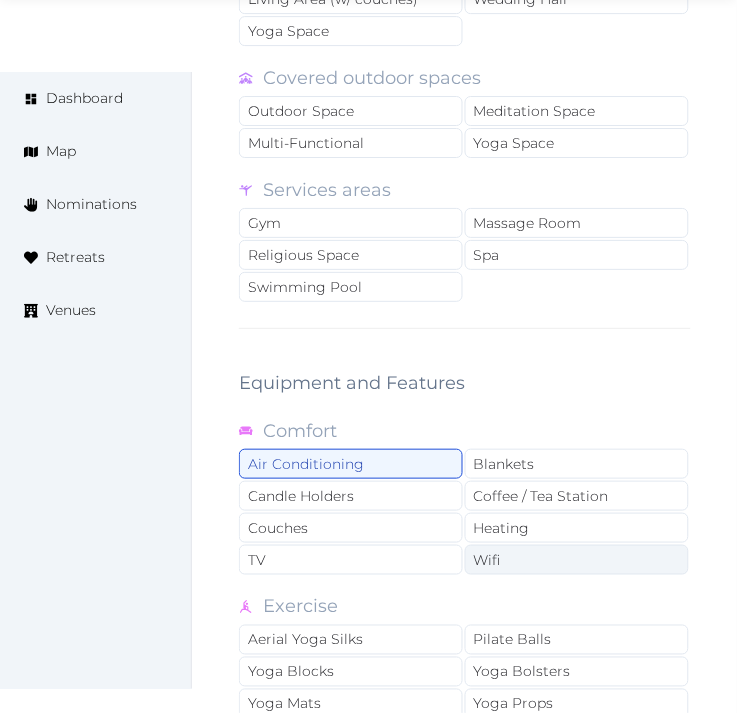 click on "Wifi" at bounding box center [577, 560] 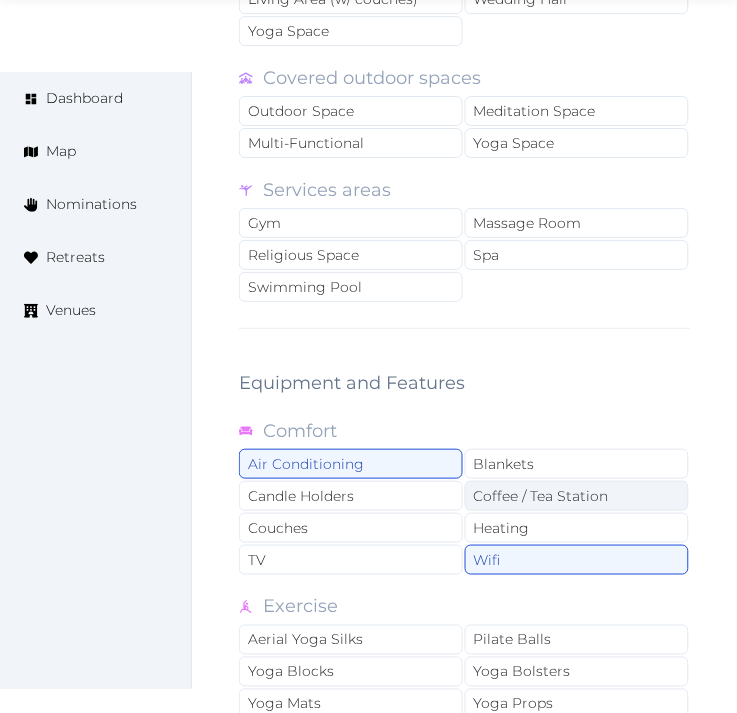 click on "Coffee / Tea Station" at bounding box center (577, 496) 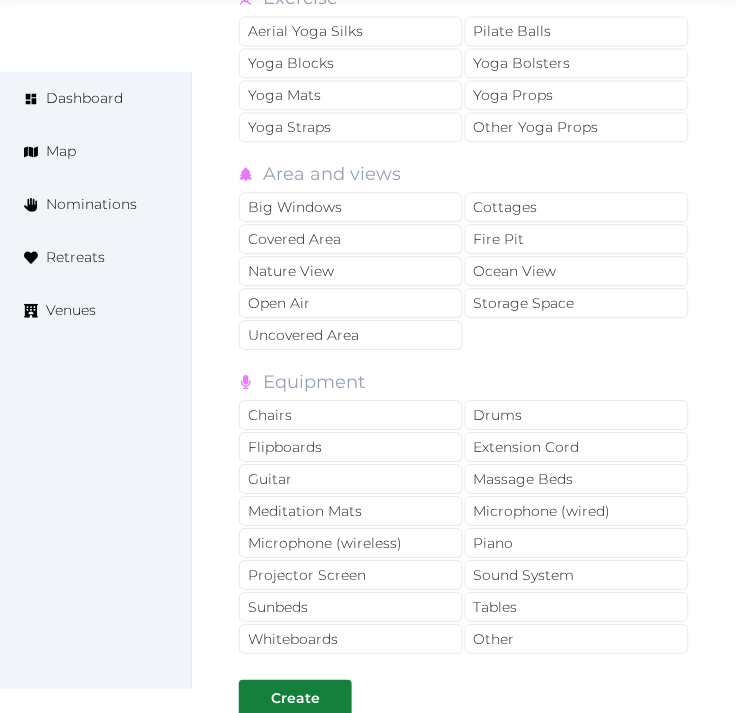scroll, scrollTop: 4333, scrollLeft: 0, axis: vertical 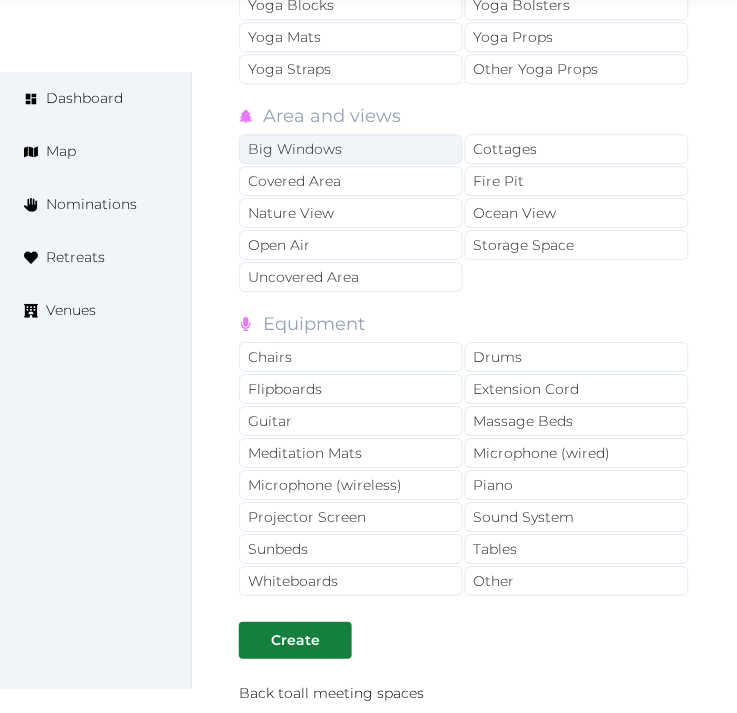 click on "Big Windows" at bounding box center (351, 149) 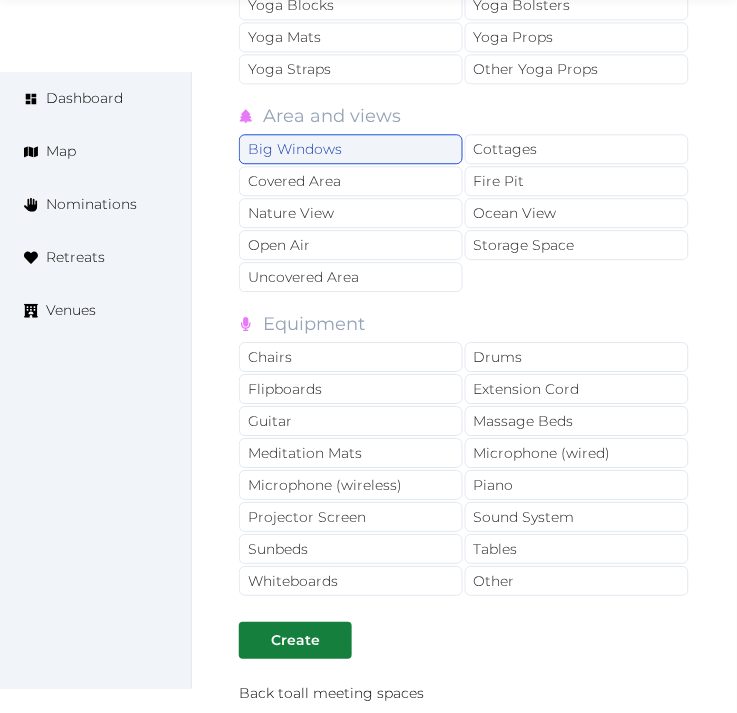 click on "Big Windows" at bounding box center (351, 149) 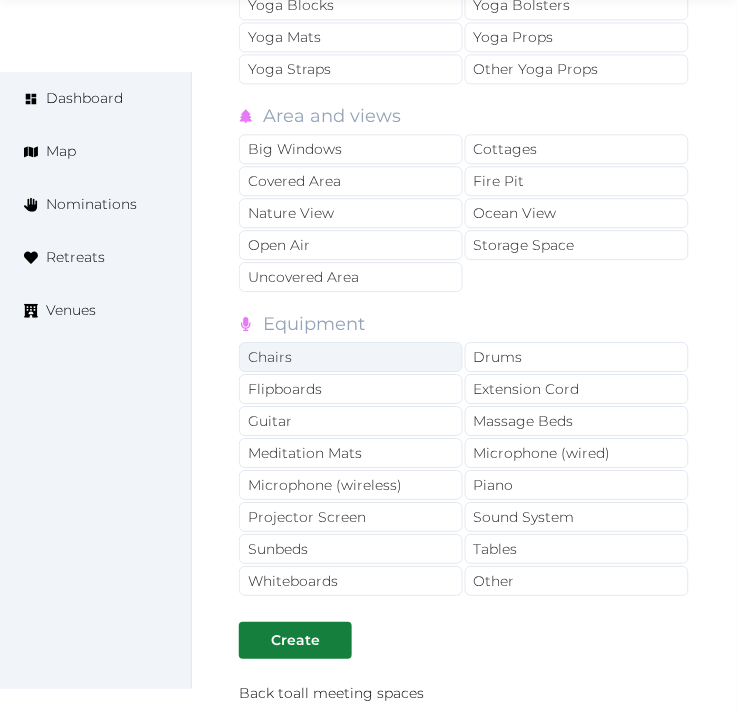 click on "Chairs" at bounding box center (351, 357) 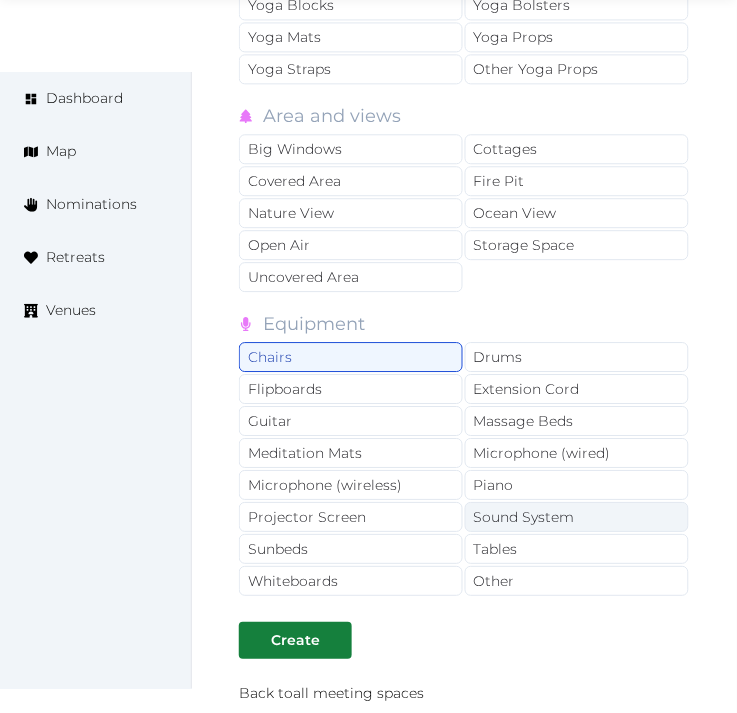 click on "Sound System" at bounding box center [577, 517] 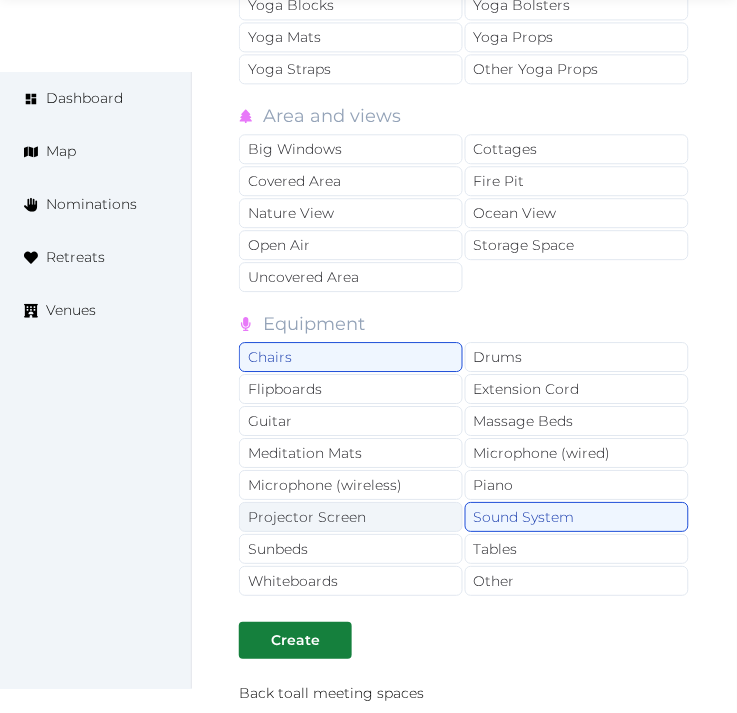 click on "Projector Screen" at bounding box center [351, 517] 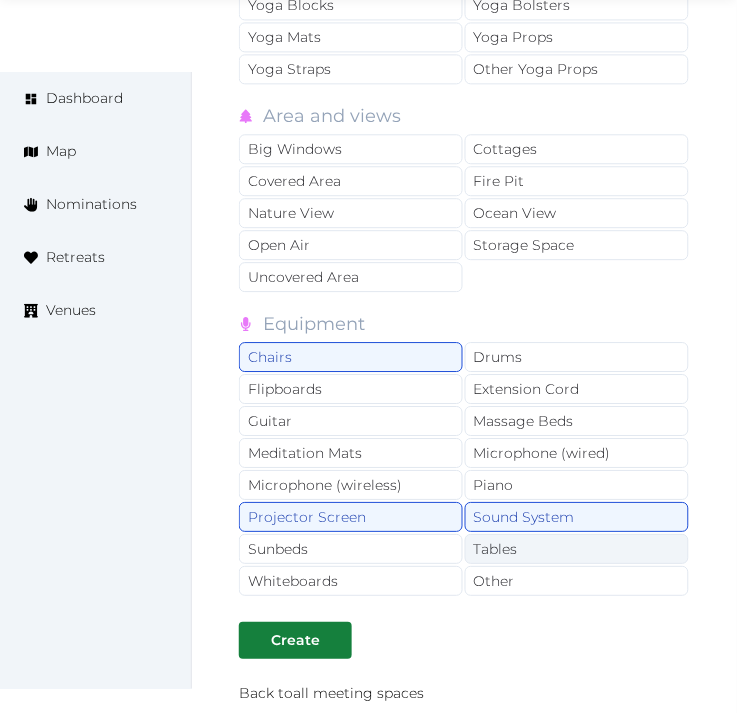click on "Tables" at bounding box center [577, 549] 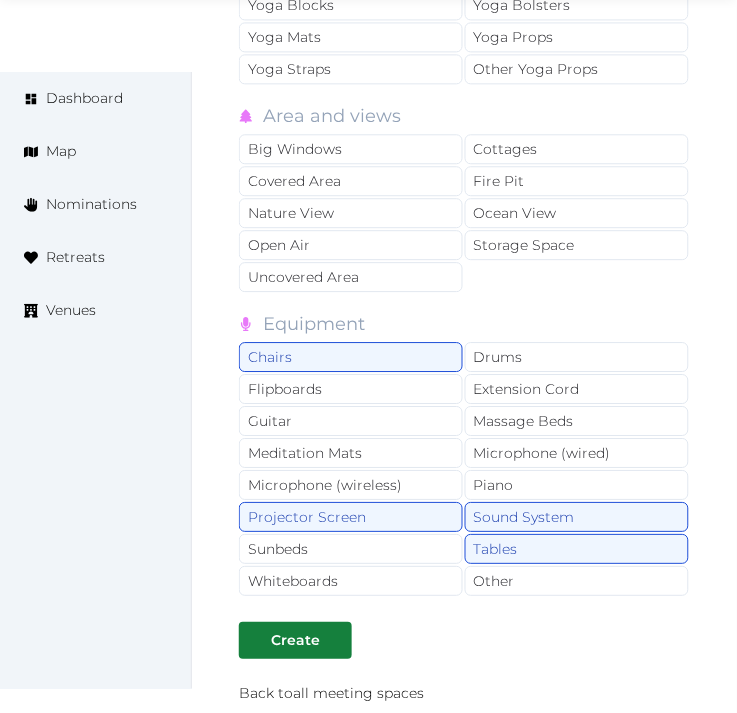 click on "**********" at bounding box center [465, -987] 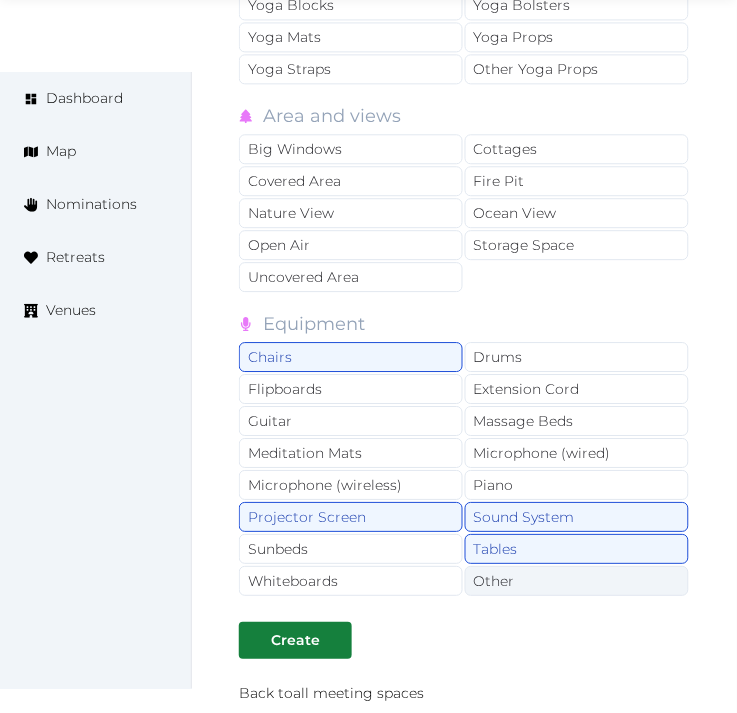 click on "Other" at bounding box center [577, 581] 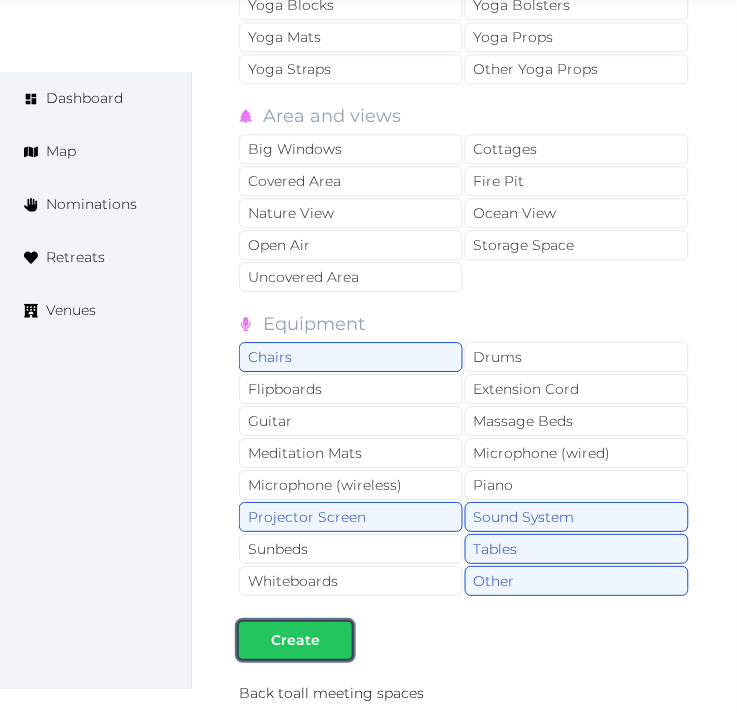 click at bounding box center [336, 640] 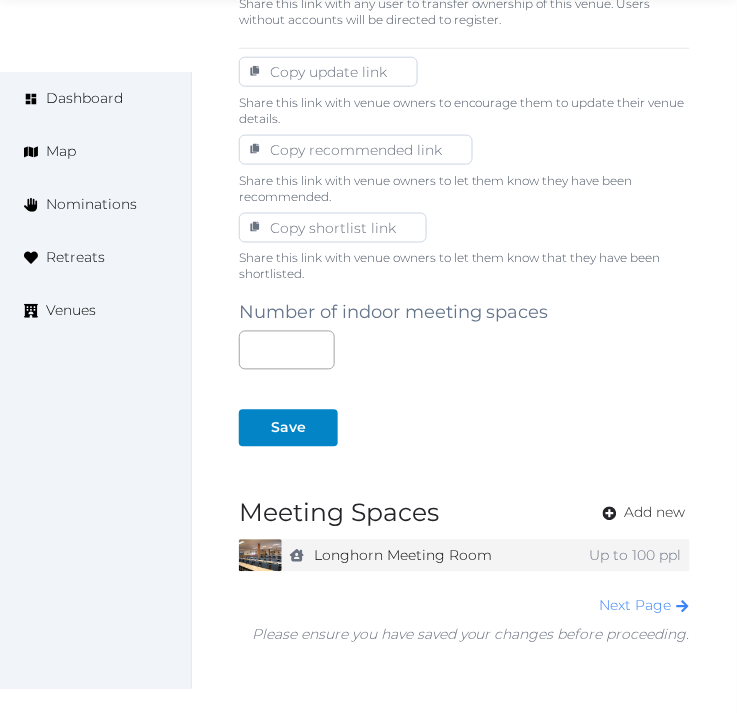 scroll, scrollTop: 1337, scrollLeft: 0, axis: vertical 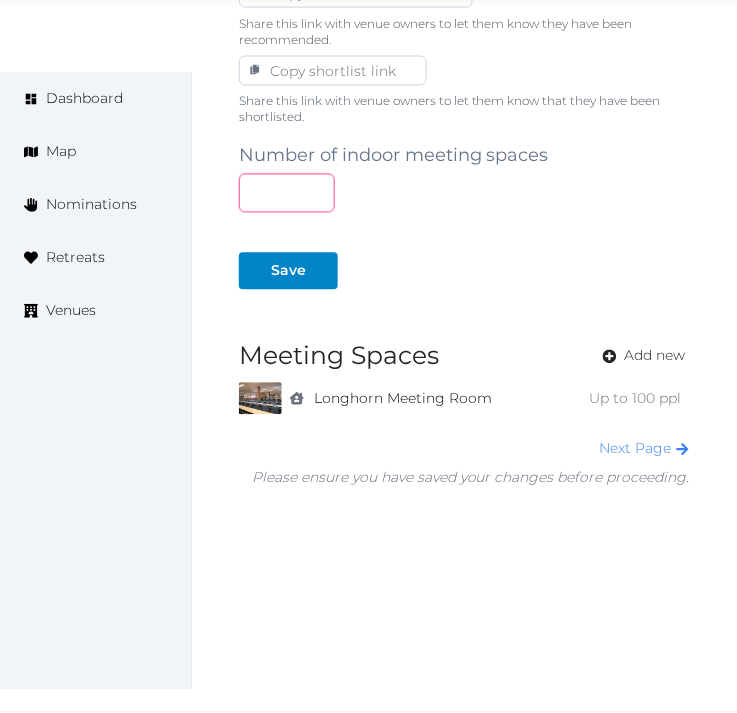 drag, startPoint x: 264, startPoint y: 197, endPoint x: 210, endPoint y: 193, distance: 54.147945 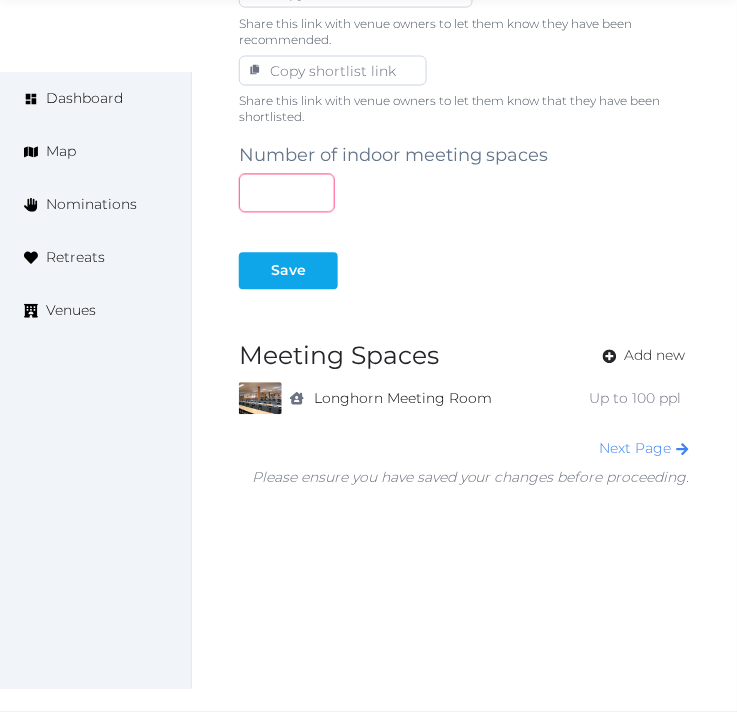type on "*" 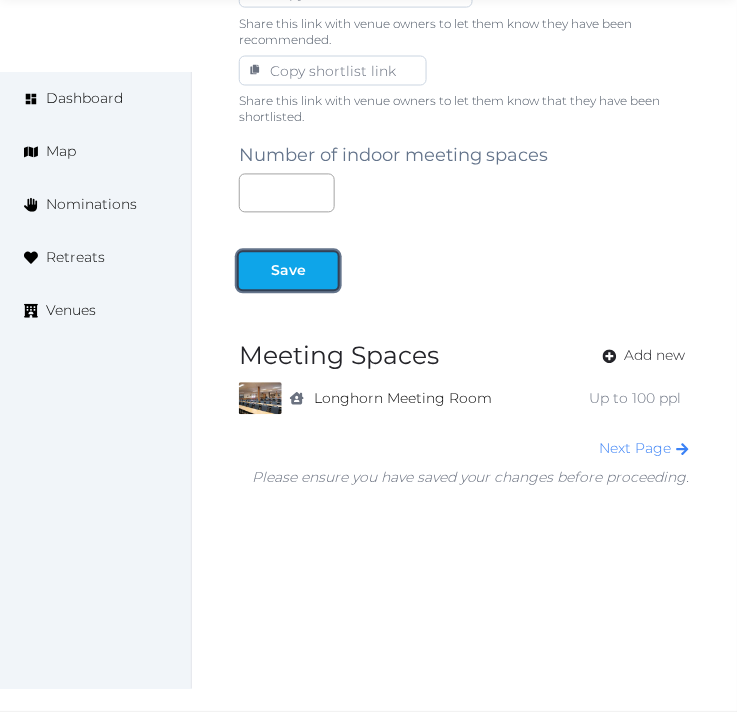 click at bounding box center [322, 271] 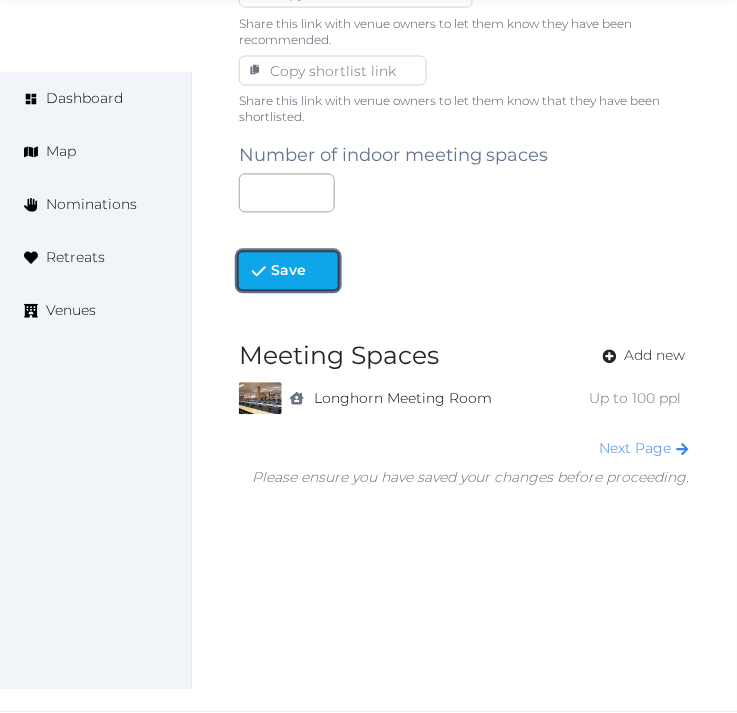 click at bounding box center [322, 271] 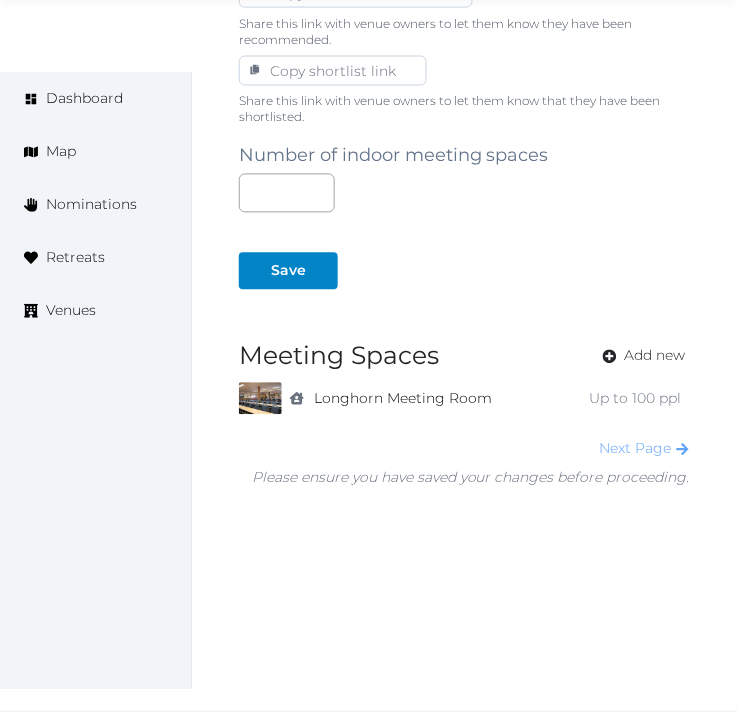 click on "Next Page" at bounding box center (645, 449) 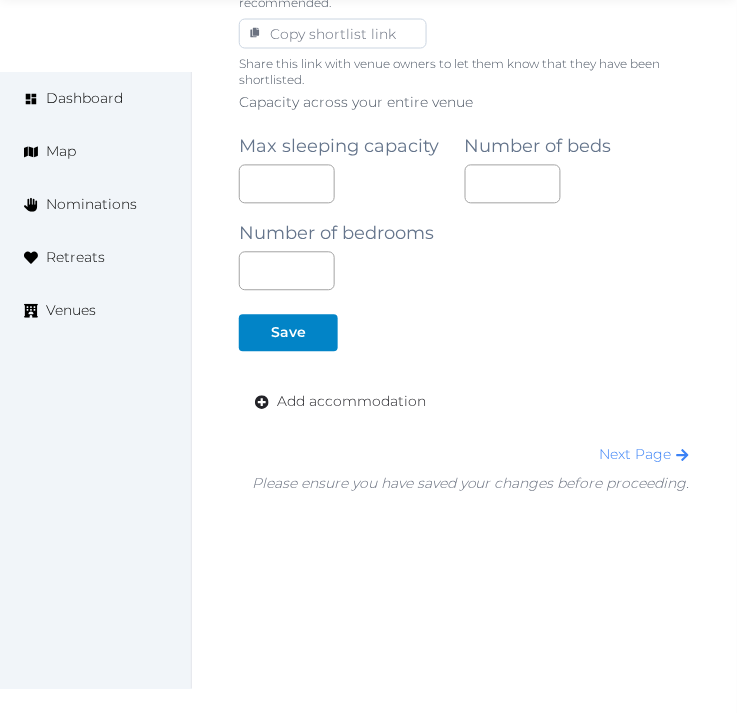 scroll, scrollTop: 1380, scrollLeft: 0, axis: vertical 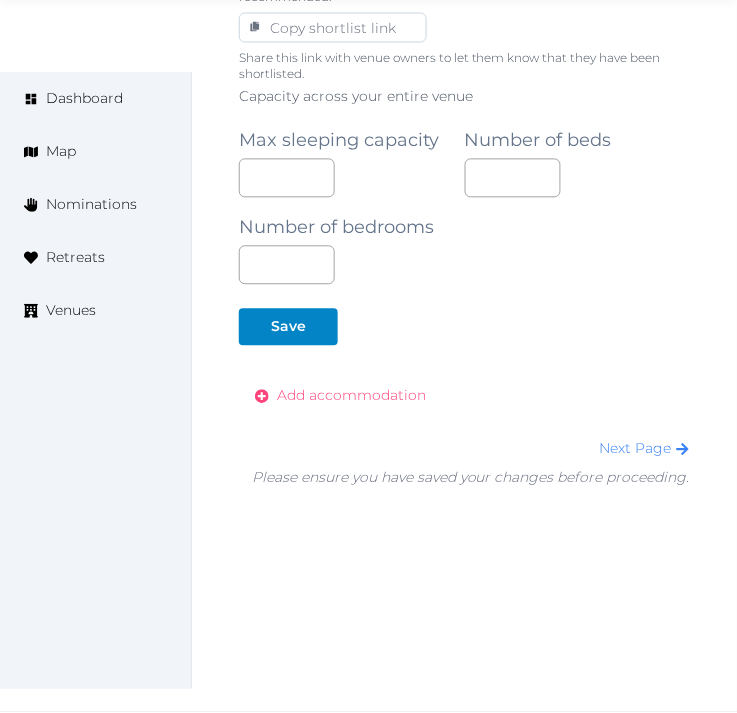click on "Add accommodation" at bounding box center (351, 396) 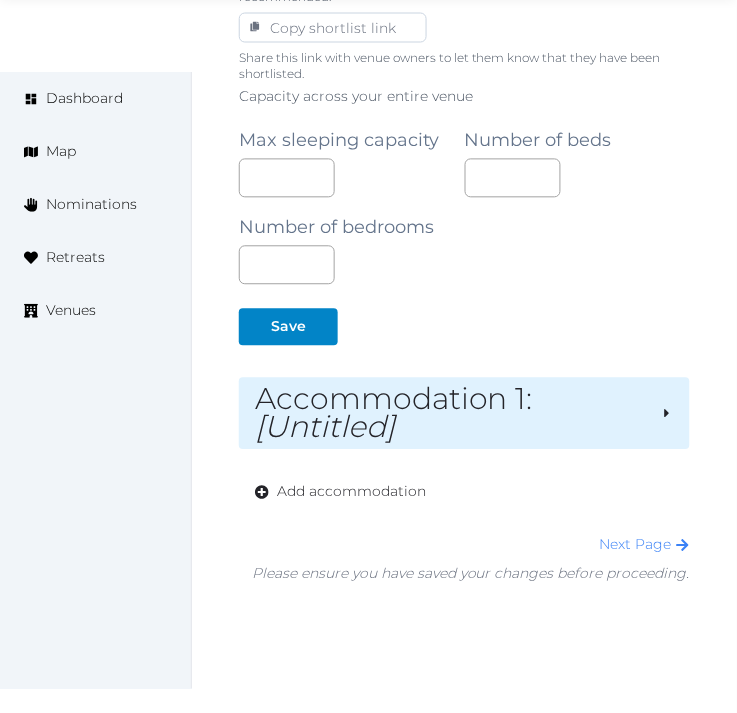 click on "Accommodation 1 :  [Untitled]" at bounding box center (450, 414) 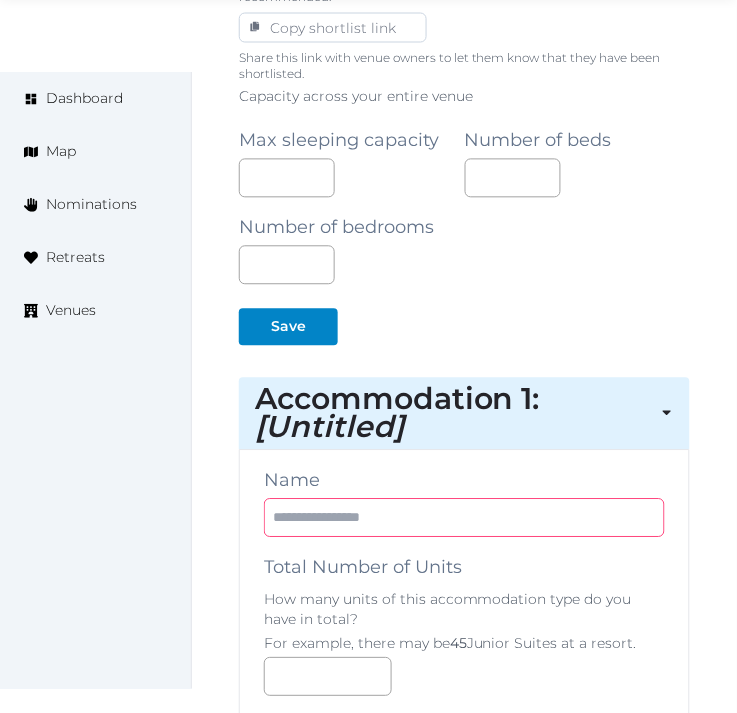 click at bounding box center (464, 518) 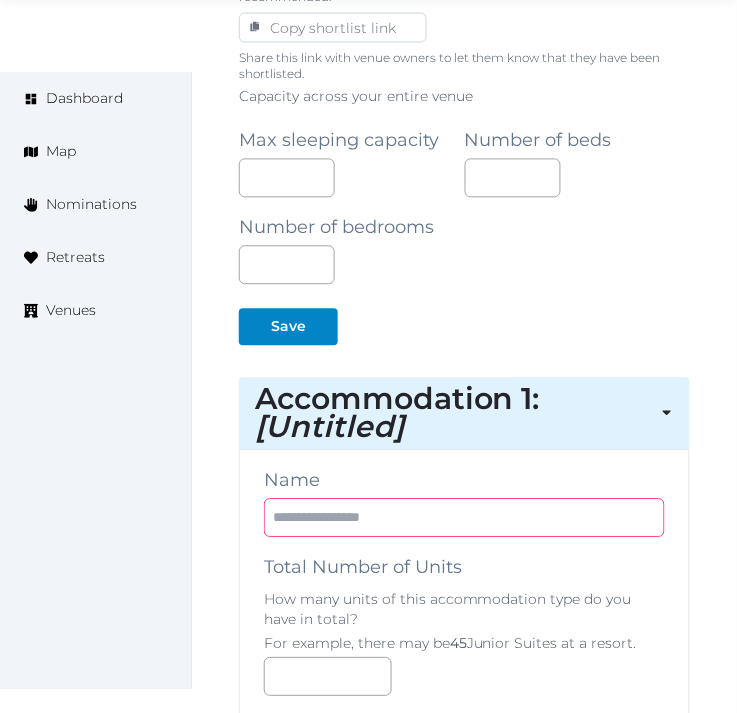 paste on "**********" 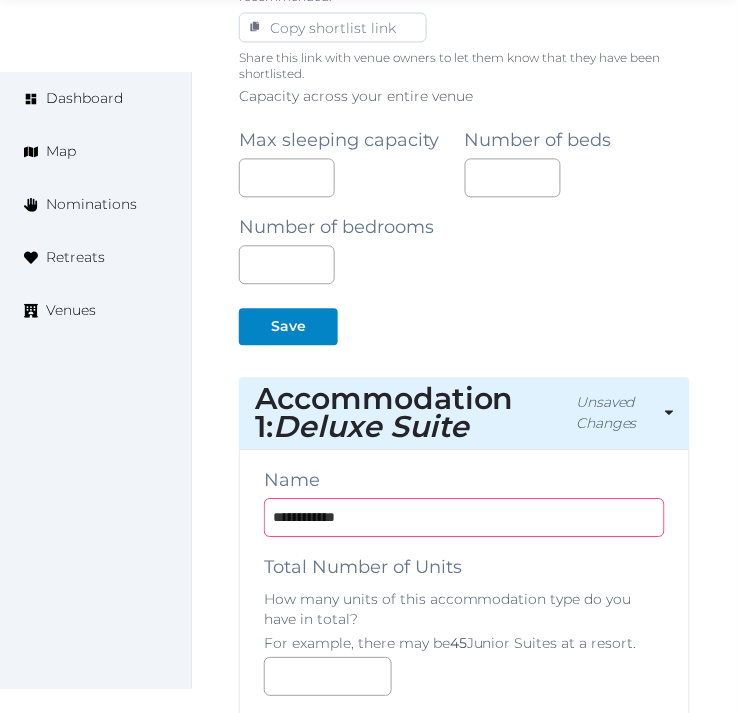 type on "**********" 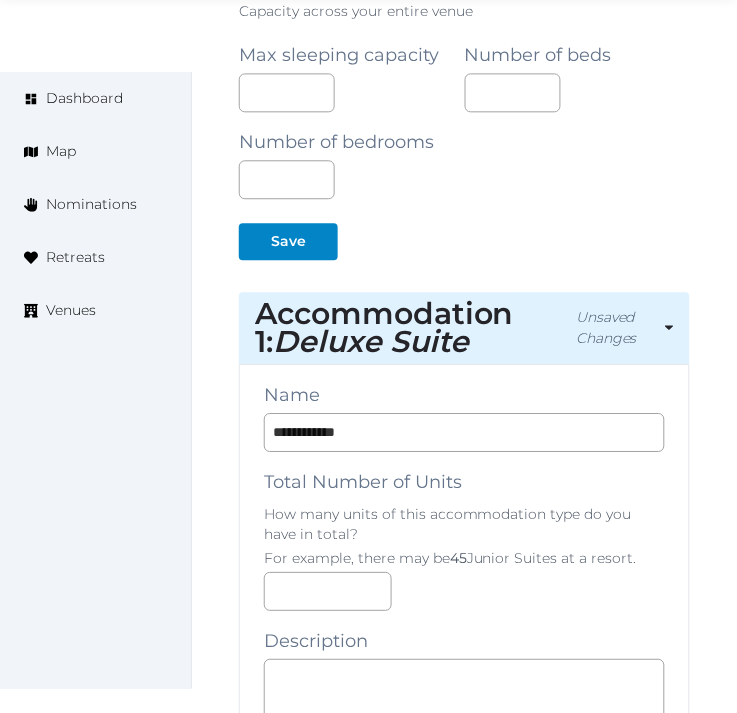 scroll, scrollTop: 1602, scrollLeft: 0, axis: vertical 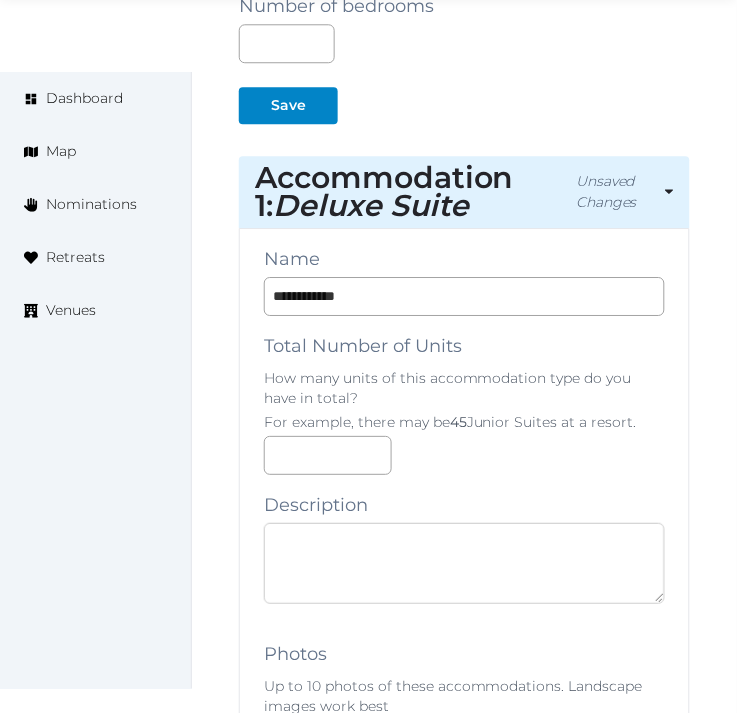 click at bounding box center [464, 563] 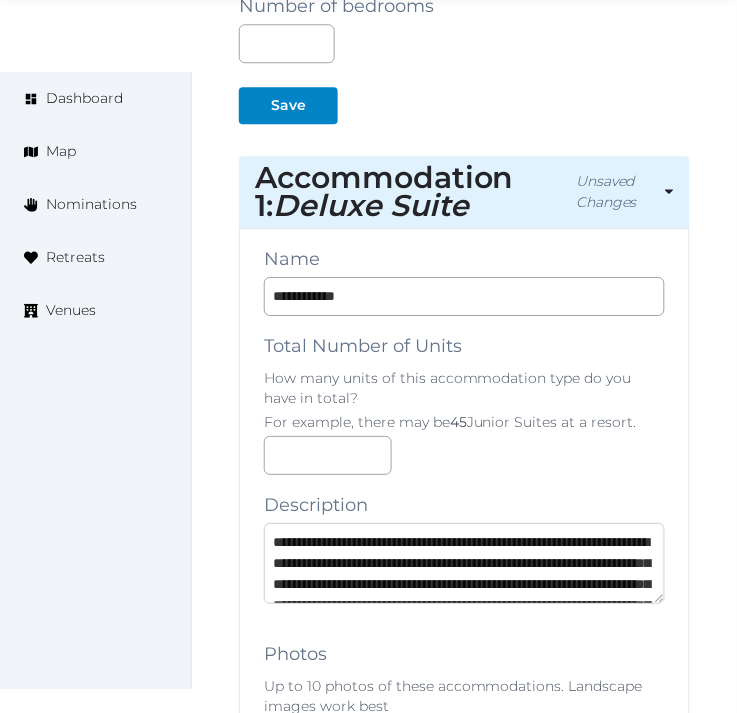 scroll, scrollTop: 241, scrollLeft: 0, axis: vertical 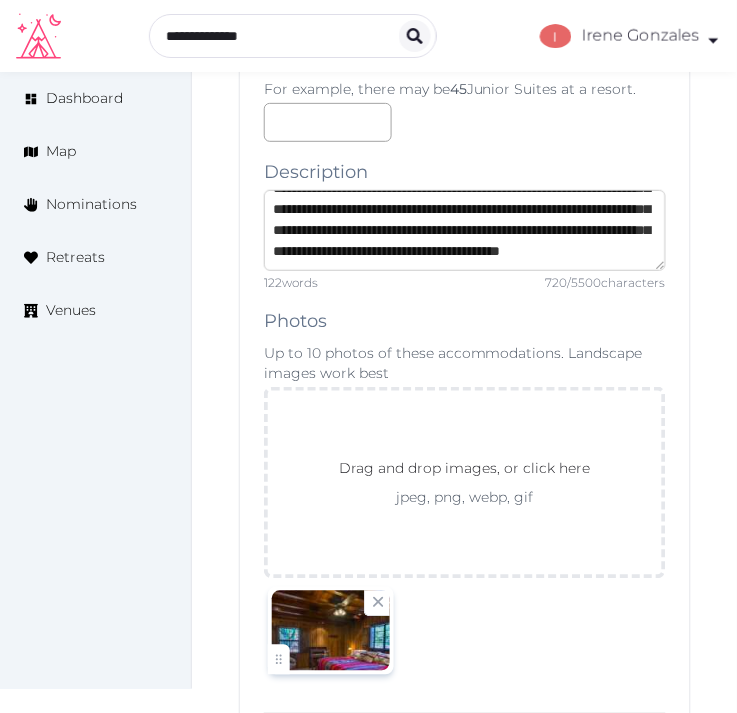 click on "**********" at bounding box center [465, 230] 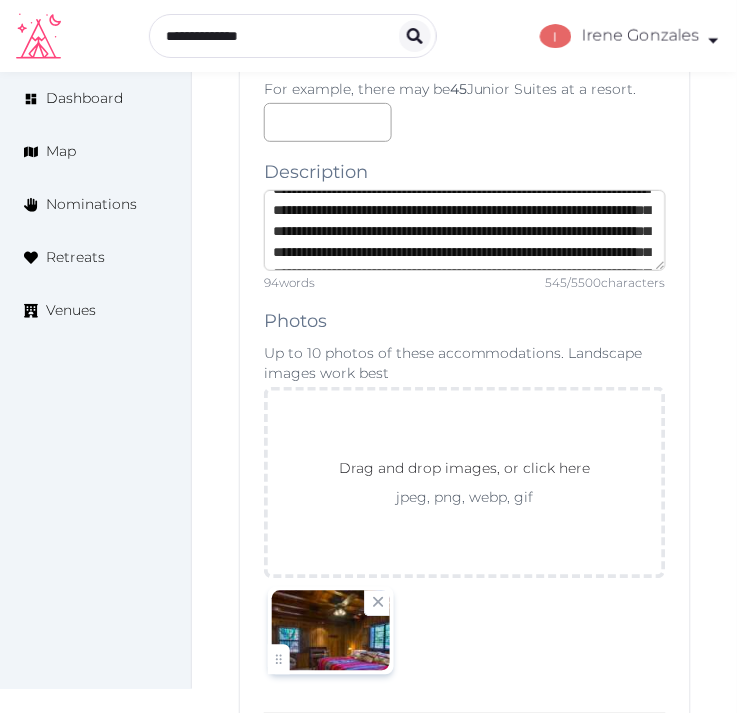 scroll, scrollTop: 0, scrollLeft: 0, axis: both 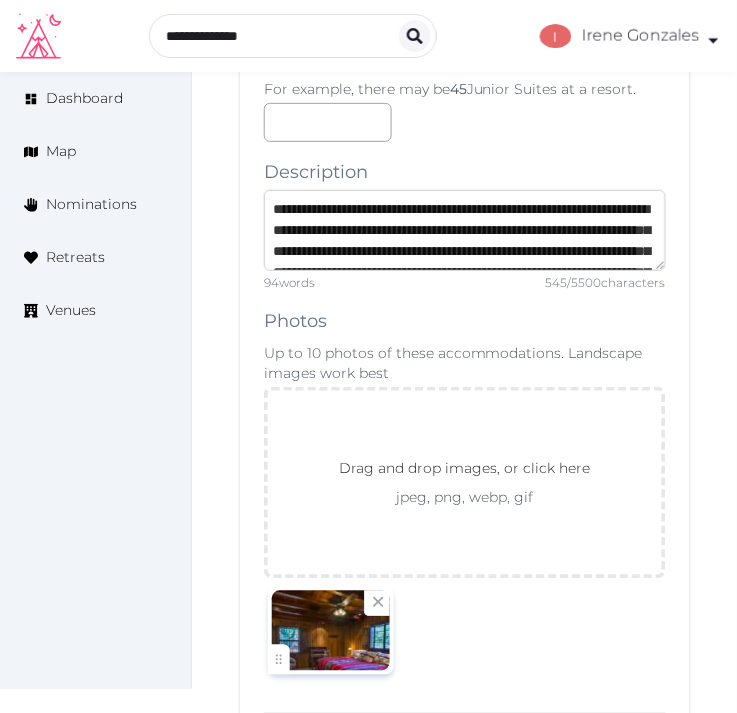 type on "**********" 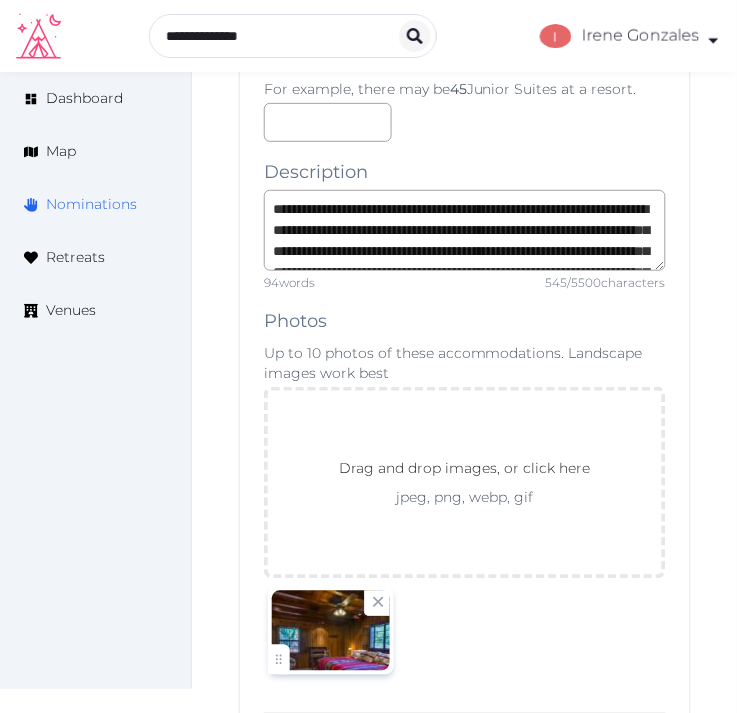 scroll, scrollTop: 1824, scrollLeft: 0, axis: vertical 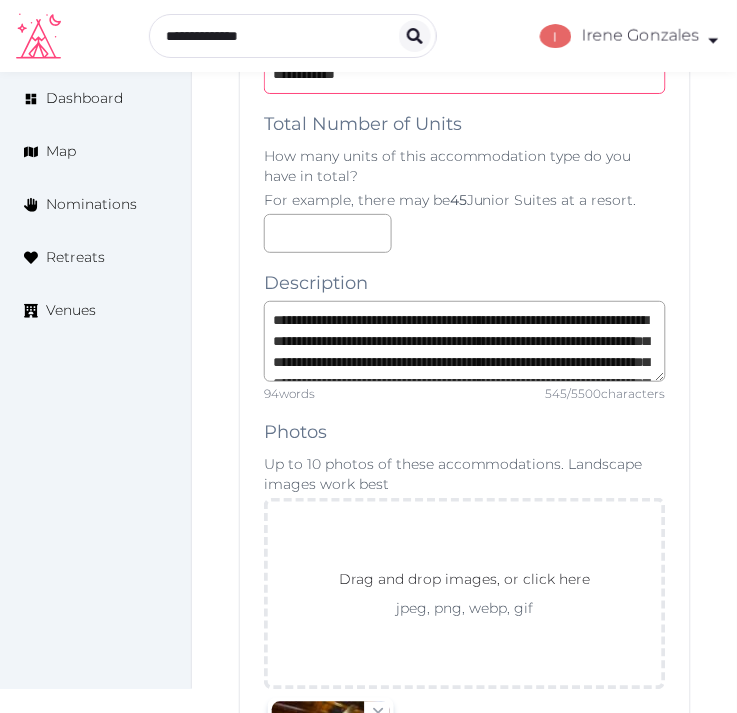 click on "**********" at bounding box center [465, 74] 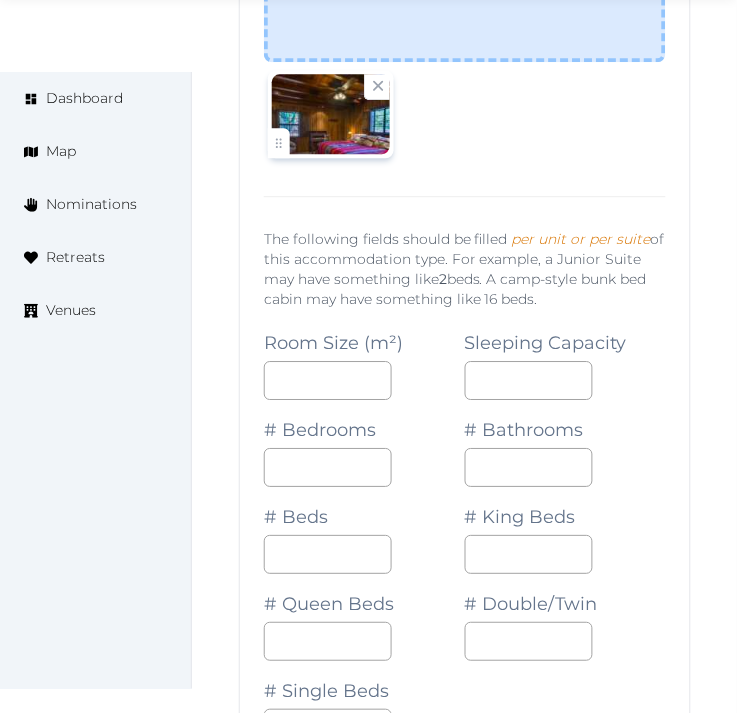 scroll, scrollTop: 2491, scrollLeft: 0, axis: vertical 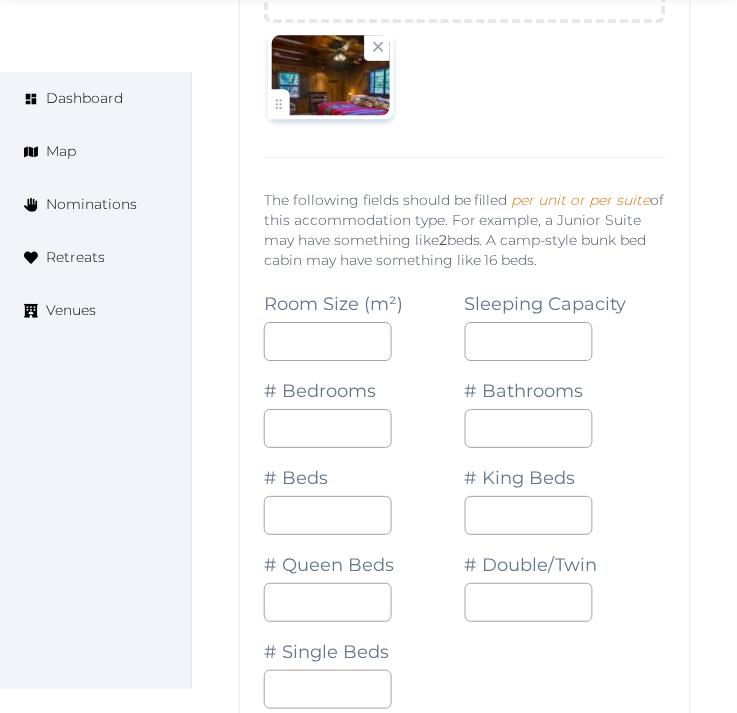type on "**********" 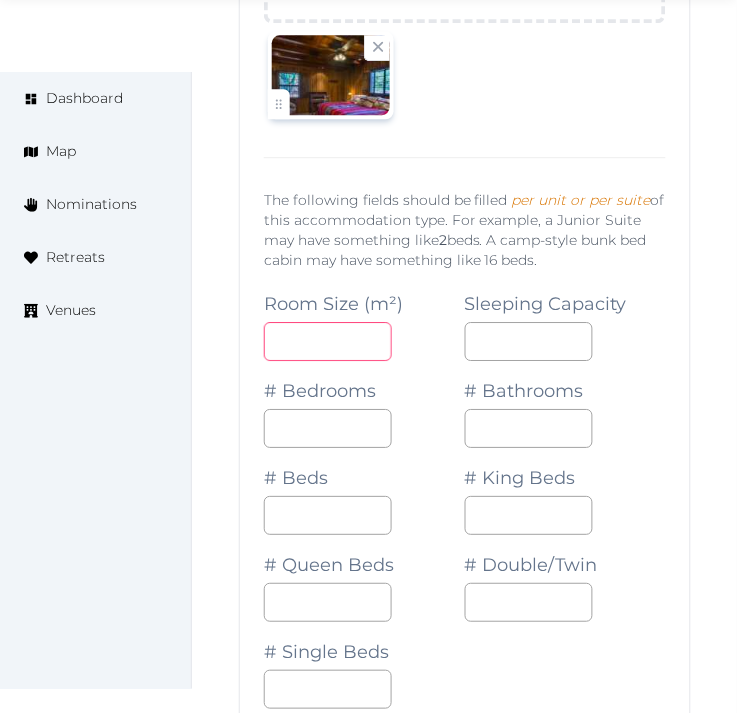 click at bounding box center (328, 341) 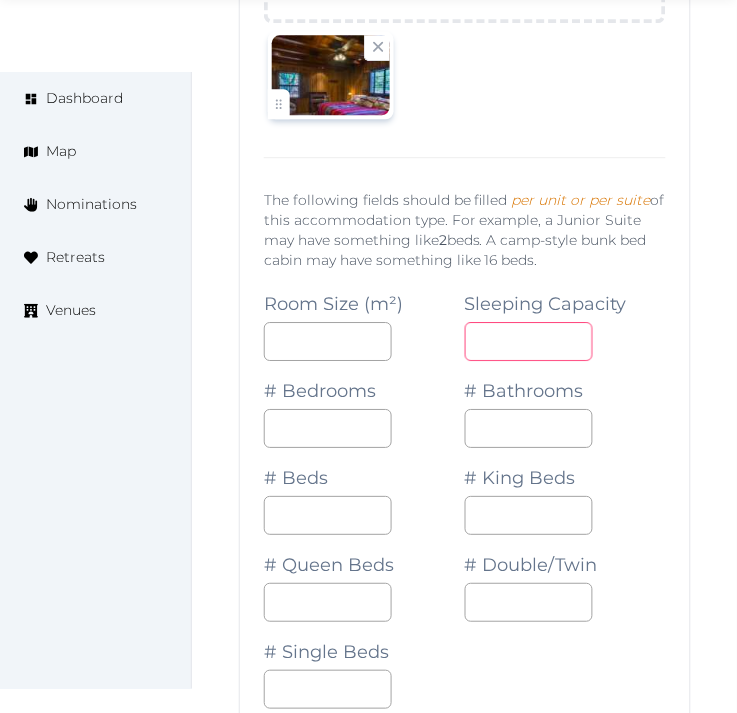 click at bounding box center (529, 341) 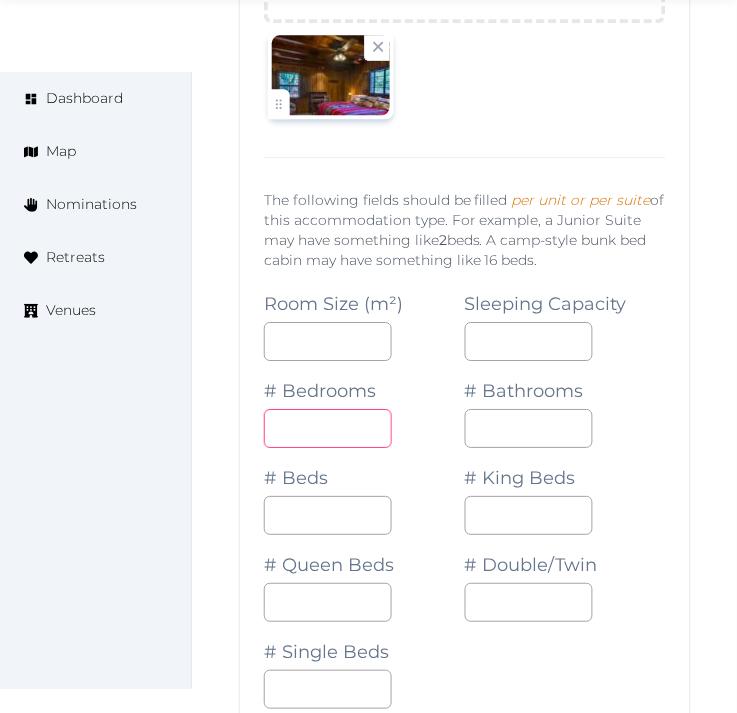 click at bounding box center [328, 428] 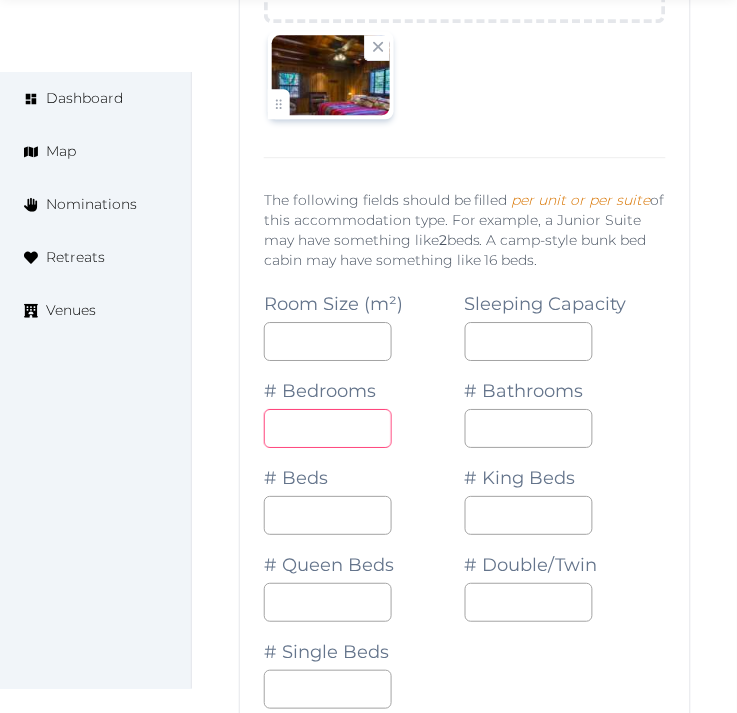 type on "*" 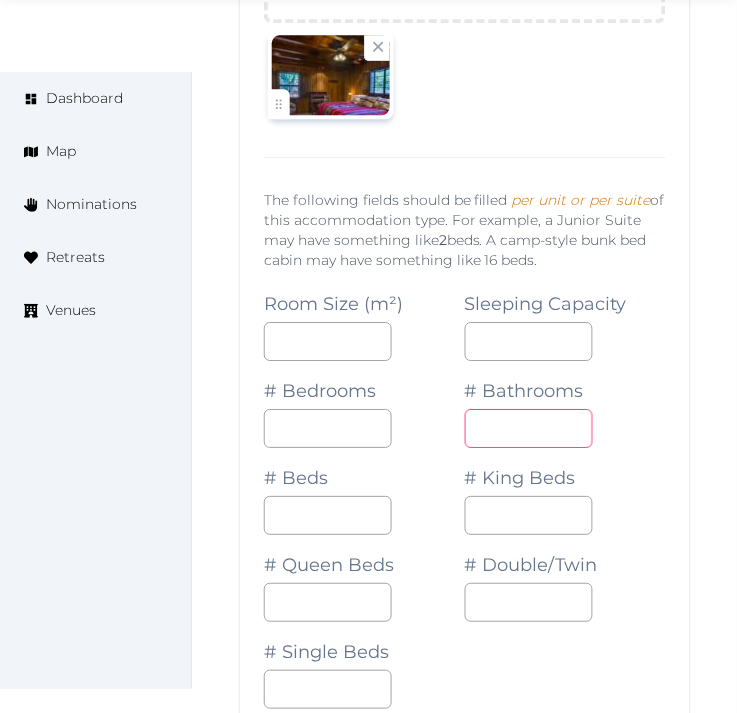 click at bounding box center (529, 428) 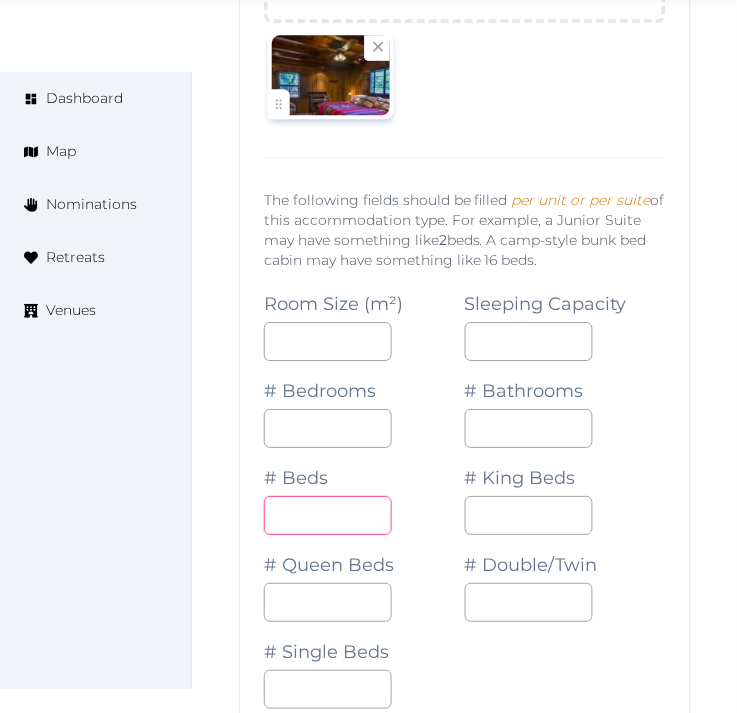 click at bounding box center [328, 515] 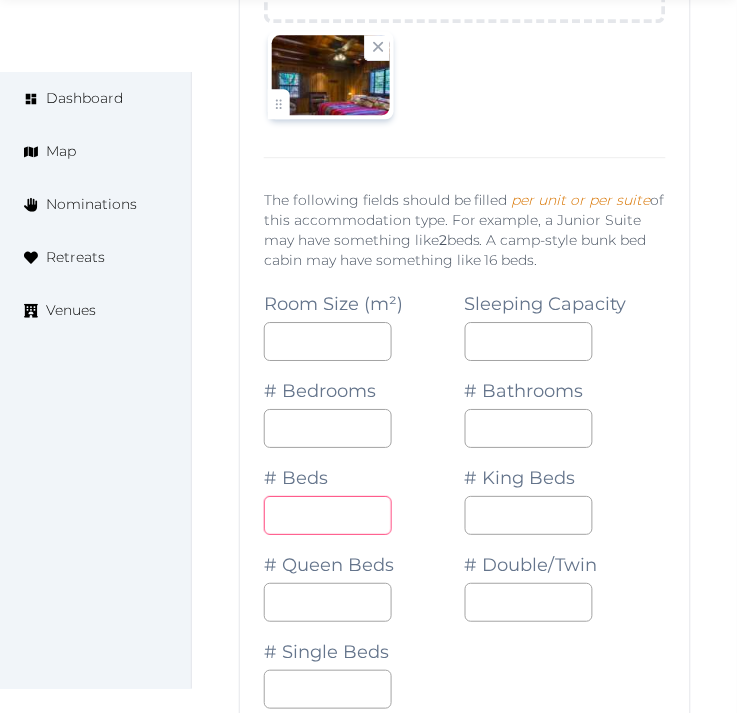 type on "*" 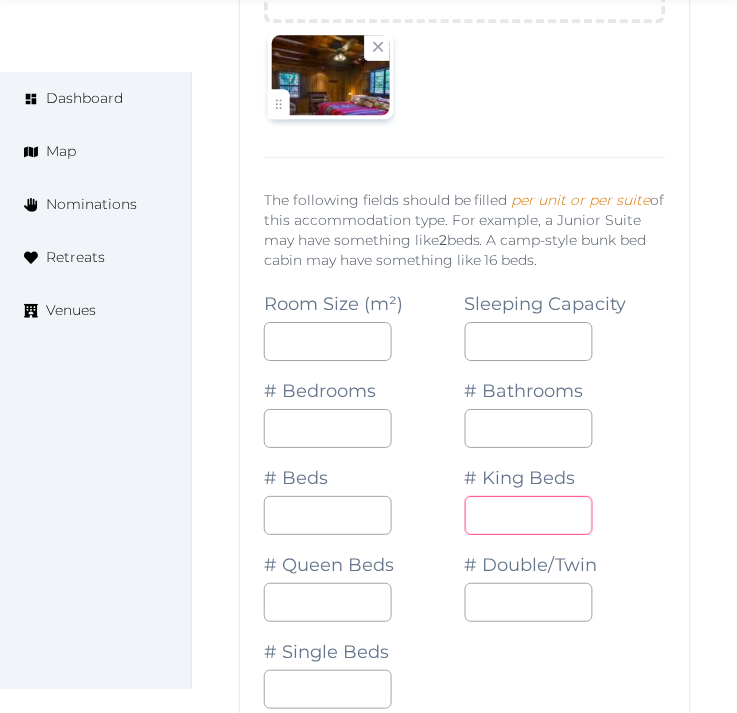 click at bounding box center [529, 515] 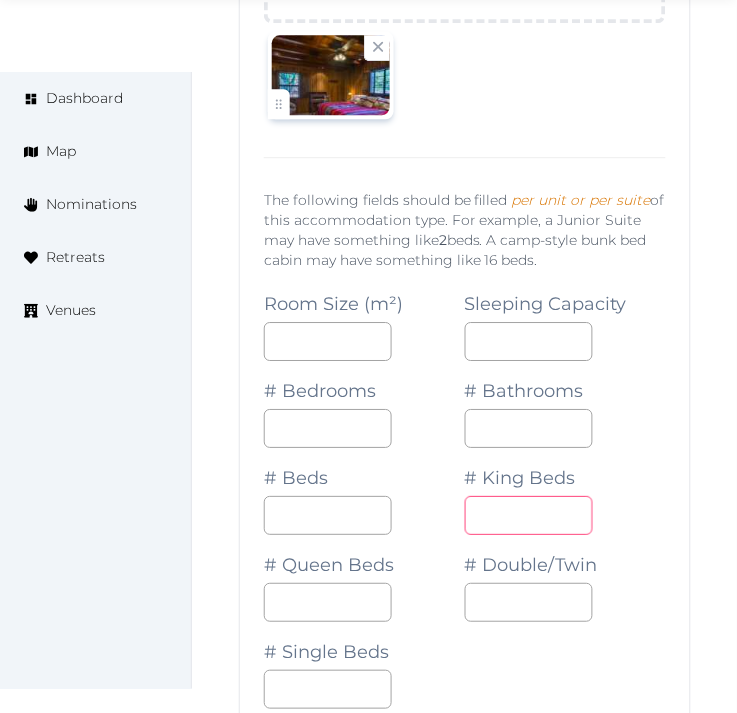 type on "*" 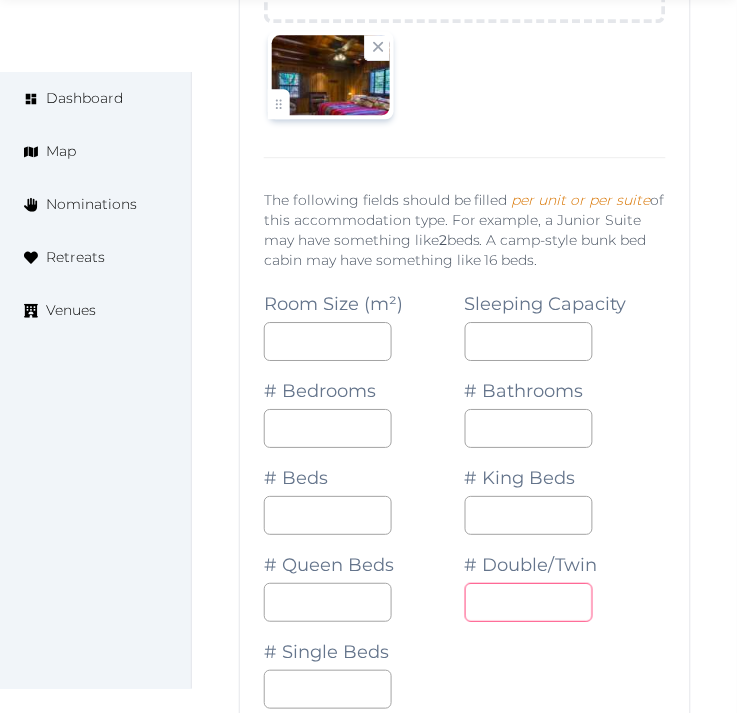 click at bounding box center (529, 602) 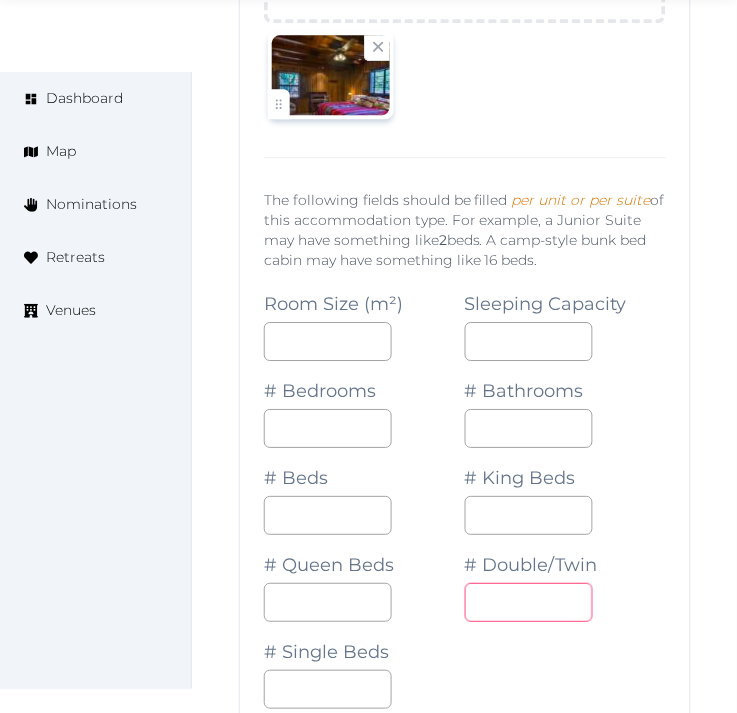 type on "*" 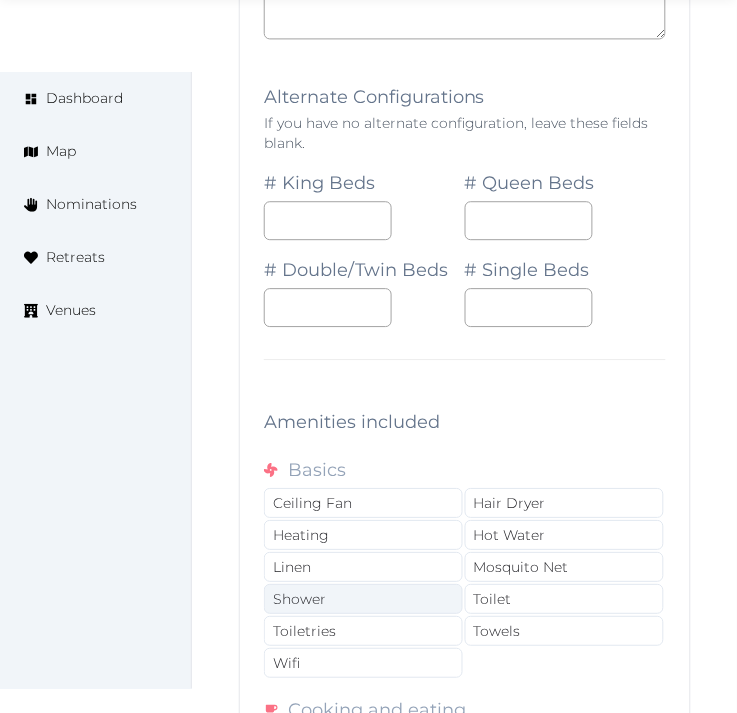 scroll, scrollTop: 3491, scrollLeft: 0, axis: vertical 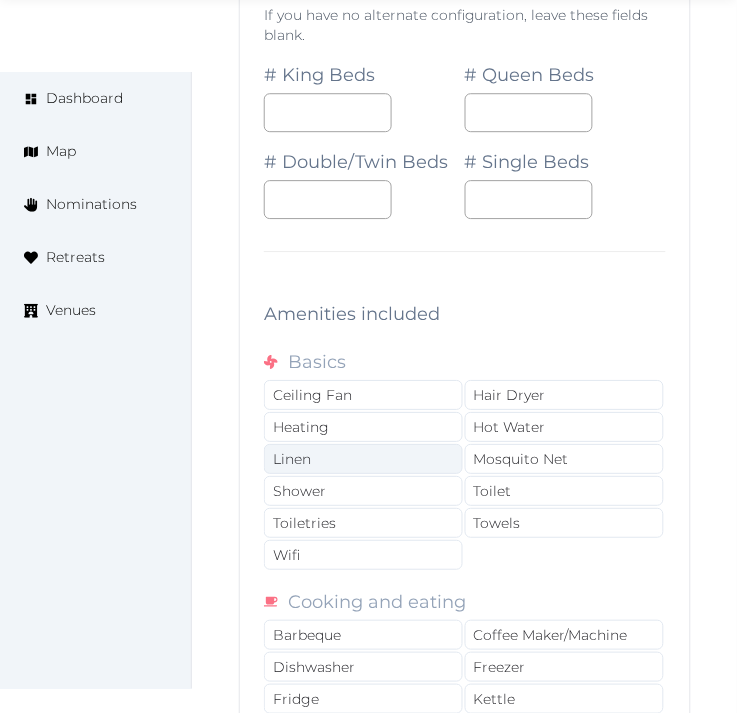 click on "Linen" at bounding box center [363, 459] 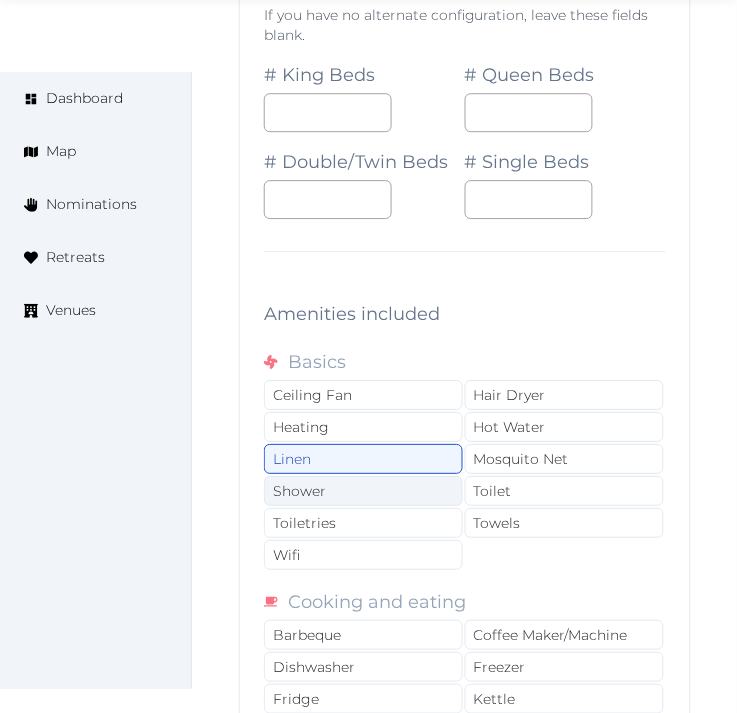 click on "Shower" at bounding box center [363, 491] 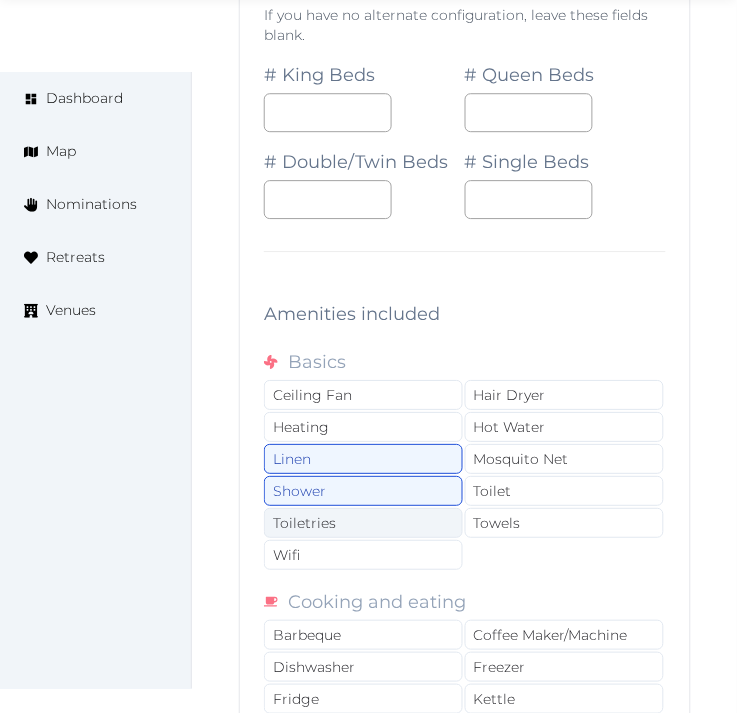 click on "Toiletries" at bounding box center [363, 523] 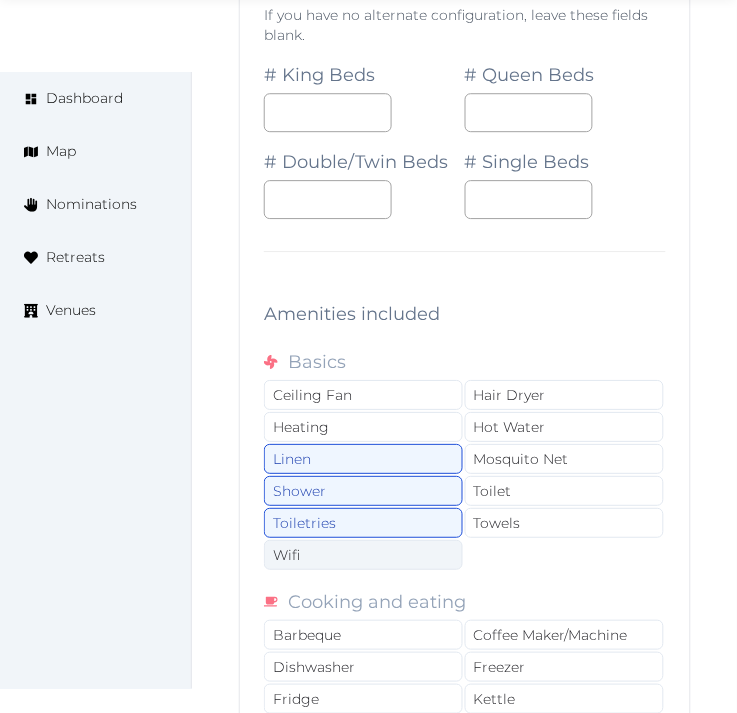 click on "Wifi" at bounding box center (363, 555) 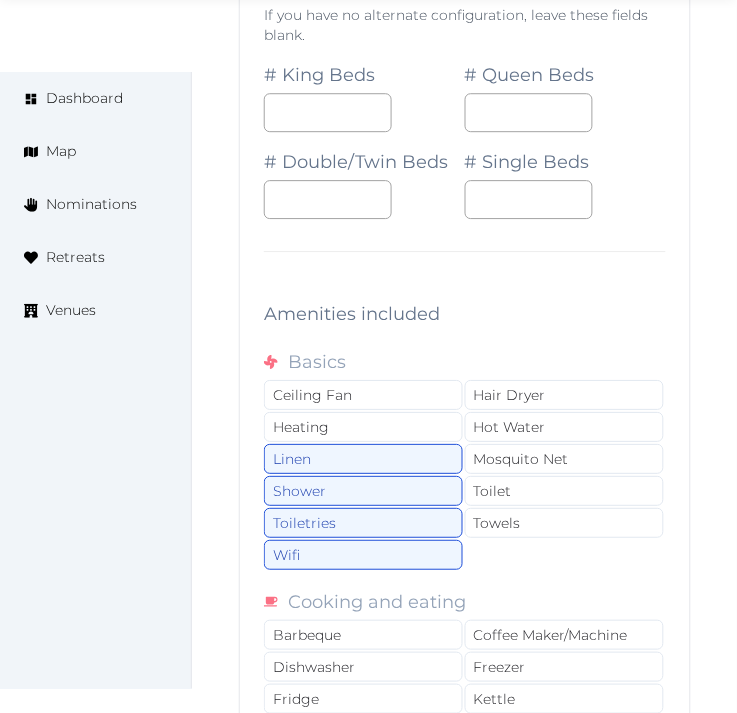 click on "Ceiling Fan Hair Dryer Heating Hot Water Linen Mosquito Net Shower Toilet Toiletries Towels Wifi" at bounding box center (465, 476) 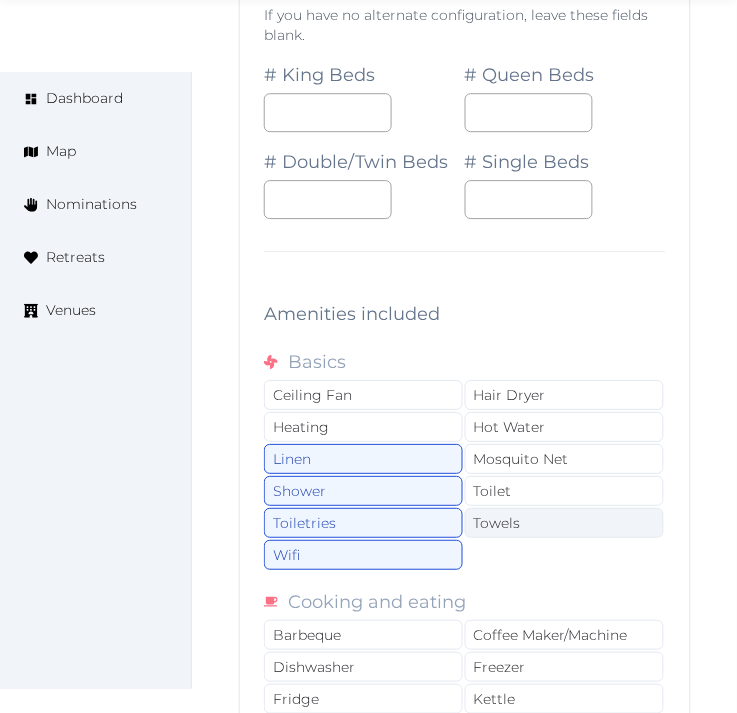click on "Towels" at bounding box center (564, 523) 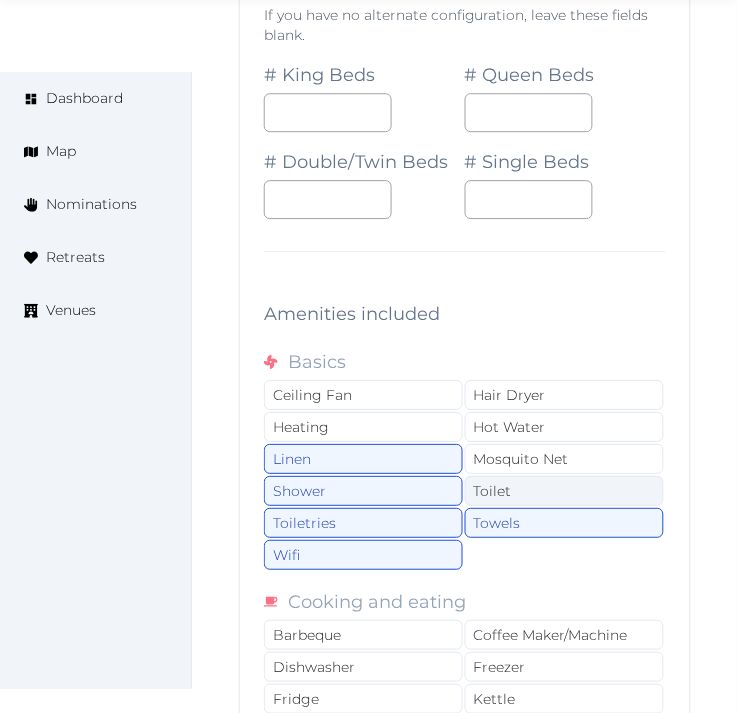 click on "Toilet" at bounding box center (564, 491) 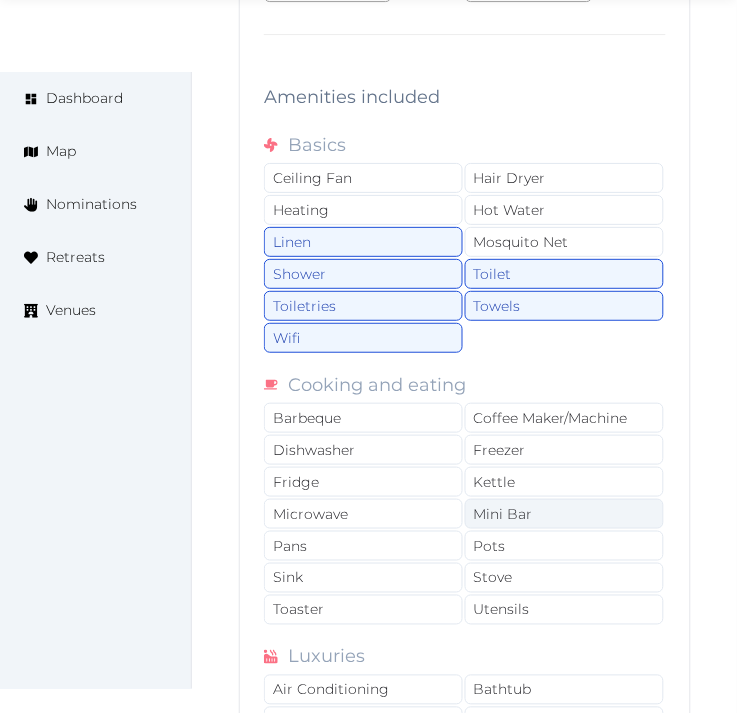 scroll, scrollTop: 3713, scrollLeft: 0, axis: vertical 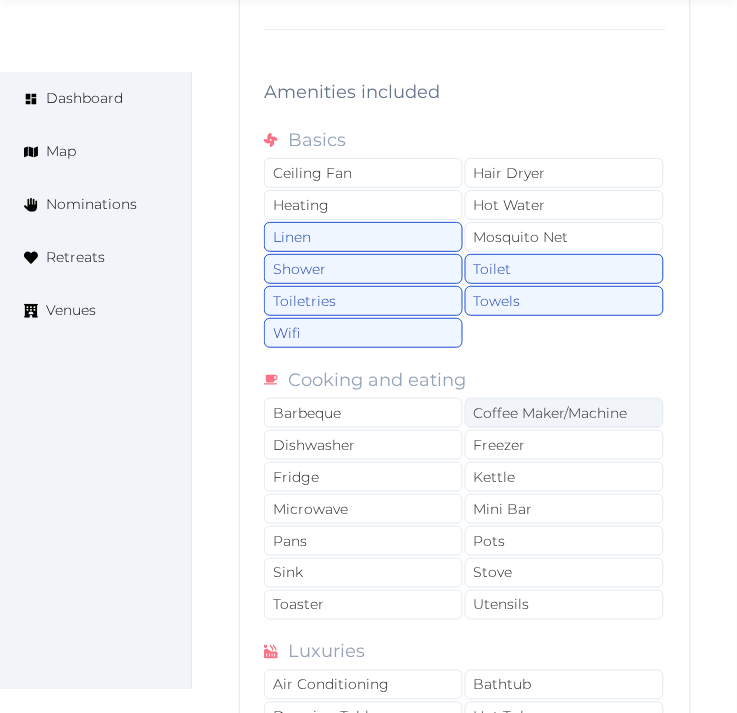 click on "Coffee Maker/Machine" at bounding box center [564, 413] 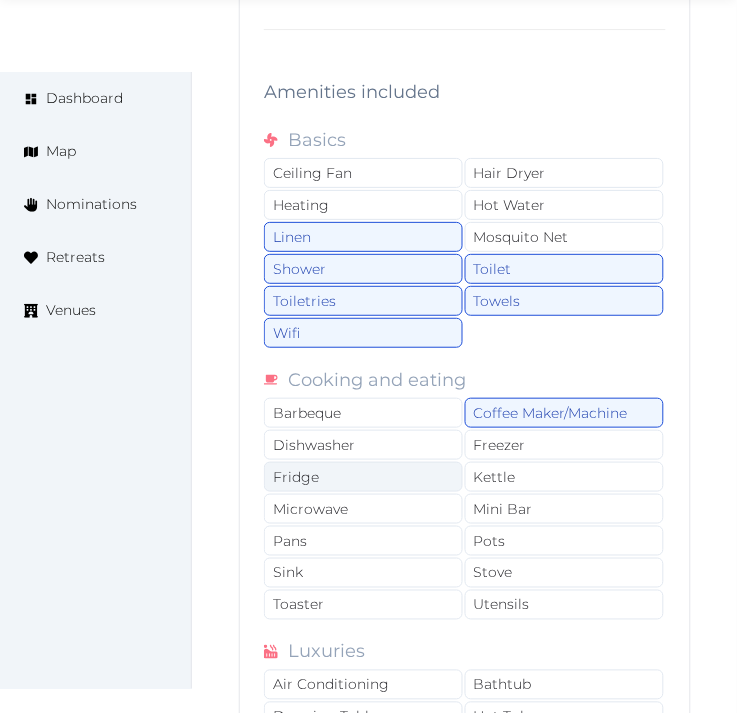 click on "Fridge" at bounding box center [363, 477] 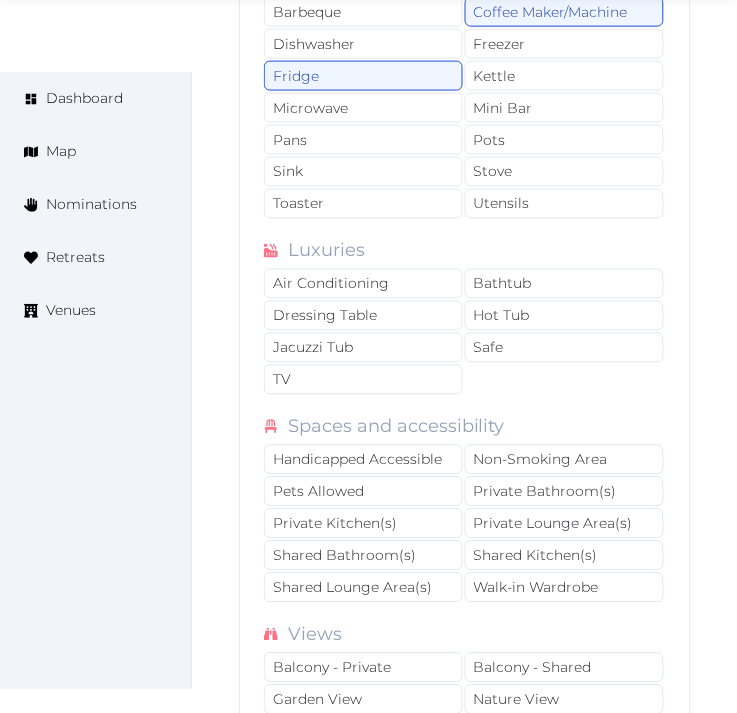 scroll, scrollTop: 4157, scrollLeft: 0, axis: vertical 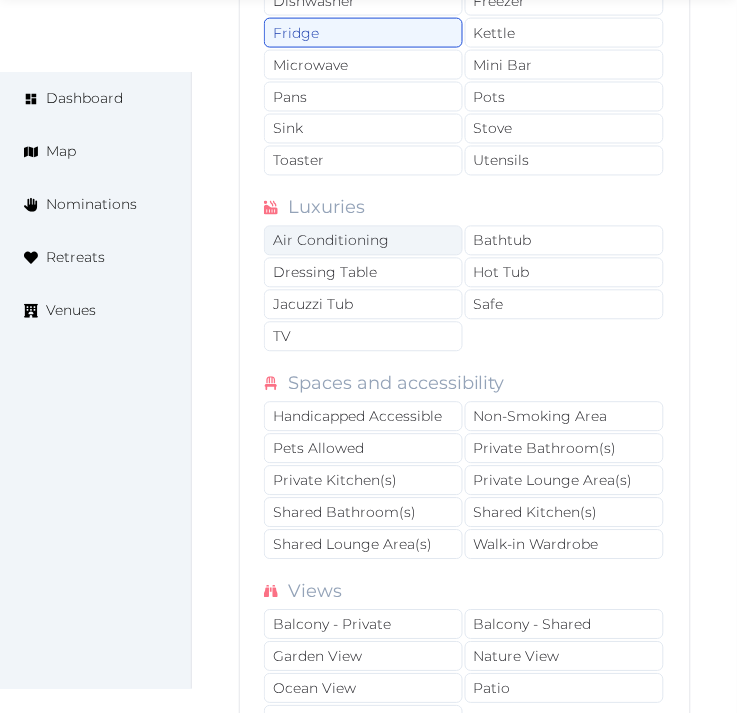 click on "Air Conditioning" at bounding box center [363, 241] 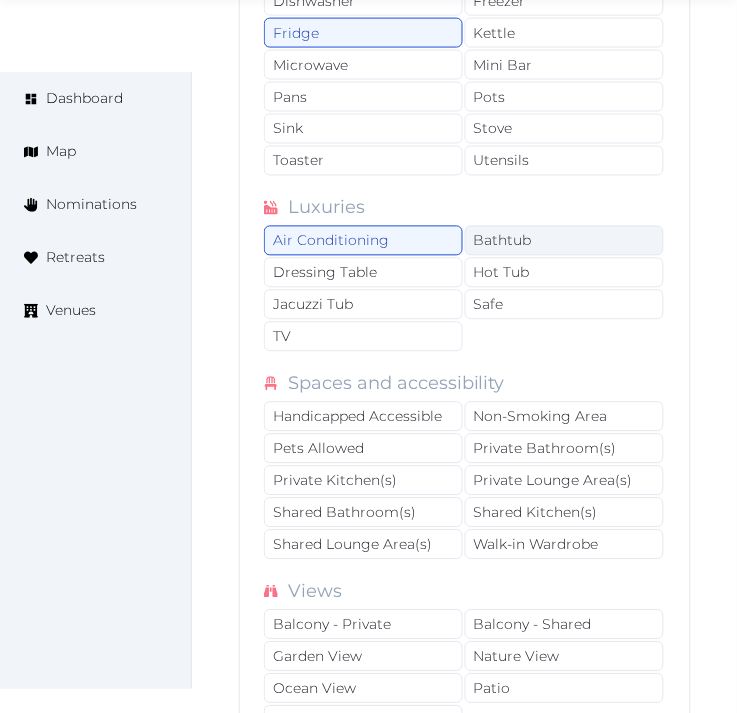 click on "Bathtub" at bounding box center (564, 241) 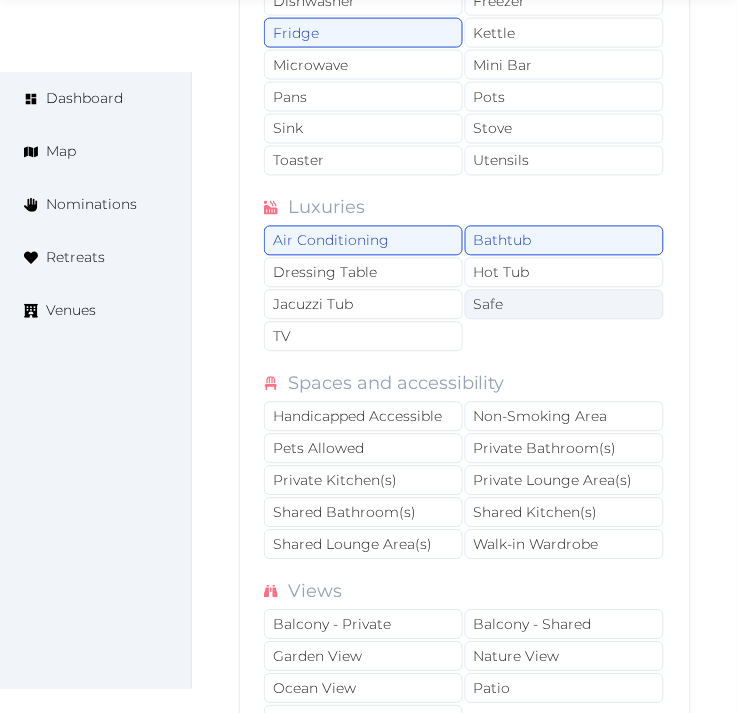 click on "Safe" at bounding box center (564, 305) 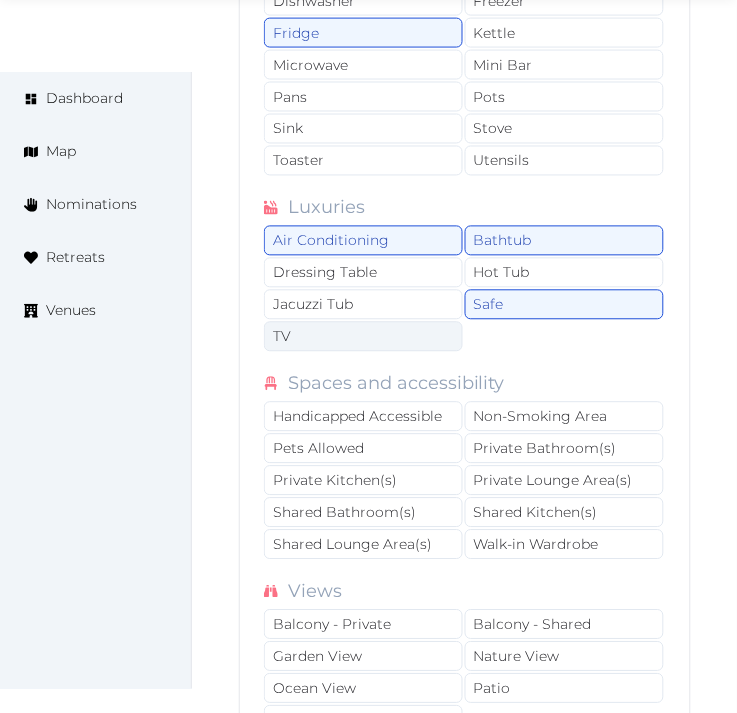 click on "TV" at bounding box center [363, 337] 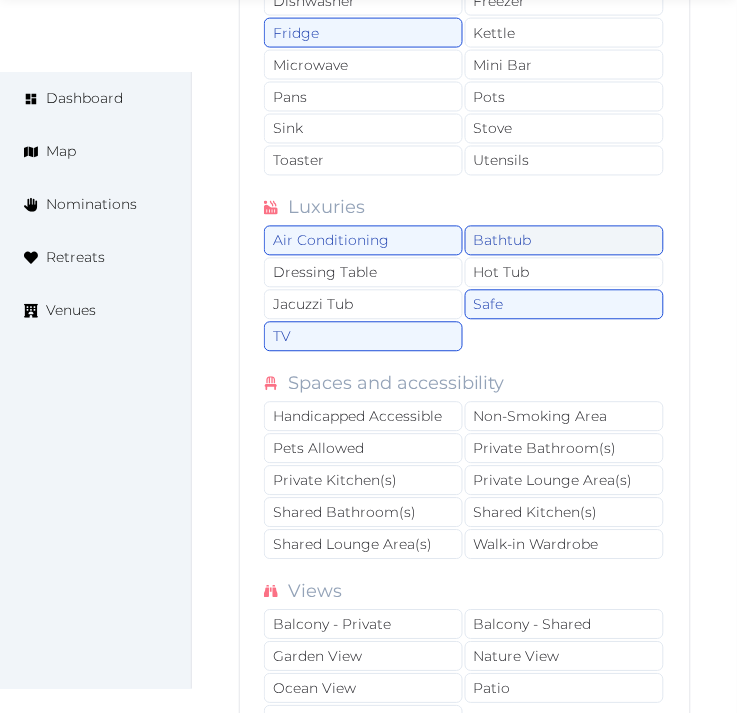 click on "Bathtub" at bounding box center [564, 241] 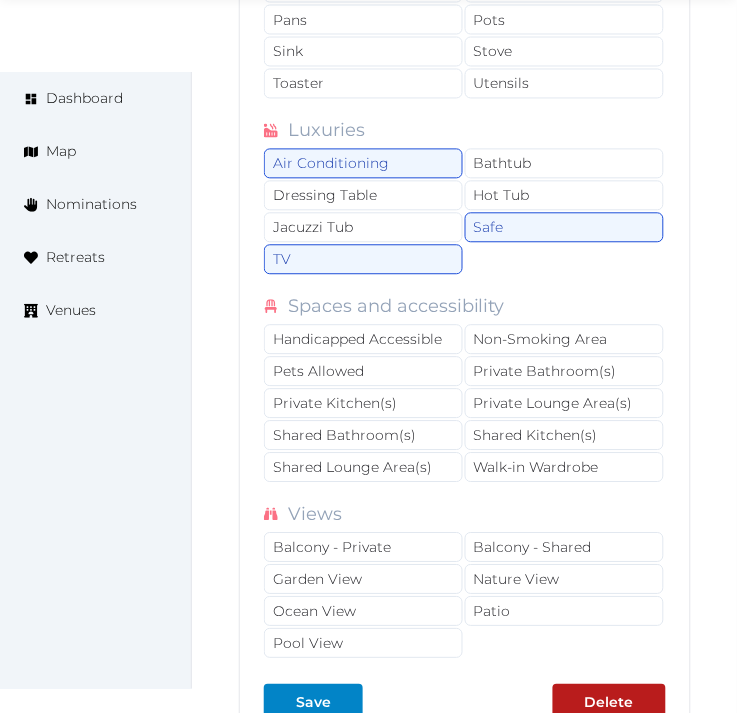 scroll, scrollTop: 4268, scrollLeft: 0, axis: vertical 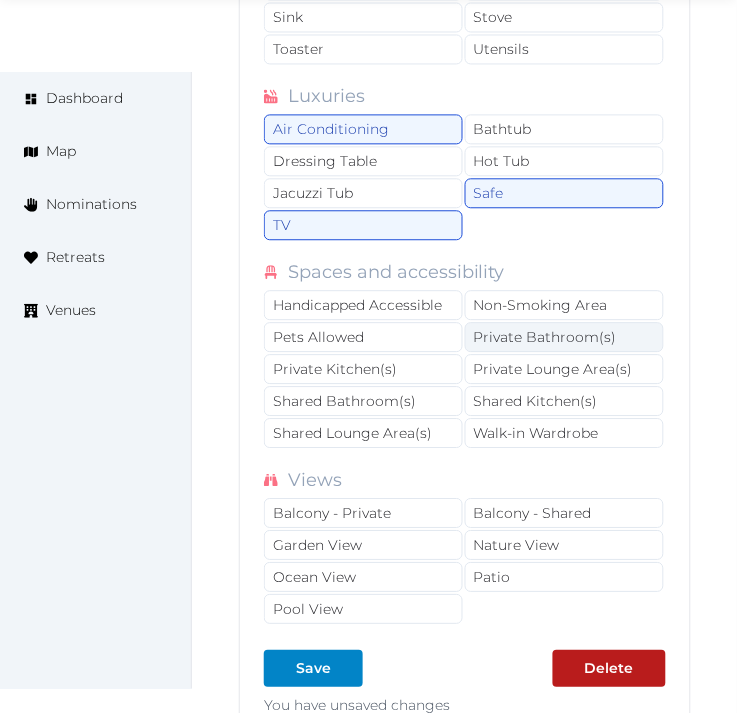 click on "Private Bathroom(s)" at bounding box center [564, 338] 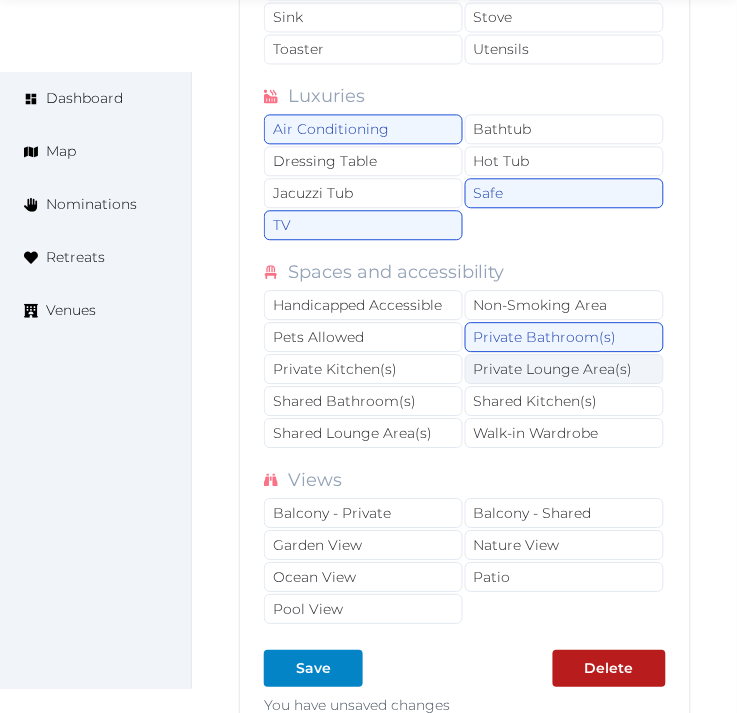 click on "Private Lounge Area(s)" at bounding box center [564, 370] 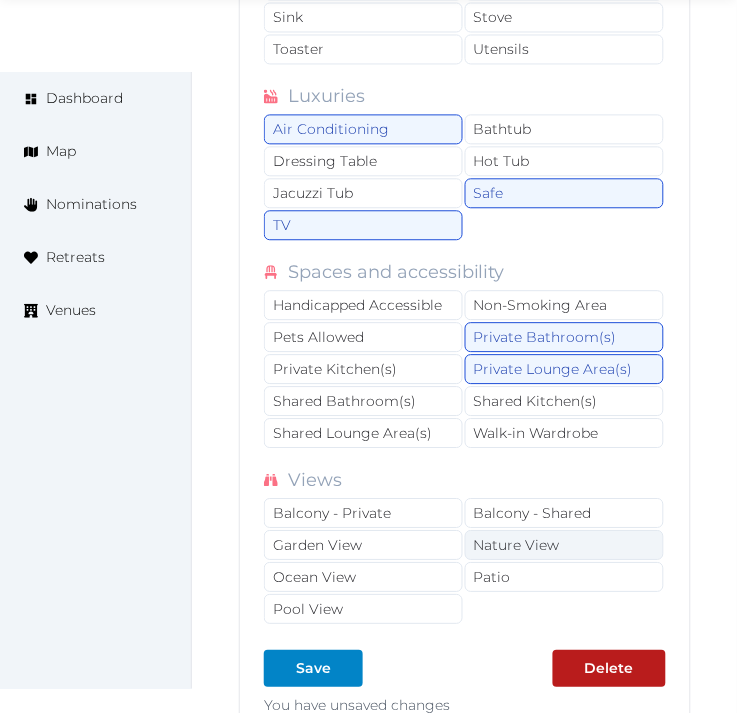 click on "Nature View" at bounding box center (564, 546) 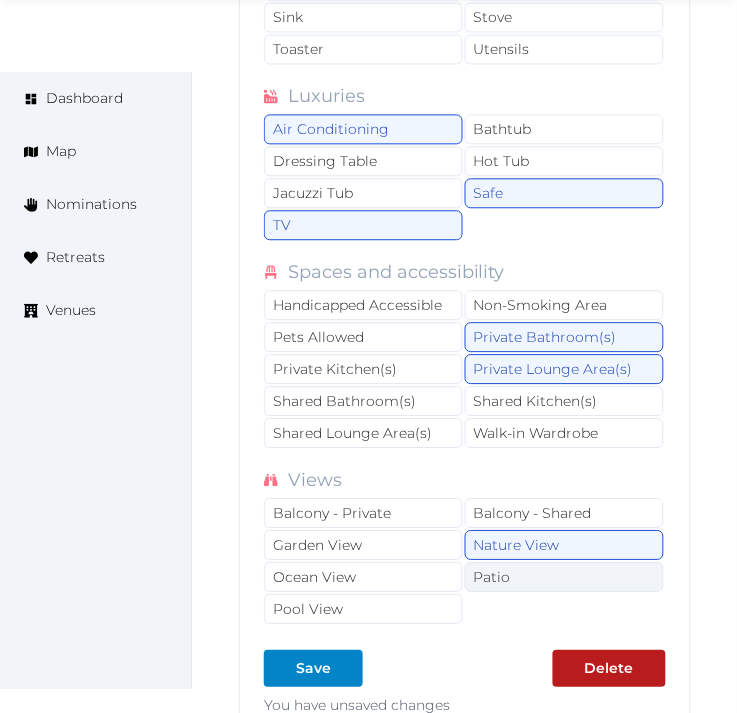 click on "Patio" at bounding box center [564, 578] 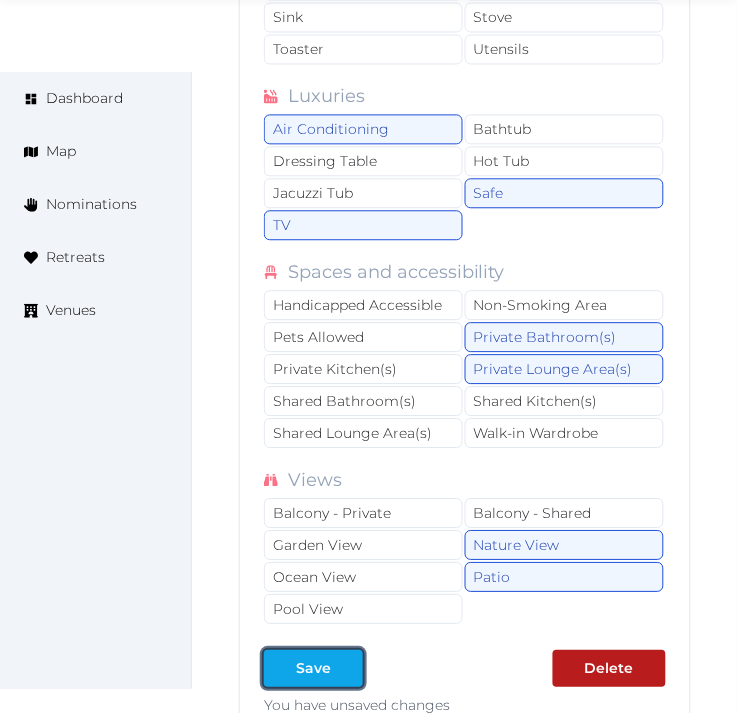 click at bounding box center (347, 669) 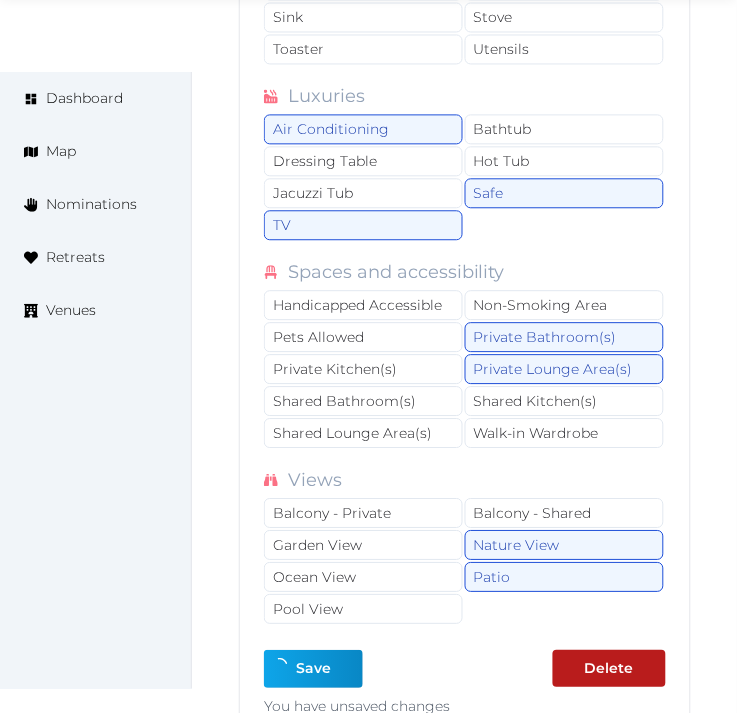 type on "*" 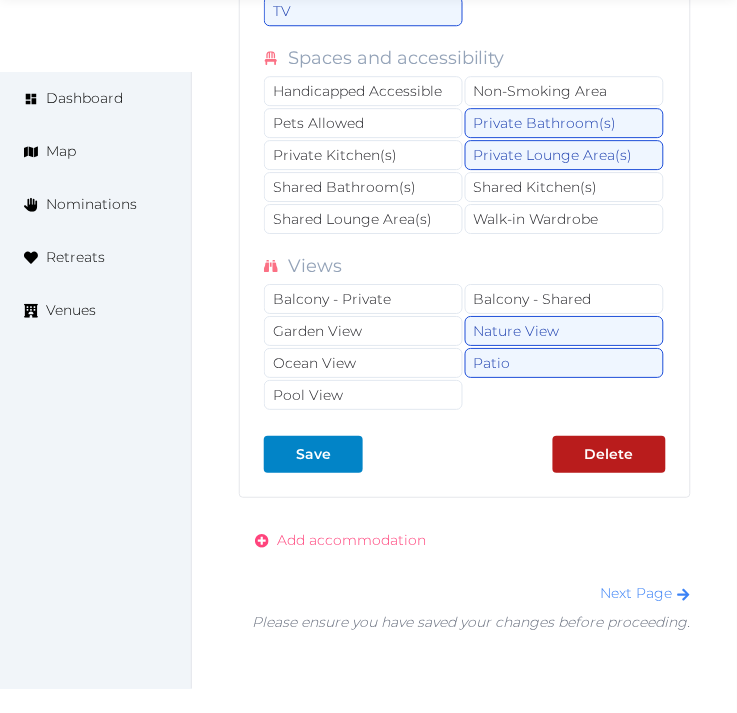 scroll, scrollTop: 4491, scrollLeft: 0, axis: vertical 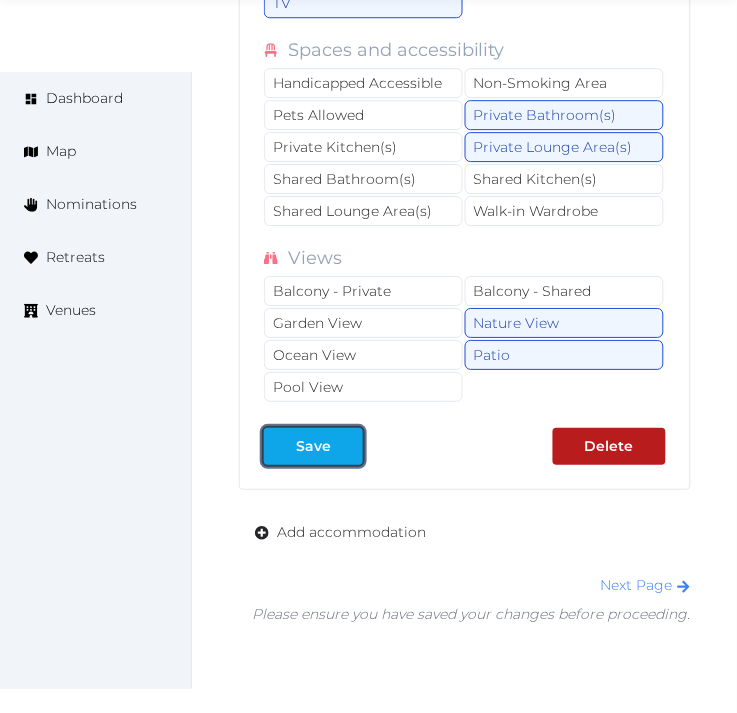 click on "Save" at bounding box center (313, 446) 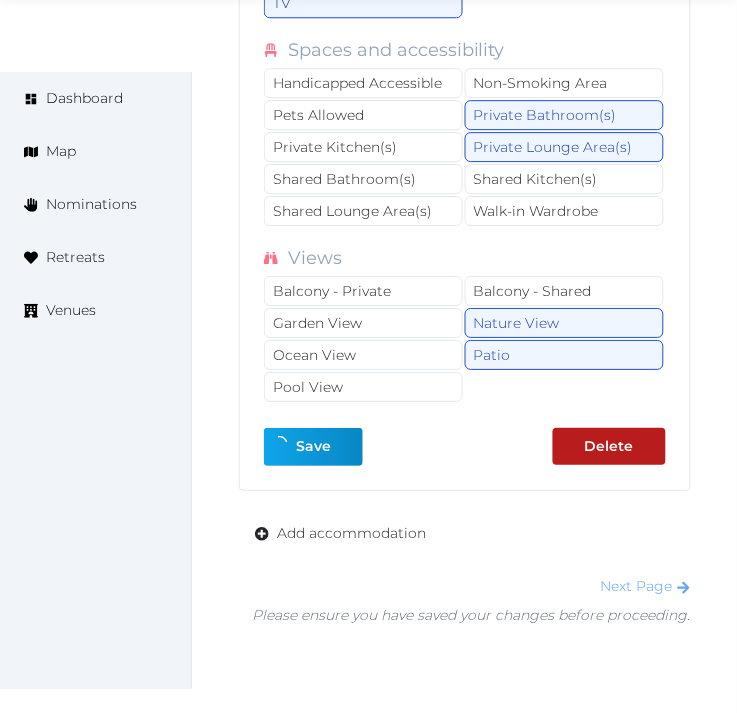 click on "Next Page" at bounding box center (646, 586) 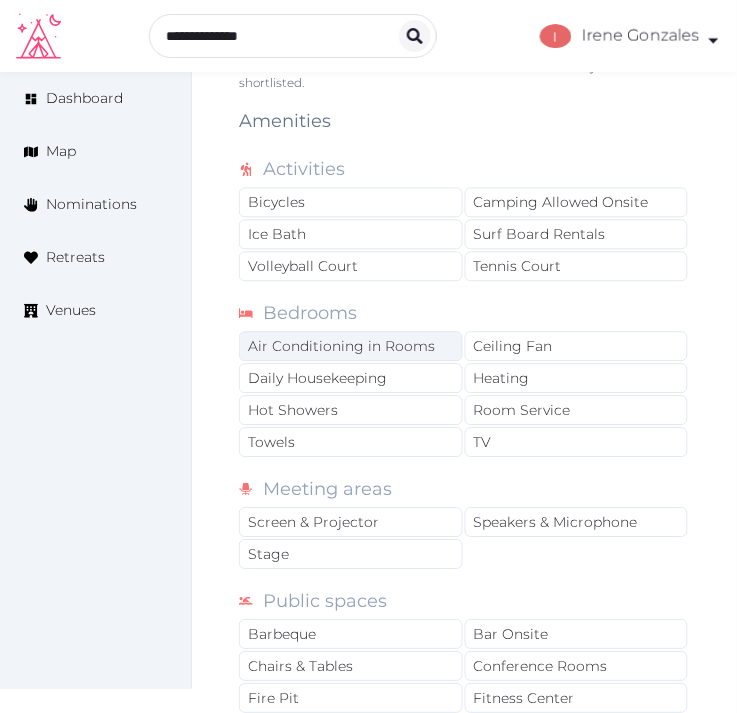 scroll, scrollTop: 1333, scrollLeft: 0, axis: vertical 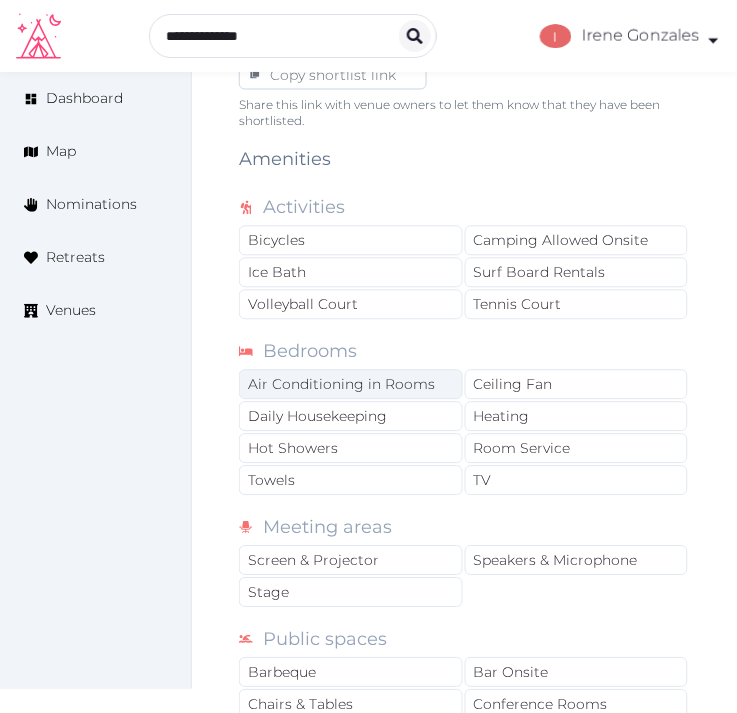 click on "Air Conditioning in Rooms" at bounding box center (351, 385) 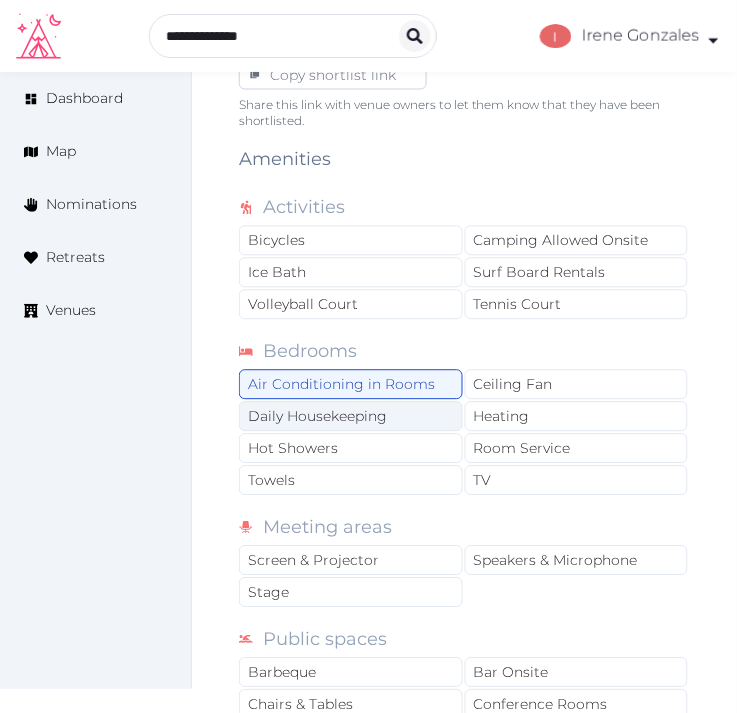 click on "Daily Housekeeping" at bounding box center [351, 417] 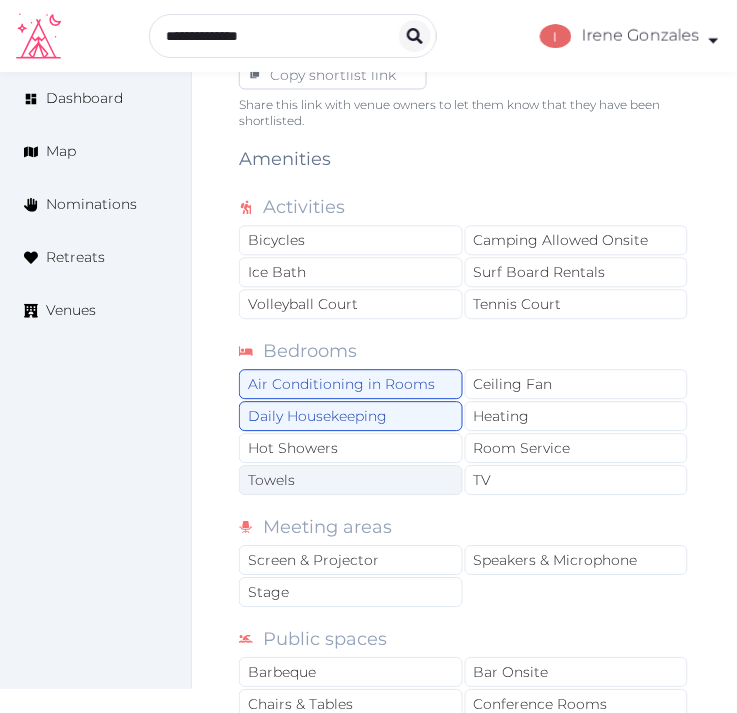 drag, startPoint x: 380, startPoint y: 447, endPoint x: 390, endPoint y: 470, distance: 25.079872 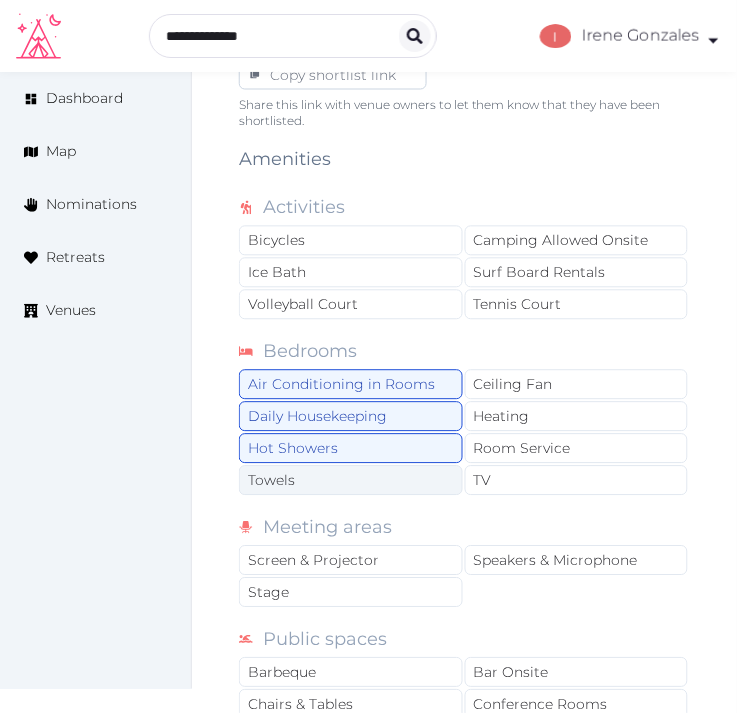 click on "Towels" at bounding box center [351, 481] 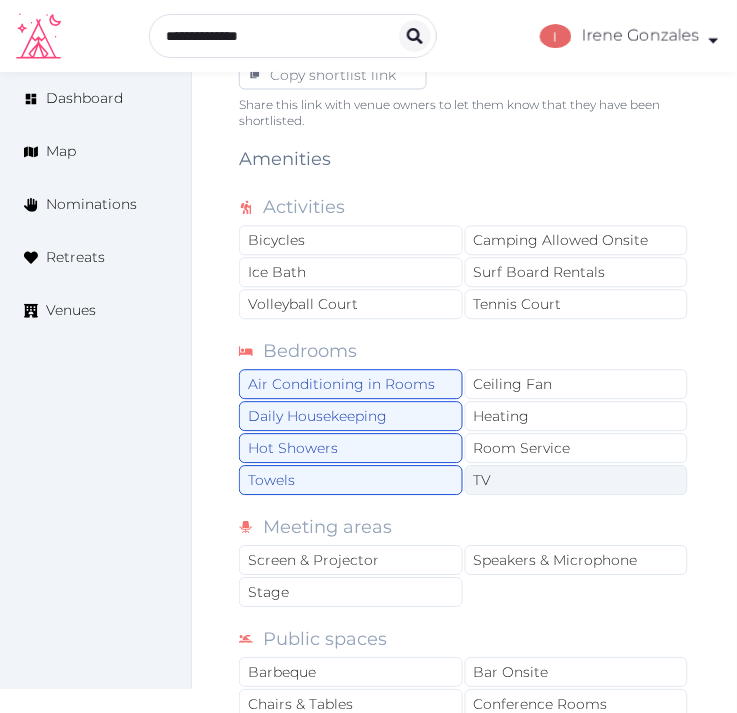 click on "TV" at bounding box center [577, 481] 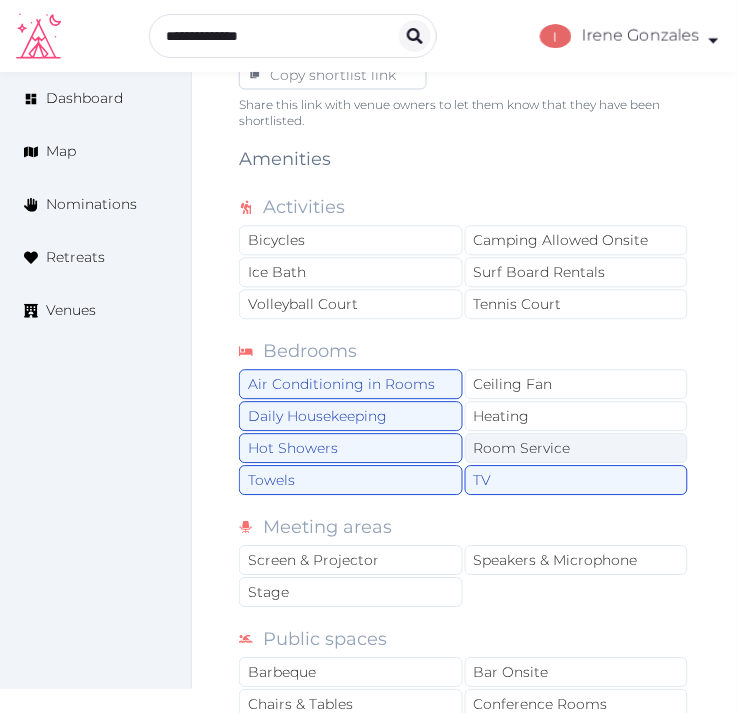 click on "Room Service" at bounding box center [577, 449] 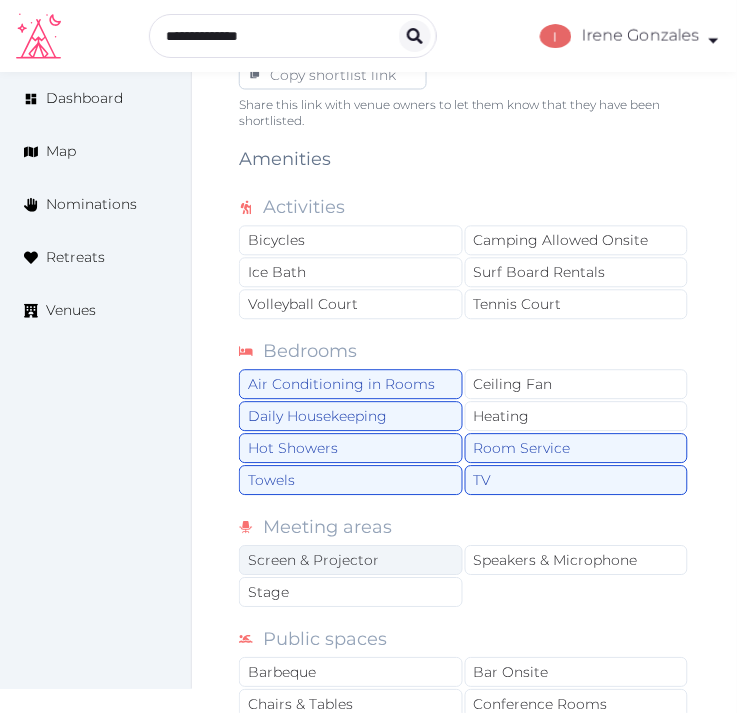 click on "Screen & Projector" at bounding box center [351, 561] 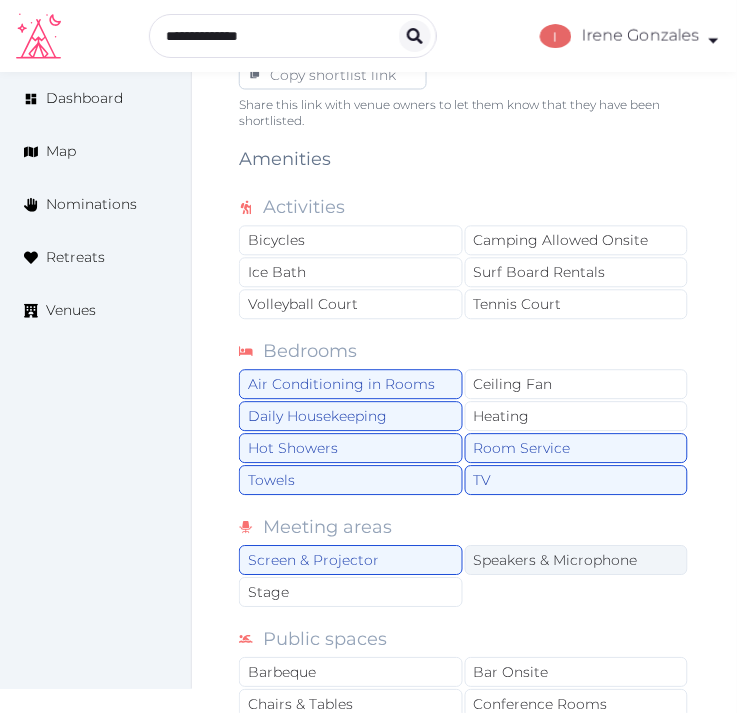 click on "Speakers & Microphone" at bounding box center (577, 561) 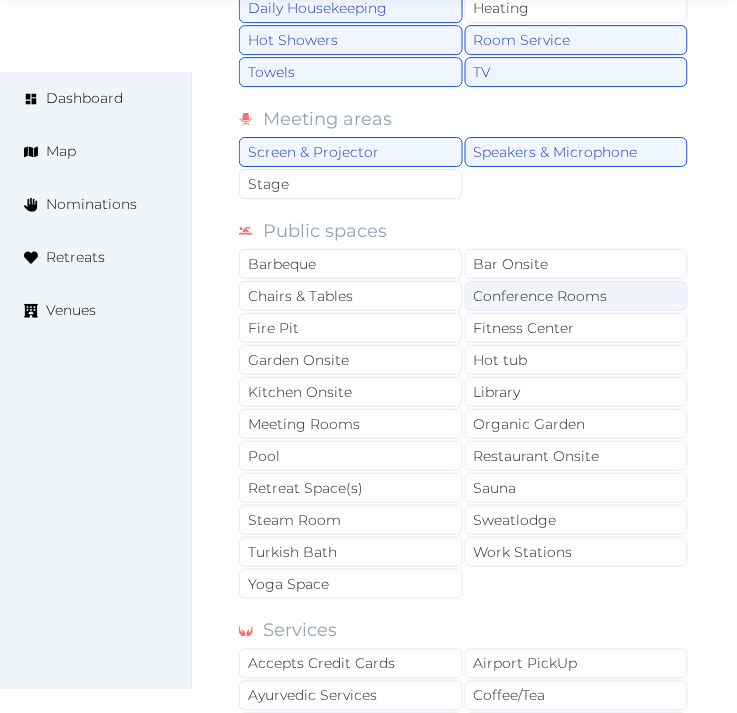scroll, scrollTop: 1777, scrollLeft: 0, axis: vertical 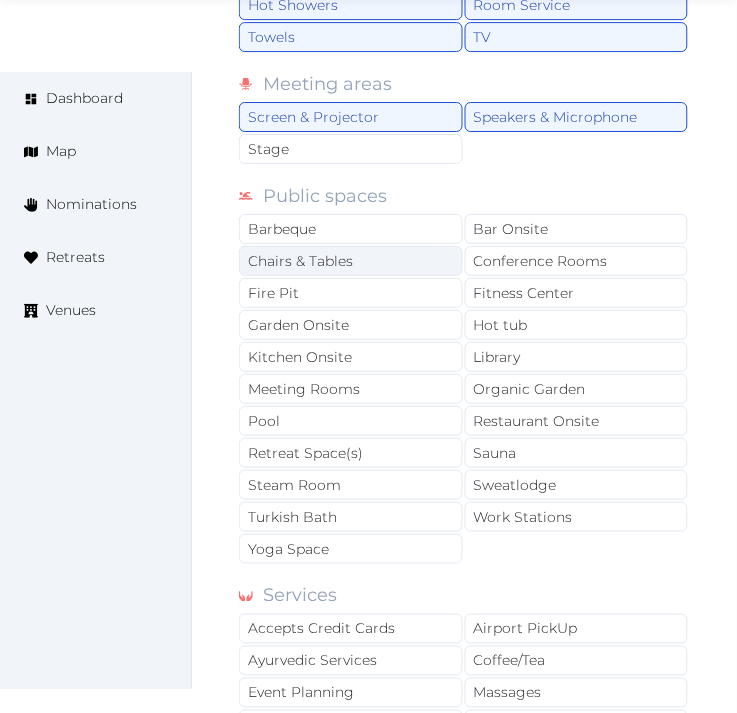 click on "Chairs & Tables" at bounding box center [351, 261] 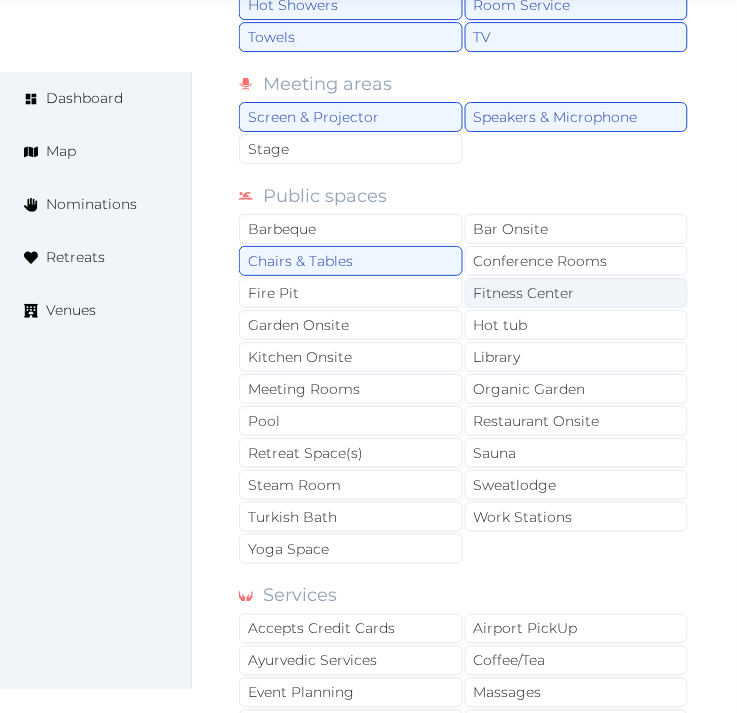 click on "Fitness Center" at bounding box center [577, 293] 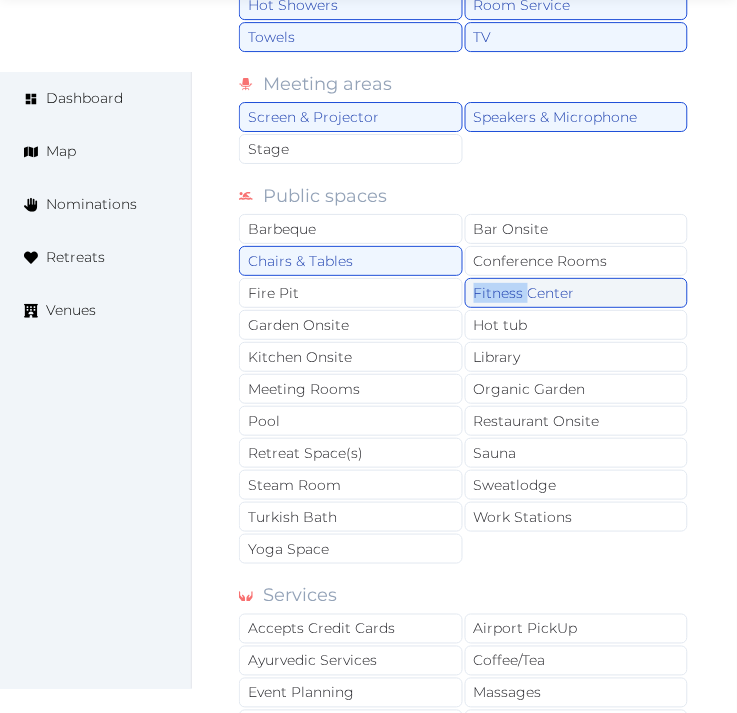 click on "Fitness Center" at bounding box center (577, 293) 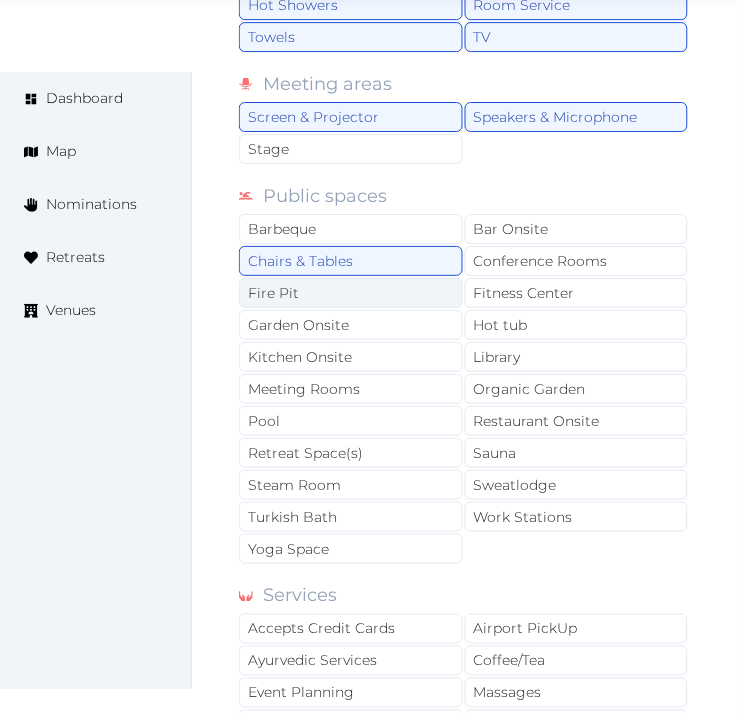 click on "Fire Pit" at bounding box center (351, 293) 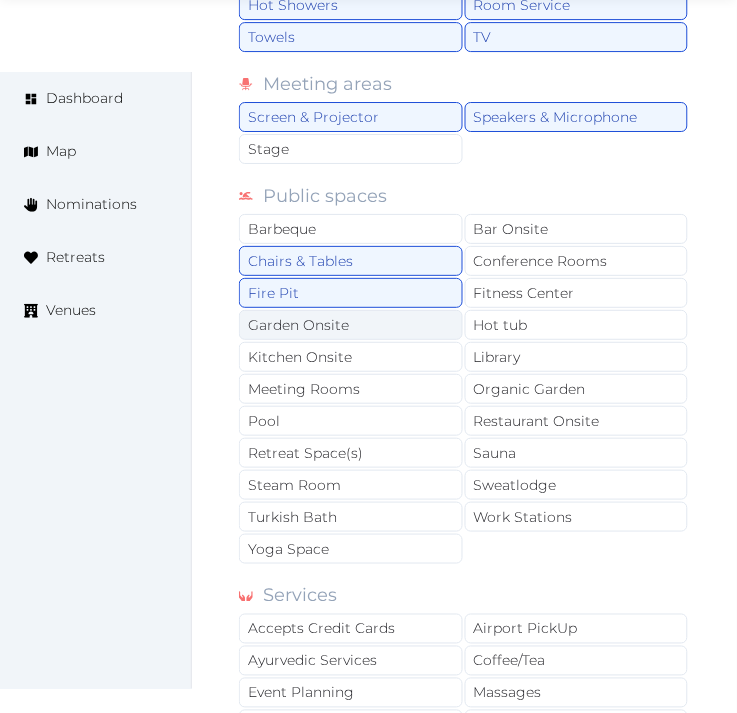 click on "Garden Onsite" at bounding box center [351, 325] 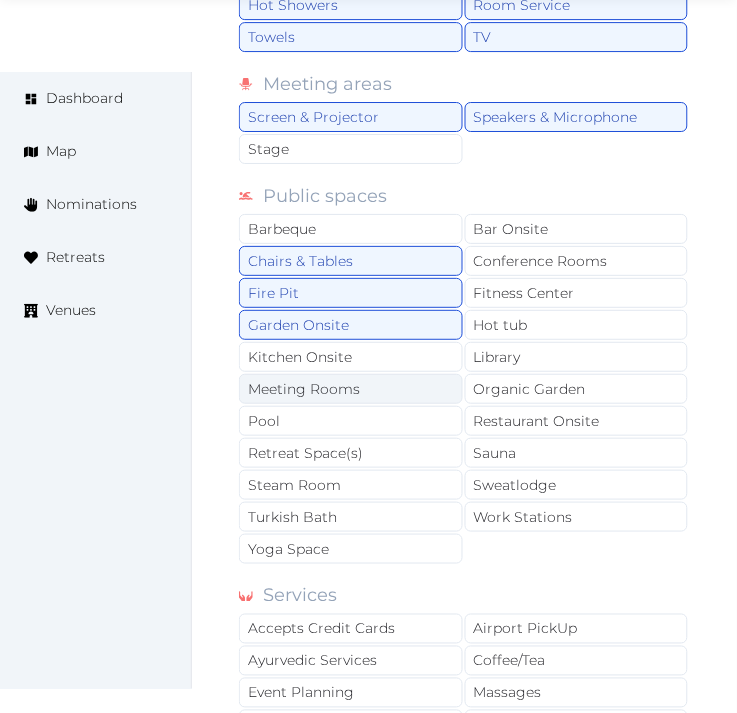 click on "Meeting Rooms" at bounding box center [351, 389] 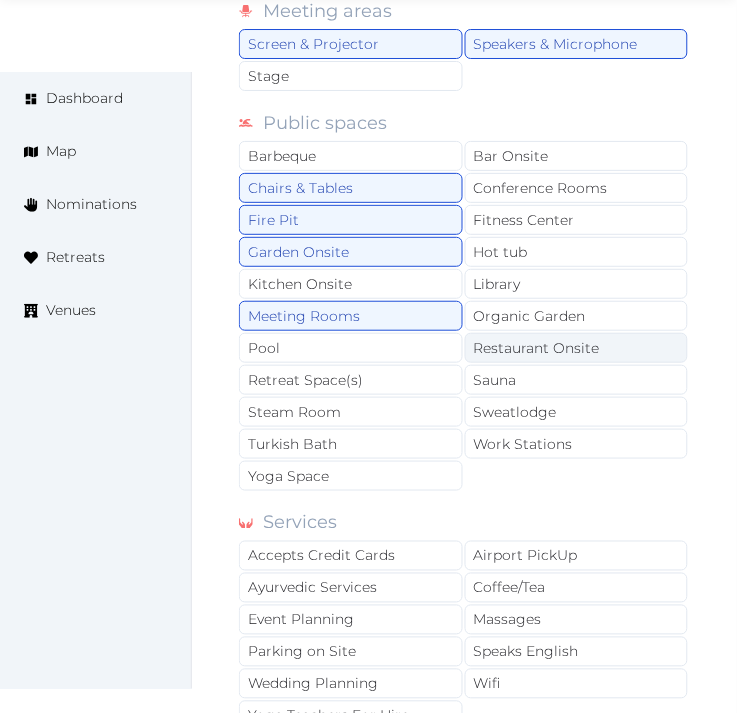 scroll, scrollTop: 1888, scrollLeft: 0, axis: vertical 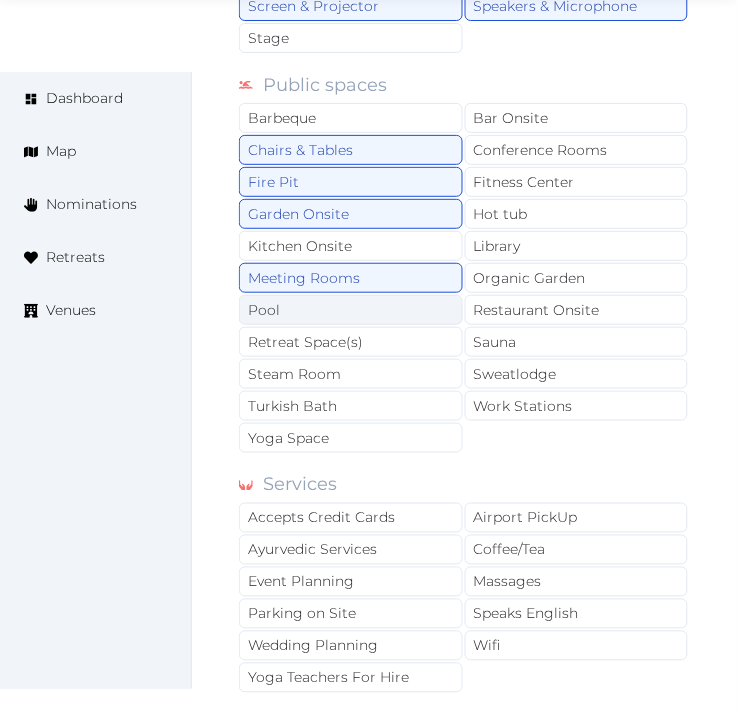 click on "Pool" at bounding box center [351, 310] 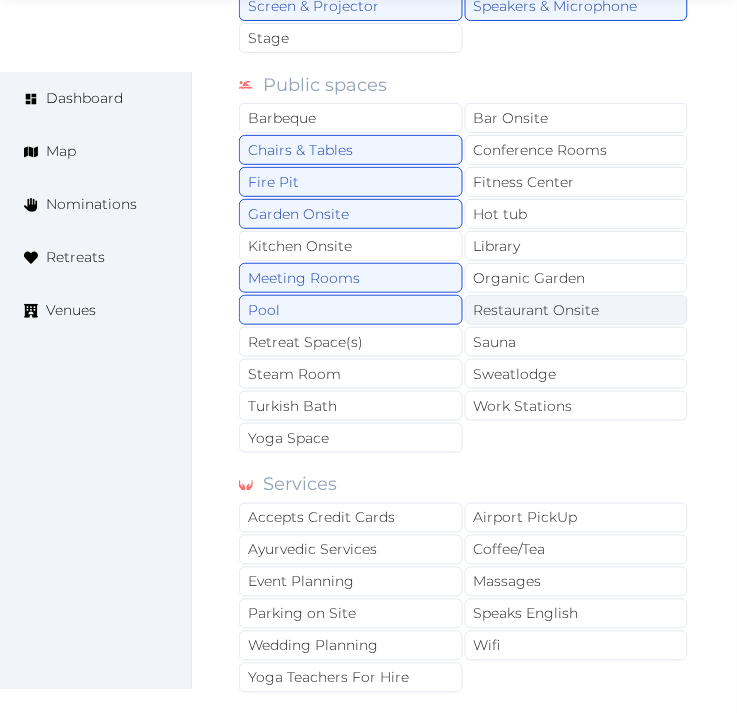 click on "Restaurant Onsite" at bounding box center [577, 310] 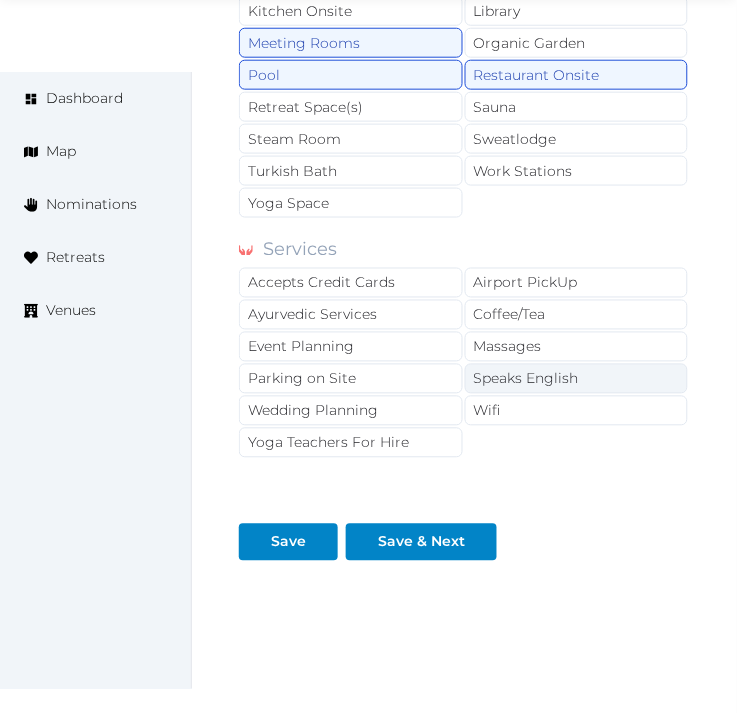 scroll, scrollTop: 2200, scrollLeft: 0, axis: vertical 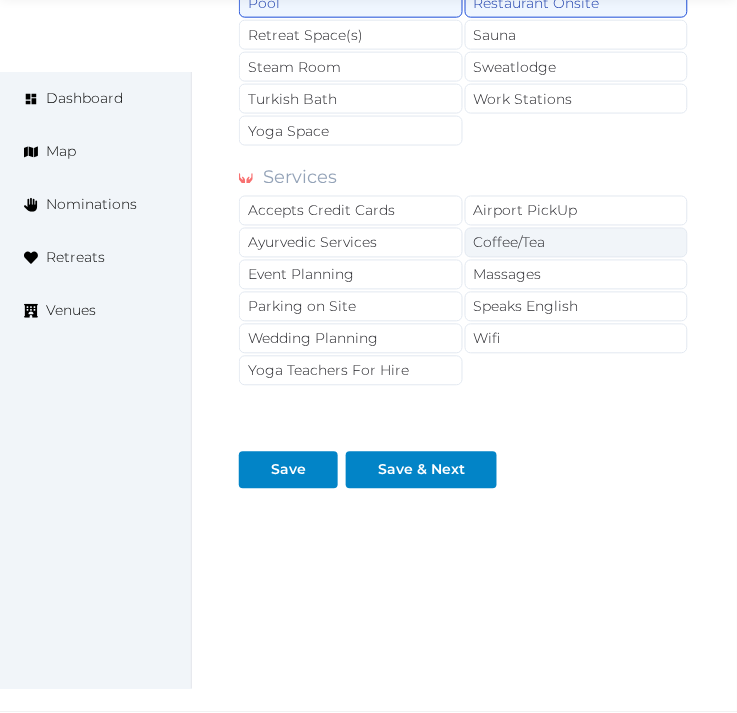click on "Coffee/Tea" at bounding box center (577, 243) 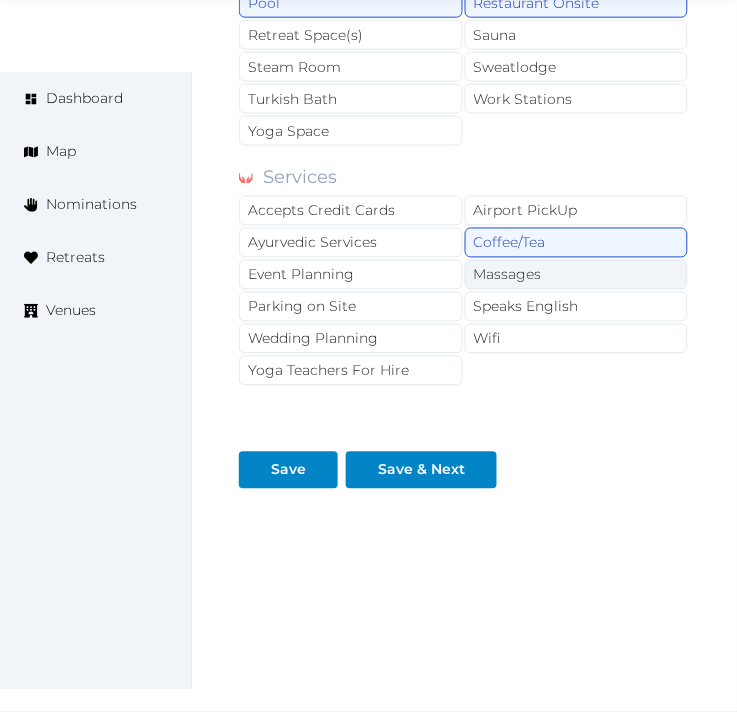 click on "Massages" at bounding box center [577, 275] 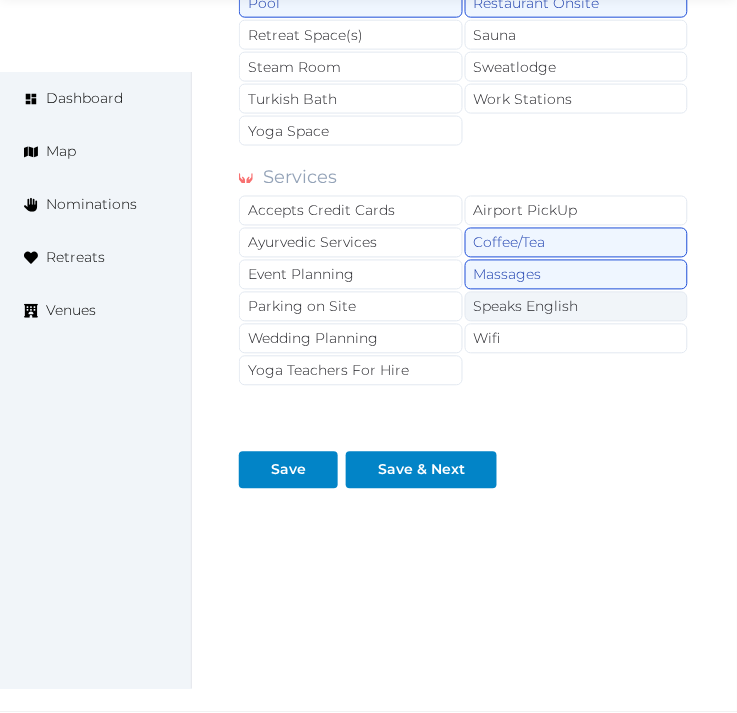 click on "Speaks English" at bounding box center (577, 307) 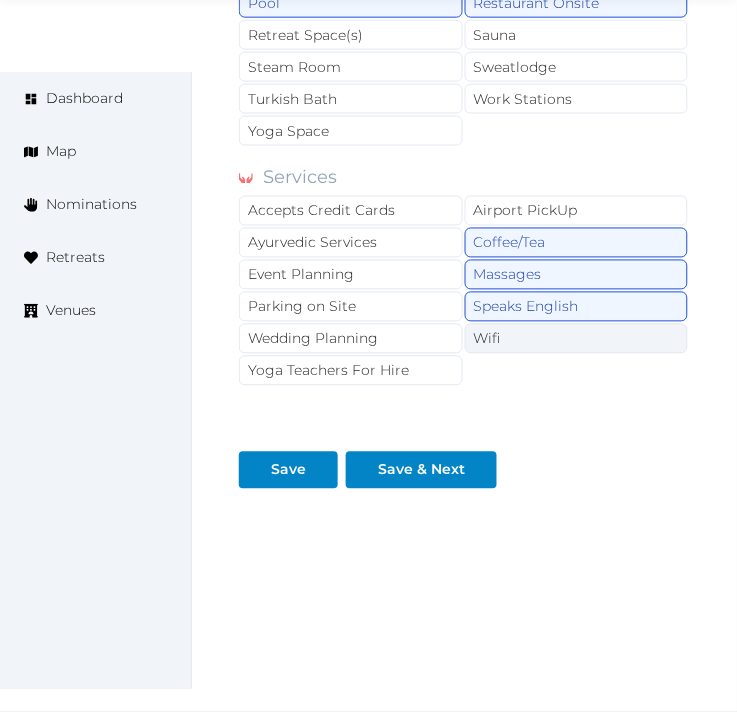 click on "Wifi" at bounding box center (577, 339) 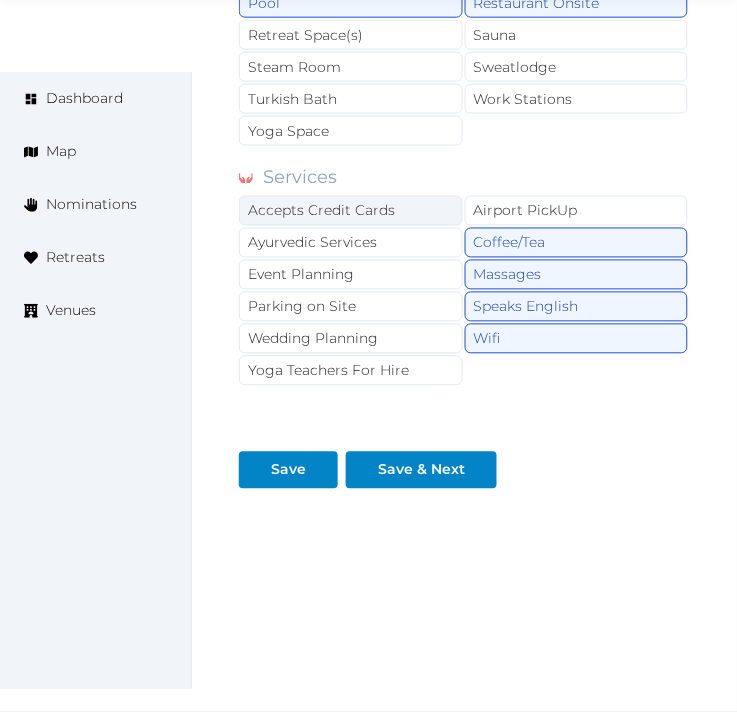 click on "Accepts Credit Cards" at bounding box center [351, 211] 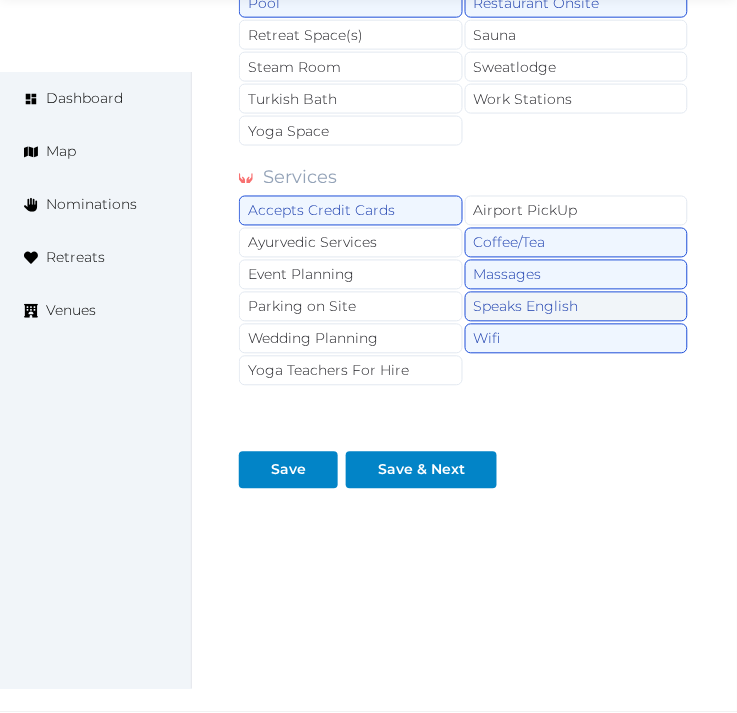 click on "Speaks English" at bounding box center (577, 307) 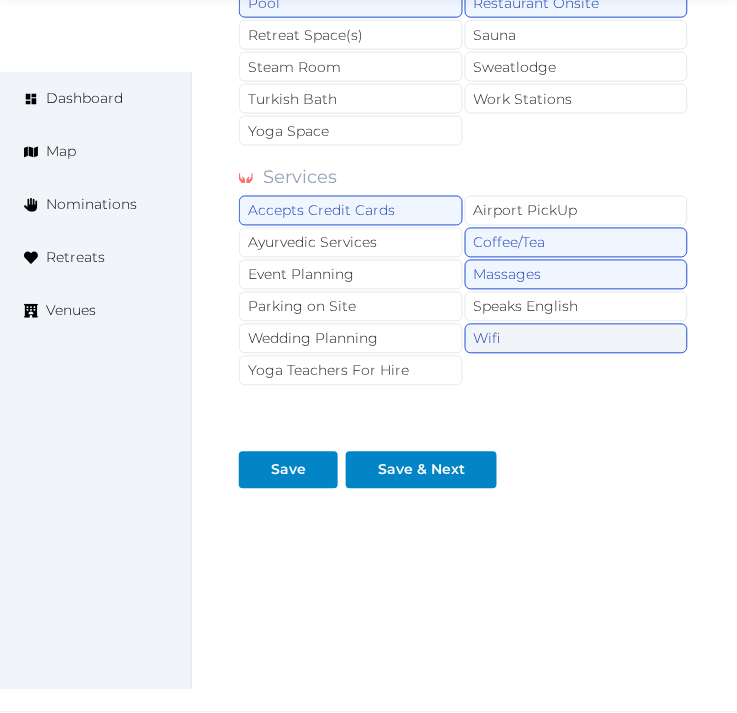 click on "Wifi" at bounding box center [577, 339] 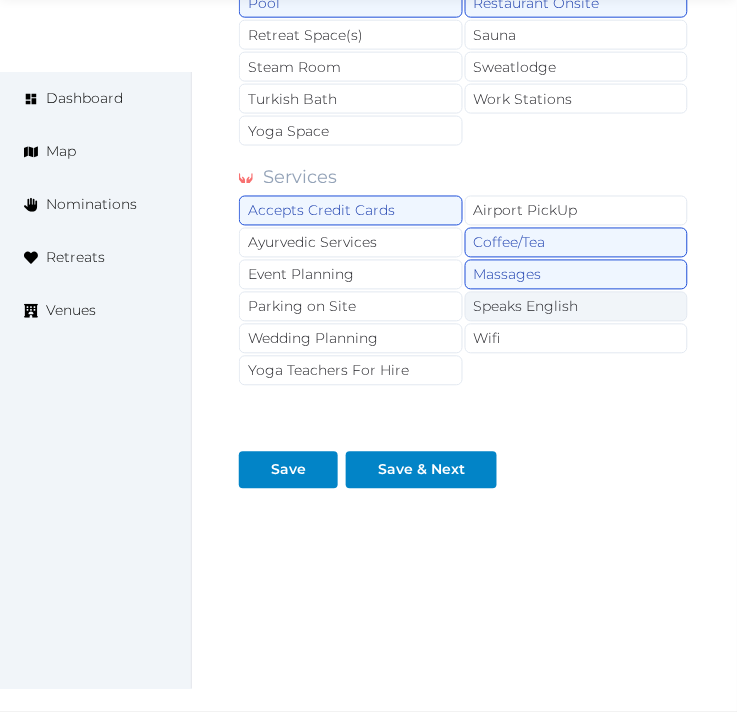 drag, startPoint x: 497, startPoint y: 338, endPoint x: 515, endPoint y: 314, distance: 30 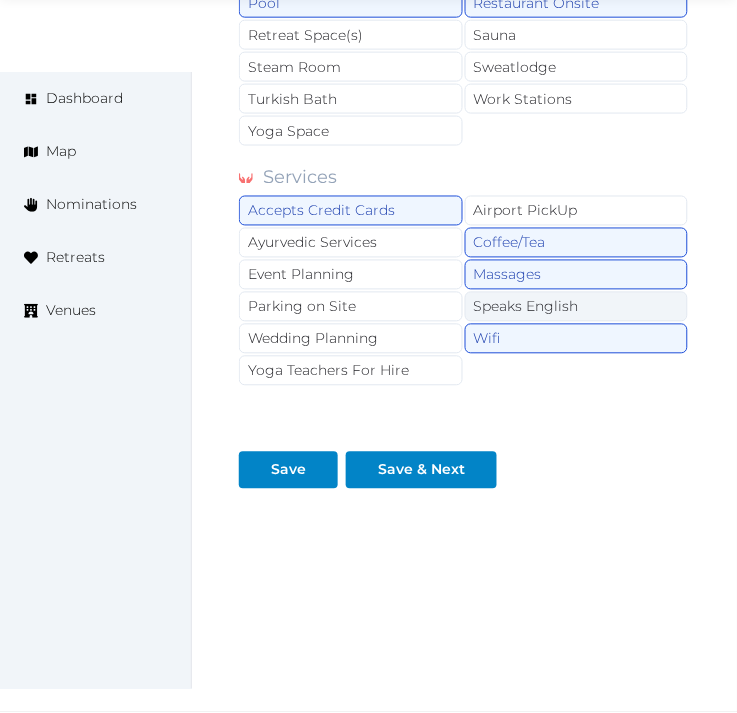 click on "Speaks English" at bounding box center [577, 307] 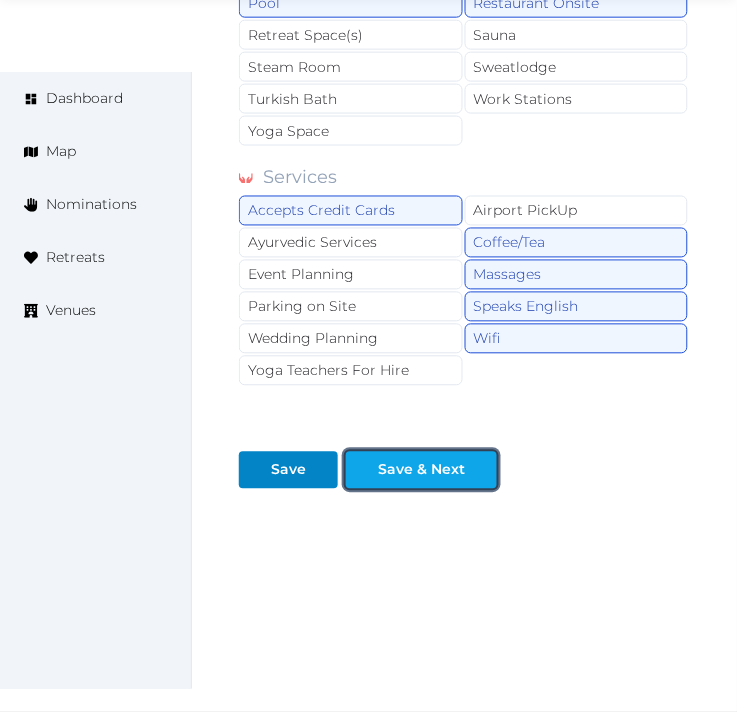 click on "Save & Next" at bounding box center (421, 470) 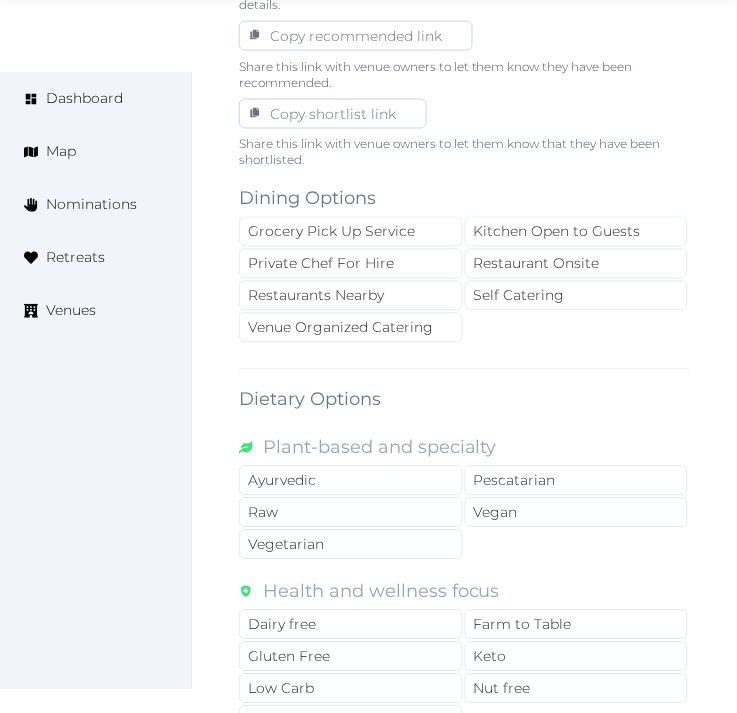 scroll, scrollTop: 1333, scrollLeft: 0, axis: vertical 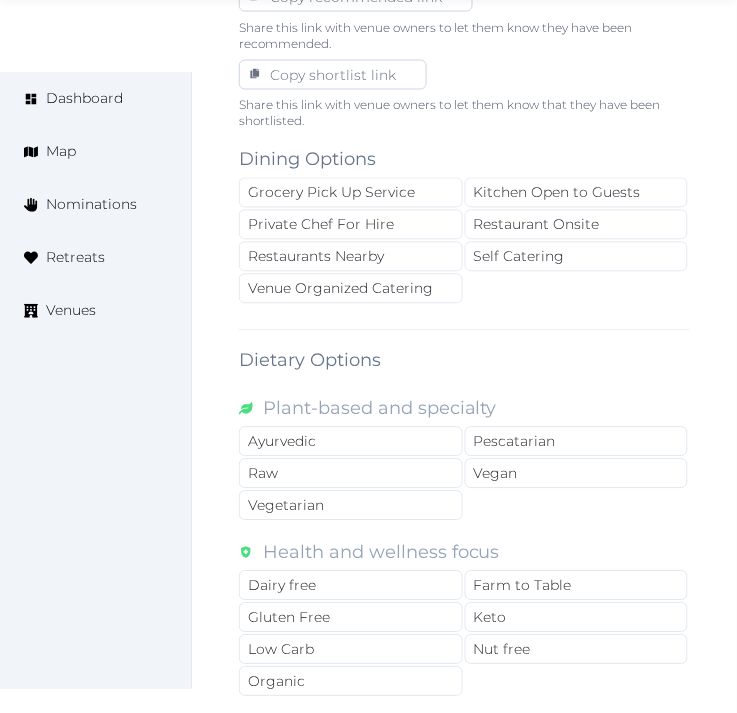 drag, startPoint x: 524, startPoint y: 224, endPoint x: 376, endPoint y: 306, distance: 169.1981 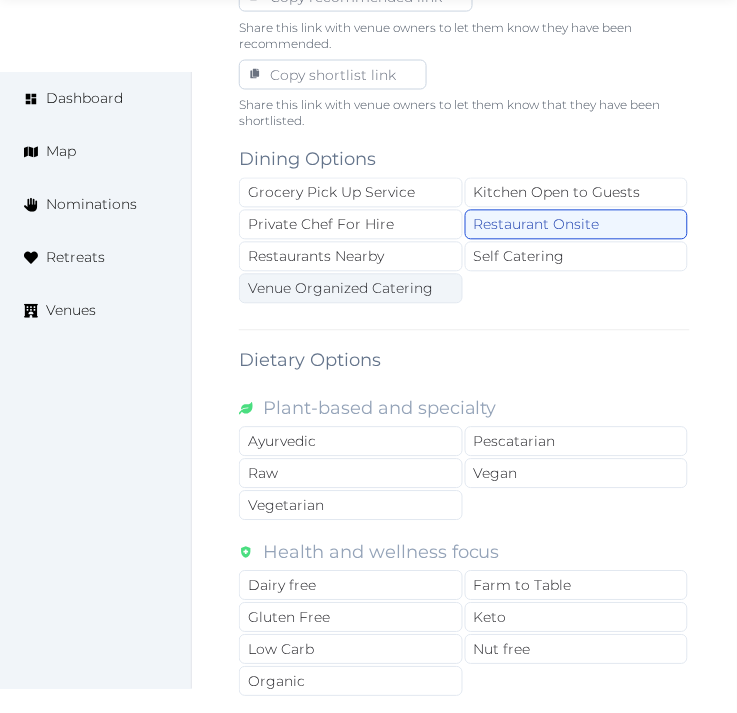 click on "Venue Organized Catering" at bounding box center [351, 289] 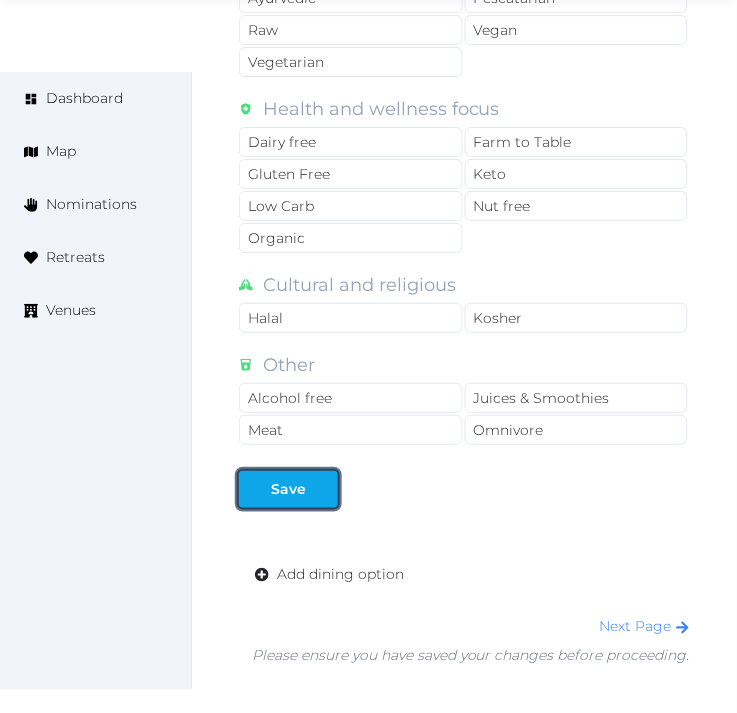 click on "Save" at bounding box center [288, 489] 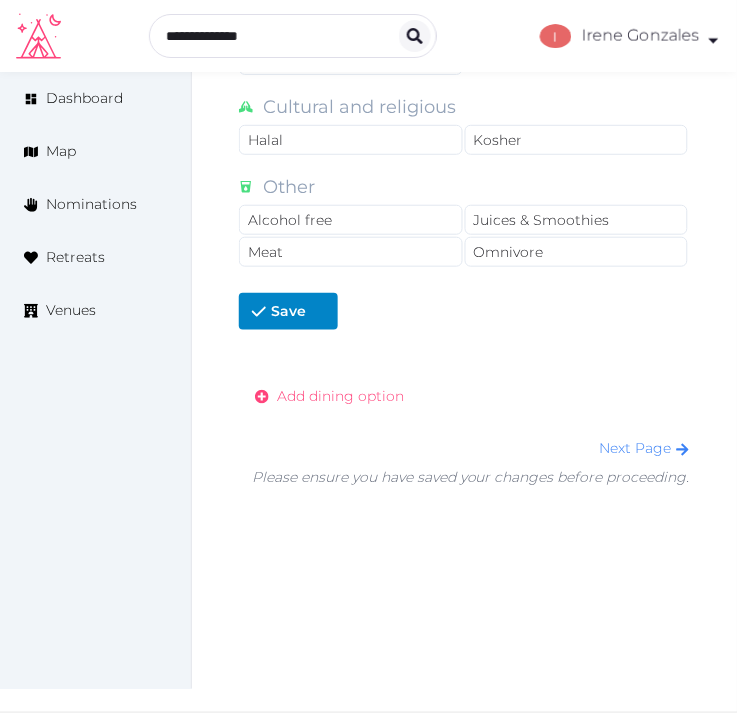 click on "Add dining option" at bounding box center [329, 396] 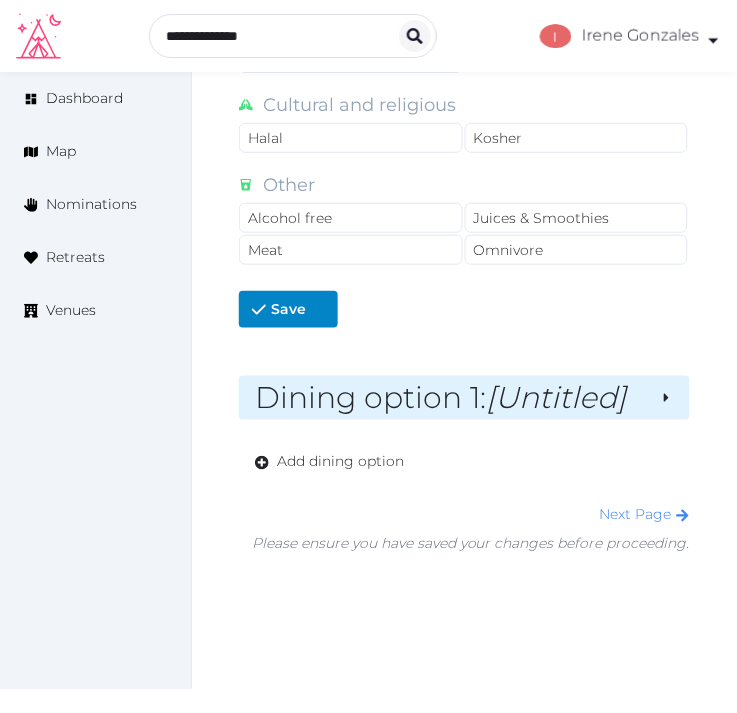 scroll, scrollTop: 1960, scrollLeft: 0, axis: vertical 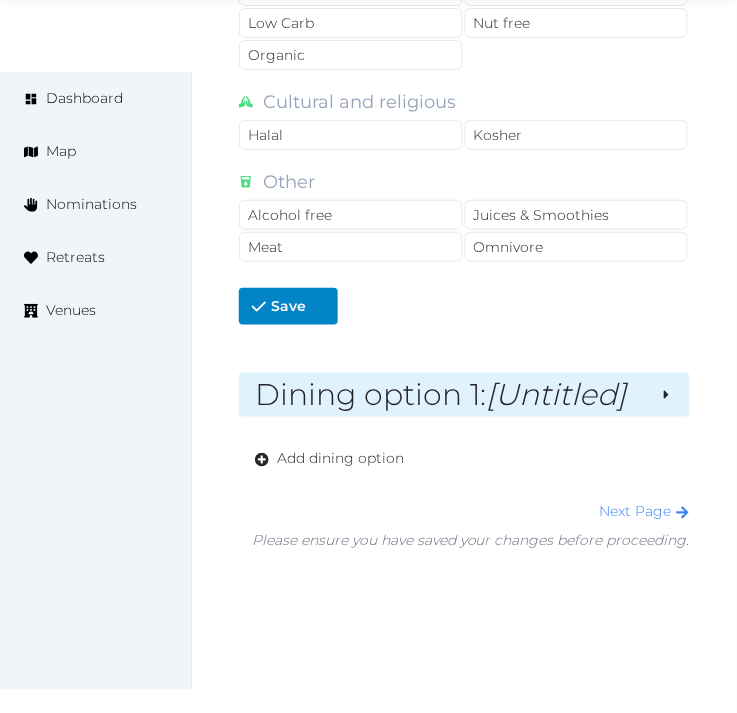 click on "Dining option 1 :  [Untitled]" at bounding box center [449, 395] 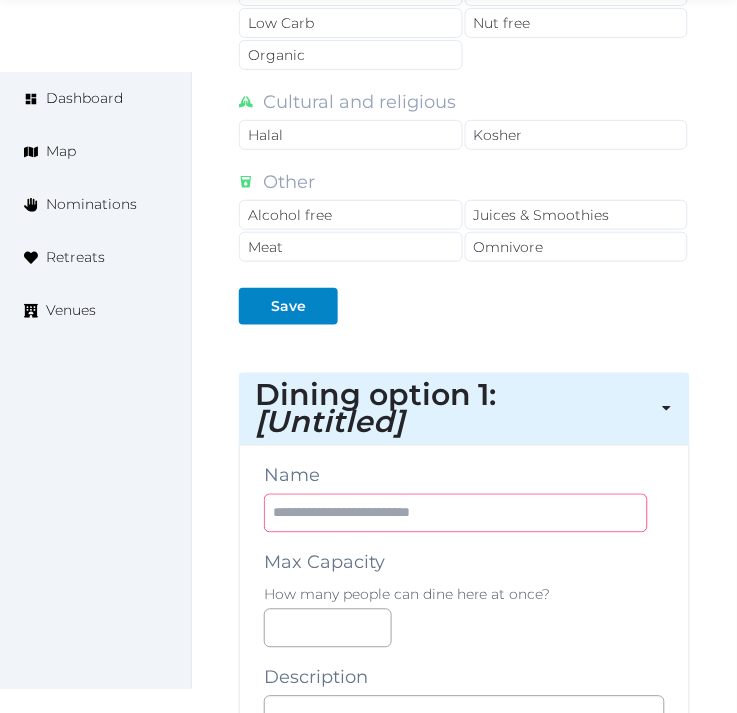 drag, startPoint x: 495, startPoint y: 520, endPoint x: 500, endPoint y: 511, distance: 10.29563 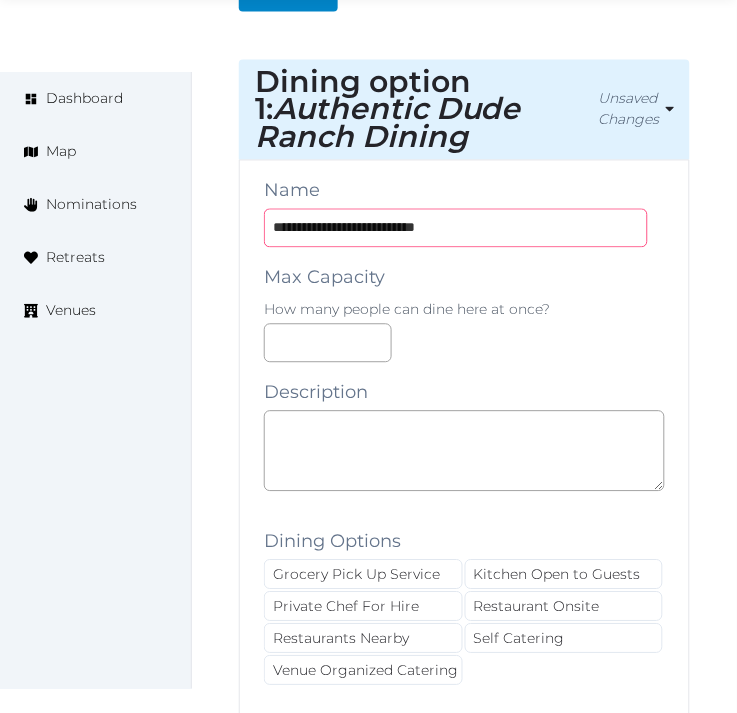 scroll, scrollTop: 2293, scrollLeft: 0, axis: vertical 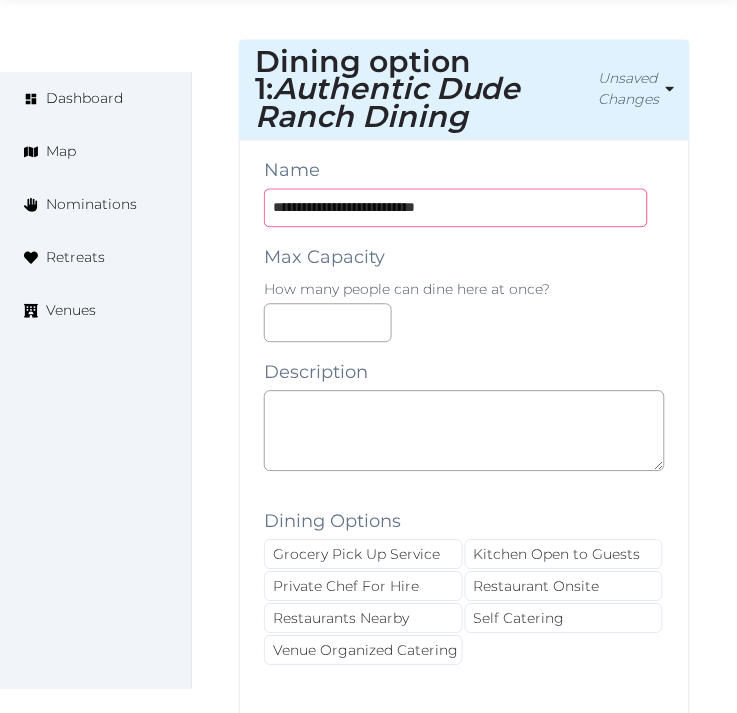 type on "**********" 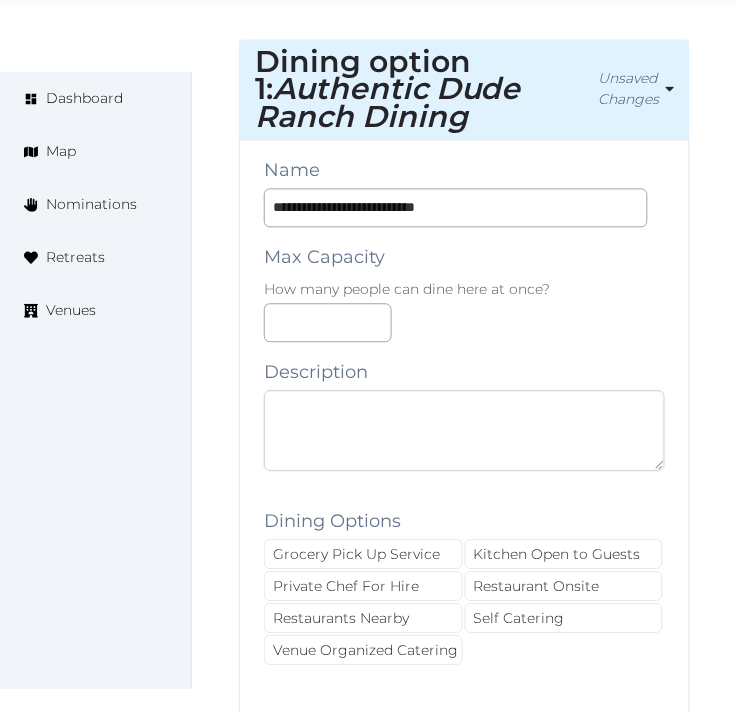 click at bounding box center [464, 431] 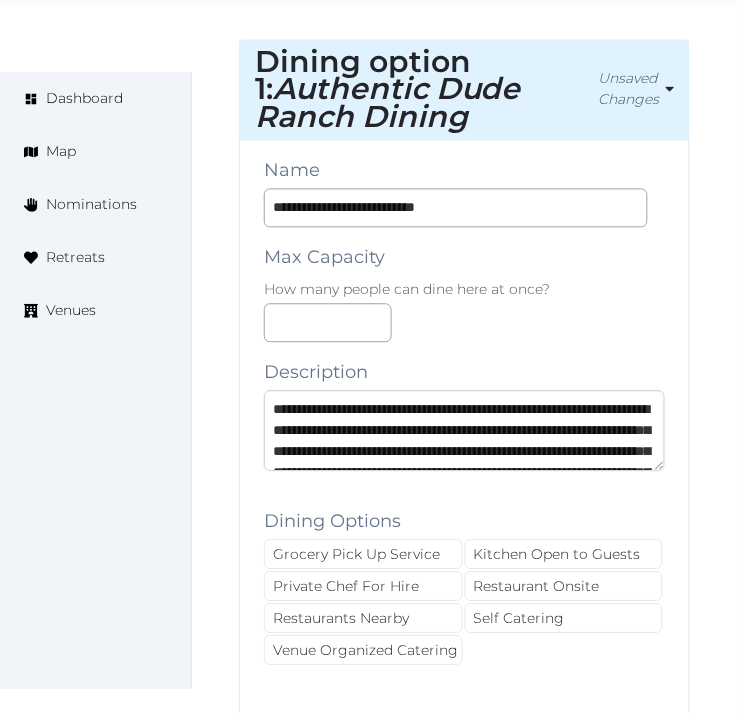scroll, scrollTop: 73, scrollLeft: 0, axis: vertical 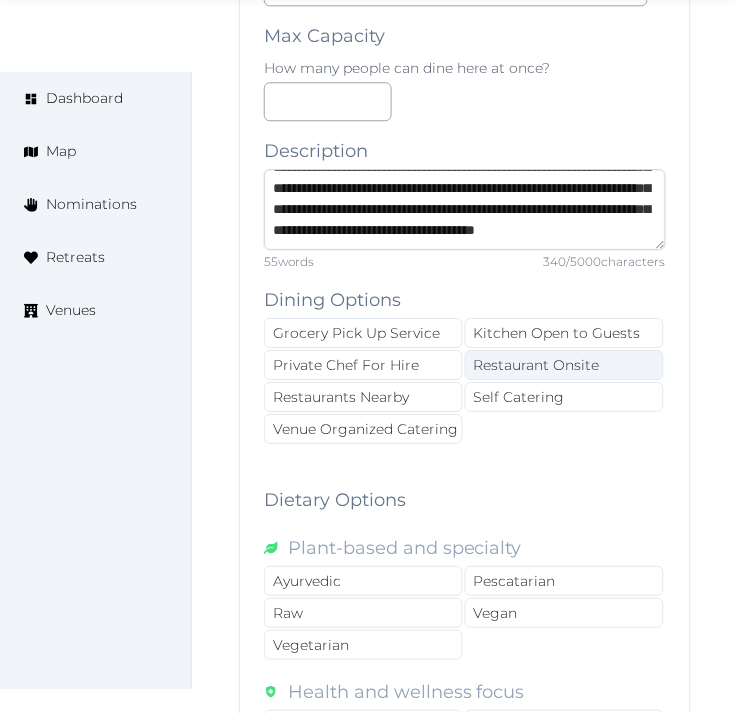 type on "**********" 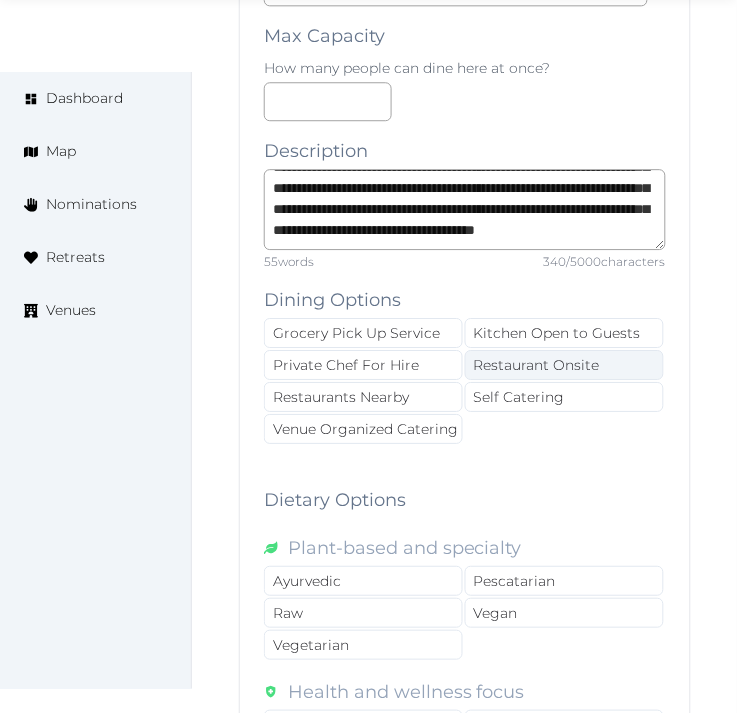 click on "Restaurant Onsite" at bounding box center [564, 365] 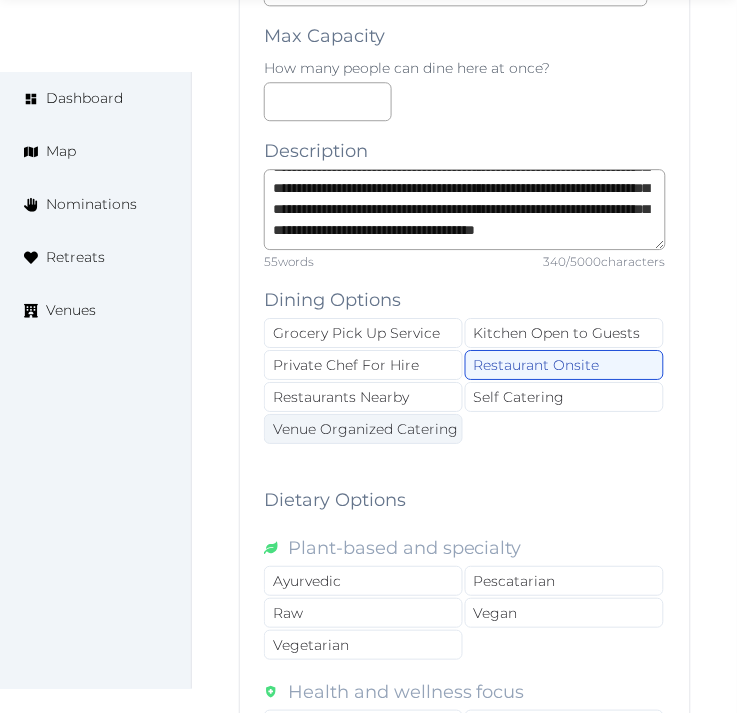click on "Venue Organized Catering" at bounding box center (363, 429) 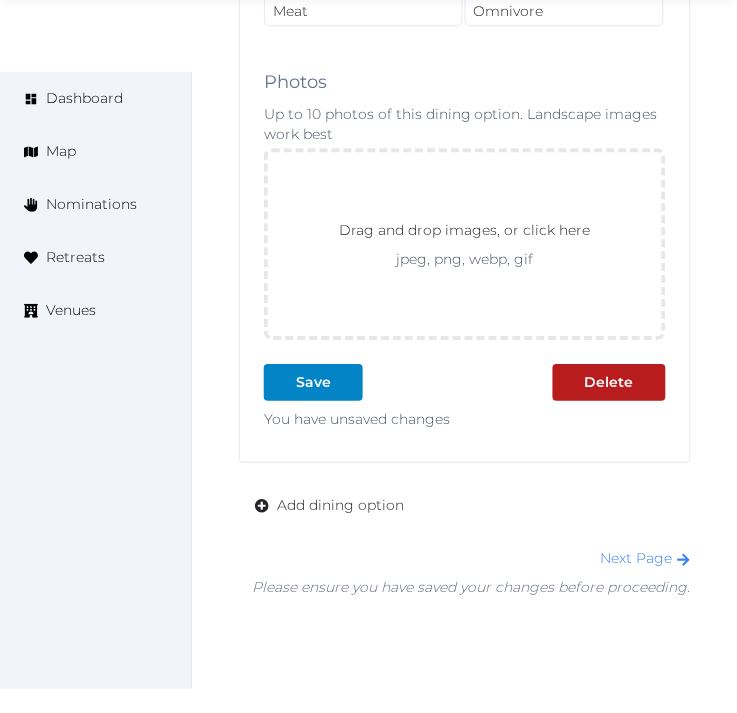 scroll, scrollTop: 3632, scrollLeft: 0, axis: vertical 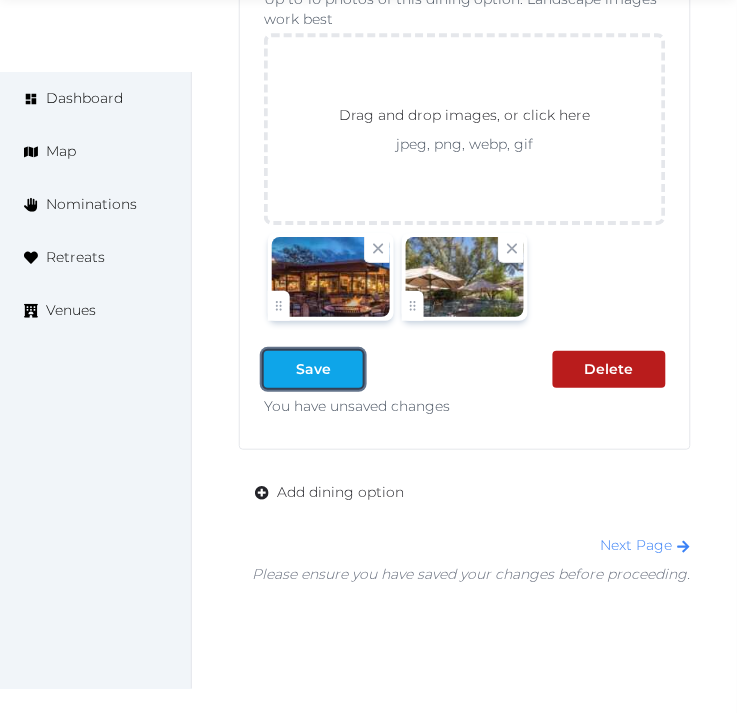 click at bounding box center (280, 369) 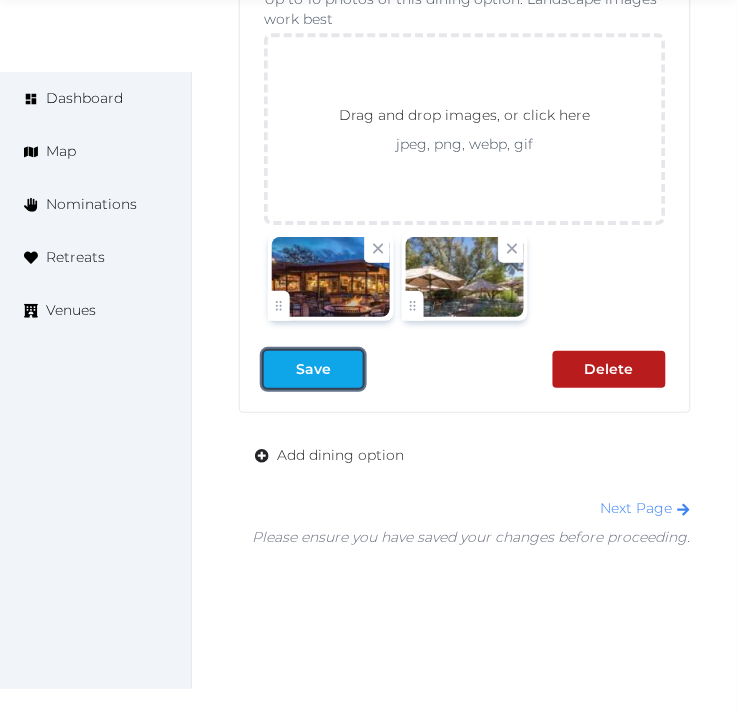 click on "Save" at bounding box center [313, 369] 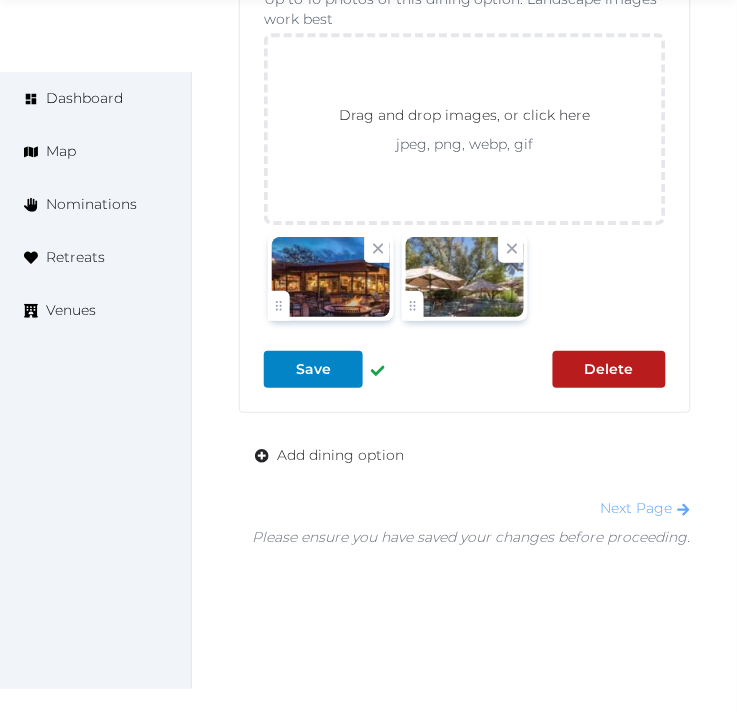 click on "Next Page" at bounding box center (646, 508) 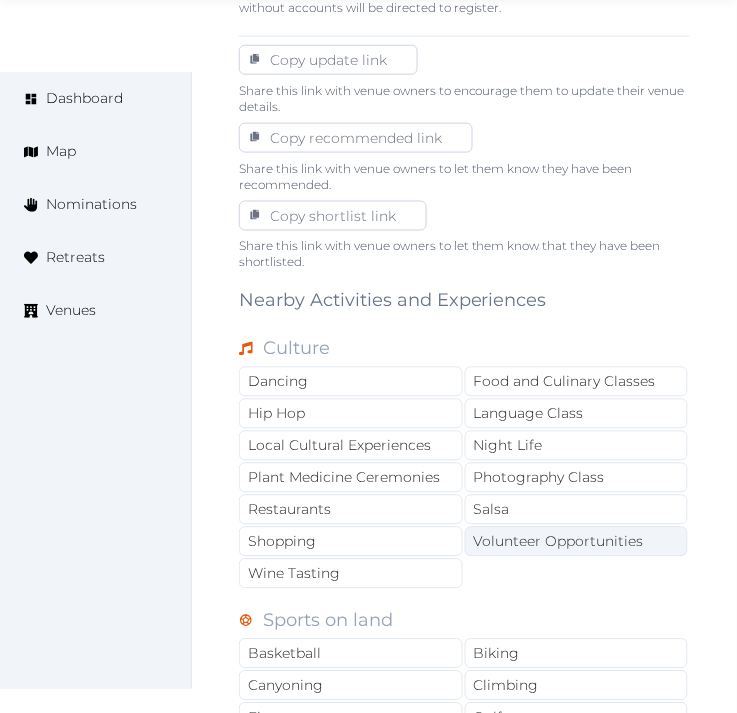 scroll, scrollTop: 1444, scrollLeft: 0, axis: vertical 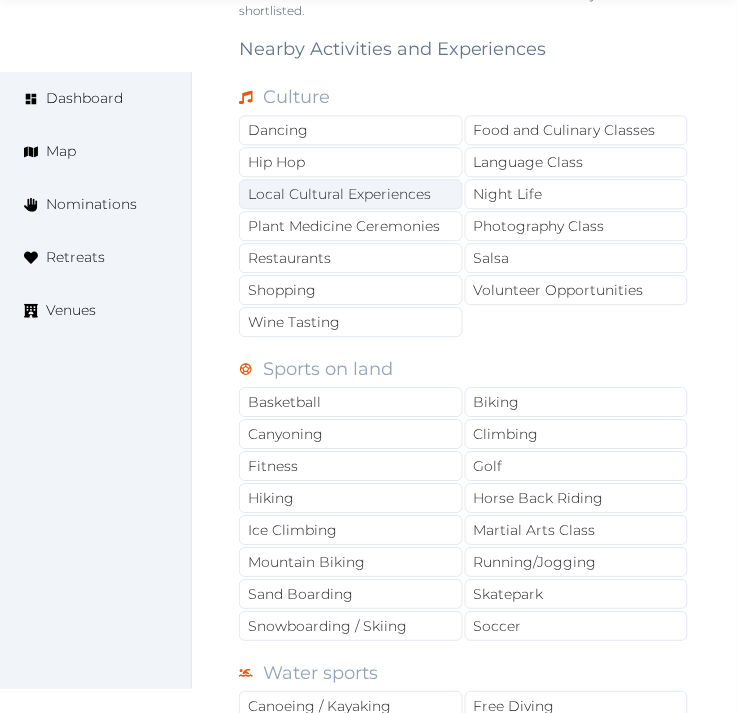 click on "Local Cultural Experiences" at bounding box center (351, 194) 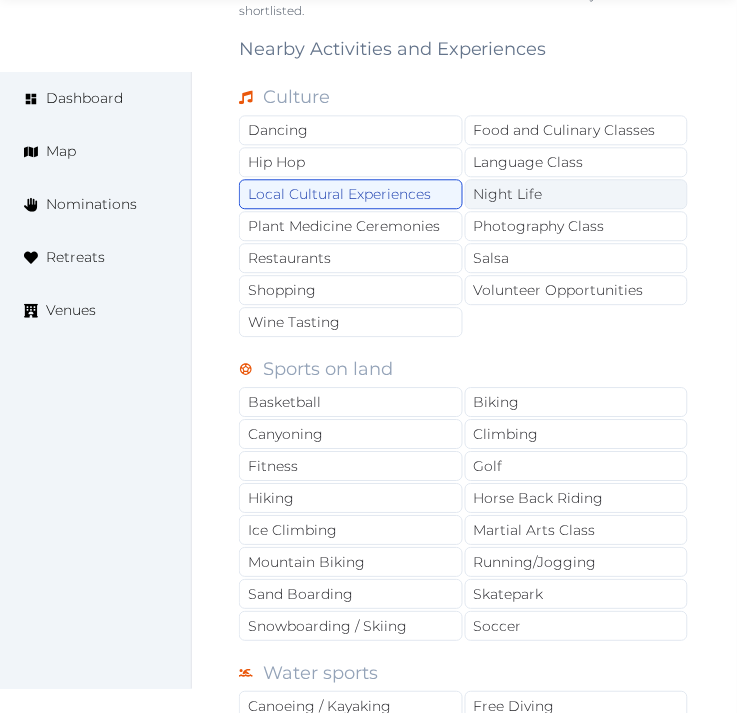 click on "Night Life" at bounding box center (577, 194) 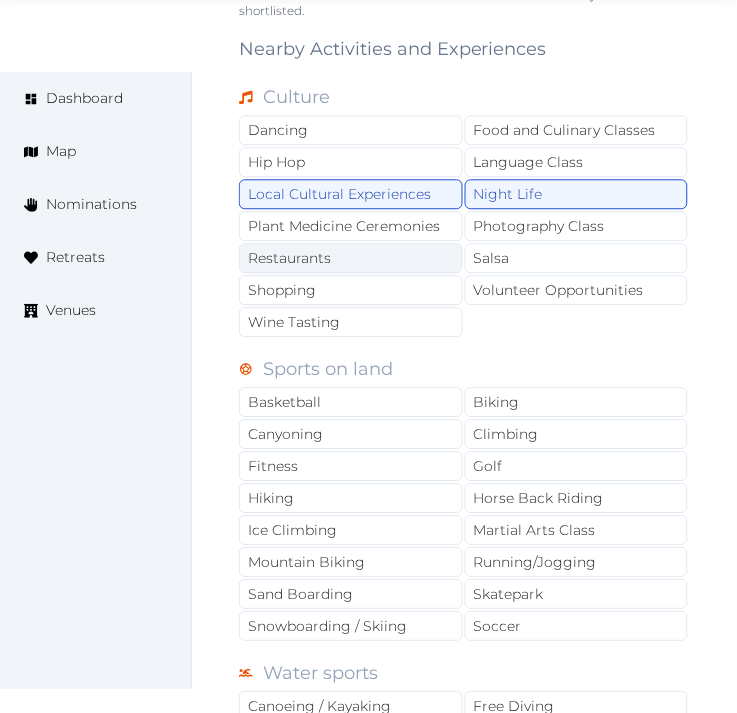 click on "Restaurants" at bounding box center [351, 258] 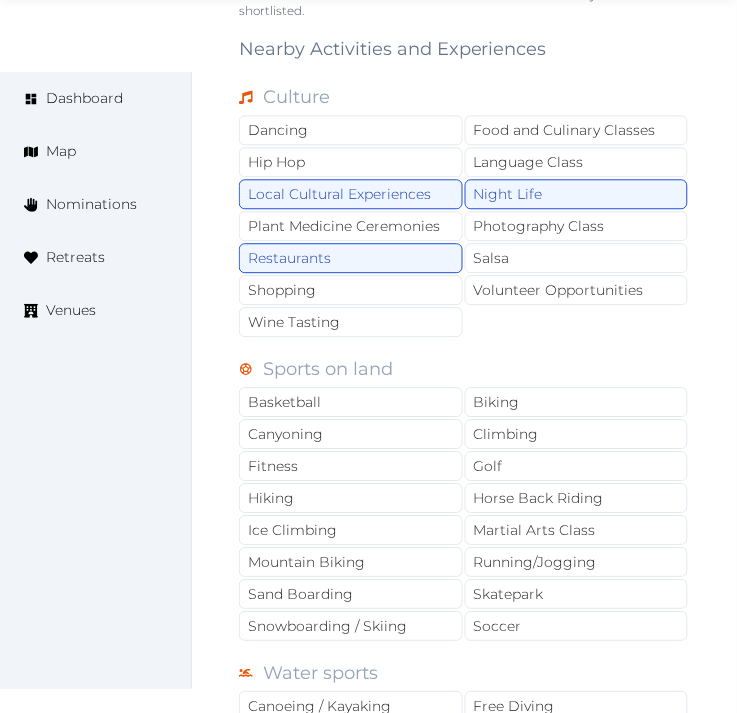 scroll, scrollTop: 1666, scrollLeft: 0, axis: vertical 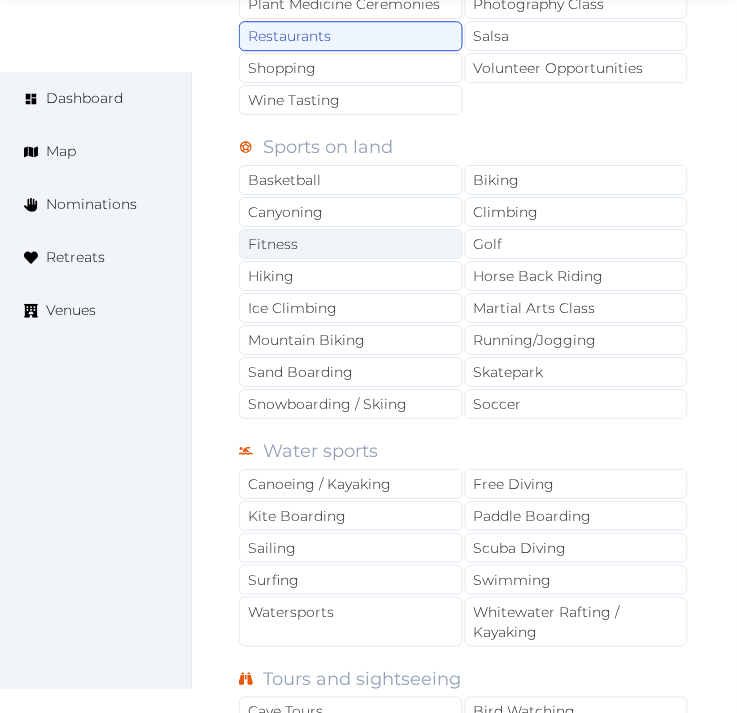 click on "Fitness" at bounding box center (351, 244) 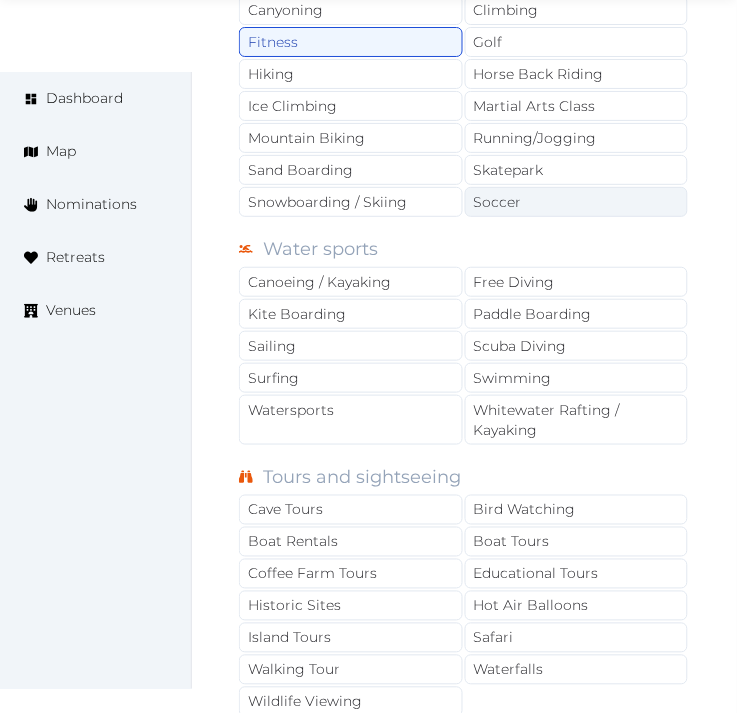 scroll, scrollTop: 1888, scrollLeft: 0, axis: vertical 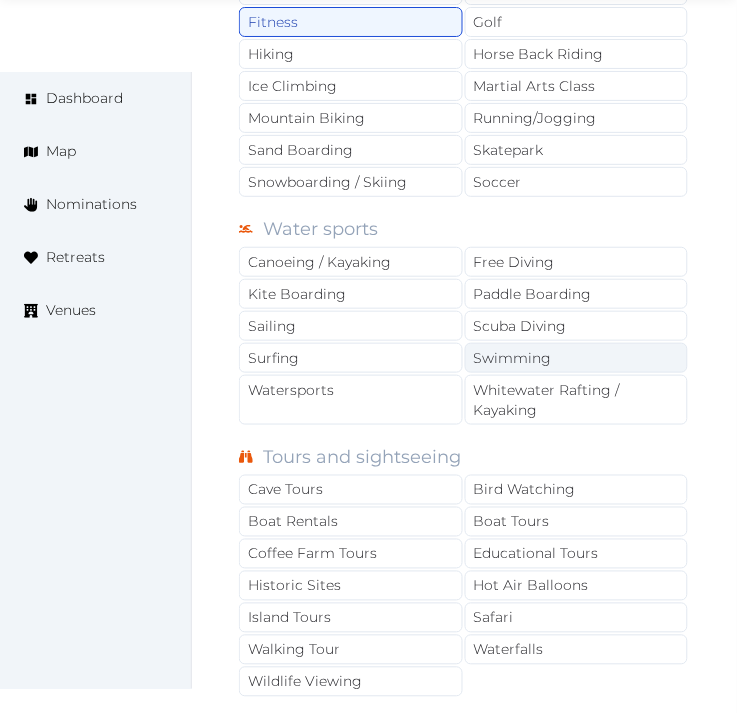 click on "Swimming" at bounding box center (577, 358) 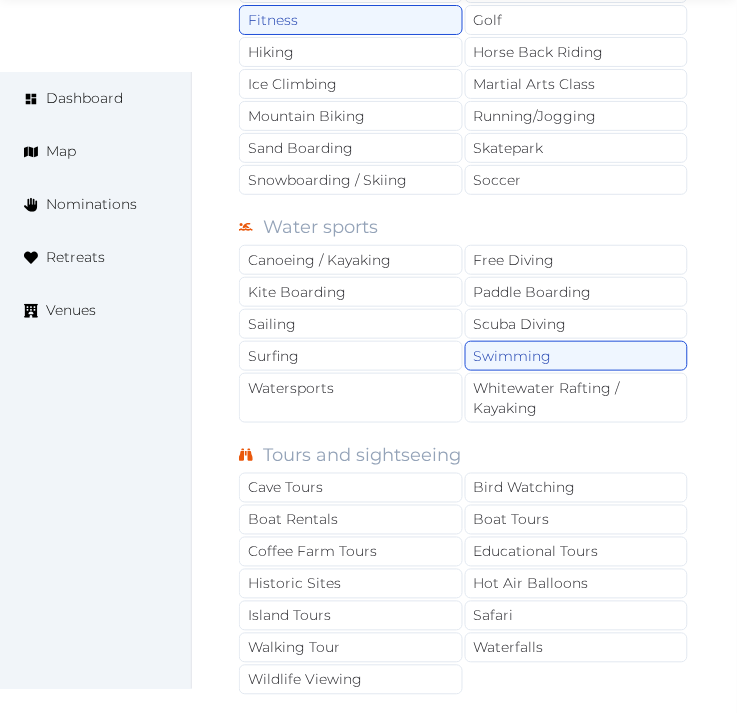 scroll, scrollTop: 2111, scrollLeft: 0, axis: vertical 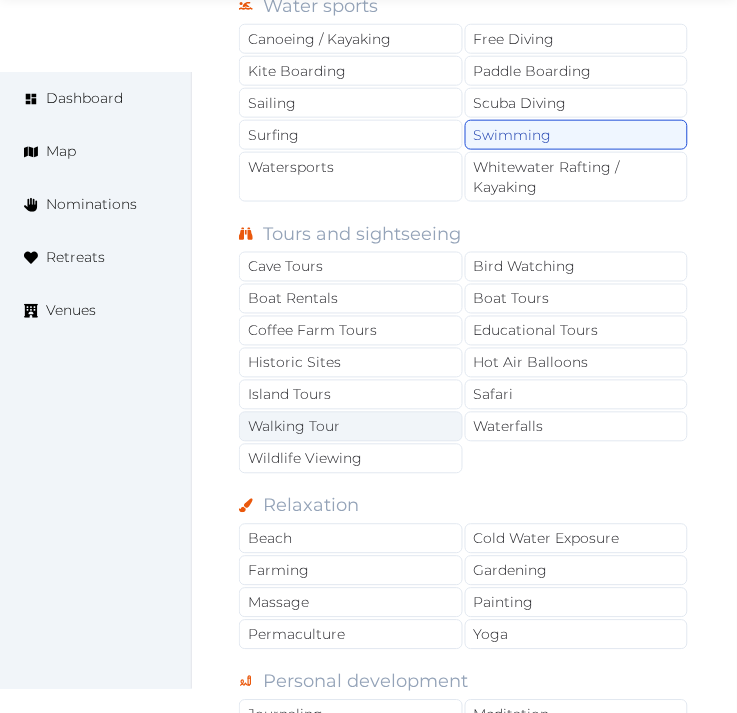 click on "Walking Tour" at bounding box center (351, 427) 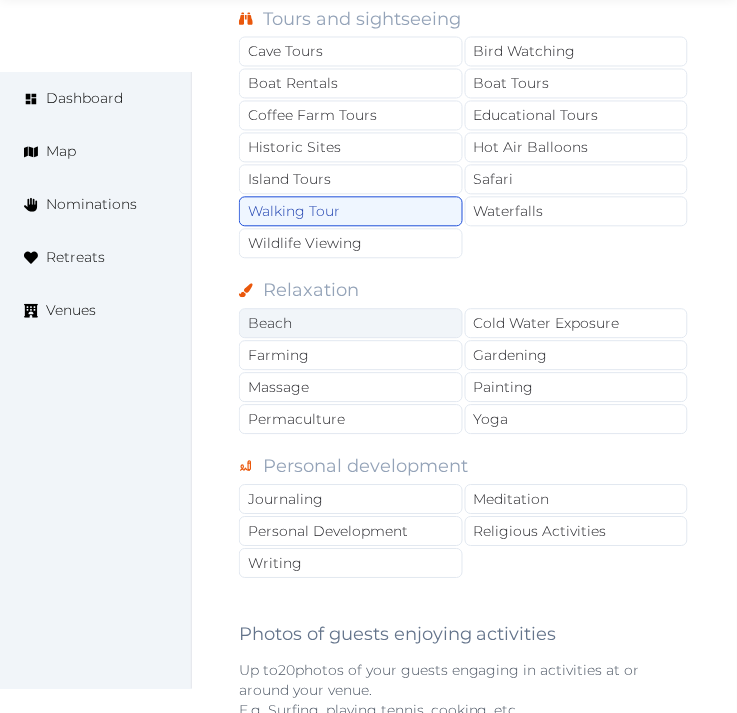 scroll, scrollTop: 2333, scrollLeft: 0, axis: vertical 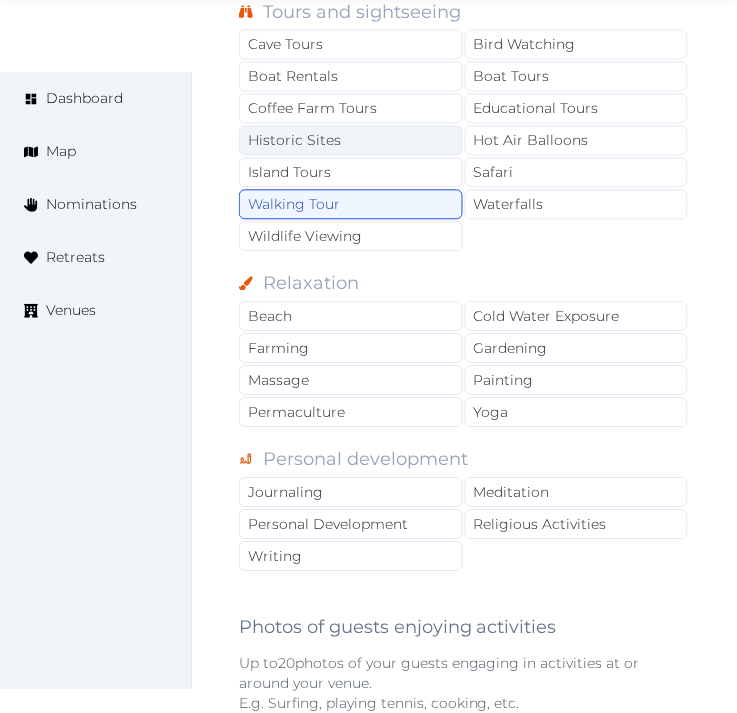 click on "Historic Sites" at bounding box center (351, 141) 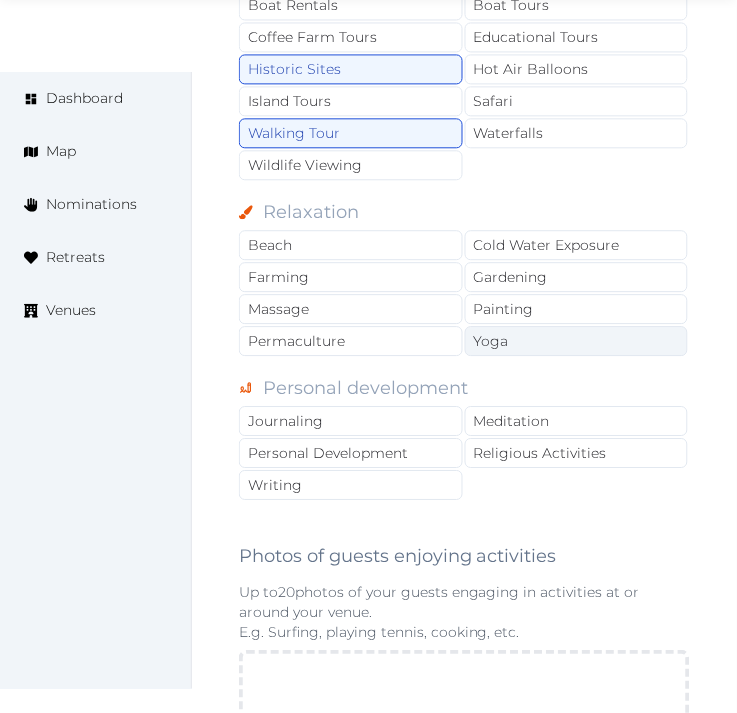 scroll, scrollTop: 2444, scrollLeft: 0, axis: vertical 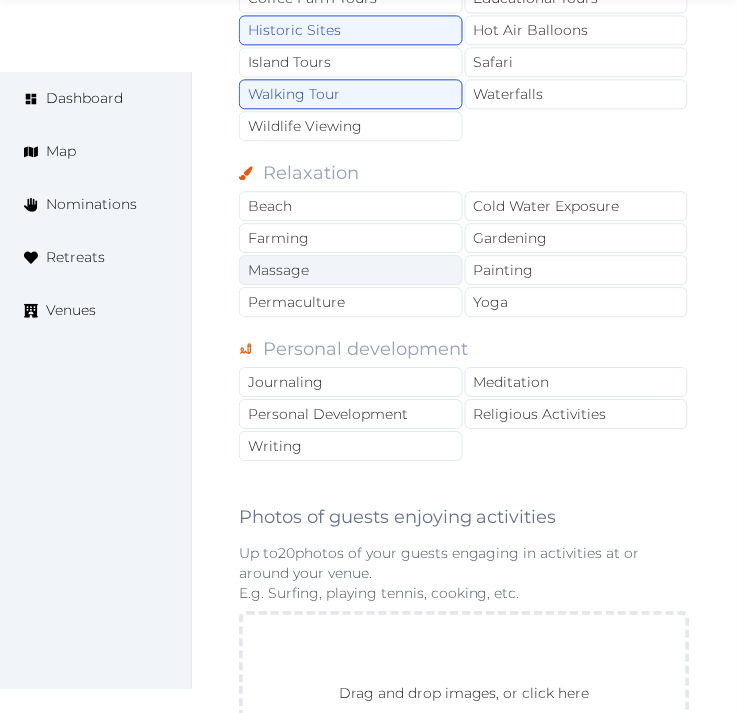 click on "Massage" at bounding box center (351, 270) 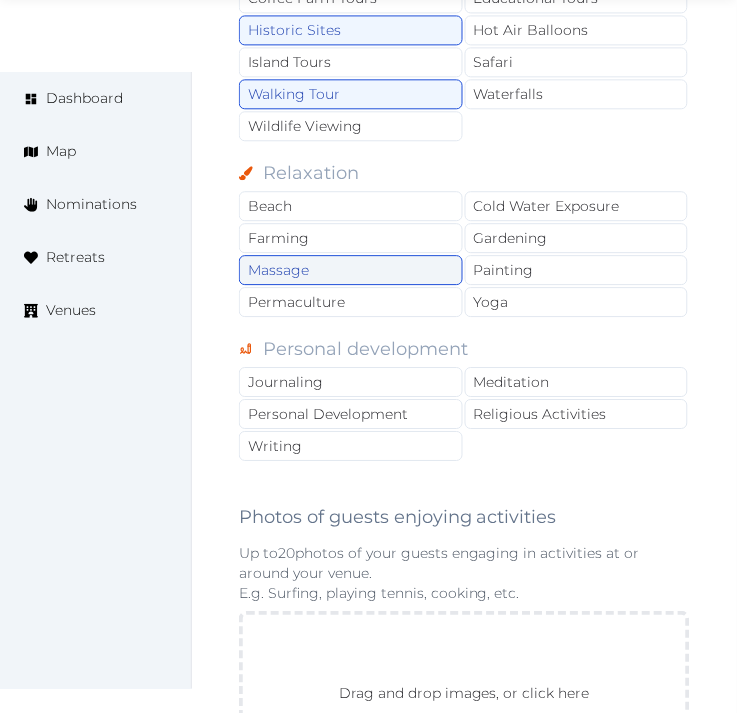 click on "Massage" at bounding box center [351, 270] 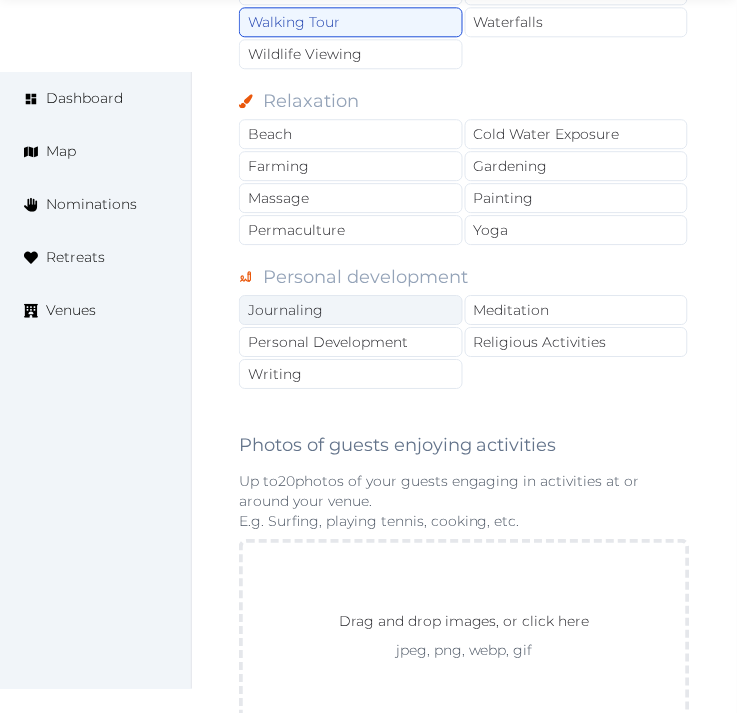scroll, scrollTop: 2555, scrollLeft: 0, axis: vertical 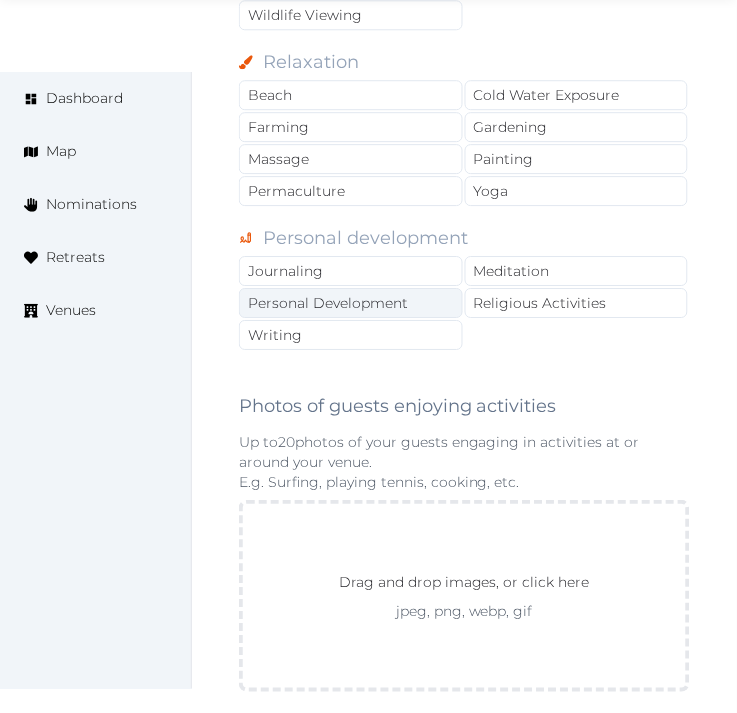 click on "Personal Development" at bounding box center (351, 303) 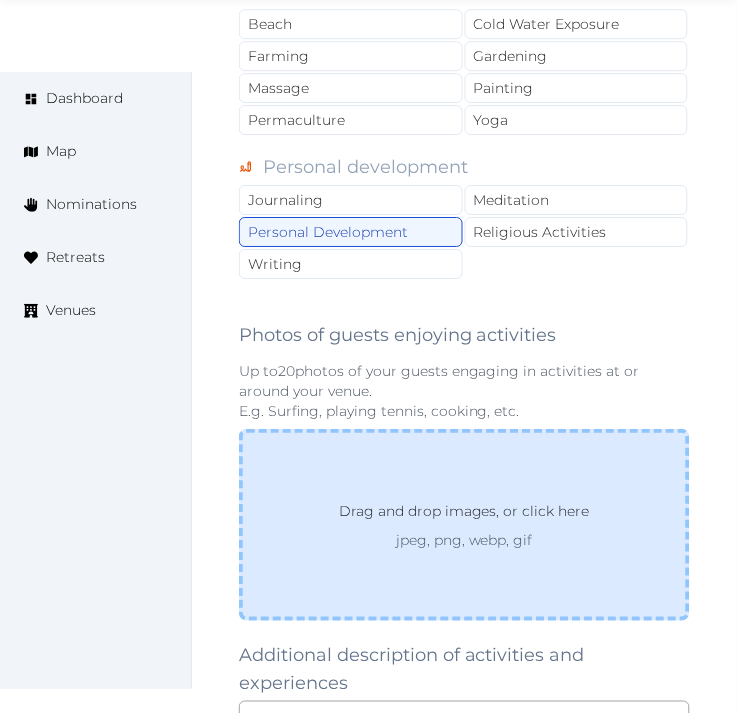 scroll, scrollTop: 2777, scrollLeft: 0, axis: vertical 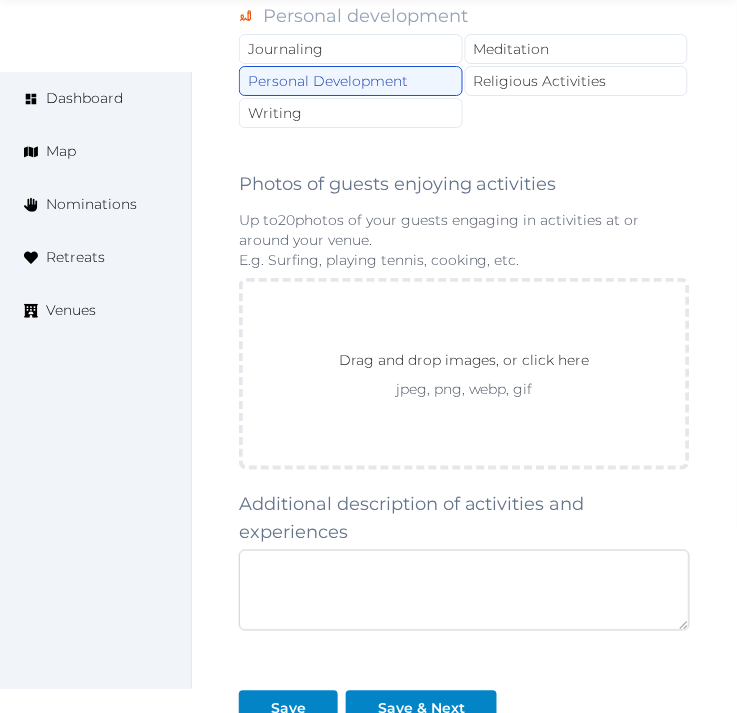 click at bounding box center [464, 590] 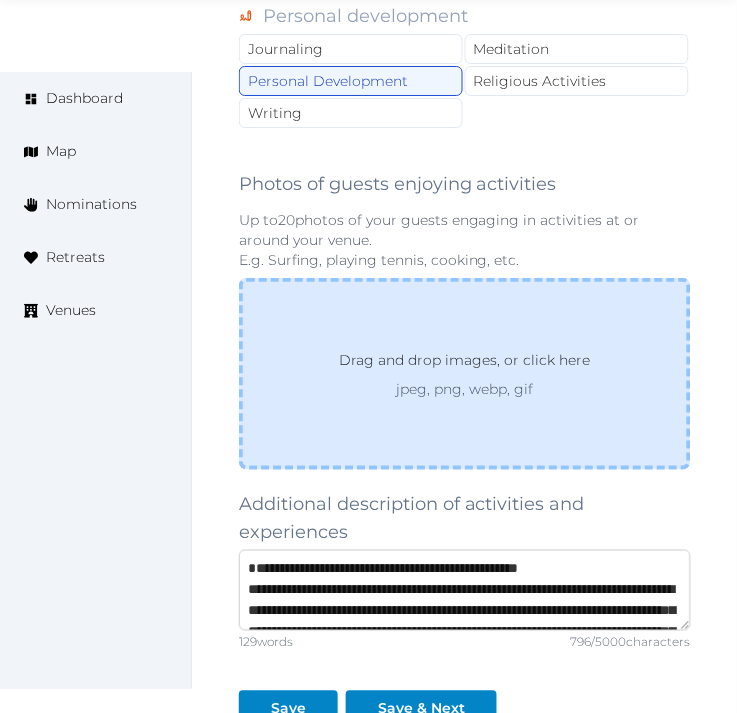 scroll, scrollTop: 262, scrollLeft: 0, axis: vertical 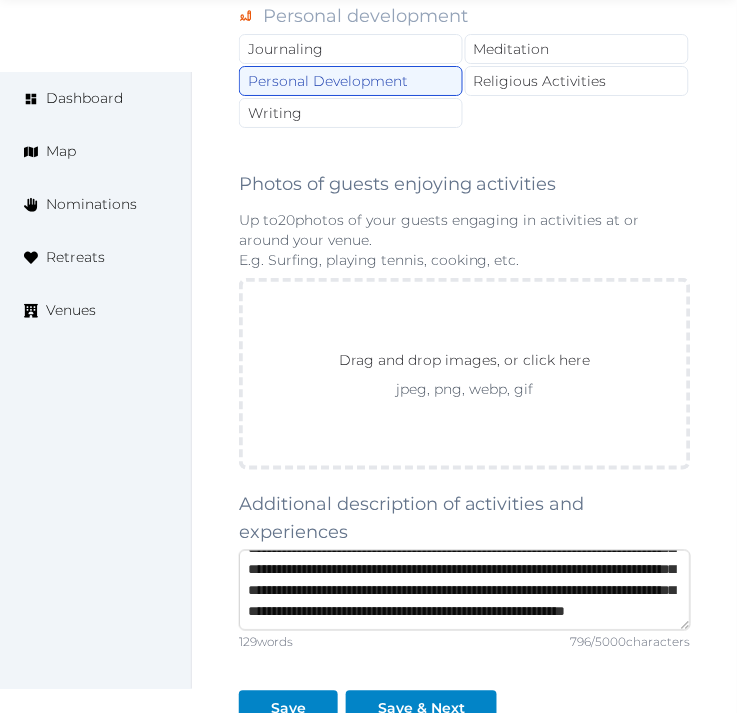 type on "**********" 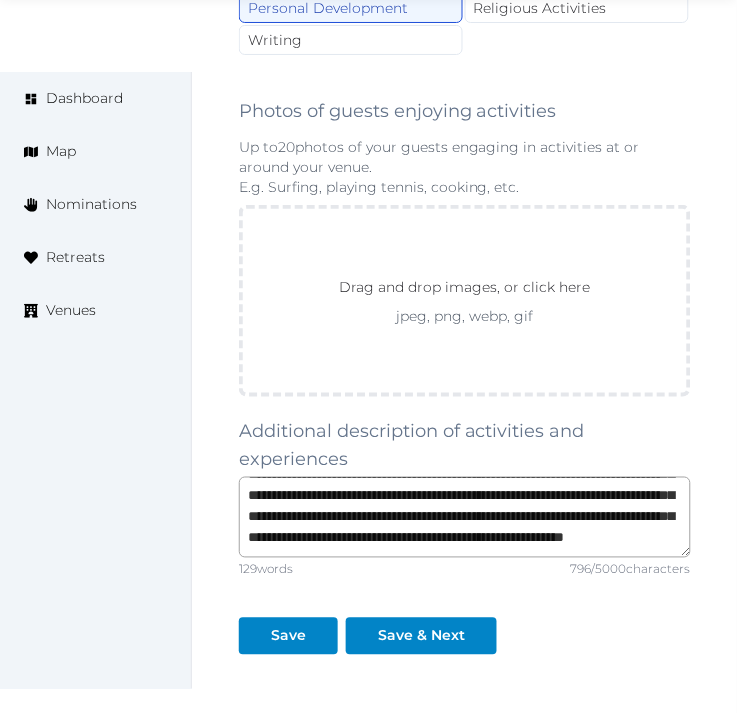 scroll, scrollTop: 2888, scrollLeft: 0, axis: vertical 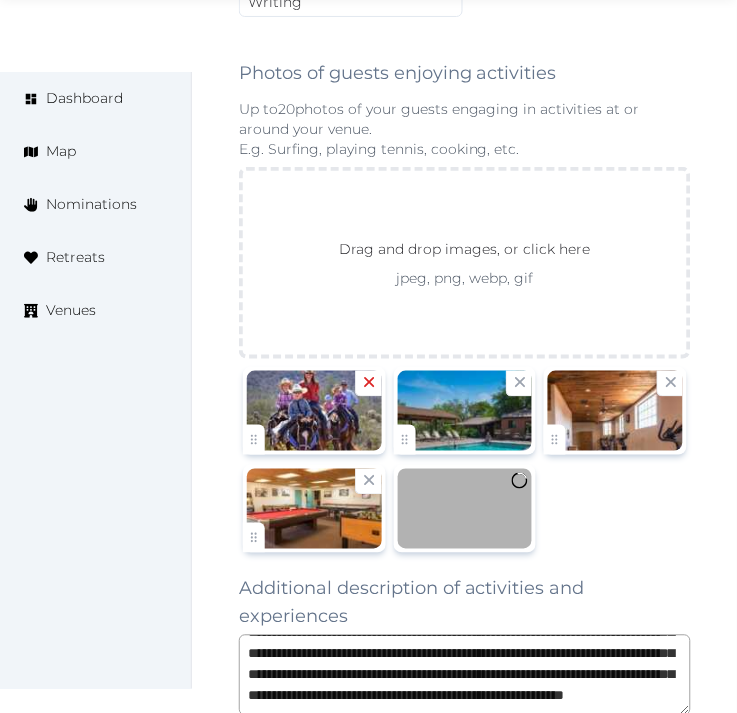 click at bounding box center (368, 384) 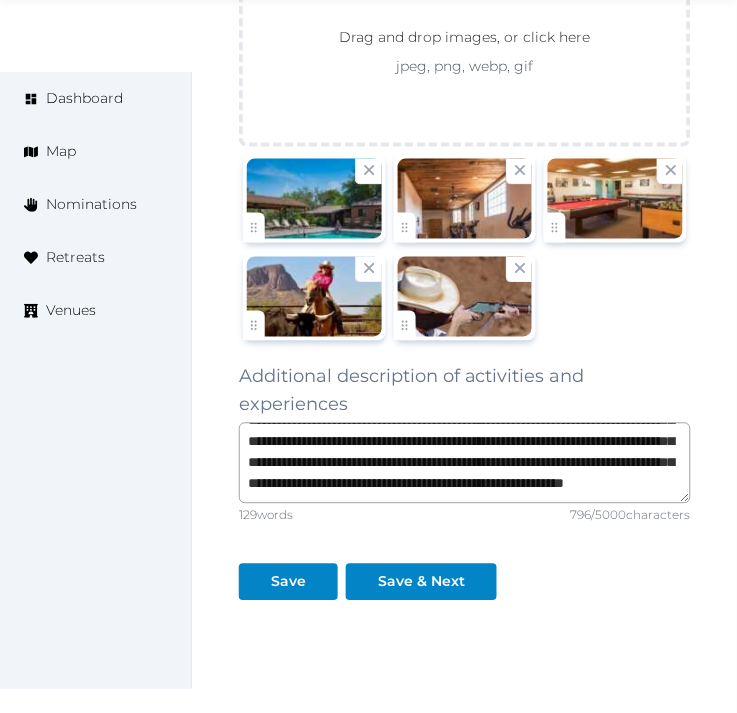 scroll, scrollTop: 3200, scrollLeft: 0, axis: vertical 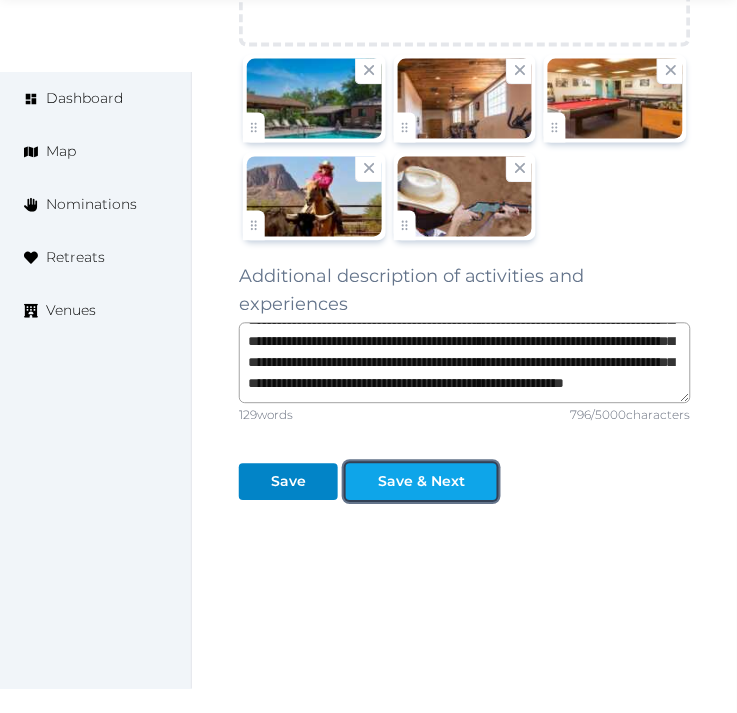 click on "Save & Next" at bounding box center [421, 482] 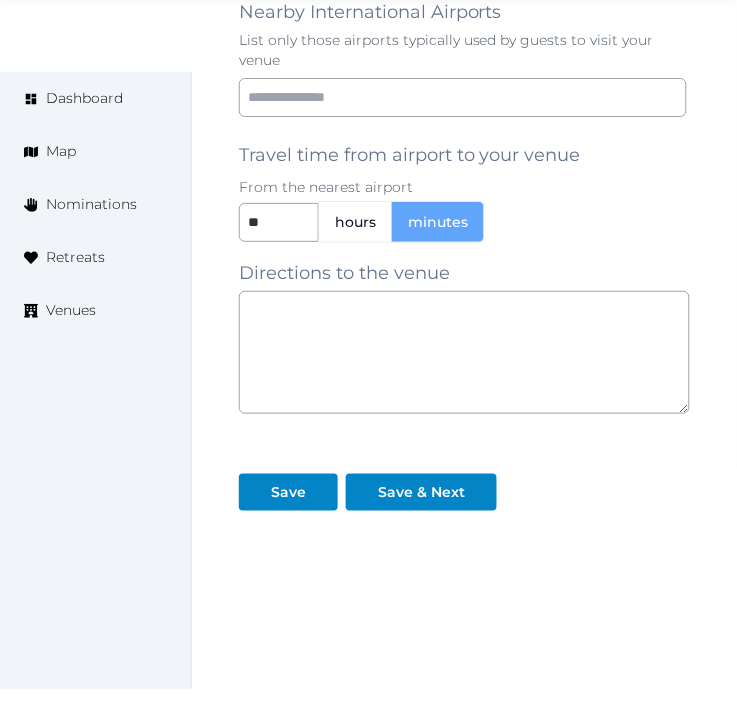 scroll, scrollTop: 1844, scrollLeft: 0, axis: vertical 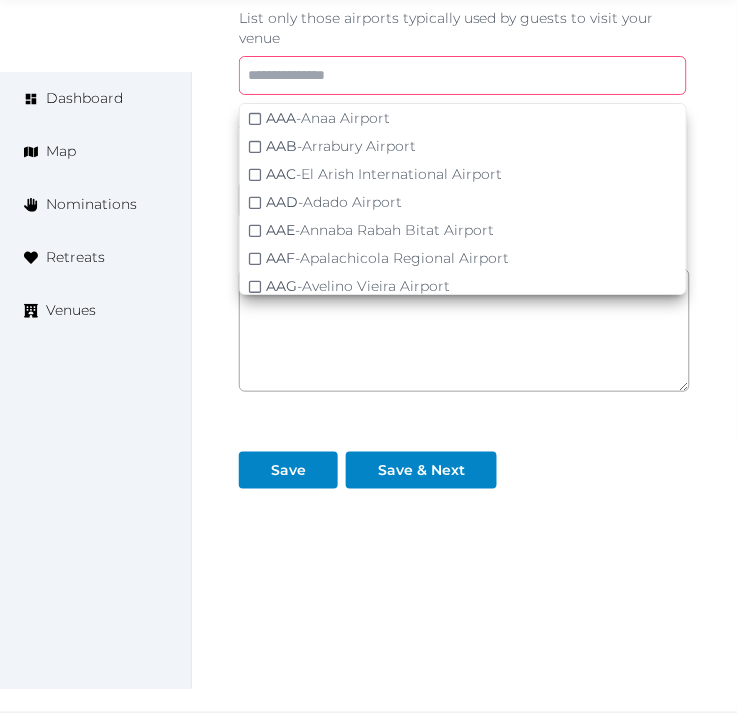 click at bounding box center (463, 75) 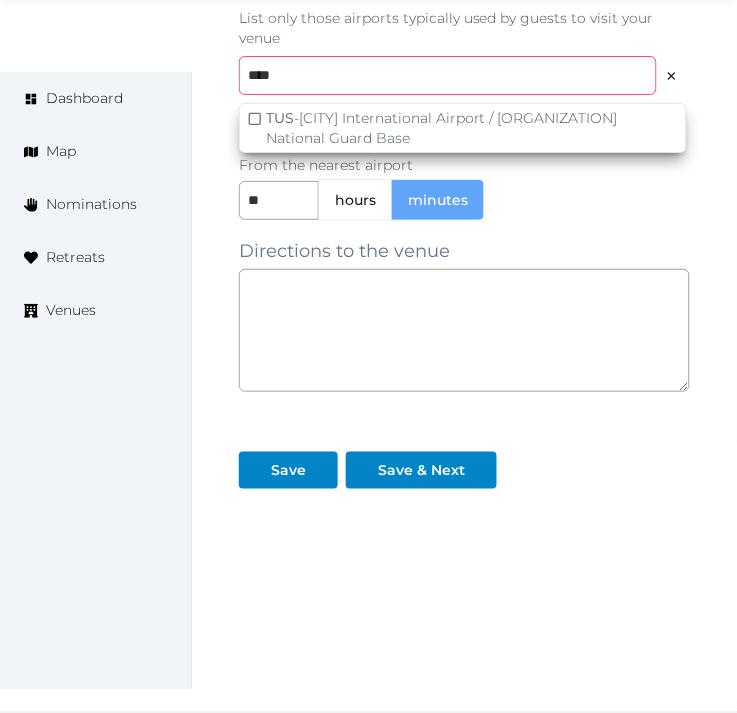 click on "****" at bounding box center (448, 75) 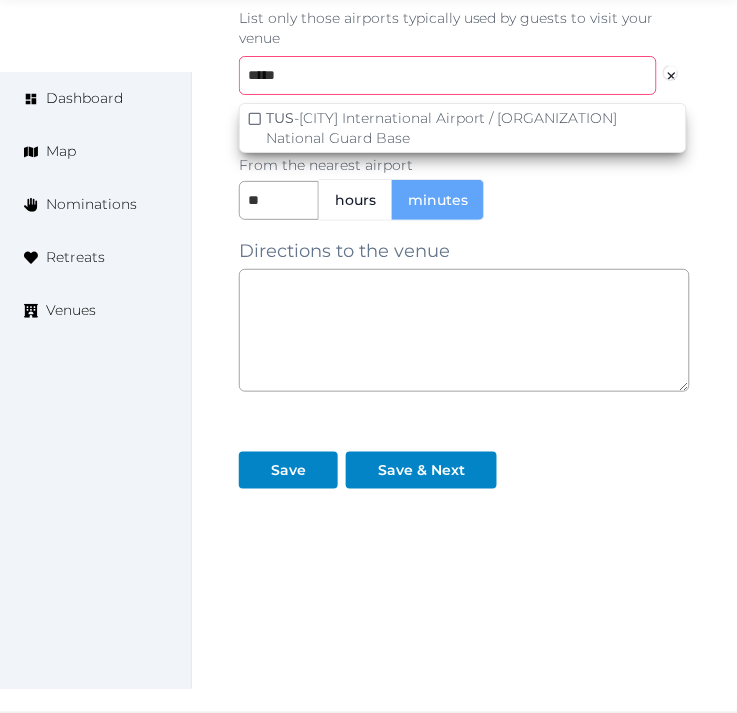 paste on "**********" 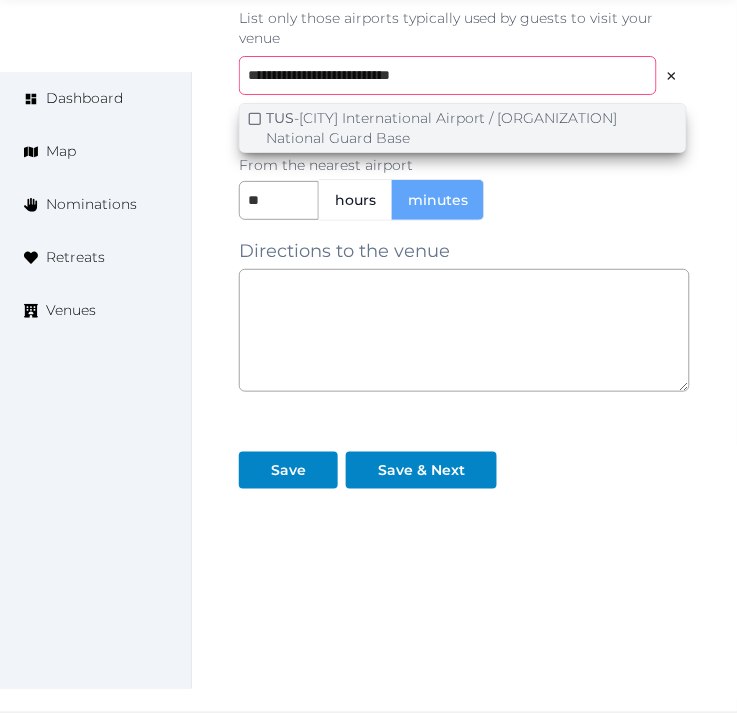 type on "**********" 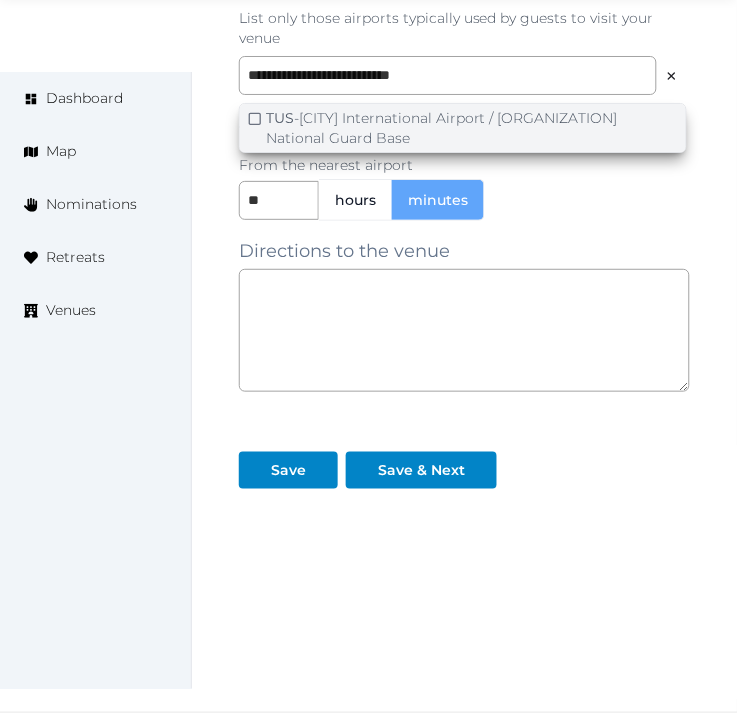 click on "[CITY] International Airport / [ORGANIZATION] National Guard Base" at bounding box center (472, 128) 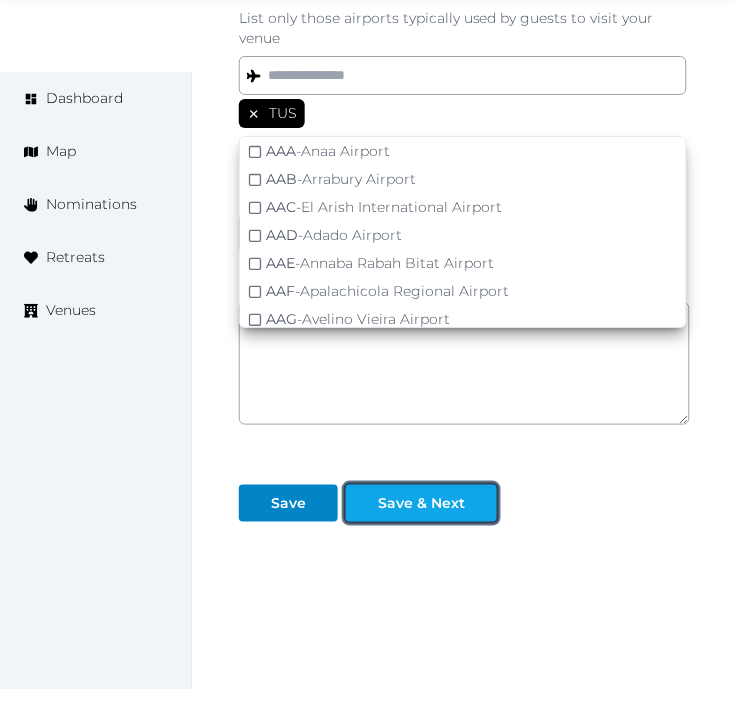 click on "Save & Next" at bounding box center (421, 503) 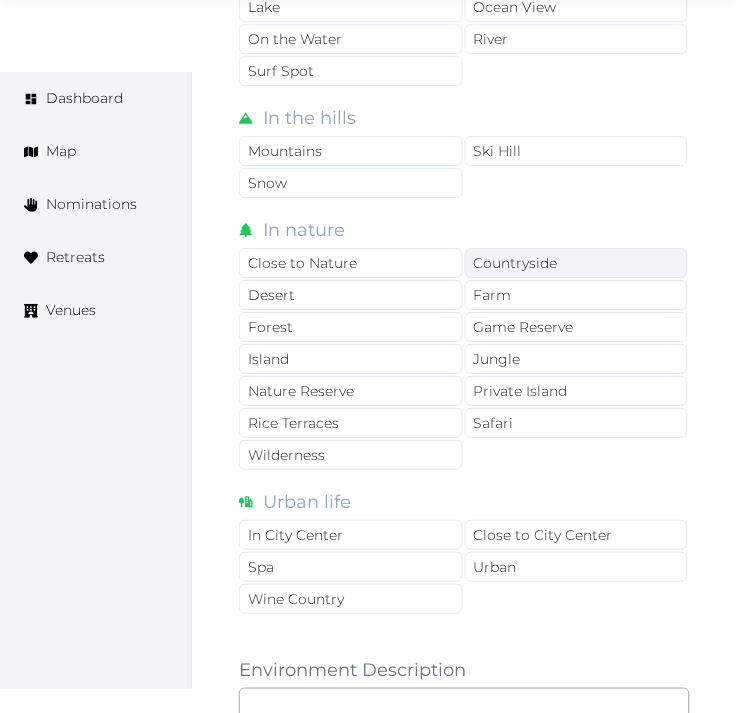 scroll, scrollTop: 1666, scrollLeft: 0, axis: vertical 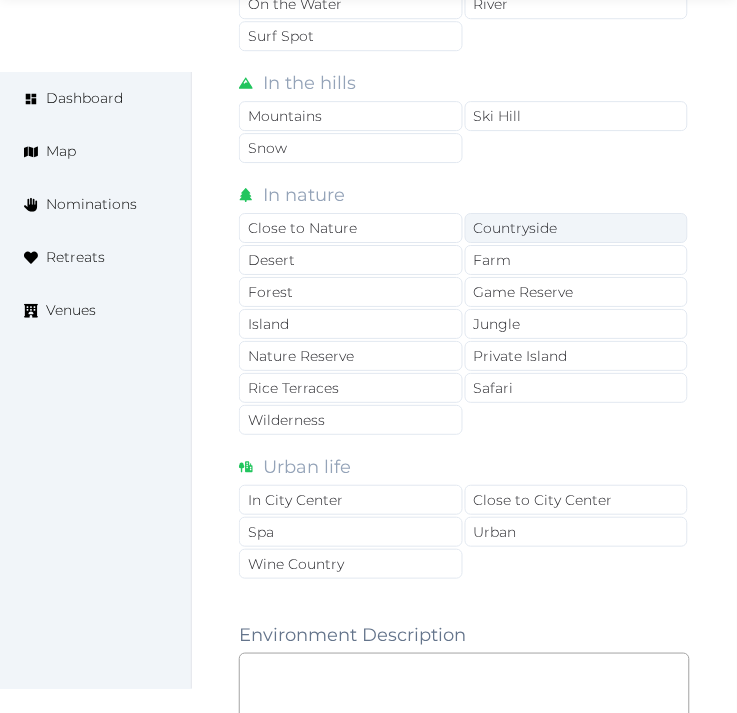 click on "Countryside" at bounding box center (577, 228) 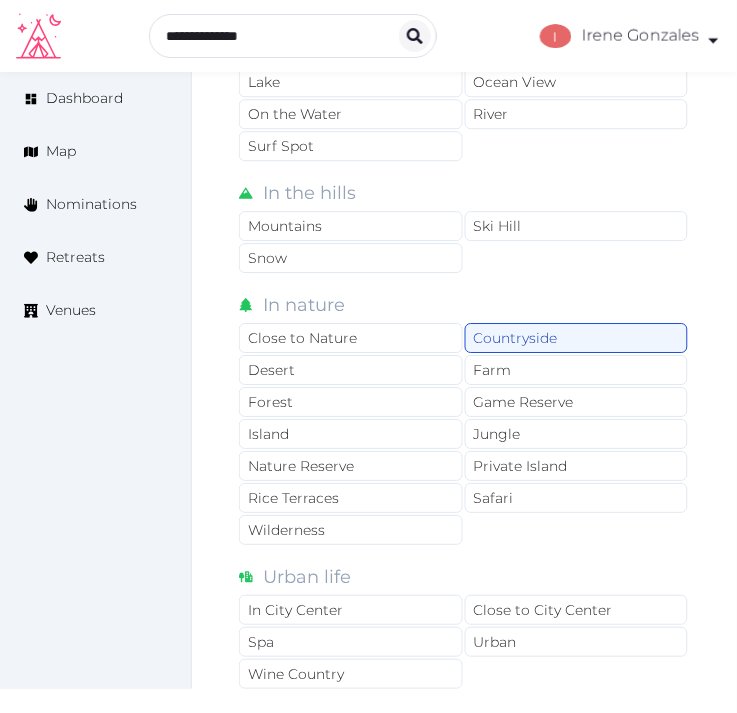 scroll, scrollTop: 1555, scrollLeft: 0, axis: vertical 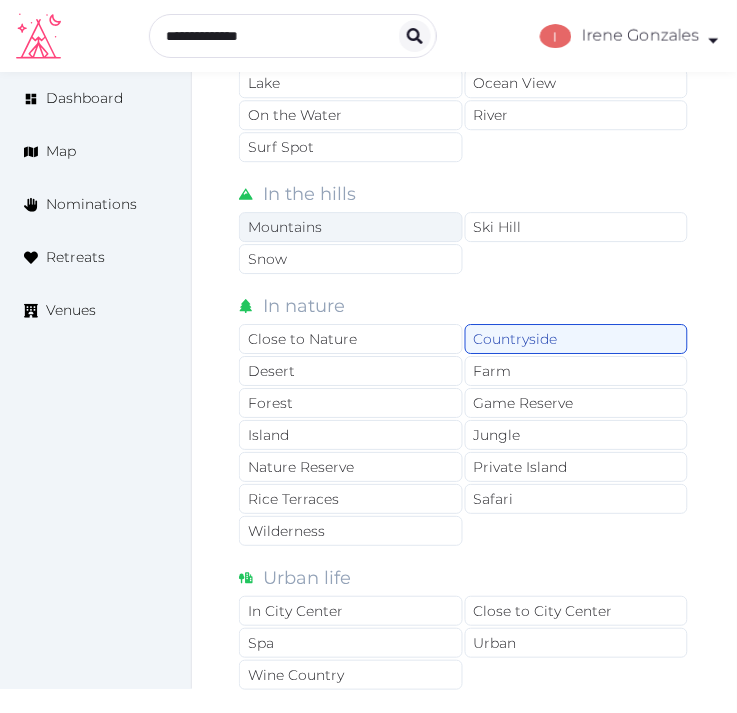 click on "Mountains" at bounding box center [351, 227] 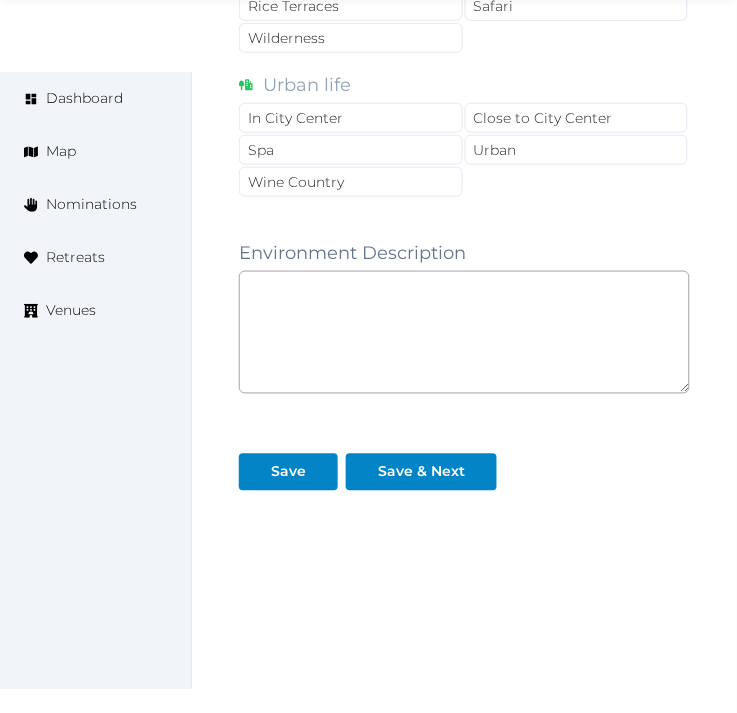 scroll, scrollTop: 2053, scrollLeft: 0, axis: vertical 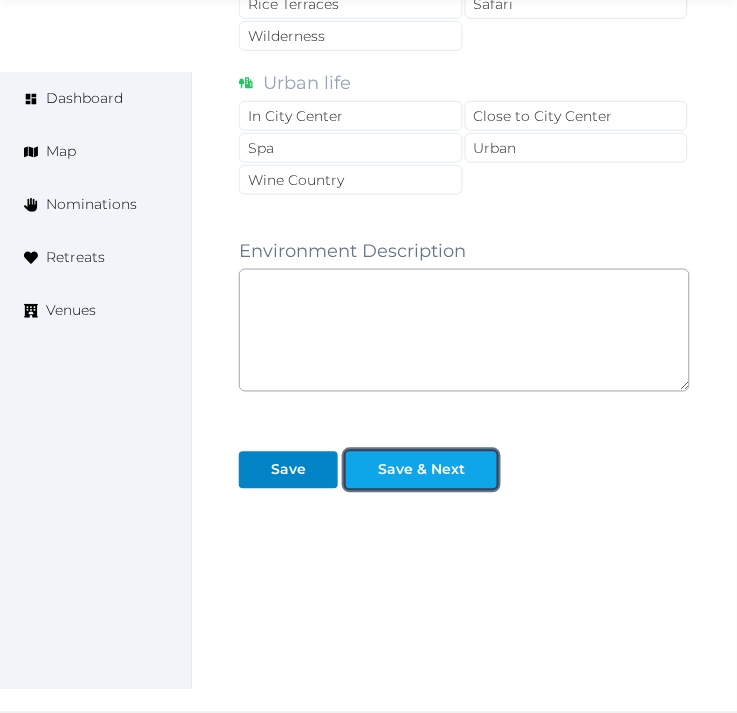 click on "Save & Next" at bounding box center (421, 470) 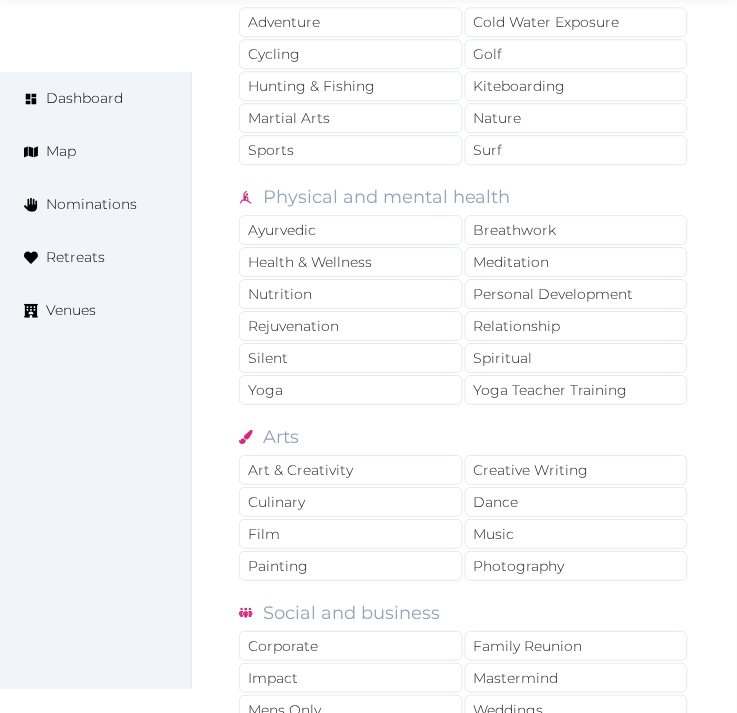 scroll, scrollTop: 1555, scrollLeft: 0, axis: vertical 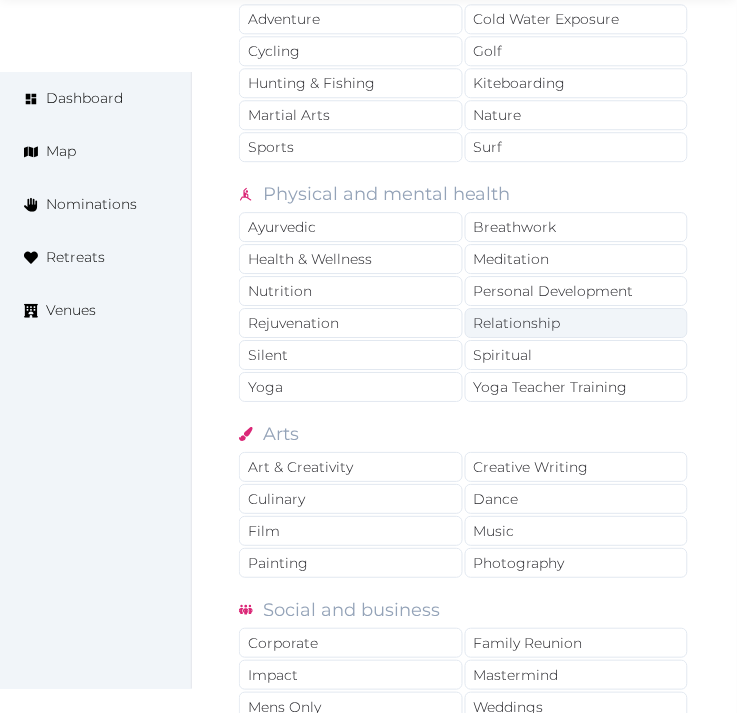 click on "Relationship" at bounding box center (577, 323) 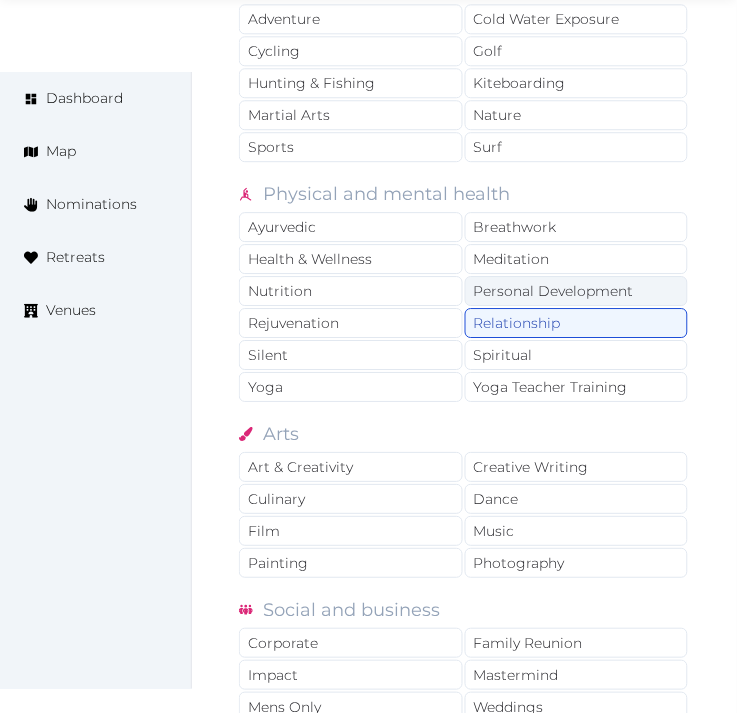 click on "Personal Development" at bounding box center [577, 291] 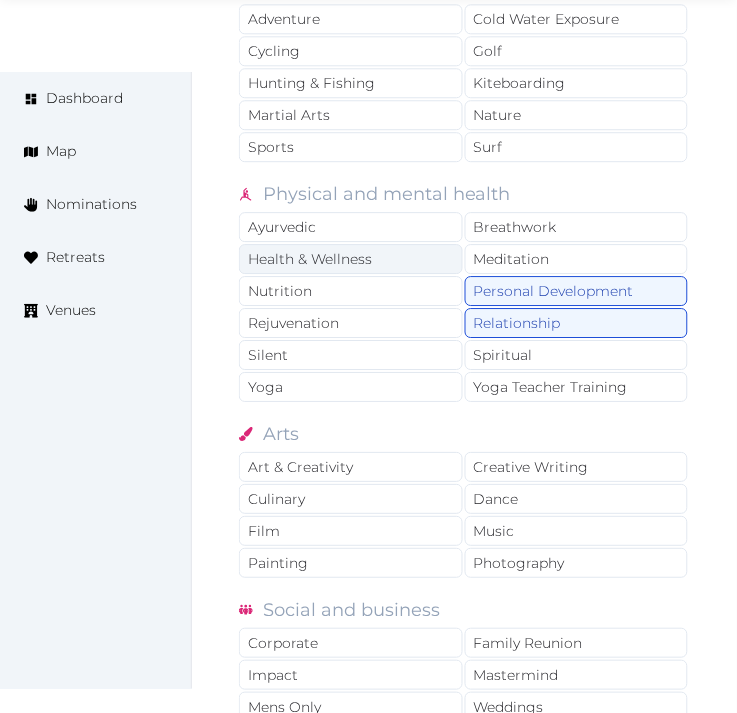 click on "Health & Wellness" at bounding box center [351, 259] 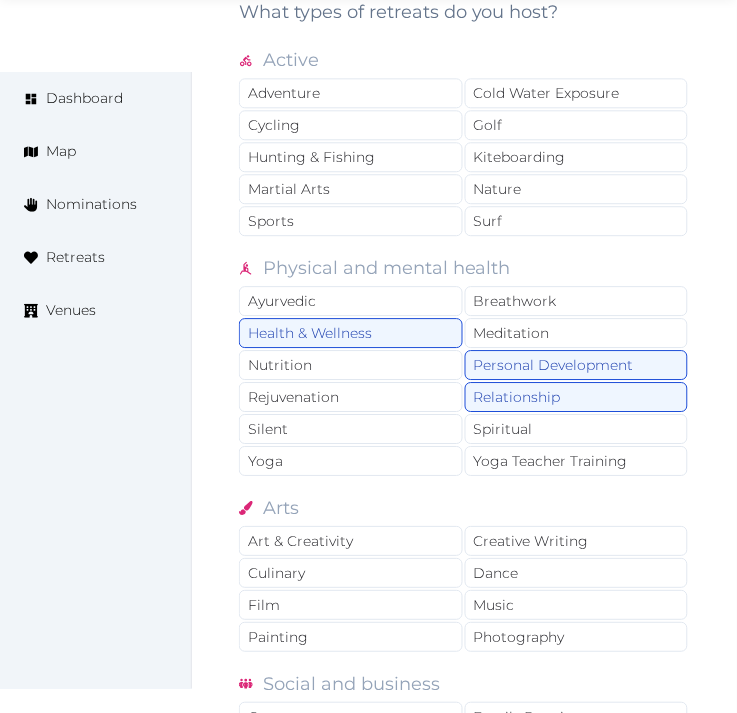 scroll, scrollTop: 1444, scrollLeft: 0, axis: vertical 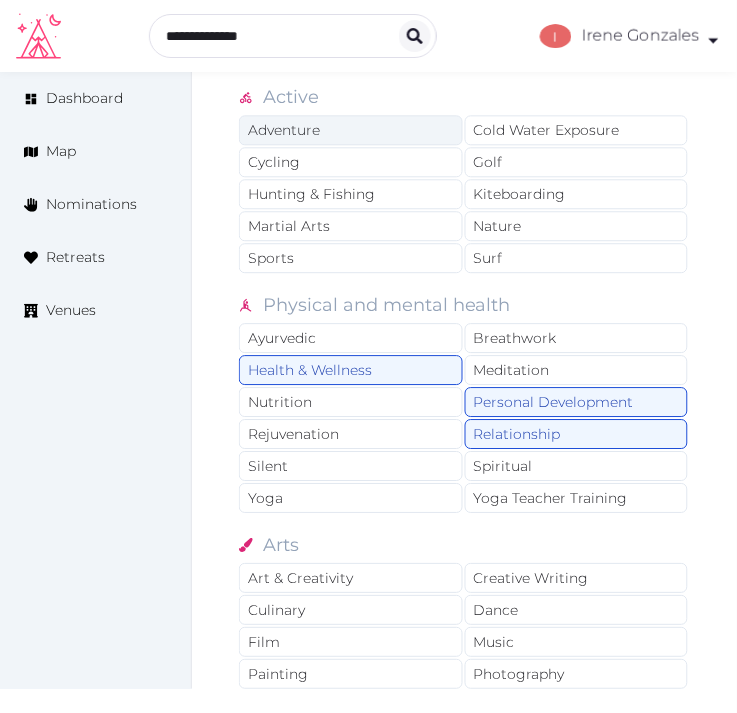 click on "Adventure" at bounding box center [351, 130] 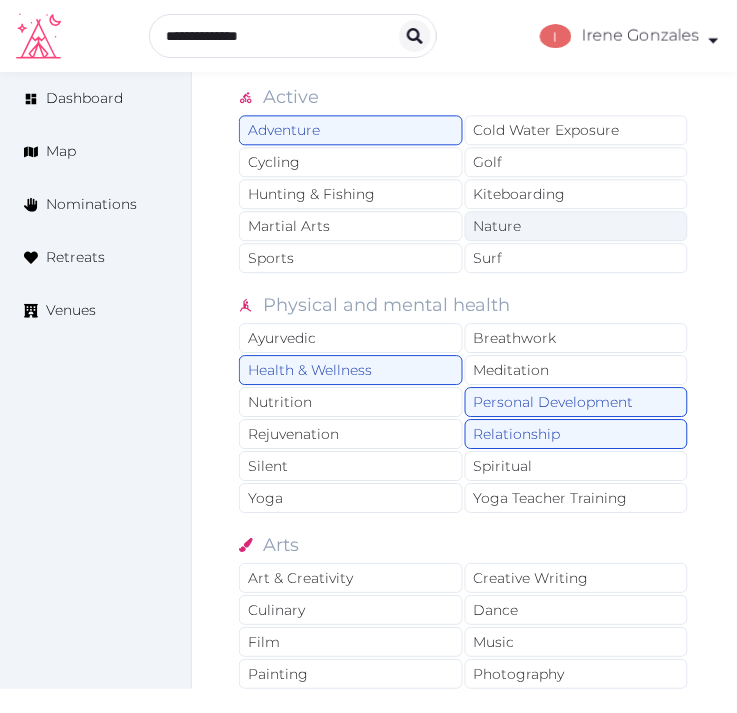 click on "Nature" at bounding box center [577, 226] 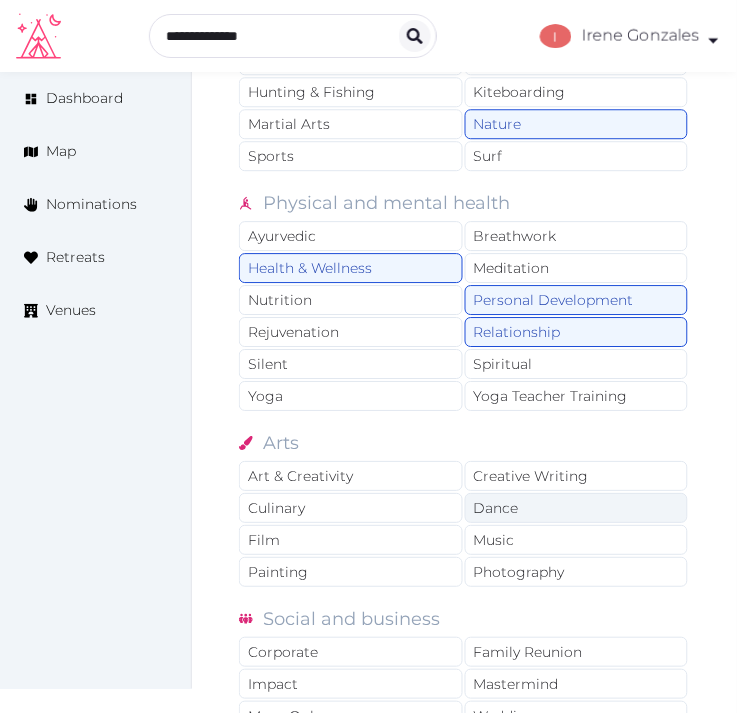 scroll, scrollTop: 1666, scrollLeft: 0, axis: vertical 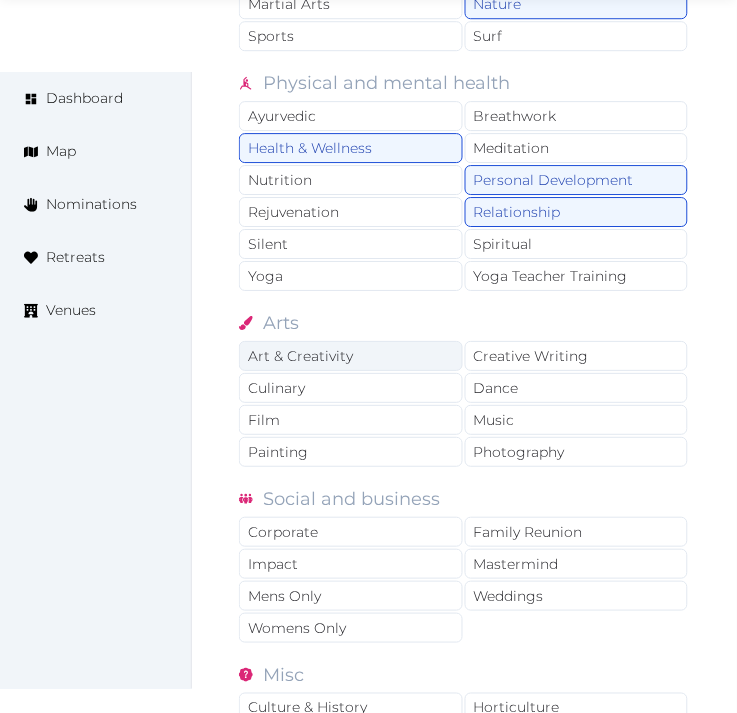 click on "Art & Creativity" at bounding box center [351, 356] 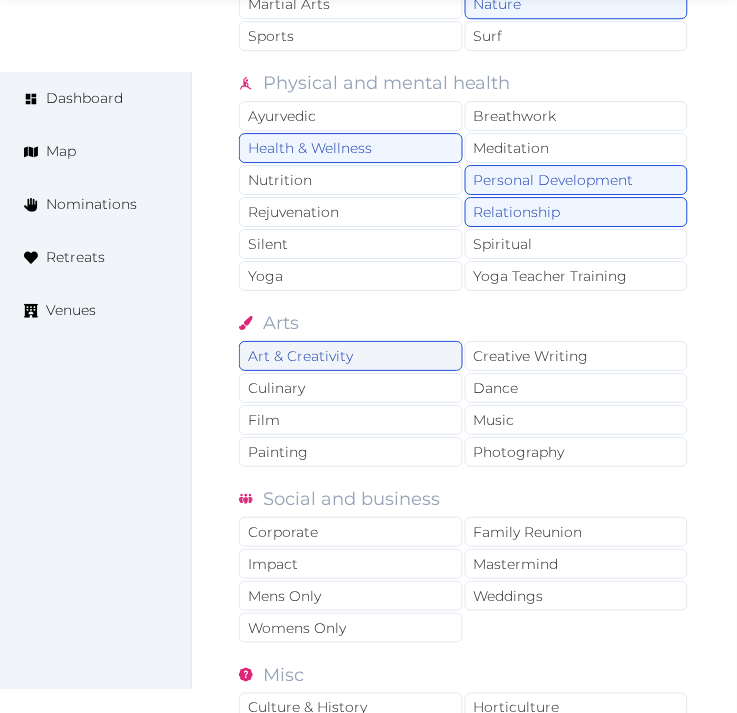 click on "Art & Creativity" at bounding box center [351, 356] 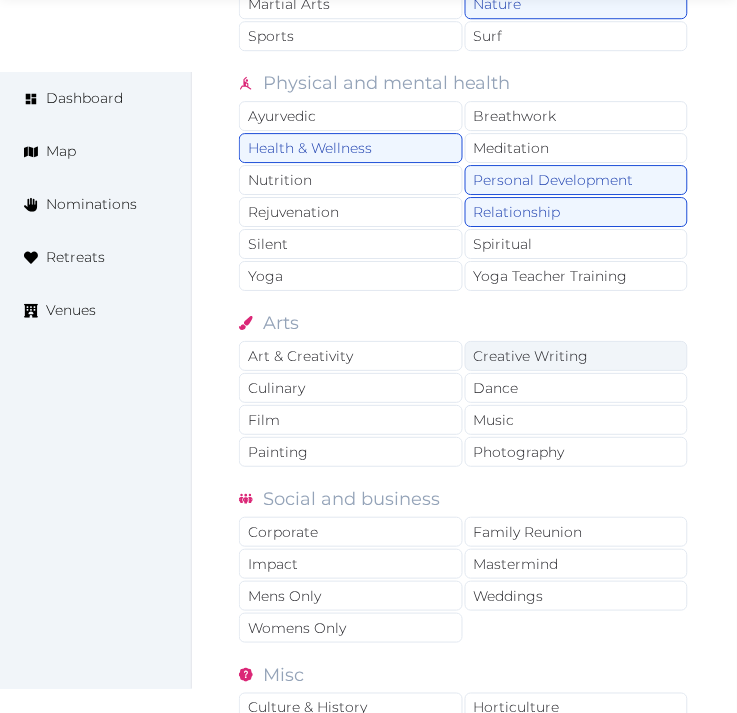 click on "Creative Writing" at bounding box center [577, 356] 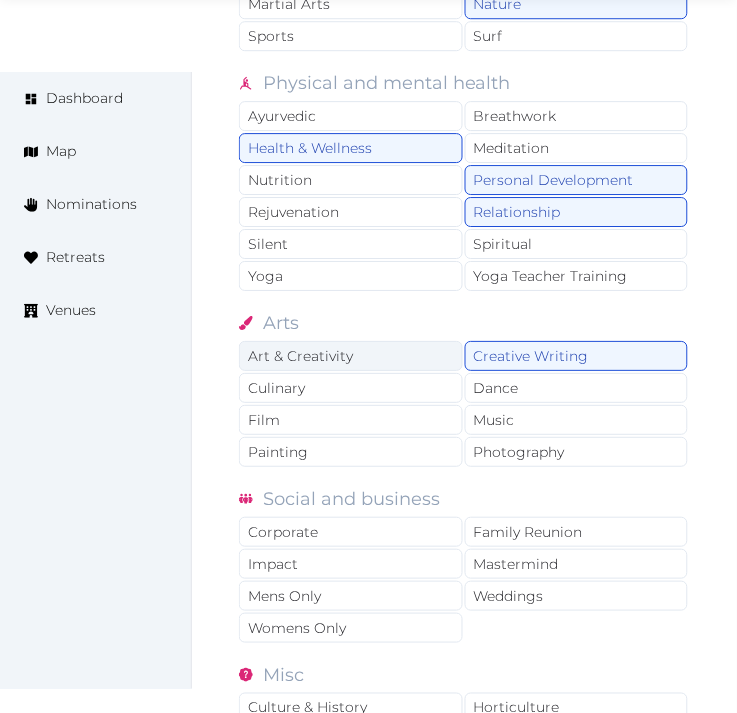 click on "Art & Creativity" at bounding box center (351, 356) 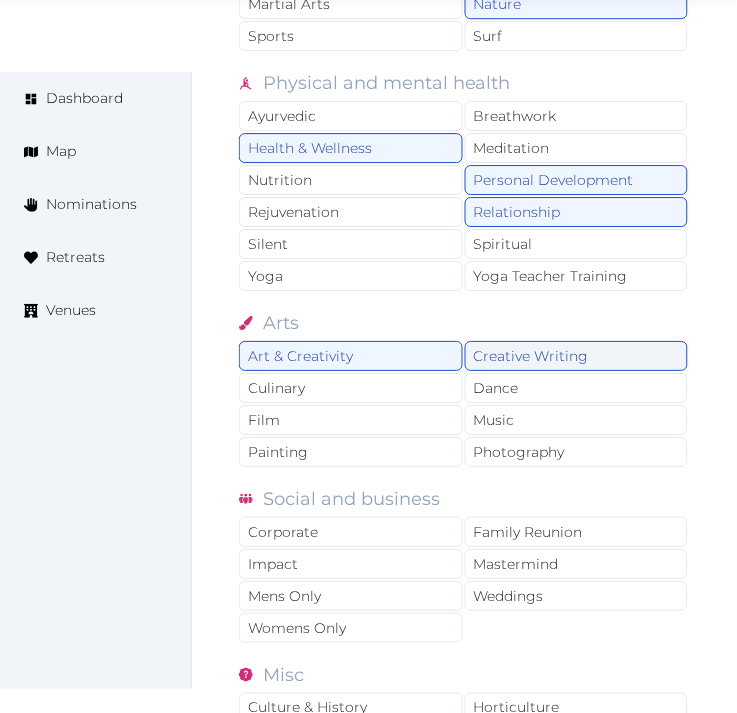 click on "Creative Writing" at bounding box center [577, 356] 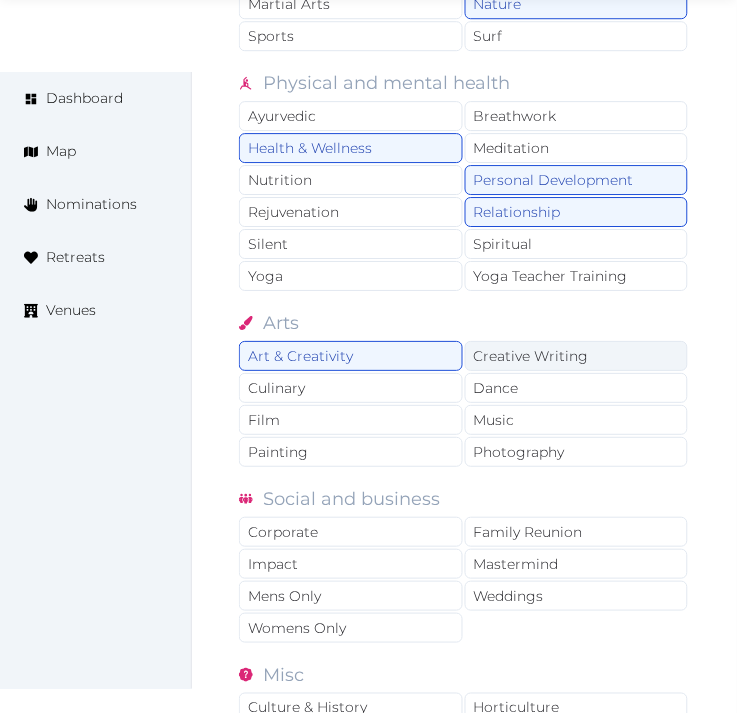 click on "Creative Writing" at bounding box center [577, 356] 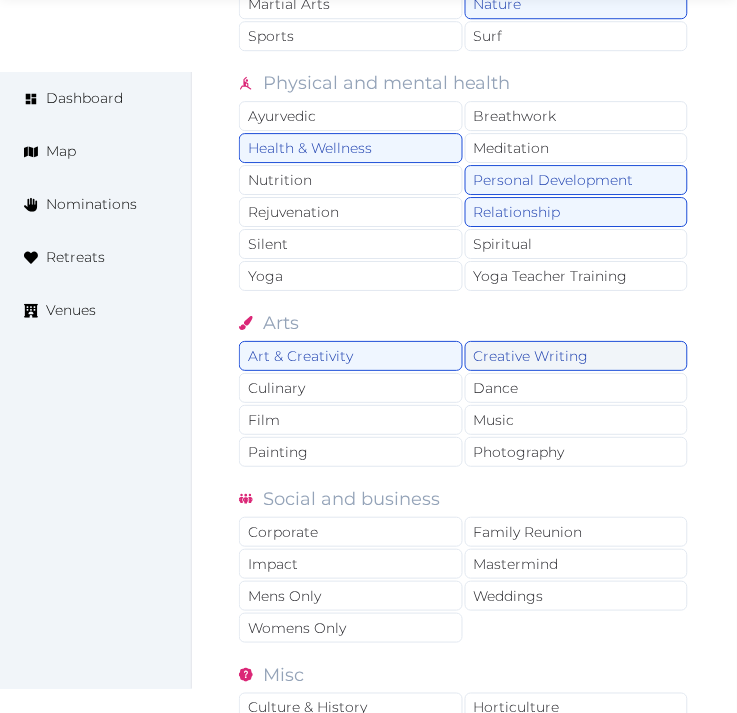 click on "Creative Writing" at bounding box center [577, 356] 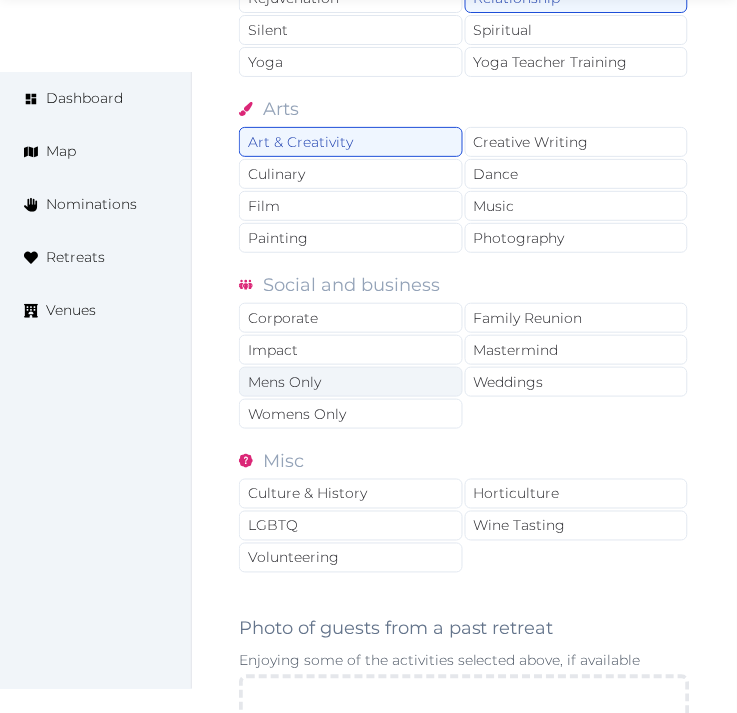 scroll, scrollTop: 1888, scrollLeft: 0, axis: vertical 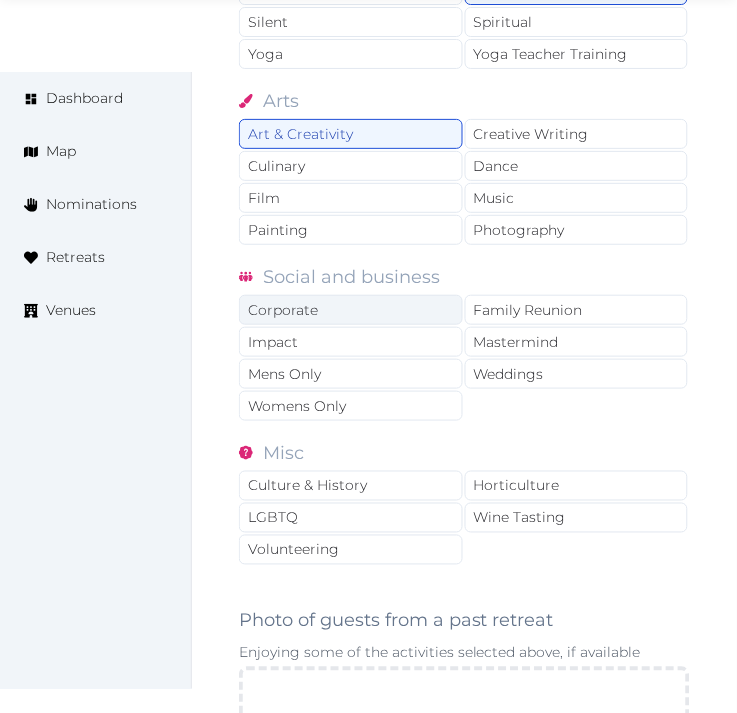 click on "Corporate" at bounding box center [351, 310] 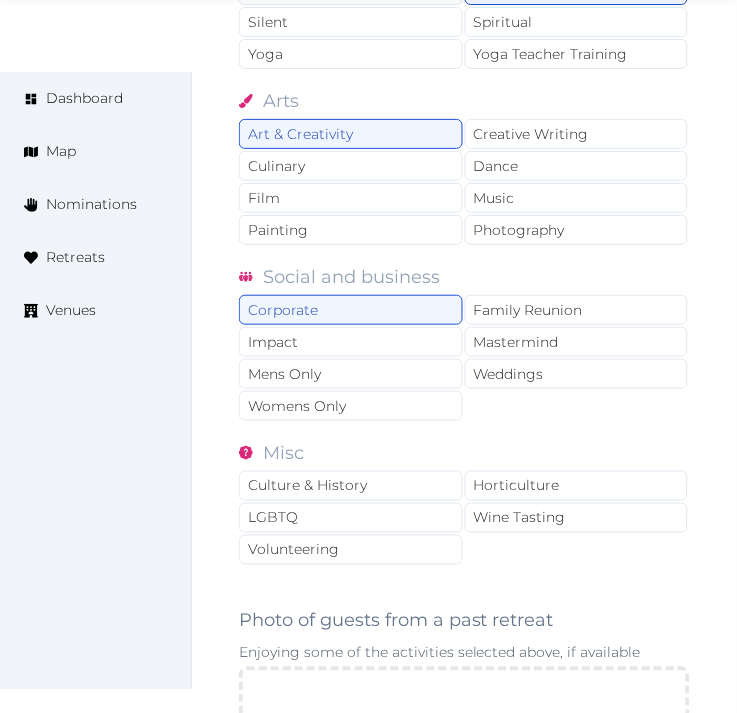 click on "Social and business" at bounding box center [464, 277] 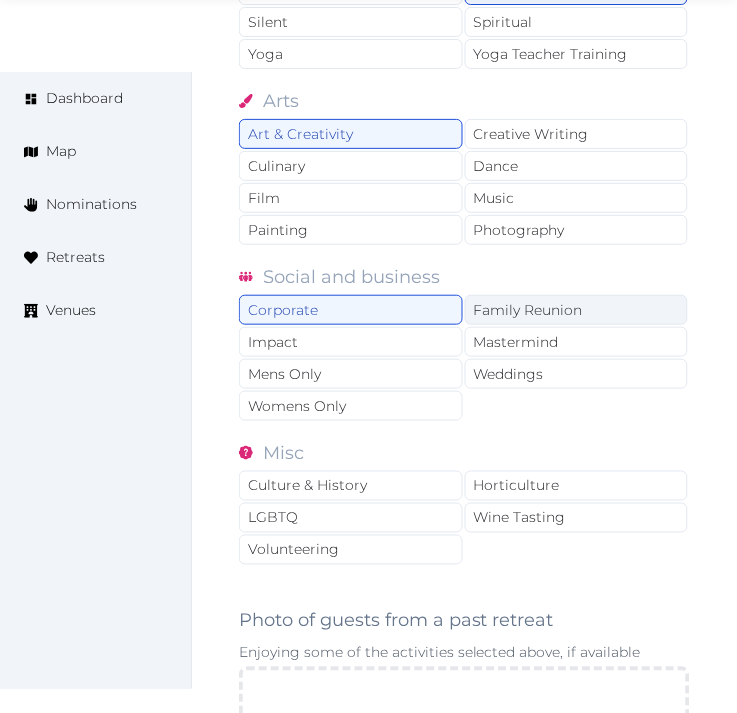 click on "Family Reunion" at bounding box center [577, 310] 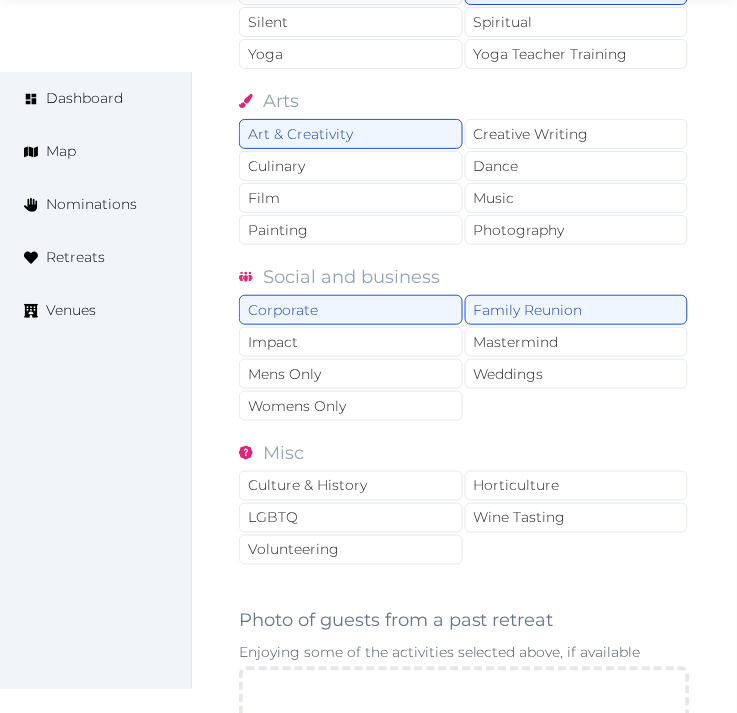 click on "Corporate Family Reunion Impact Mastermind Mens Only Weddings Womens Only" at bounding box center [464, 359] 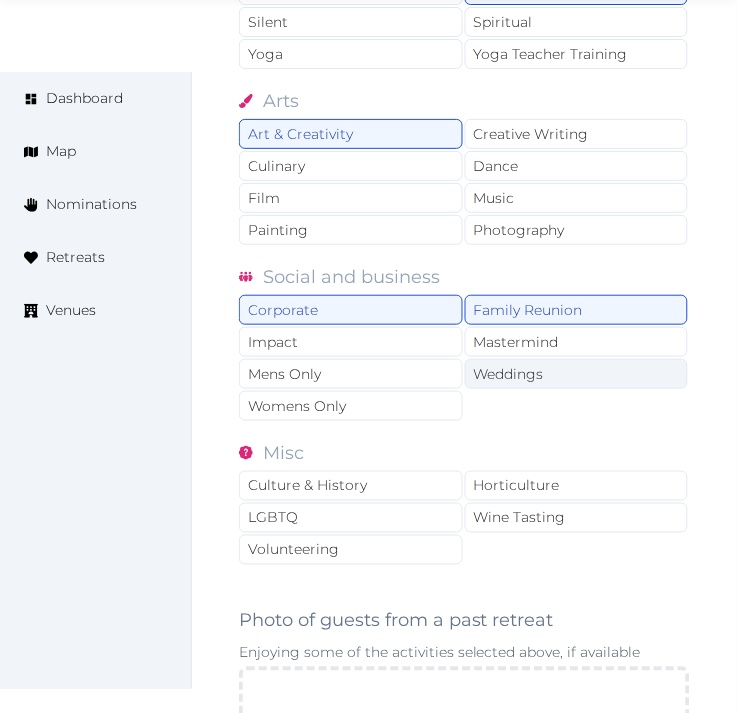 click on "Weddings" at bounding box center [577, 374] 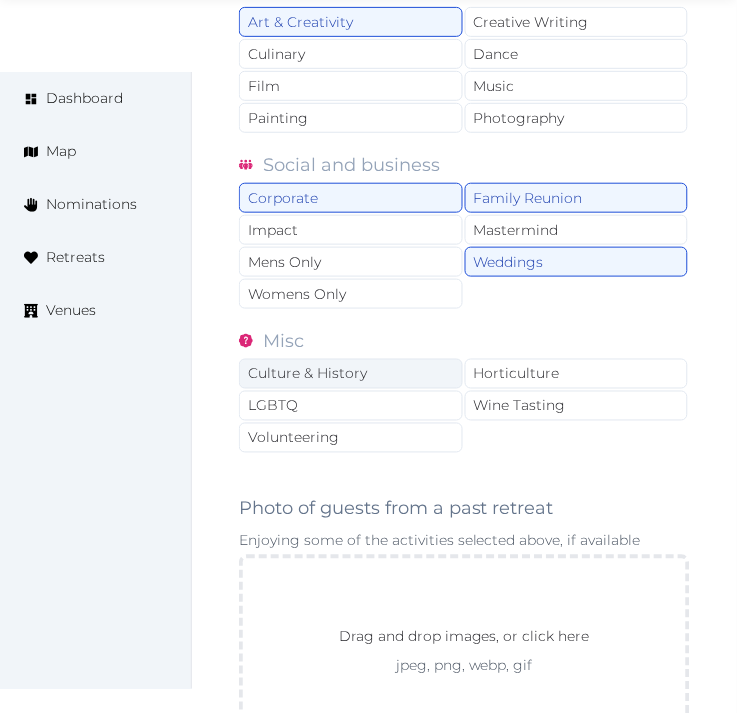 click on "Culture & History" at bounding box center [351, 374] 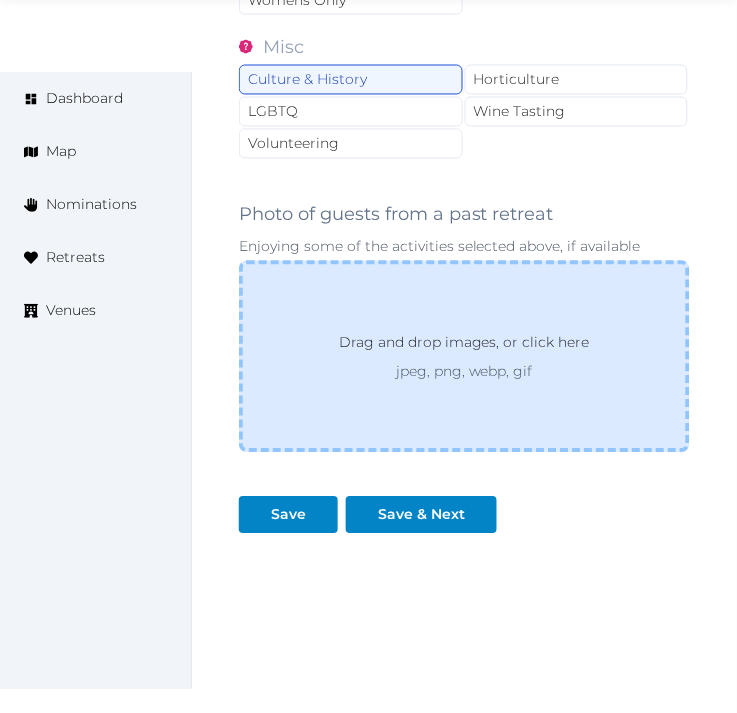 scroll, scrollTop: 2333, scrollLeft: 0, axis: vertical 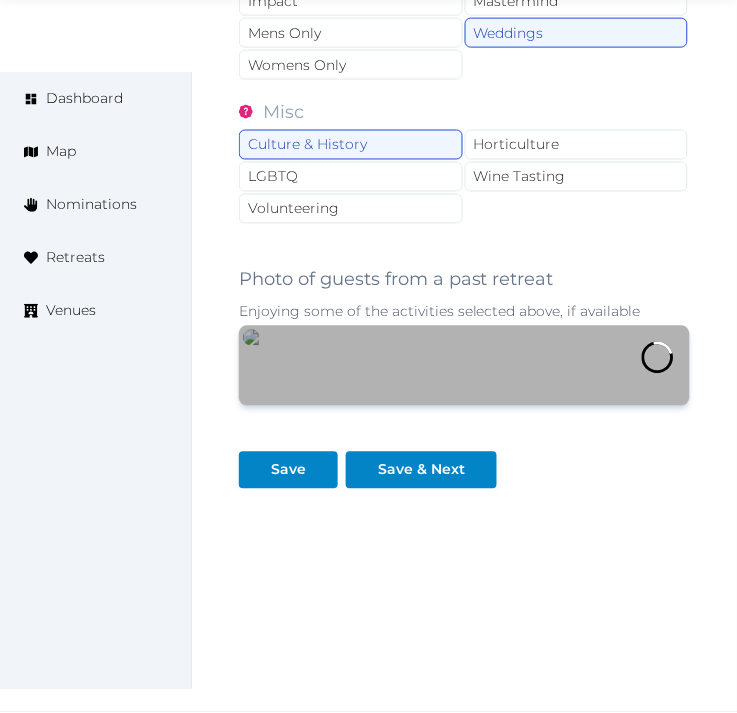 click at bounding box center (464, 366) 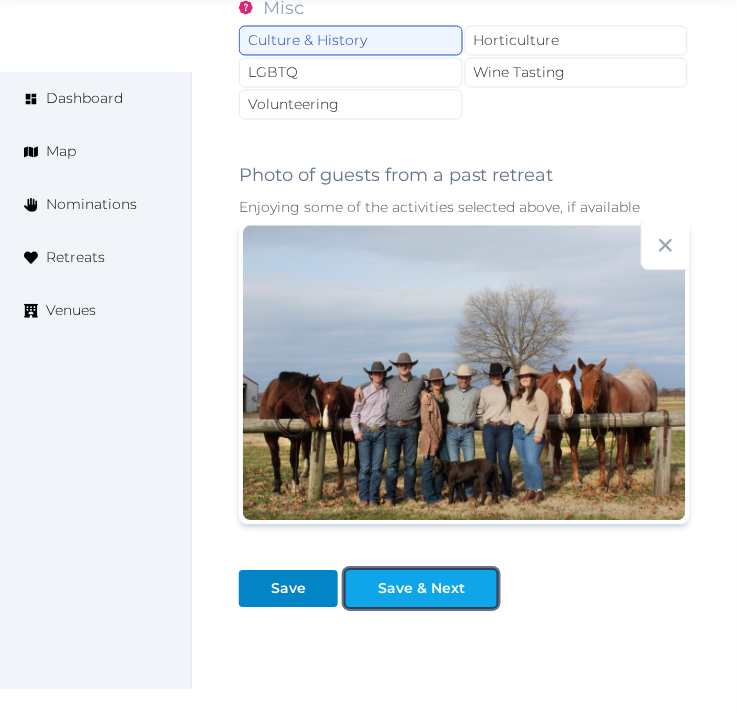 click on "Save & Next" at bounding box center [421, 589] 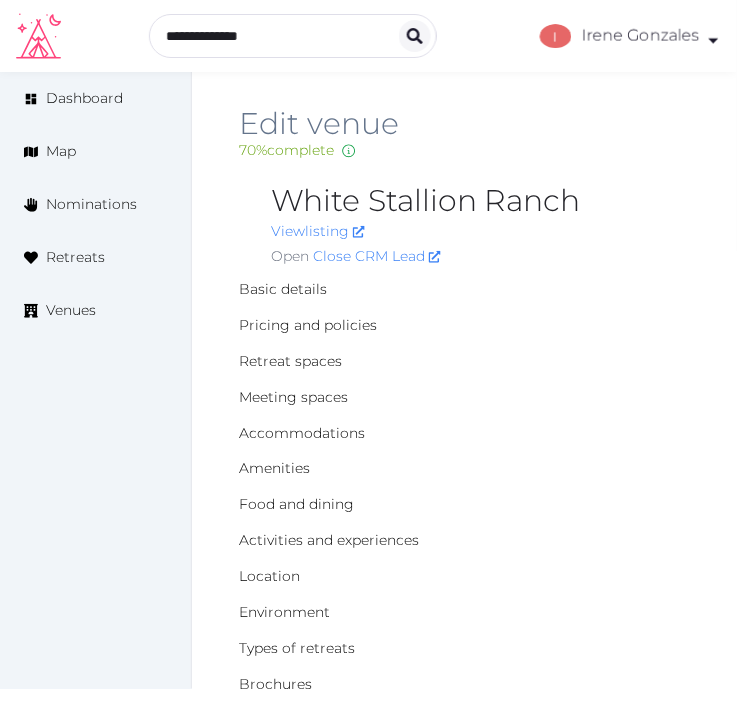 scroll, scrollTop: 0, scrollLeft: 0, axis: both 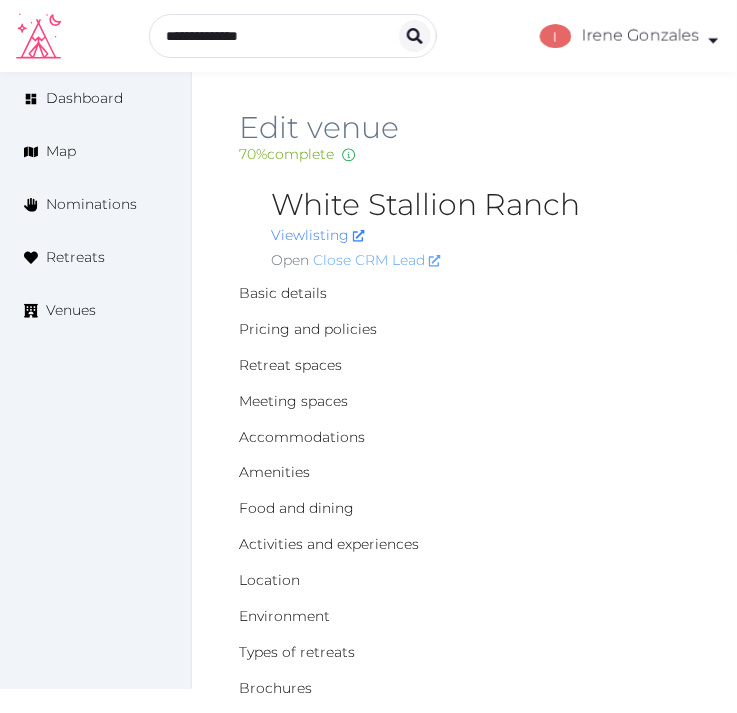 click on "Close CRM Lead" at bounding box center [377, 260] 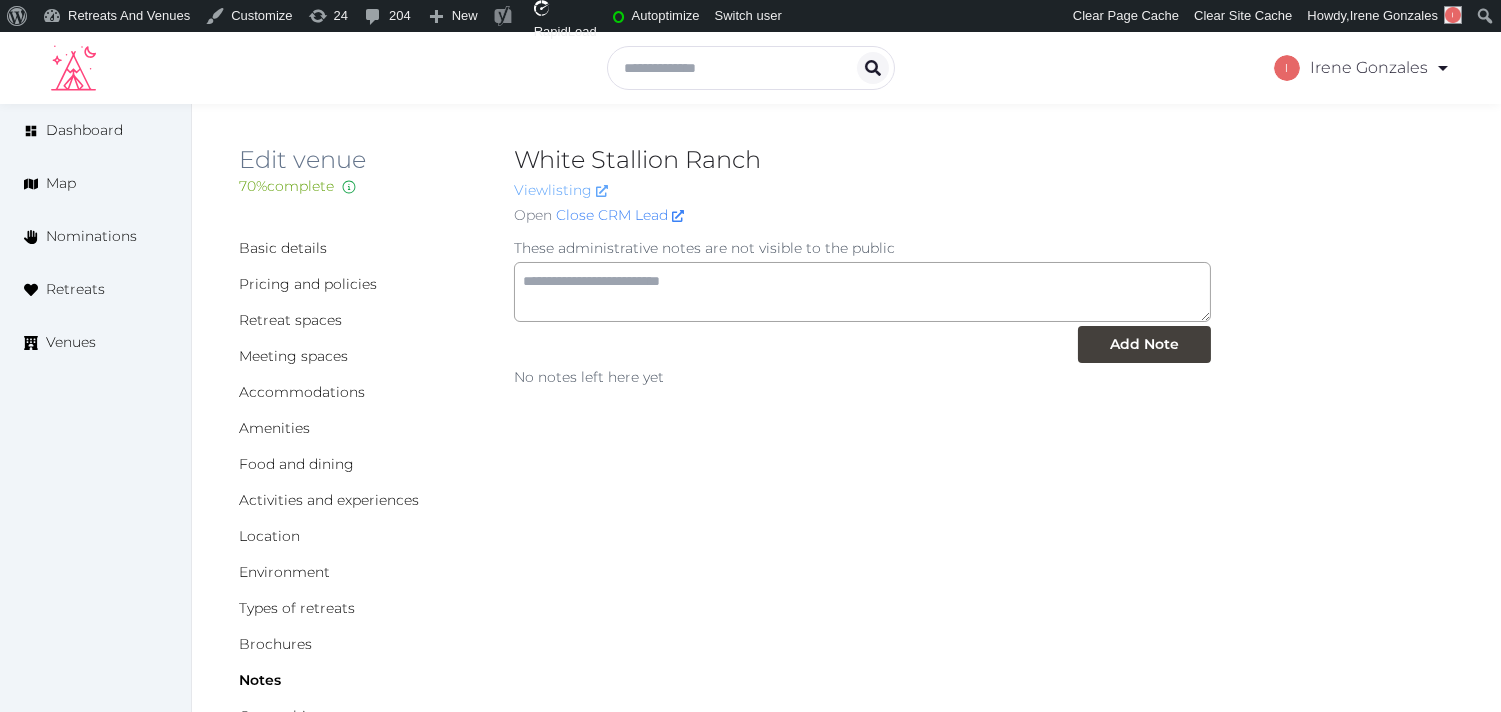 click on "View  listing" at bounding box center [561, 190] 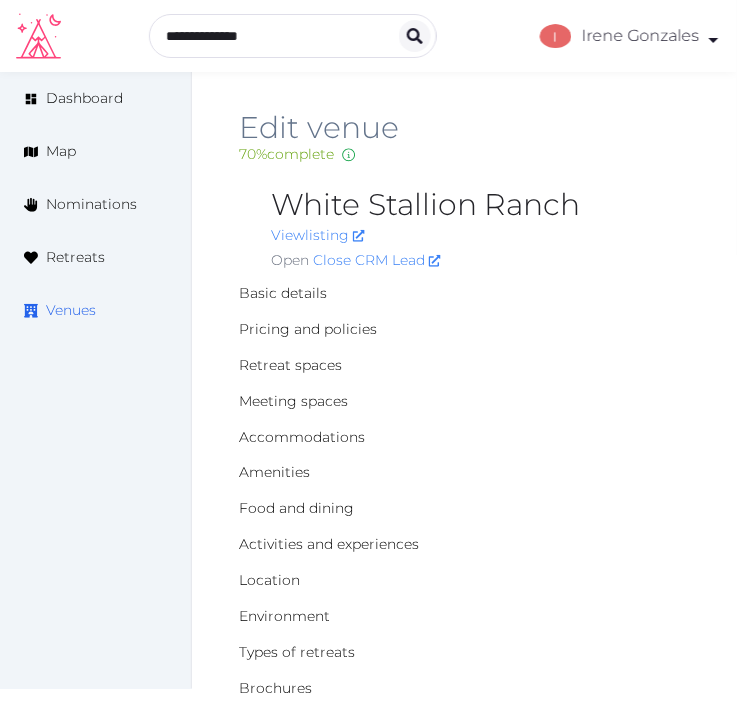 click on "Venues" at bounding box center [95, 310] 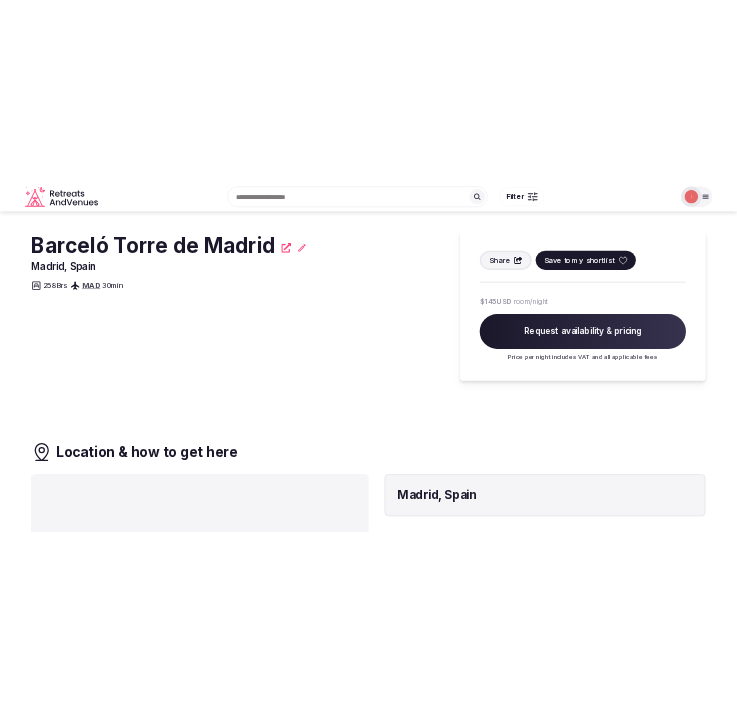 scroll, scrollTop: 0, scrollLeft: 0, axis: both 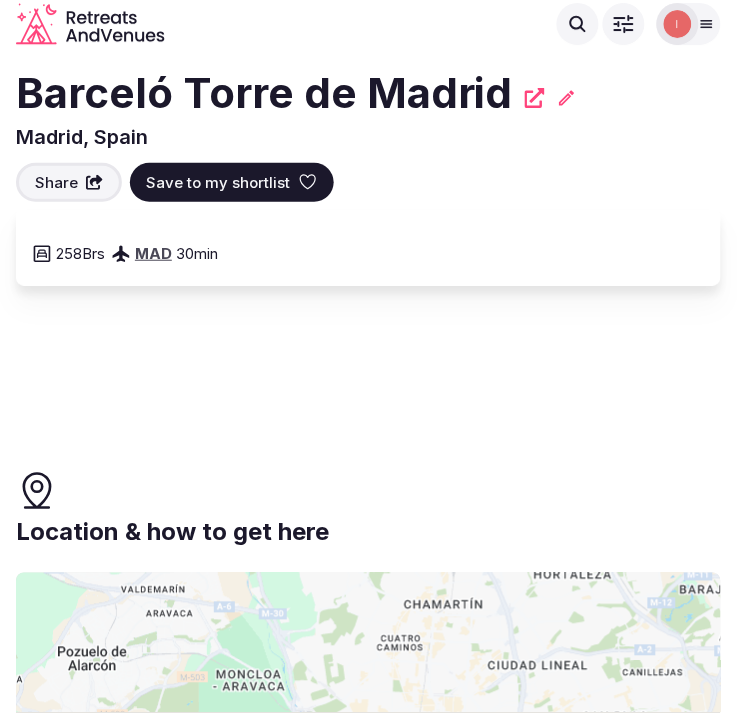 click on "Barceló Torre de Madrid" at bounding box center (264, 93) 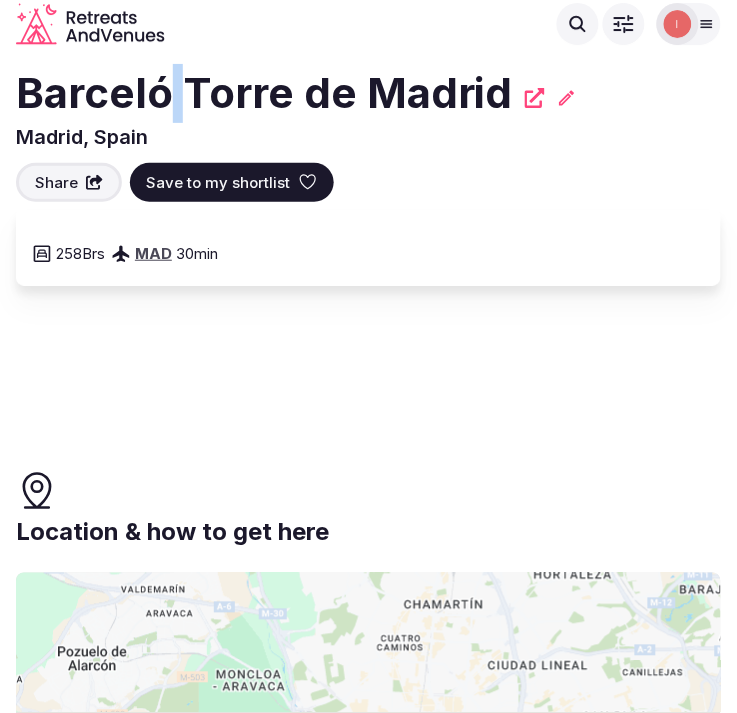 click on "Barceló Torre de Madrid" at bounding box center [264, 93] 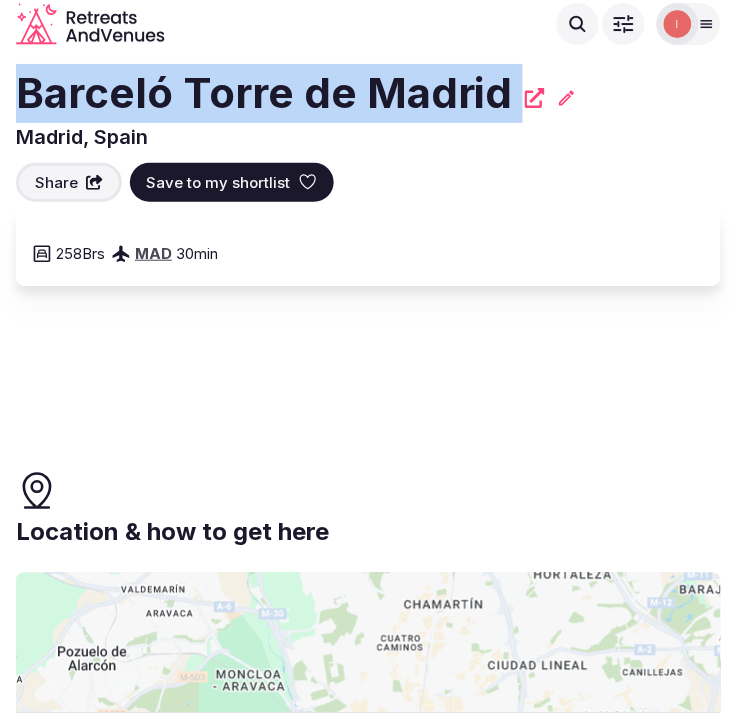 click on "Barceló Torre de Madrid" at bounding box center (264, 93) 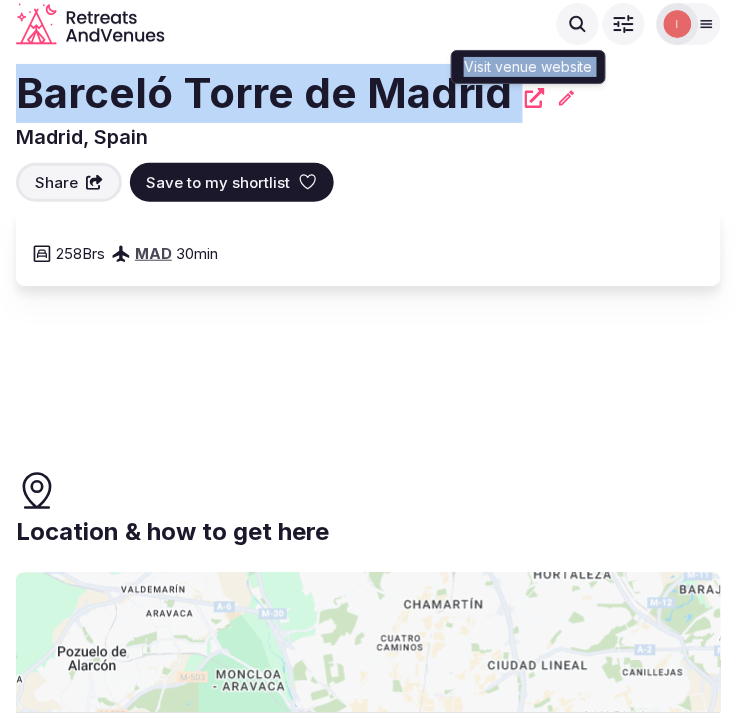 click 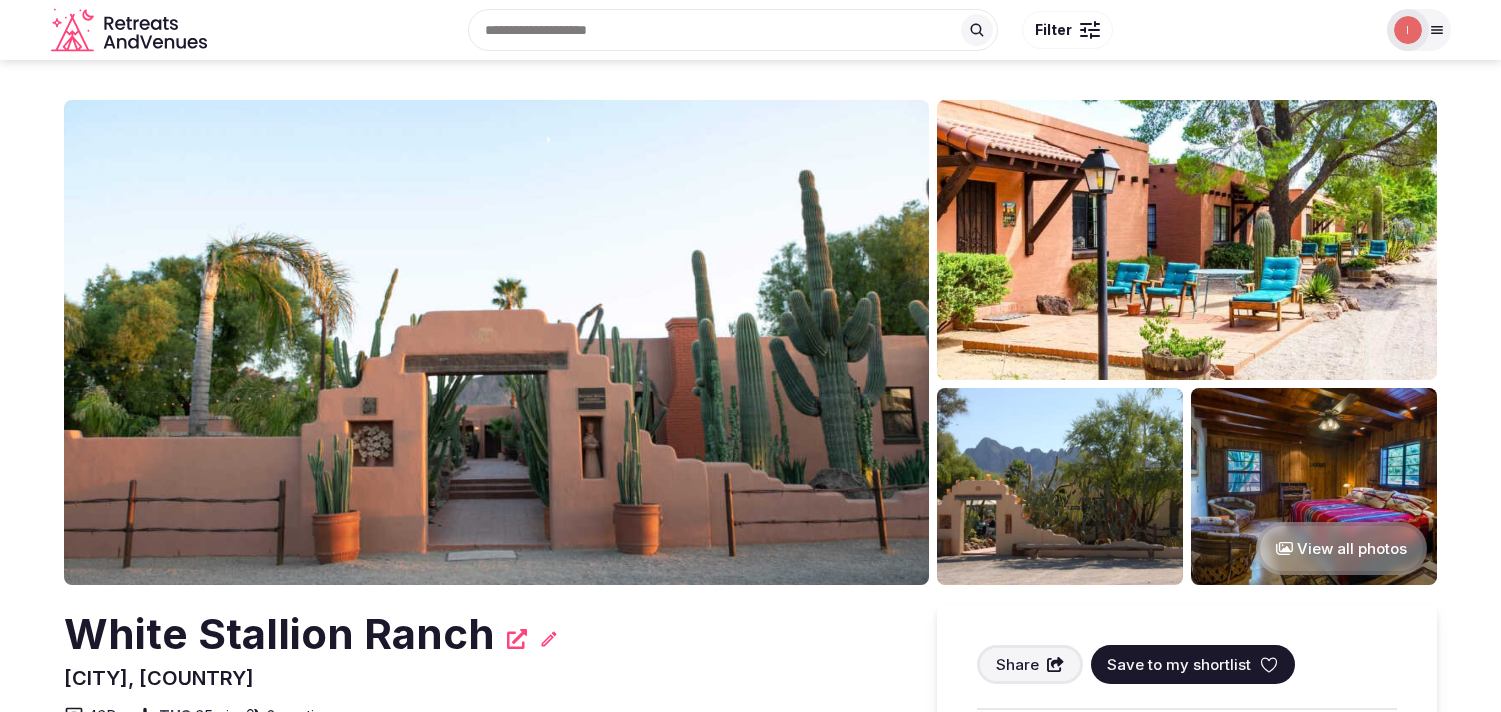 scroll, scrollTop: 0, scrollLeft: 0, axis: both 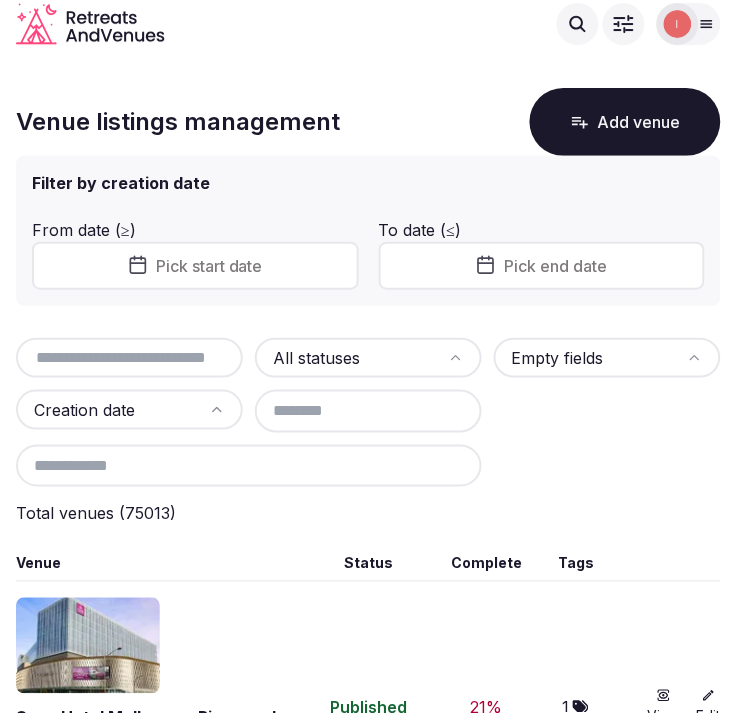 click at bounding box center [129, 358] 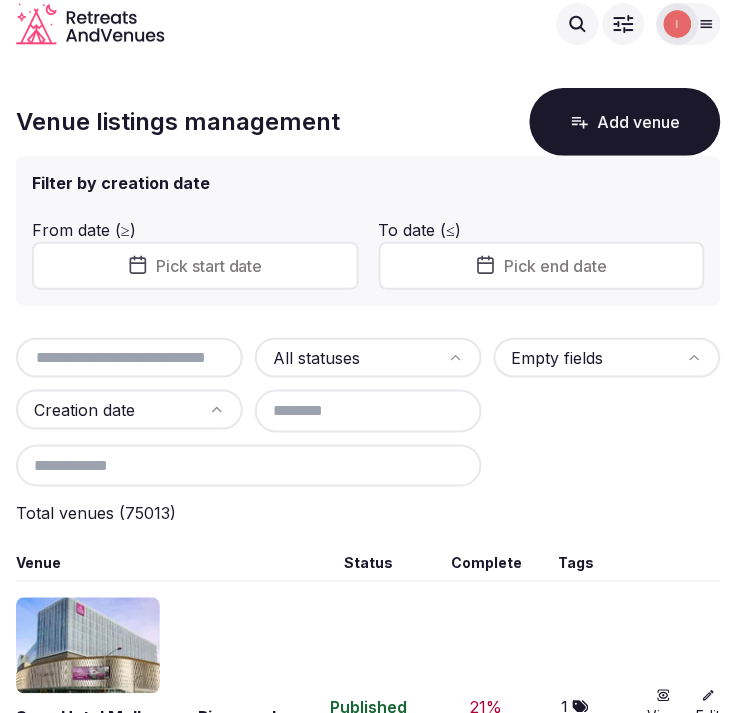 paste on "**********" 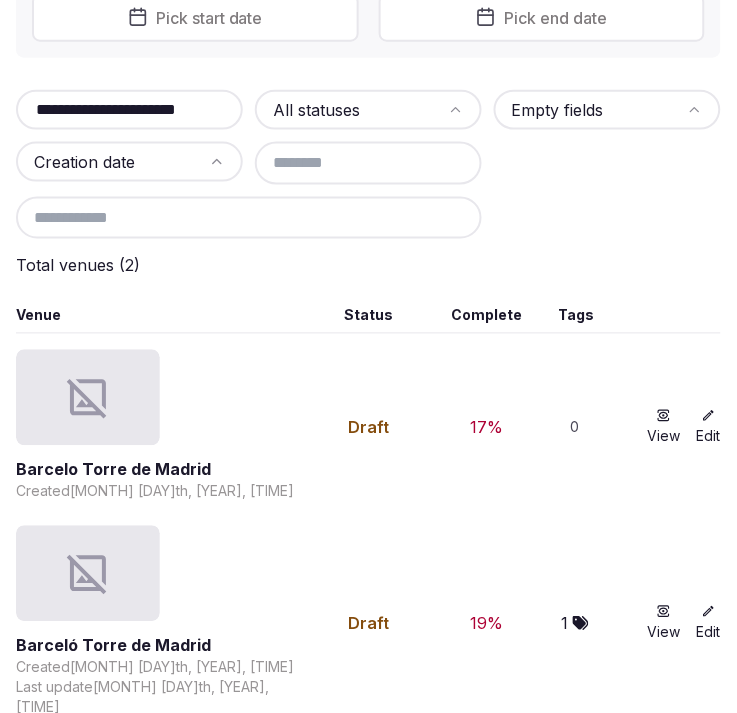 scroll, scrollTop: 256, scrollLeft: 0, axis: vertical 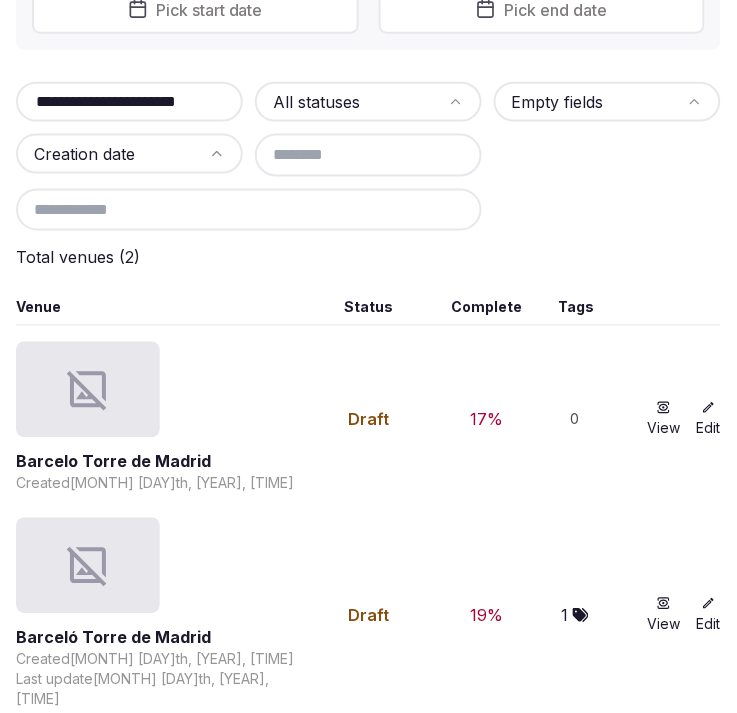 type on "**********" 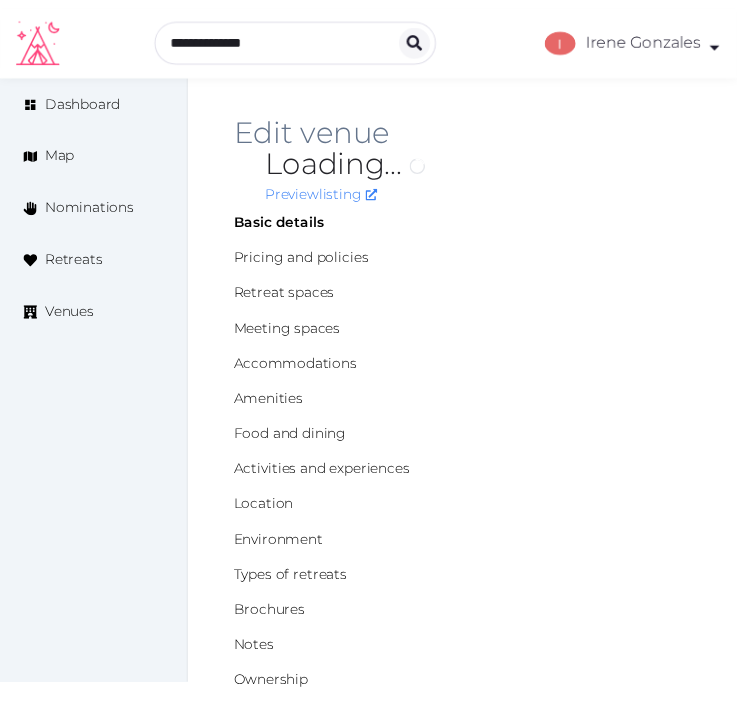 scroll, scrollTop: 0, scrollLeft: 0, axis: both 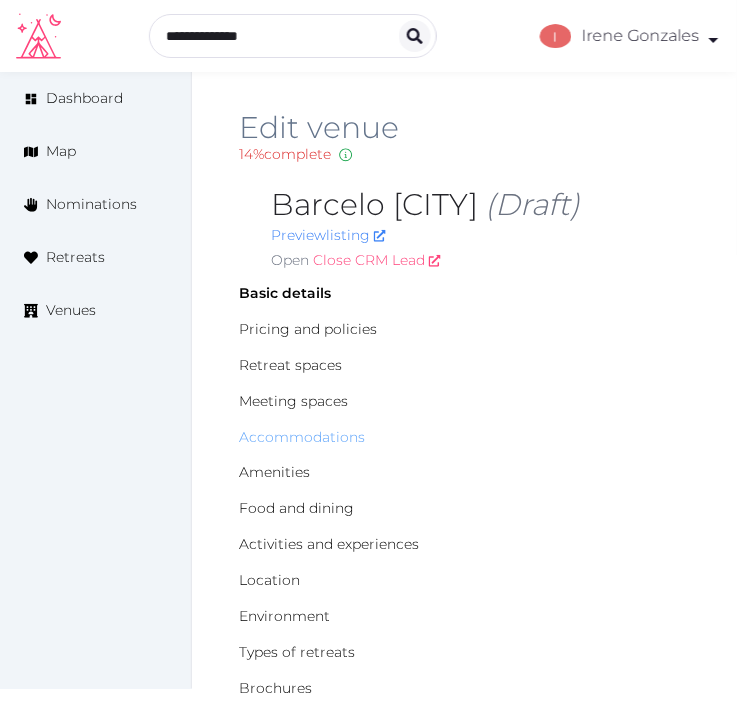 click on "Close CRM Lead" at bounding box center (377, 260) 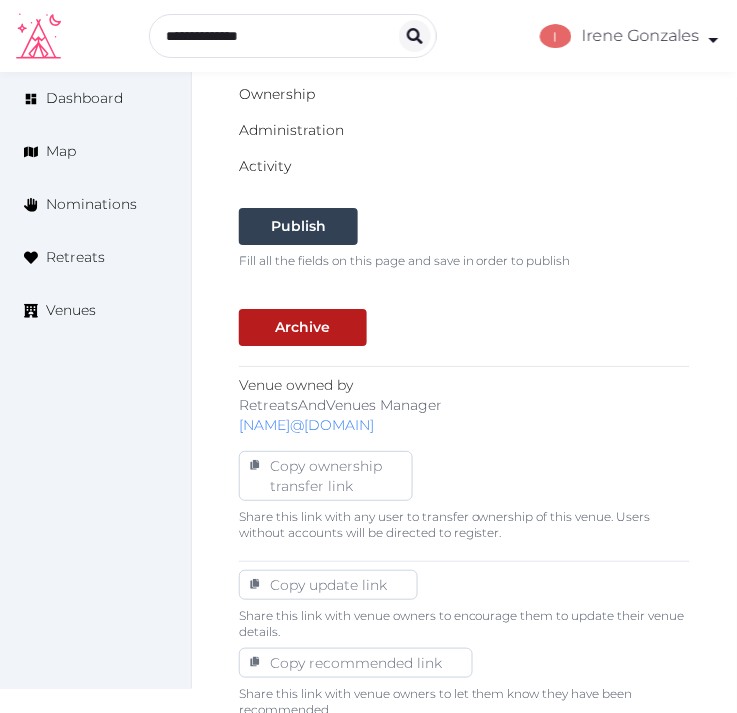 scroll, scrollTop: 555, scrollLeft: 0, axis: vertical 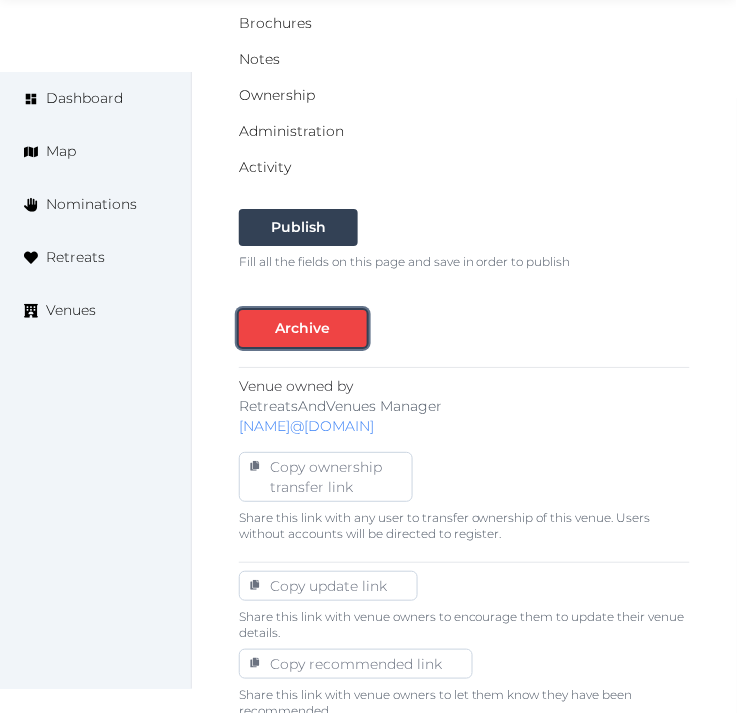 click on "Archive" at bounding box center (303, 328) 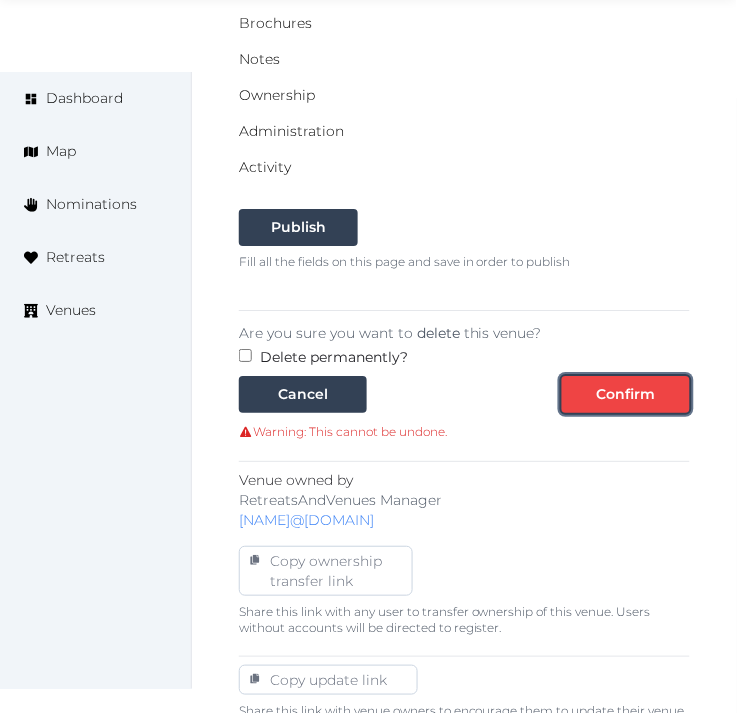 click on "Confirm" at bounding box center [626, 394] 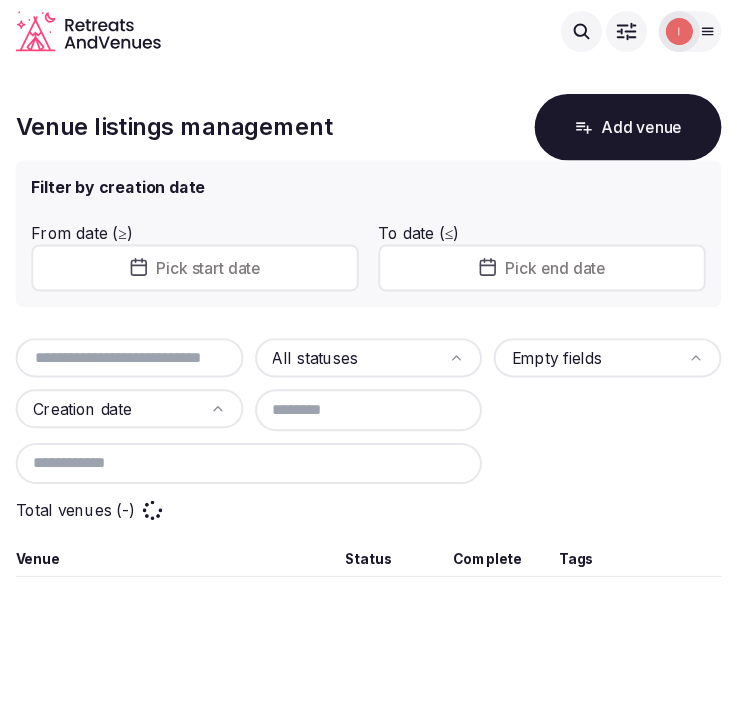 scroll, scrollTop: 0, scrollLeft: 0, axis: both 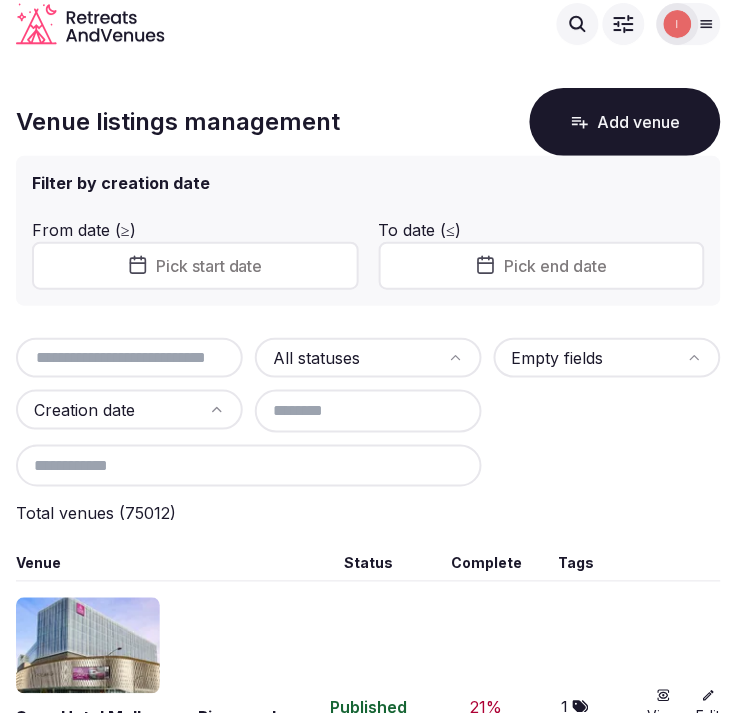 click at bounding box center (129, 358) 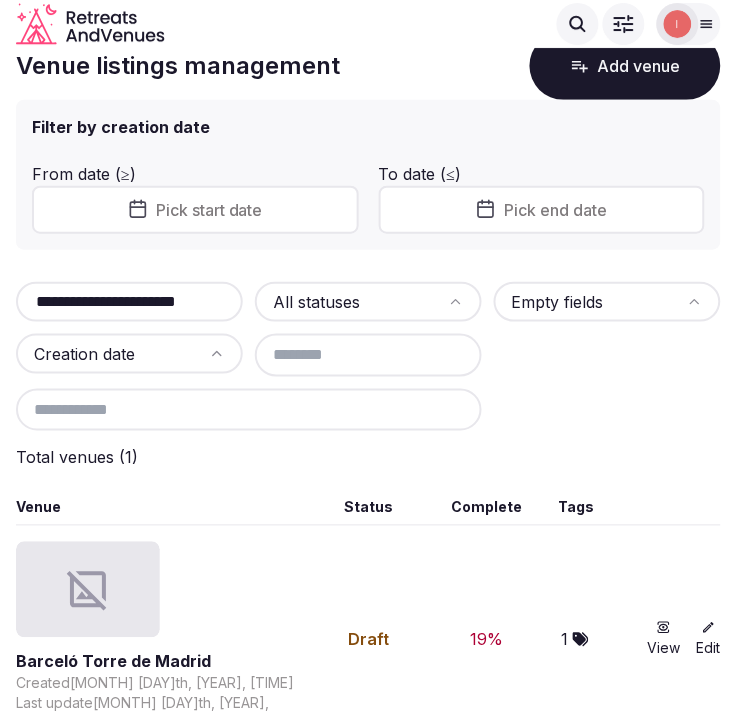 scroll, scrollTop: 81, scrollLeft: 0, axis: vertical 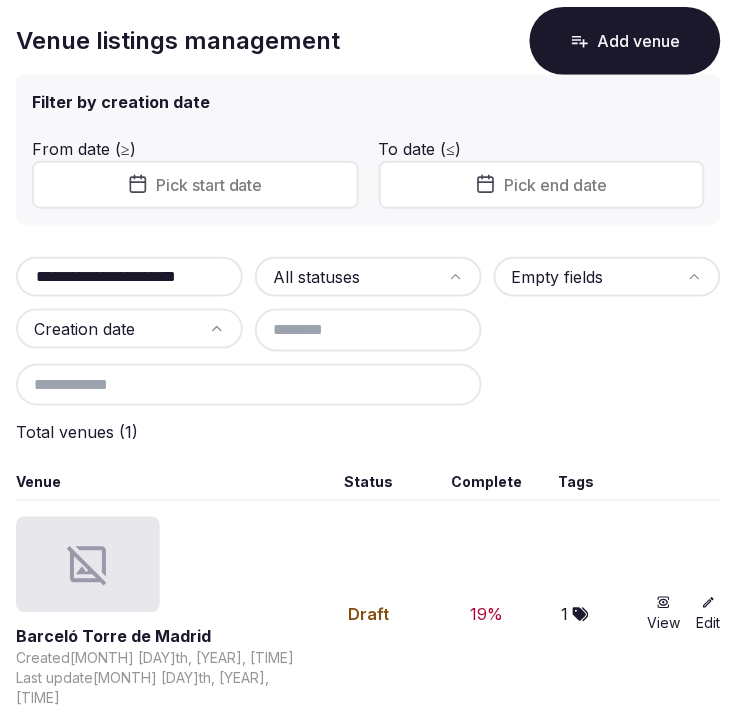 type on "**********" 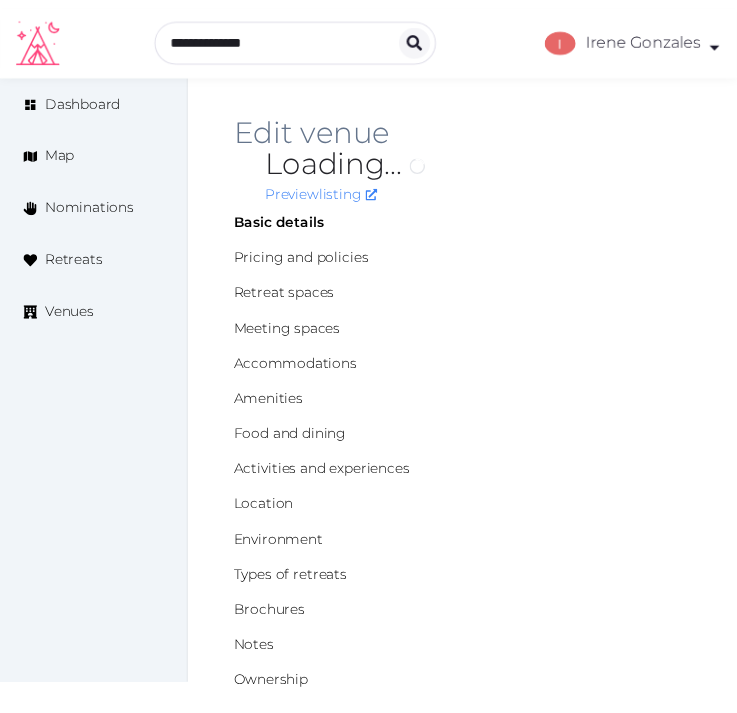 scroll, scrollTop: 0, scrollLeft: 0, axis: both 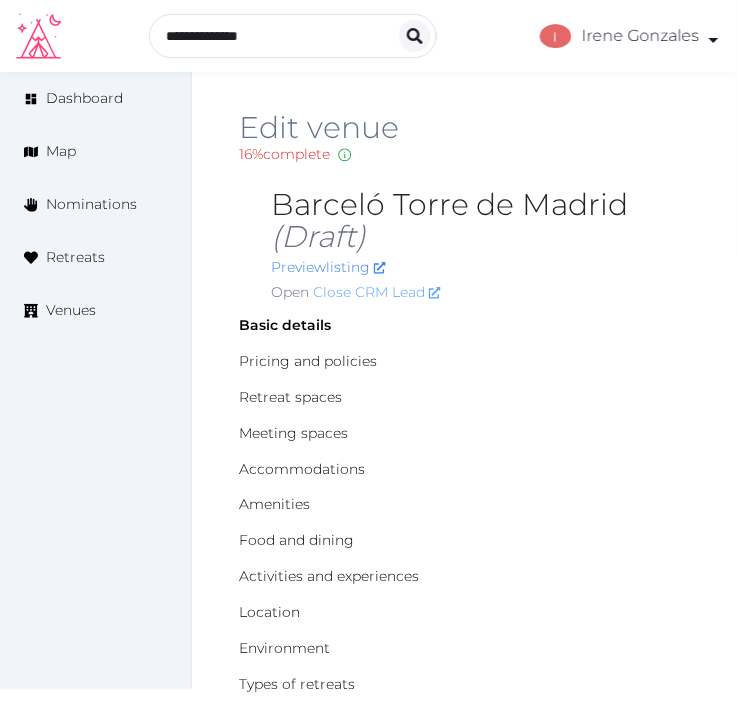 click on "Close CRM Lead" at bounding box center [377, 292] 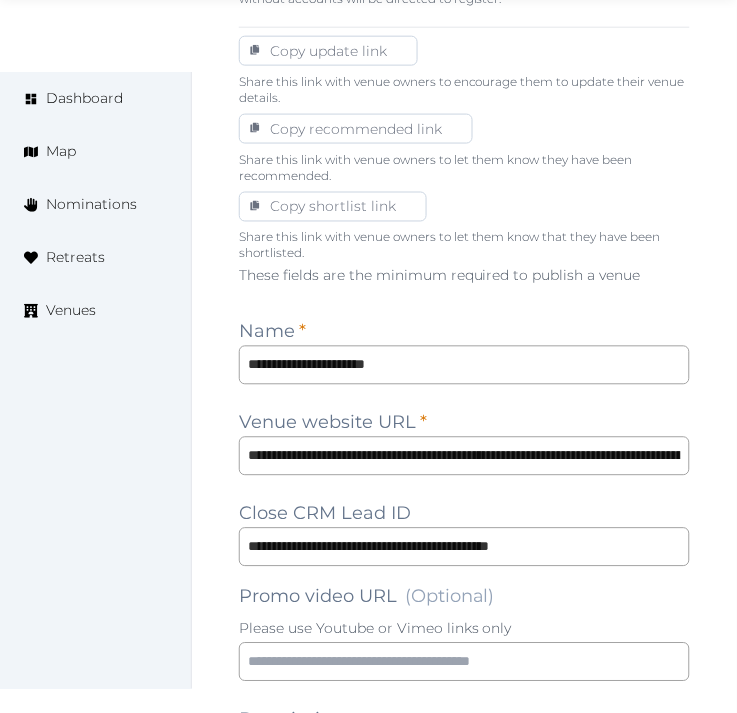 scroll, scrollTop: 1444, scrollLeft: 0, axis: vertical 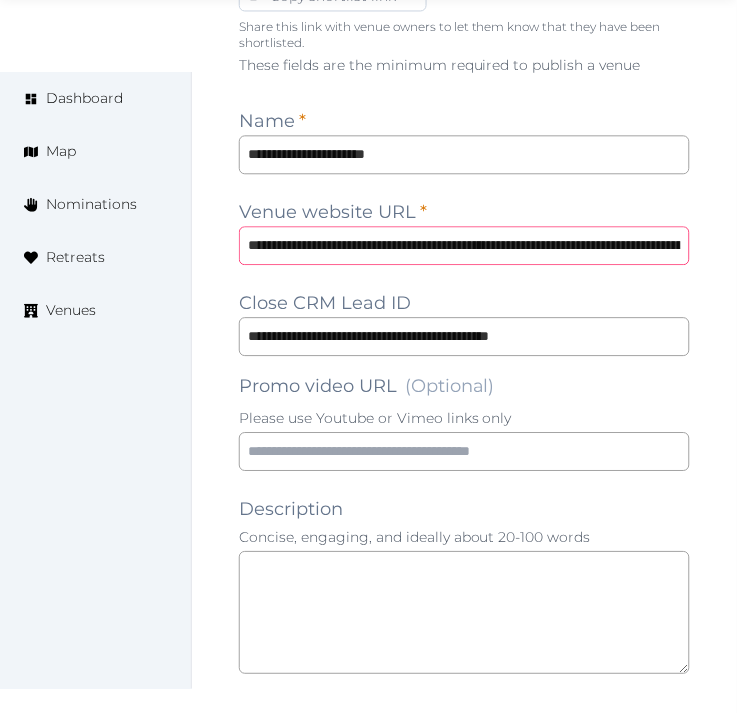 click on "**********" at bounding box center [464, 245] 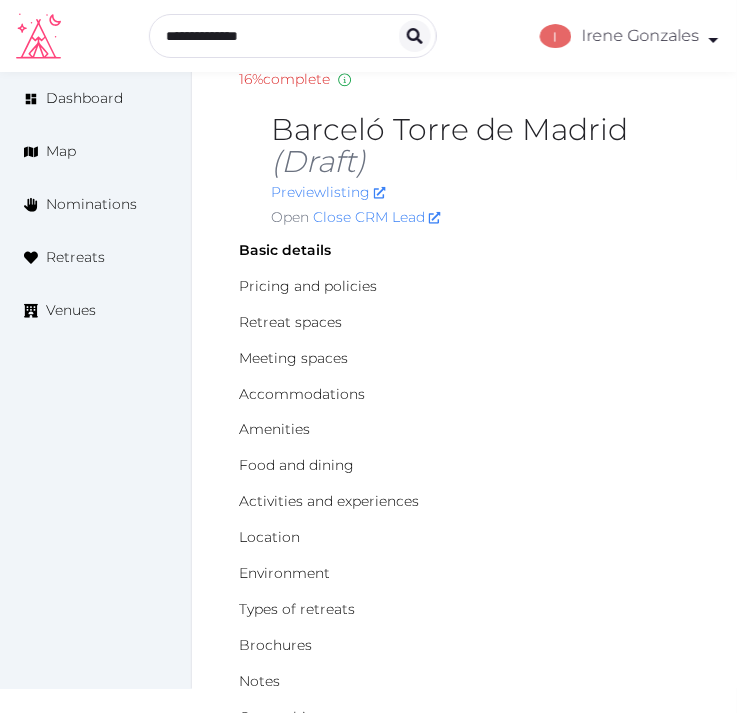 scroll, scrollTop: 111, scrollLeft: 0, axis: vertical 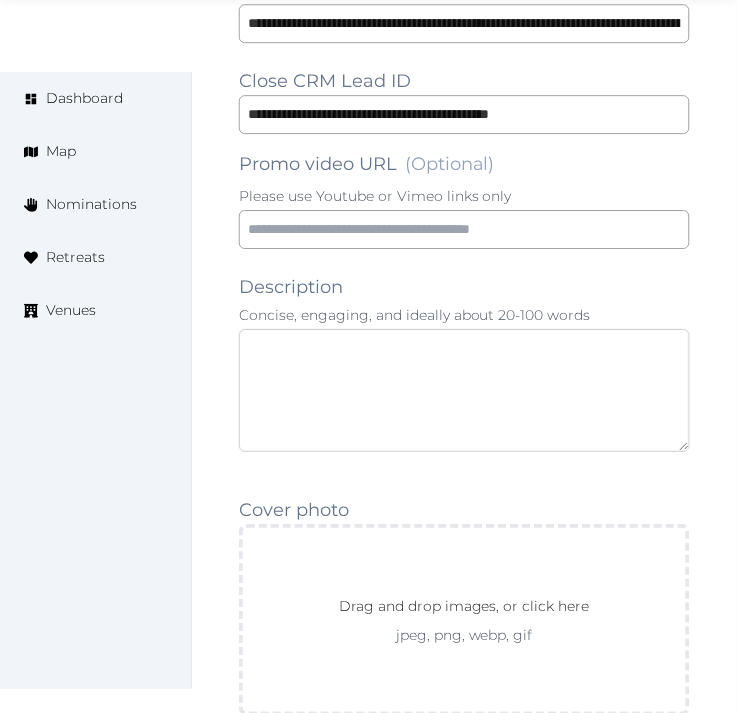 click at bounding box center [464, 390] 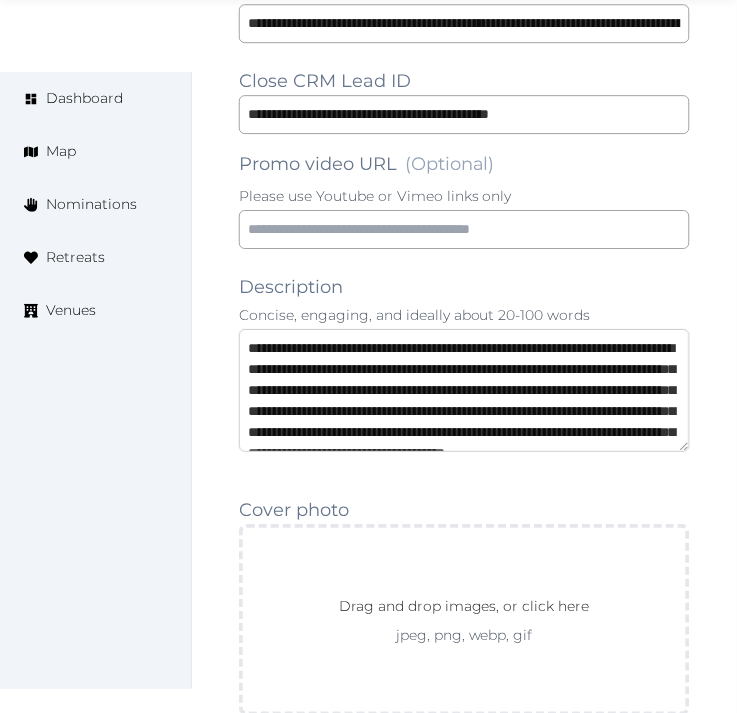 scroll, scrollTop: 53, scrollLeft: 0, axis: vertical 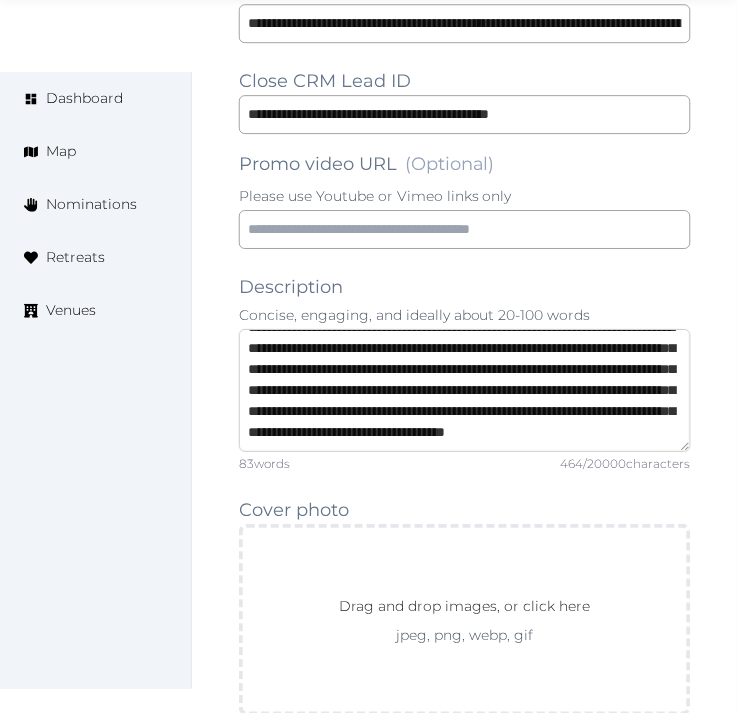 type on "**********" 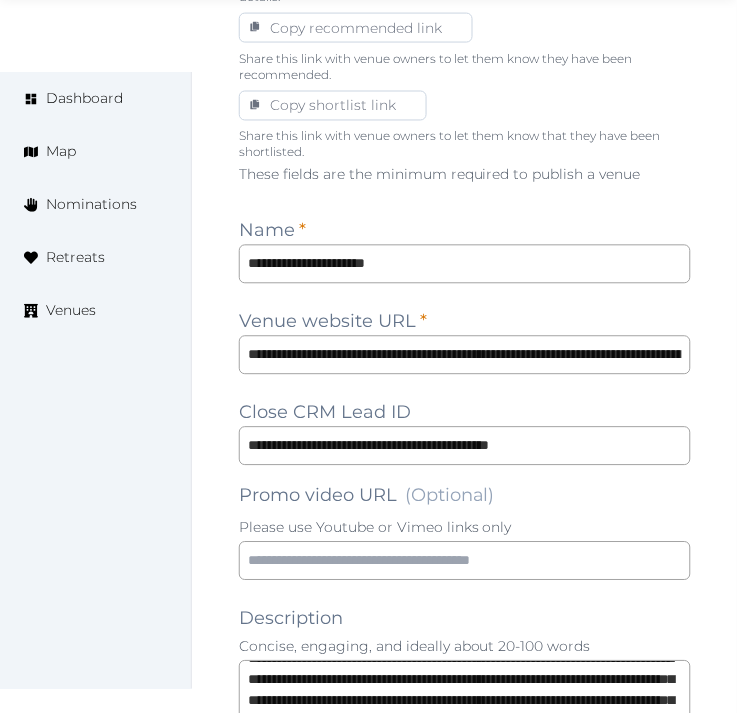 scroll, scrollTop: 1333, scrollLeft: 0, axis: vertical 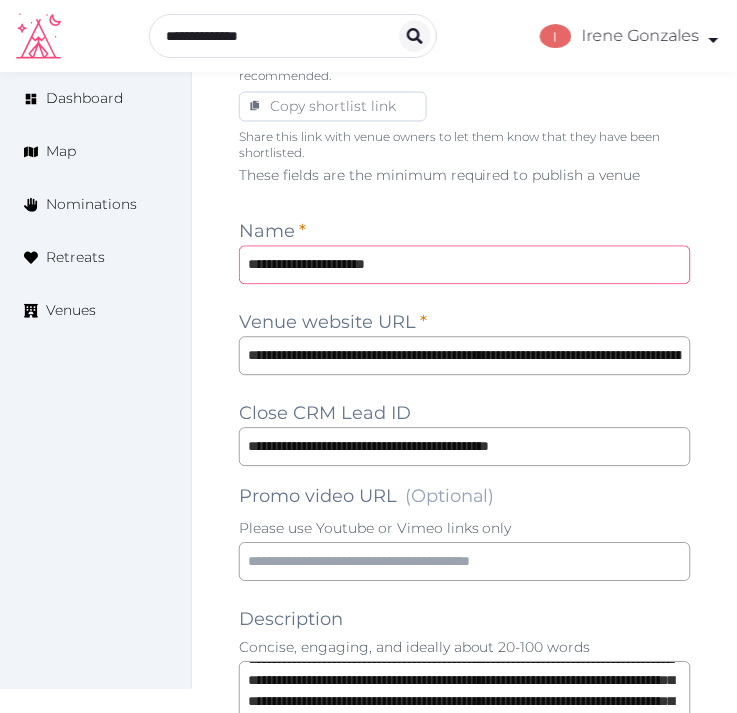 click on "**********" at bounding box center [465, 265] 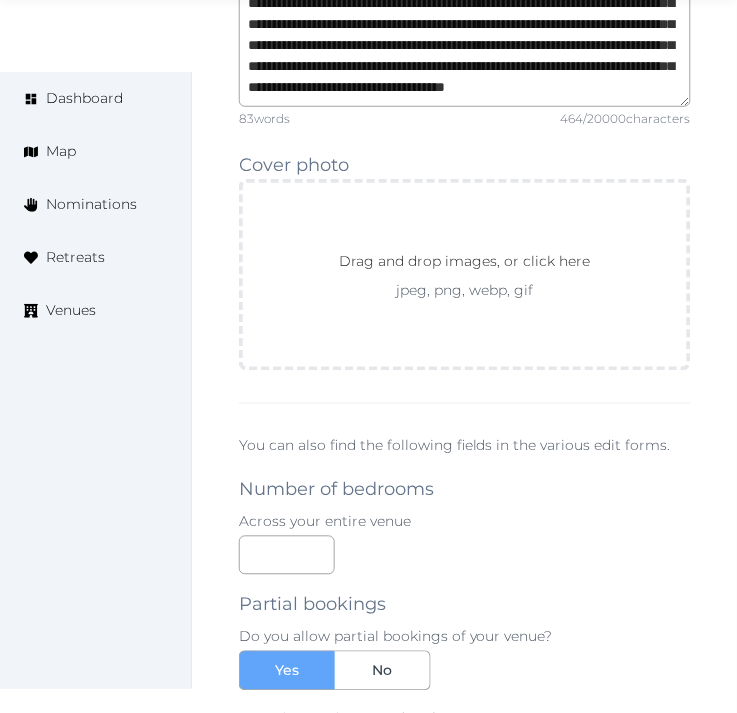 scroll, scrollTop: 2222, scrollLeft: 0, axis: vertical 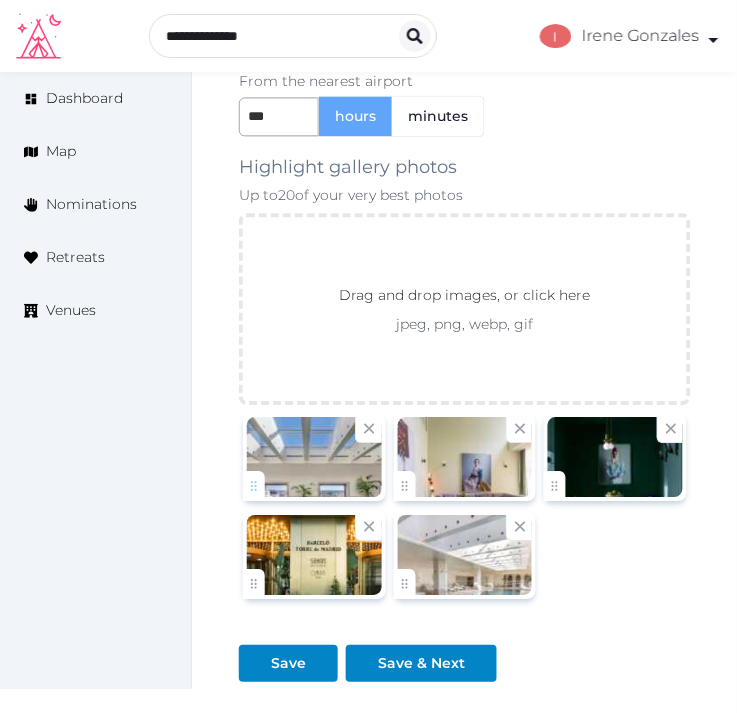 click on "Irene Gonzales   Account My Venue Listings My Retreats Logout      Dashboard Map Nominations Retreats Venues Edit venue 16 %  complete Fill out all the fields in your listing to increase its completion percentage.   A higher completion percentage will make your listing more attractive and result in better matches. Barceló Torre de Madrid   (Draft) Preview  listing   Open    Close CRM Lead Basic details Pricing and policies Retreat spaces Meeting spaces Accommodations Amenities Food and dining Activities and experiences Location Environment Types of retreats Brochures Notes Ownership Administration Activity Publish Fill all the fields on this page and save in order to   publish Archive Venue owned by RetreatsAndVenues Manager c.o.r.e.y.sanford@retreatsandvenues.com Copy ownership transfer link Share this link with any user to transfer ownership of this venue. Users without accounts will be directed to register. Copy update link Name * * 83" at bounding box center (368, -1203) 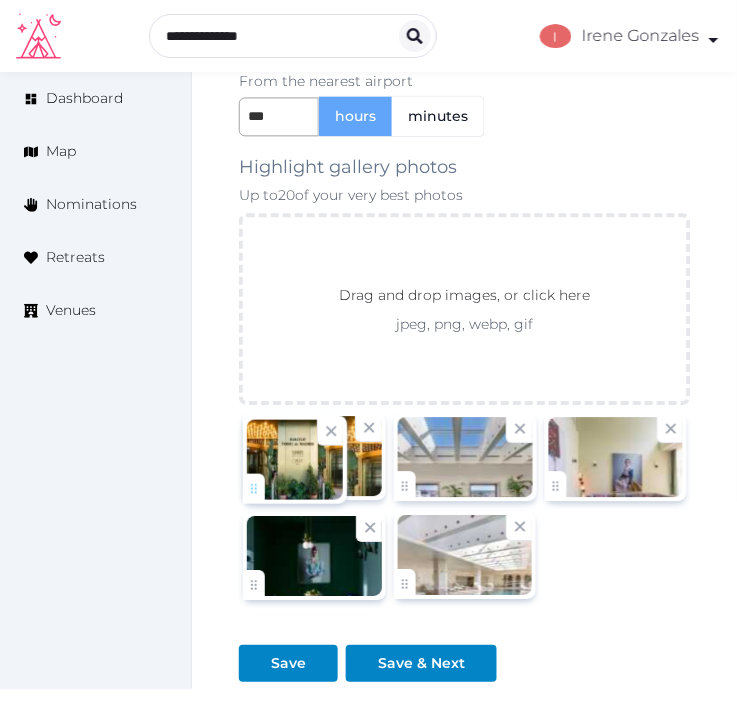 drag, startPoint x: 265, startPoint y: 586, endPoint x: 270, endPoint y: 487, distance: 99.12618 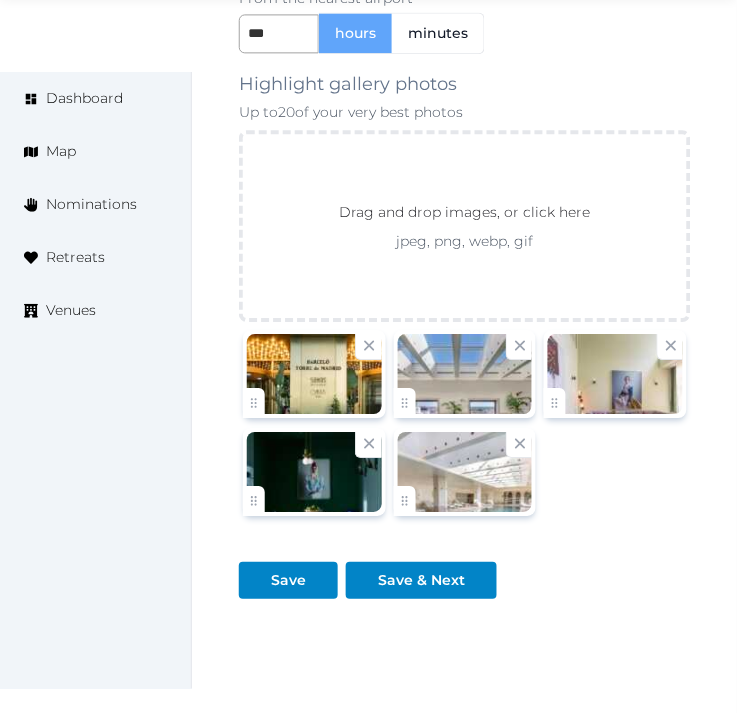 scroll, scrollTop: 3508, scrollLeft: 0, axis: vertical 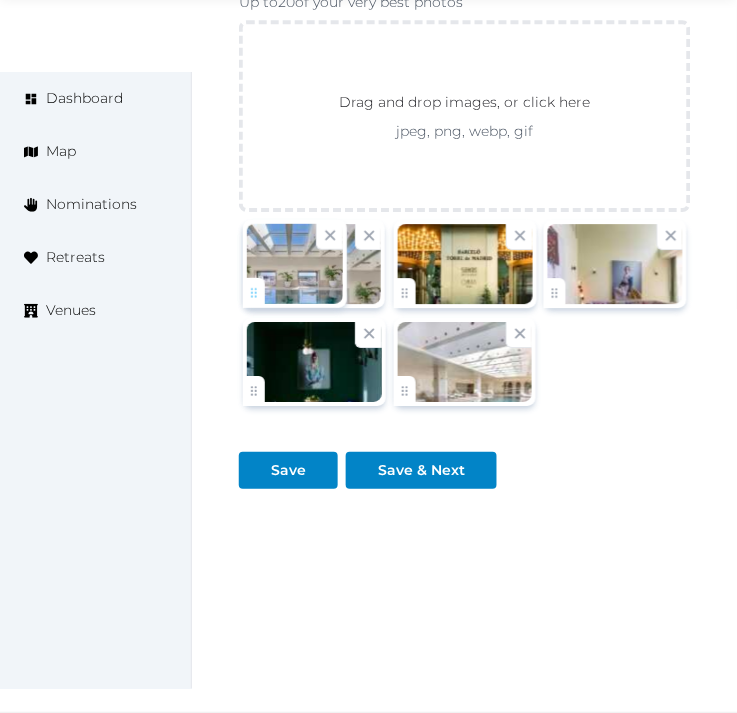 drag, startPoint x: 416, startPoint y: 293, endPoint x: 300, endPoint y: 297, distance: 116.06895 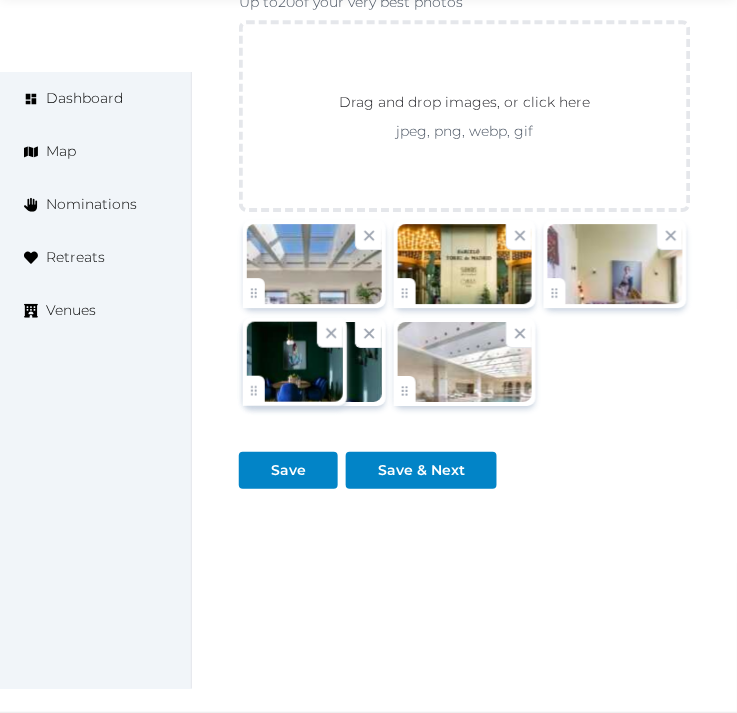 click on "Irene Gonzales   Account My Venue Listings My Retreats Logout      Dashboard Map Nominations Retreats Venues Edit venue 16 %  complete Fill out all the fields in your listing to increase its completion percentage.   A higher completion percentage will make your listing more attractive and result in better matches. Barceló Torre de Madrid   (Draft) Preview  listing   Open    Close CRM Lead Basic details Pricing and policies Retreat spaces Meeting spaces Accommodations Amenities Food and dining Activities and experiences Location Environment Types of retreats Brochures Notes Ownership Administration Activity Publish Fill all the fields on this page and save in order to   publish Archive Venue owned by RetreatsAndVenues Manager c.o.r.e.y.sanford@retreatsandvenues.com Copy ownership transfer link Share this link with any user to transfer ownership of this venue. Users without accounts will be directed to register. Copy update link Name * * 83" at bounding box center [368, -1397] 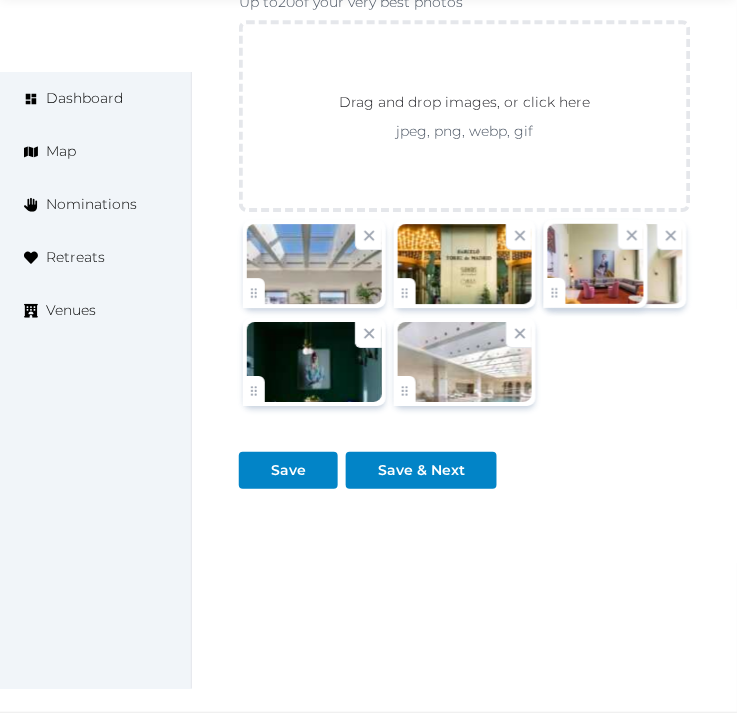 click on "Irene Gonzales   Account My Venue Listings My Retreats Logout      Dashboard Map Nominations Retreats Venues Edit venue 16 %  complete Fill out all the fields in your listing to increase its completion percentage.   A higher completion percentage will make your listing more attractive and result in better matches. Barceló Torre de Madrid   (Draft) Preview  listing   Open    Close CRM Lead Basic details Pricing and policies Retreat spaces Meeting spaces Accommodations Amenities Food and dining Activities and experiences Location Environment Types of retreats Brochures Notes Ownership Administration Activity Publish Fill all the fields on this page and save in order to   publish Archive Venue owned by RetreatsAndVenues Manager c.o.r.e.y.sanford@retreatsandvenues.com Copy ownership transfer link Share this link with any user to transfer ownership of this venue. Users without accounts will be directed to register. Copy update link Name * * 83" at bounding box center (368, -1397) 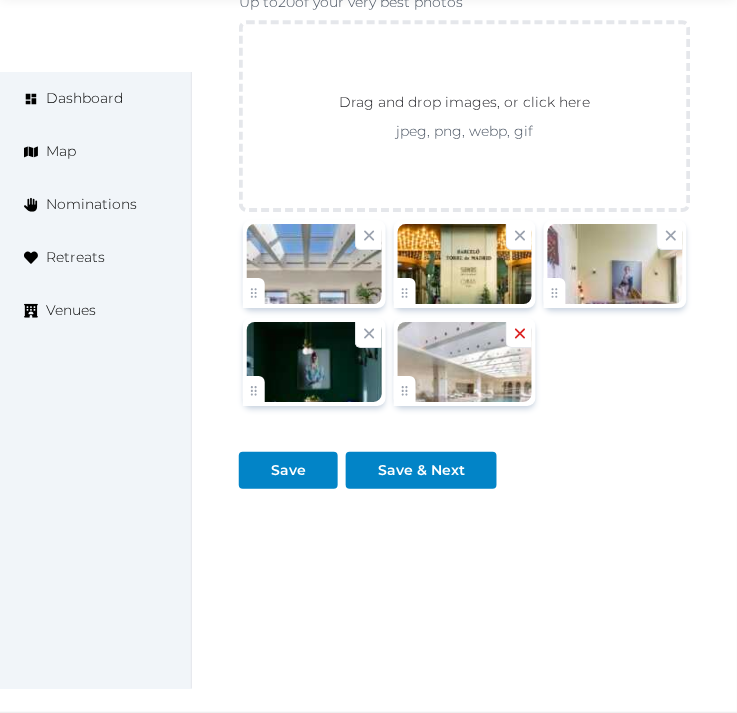 click 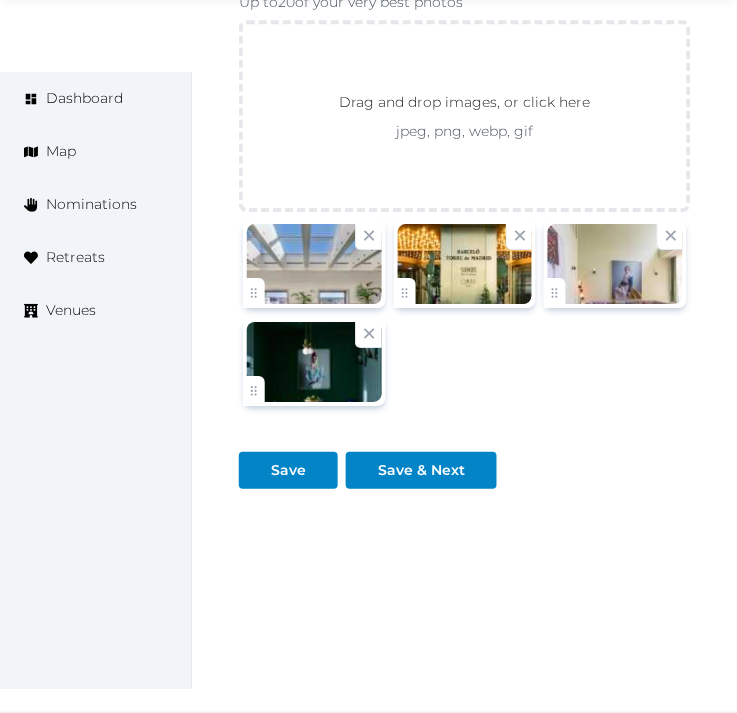 scroll, scrollTop: 4036, scrollLeft: 0, axis: vertical 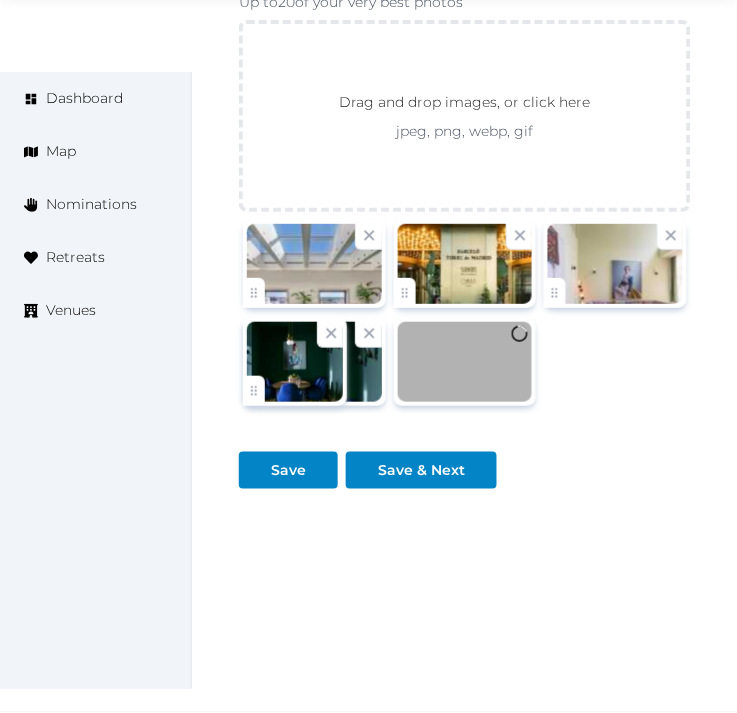 click on "Irene Gonzales   Account My Venue Listings My Retreats Logout      Dashboard Map Nominations Retreats Venues Edit venue 16 %  complete Fill out all the fields in your listing to increase its completion percentage.   A higher completion percentage will make your listing more attractive and result in better matches. Barceló Torre de Madrid   (Draft) Preview  listing   Open    Close CRM Lead Basic details Pricing and policies Retreat spaces Meeting spaces Accommodations Amenities Food and dining Activities and experiences Location Environment Types of retreats Brochures Notes Ownership Administration Activity Publish Fill all the fields on this page and save in order to   publish Archive Venue owned by RetreatsAndVenues Manager c.o.r.e.y.sanford@retreatsandvenues.com Copy ownership transfer link Share this link with any user to transfer ownership of this venue. Users without accounts will be directed to register. Copy update link Name * * 83" at bounding box center [368, -1536] 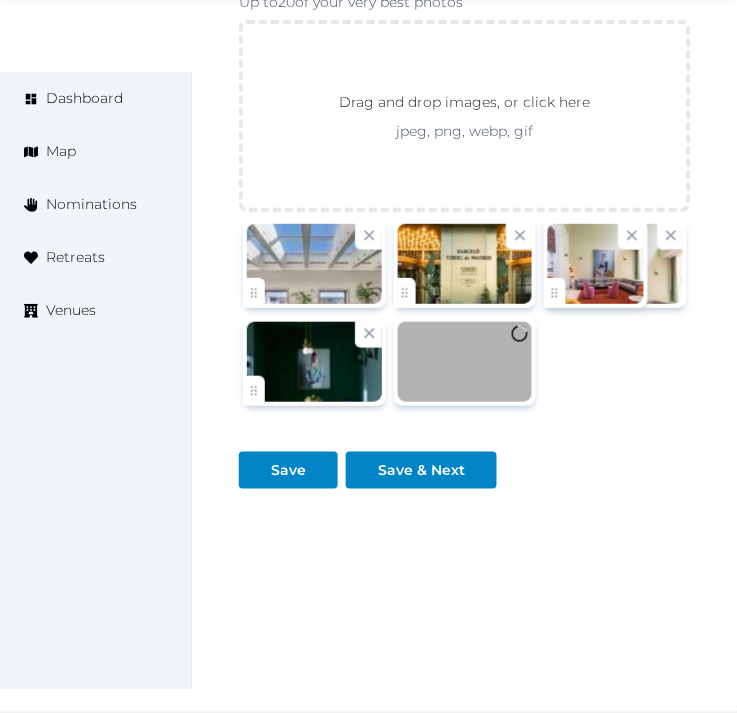 scroll, scrollTop: 3508, scrollLeft: 0, axis: vertical 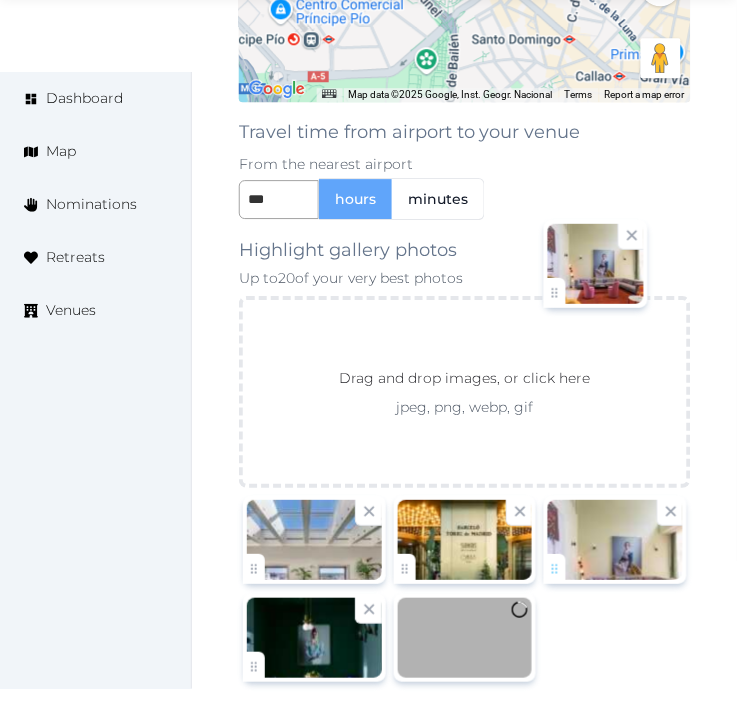 click on "Irene Gonzales   Account My Venue Listings My Retreats Logout      Dashboard Map Nominations Retreats Venues Edit venue 16 %  complete Fill out all the fields in your listing to increase its completion percentage.   A higher completion percentage will make your listing more attractive and result in better matches. Barceló Torre de Madrid   (Draft) Preview  listing   Open    Close CRM Lead Basic details Pricing and policies Retreat spaces Meeting spaces Accommodations Amenities Food and dining Activities and experiences Location Environment Types of retreats Brochures Notes Ownership Administration Activity Publish Fill all the fields on this page and save in order to   publish Archive Venue owned by RetreatsAndVenues Manager c.o.r.e.y.sanford@retreatsandvenues.com Copy ownership transfer link Share this link with any user to transfer ownership of this venue. Users without accounts will be directed to register. Copy update link Name * * 83" at bounding box center [368, -1260] 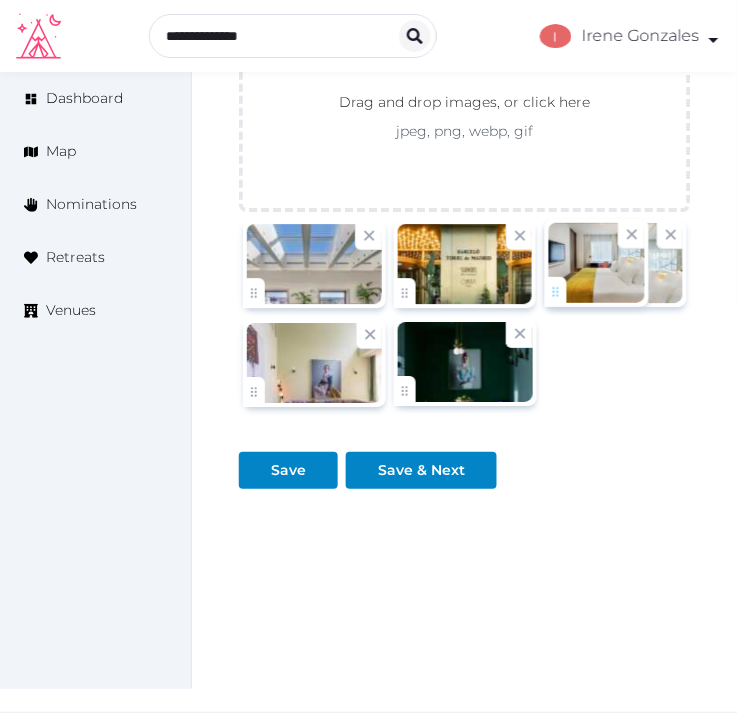 drag, startPoint x: 407, startPoint y: 384, endPoint x: 558, endPoint y: 293, distance: 176.30087 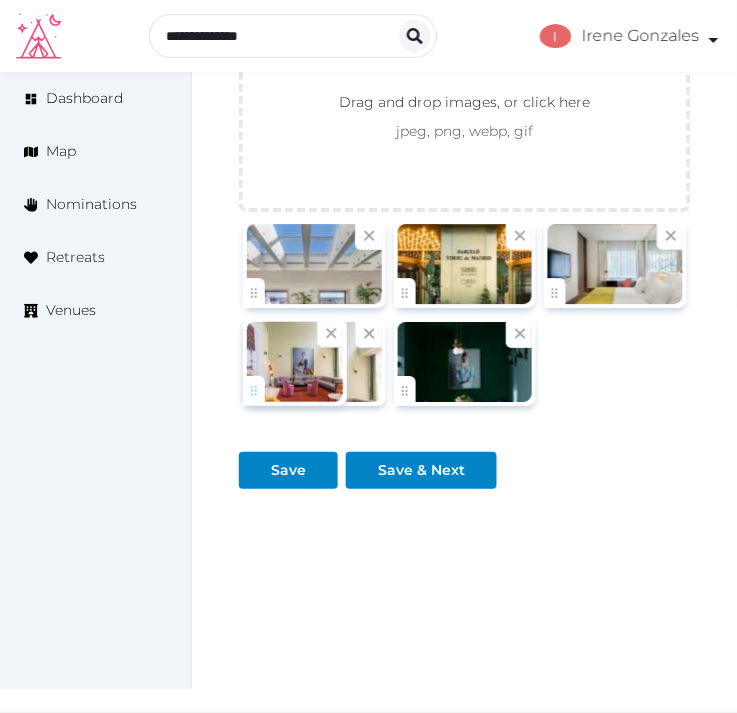 click on "Irene Gonzales   Account My Venue Listings My Retreats Logout      Dashboard Map Nominations Retreats Venues Edit venue 16 %  complete Fill out all the fields in your listing to increase its completion percentage.   A higher completion percentage will make your listing more attractive and result in better matches. Barceló Torre de Madrid   (Draft) Preview  listing   Open    Close CRM Lead Basic details Pricing and policies Retreat spaces Meeting spaces Accommodations Amenities Food and dining Activities and experiences Location Environment Types of retreats Brochures Notes Ownership Administration Activity Publish Fill all the fields on this page and save in order to   publish Archive Venue owned by RetreatsAndVenues Manager c.o.r.e.y.sanford@retreatsandvenues.com Copy ownership transfer link Share this link with any user to transfer ownership of this venue. Users without accounts will be directed to register. Copy update link Name * * 83" at bounding box center [368, -1397] 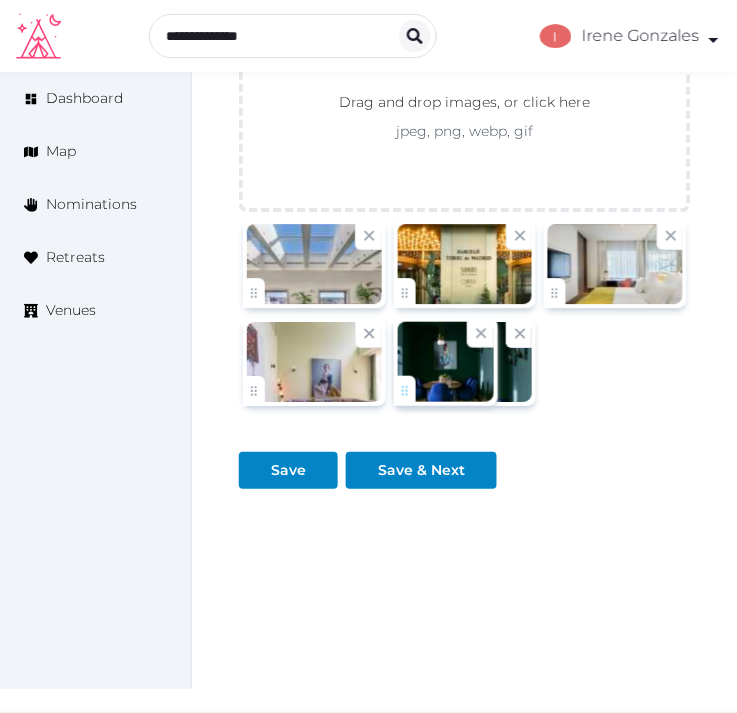 click on "Irene Gonzales   Account My Venue Listings My Retreats Logout      Dashboard Map Nominations Retreats Venues Edit venue 16 %  complete Fill out all the fields in your listing to increase its completion percentage.   A higher completion percentage will make your listing more attractive and result in better matches. Barceló Torre de Madrid   (Draft) Preview  listing   Open    Close CRM Lead Basic details Pricing and policies Retreat spaces Meeting spaces Accommodations Amenities Food and dining Activities and experiences Location Environment Types of retreats Brochures Notes Ownership Administration Activity Publish Fill all the fields on this page and save in order to   publish Archive Venue owned by RetreatsAndVenues Manager c.o.r.e.y.sanford@retreatsandvenues.com Copy ownership transfer link Share this link with any user to transfer ownership of this venue. Users without accounts will be directed to register. Copy update link Name * * 83" at bounding box center (368, -1397) 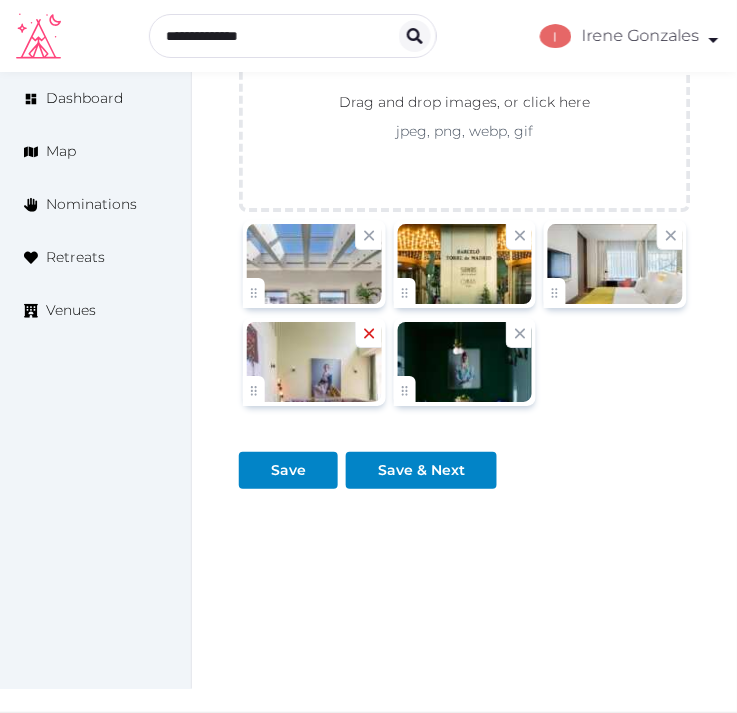 click 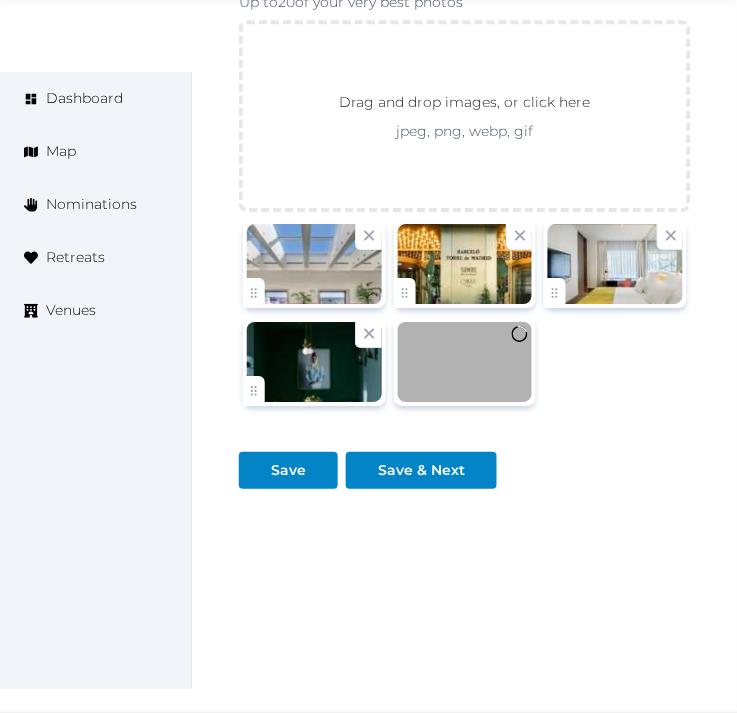 scroll, scrollTop: 3508, scrollLeft: 0, axis: vertical 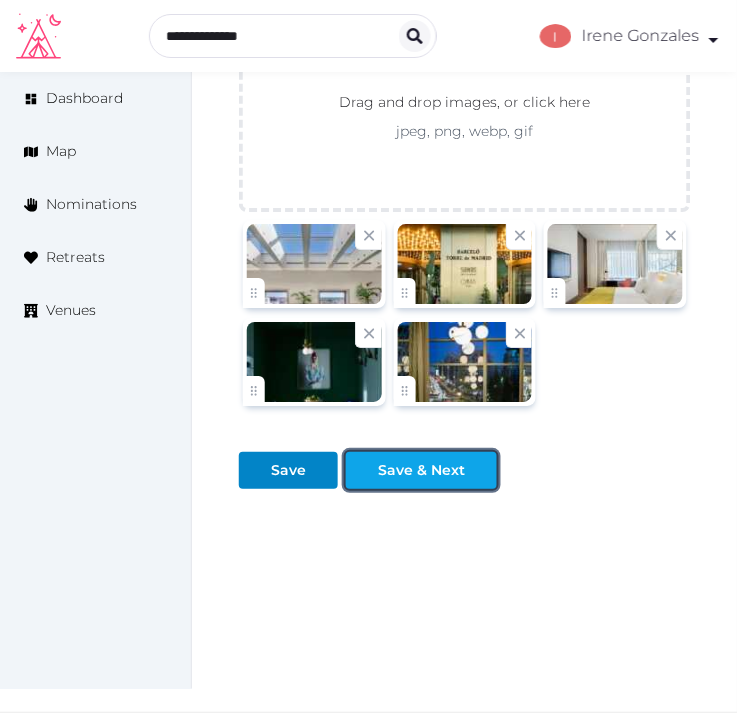 click on "Save & Next" at bounding box center [421, 470] 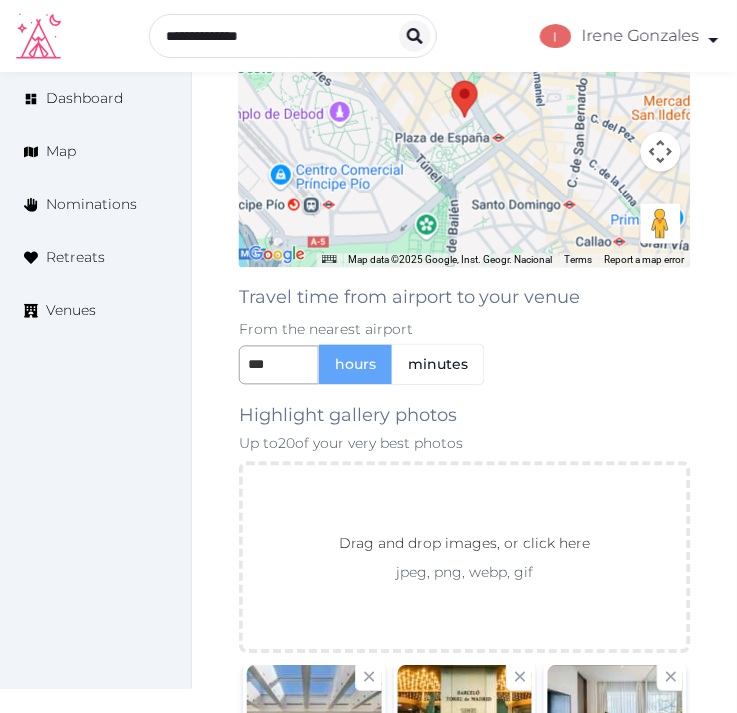 scroll, scrollTop: 3177, scrollLeft: 0, axis: vertical 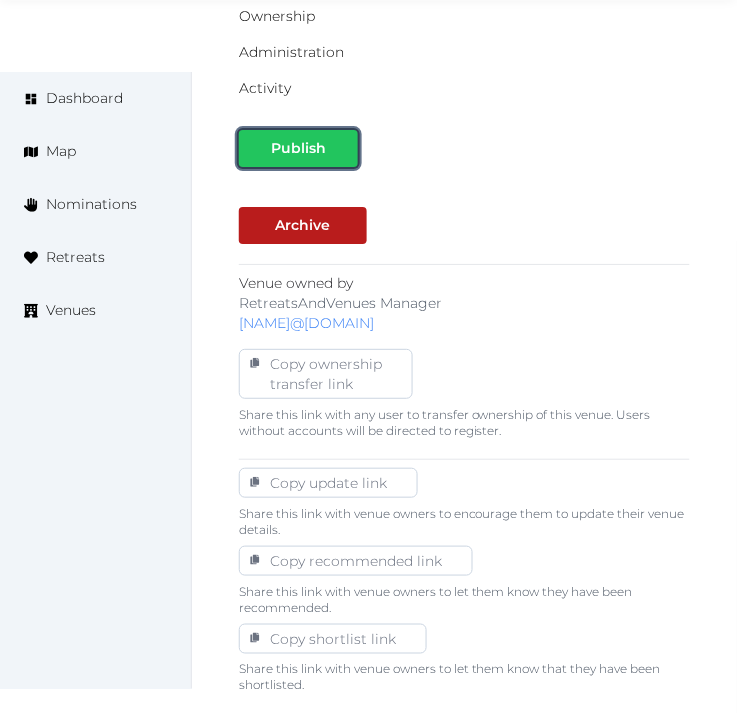 click on "Publish" at bounding box center [298, 148] 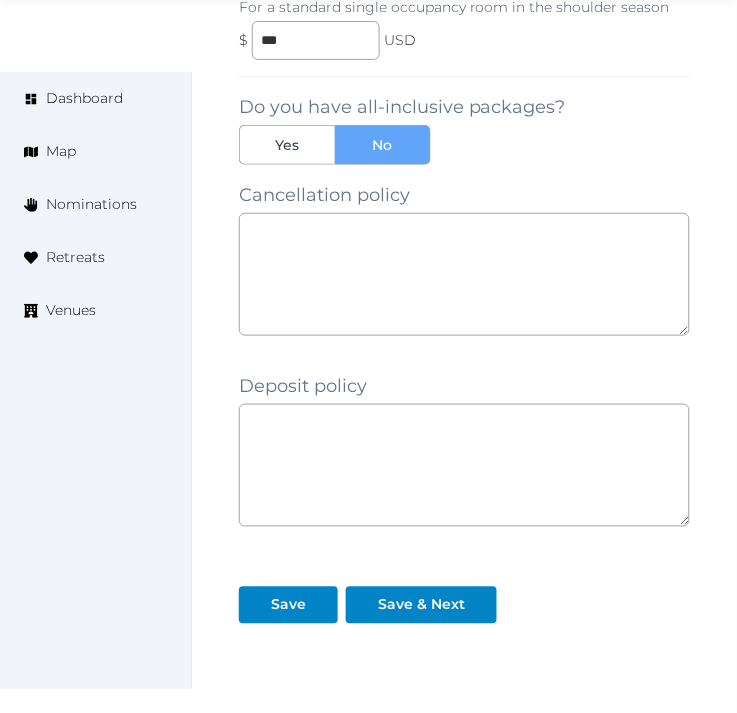 scroll, scrollTop: 2040, scrollLeft: 0, axis: vertical 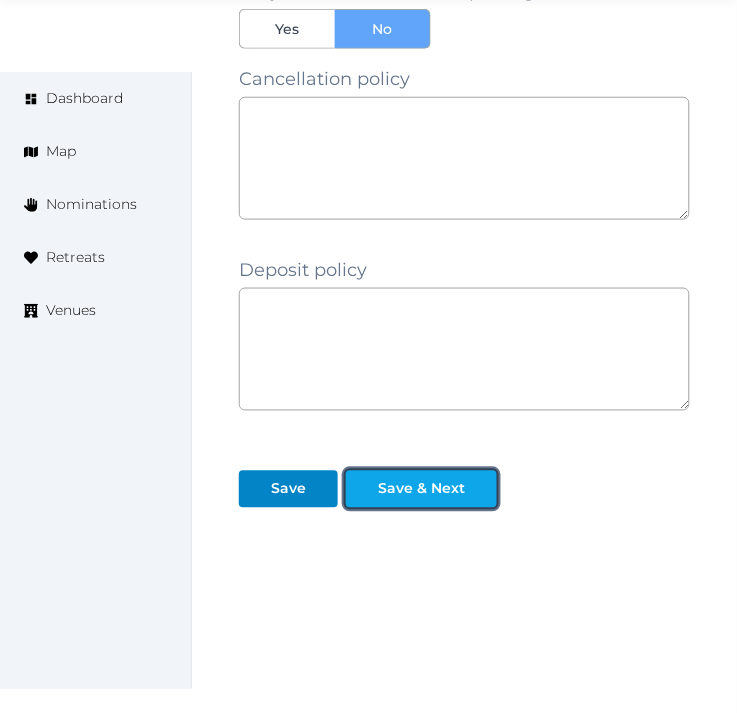 click on "Save & Next" at bounding box center [421, 489] 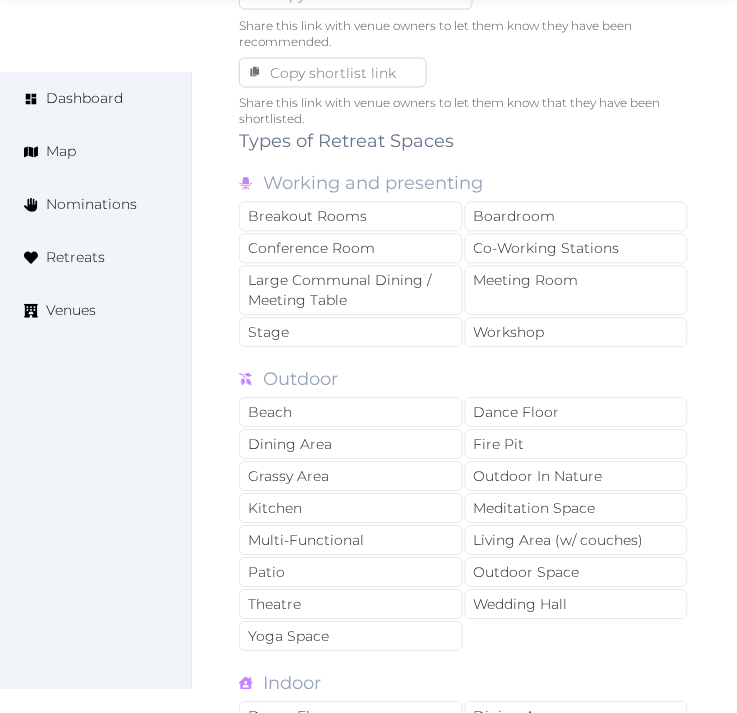 scroll, scrollTop: 1333, scrollLeft: 0, axis: vertical 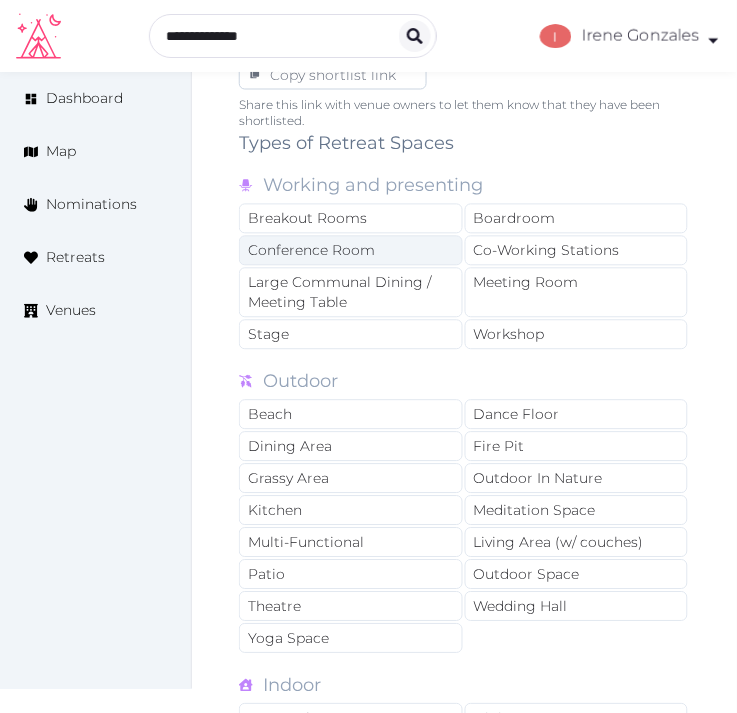 click on "Conference Room" at bounding box center (351, 251) 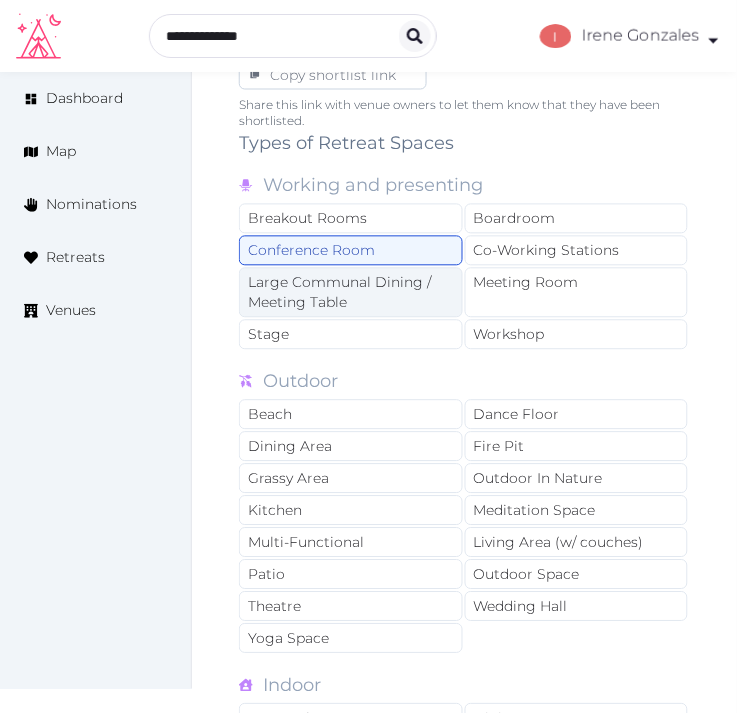 click on "Large Communal Dining / Meeting Table" at bounding box center (351, 293) 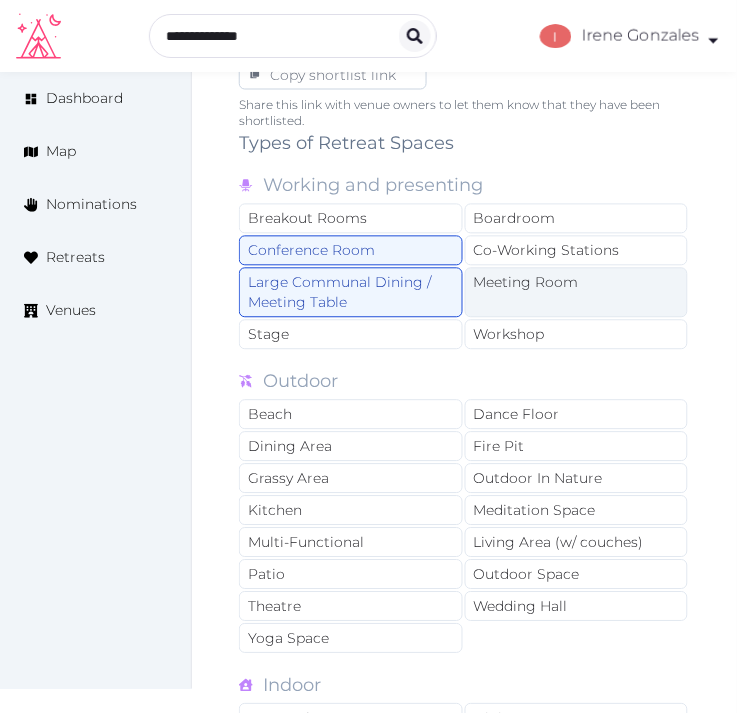 click on "Meeting Room" at bounding box center [577, 293] 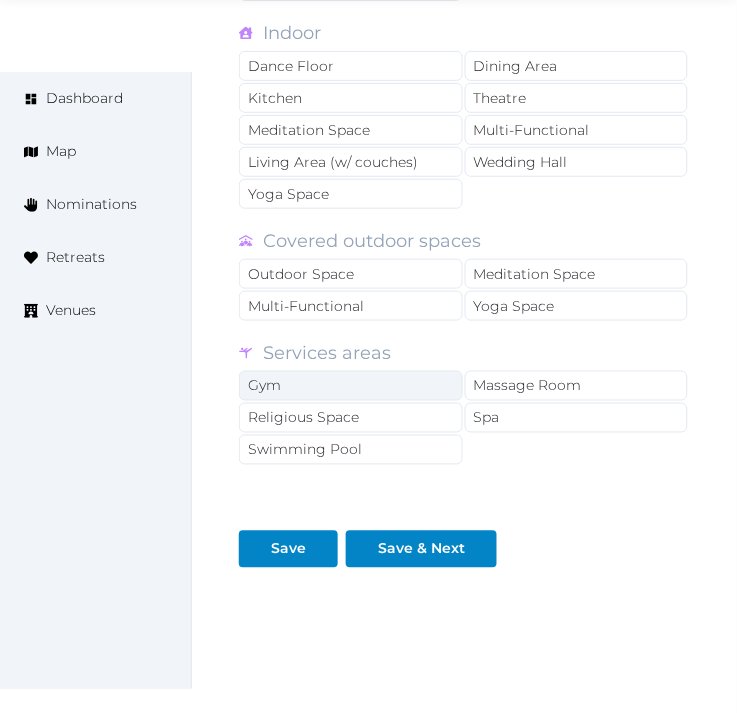 scroll, scrollTop: 2000, scrollLeft: 0, axis: vertical 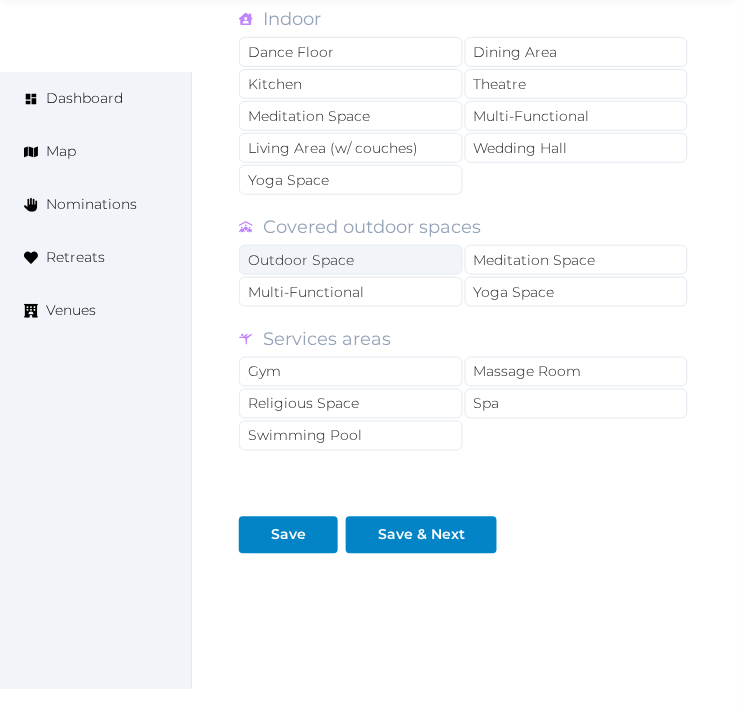 click on "Outdoor Space" at bounding box center [351, 260] 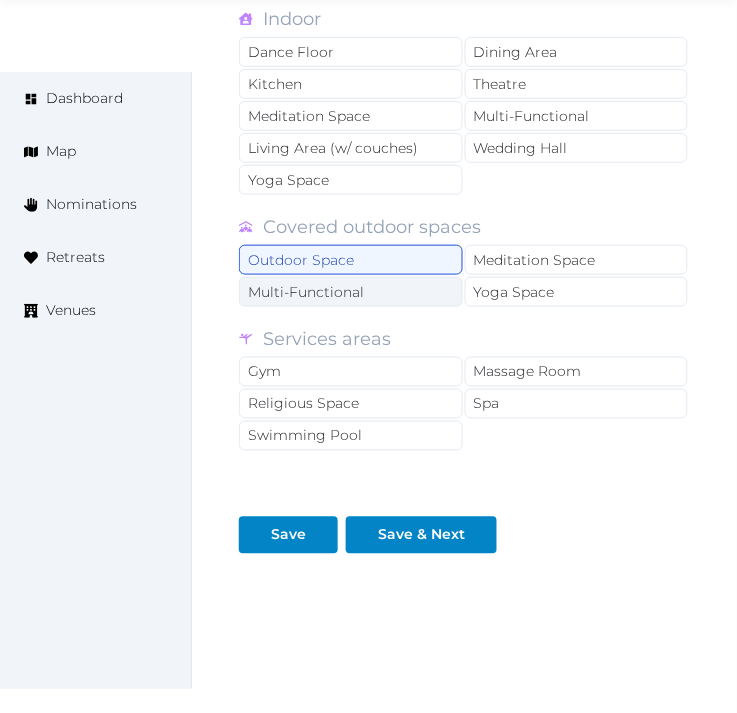 click on "Multi-Functional" at bounding box center (351, 292) 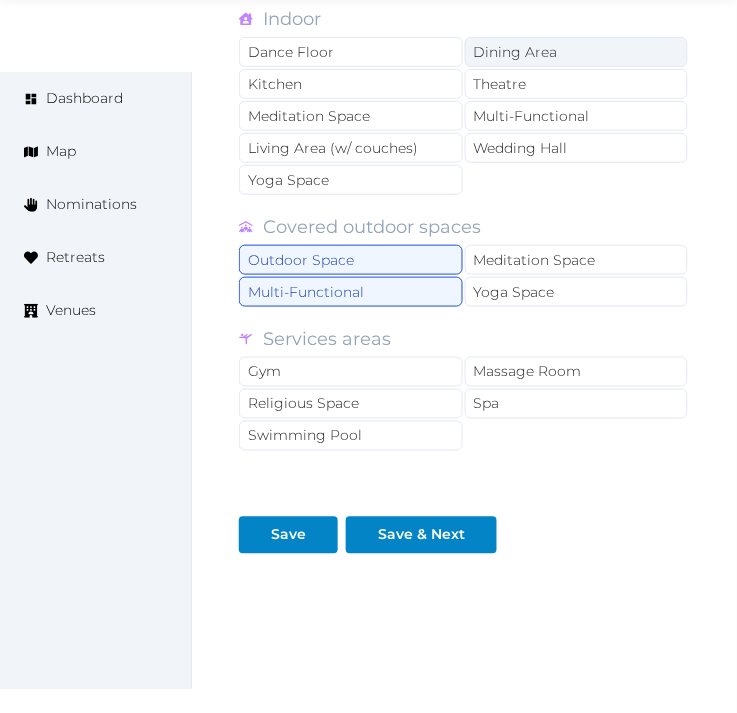 click on "Dining Area" at bounding box center [577, 52] 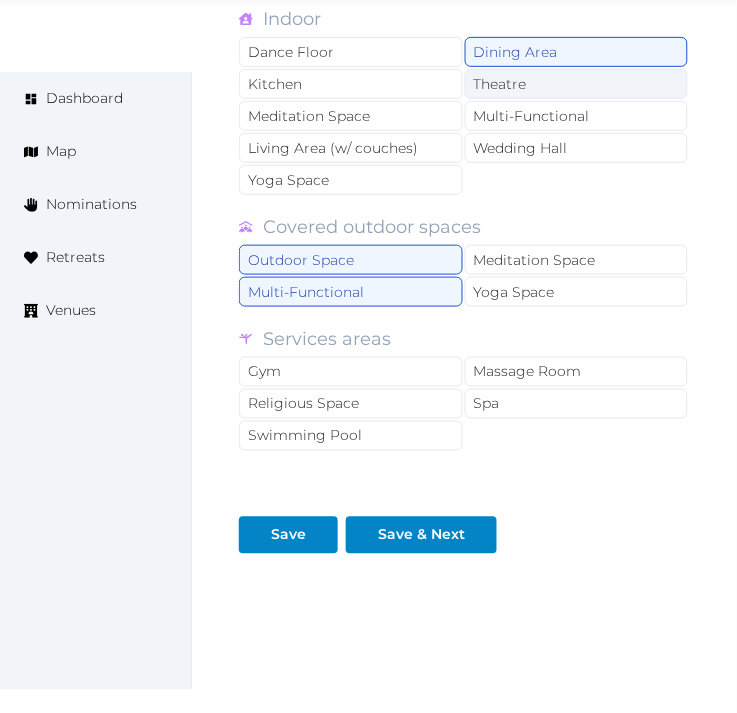 click on "Theatre" at bounding box center [577, 84] 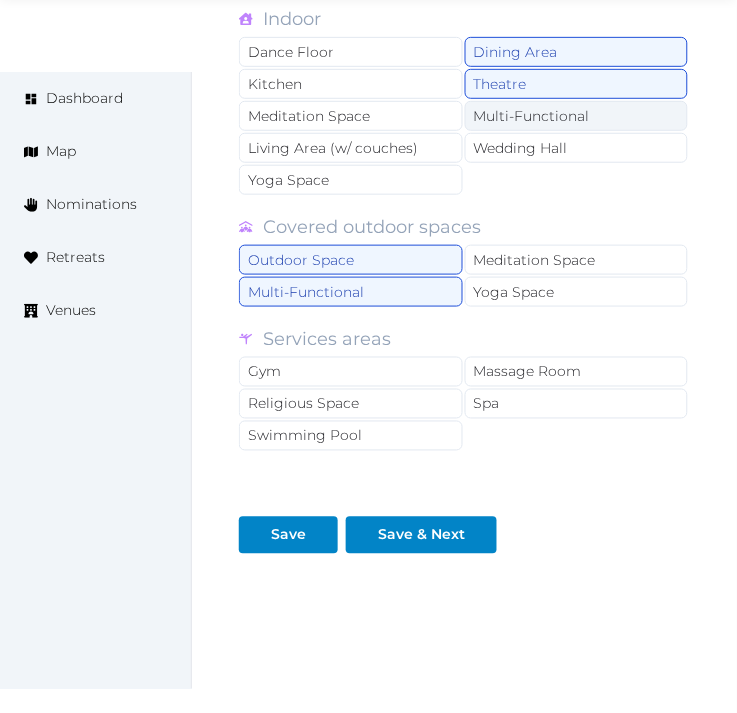 click on "Multi-Functional" at bounding box center (577, 116) 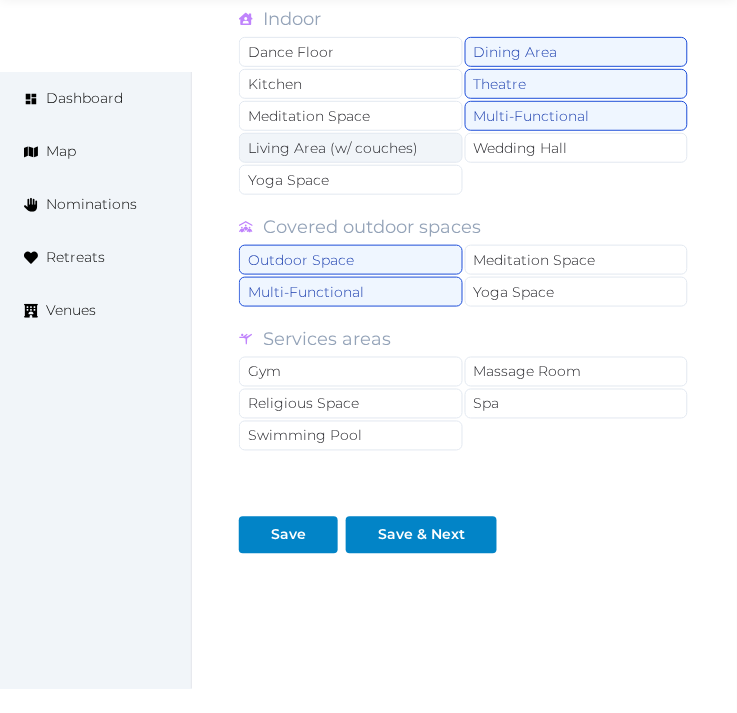 click on "Living Area (w/ couches)" at bounding box center [351, 148] 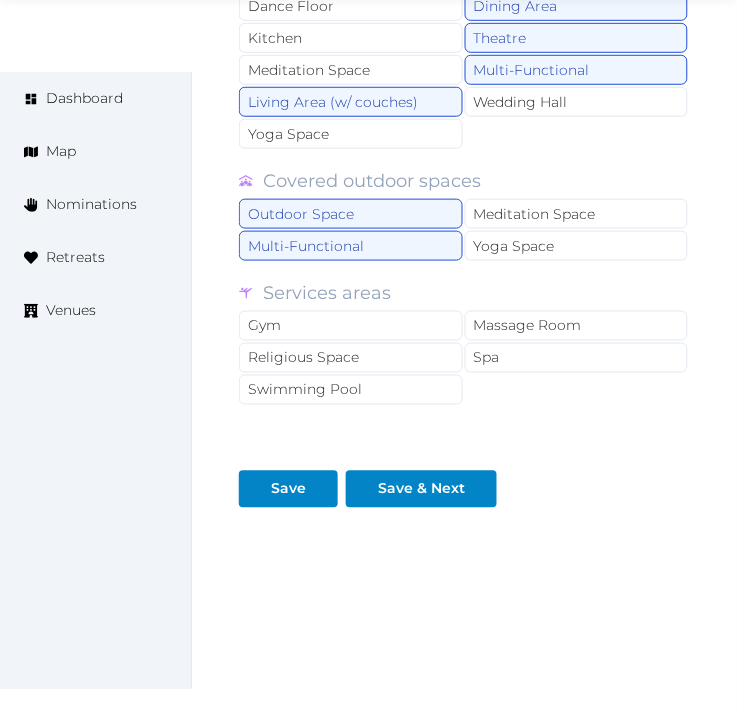 scroll, scrollTop: 2070, scrollLeft: 0, axis: vertical 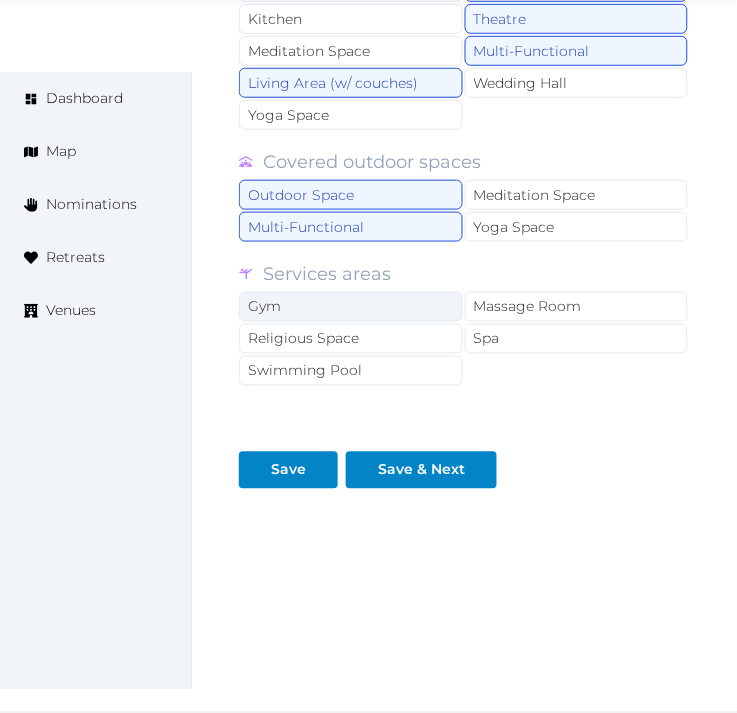 click on "Gym" at bounding box center [351, 307] 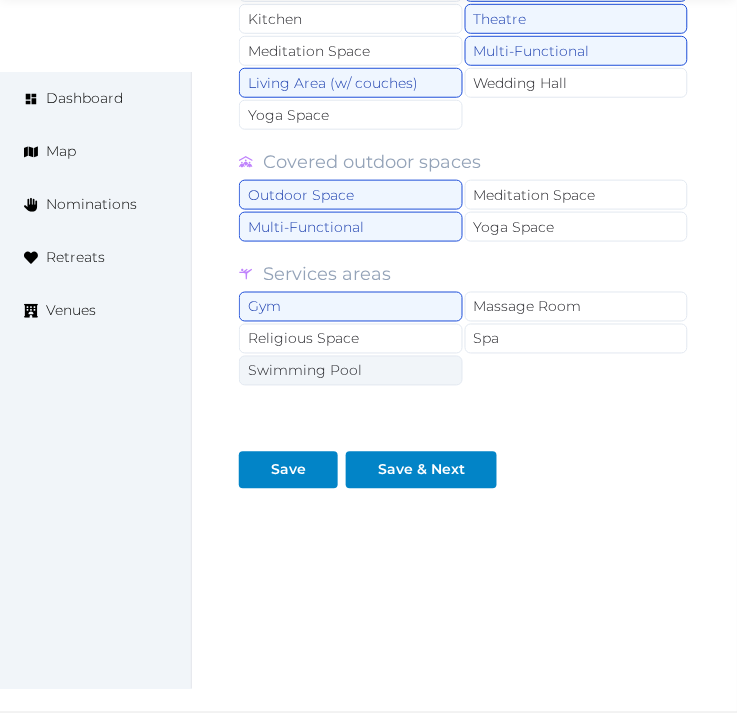 click on "Swimming Pool" at bounding box center [351, 371] 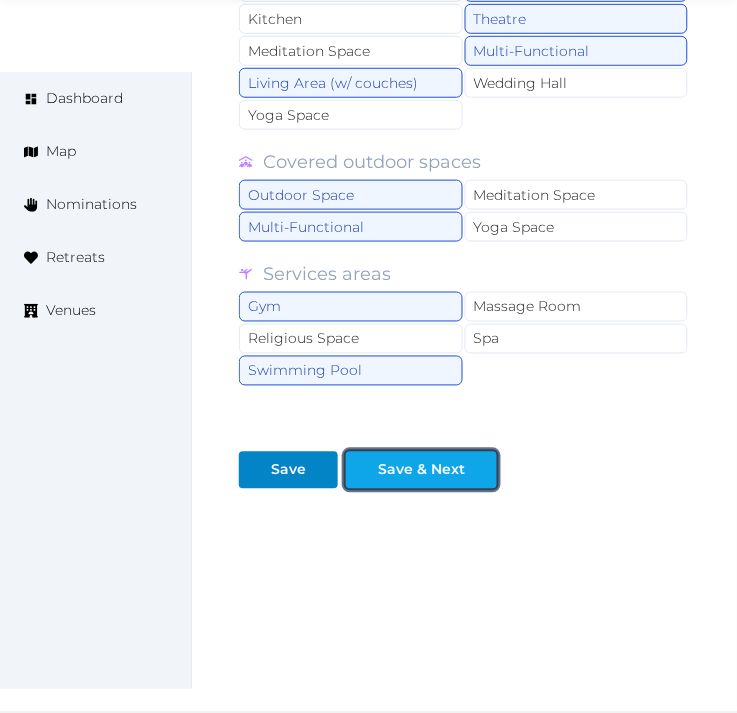 click on "Save & Next" at bounding box center [421, 470] 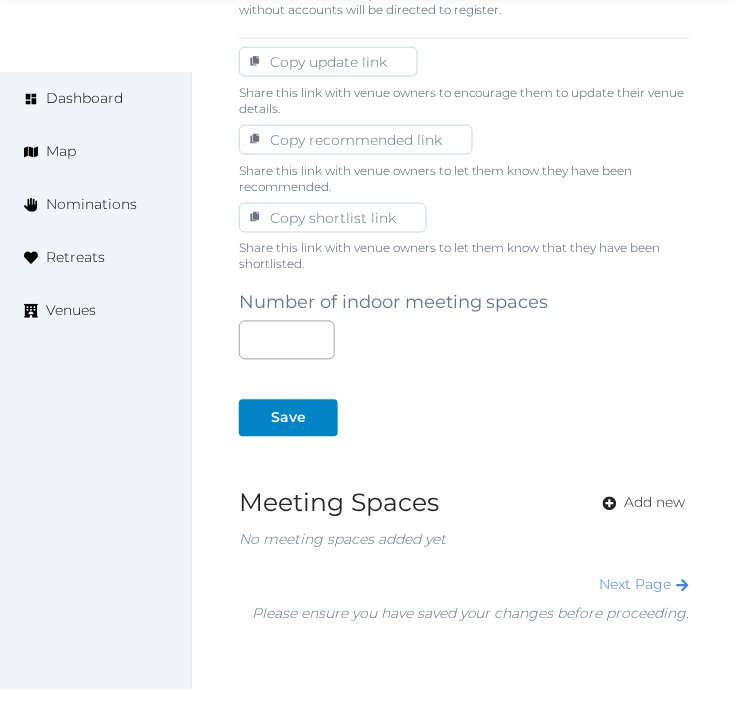 scroll, scrollTop: 1326, scrollLeft: 0, axis: vertical 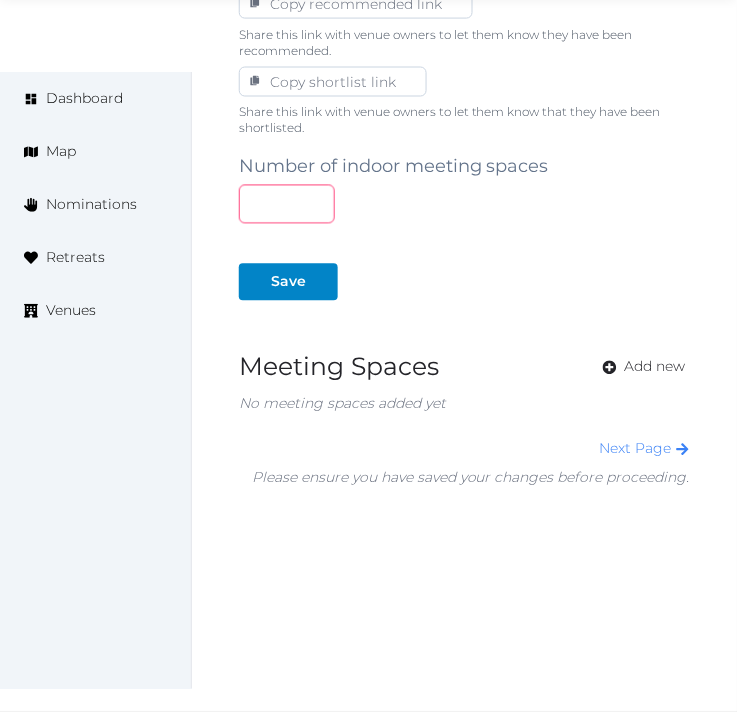 click at bounding box center (287, 204) 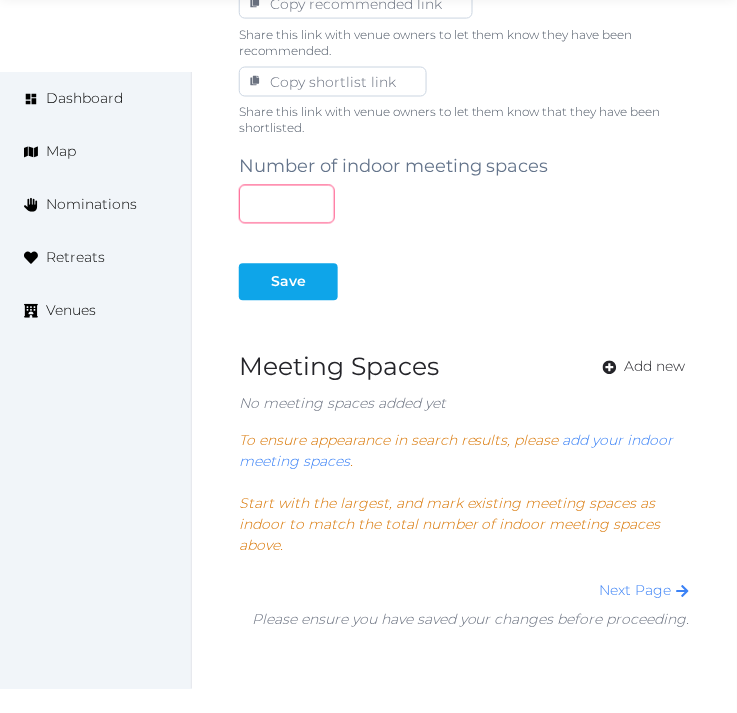 type on "*" 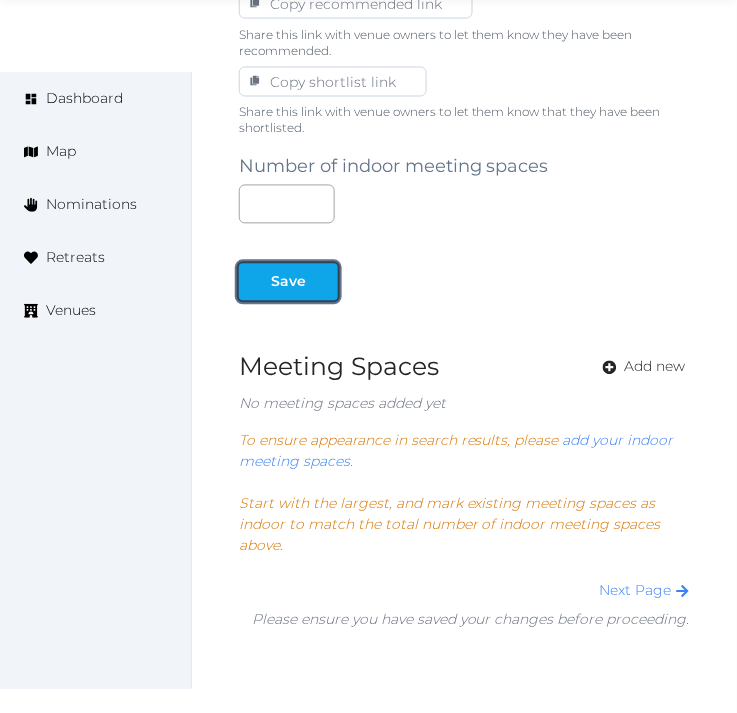 click at bounding box center (322, 282) 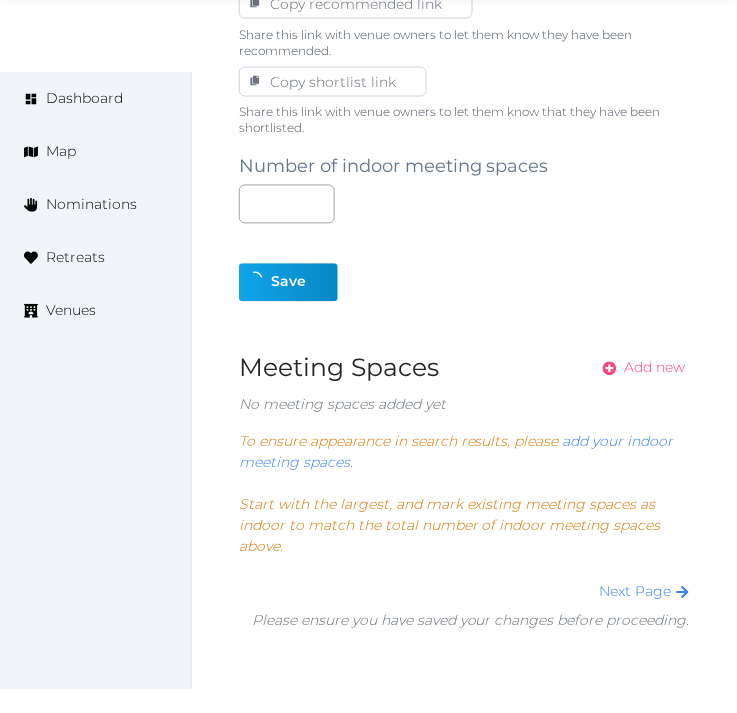 drag, startPoint x: 626, startPoint y: 363, endPoint x: 631, endPoint y: 376, distance: 13.928389 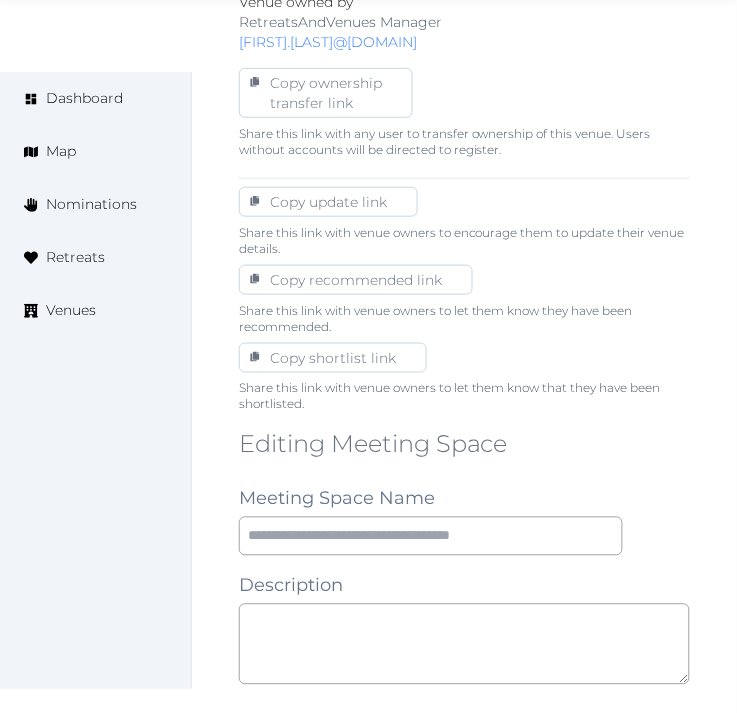 scroll, scrollTop: 1222, scrollLeft: 0, axis: vertical 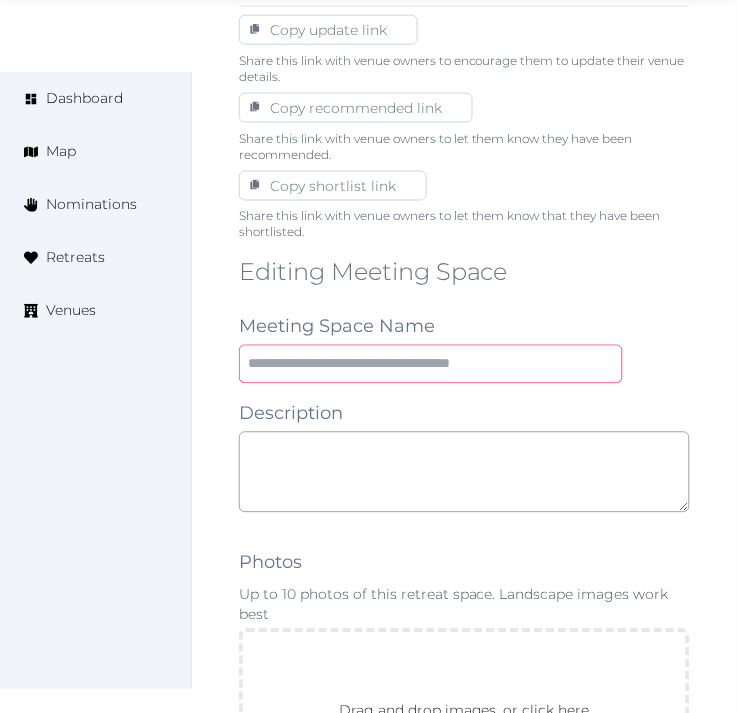 paste on "******" 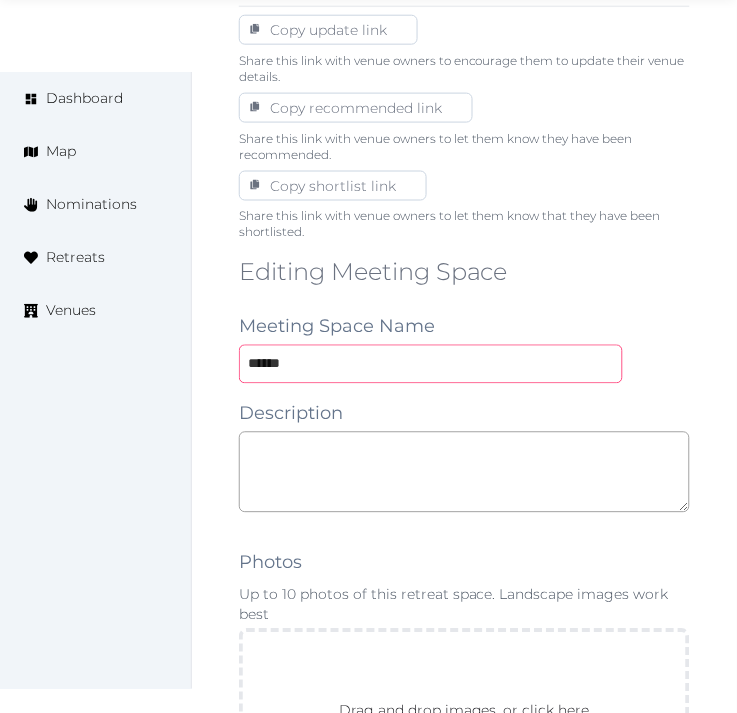 click on "******" at bounding box center (431, 364) 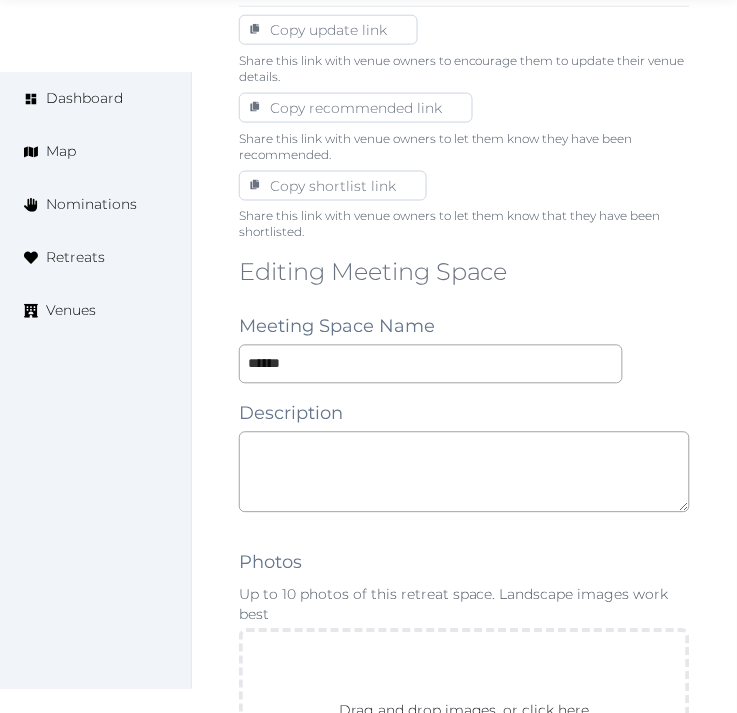click at bounding box center [464, 525] 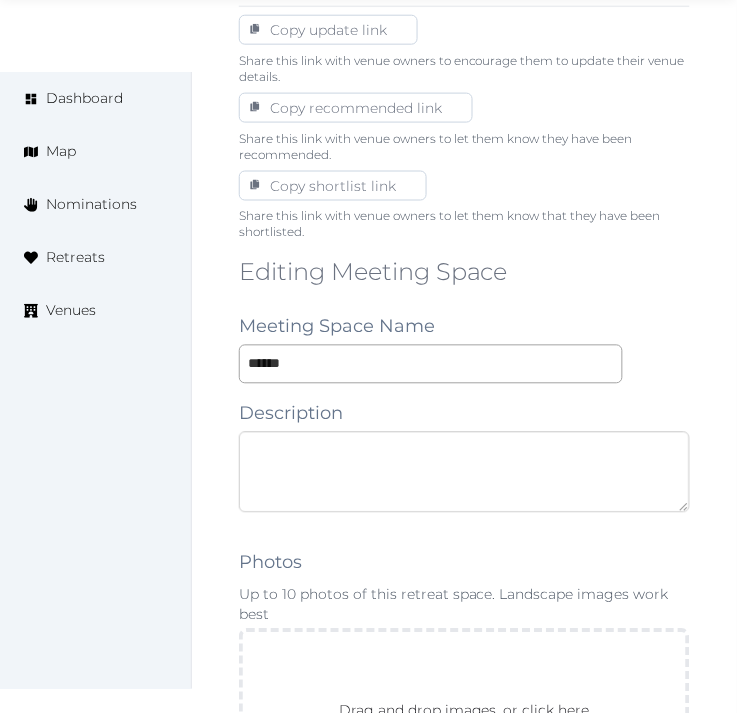 click at bounding box center (464, 472) 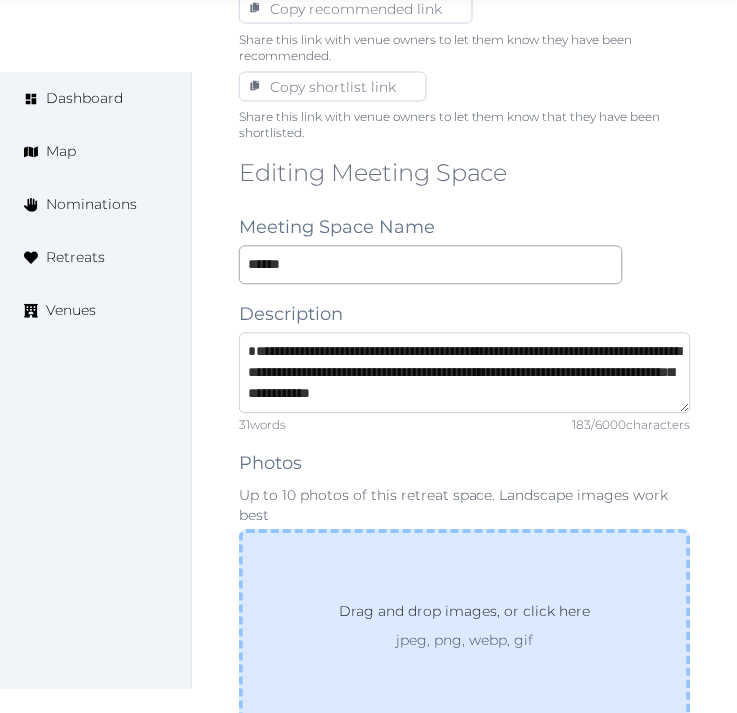 scroll, scrollTop: 1444, scrollLeft: 0, axis: vertical 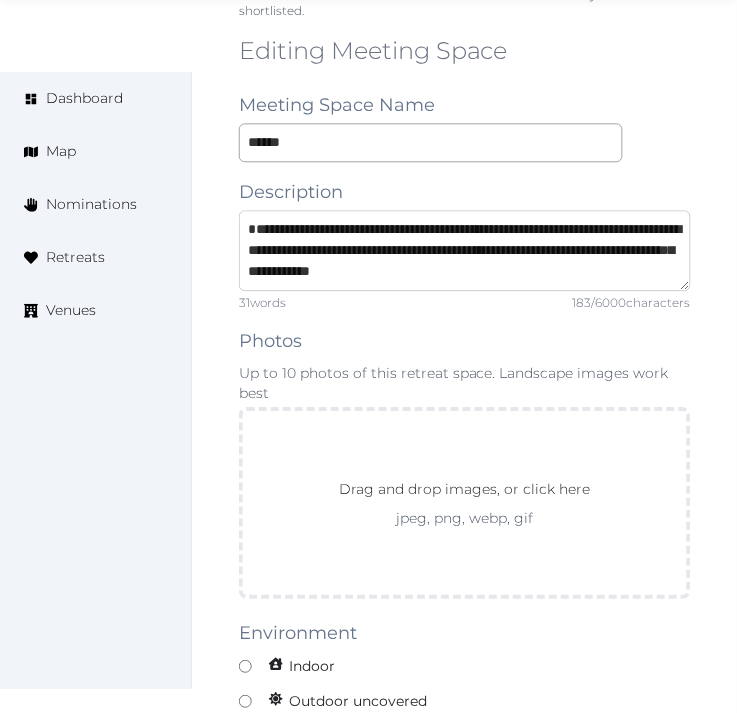 type on "**********" 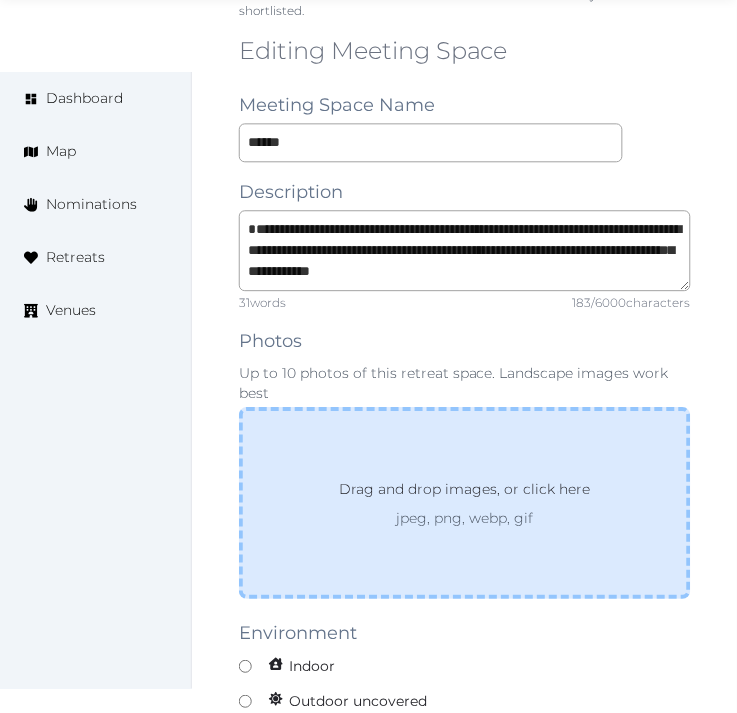 click on "jpeg, png, webp, gif" at bounding box center (464, 518) 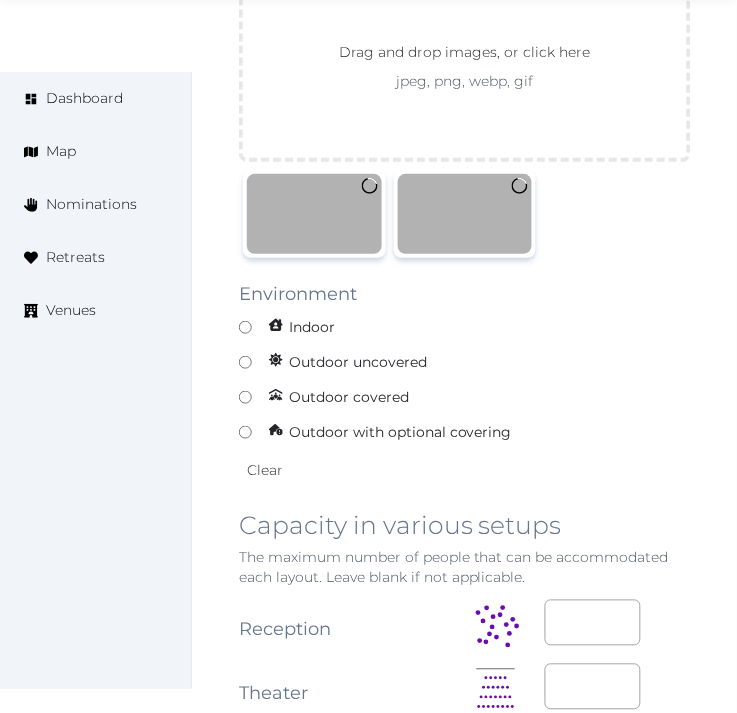 scroll, scrollTop: 1888, scrollLeft: 0, axis: vertical 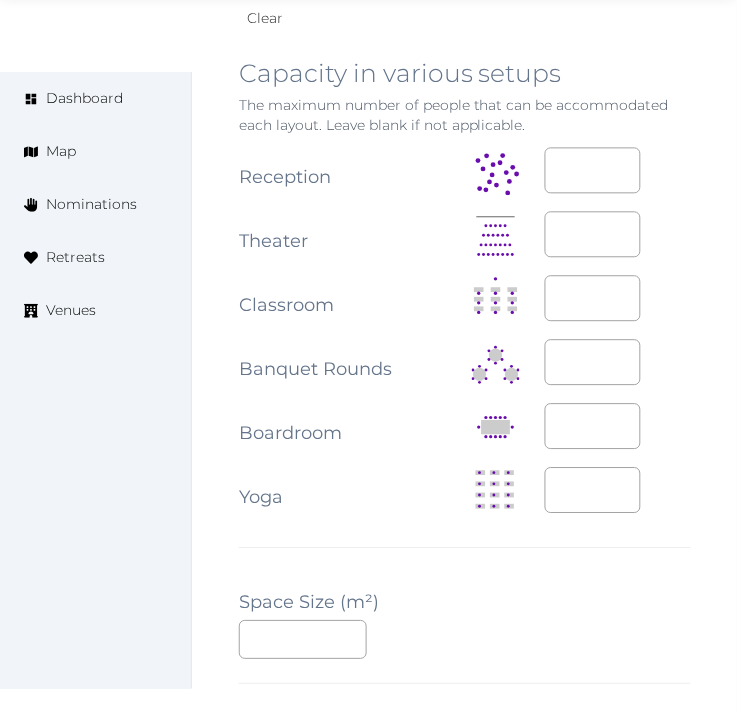 drag, startPoint x: 318, startPoint y: 614, endPoint x: 314, endPoint y: 626, distance: 12.649111 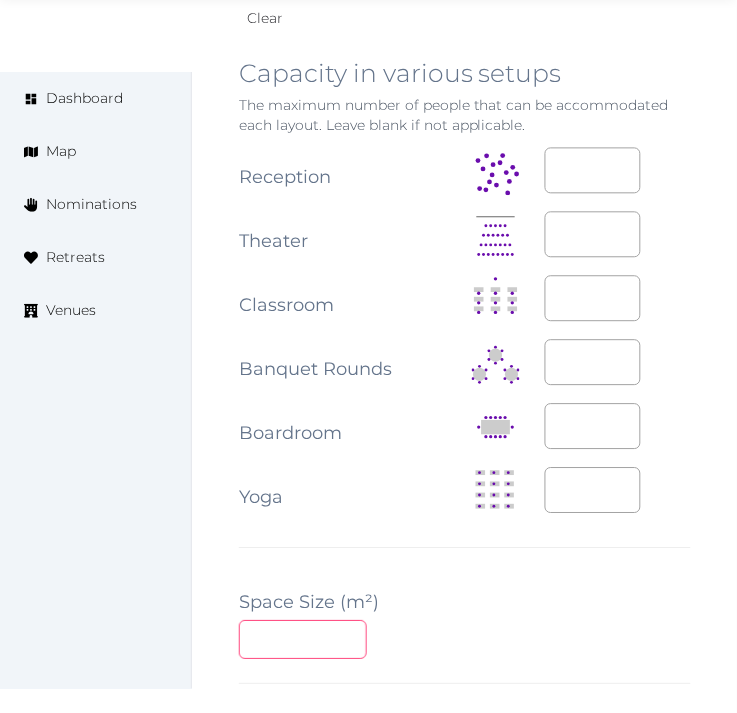 click at bounding box center [303, 640] 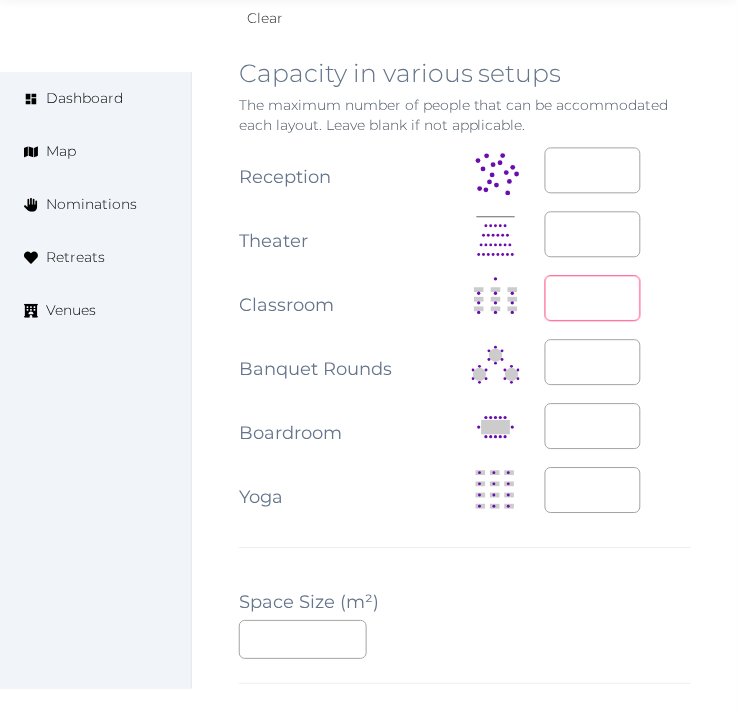 click at bounding box center [593, 299] 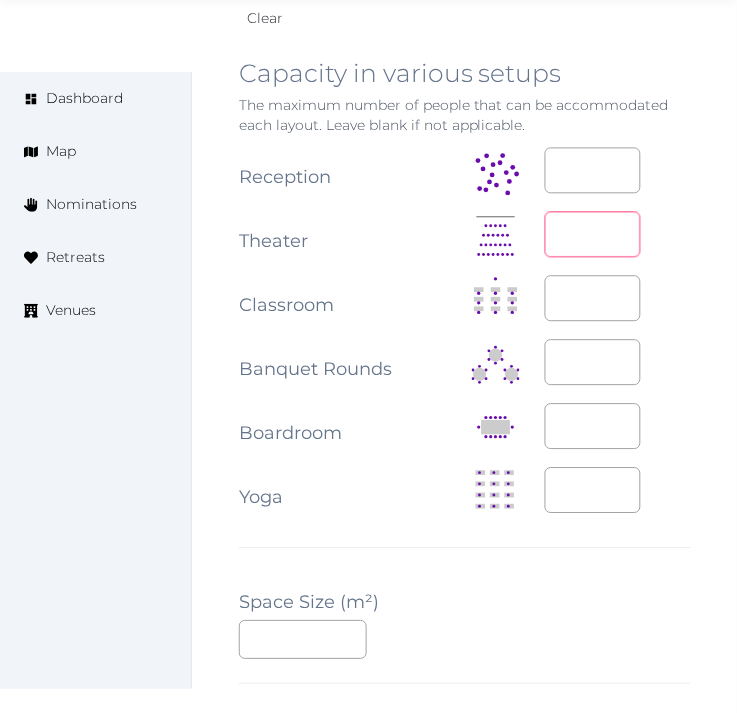 click at bounding box center (593, 235) 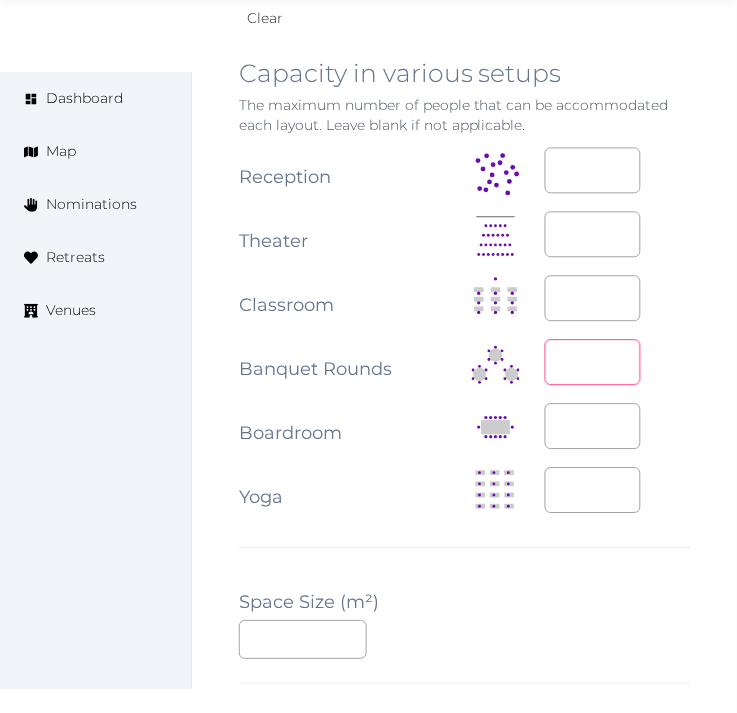 click at bounding box center (593, 363) 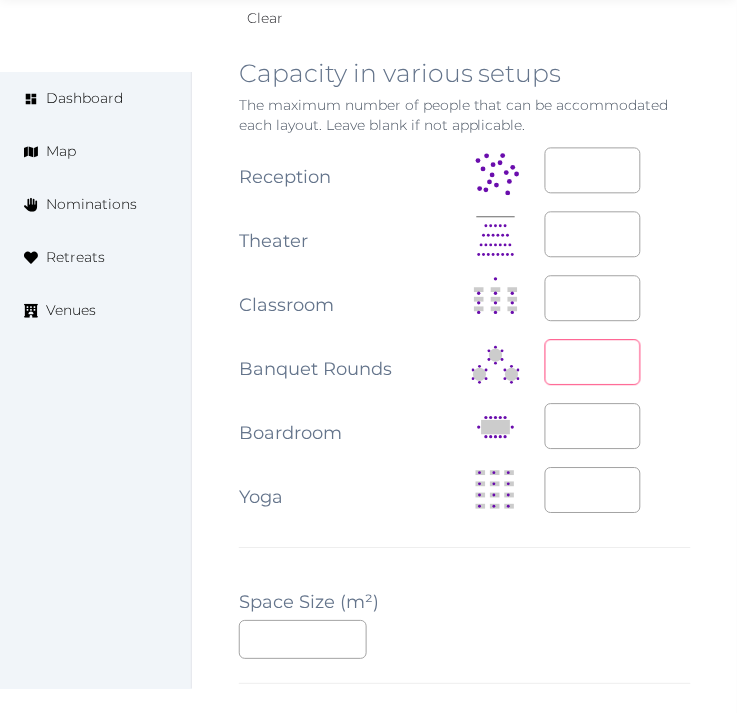 type on "**" 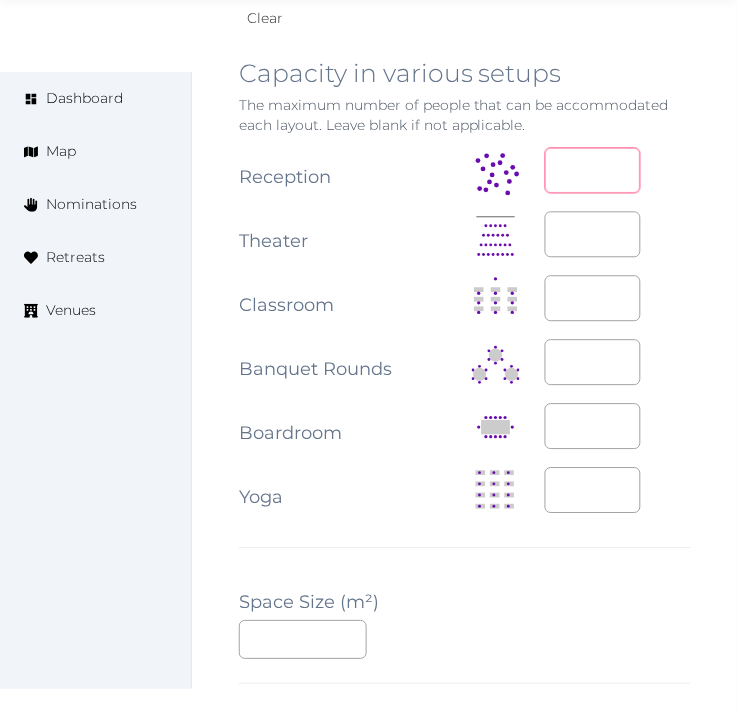 click at bounding box center (593, 171) 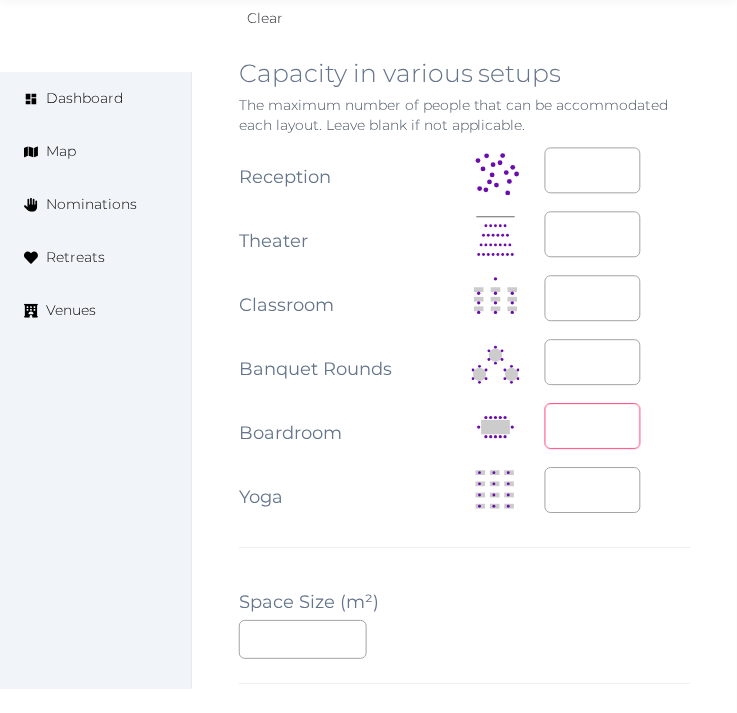 click at bounding box center [593, 427] 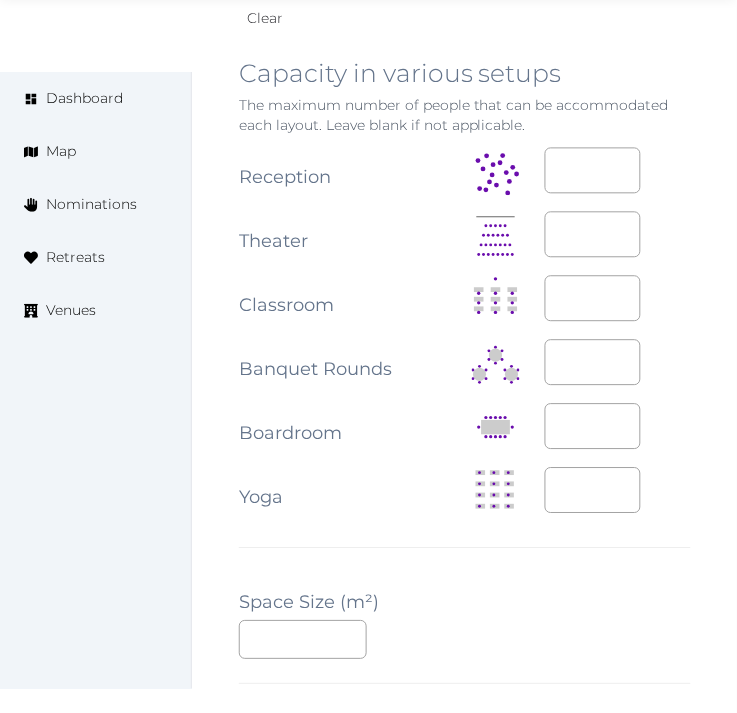 click on "**" at bounding box center (465, 640) 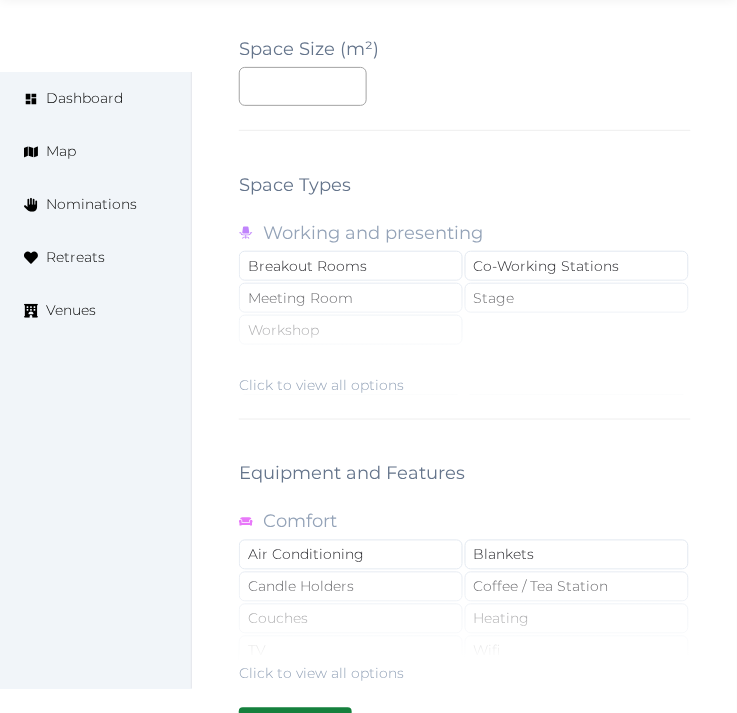 scroll, scrollTop: 2888, scrollLeft: 0, axis: vertical 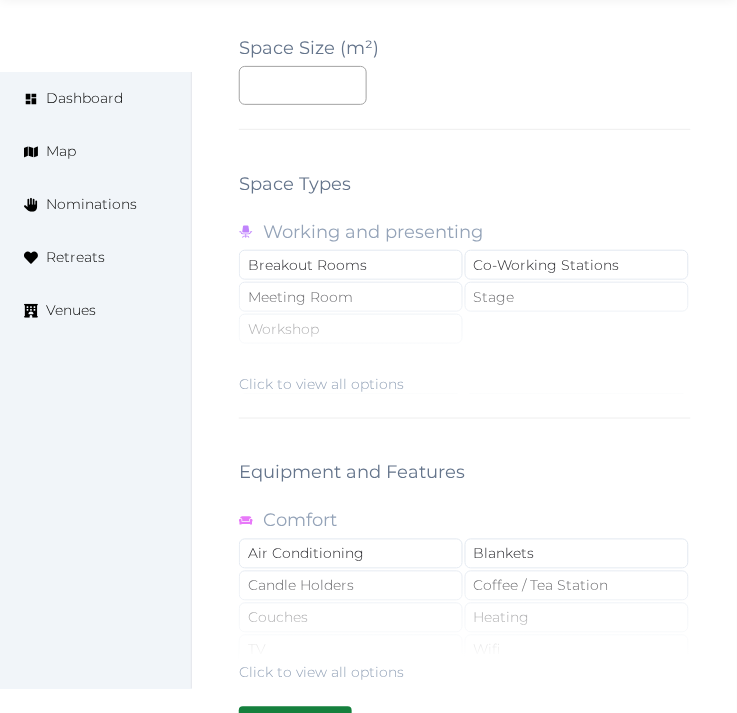 click on "Click to view all options" at bounding box center [465, 330] 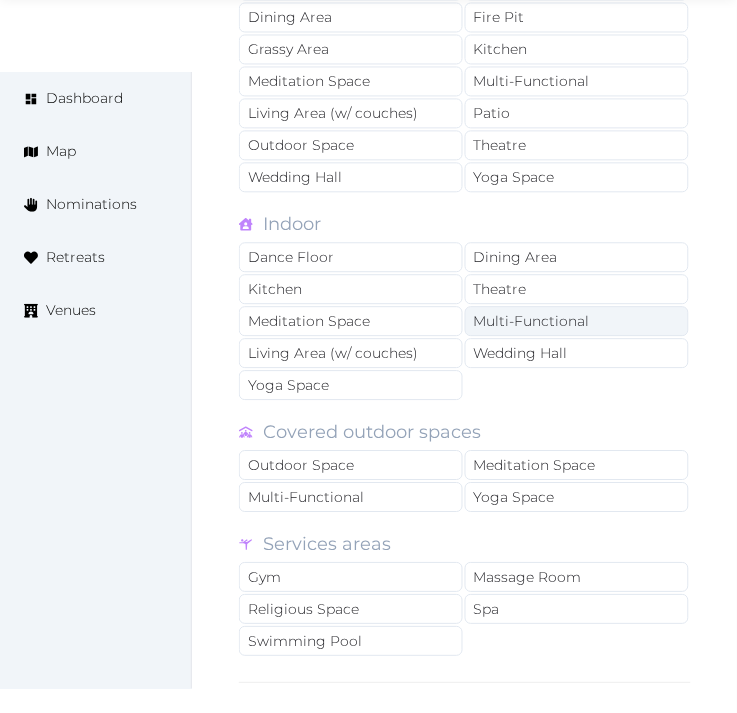 scroll, scrollTop: 3333, scrollLeft: 0, axis: vertical 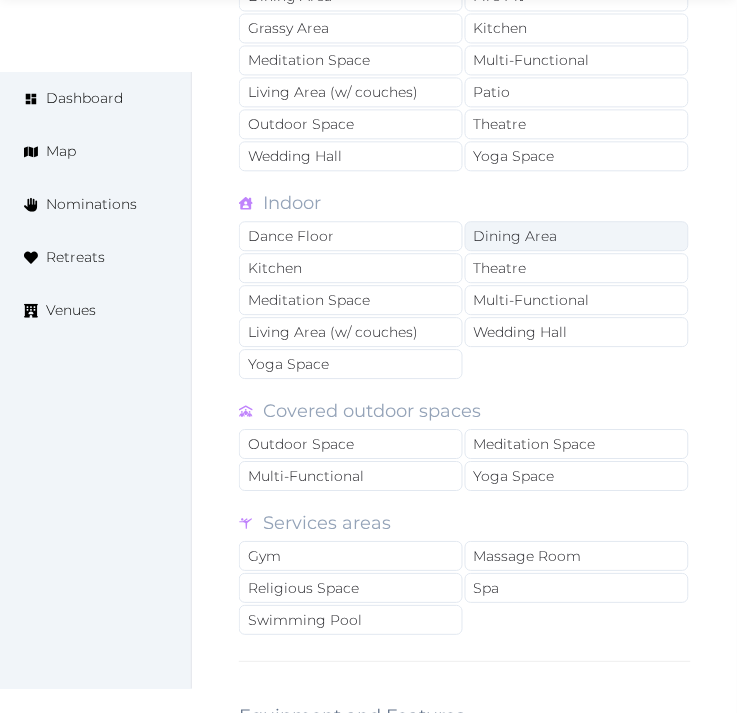click on "Dining Area" at bounding box center [577, 236] 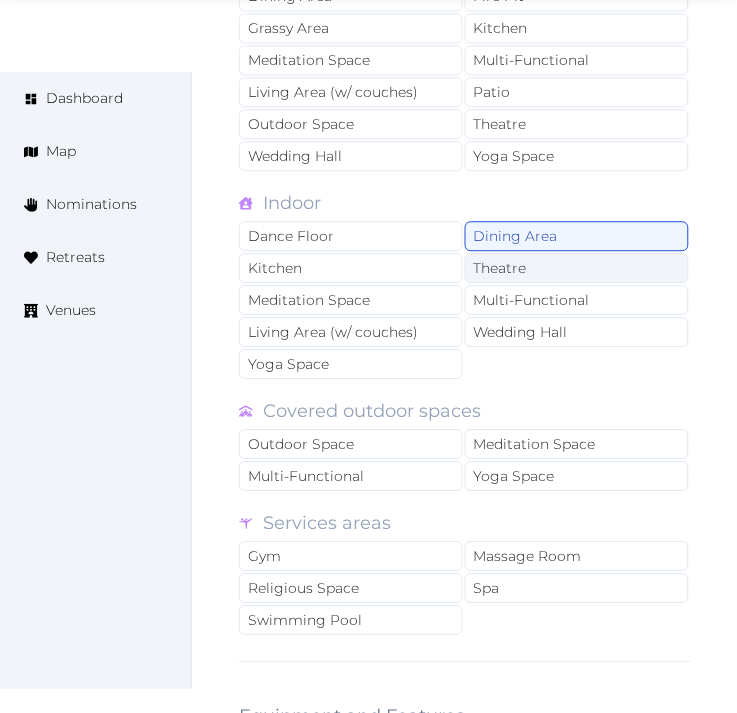 click on "Theatre" at bounding box center (577, 268) 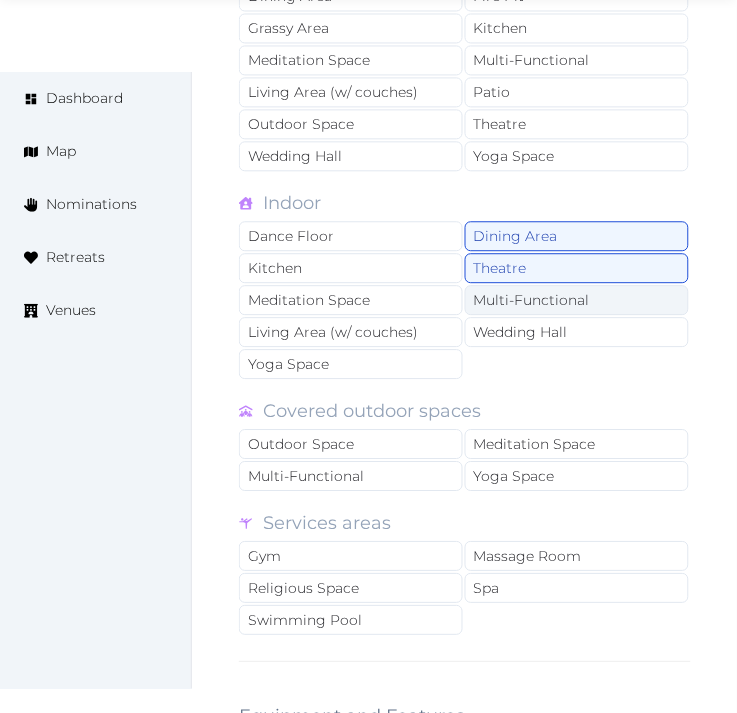 click on "Multi-Functional" at bounding box center [577, 300] 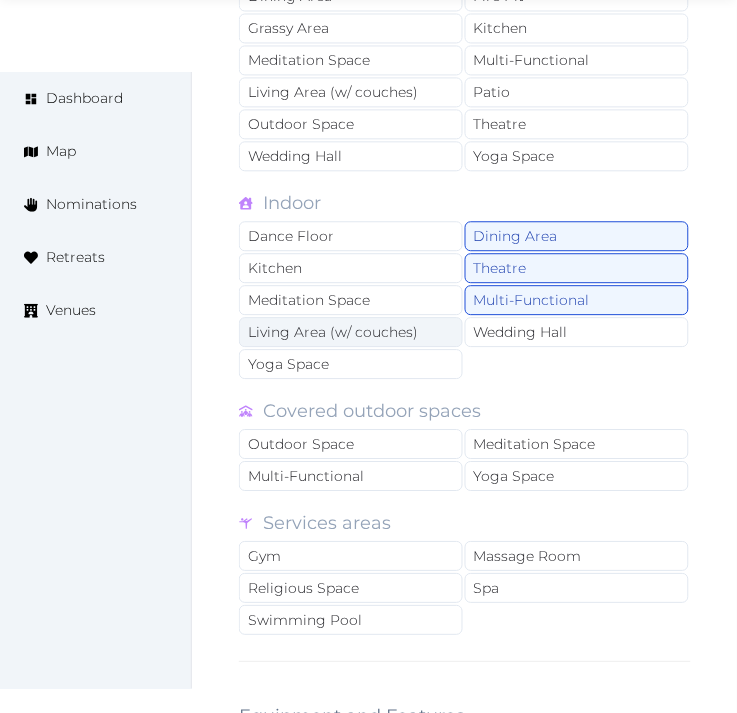 click on "Living Area (w/ couches)" at bounding box center [351, 332] 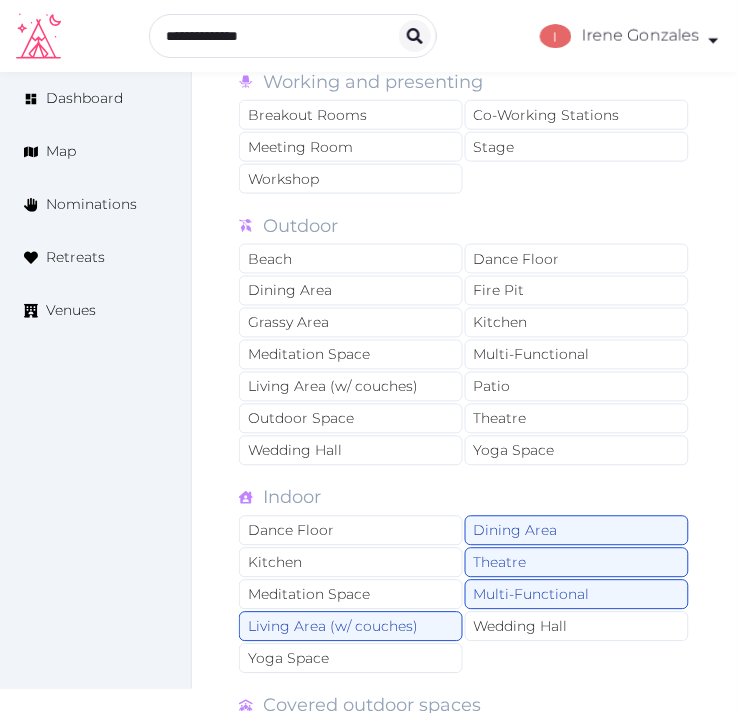scroll, scrollTop: 3000, scrollLeft: 0, axis: vertical 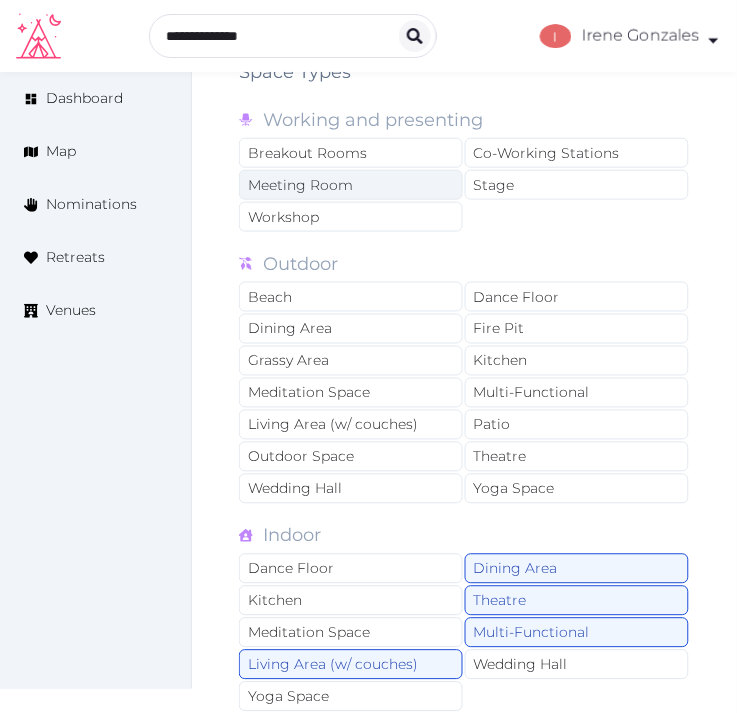 click on "Meeting Room" at bounding box center (351, 185) 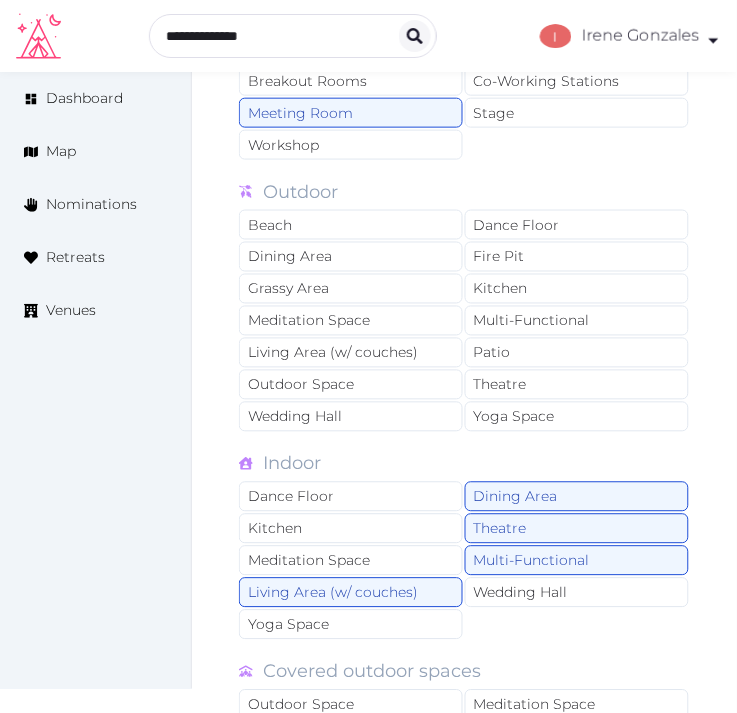 scroll, scrollTop: 3111, scrollLeft: 0, axis: vertical 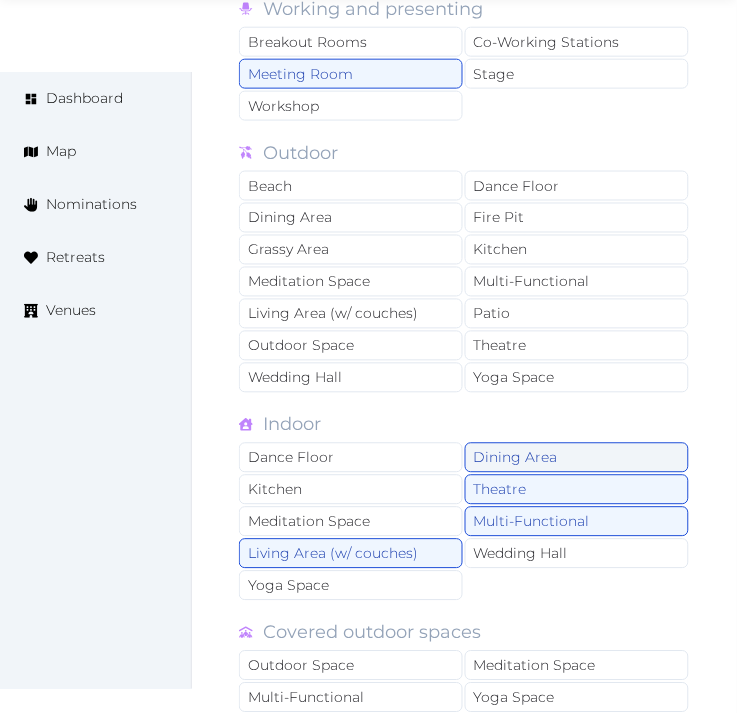 click on "Dining Area" at bounding box center [577, 458] 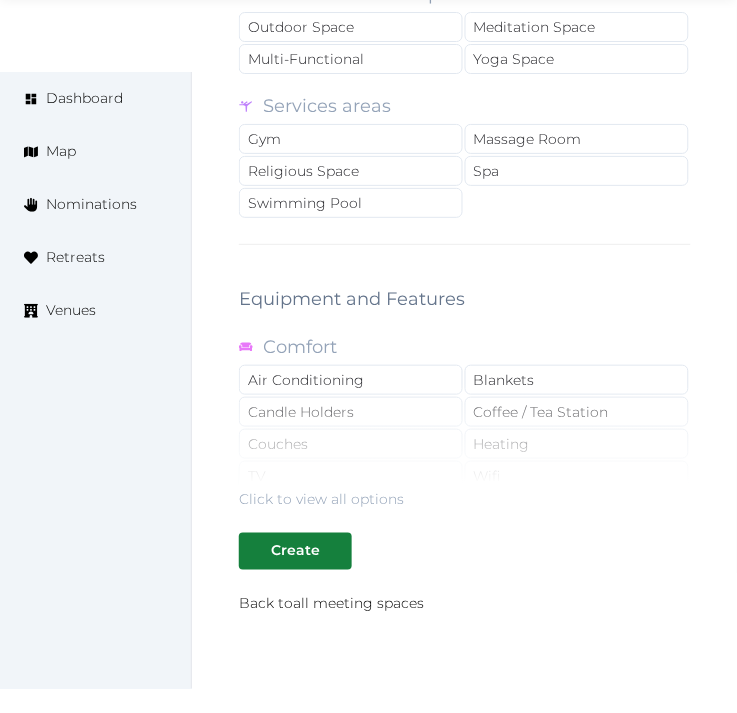 scroll, scrollTop: 3777, scrollLeft: 0, axis: vertical 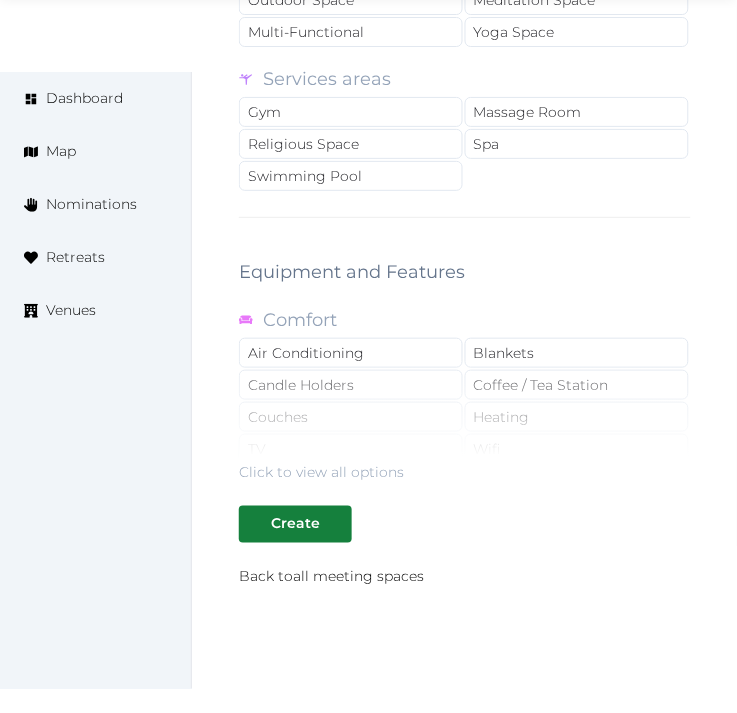 click on "Click to view all options" at bounding box center [465, 418] 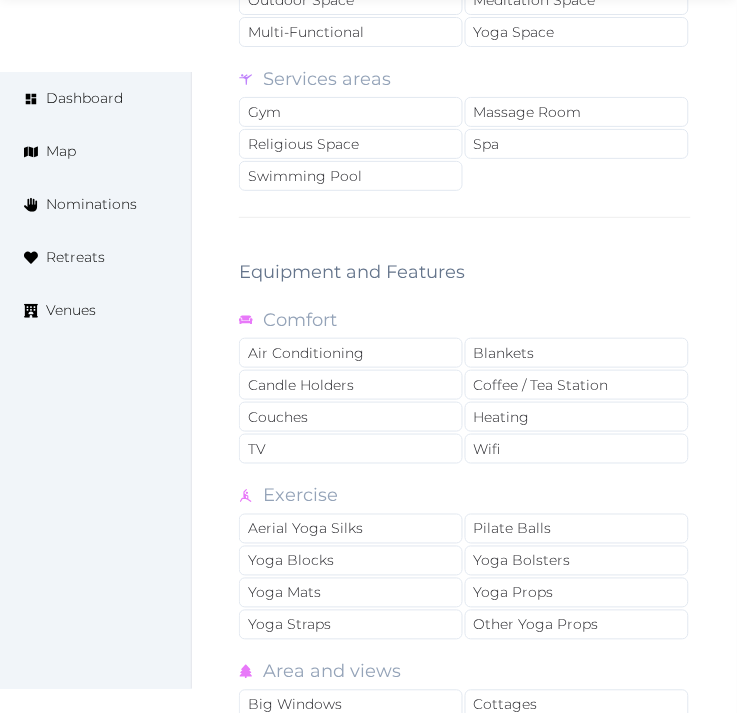 click on "Air Conditioning" at bounding box center (351, 353) 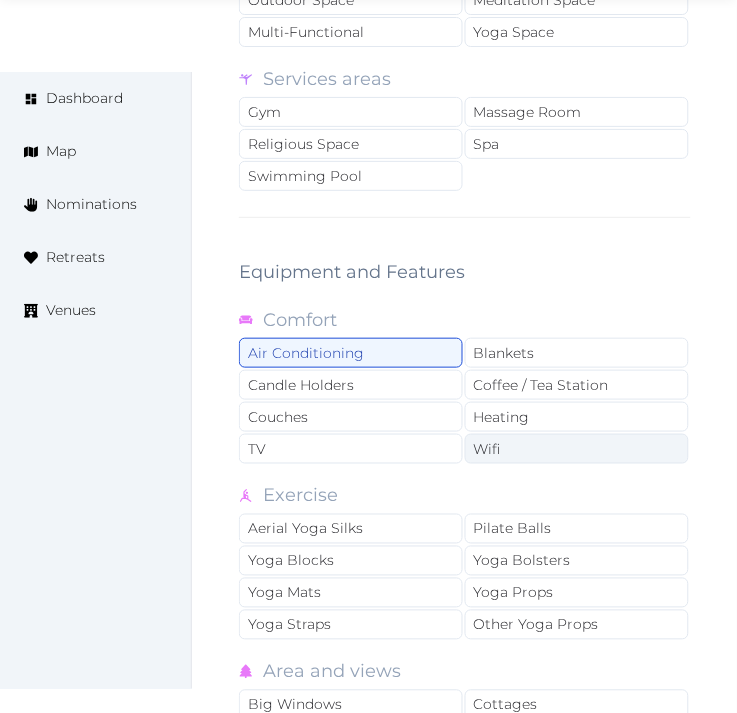 click on "Wifi" at bounding box center (577, 449) 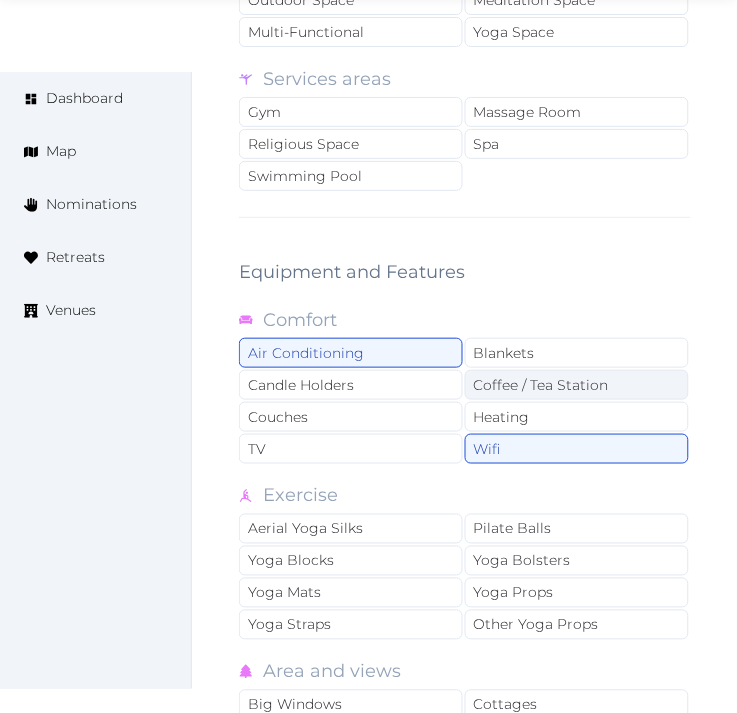 click on "Coffee / Tea Station" at bounding box center [577, 385] 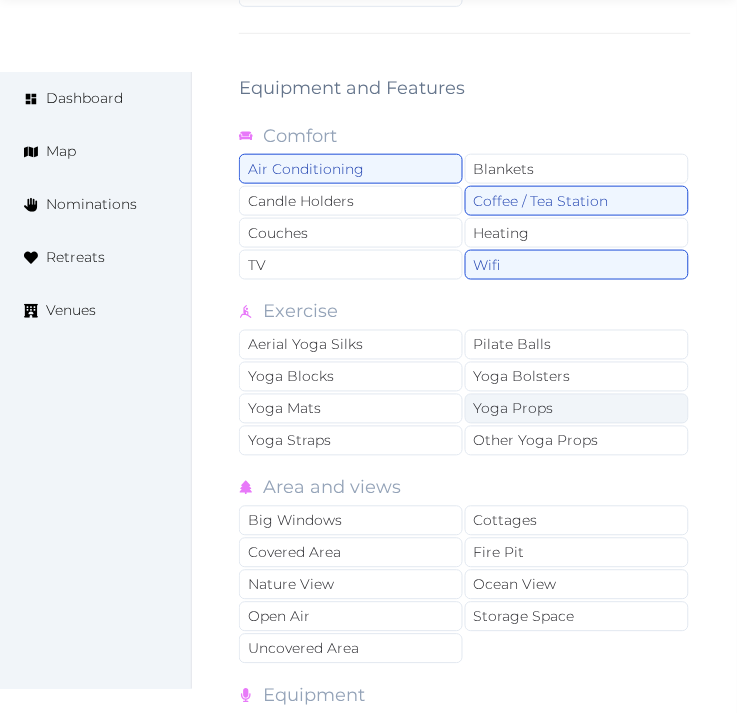 scroll, scrollTop: 4000, scrollLeft: 0, axis: vertical 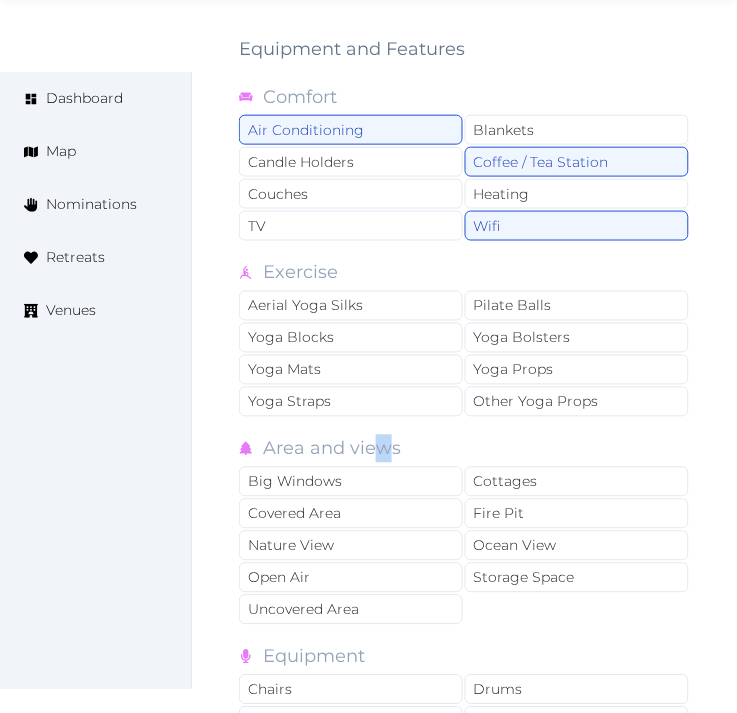 click on "Area and views" at bounding box center (332, 451) 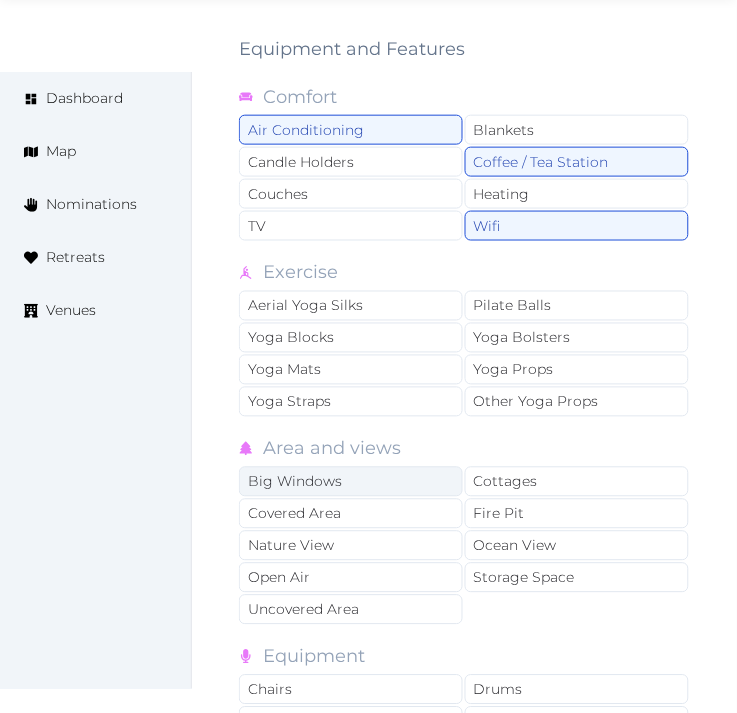 click on "Big Windows" at bounding box center [351, 482] 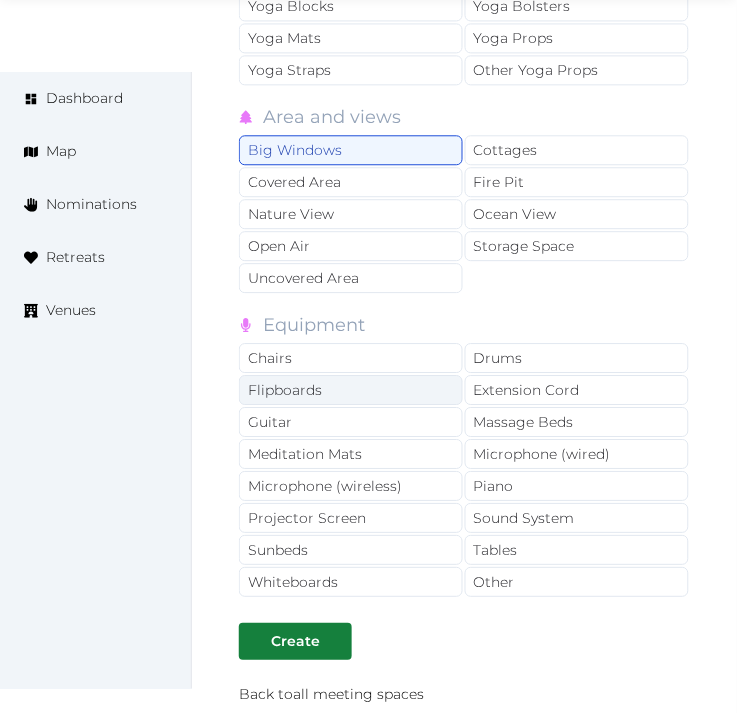 scroll, scrollTop: 4555, scrollLeft: 0, axis: vertical 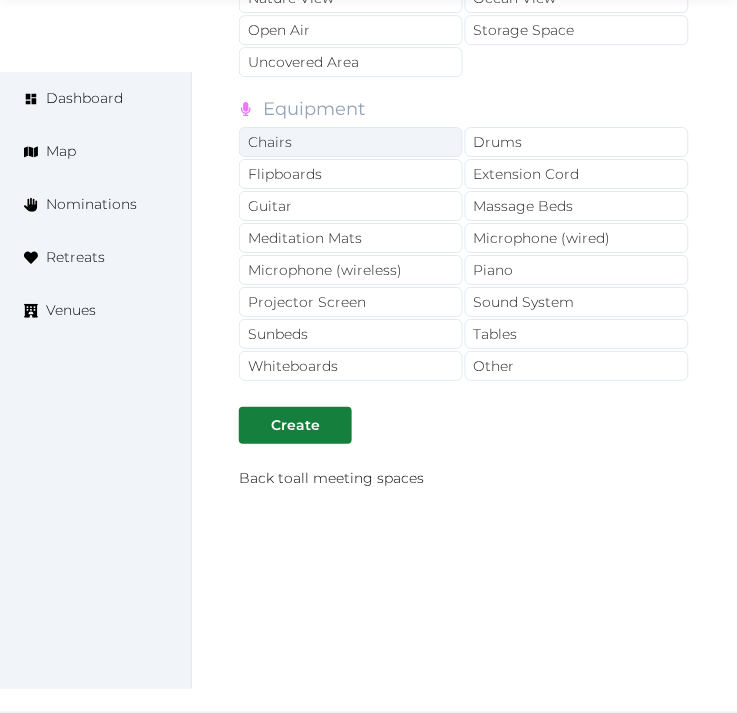 click on "Chairs" at bounding box center (351, 142) 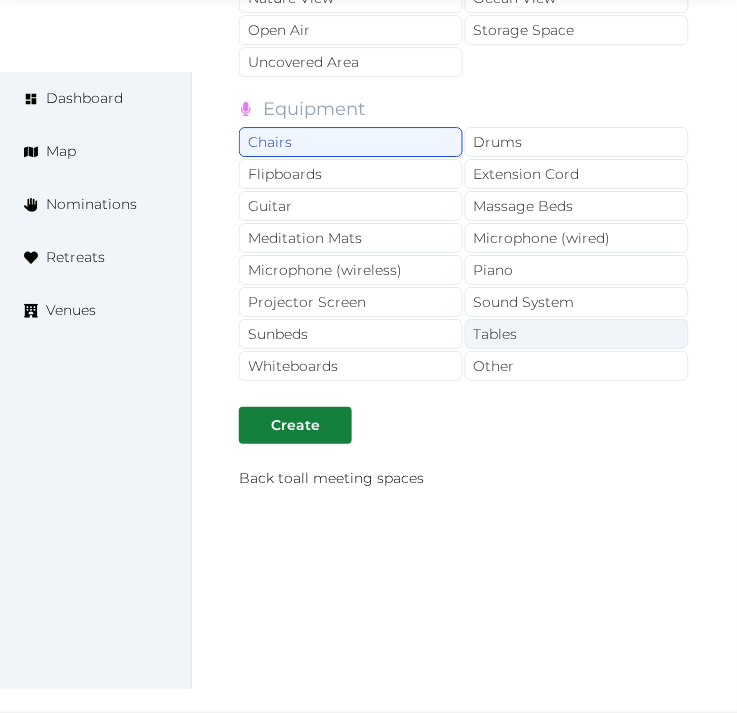 click on "Tables" at bounding box center [577, 334] 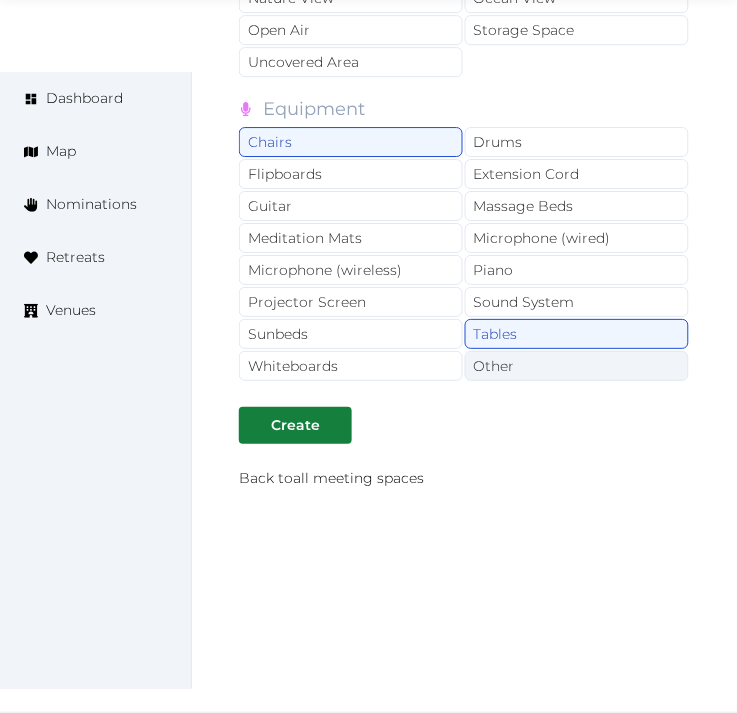 click on "Other" at bounding box center (577, 366) 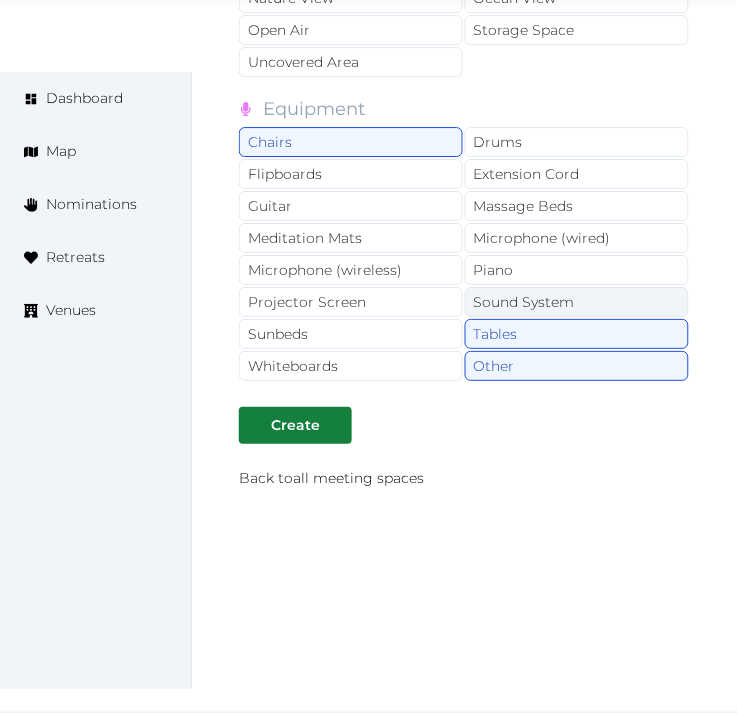 click on "Sound System" at bounding box center (577, 302) 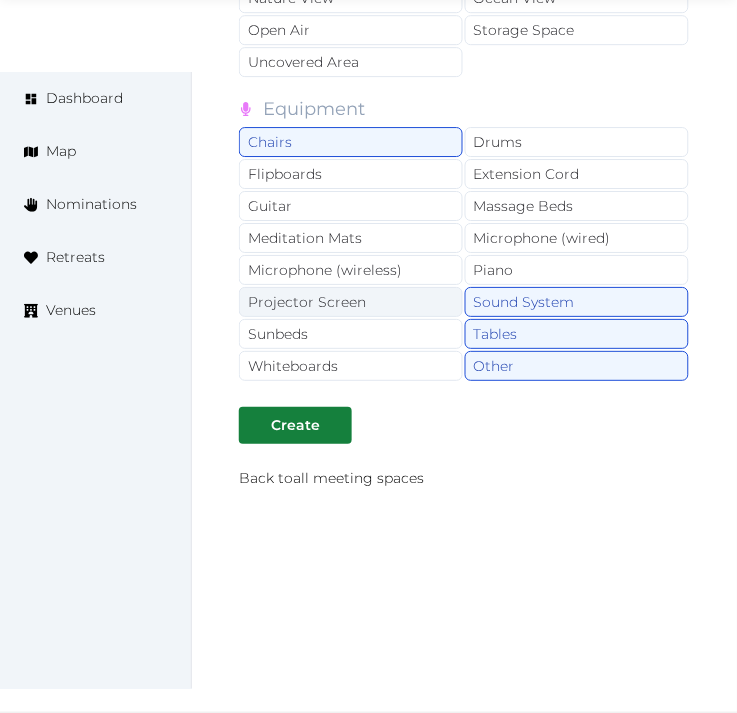click on "Projector Screen" at bounding box center [351, 302] 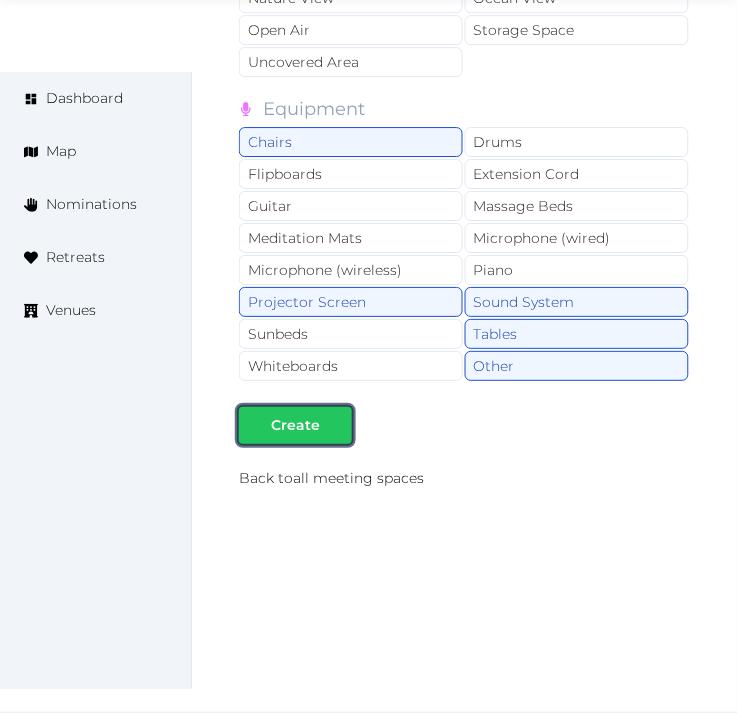 click on "Create" at bounding box center [295, 425] 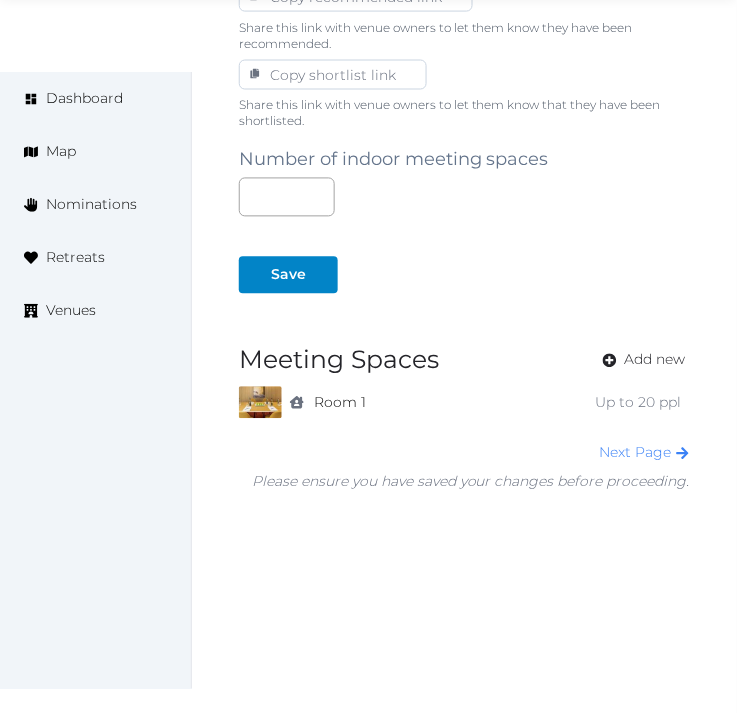 scroll, scrollTop: 1337, scrollLeft: 0, axis: vertical 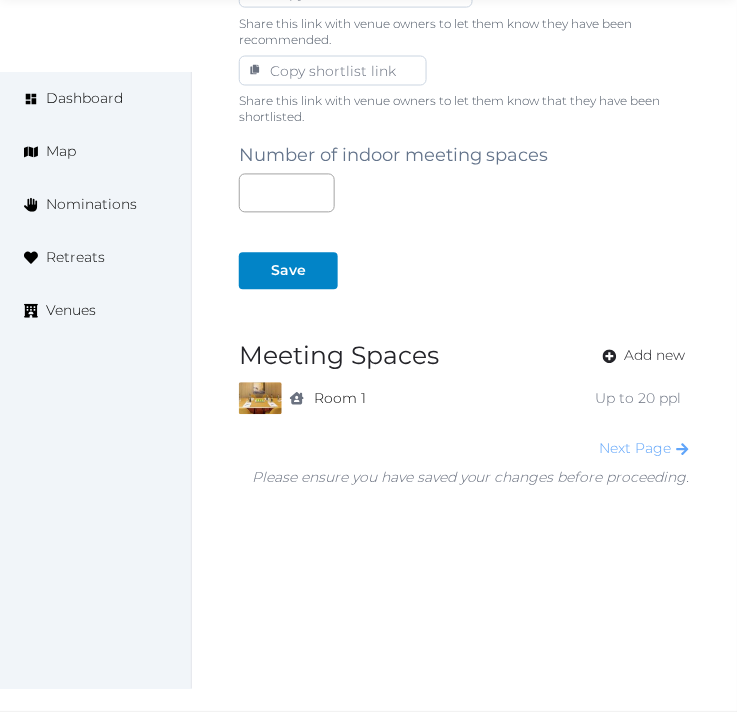 click on "Next Page" at bounding box center [645, 449] 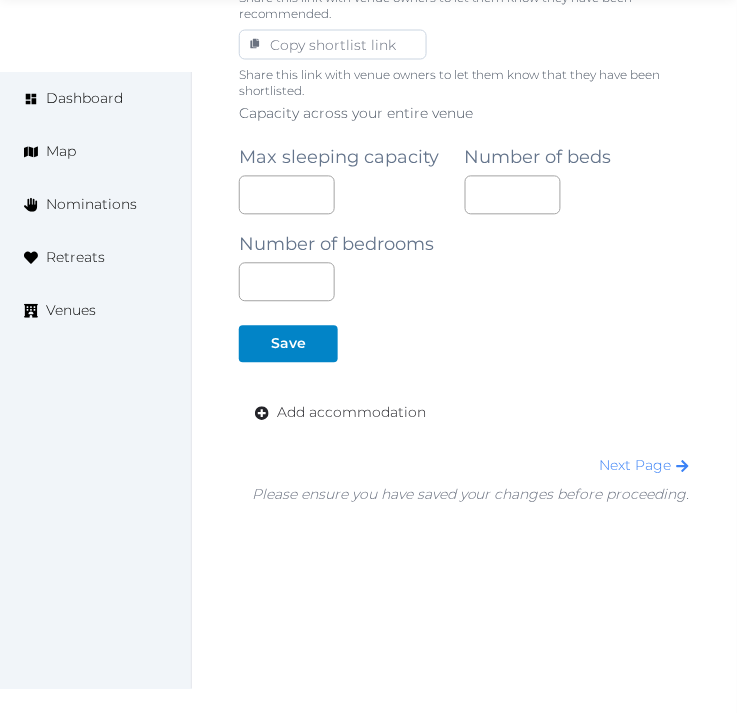 scroll, scrollTop: 1380, scrollLeft: 0, axis: vertical 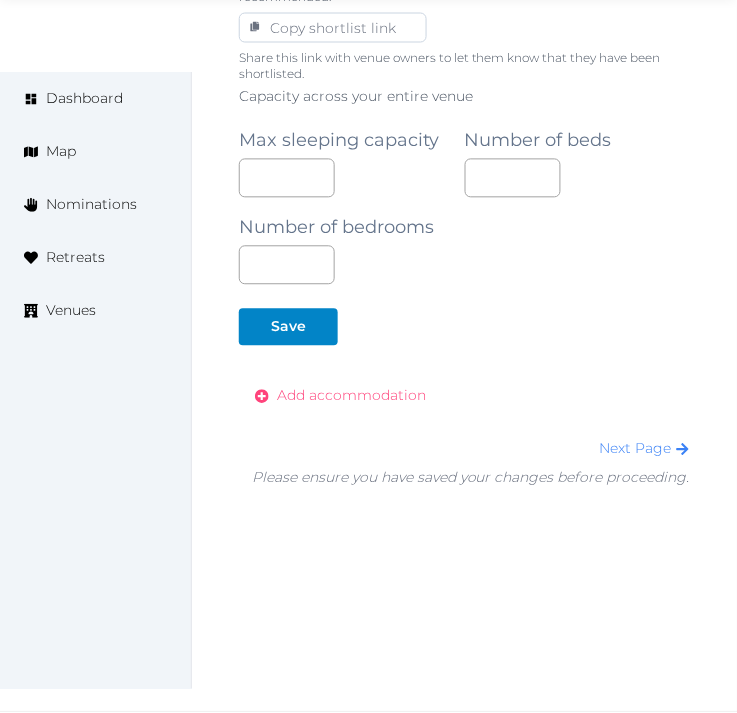 click on "Add accommodation" at bounding box center (351, 396) 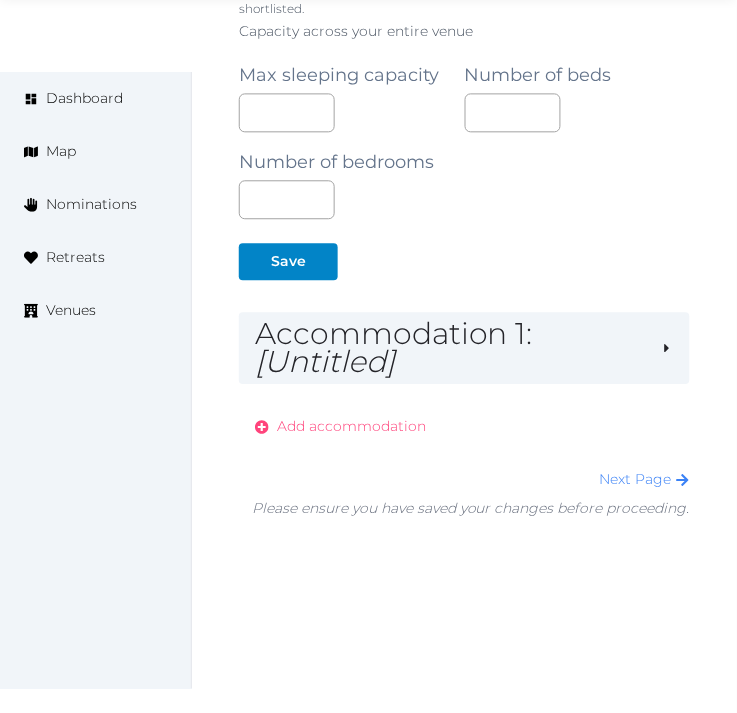 scroll, scrollTop: 1476, scrollLeft: 0, axis: vertical 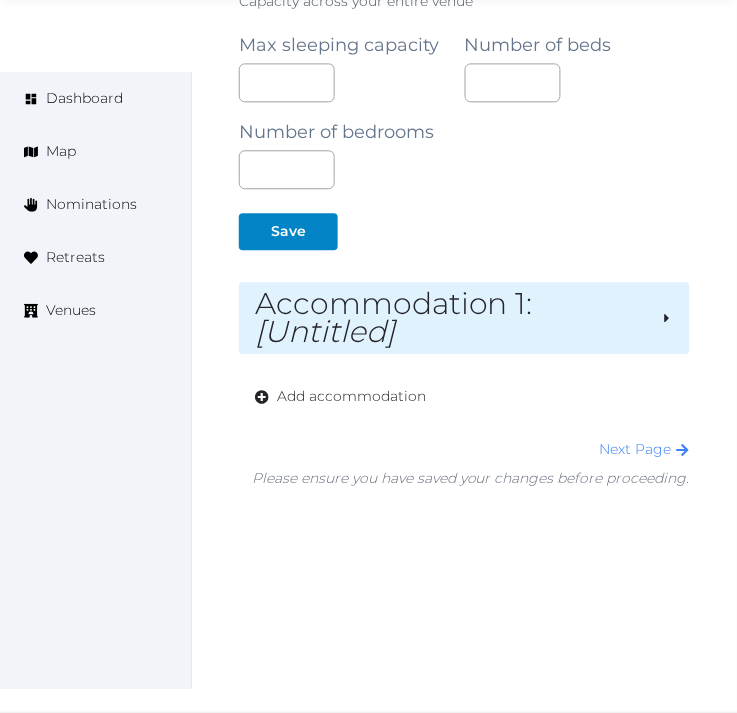 drag, startPoint x: 428, startPoint y: 312, endPoint x: 434, endPoint y: 340, distance: 28.635643 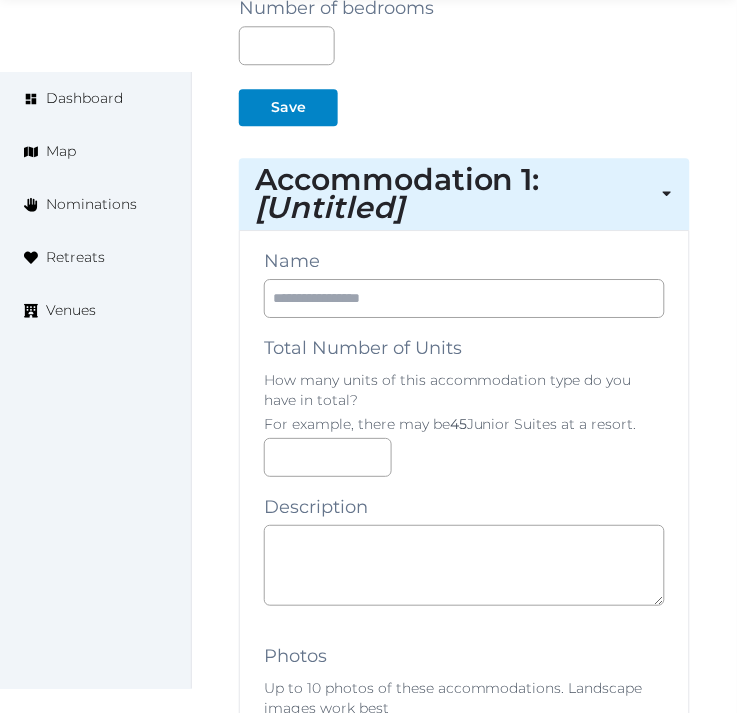scroll, scrollTop: 1810, scrollLeft: 0, axis: vertical 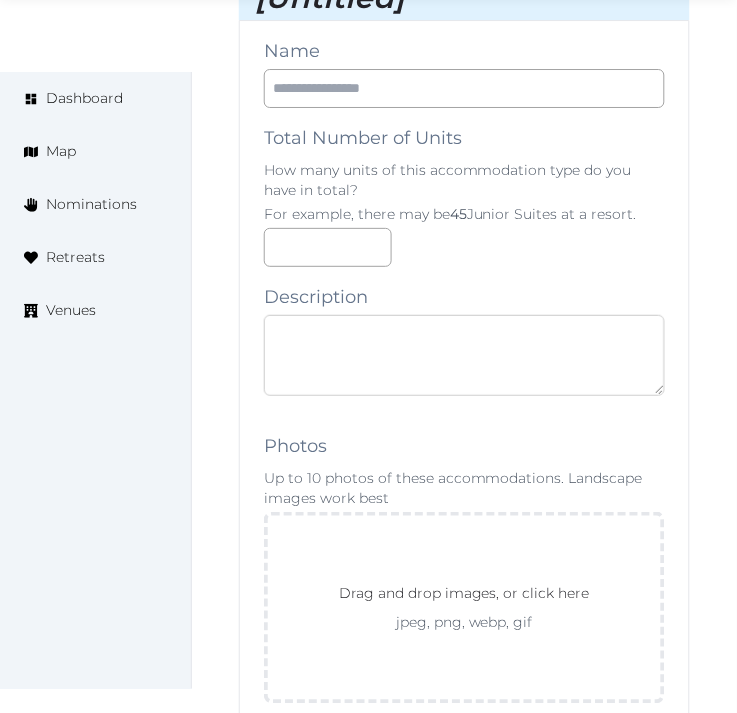 click at bounding box center [464, 355] 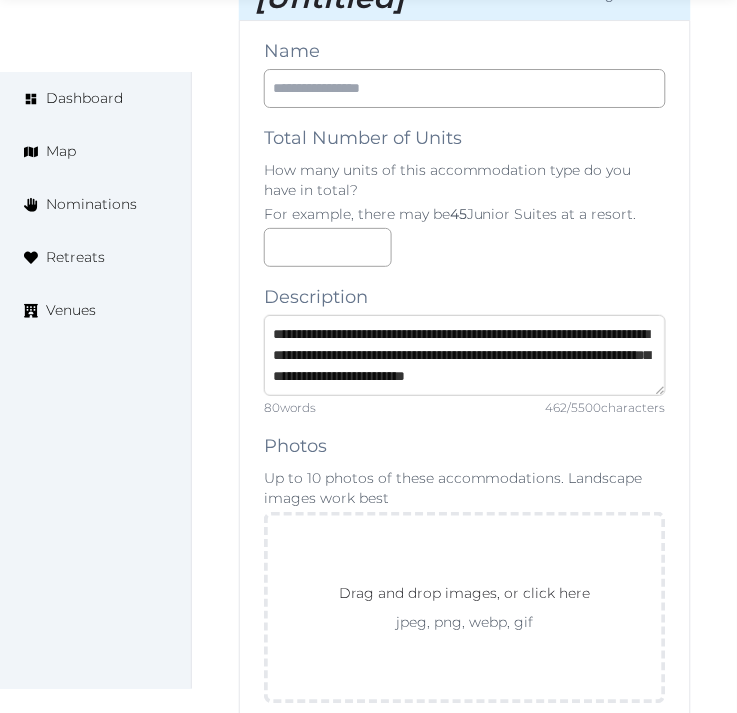 scroll, scrollTop: 303, scrollLeft: 0, axis: vertical 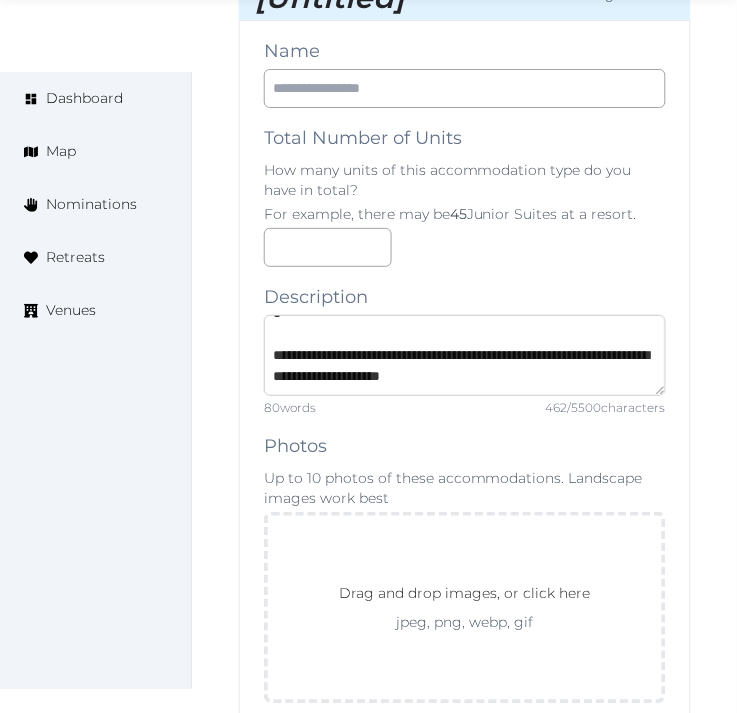 type on "**********" 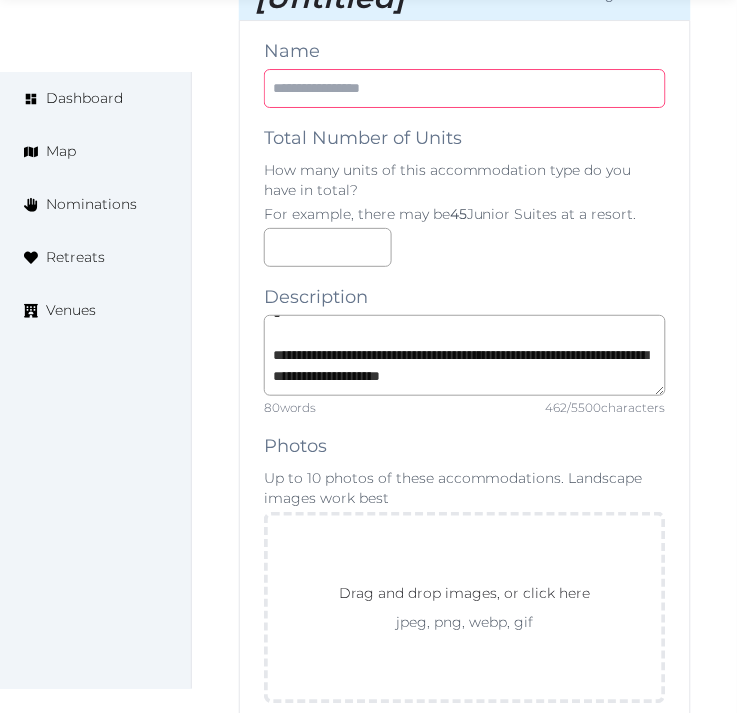 click at bounding box center (465, 88) 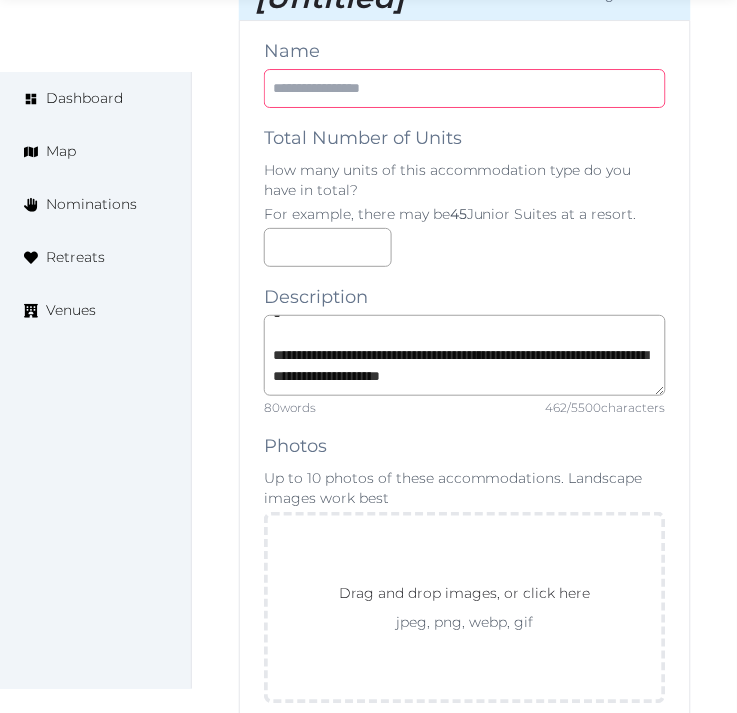 paste on "**********" 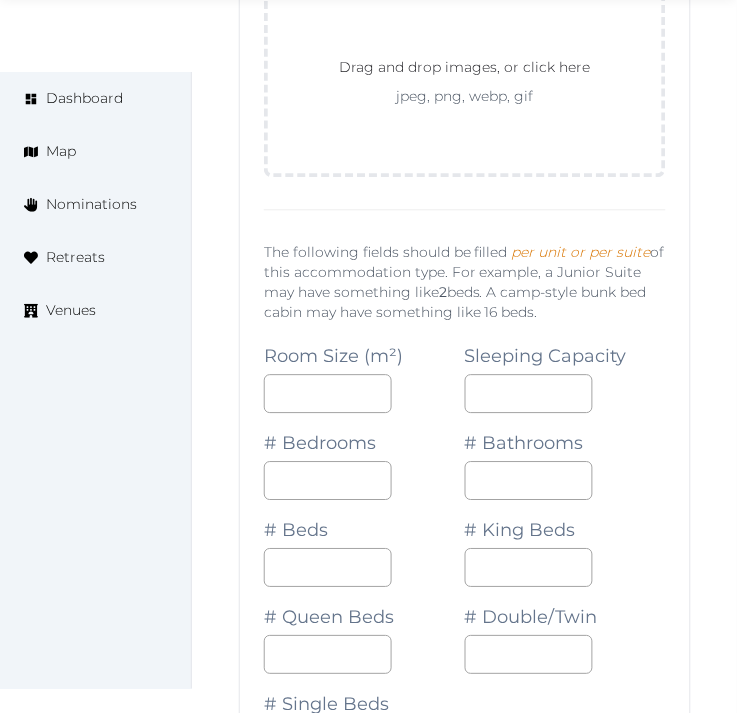 scroll, scrollTop: 2365, scrollLeft: 0, axis: vertical 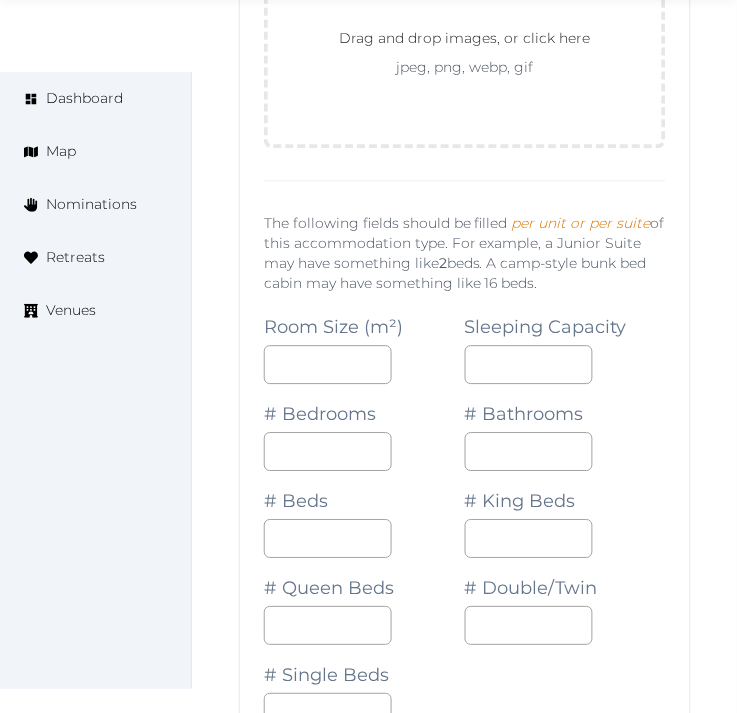type on "**********" 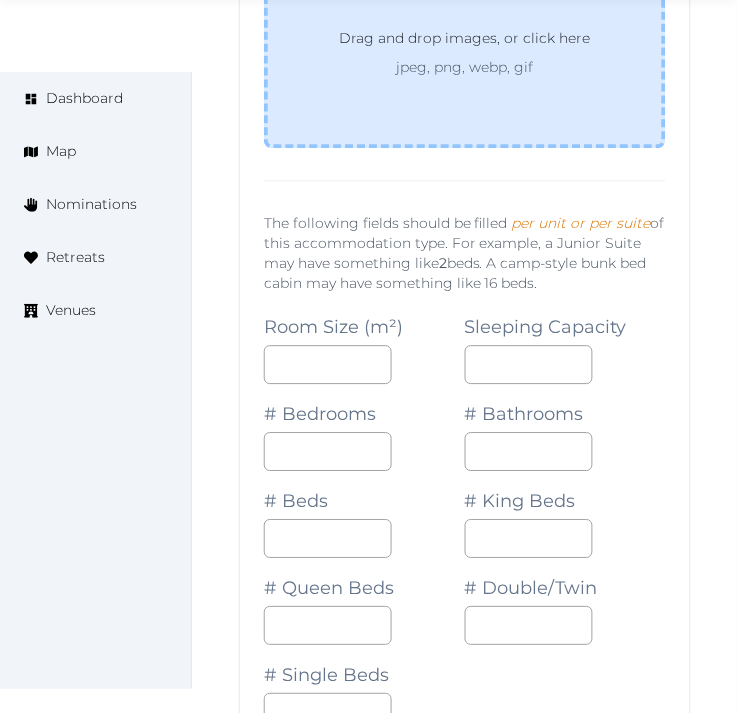 click on "Drag and drop images, or click here jpeg, png, webp, gif" at bounding box center [465, 53] 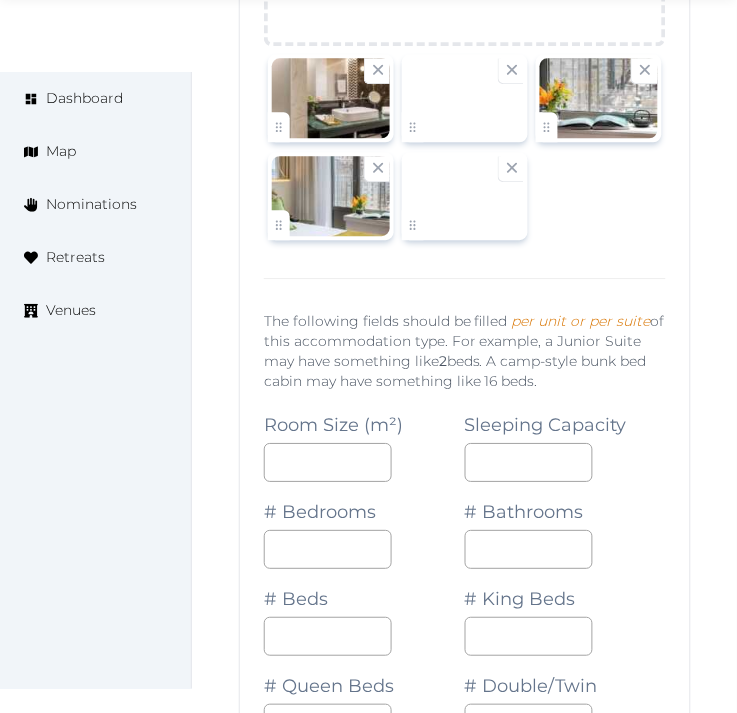 scroll, scrollTop: 2698, scrollLeft: 0, axis: vertical 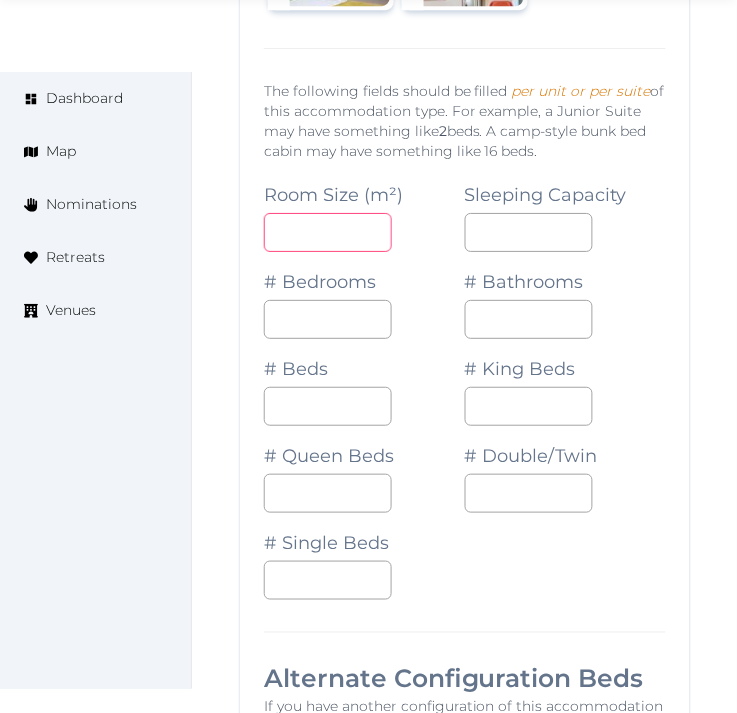 click at bounding box center [328, 232] 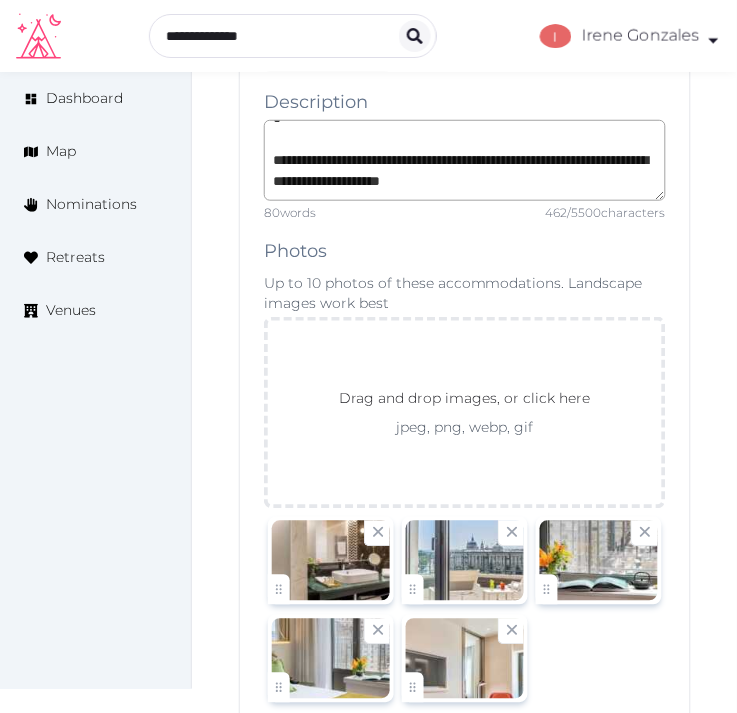 scroll, scrollTop: 2143, scrollLeft: 0, axis: vertical 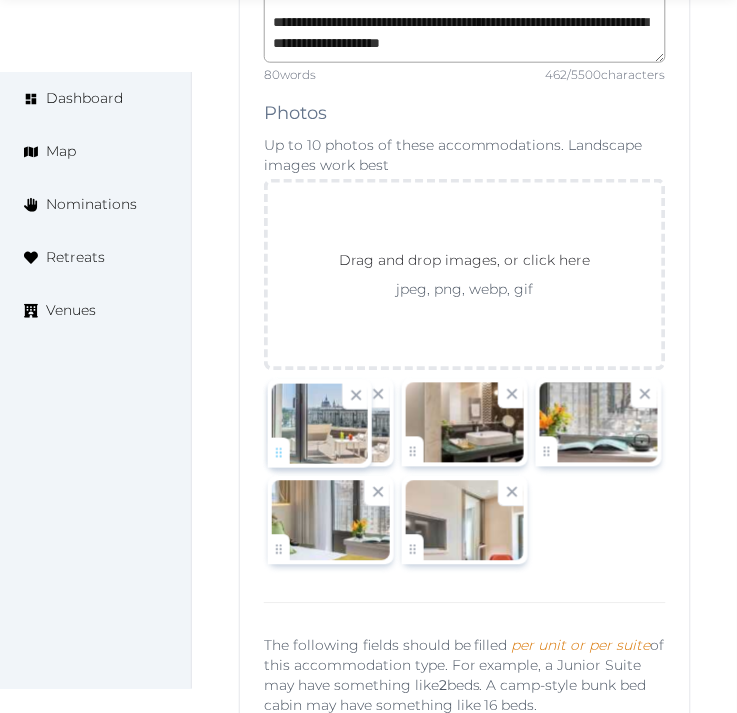 drag, startPoint x: 415, startPoint y: 451, endPoint x: 308, endPoint y: 461, distance: 107.46627 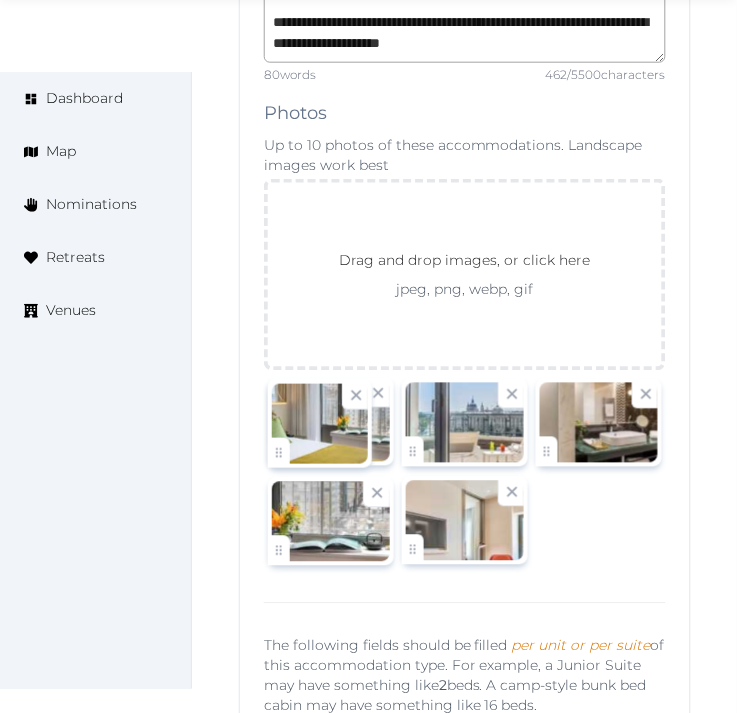 drag, startPoint x: 278, startPoint y: 547, endPoint x: 306, endPoint y: 464, distance: 87.595665 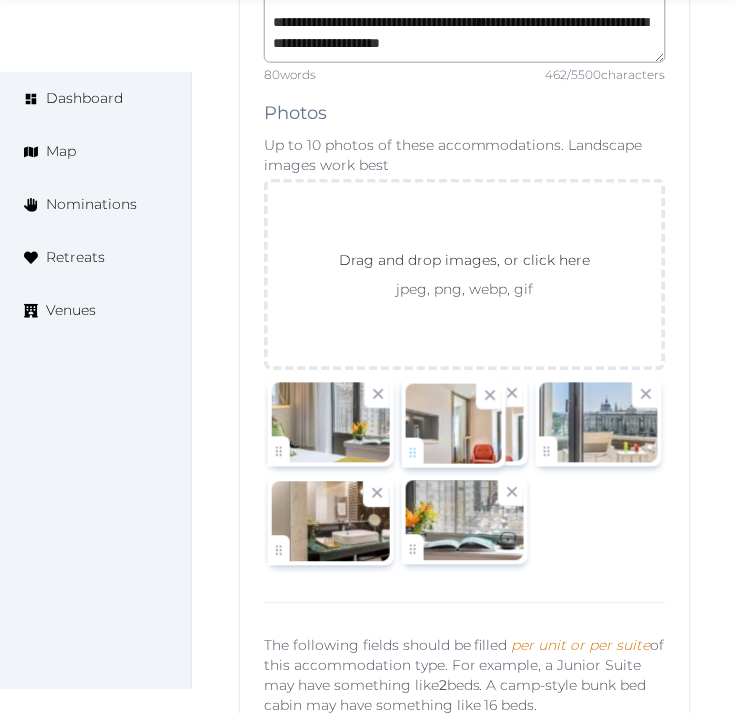drag, startPoint x: 417, startPoint y: 553, endPoint x: 461, endPoint y: 446, distance: 115.69356 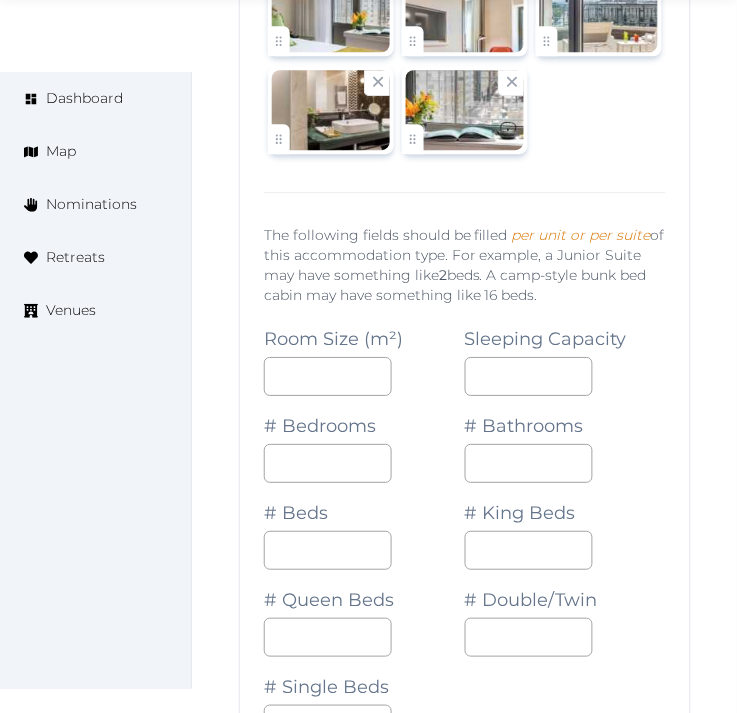 scroll, scrollTop: 2587, scrollLeft: 0, axis: vertical 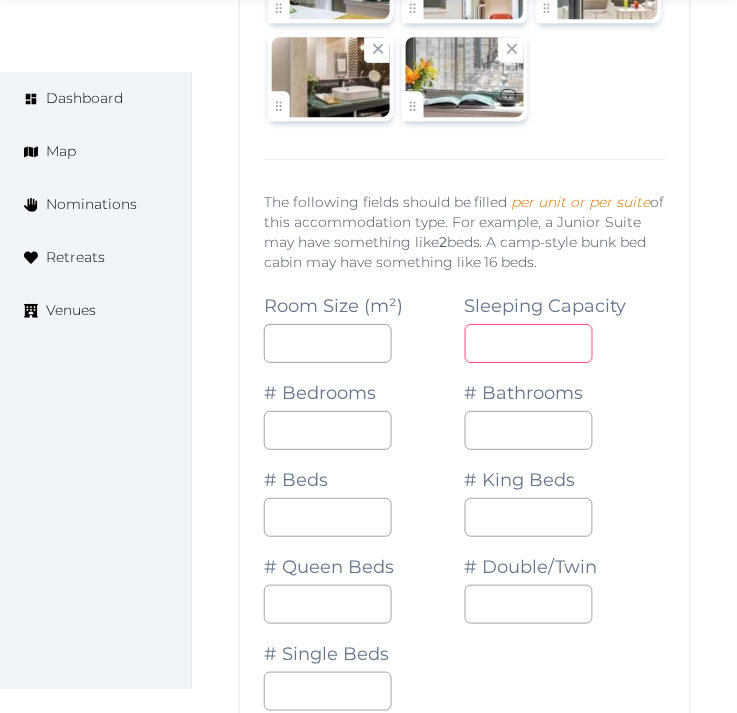 click at bounding box center (529, 343) 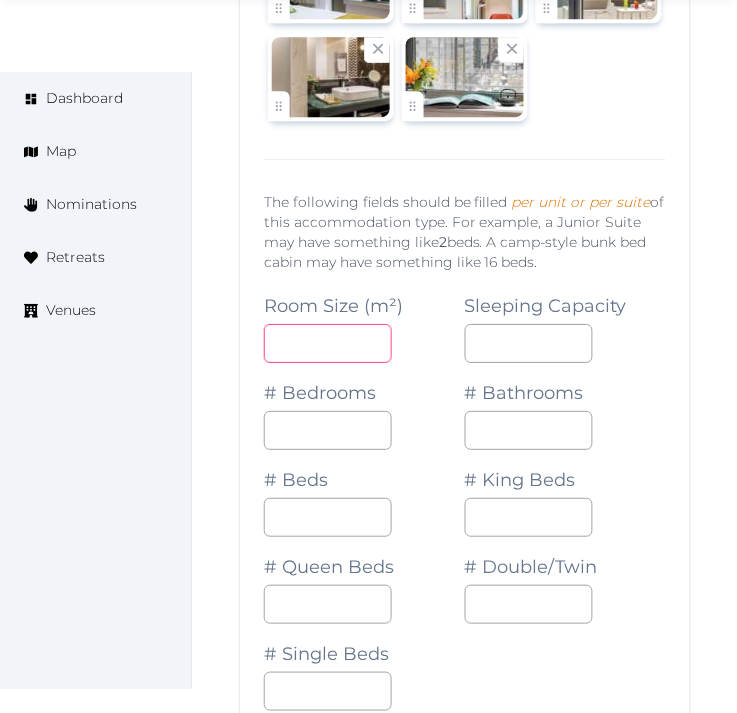 drag, startPoint x: 334, startPoint y: 343, endPoint x: 243, endPoint y: 352, distance: 91.44397 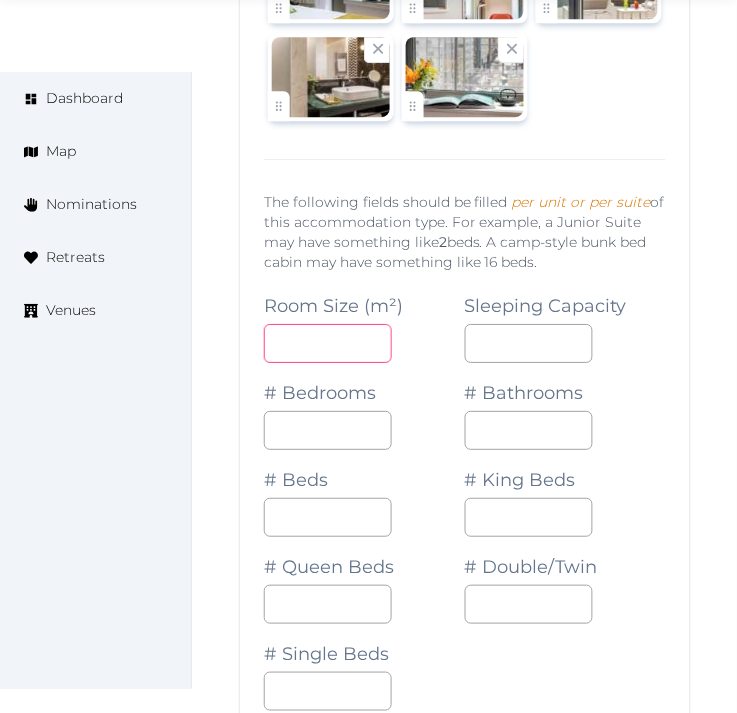 type on "*" 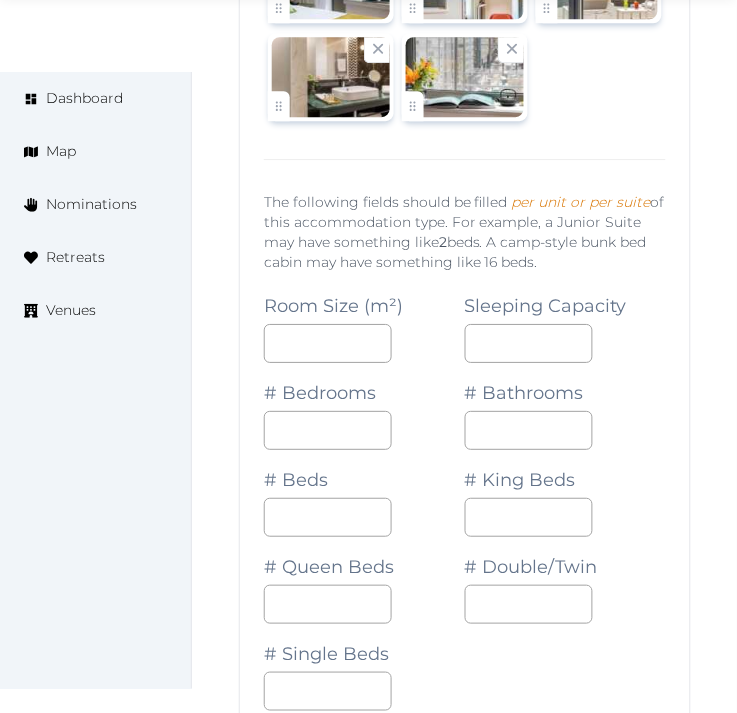 click on "Sleeping Capacity" at bounding box center [565, 319] 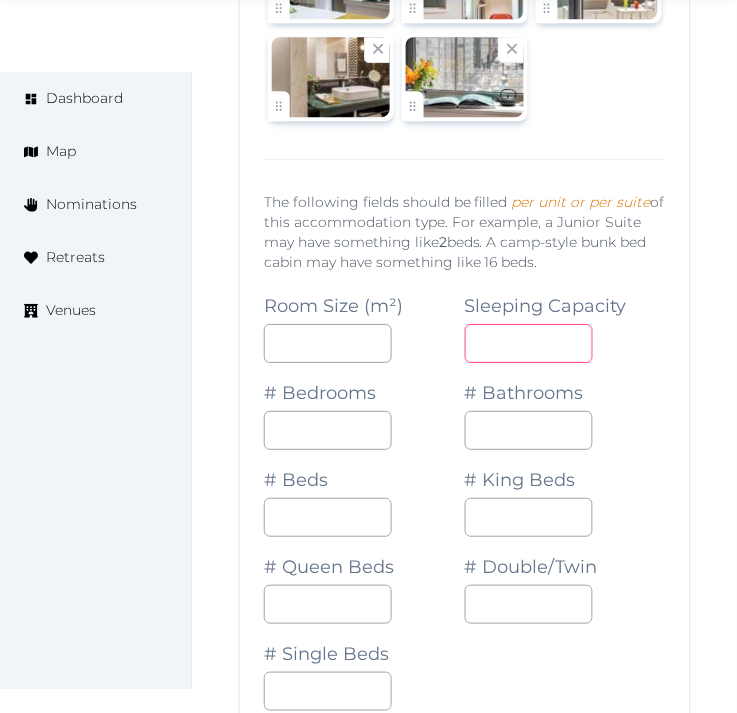 click at bounding box center [529, 343] 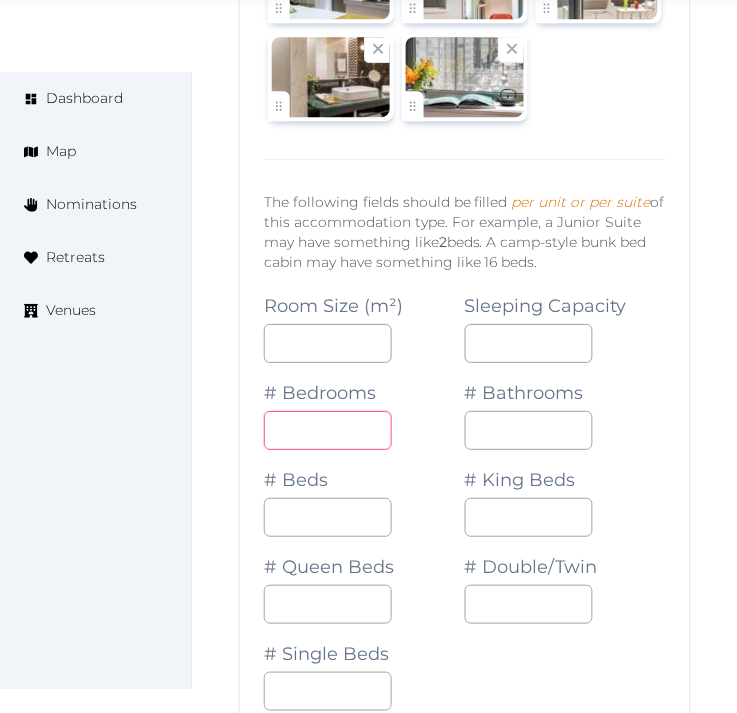click on "*" at bounding box center (328, 430) 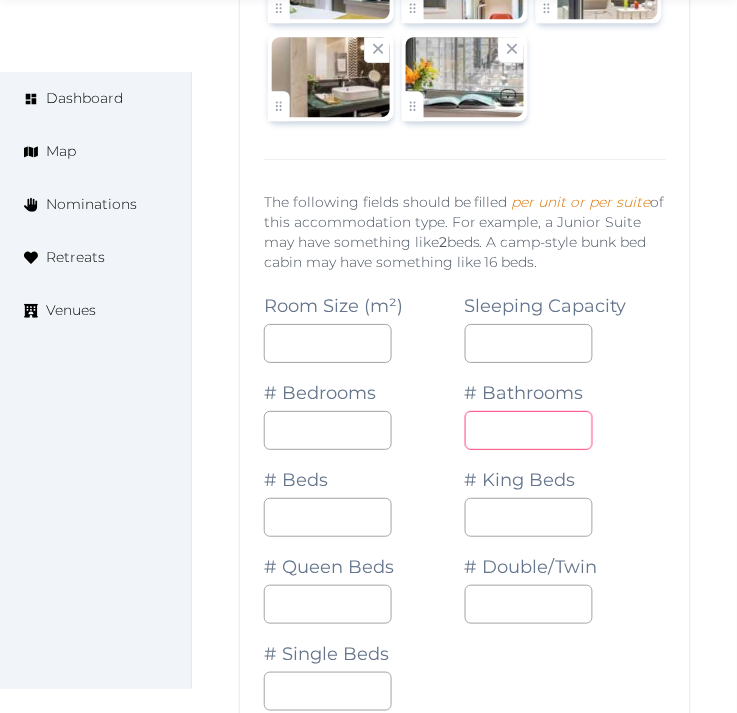 click at bounding box center [529, 430] 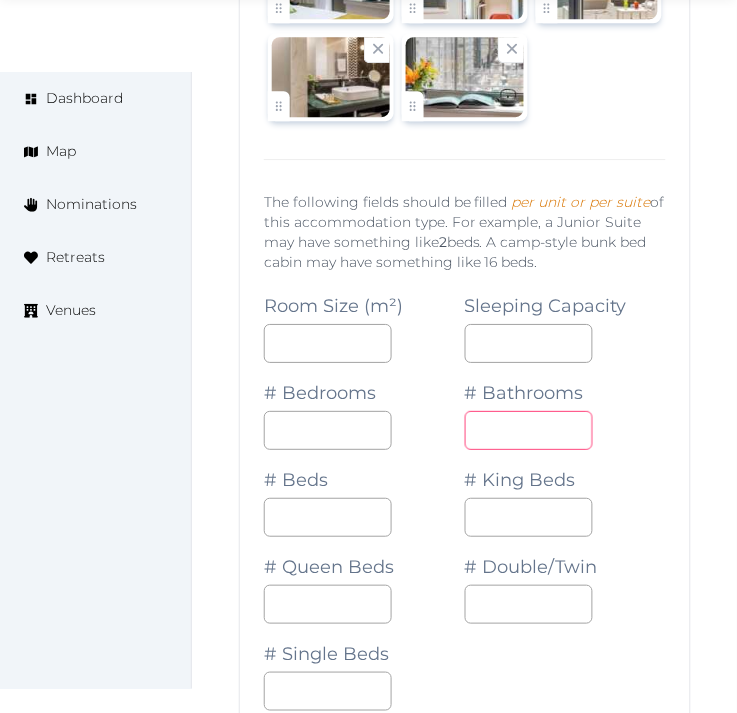 type on "*" 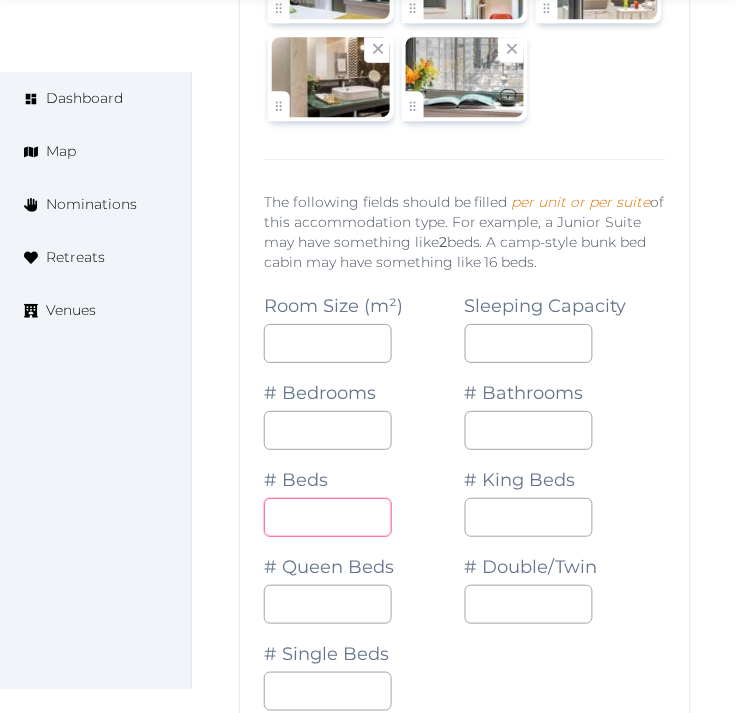 click at bounding box center [328, 517] 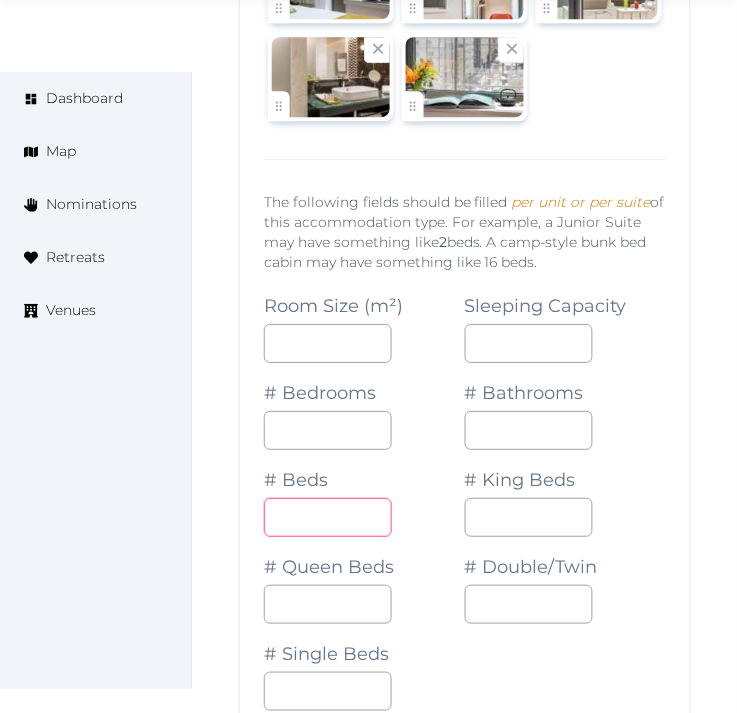 type on "*" 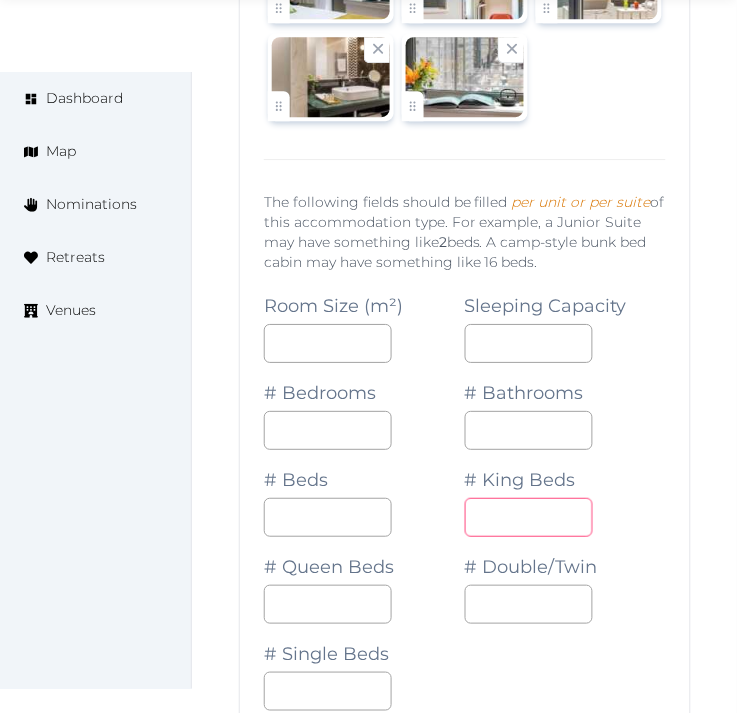 click at bounding box center (529, 517) 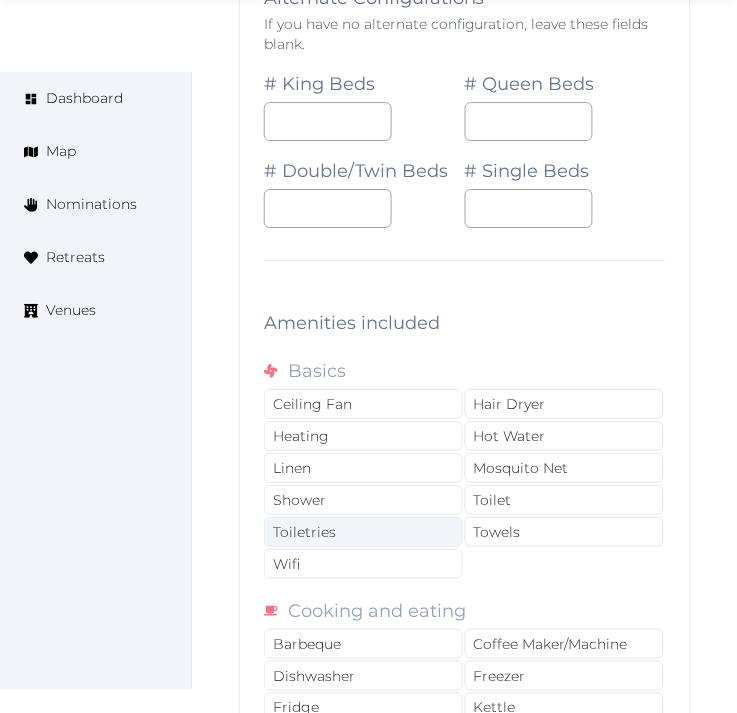 scroll, scrollTop: 3698, scrollLeft: 0, axis: vertical 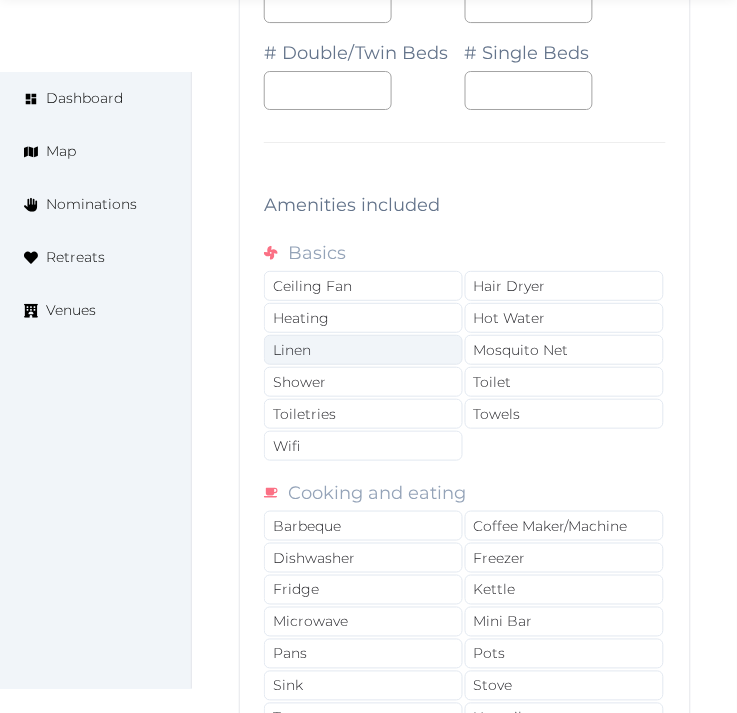 click on "Linen" at bounding box center [363, 350] 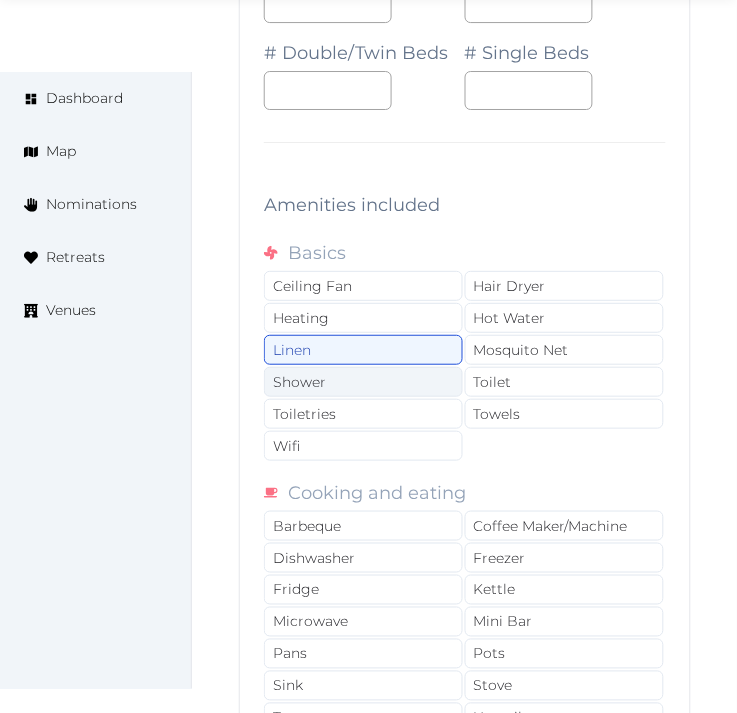 drag, startPoint x: 392, startPoint y: 383, endPoint x: 403, endPoint y: 396, distance: 17.029387 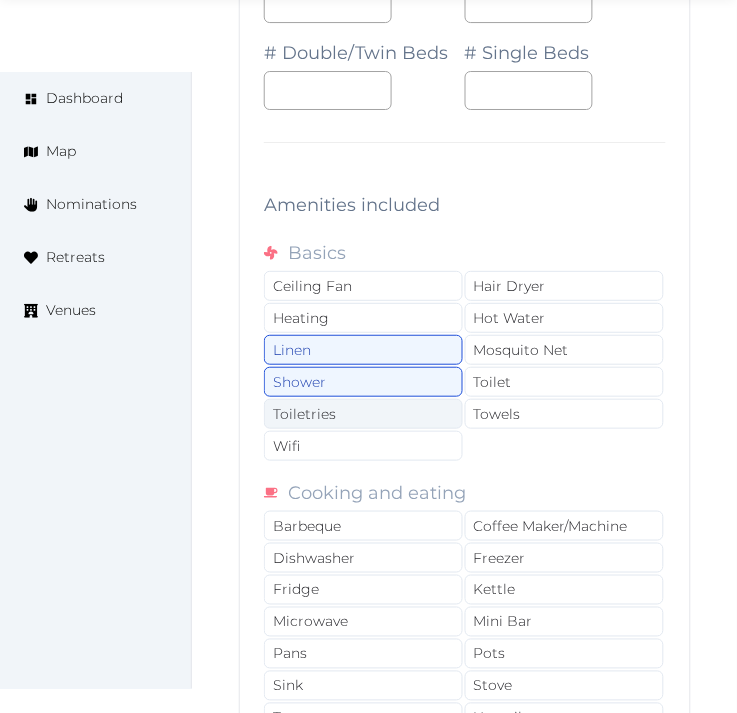 drag, startPoint x: 405, startPoint y: 410, endPoint x: 408, endPoint y: 420, distance: 10.440307 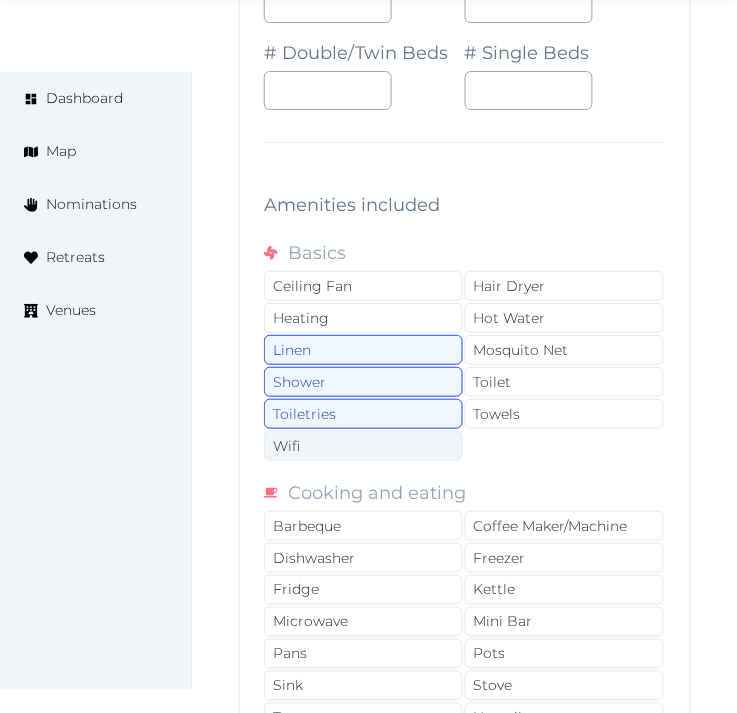 click on "Wifi" at bounding box center [363, 446] 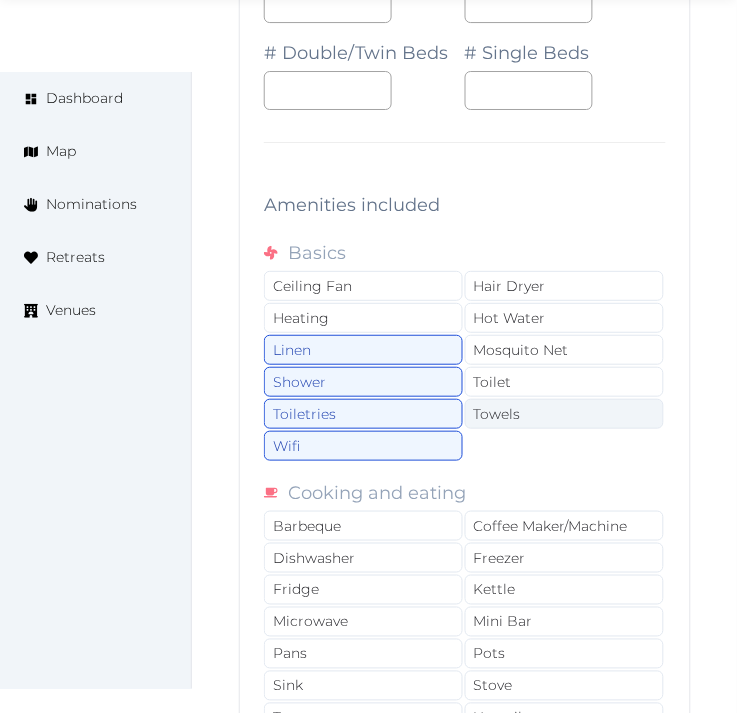 drag, startPoint x: 564, startPoint y: 413, endPoint x: 562, endPoint y: 386, distance: 27.073973 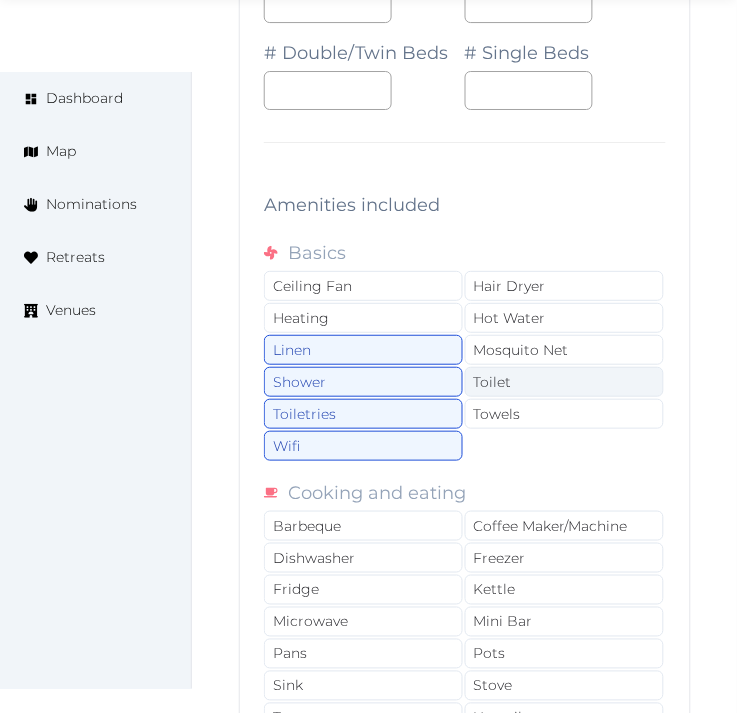 click on "Towels" at bounding box center [564, 414] 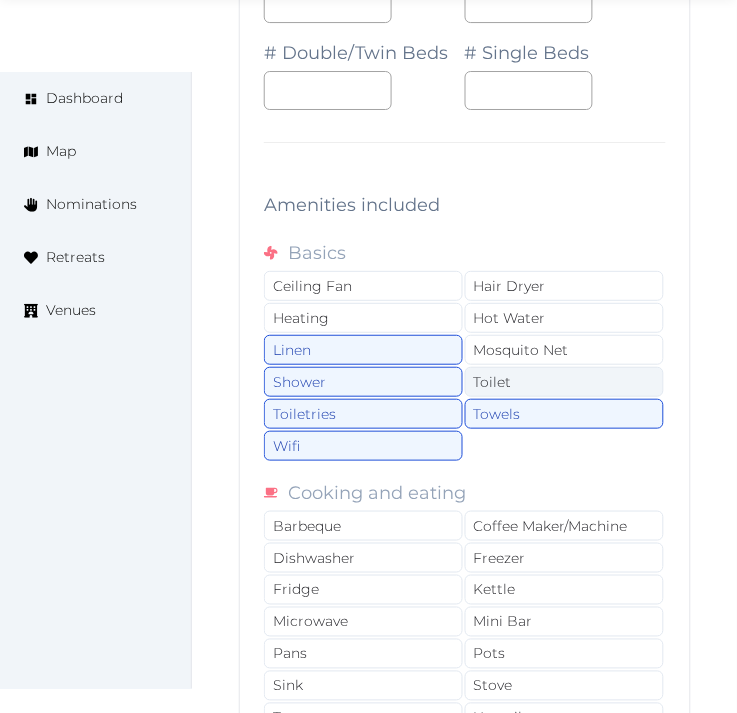click on "Toilet" at bounding box center (564, 382) 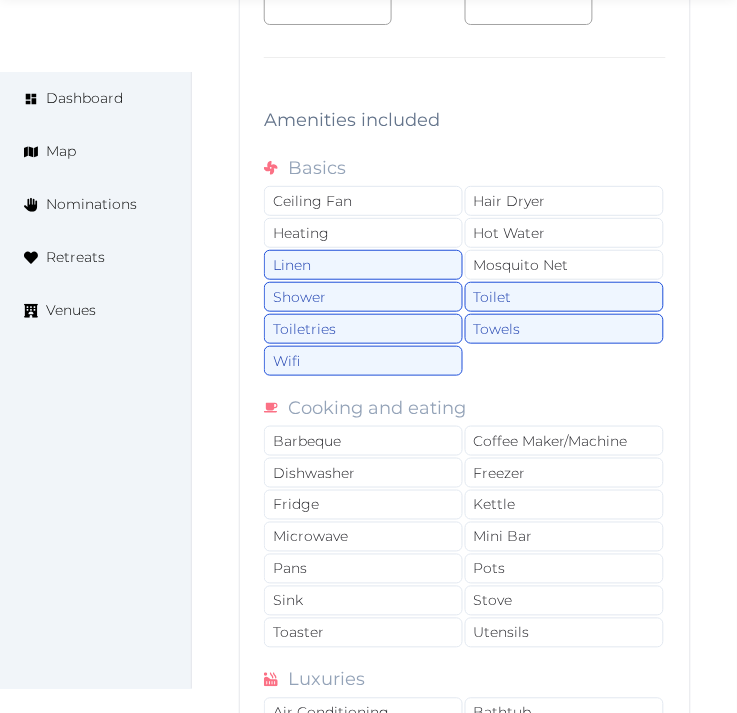 scroll, scrollTop: 3921, scrollLeft: 0, axis: vertical 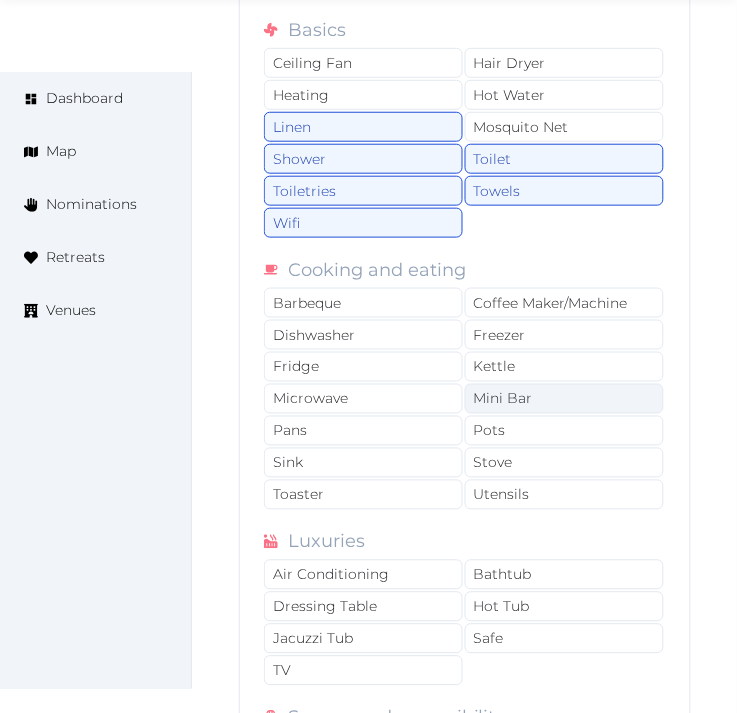 click on "Mini Bar" at bounding box center [564, 399] 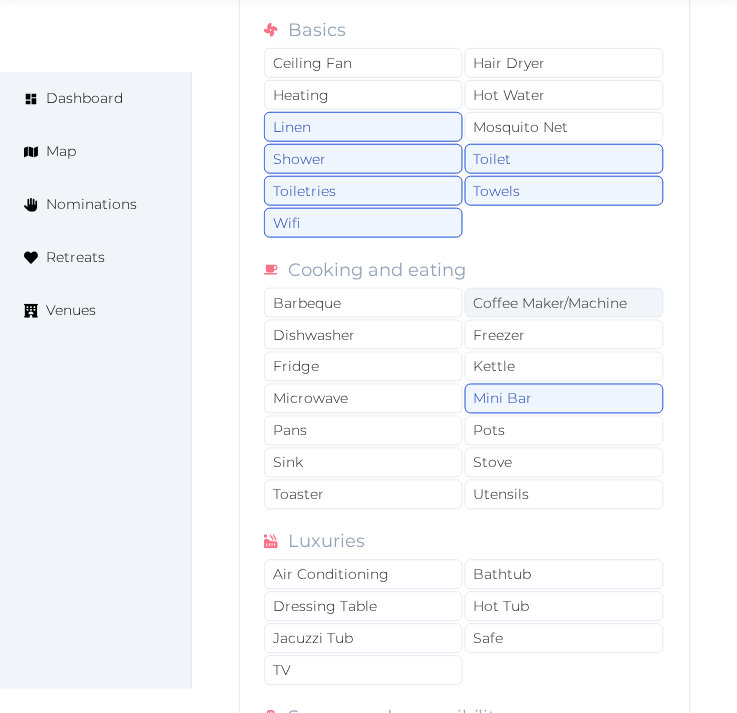 click on "Coffee Maker/Machine" at bounding box center (564, 303) 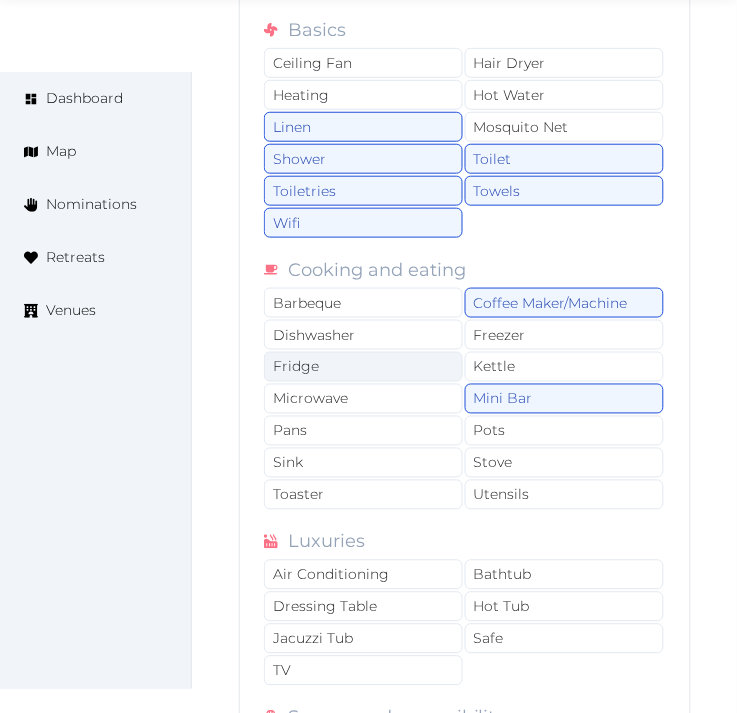 click on "Fridge" at bounding box center [363, 367] 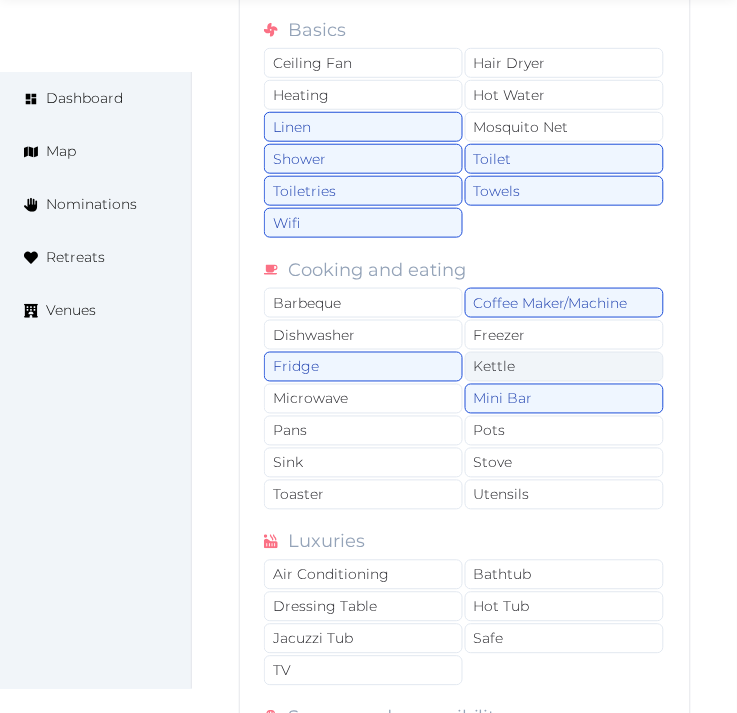 click on "Kettle" at bounding box center (564, 367) 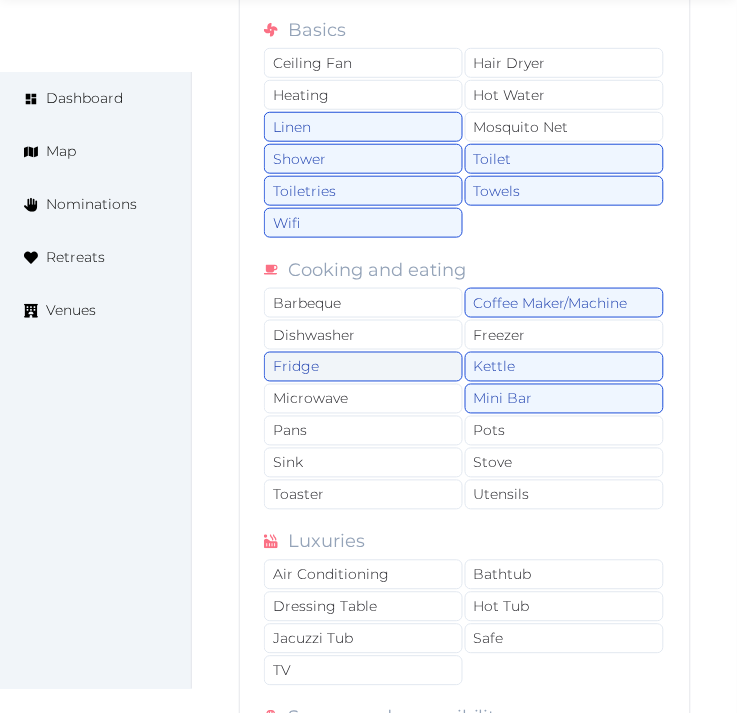 click on "Fridge" at bounding box center [363, 367] 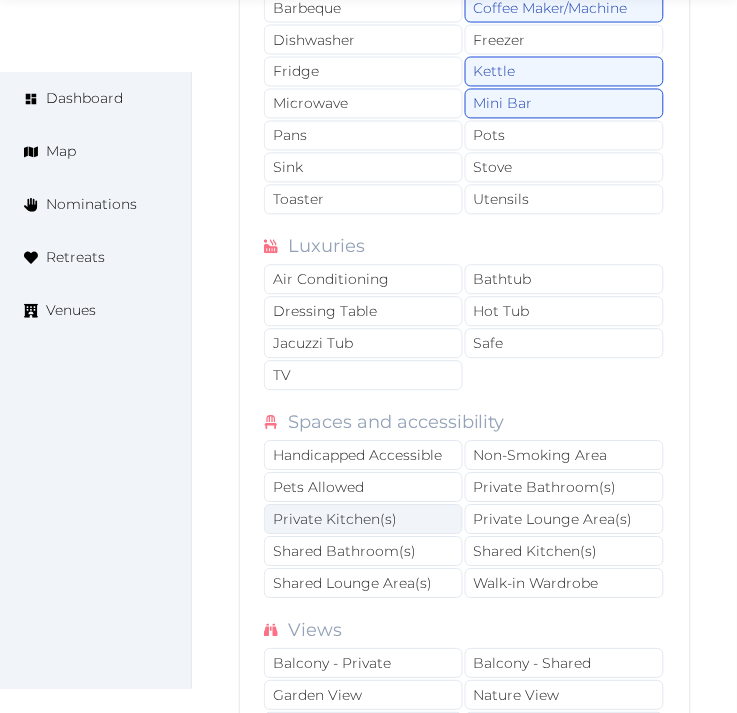 scroll, scrollTop: 4254, scrollLeft: 0, axis: vertical 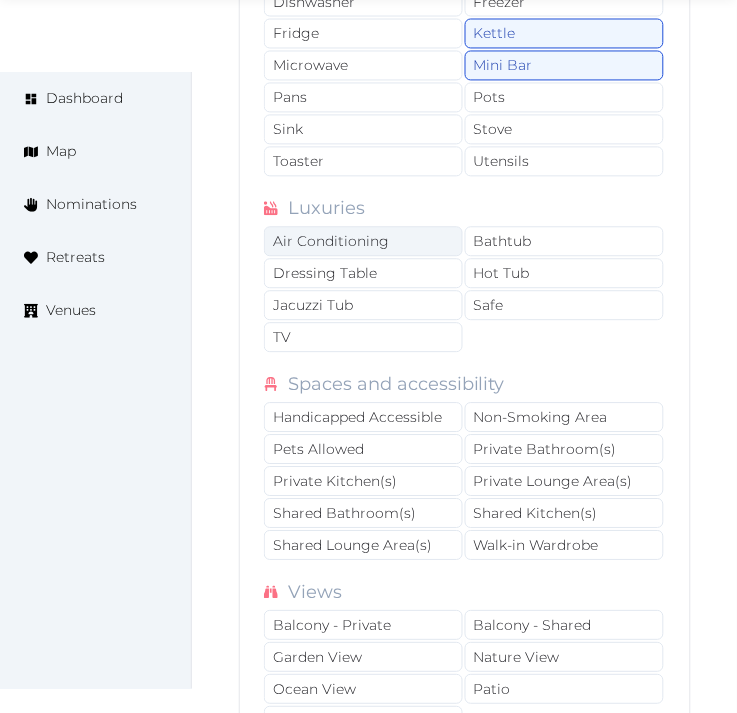 click on "Air Conditioning" at bounding box center (363, 242) 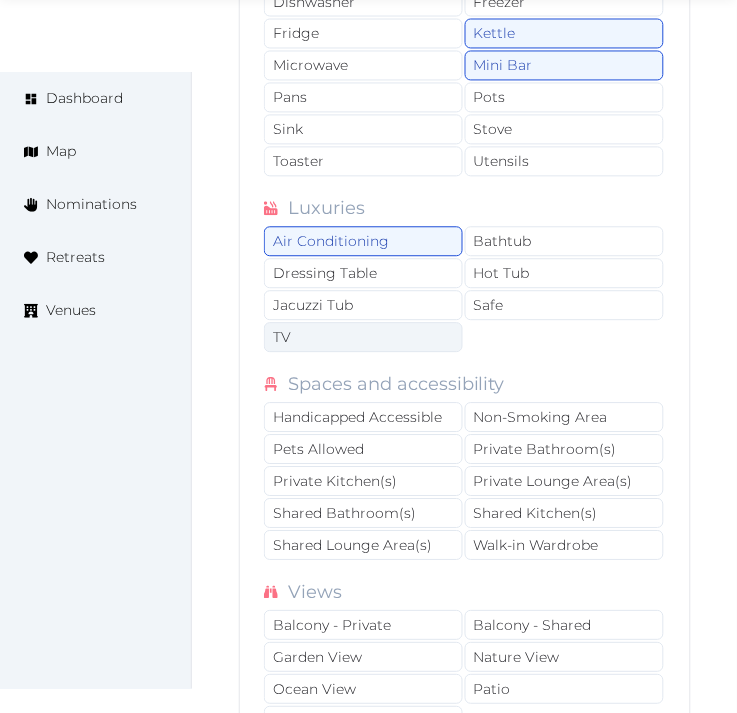 click on "TV" at bounding box center [363, 338] 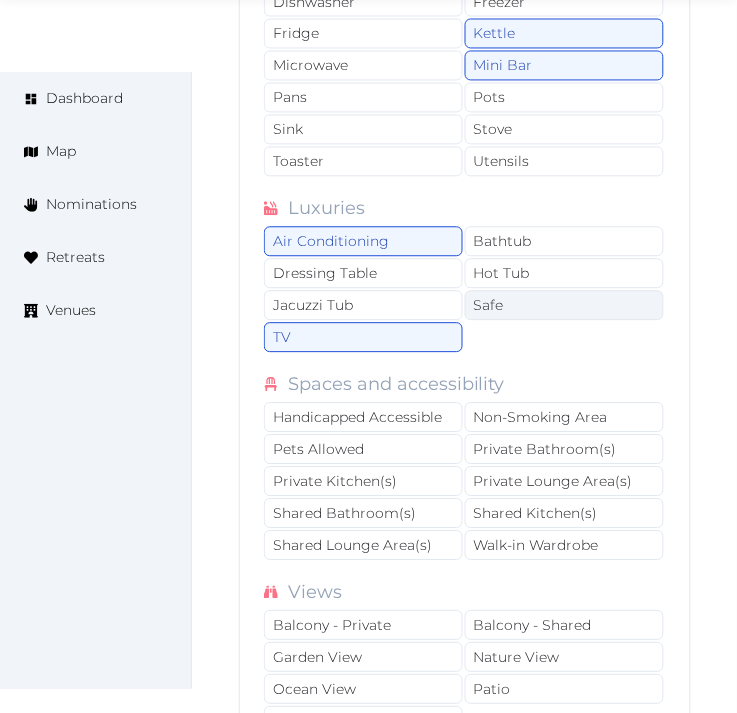 click on "Safe" at bounding box center [564, 306] 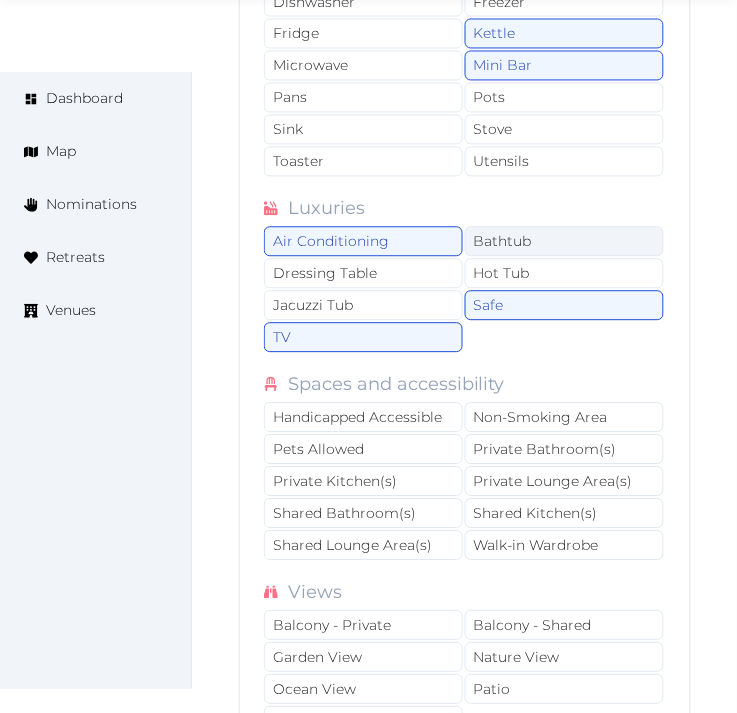 click on "Bathtub" at bounding box center (564, 242) 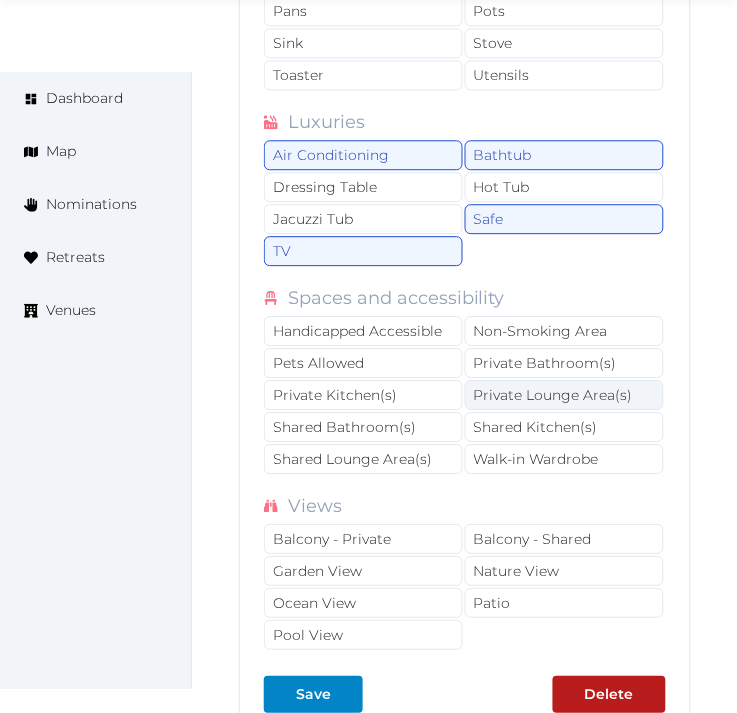 scroll, scrollTop: 4365, scrollLeft: 0, axis: vertical 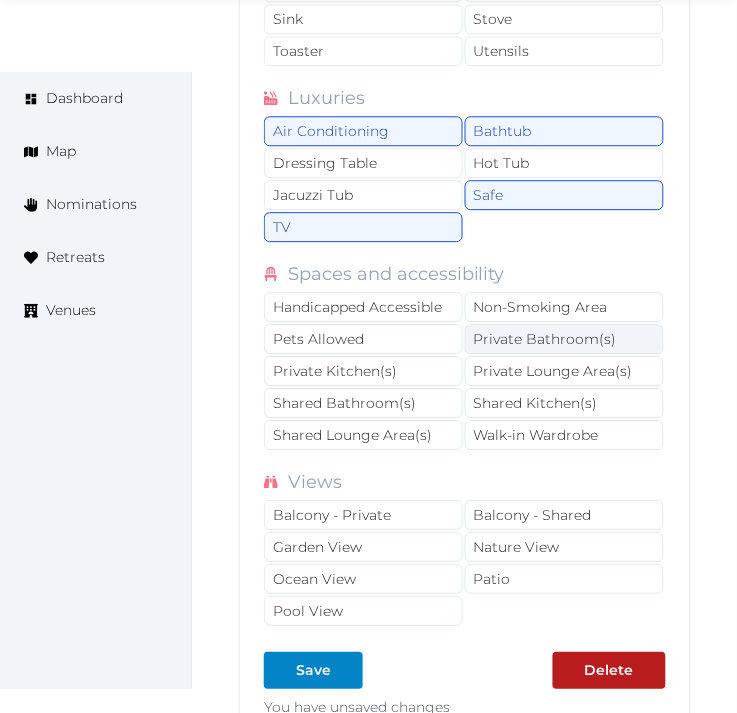 click on "Private Bathroom(s)" at bounding box center (564, 339) 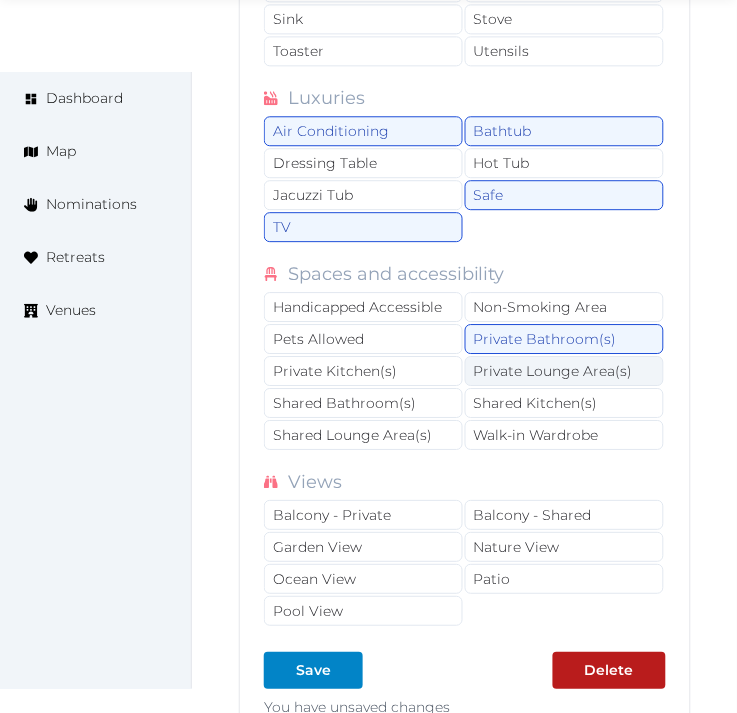 click on "Private Lounge Area(s)" at bounding box center (564, 371) 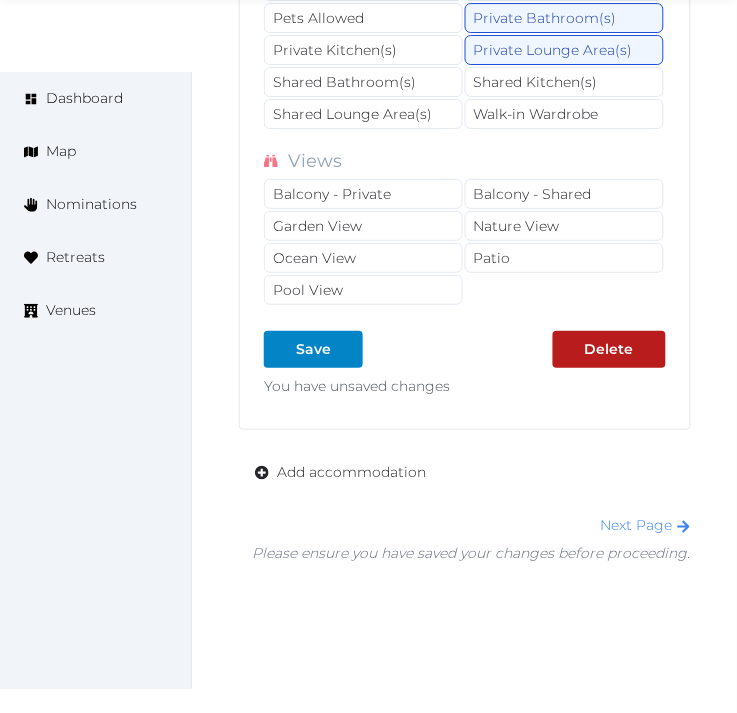 scroll, scrollTop: 4698, scrollLeft: 0, axis: vertical 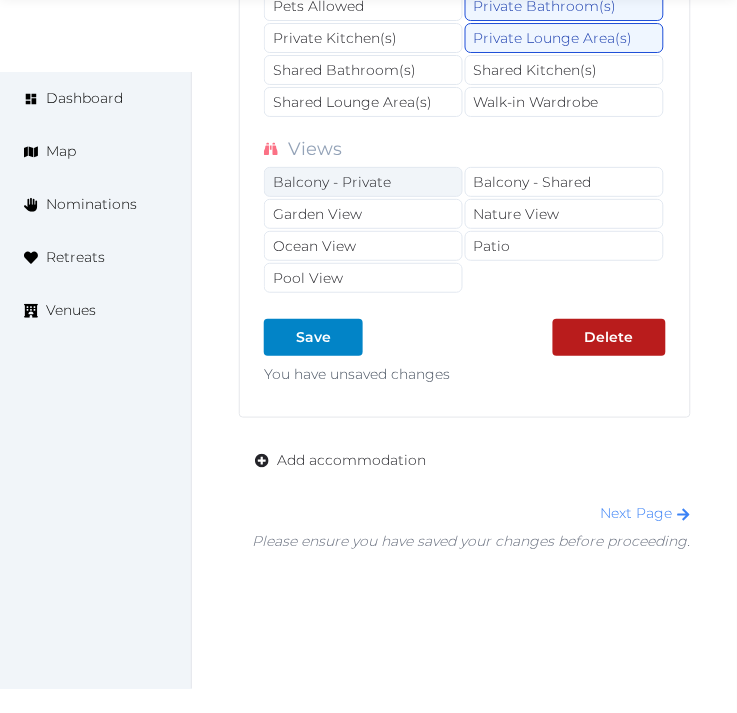 click on "Balcony - Private" at bounding box center (363, 182) 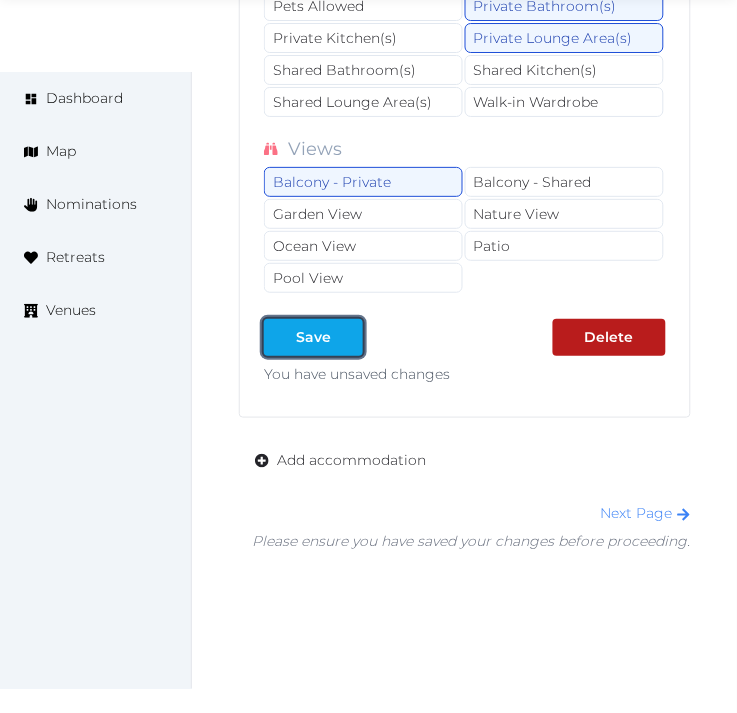 click at bounding box center [347, 337] 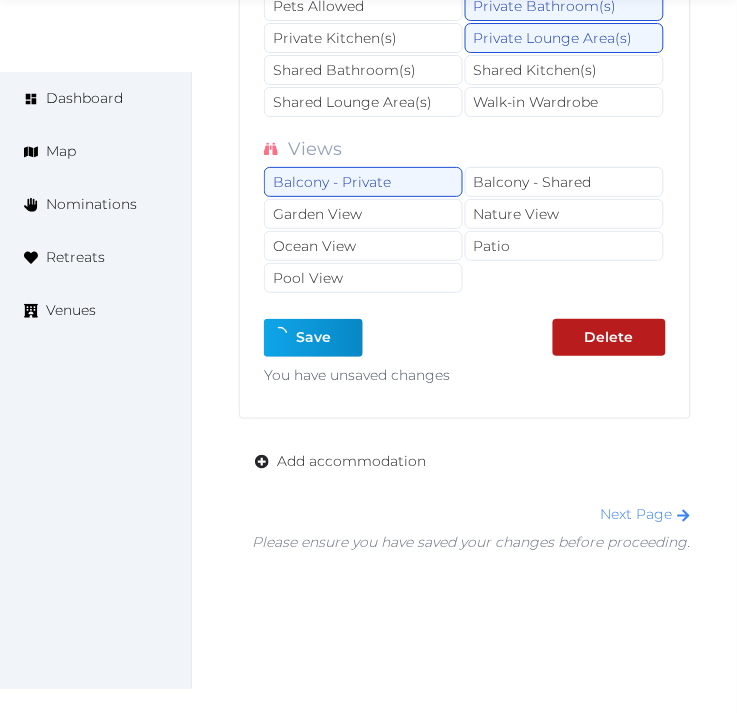 type on "*" 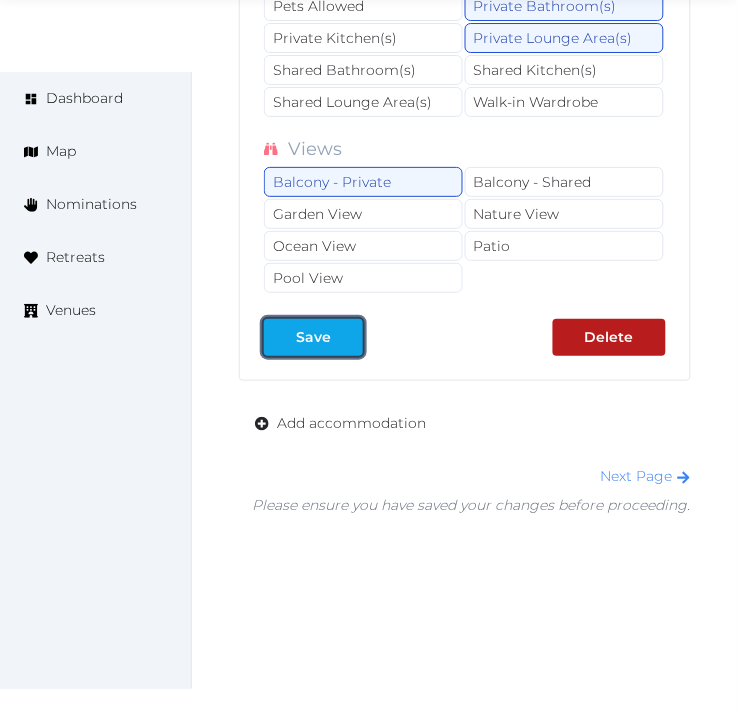 click at bounding box center [347, 337] 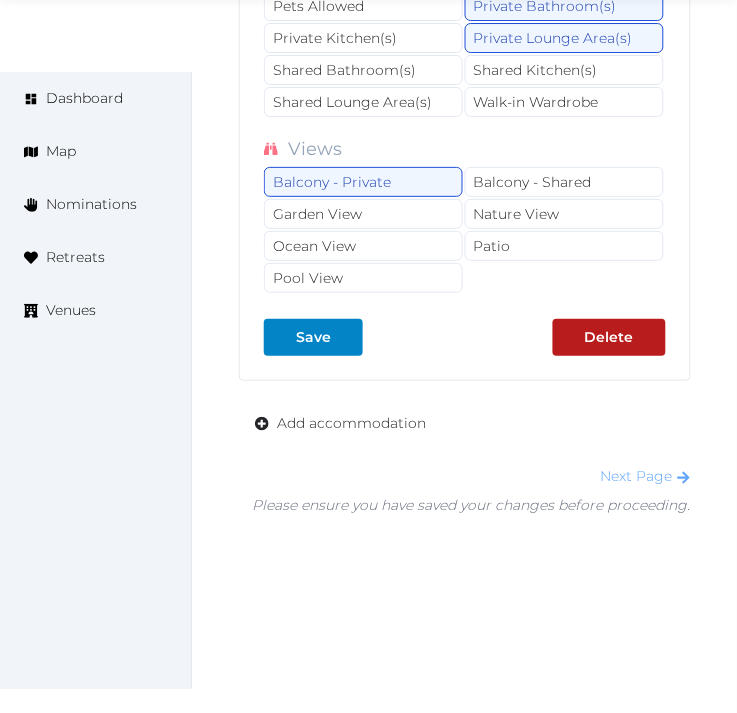 click on "Next Page" at bounding box center [646, 476] 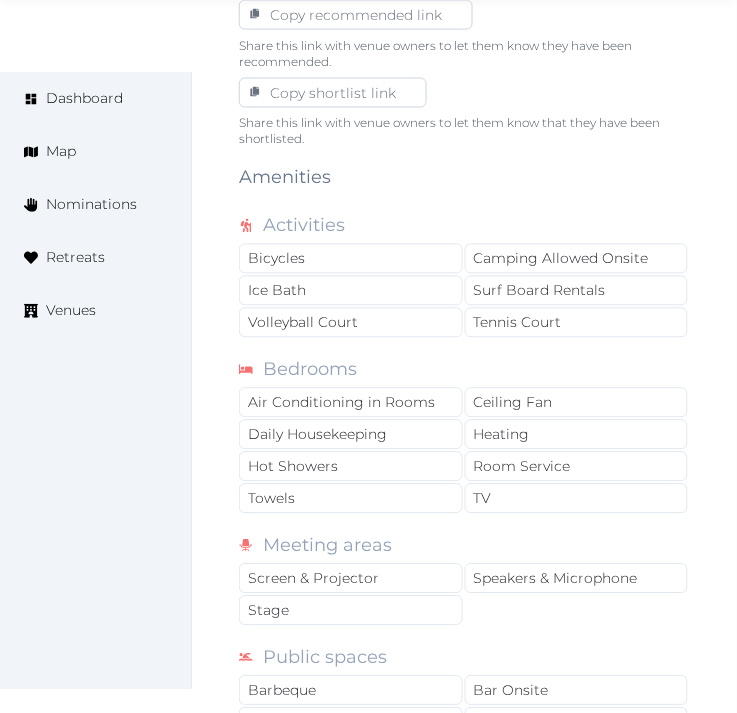 scroll, scrollTop: 1444, scrollLeft: 0, axis: vertical 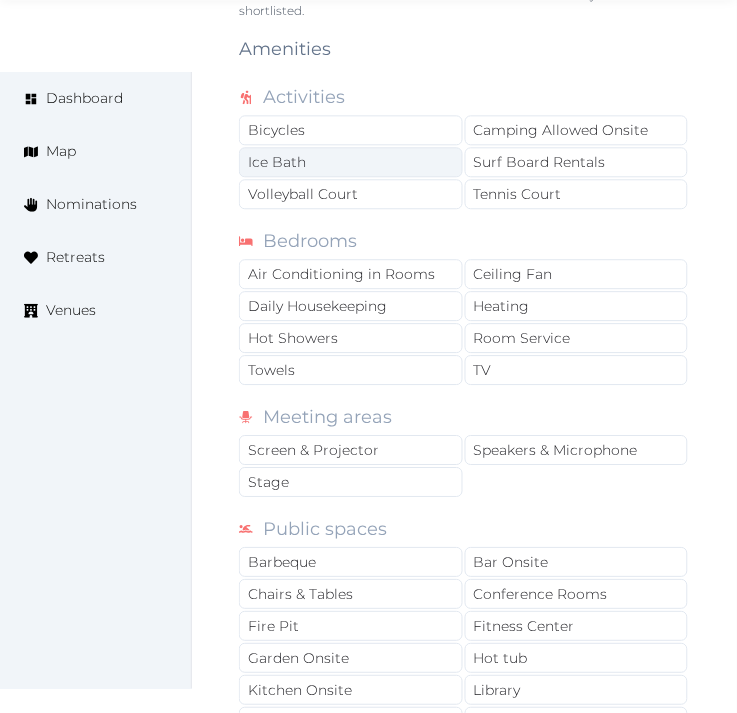 click on "Ice Bath" at bounding box center (351, 162) 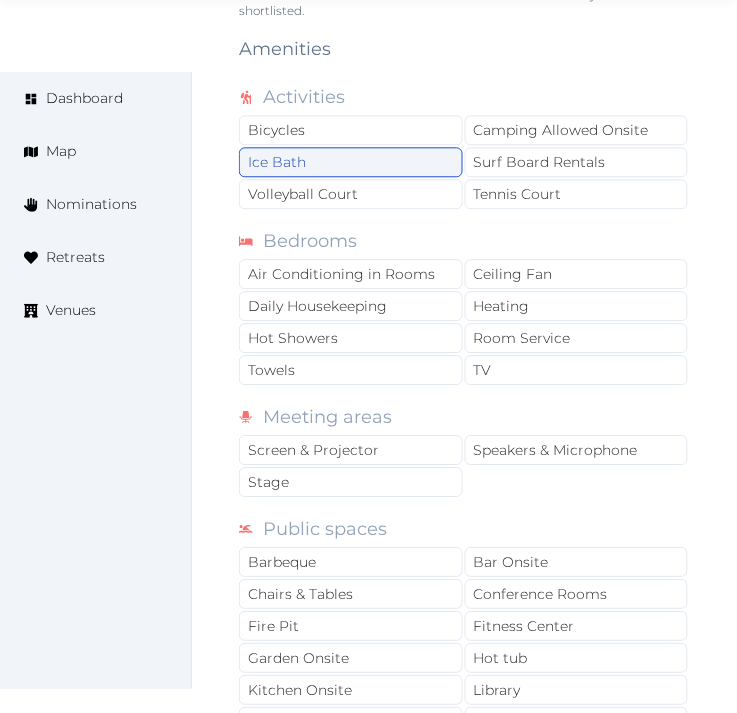 click on "Ice Bath" at bounding box center (351, 162) 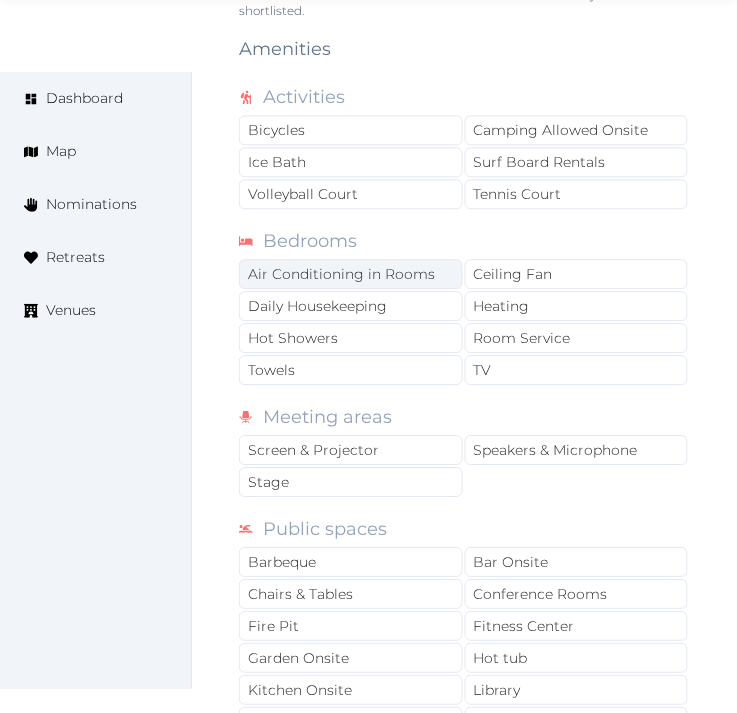 click on "Air Conditioning in Rooms" at bounding box center [351, 274] 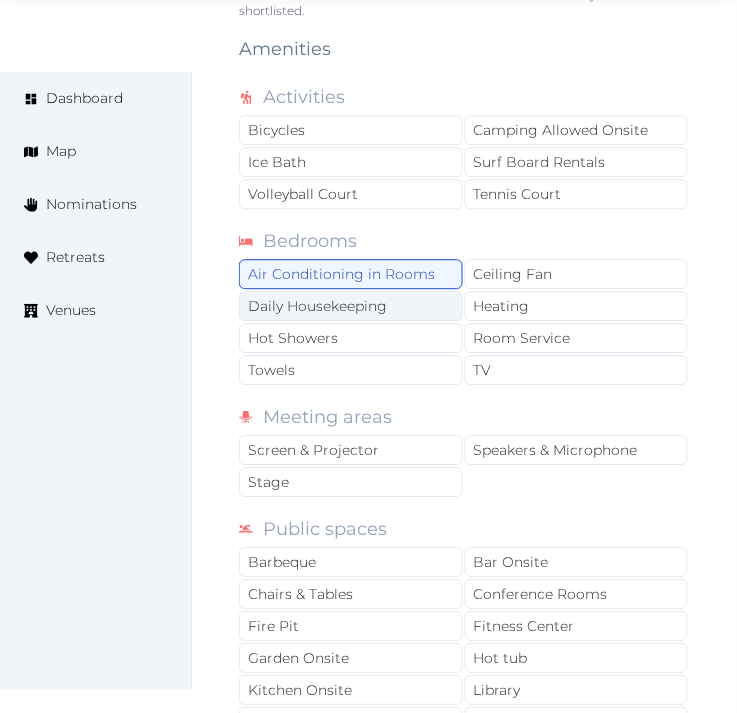 click on "Daily Housekeeping" at bounding box center [351, 306] 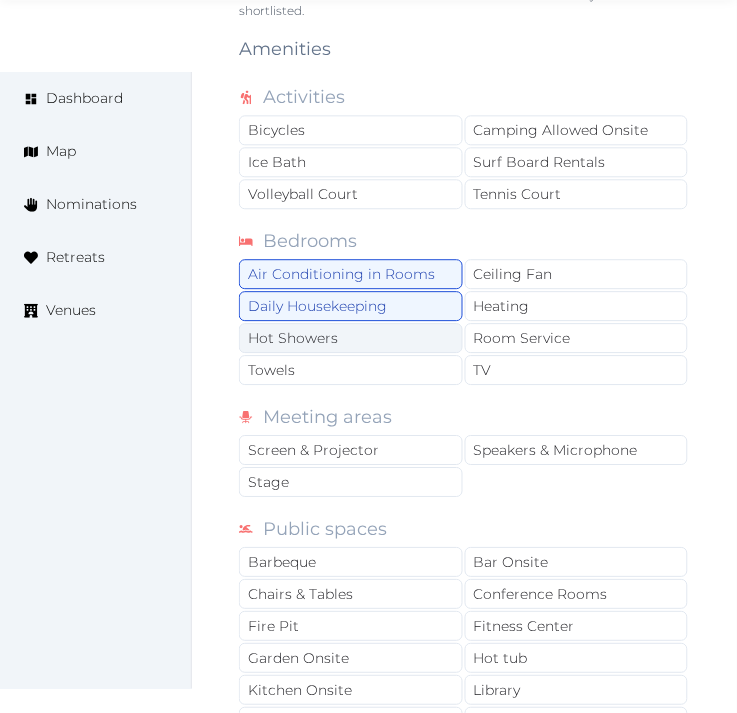 click on "Hot Showers" at bounding box center (351, 338) 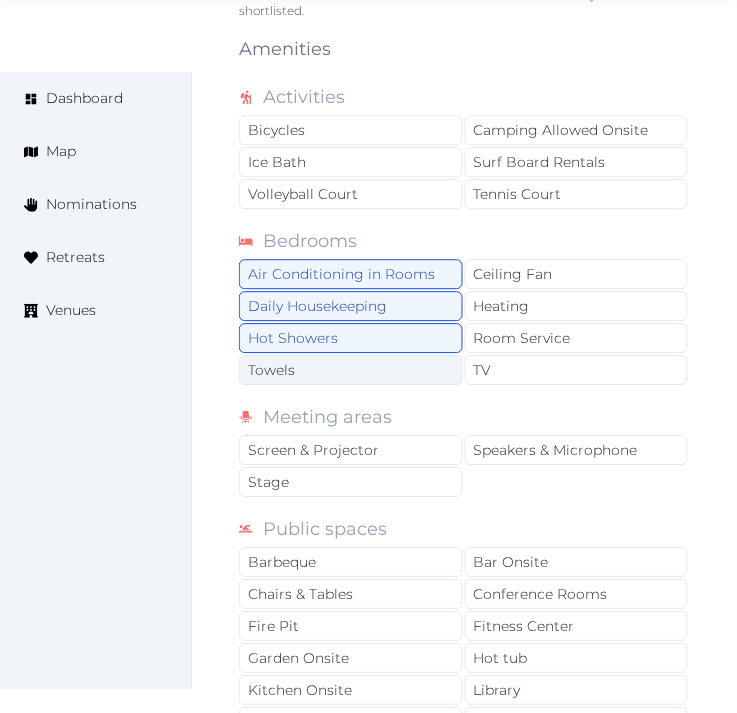 click on "Towels" at bounding box center (351, 370) 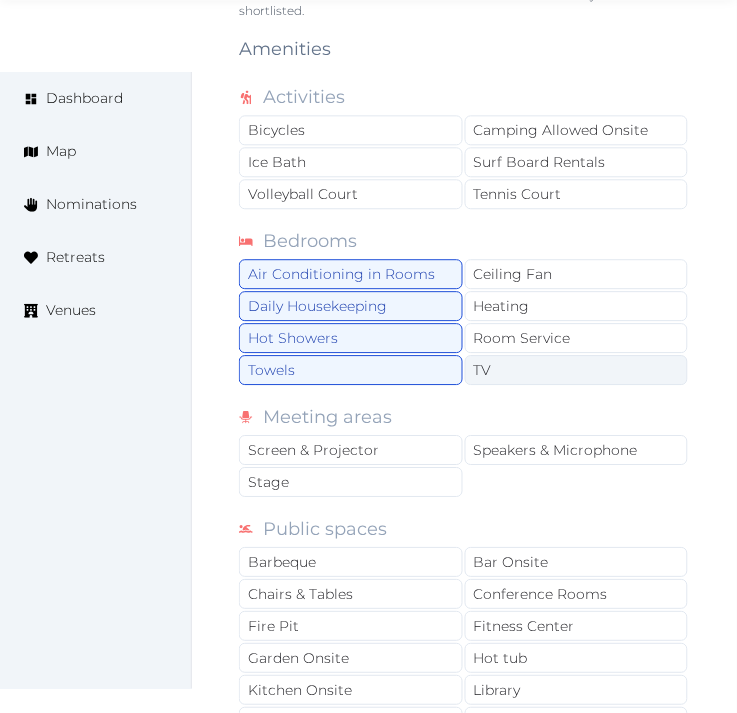 click on "TV" at bounding box center [577, 370] 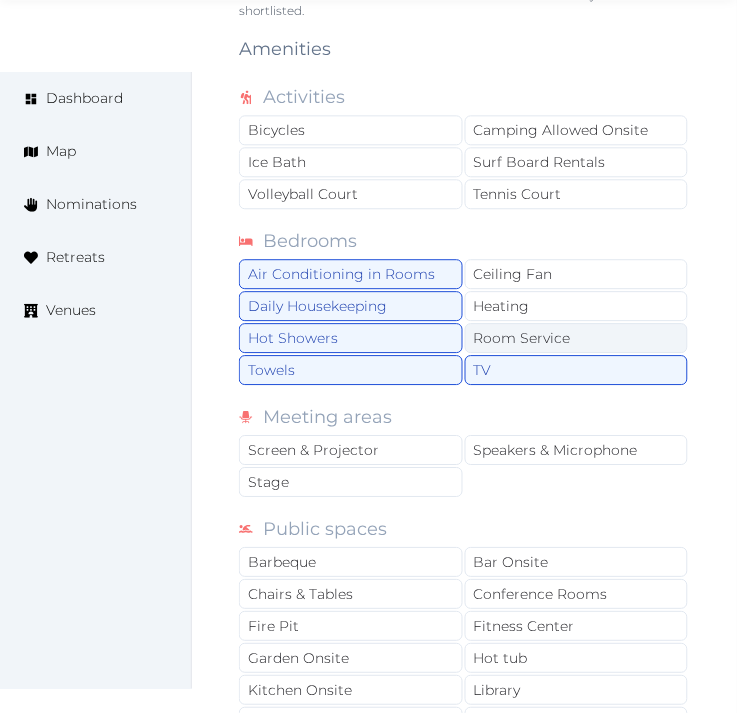 click on "Room Service" at bounding box center (577, 338) 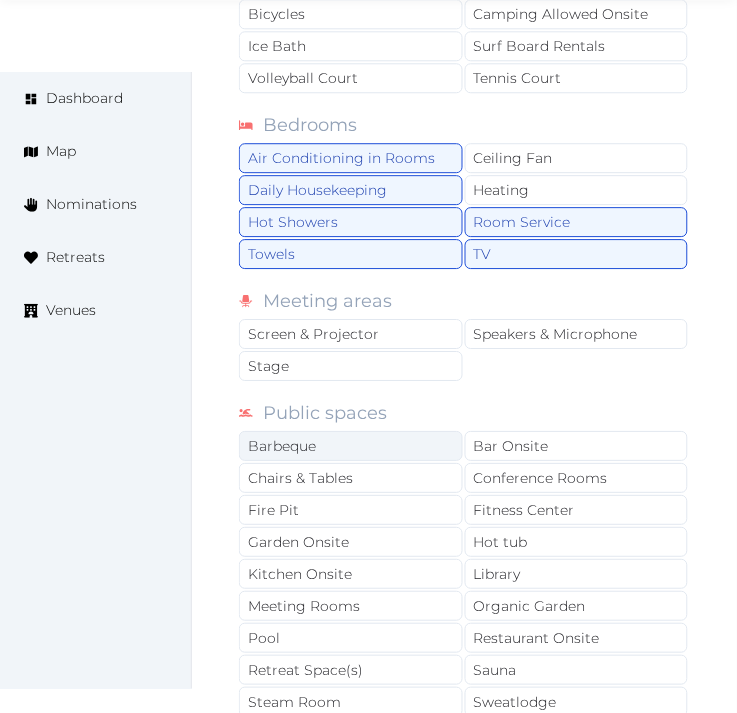 scroll, scrollTop: 1666, scrollLeft: 0, axis: vertical 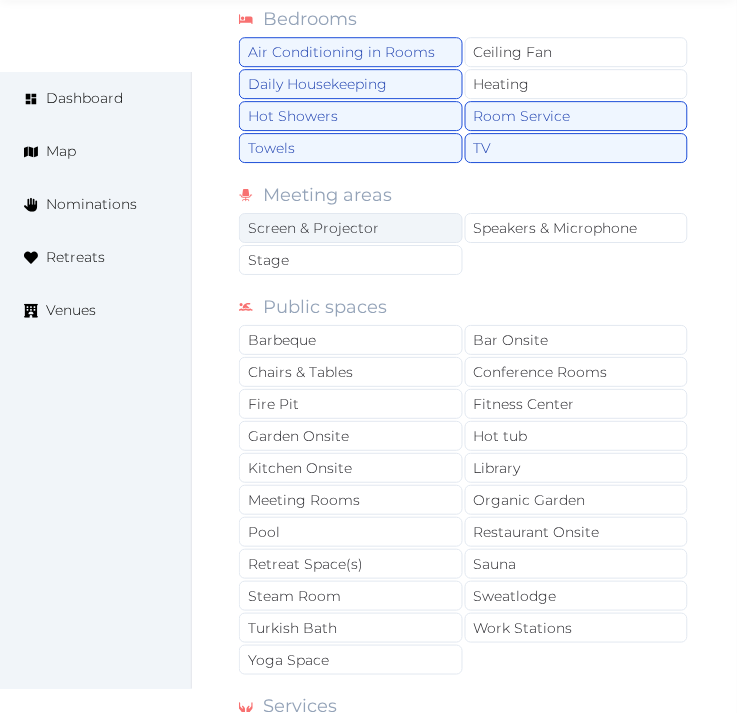 click on "Screen & Projector" at bounding box center [351, 228] 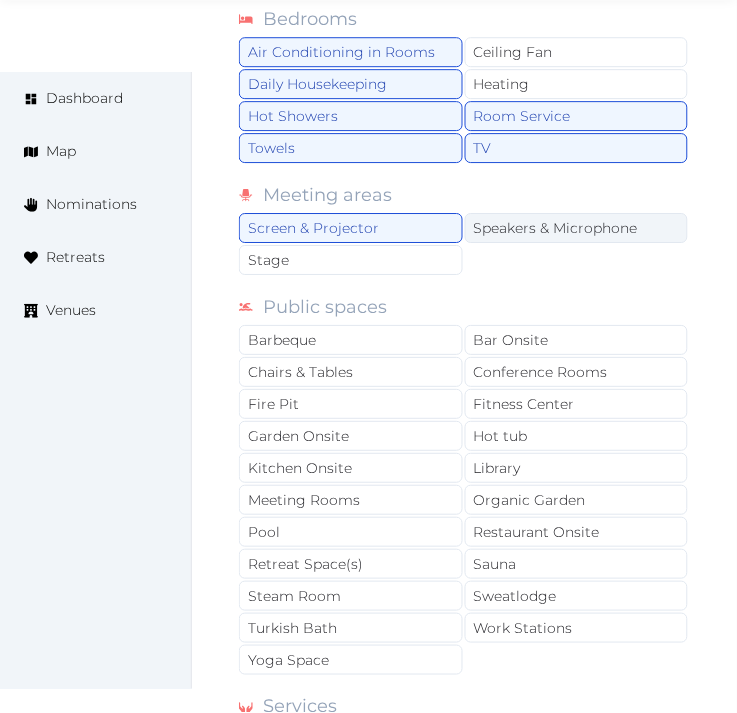 click on "Speakers & Microphone" at bounding box center (577, 228) 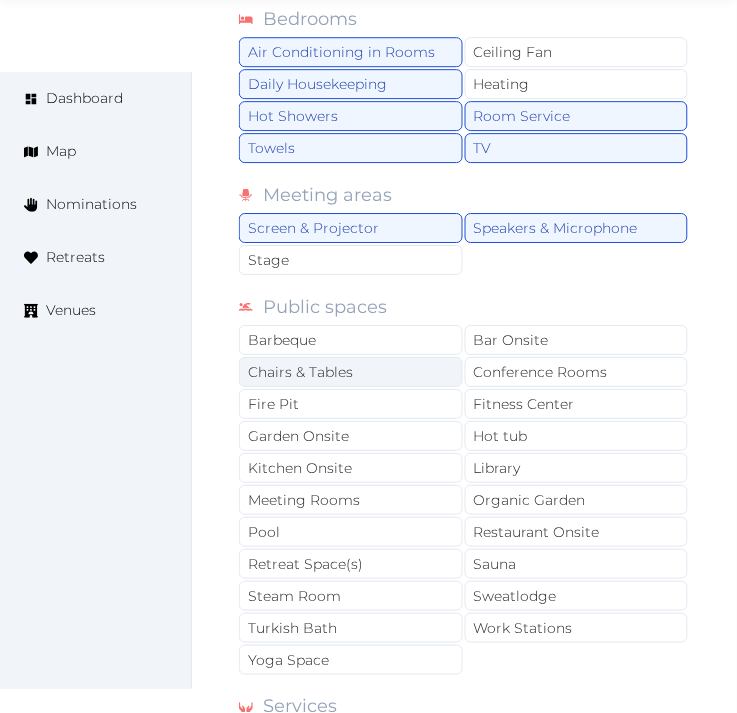 click on "Chairs & Tables" at bounding box center [351, 372] 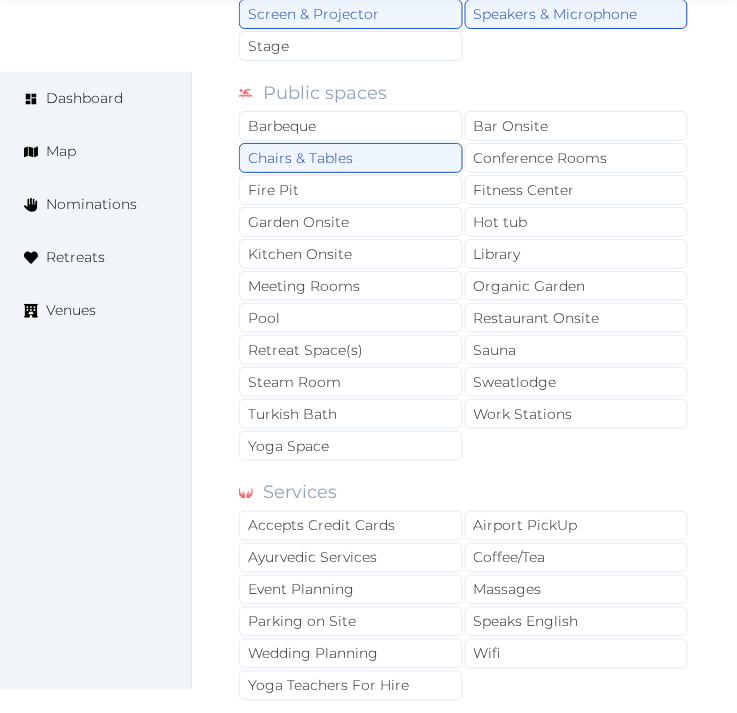 scroll, scrollTop: 1888, scrollLeft: 0, axis: vertical 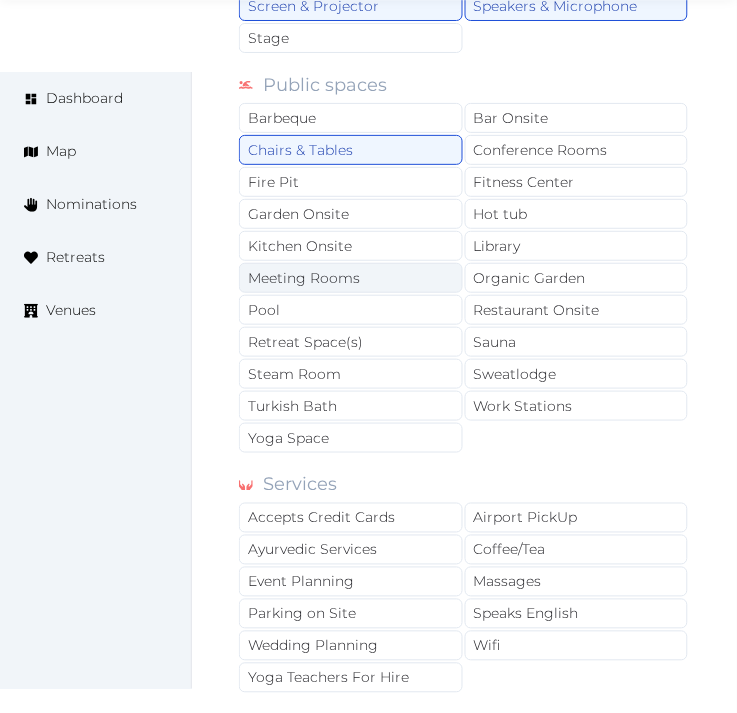 click on "Meeting Rooms" at bounding box center [351, 278] 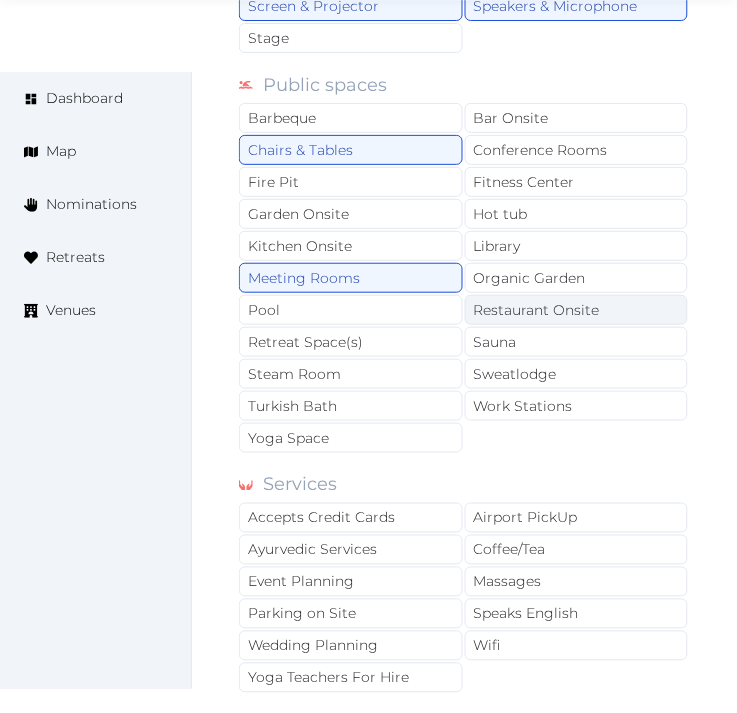 click on "Restaurant Onsite" at bounding box center [577, 310] 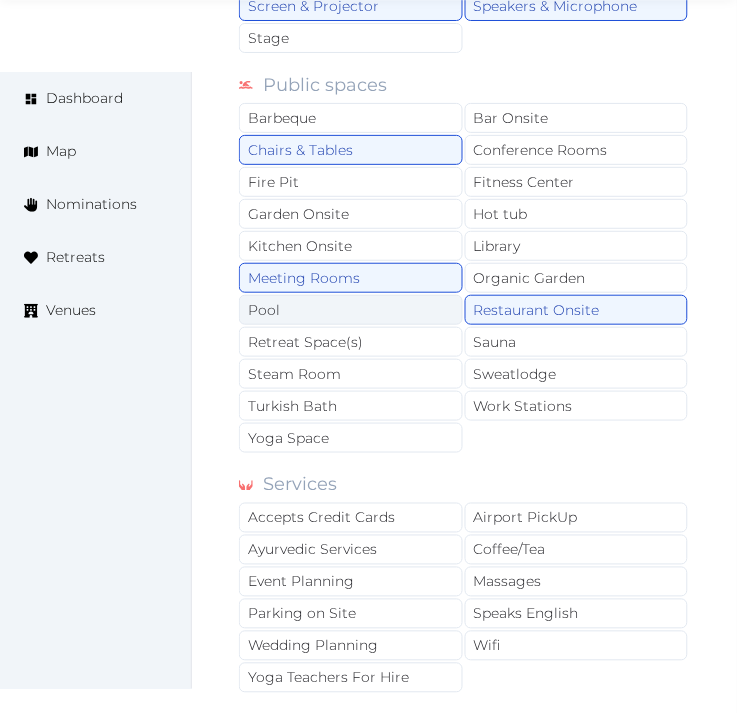 click on "Pool" at bounding box center (351, 310) 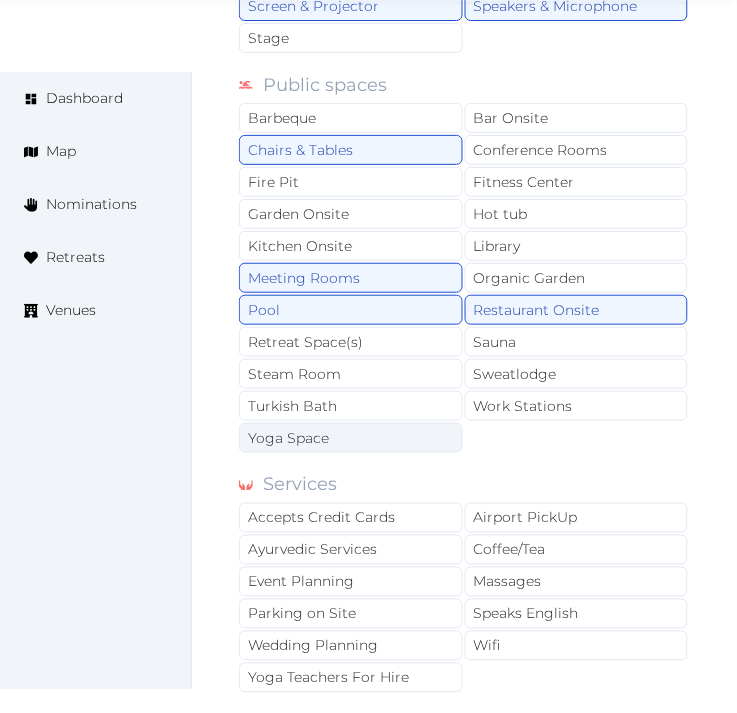 scroll, scrollTop: 2000, scrollLeft: 0, axis: vertical 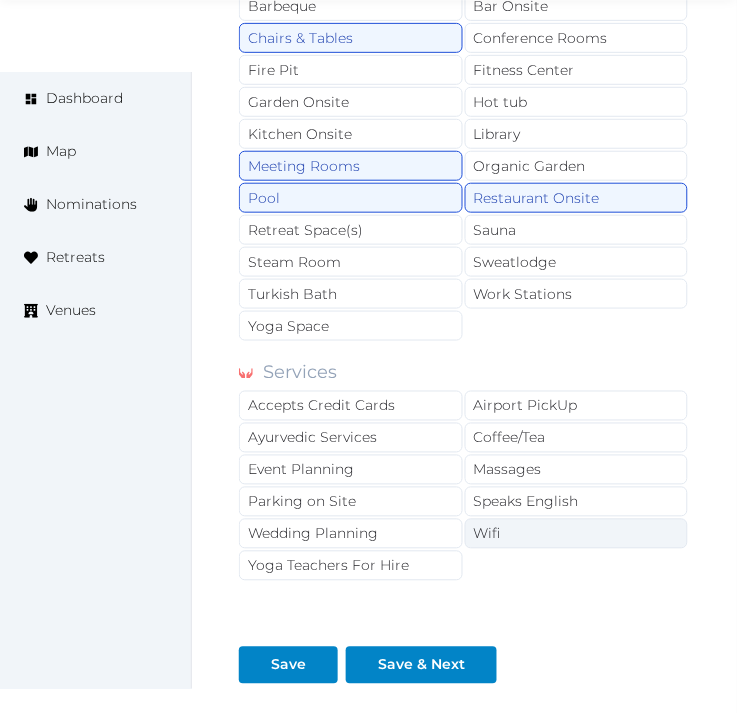 click on "Wifi" at bounding box center [577, 534] 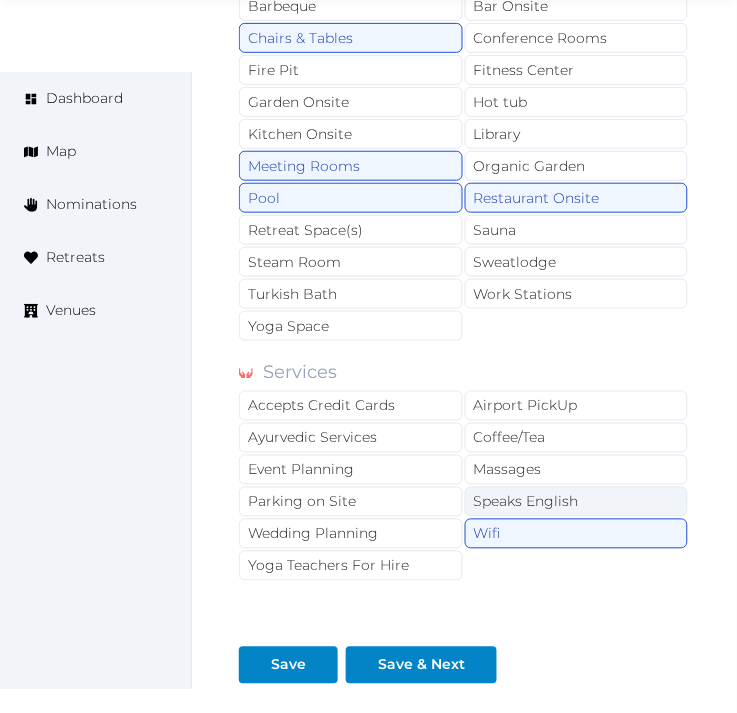 click on "Speaks English" at bounding box center [577, 502] 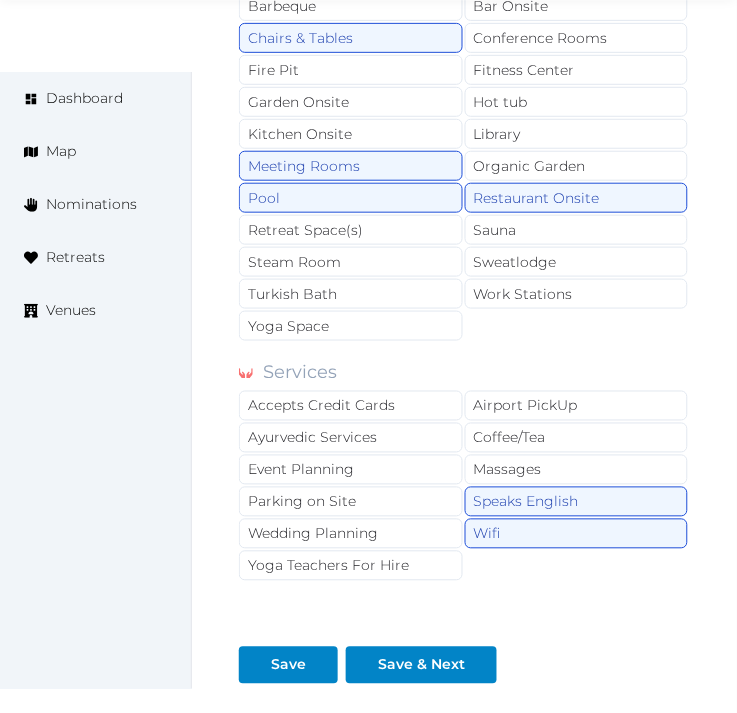 click on "Accepts Credit Cards Airport PickUp Ayurvedic Services Coffee/Tea Event Planning Massages Parking on Site Speaks English Wedding Planning Wifi Yoga Teachers For Hire" at bounding box center (464, 487) 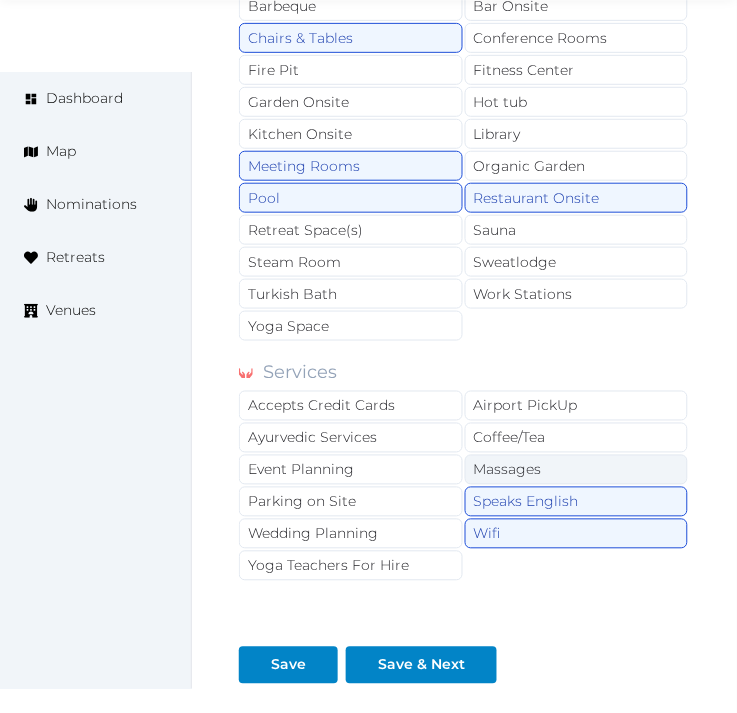 click on "Massages" at bounding box center (577, 470) 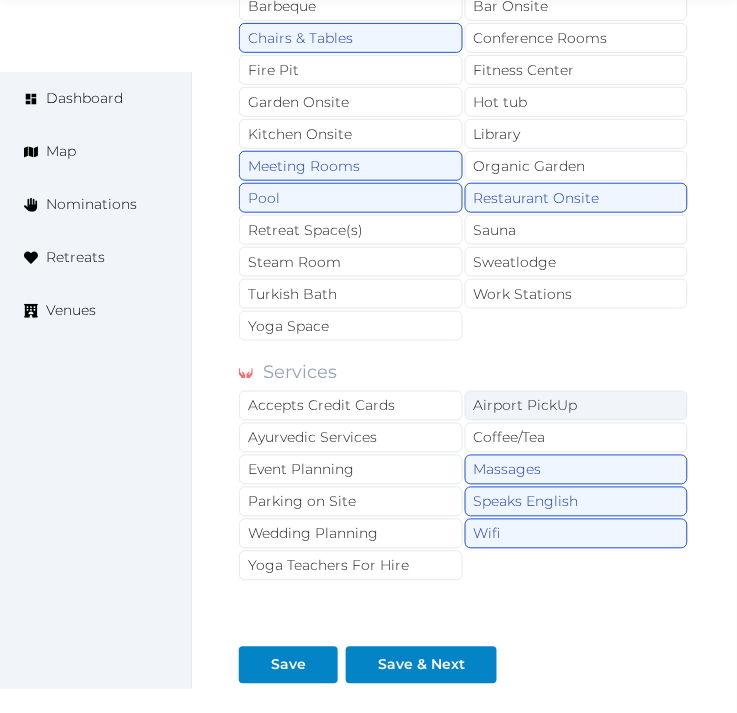 drag, startPoint x: 547, startPoint y: 434, endPoint x: 545, endPoint y: 423, distance: 11.18034 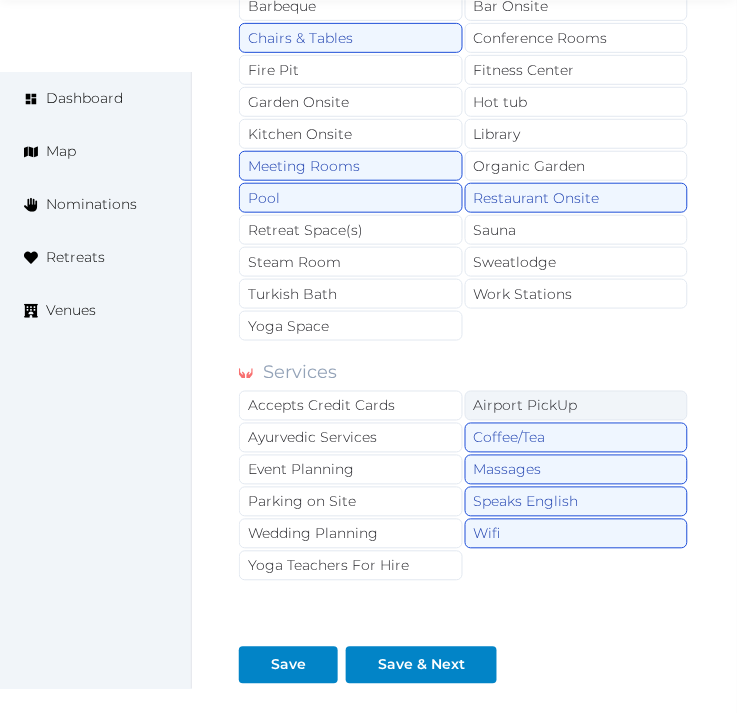 click on "Airport PickUp" at bounding box center [577, 406] 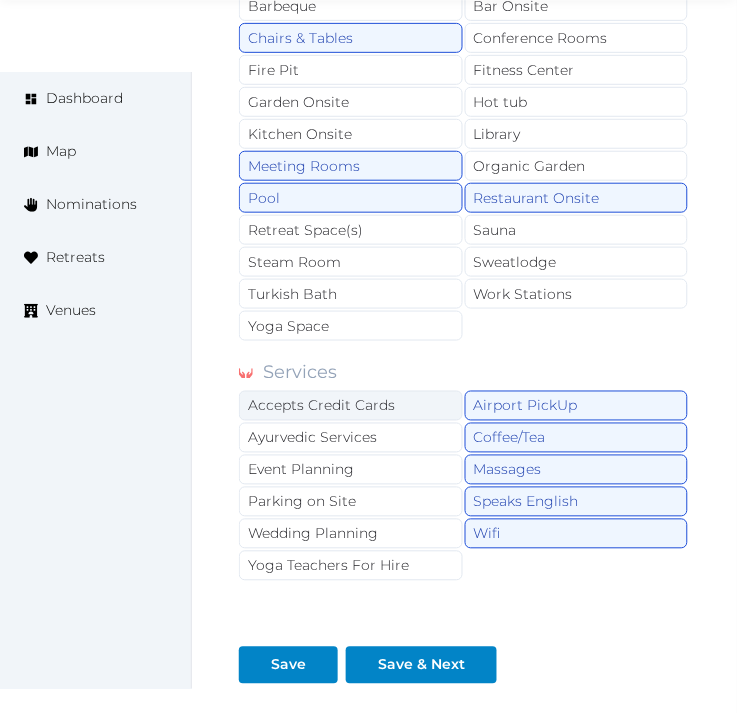 click on "Accepts Credit Cards" at bounding box center [351, 406] 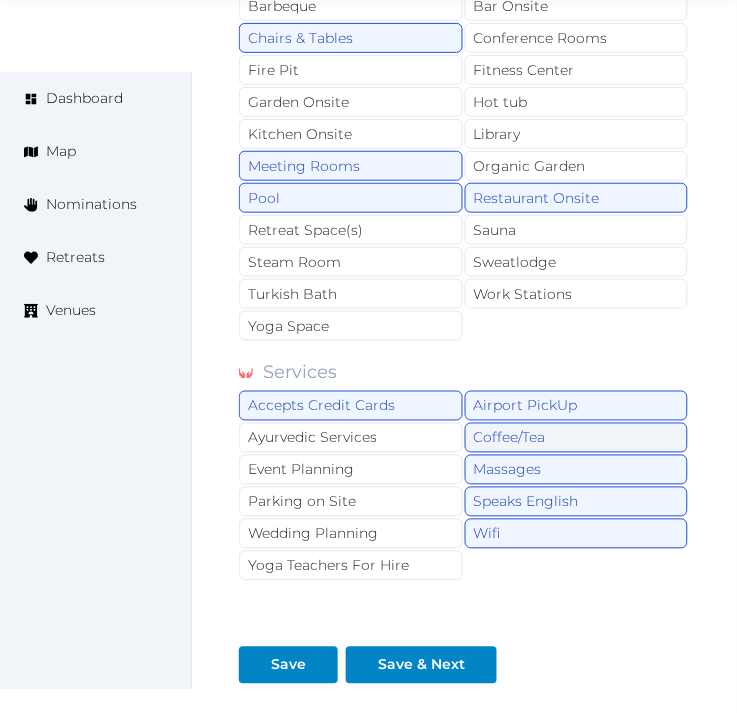 click on "Coffee/Tea" at bounding box center (577, 438) 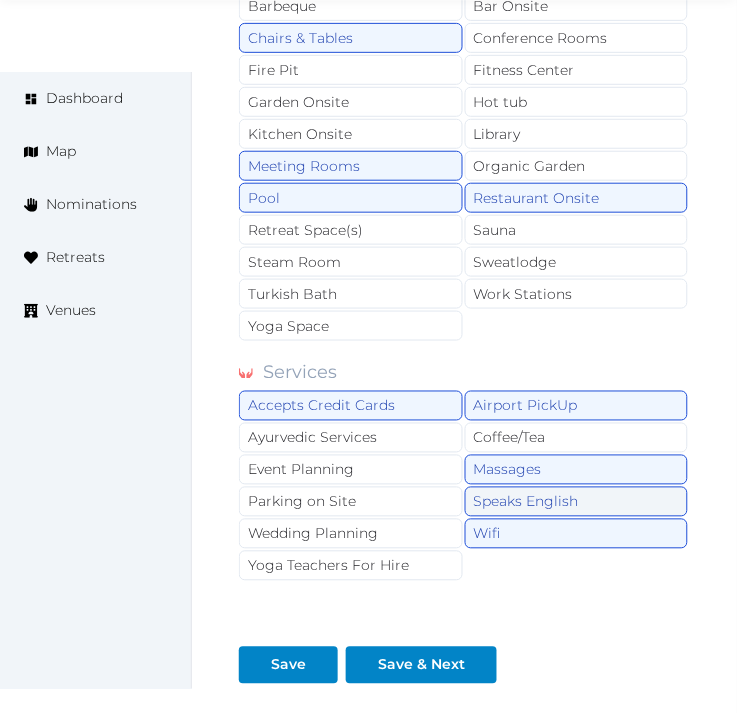 click on "Speaks English" at bounding box center [577, 502] 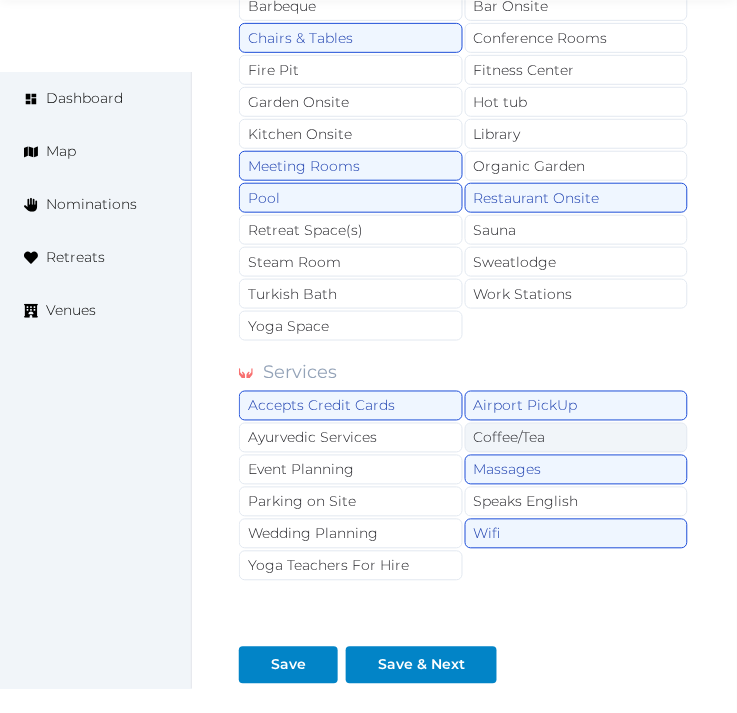 click on "Coffee/Tea" at bounding box center [577, 438] 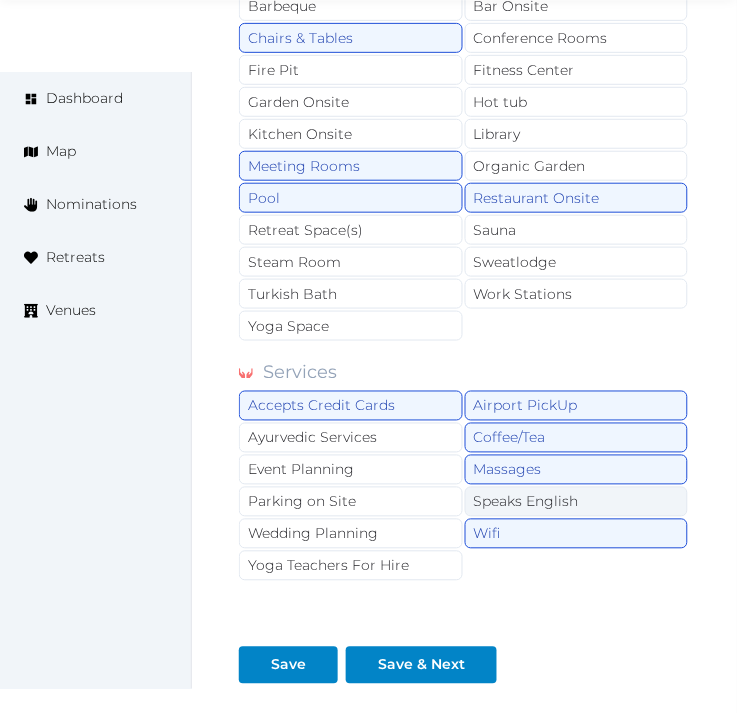 click on "Speaks English" at bounding box center [577, 502] 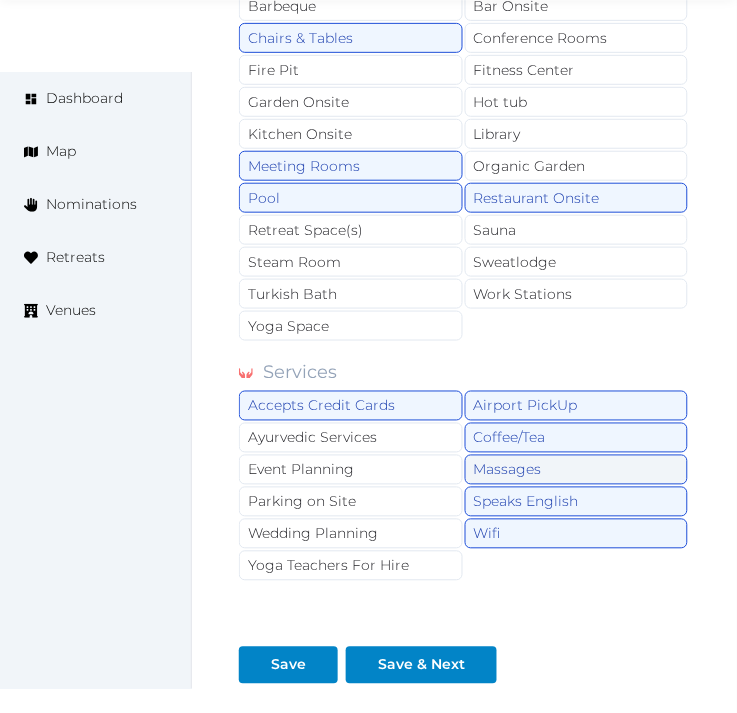 click on "Massages" at bounding box center [577, 470] 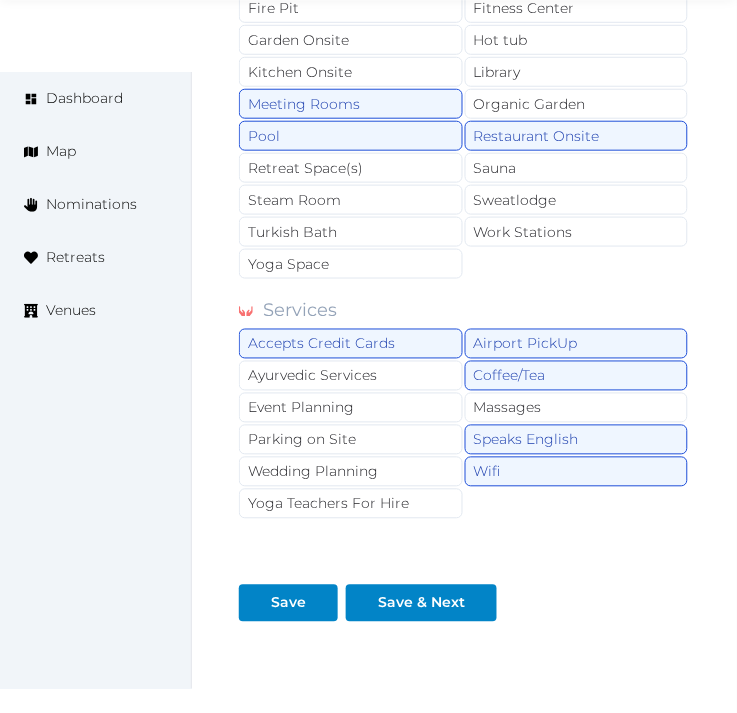 scroll, scrollTop: 2200, scrollLeft: 0, axis: vertical 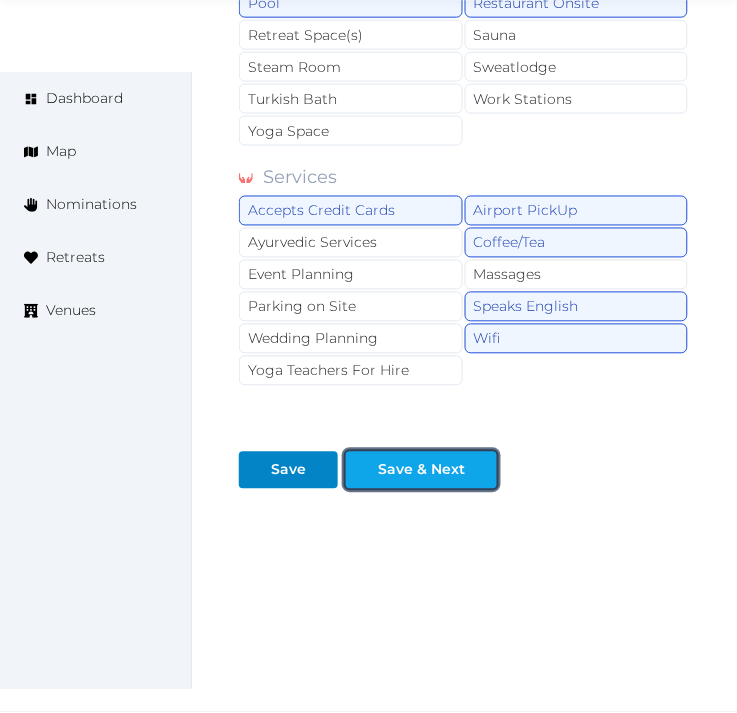click on "Save & Next" at bounding box center [421, 470] 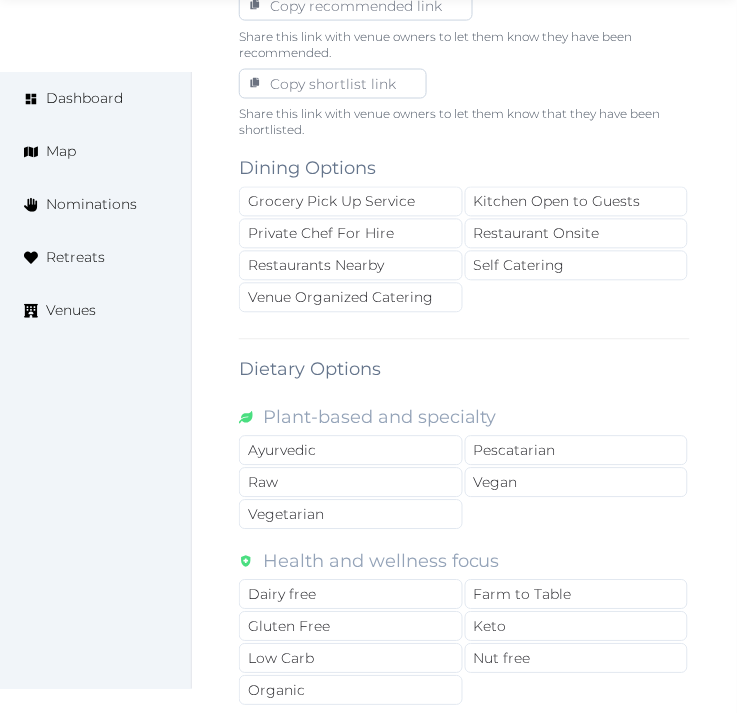 scroll, scrollTop: 1333, scrollLeft: 0, axis: vertical 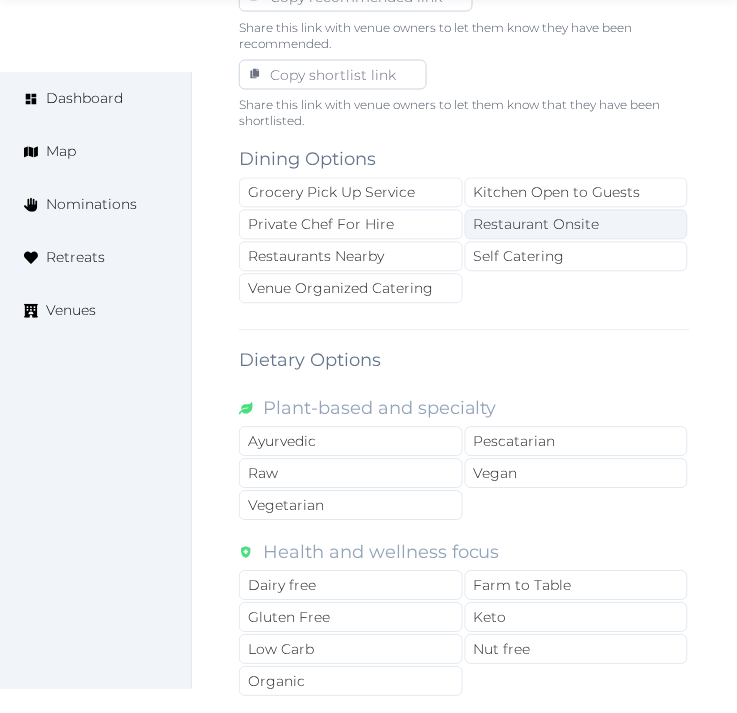 click on "Restaurant Onsite" at bounding box center (577, 225) 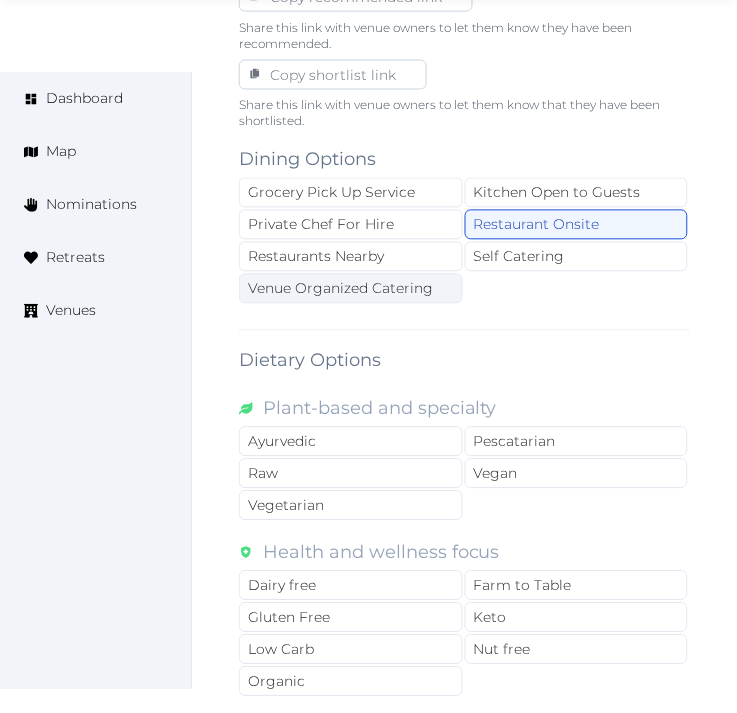 click on "Venue Organized Catering" at bounding box center (351, 289) 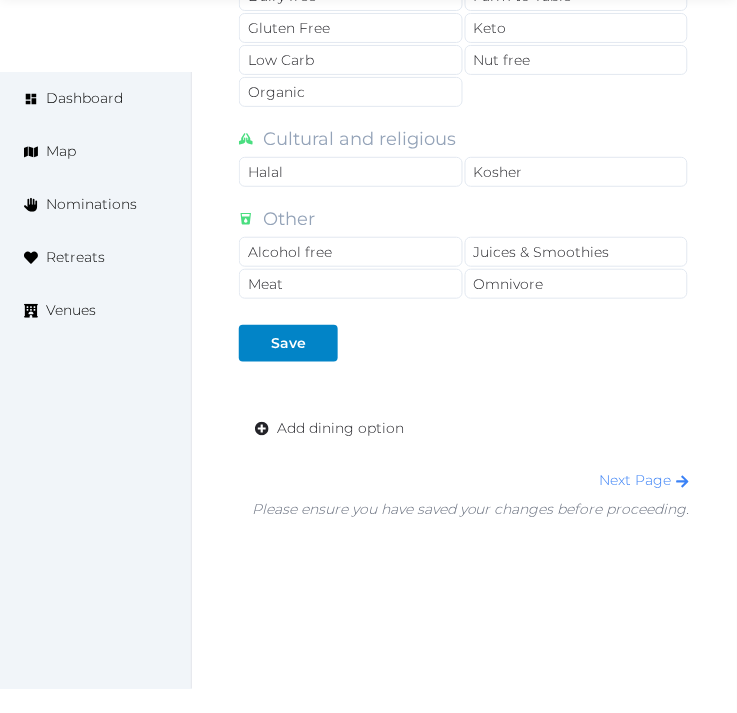 scroll, scrollTop: 1957, scrollLeft: 0, axis: vertical 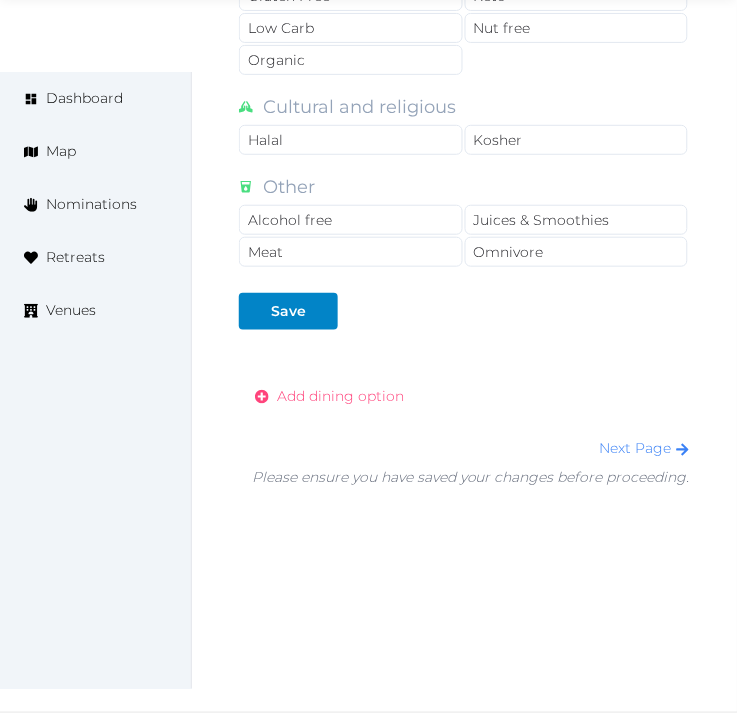 click on "Add dining option" at bounding box center [340, 396] 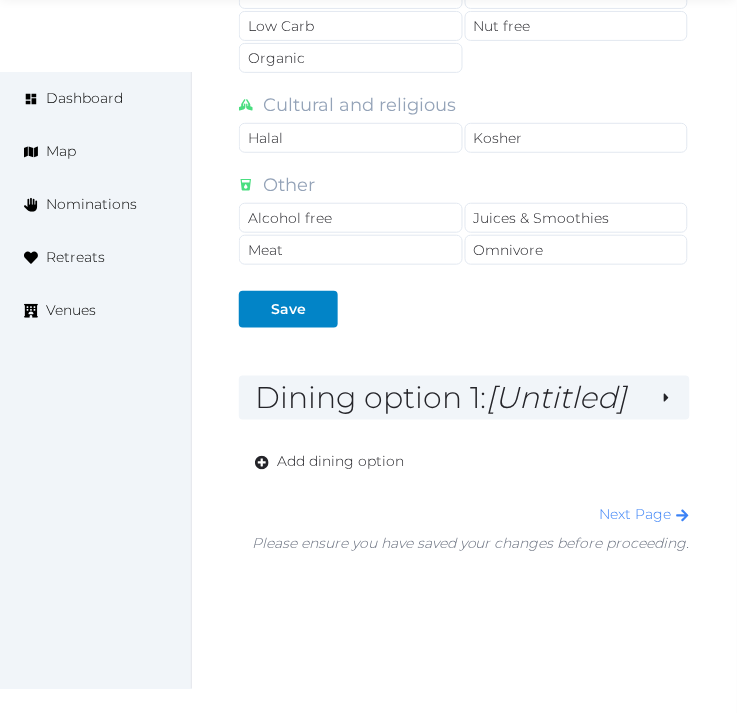 drag, startPoint x: 515, startPoint y: 393, endPoint x: 560, endPoint y: 455, distance: 76.6094 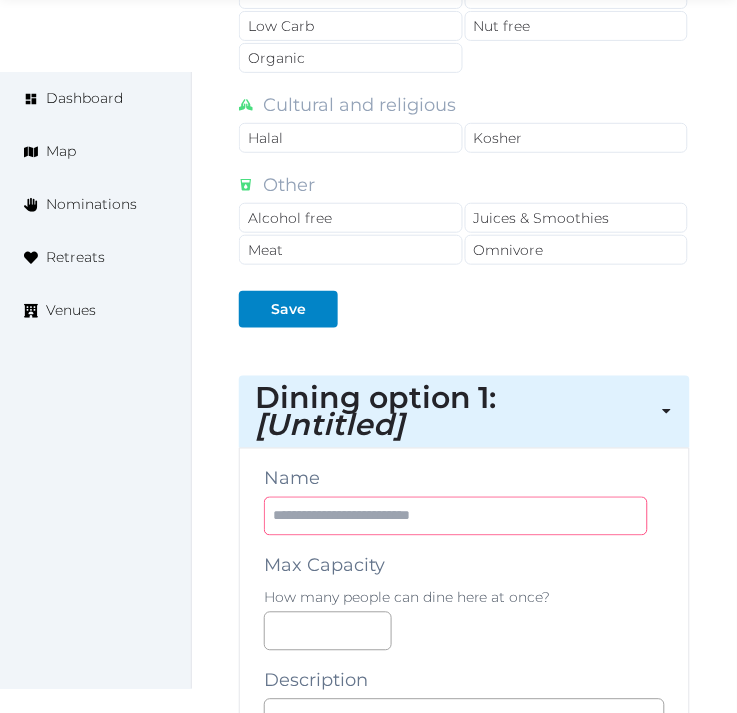 drag, startPoint x: 523, startPoint y: 537, endPoint x: 527, endPoint y: 525, distance: 12.649111 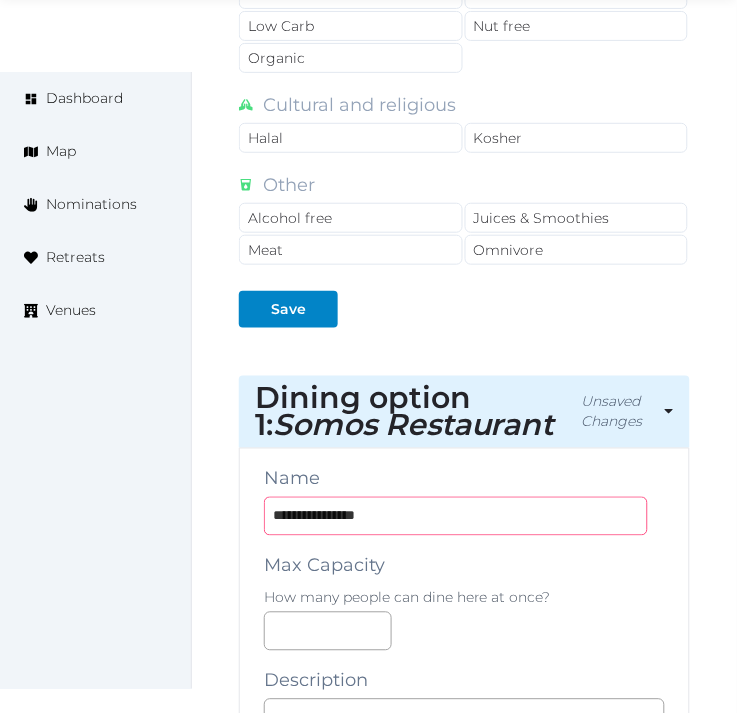 type on "**********" 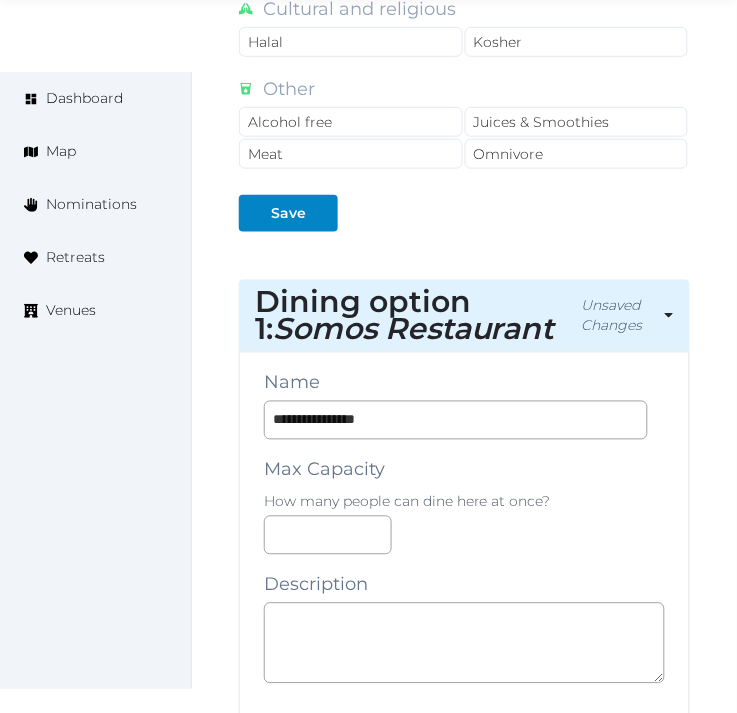 scroll, scrollTop: 2180, scrollLeft: 0, axis: vertical 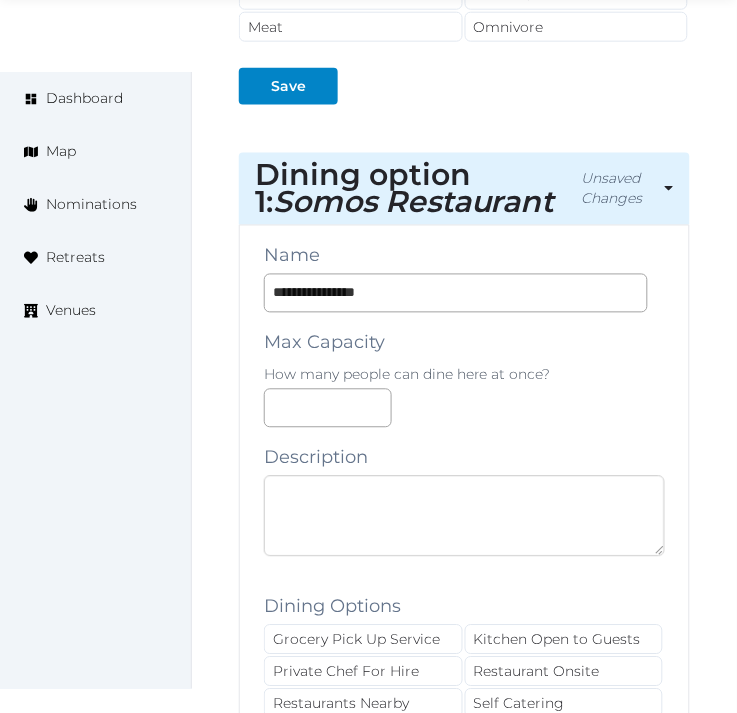 click at bounding box center [464, 516] 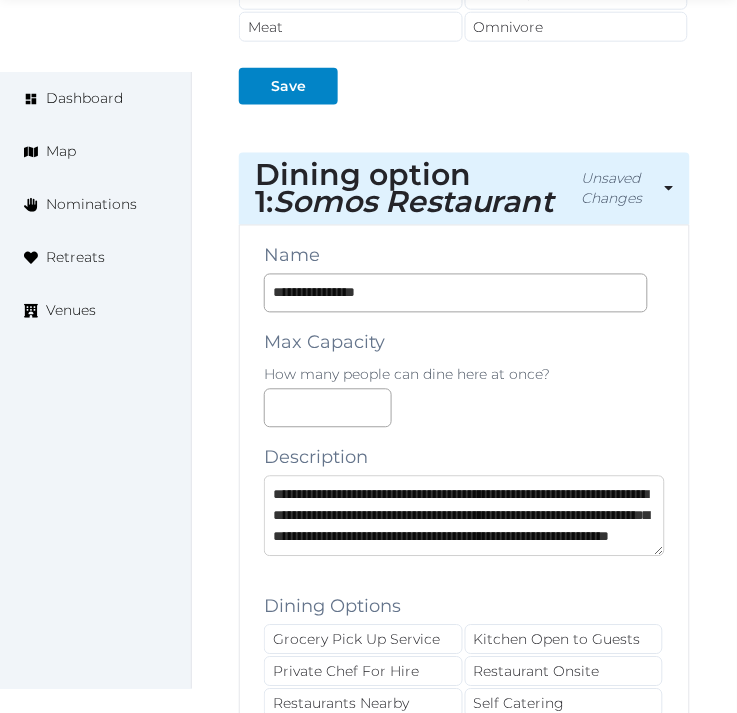 scroll, scrollTop: 31, scrollLeft: 0, axis: vertical 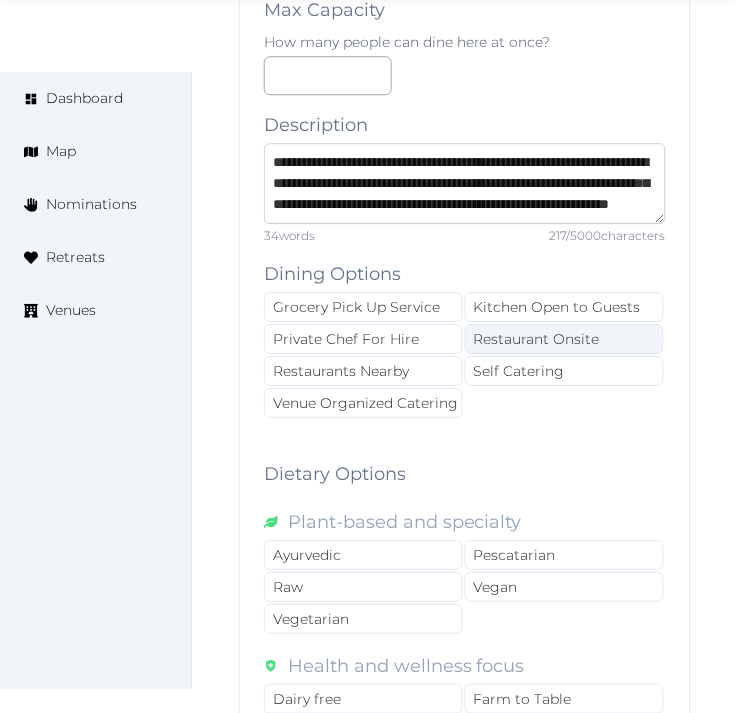 type on "**********" 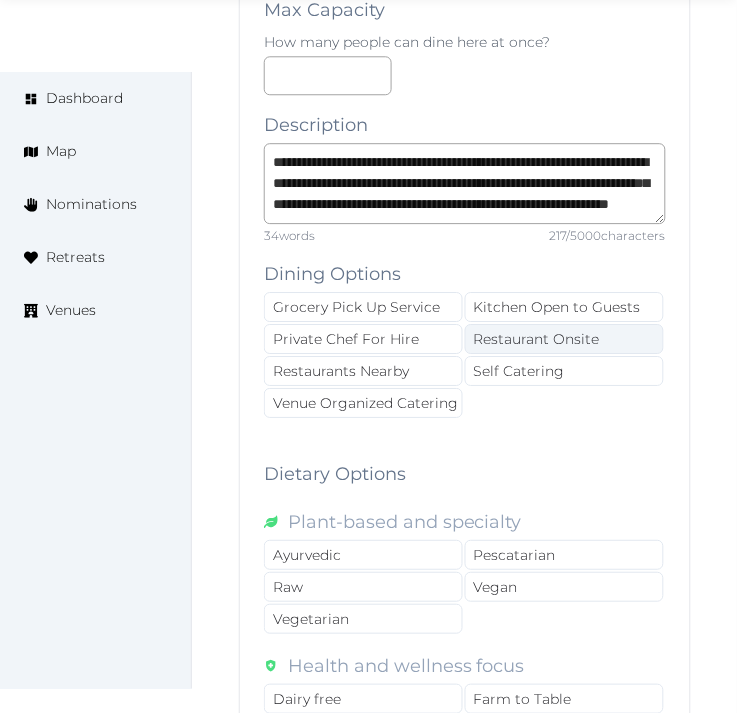 click on "Restaurant Onsite" at bounding box center [564, 339] 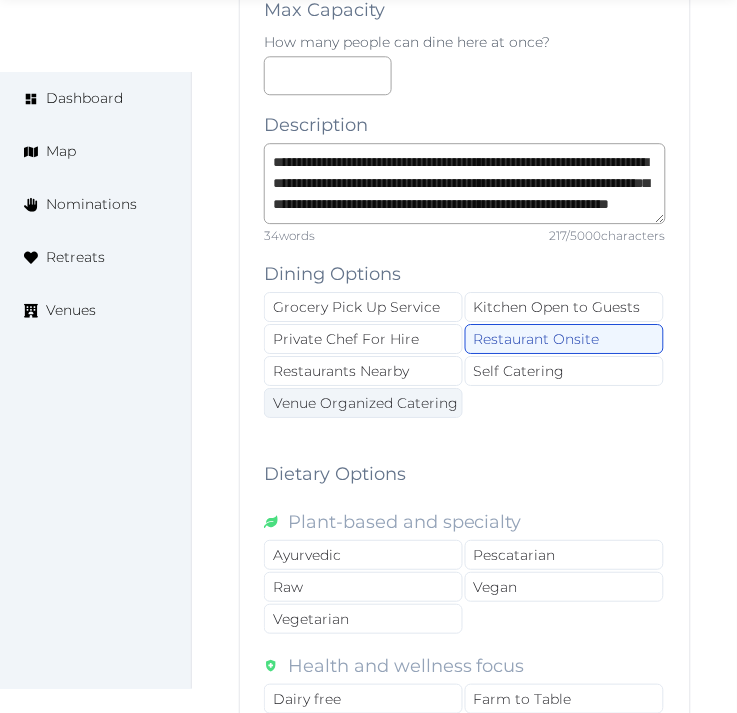 click on "Venue Organized Catering" at bounding box center [363, 403] 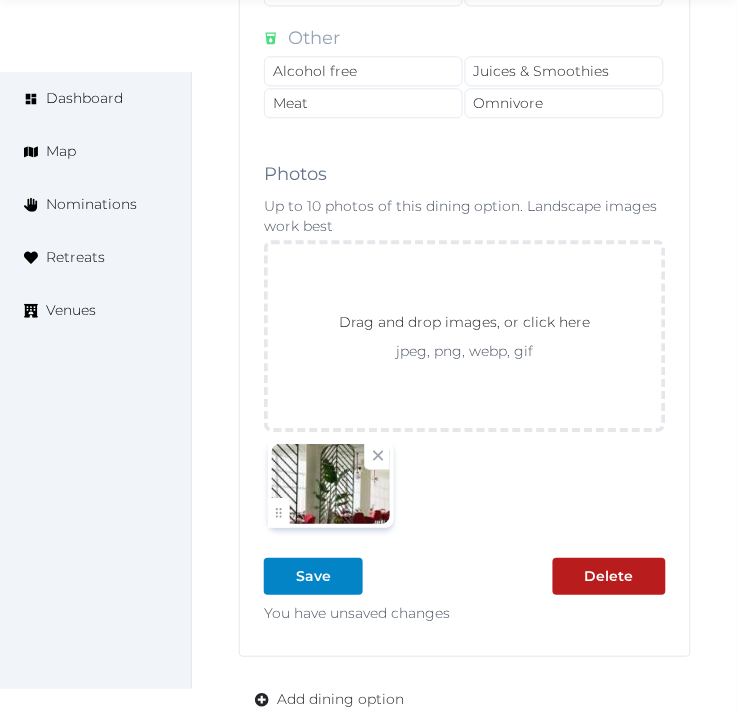 scroll, scrollTop: 3513, scrollLeft: 0, axis: vertical 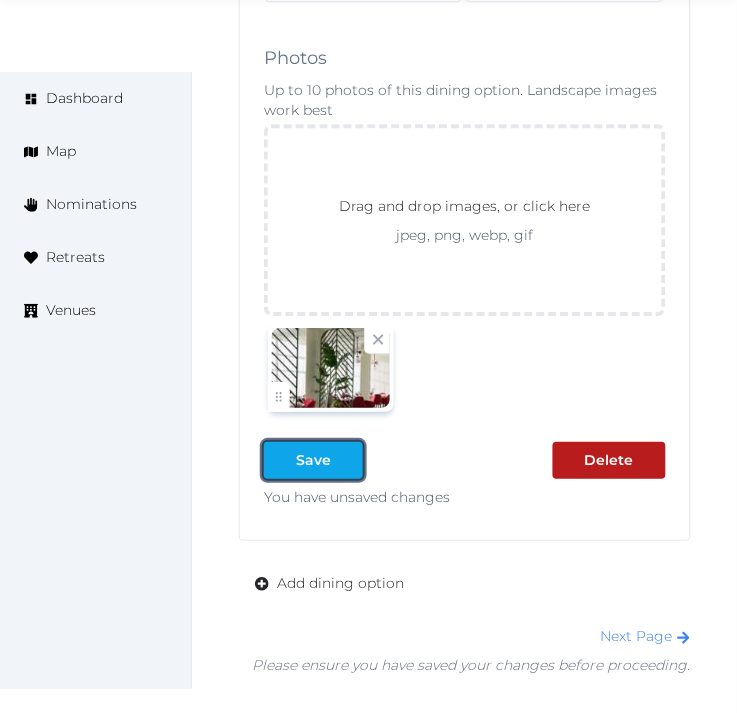 click at bounding box center [347, 460] 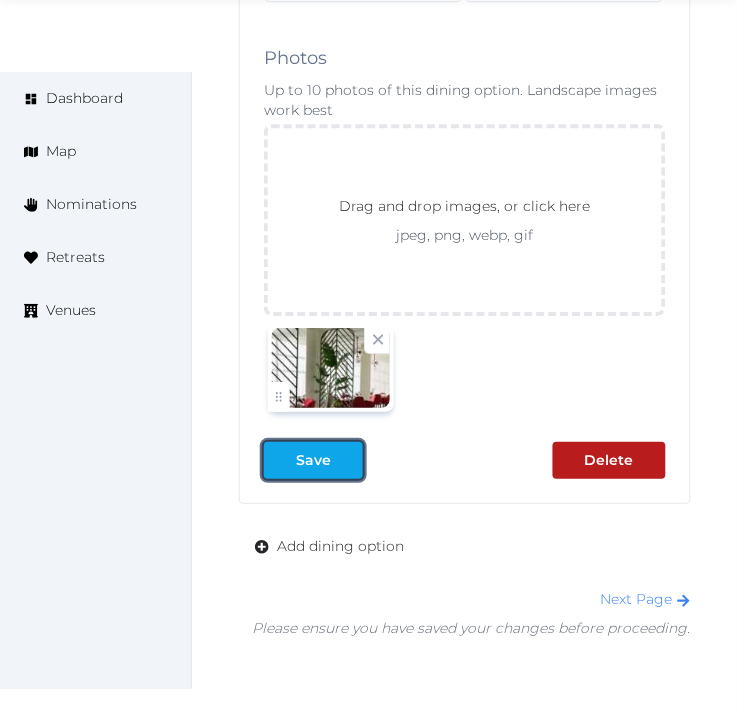 click on "Save" at bounding box center (313, 460) 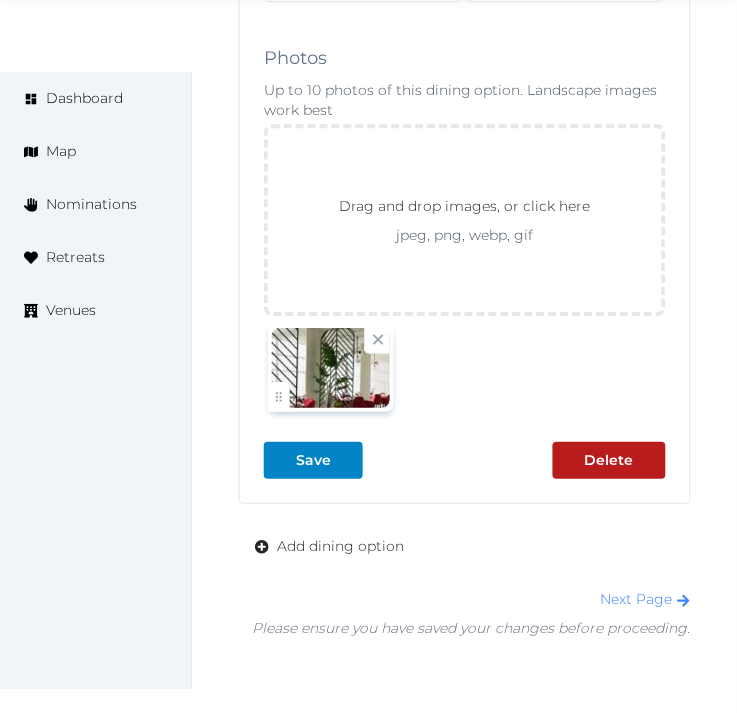 scroll, scrollTop: 3624, scrollLeft: 0, axis: vertical 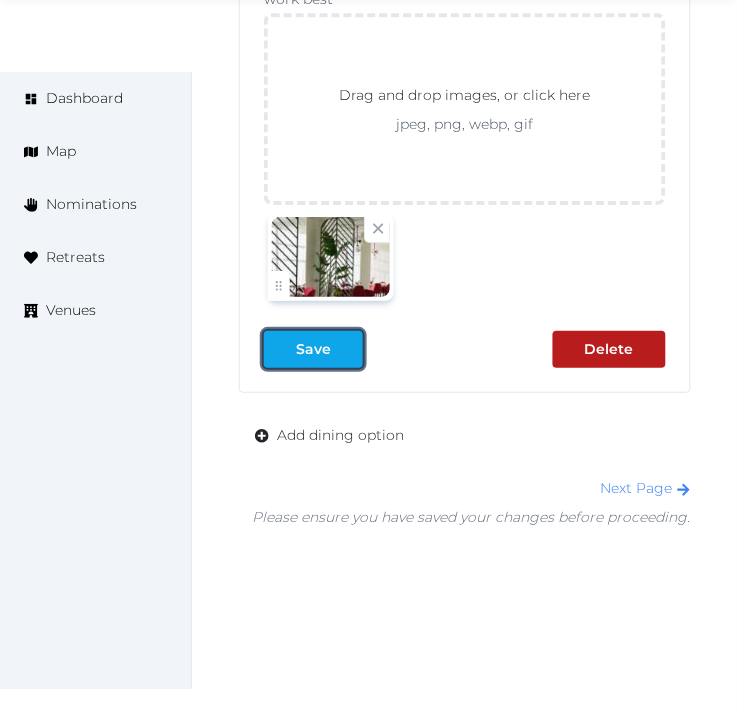 click on "Save" at bounding box center [313, 349] 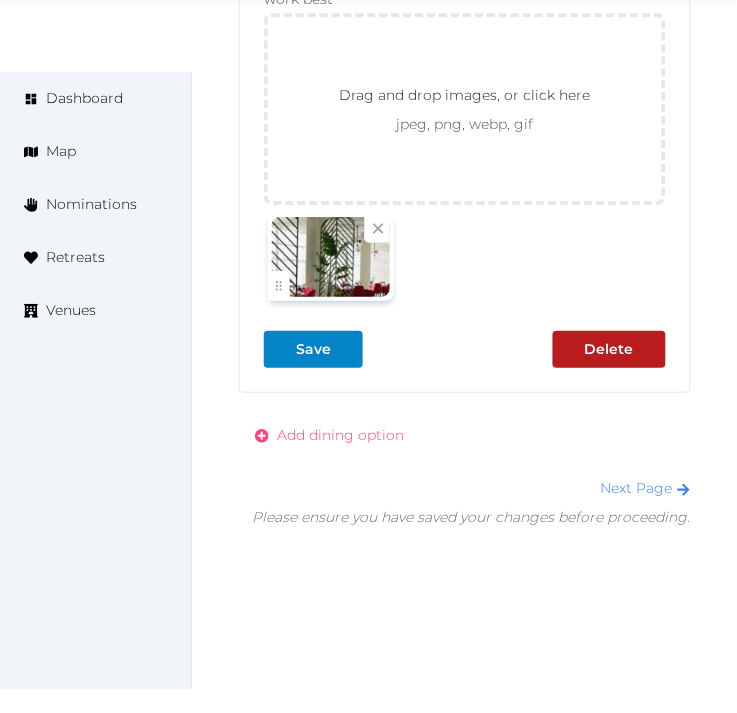 click on "Add dining option" at bounding box center [340, 435] 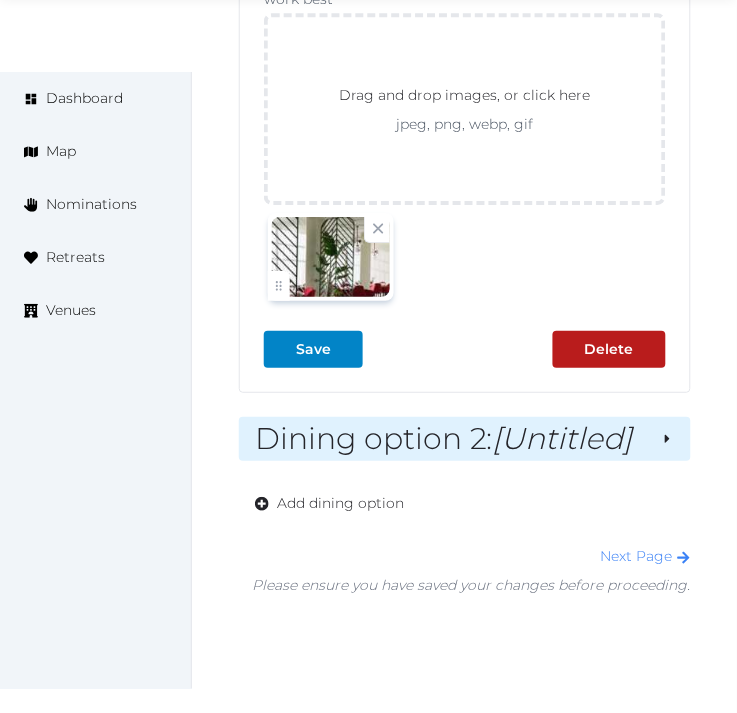 click on "[Untitled]" at bounding box center [563, 438] 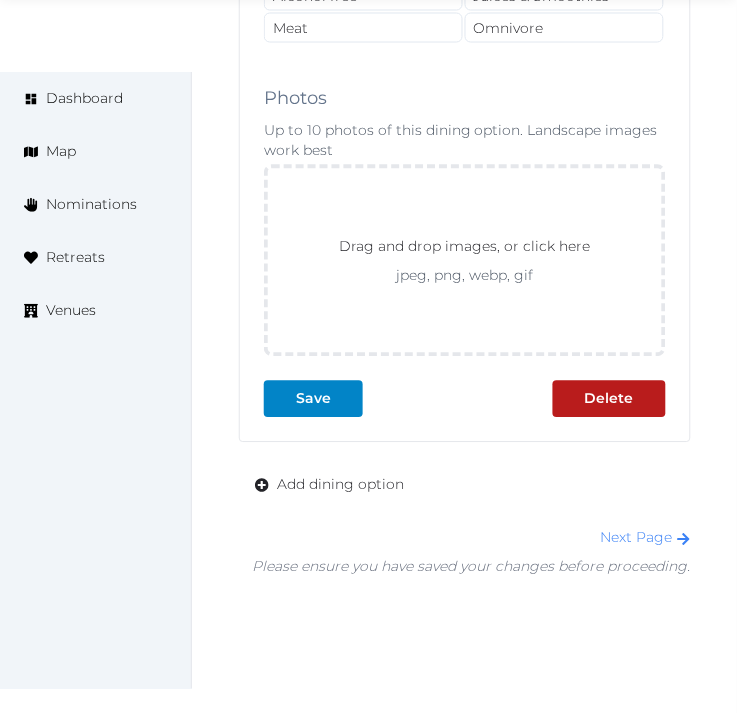 scroll, scrollTop: 5278, scrollLeft: 0, axis: vertical 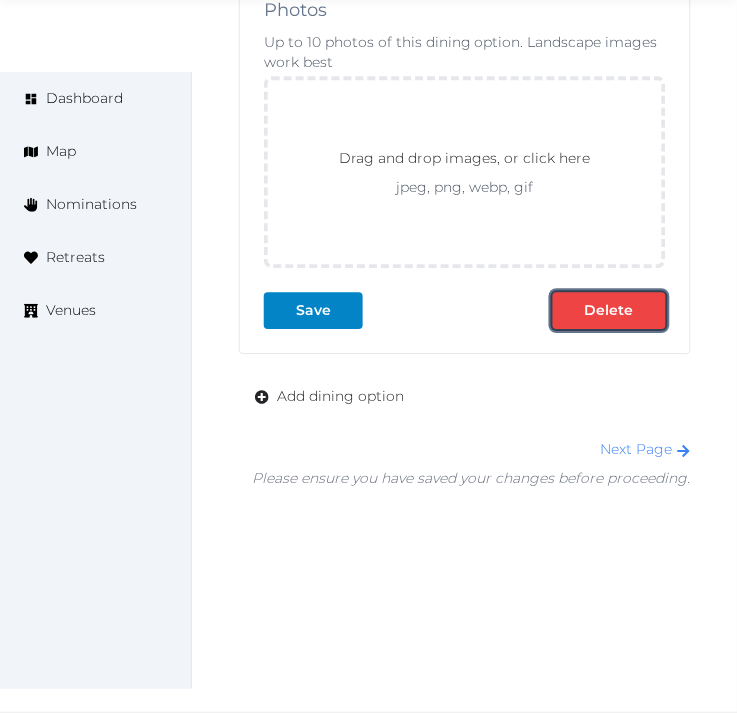 click on "Delete" at bounding box center (609, 310) 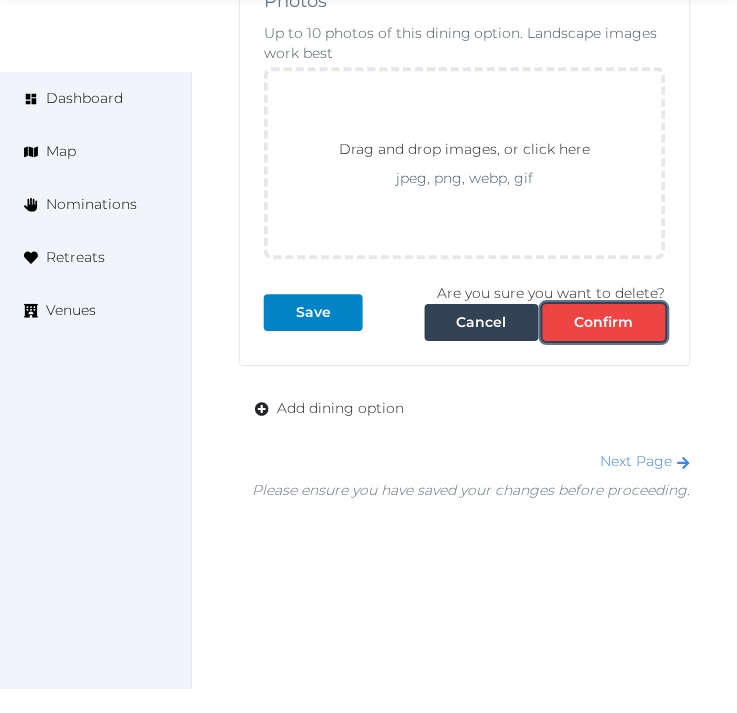 click on "Confirm" at bounding box center [604, 322] 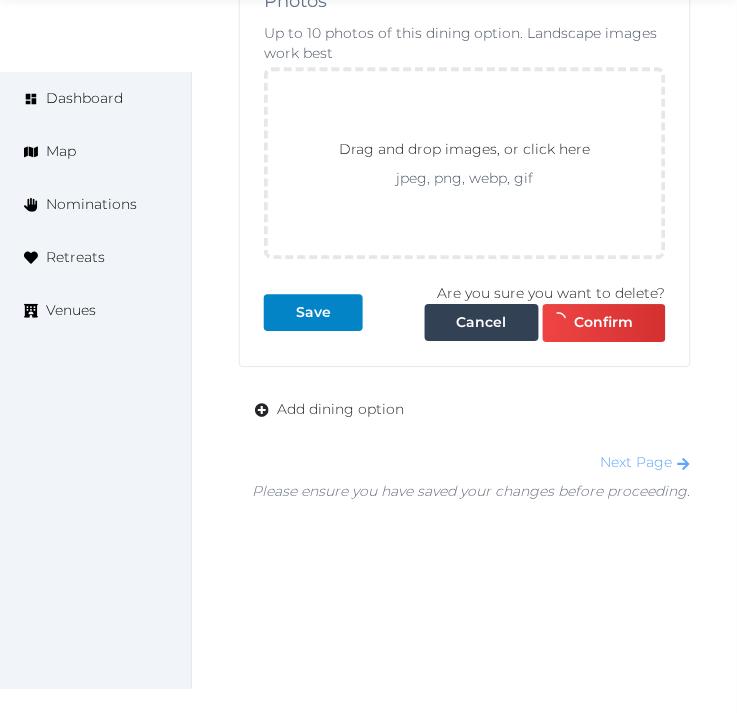 scroll, scrollTop: 3570, scrollLeft: 0, axis: vertical 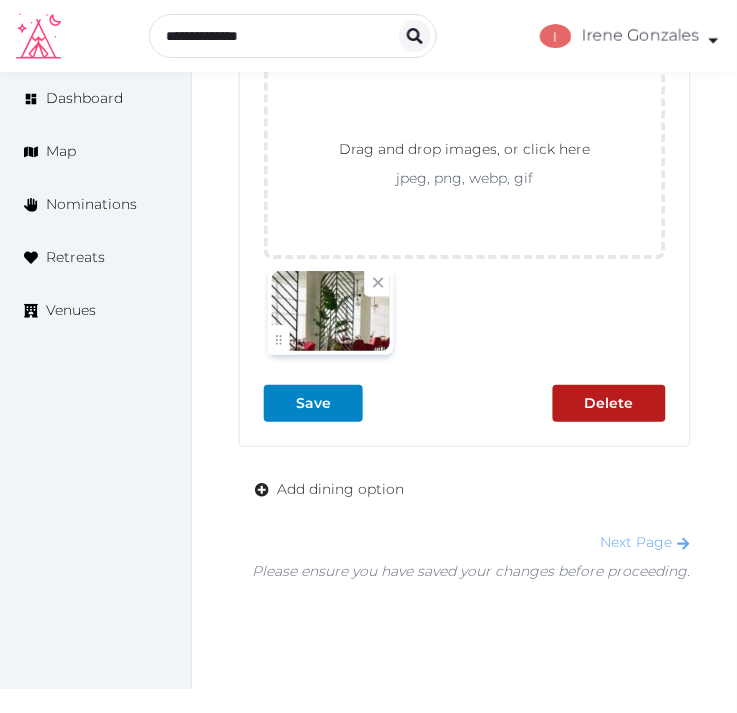 click on "Next Page" at bounding box center [646, 542] 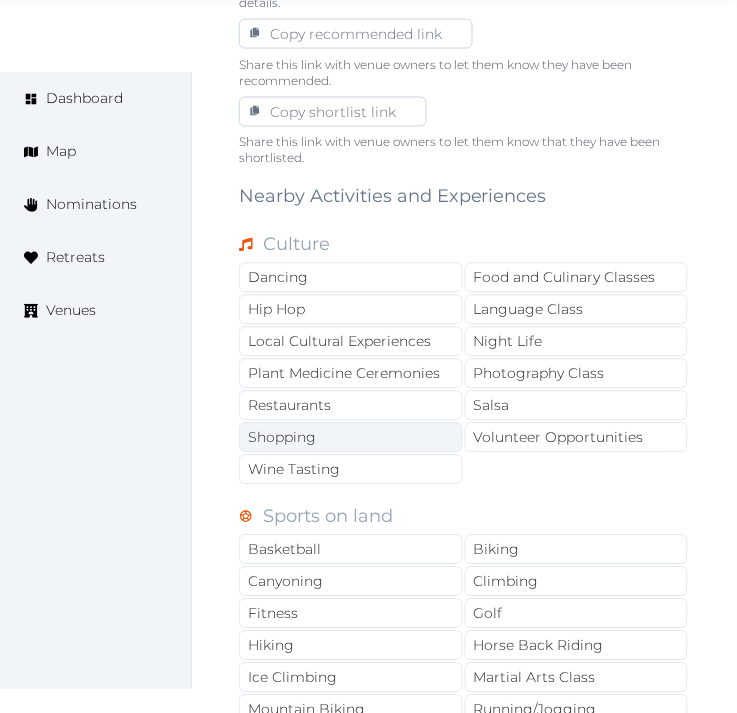 scroll, scrollTop: 1333, scrollLeft: 0, axis: vertical 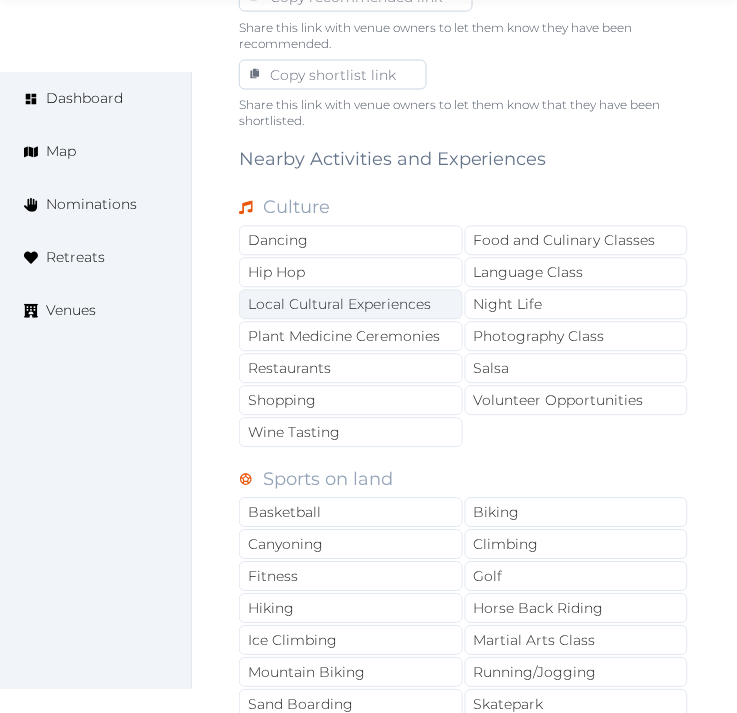click on "Local Cultural Experiences" at bounding box center [351, 305] 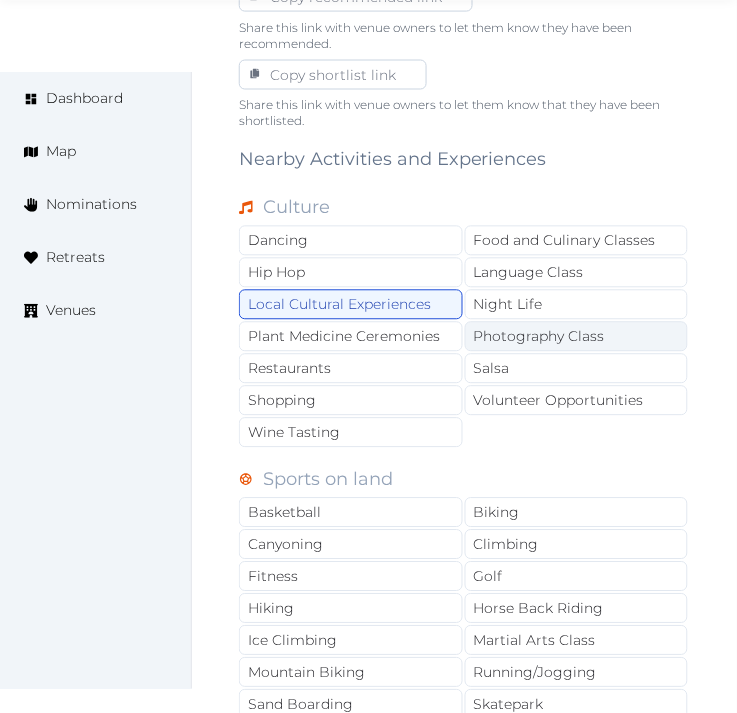 drag, startPoint x: 374, startPoint y: 357, endPoint x: 503, endPoint y: 325, distance: 132.90974 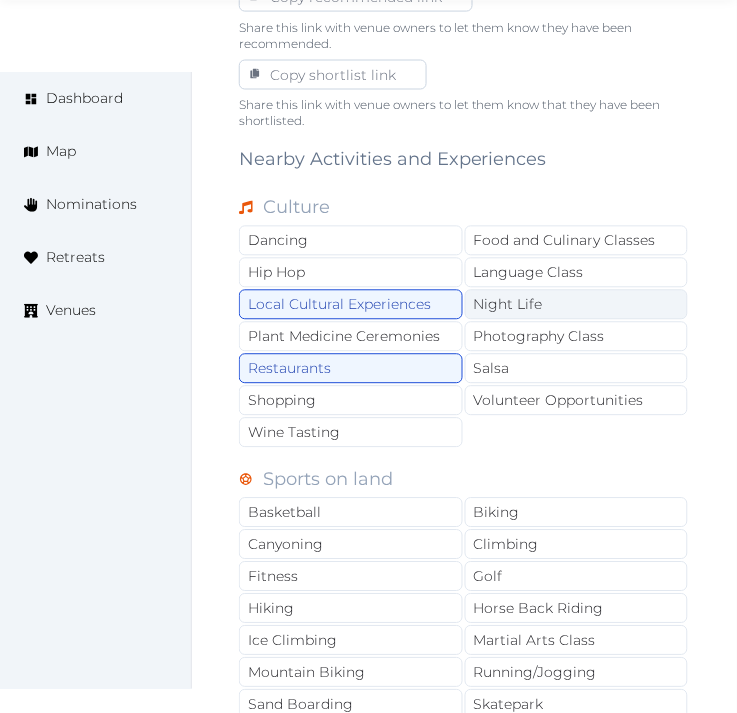 click on "Night Life" at bounding box center (577, 305) 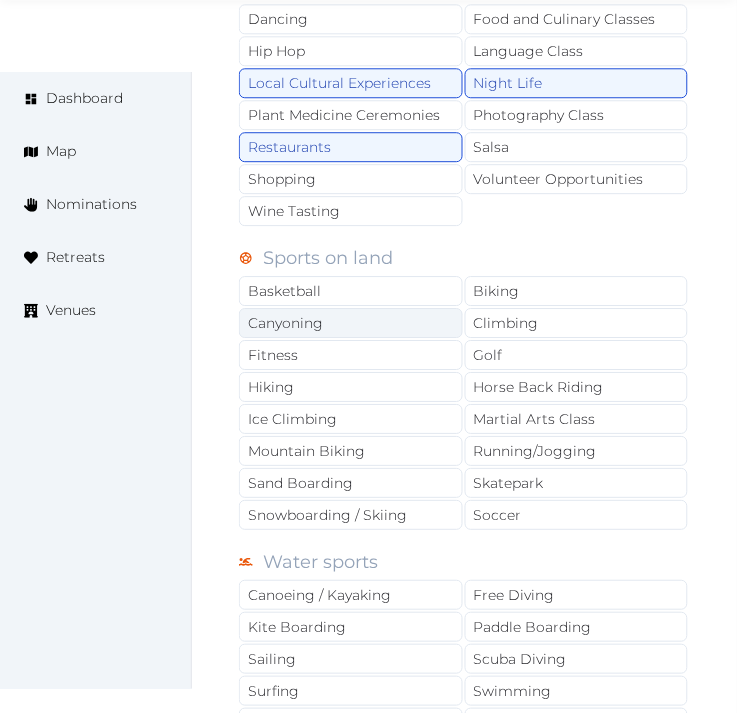 scroll, scrollTop: 1666, scrollLeft: 0, axis: vertical 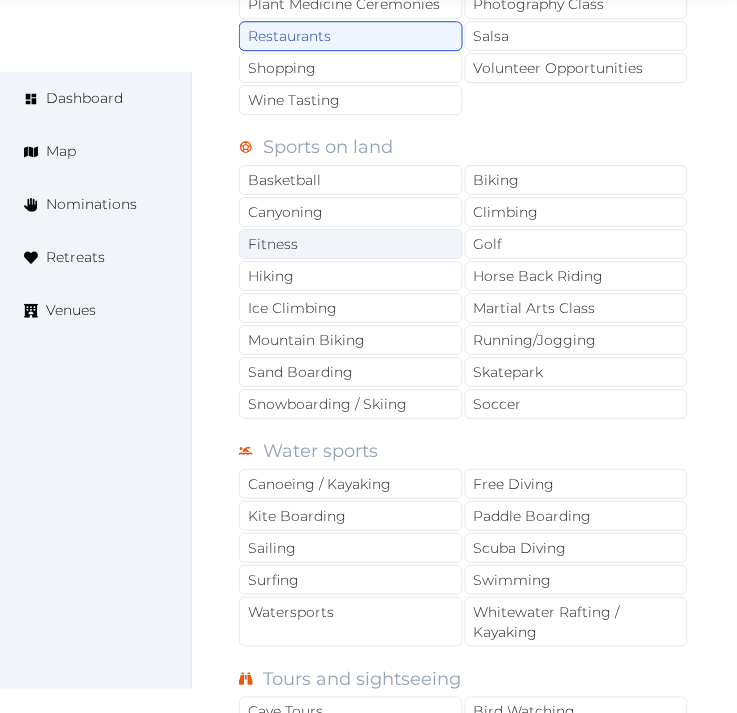 click on "Fitness" at bounding box center (351, 244) 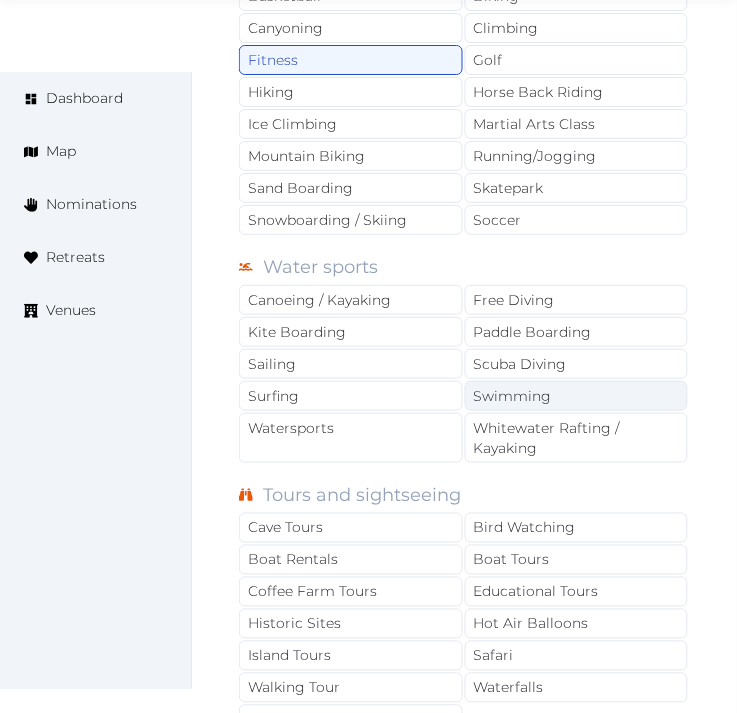 scroll, scrollTop: 1888, scrollLeft: 0, axis: vertical 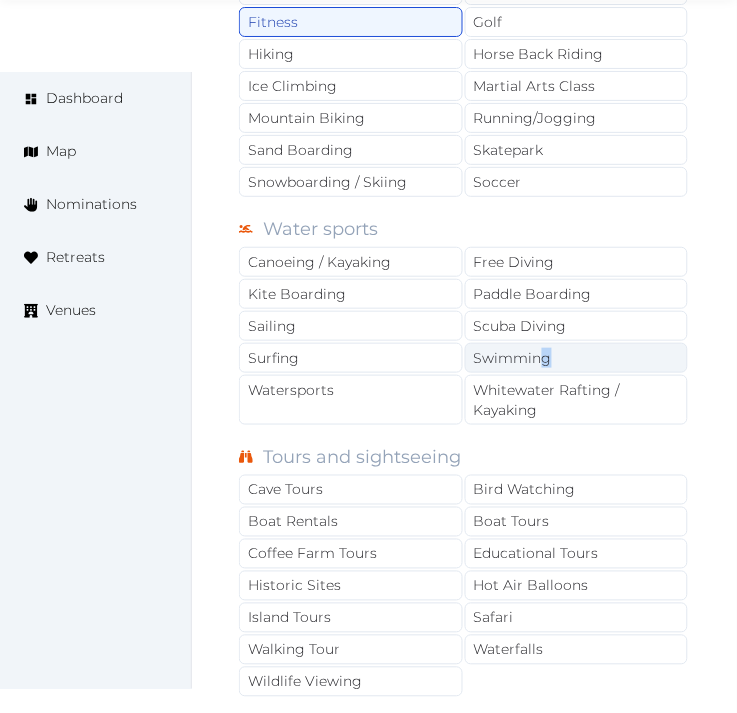 click on "Swimming" at bounding box center [577, 358] 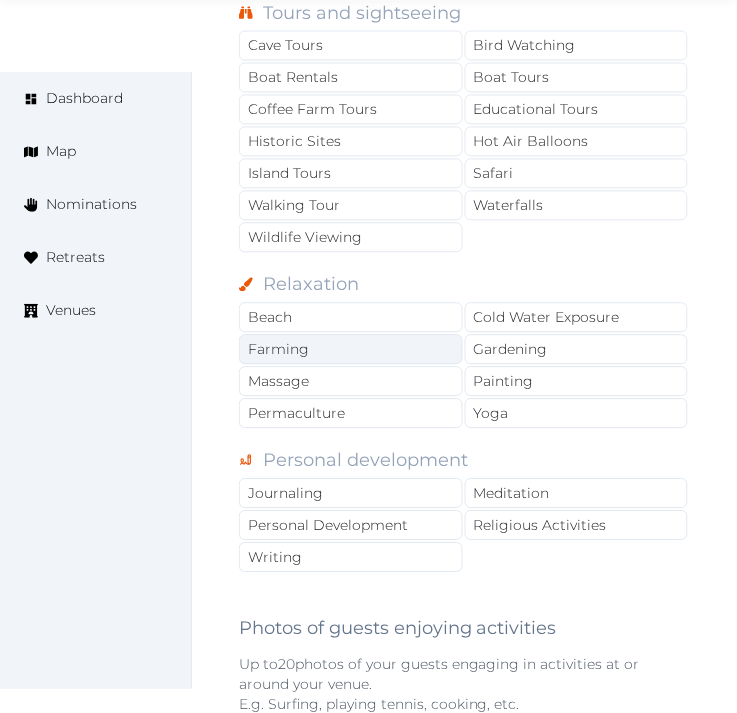 scroll, scrollTop: 2333, scrollLeft: 0, axis: vertical 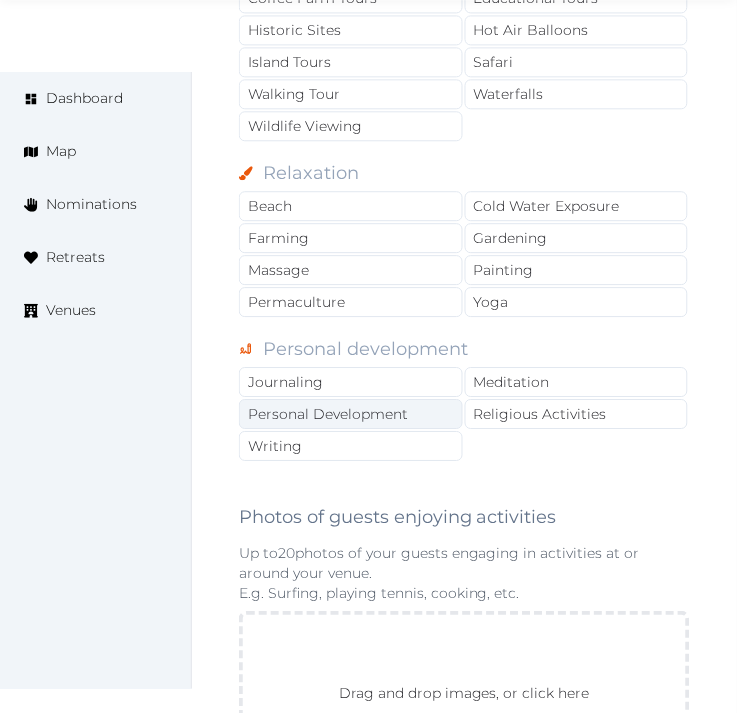 click on "Personal Development" at bounding box center [351, 414] 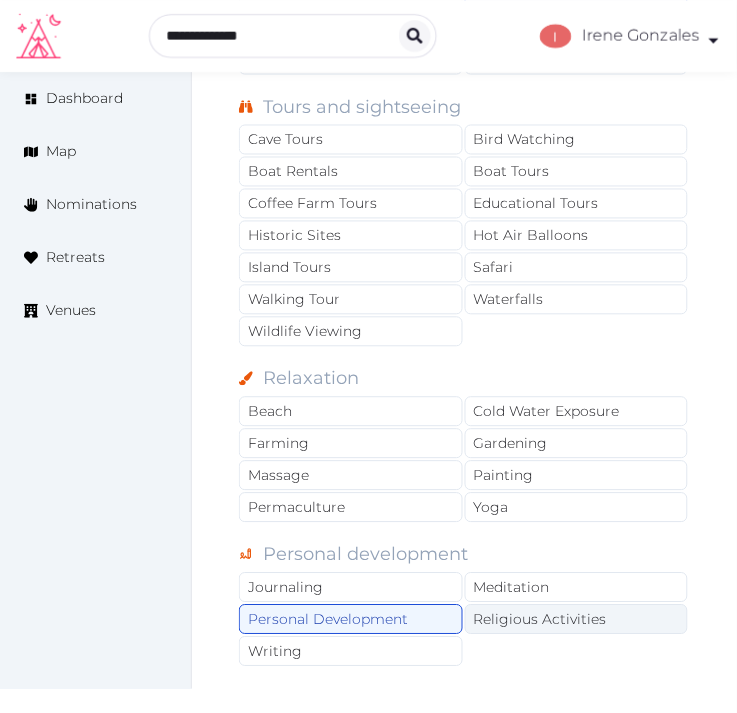 scroll, scrollTop: 2222, scrollLeft: 0, axis: vertical 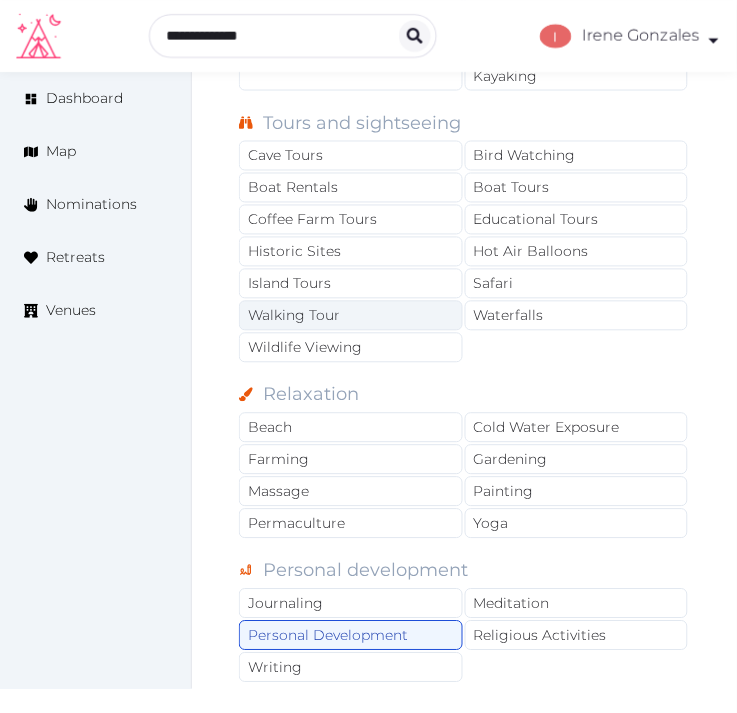 click on "Walking Tour" at bounding box center (351, 316) 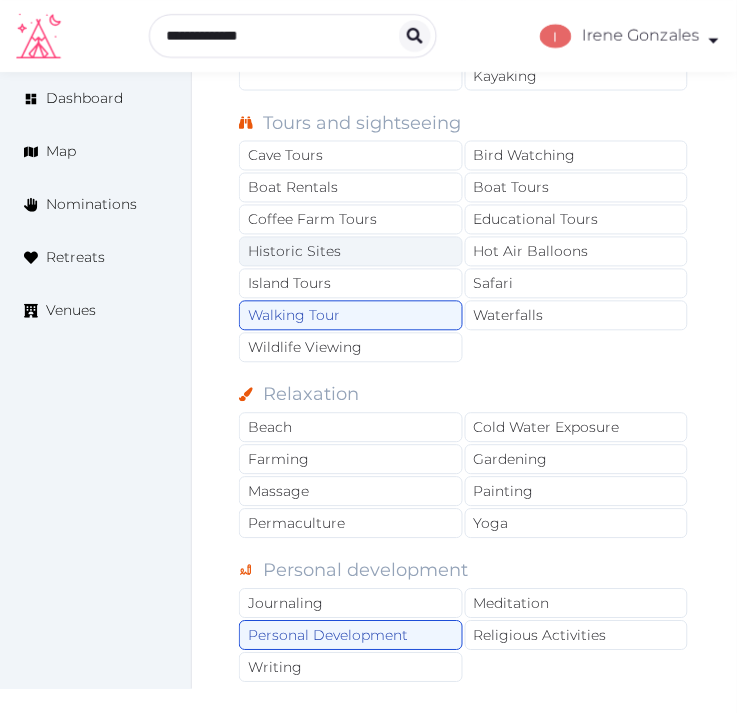 click on "Historic Sites" at bounding box center [351, 252] 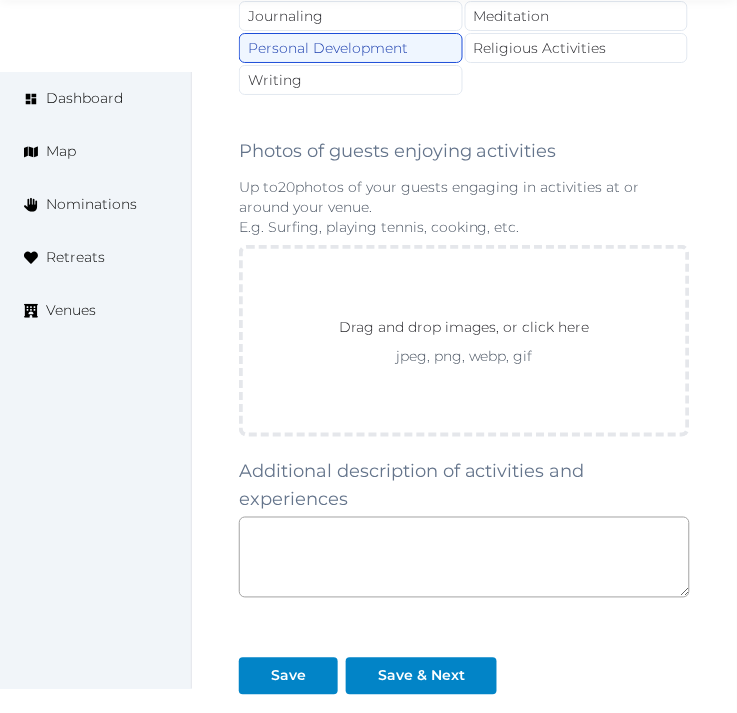 scroll, scrollTop: 3000, scrollLeft: 0, axis: vertical 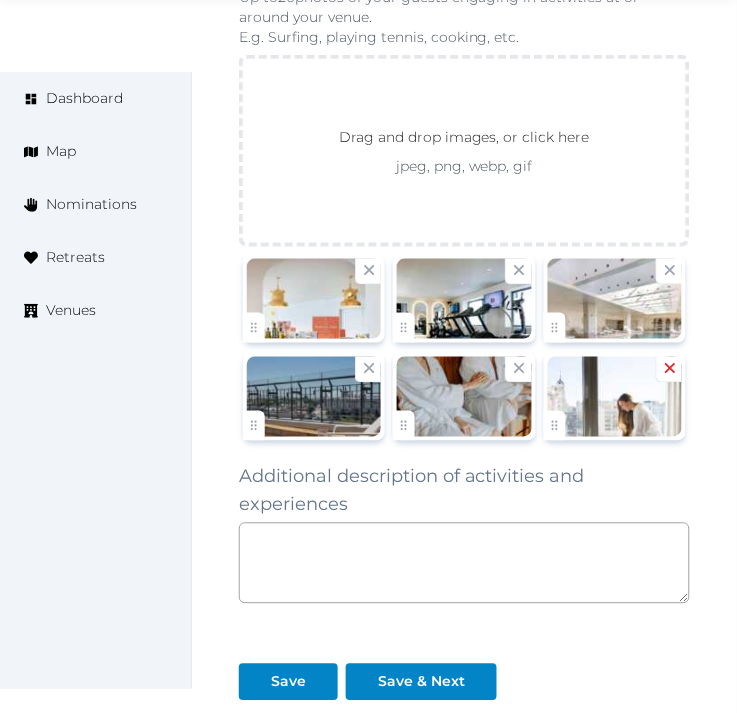click 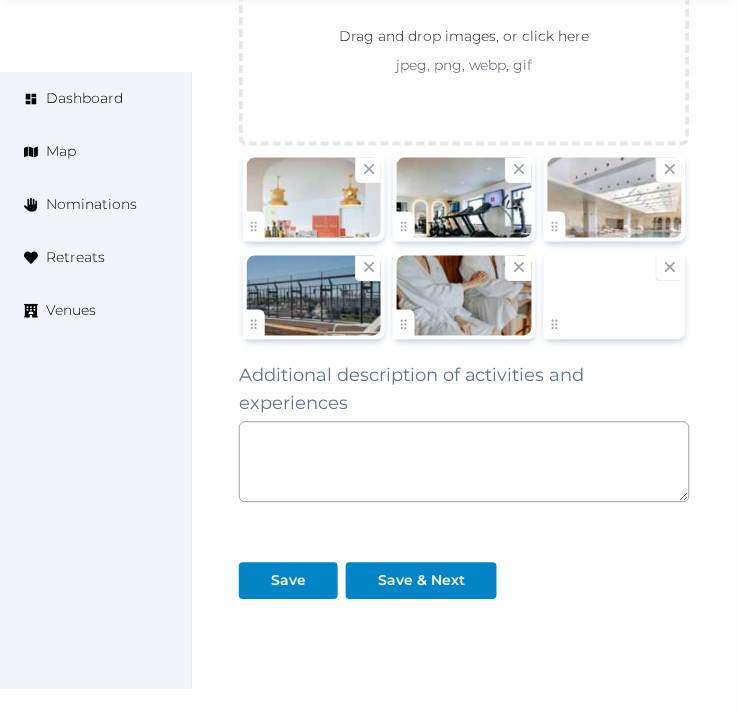 scroll, scrollTop: 3200, scrollLeft: 0, axis: vertical 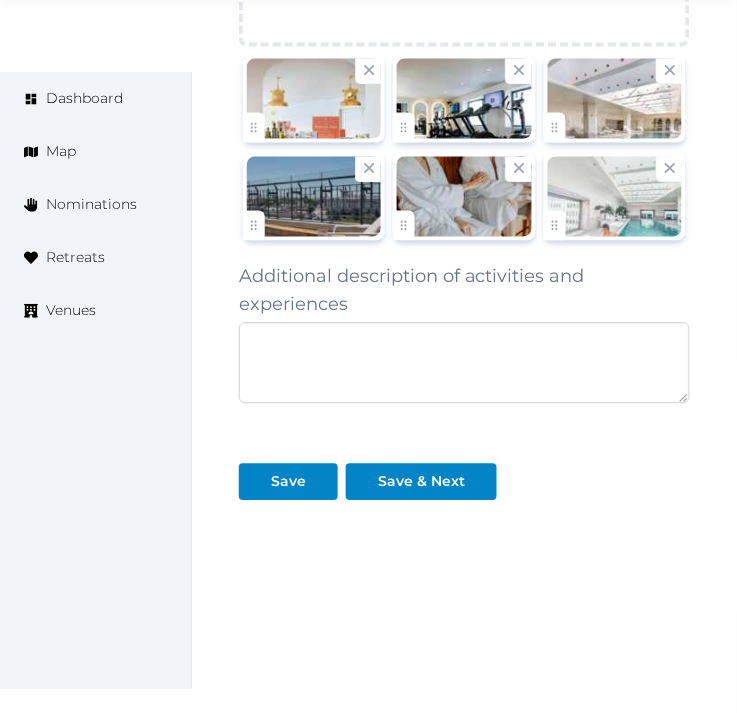 click at bounding box center (464, 363) 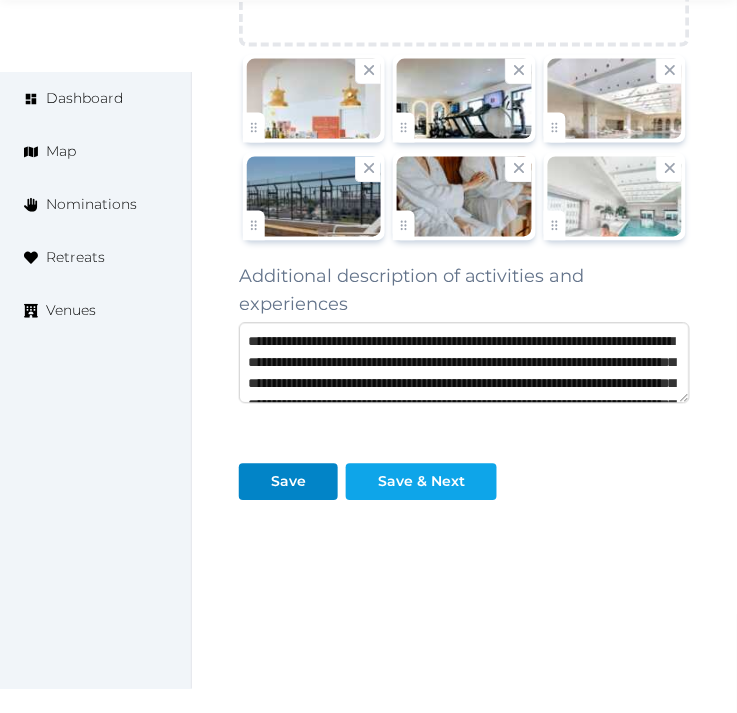 scroll, scrollTop: 115, scrollLeft: 0, axis: vertical 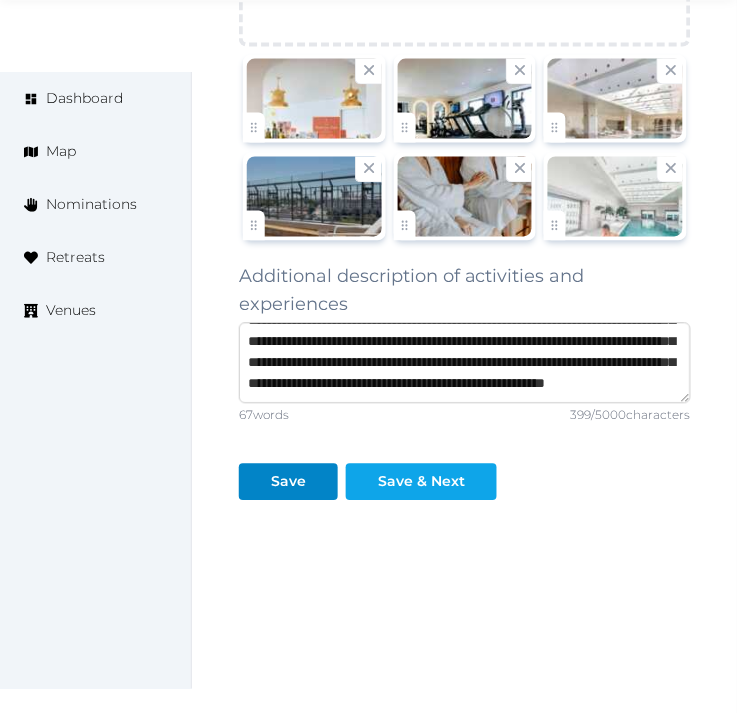 type on "**********" 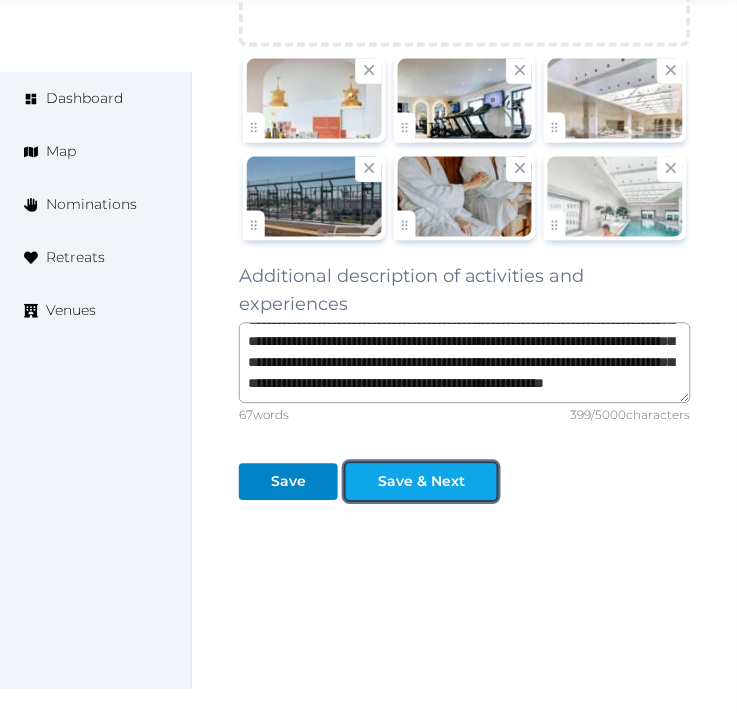 click on "Save & Next" at bounding box center (421, 482) 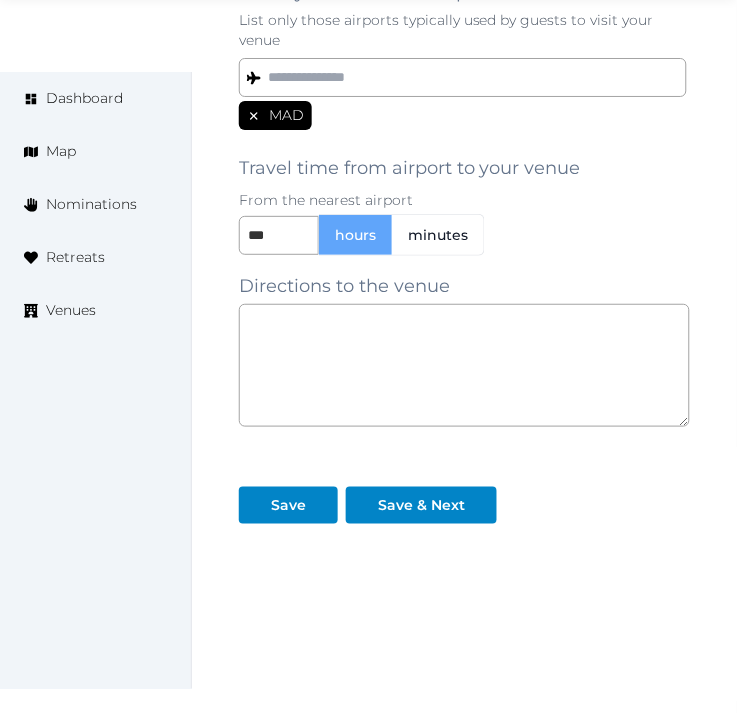 scroll, scrollTop: 1877, scrollLeft: 0, axis: vertical 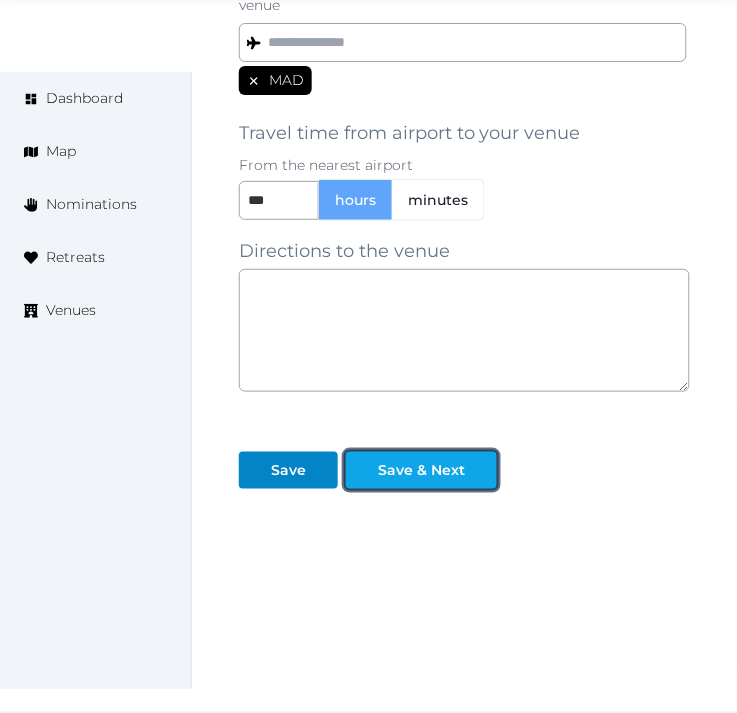 click on "Save & Next" at bounding box center (421, 470) 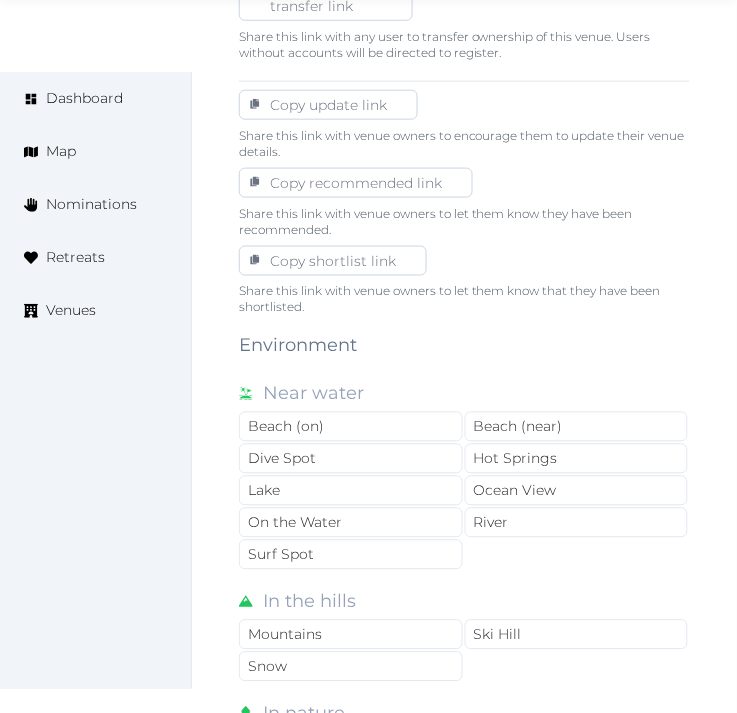 scroll, scrollTop: 1333, scrollLeft: 0, axis: vertical 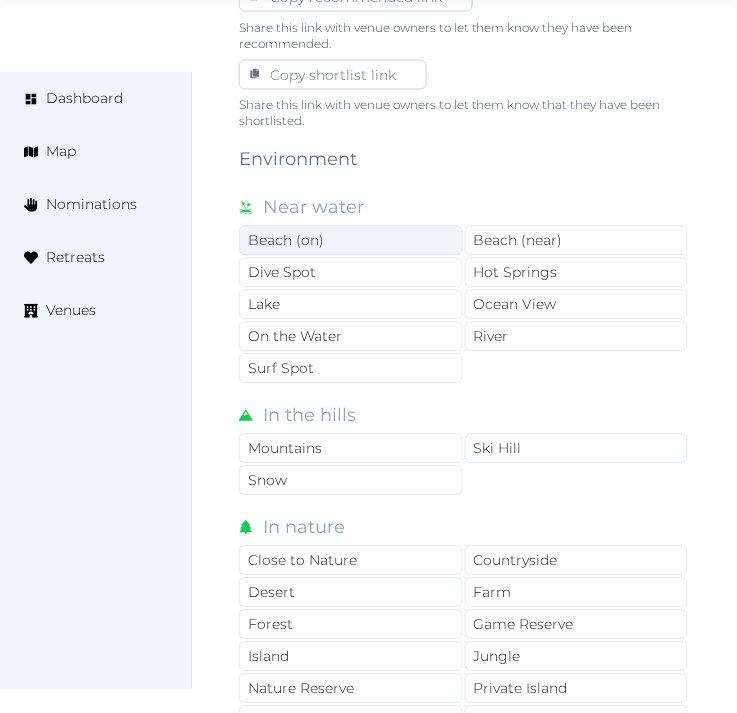 click on "Beach (on)" at bounding box center [351, 241] 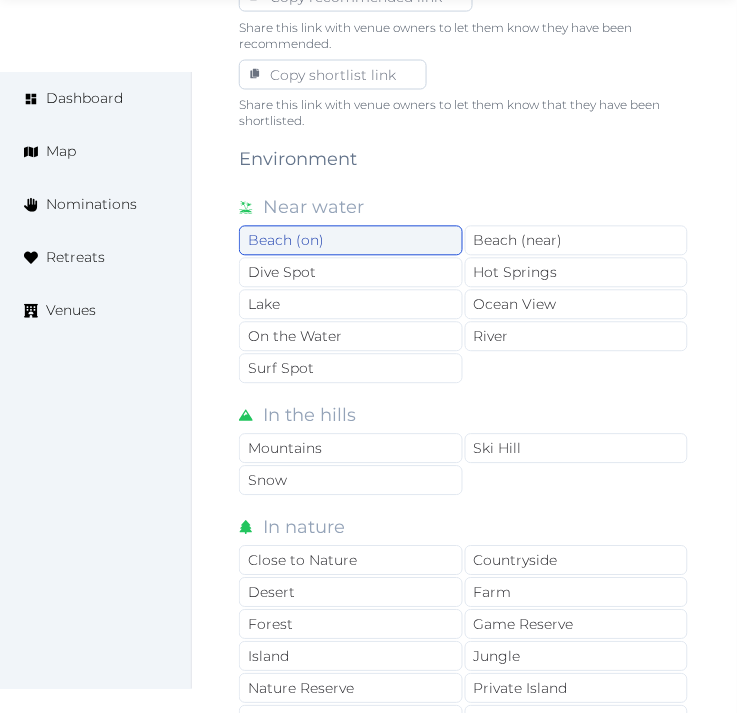 click on "Beach (on)" at bounding box center (351, 241) 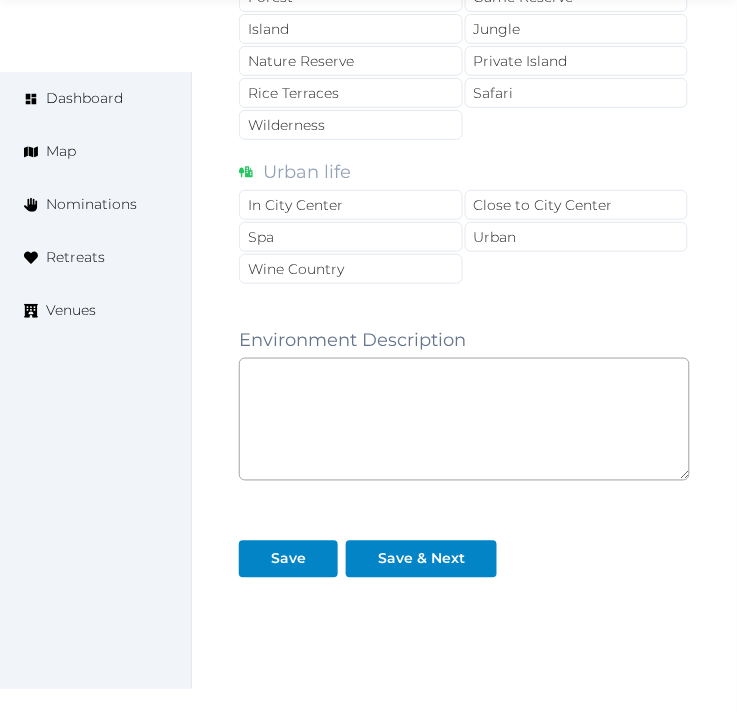 scroll, scrollTop: 2000, scrollLeft: 0, axis: vertical 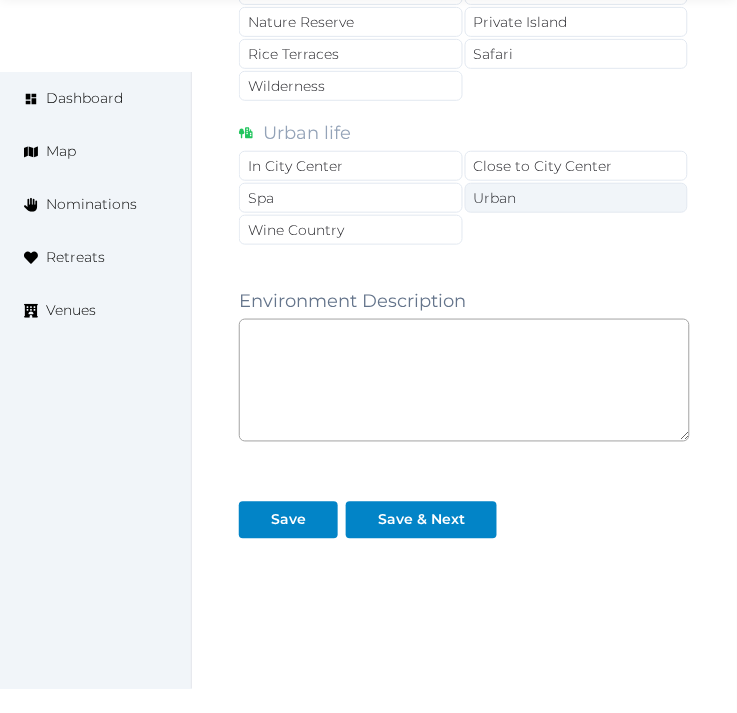click on "Urban" at bounding box center [577, 198] 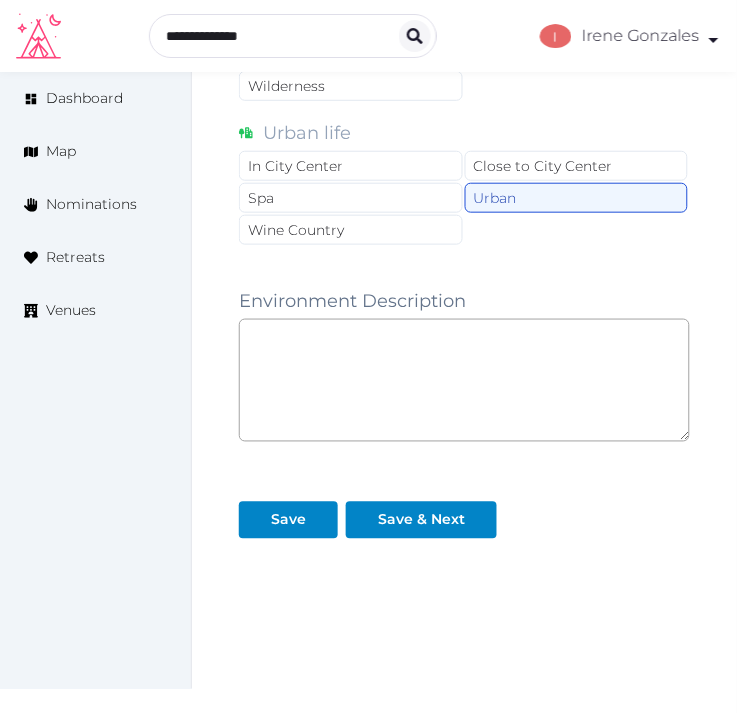 scroll, scrollTop: 1888, scrollLeft: 0, axis: vertical 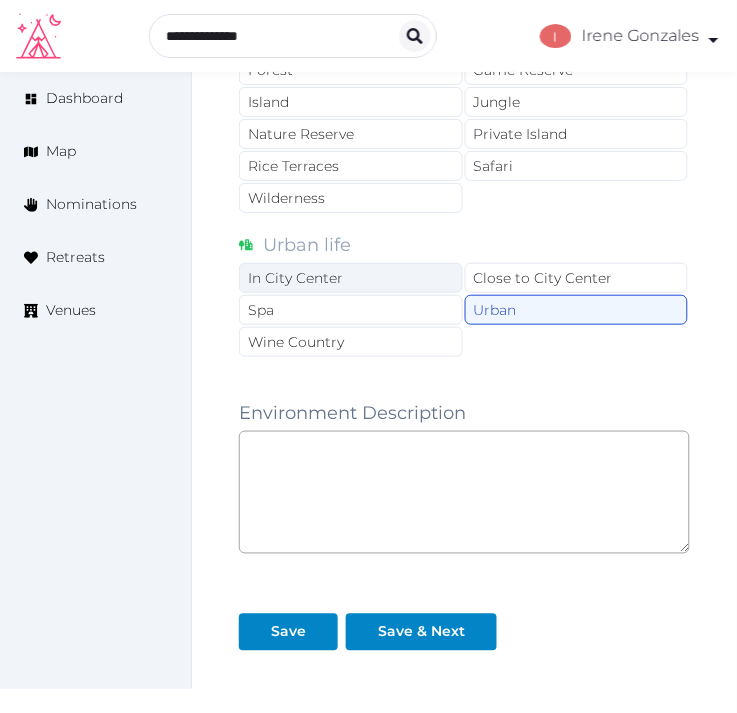 click on "In City Center" at bounding box center [351, 278] 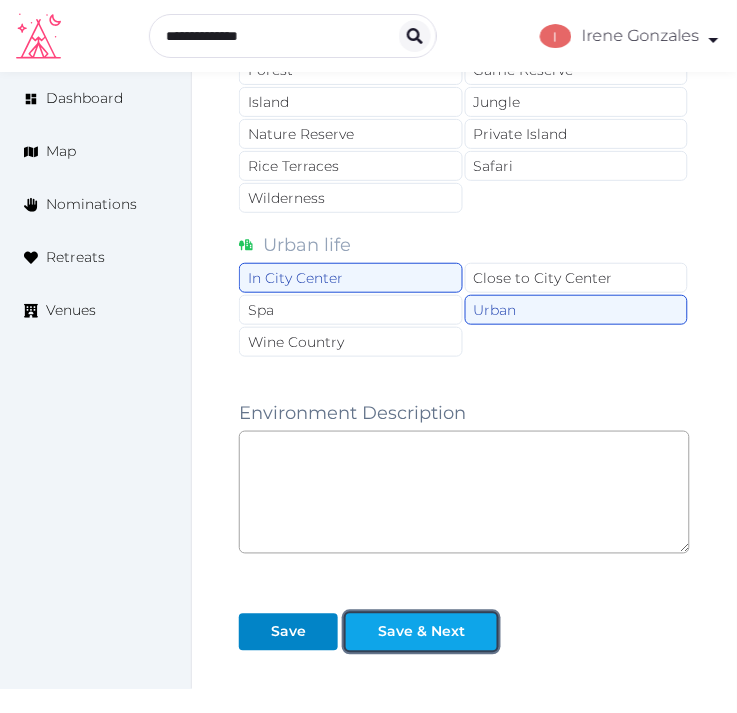 click on "Save & Next" at bounding box center (421, 632) 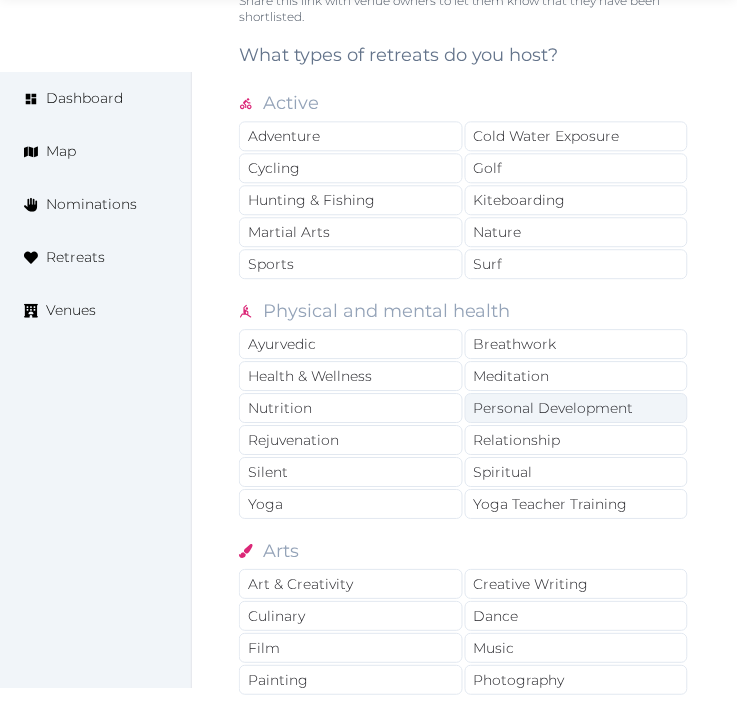 scroll, scrollTop: 1444, scrollLeft: 0, axis: vertical 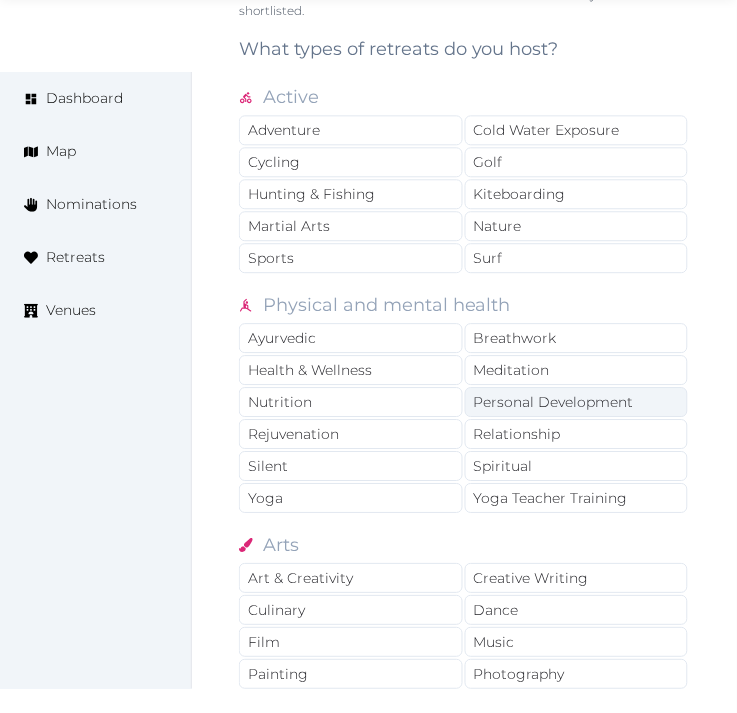 click on "Personal Development" at bounding box center (577, 402) 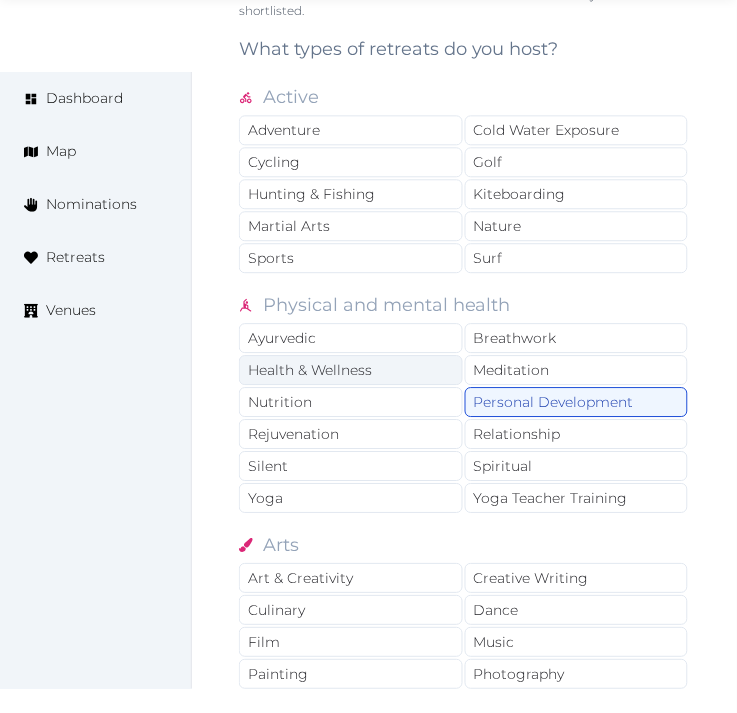 drag, startPoint x: 422, startPoint y: 365, endPoint x: 431, endPoint y: 380, distance: 17.492855 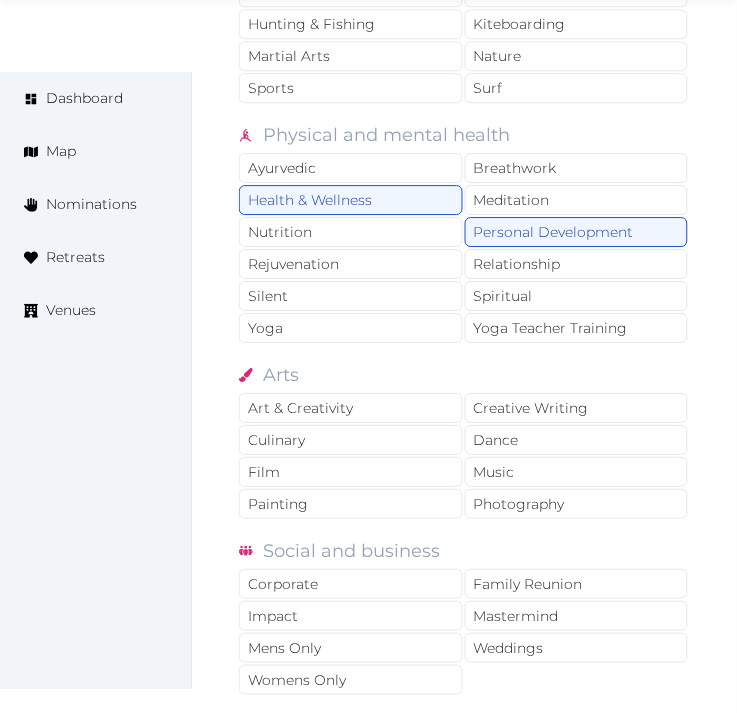 scroll, scrollTop: 1666, scrollLeft: 0, axis: vertical 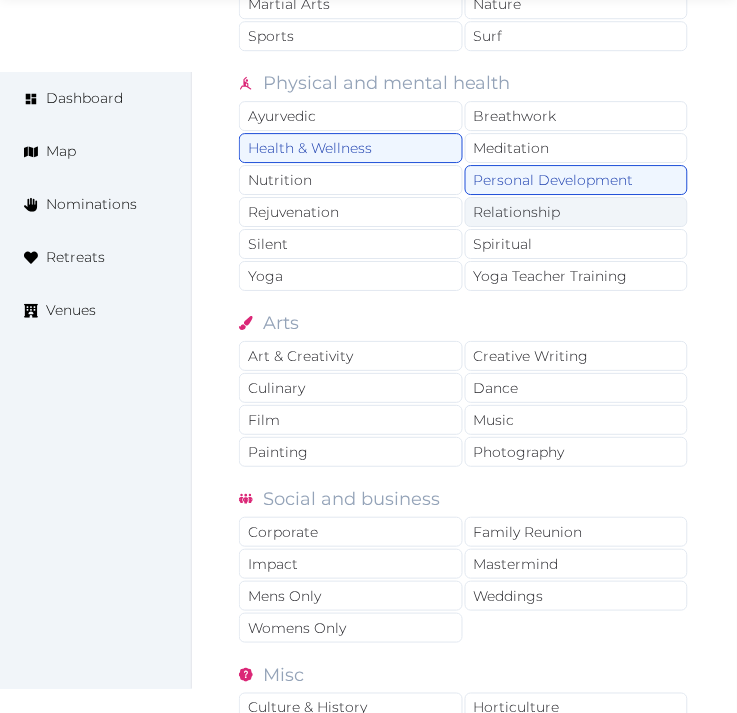 click on "Relationship" at bounding box center (577, 212) 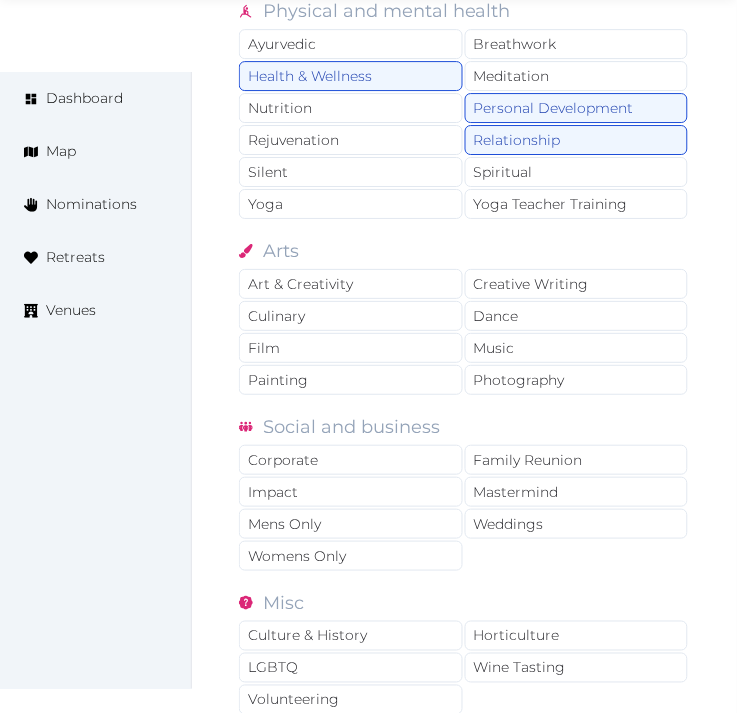 scroll, scrollTop: 1777, scrollLeft: 0, axis: vertical 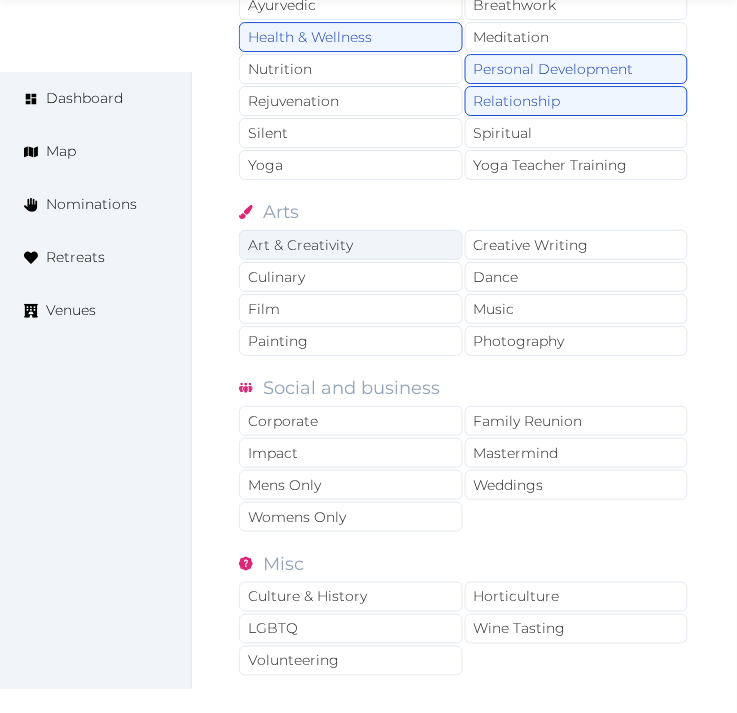 click on "Art & Creativity" at bounding box center [351, 245] 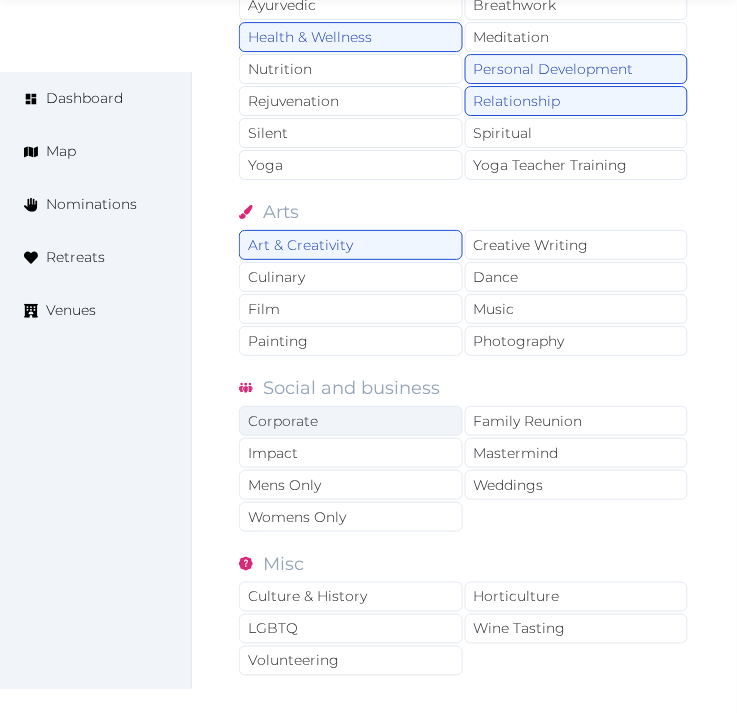 click on "Corporate" at bounding box center (351, 421) 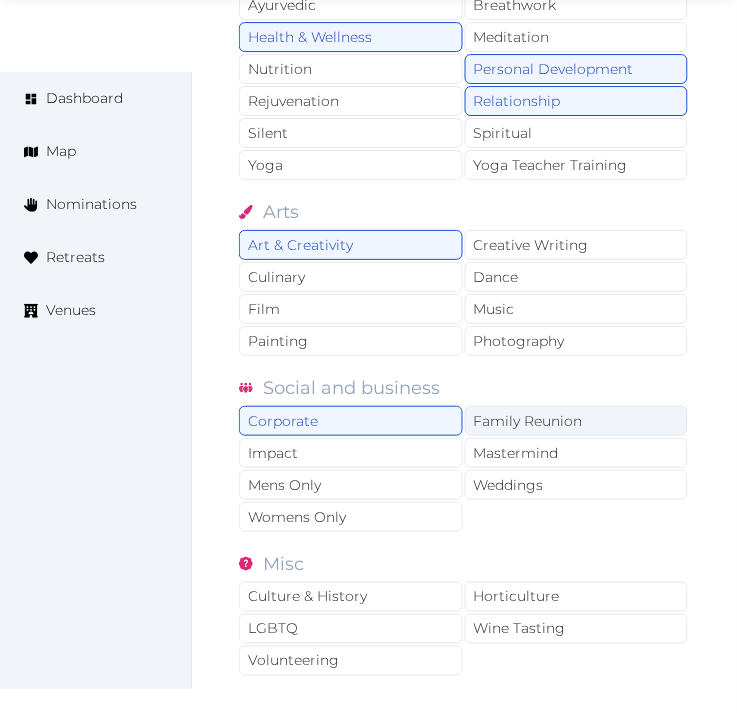 click on "Family Reunion" at bounding box center [577, 421] 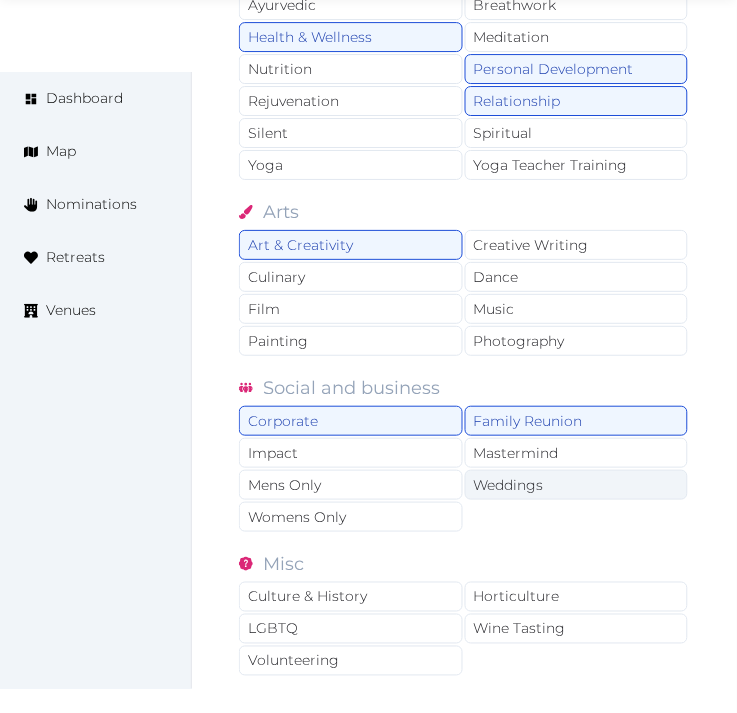 click on "Weddings" at bounding box center (577, 485) 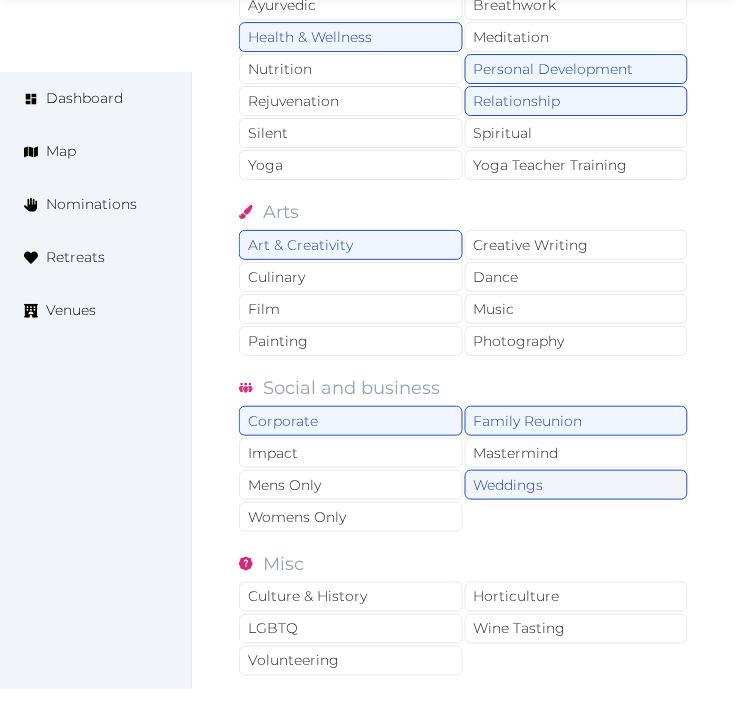 click on "Weddings" at bounding box center (577, 485) 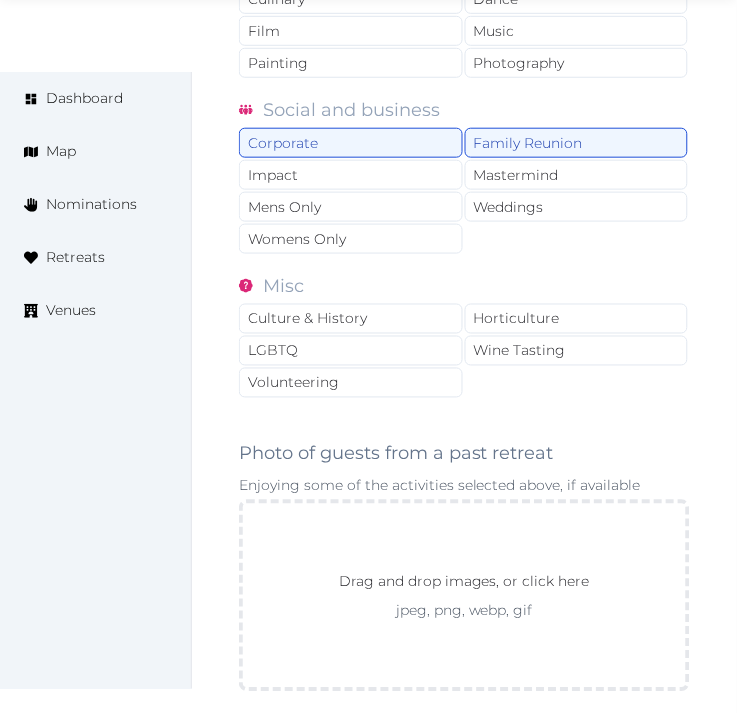 scroll, scrollTop: 2111, scrollLeft: 0, axis: vertical 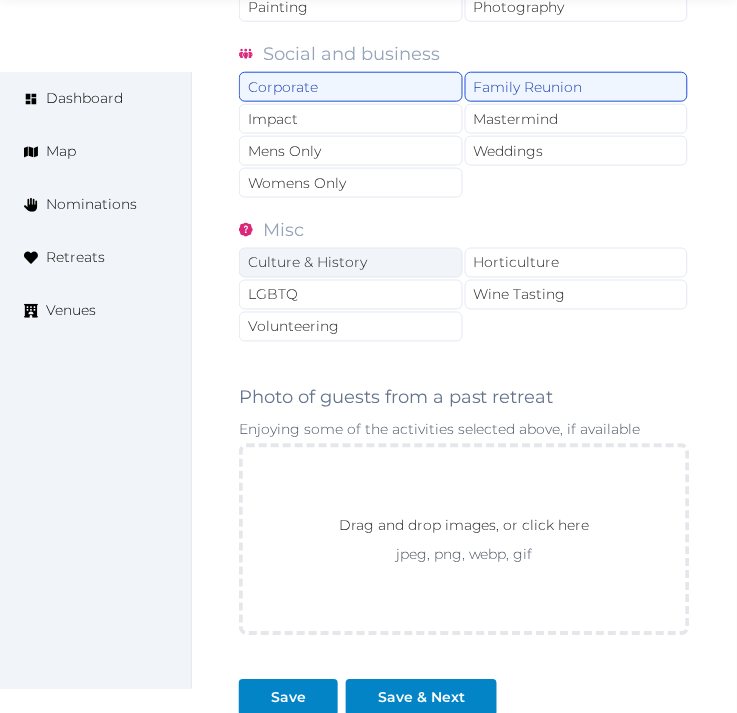 click on "Culture & History" at bounding box center (351, 263) 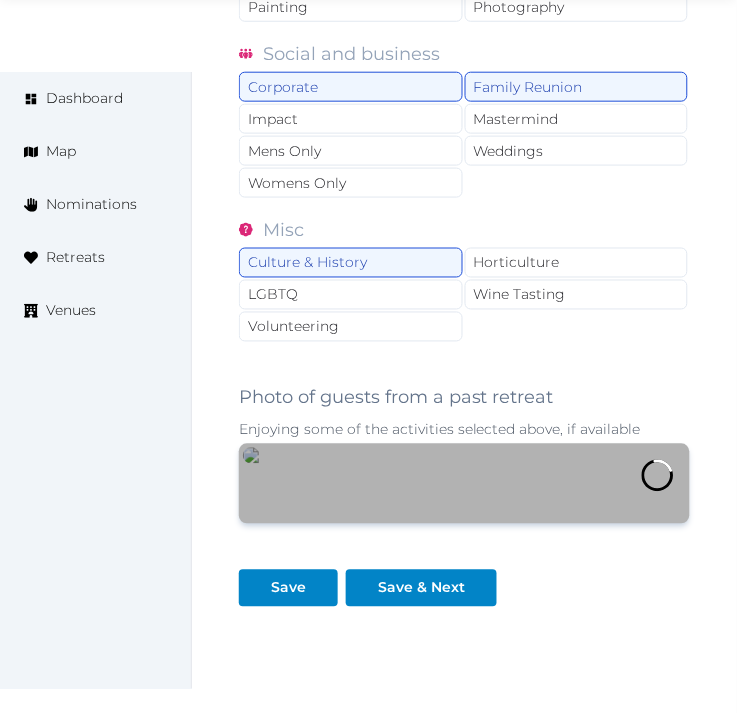 click at bounding box center (464, 484) 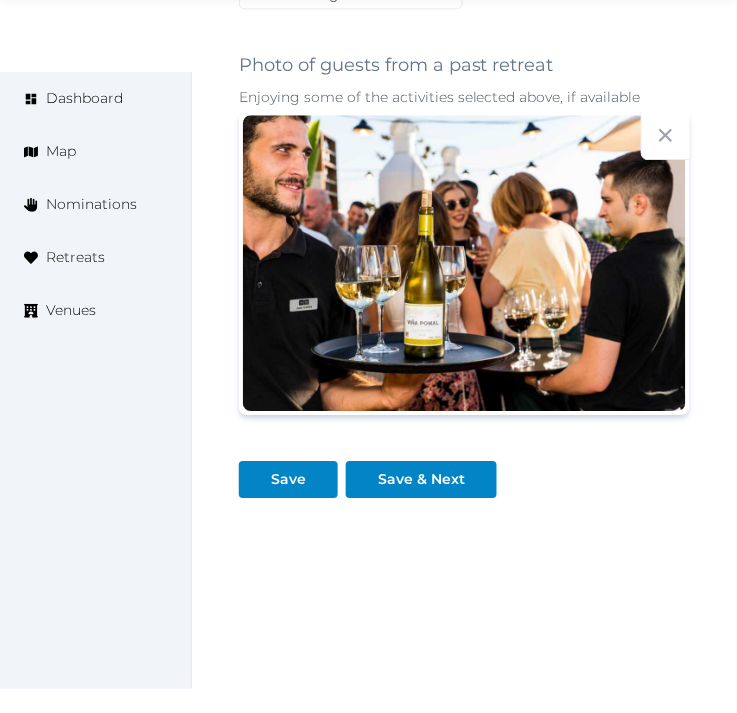 scroll, scrollTop: 2458, scrollLeft: 0, axis: vertical 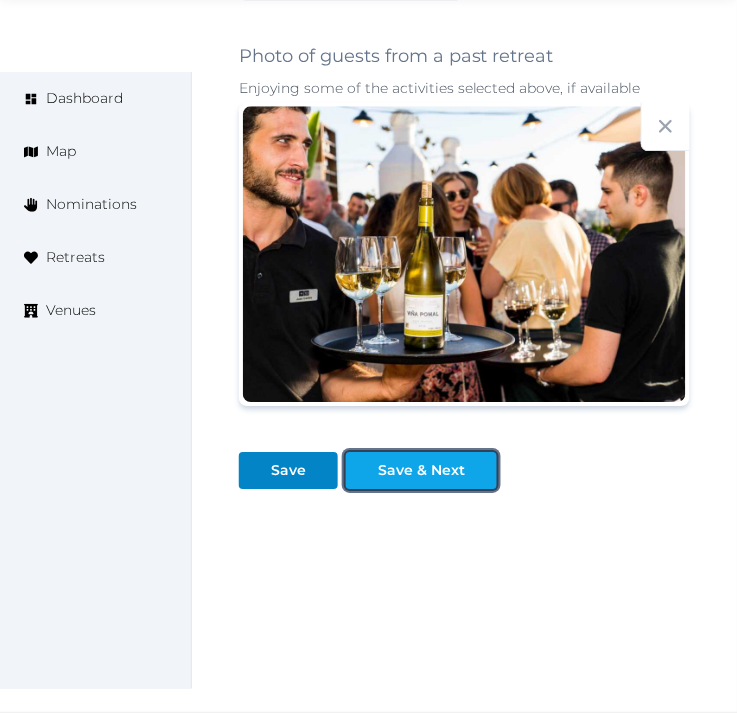 click at bounding box center (481, 470) 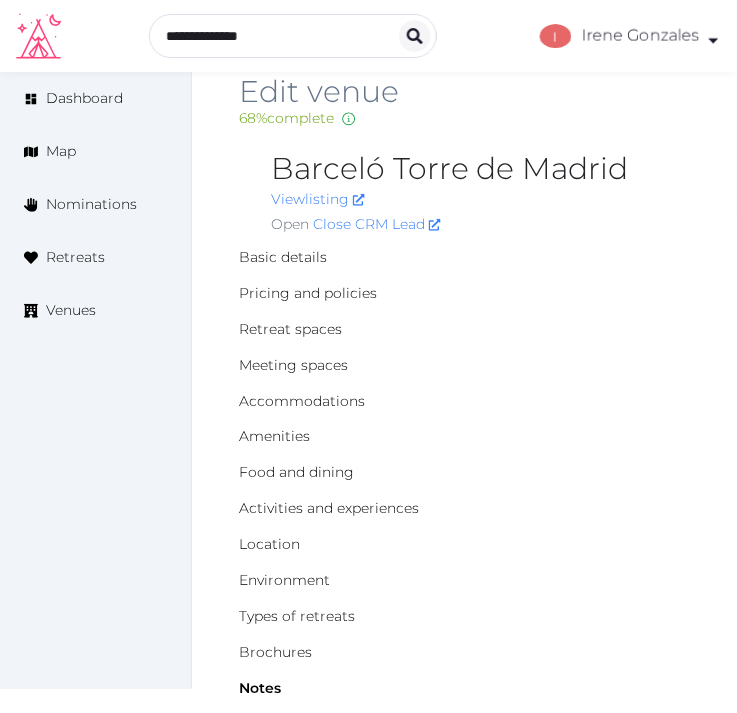 scroll, scrollTop: 0, scrollLeft: 0, axis: both 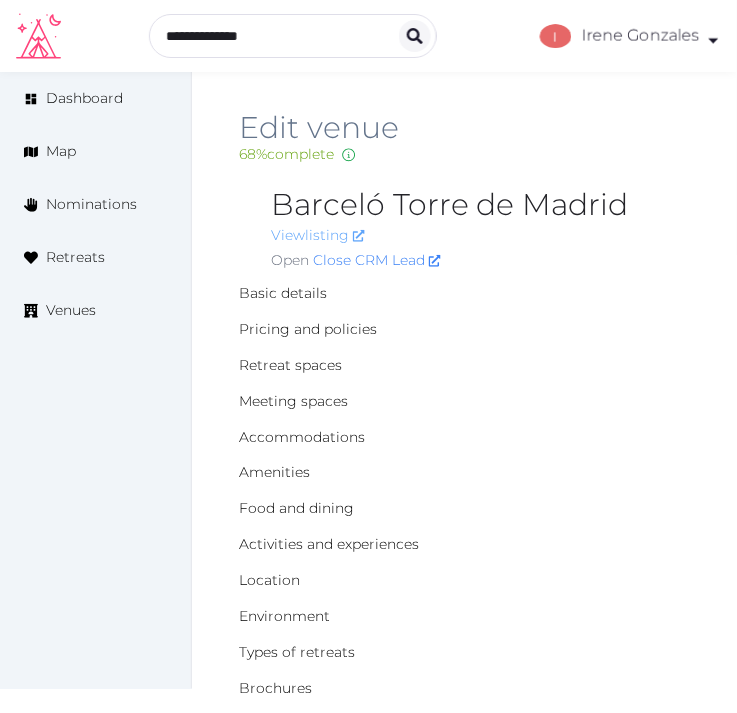 click on "View  listing" at bounding box center (318, 235) 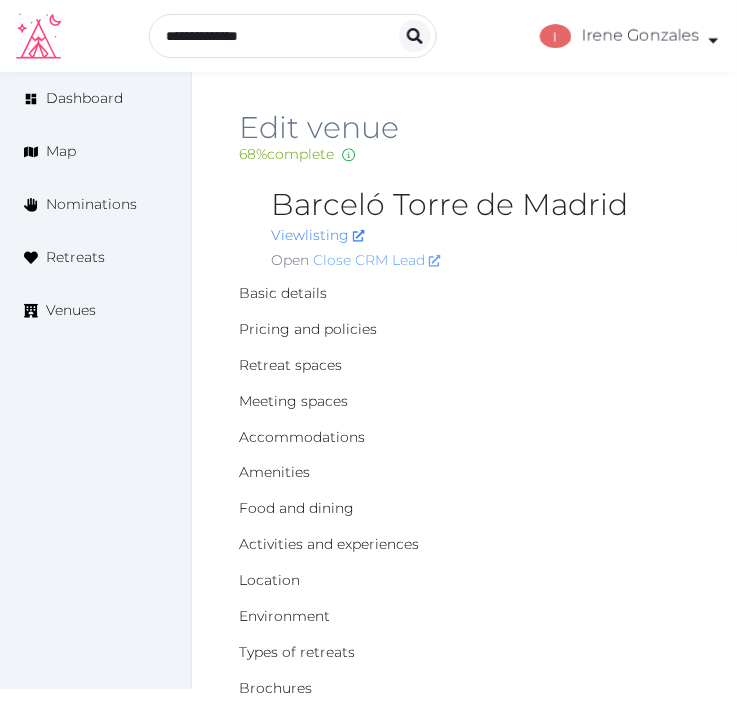 click on "Close CRM Lead" at bounding box center [377, 260] 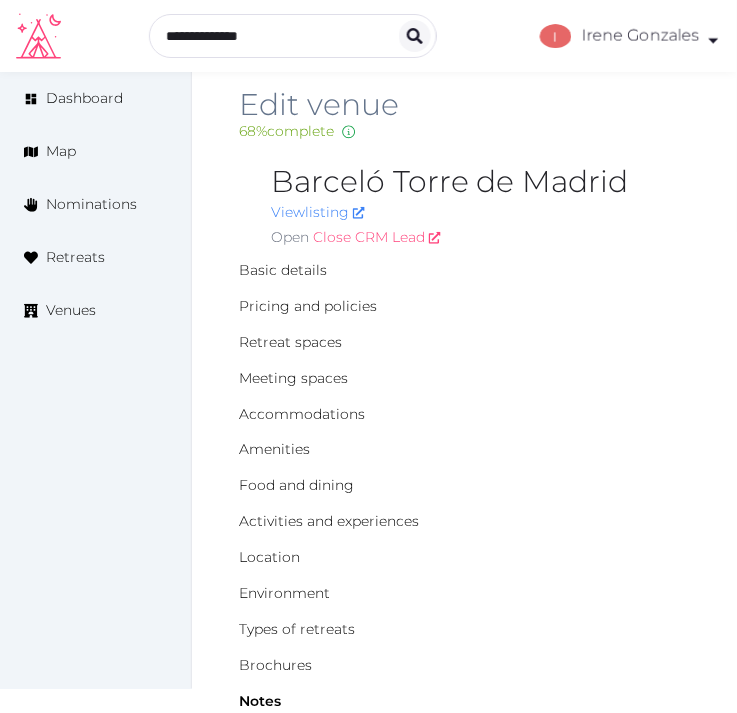 scroll, scrollTop: 0, scrollLeft: 0, axis: both 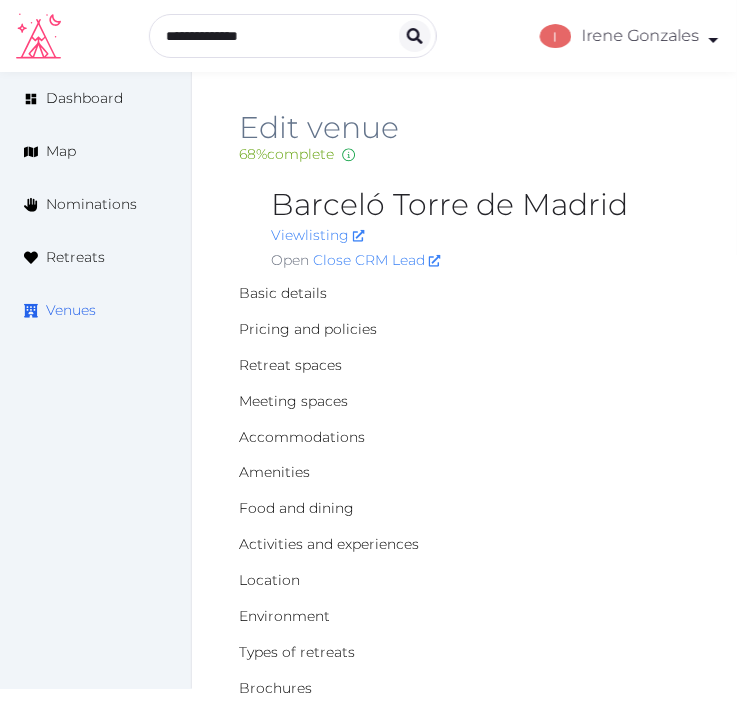 click on "Venues" at bounding box center (71, 310) 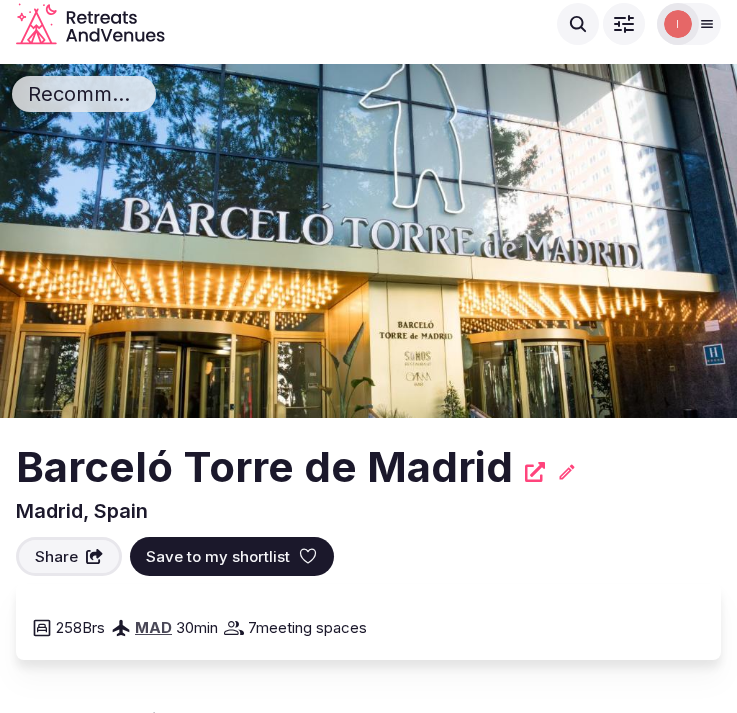 scroll, scrollTop: 0, scrollLeft: 0, axis: both 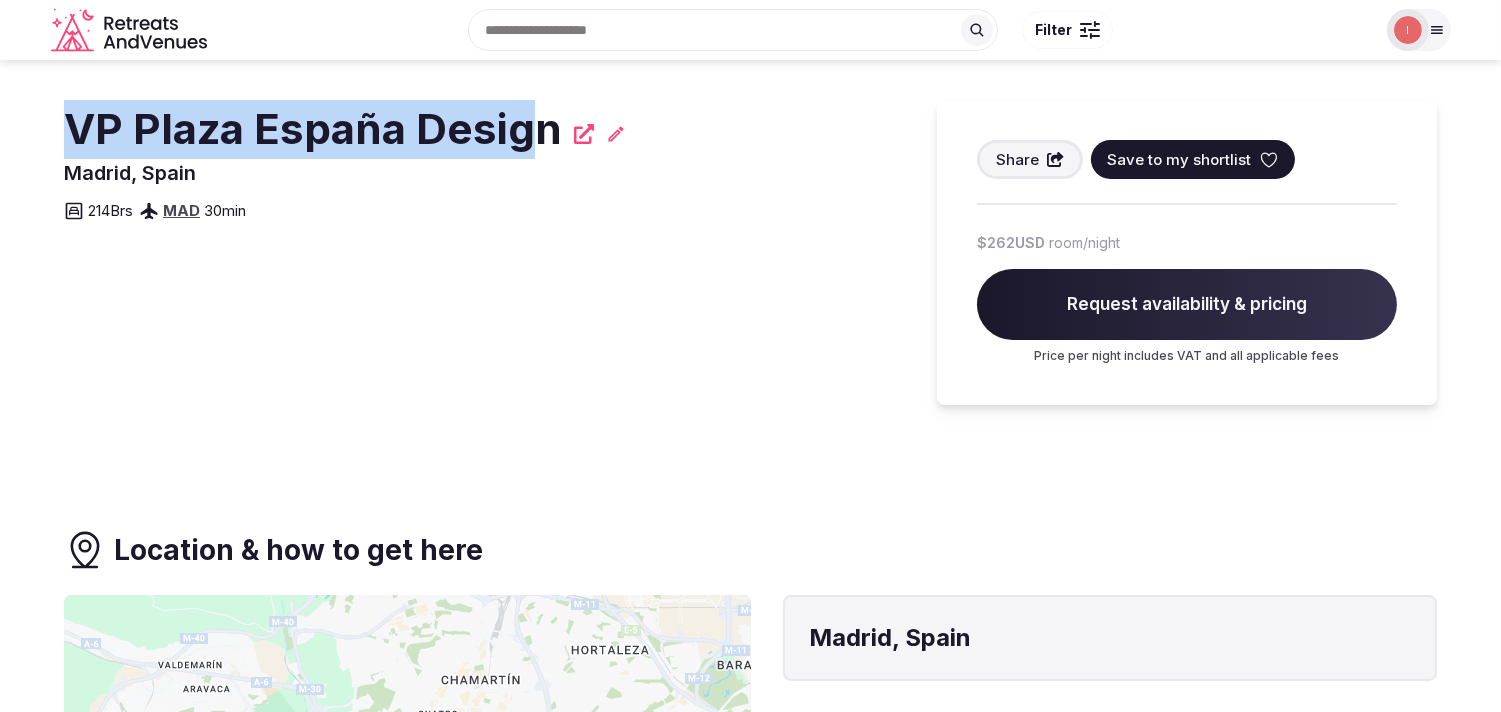 drag, startPoint x: 67, startPoint y: 118, endPoint x: 535, endPoint y: 142, distance: 468.615 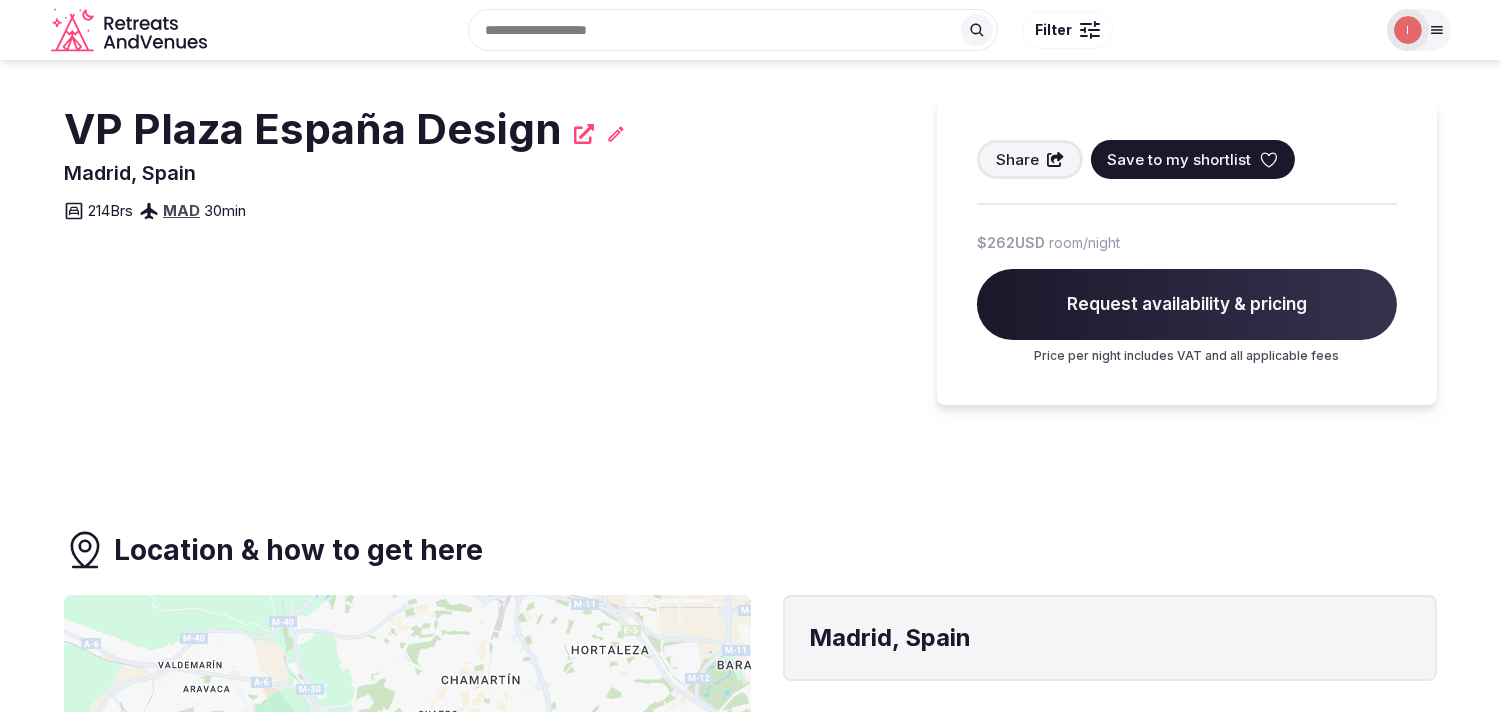 click on "VP Plaza España Design" at bounding box center (313, 129) 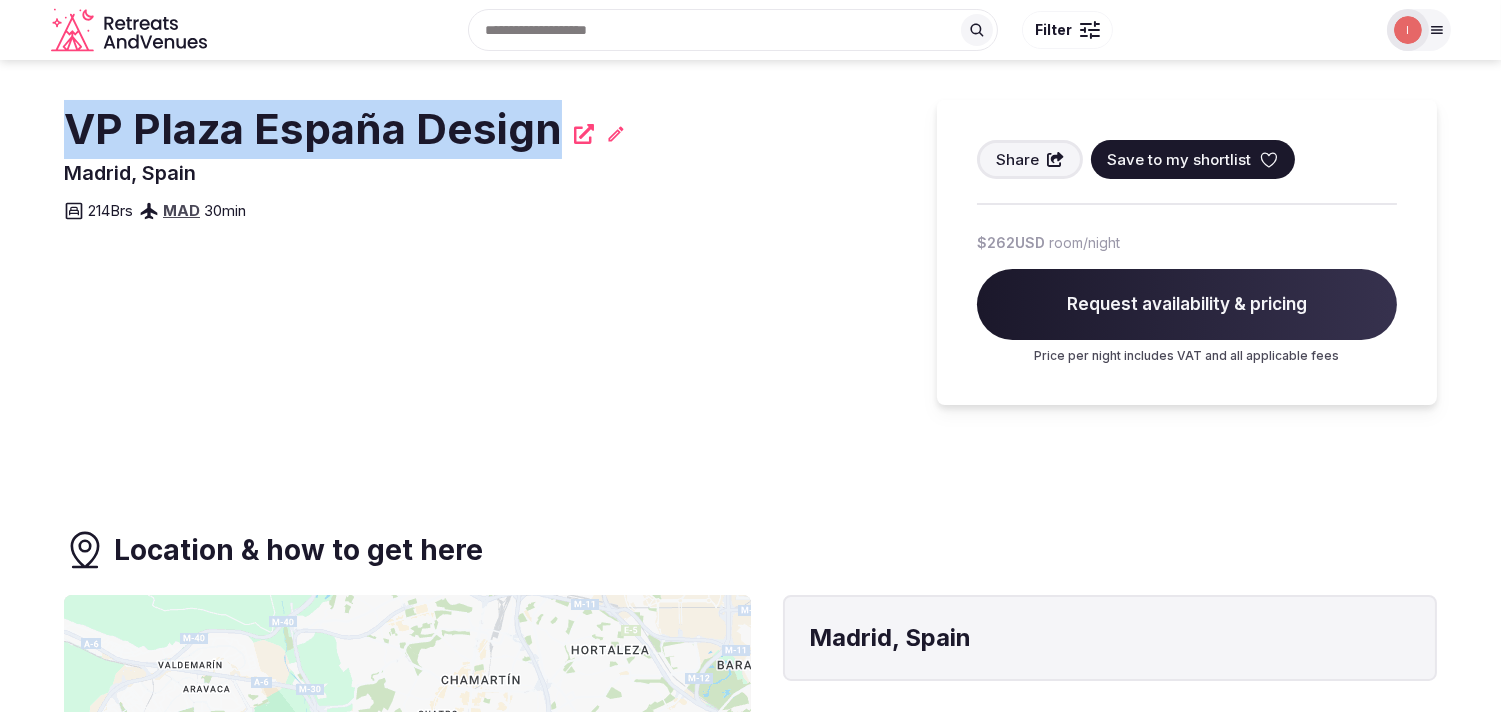 drag, startPoint x: 555, startPoint y: 128, endPoint x: 62, endPoint y: 116, distance: 493.14603 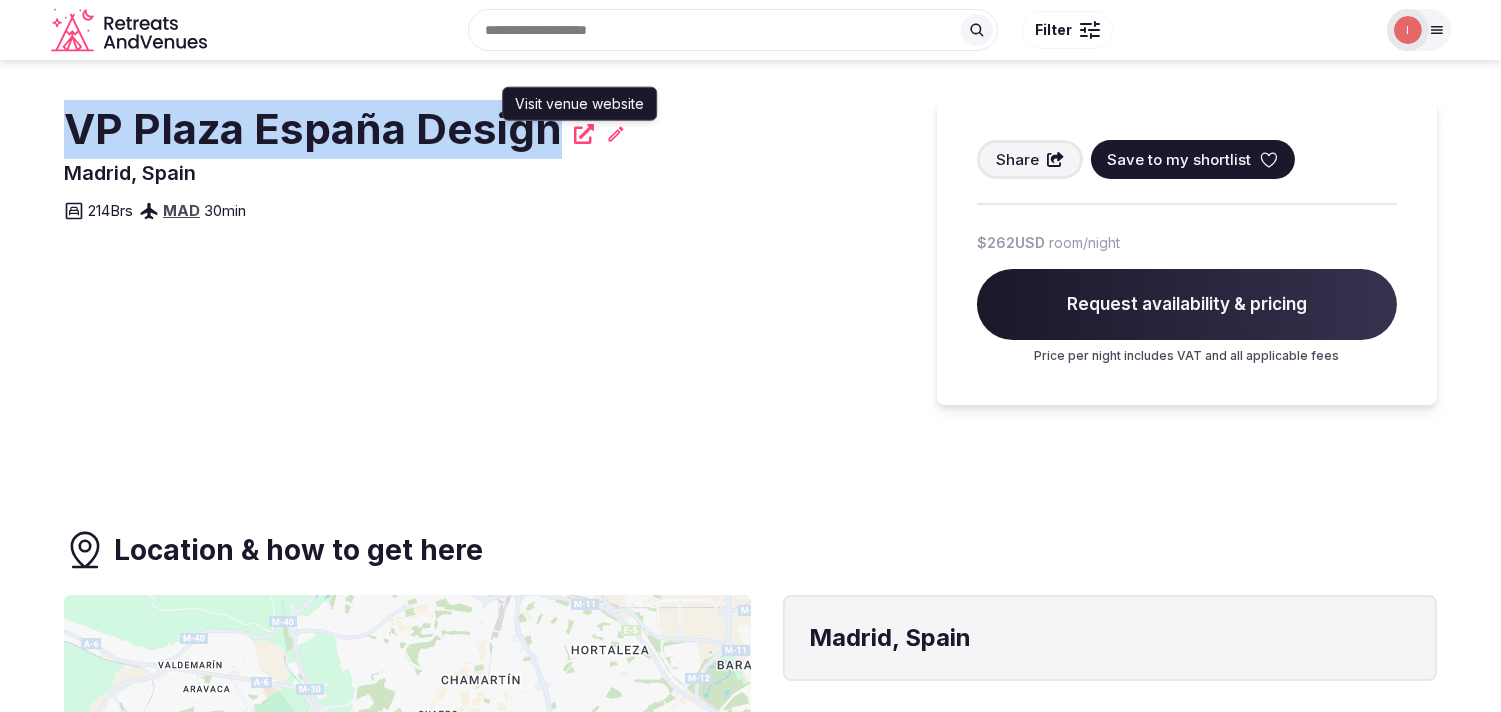 click 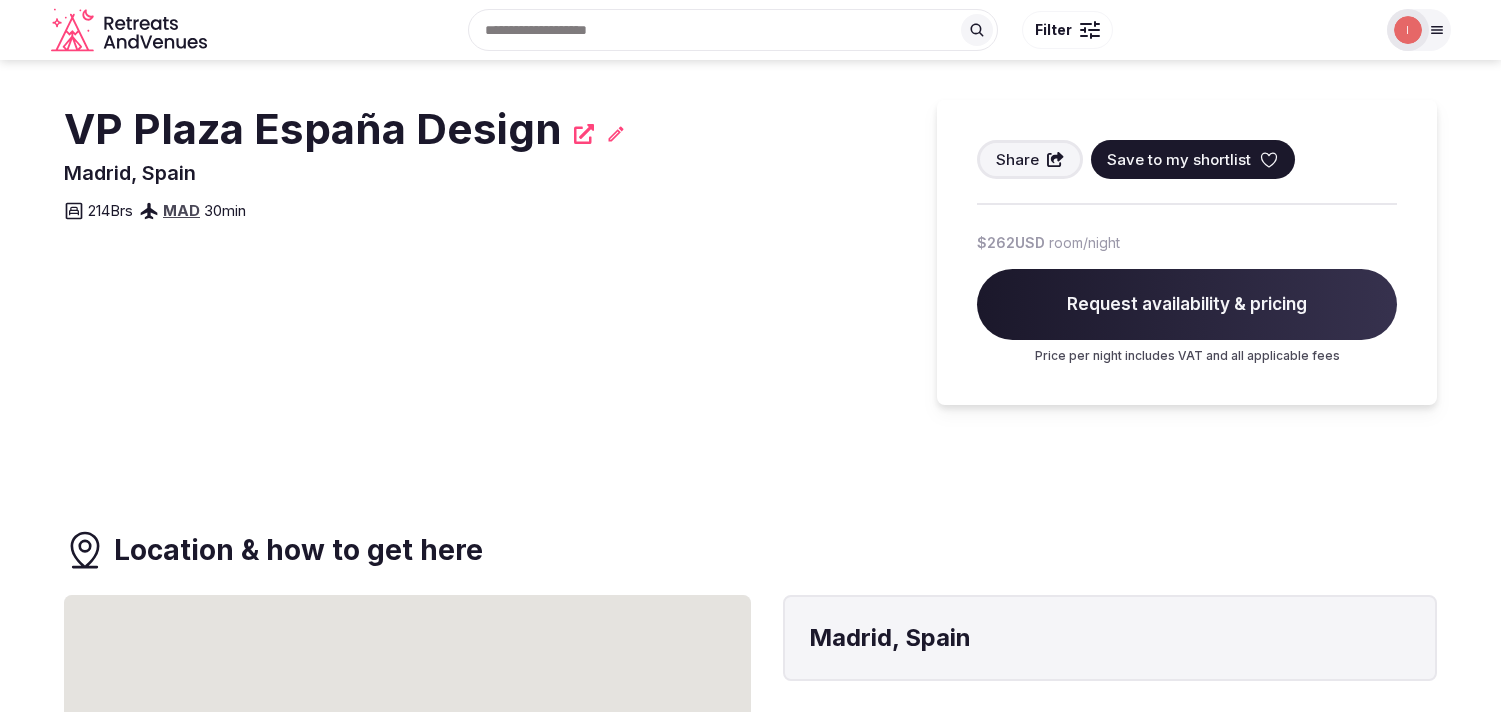 scroll, scrollTop: 0, scrollLeft: 0, axis: both 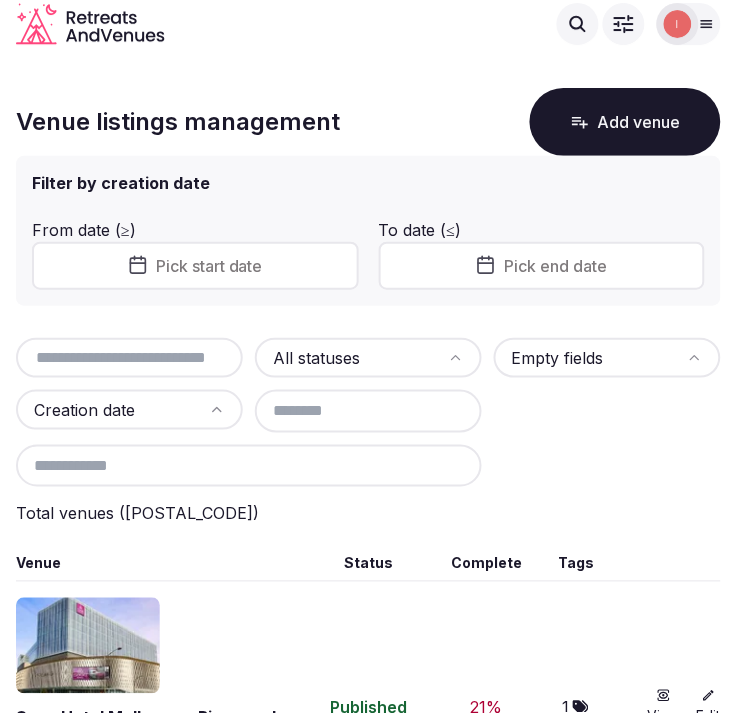 click at bounding box center [129, 358] 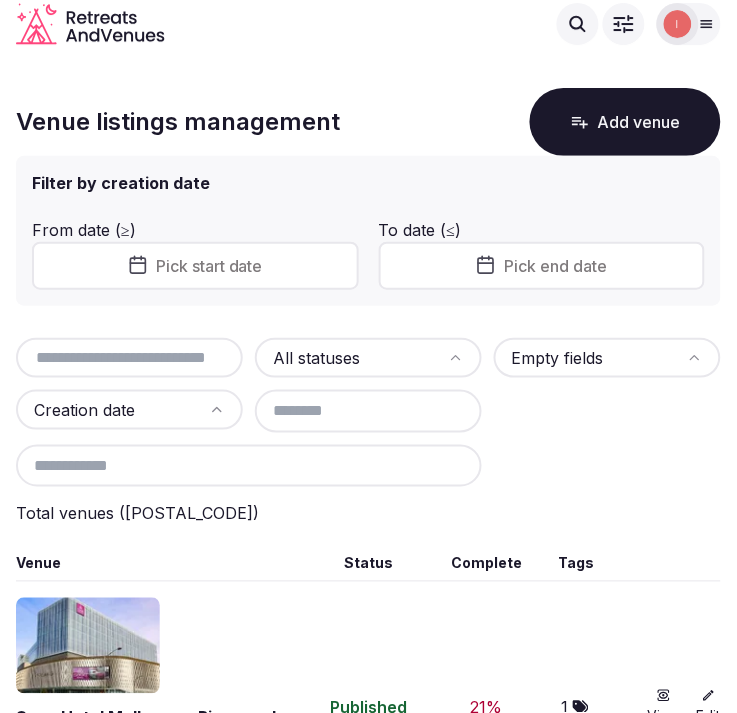 paste on "**********" 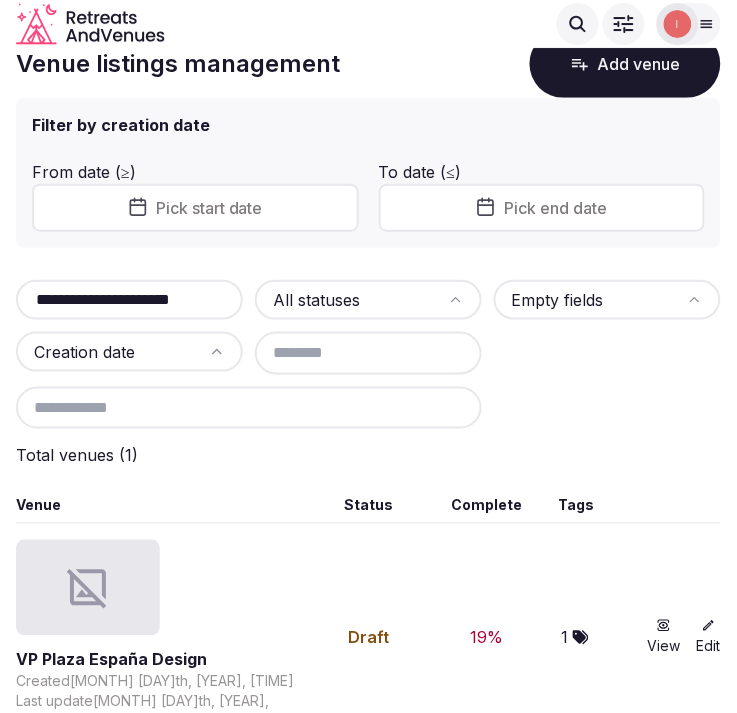 scroll, scrollTop: 81, scrollLeft: 0, axis: vertical 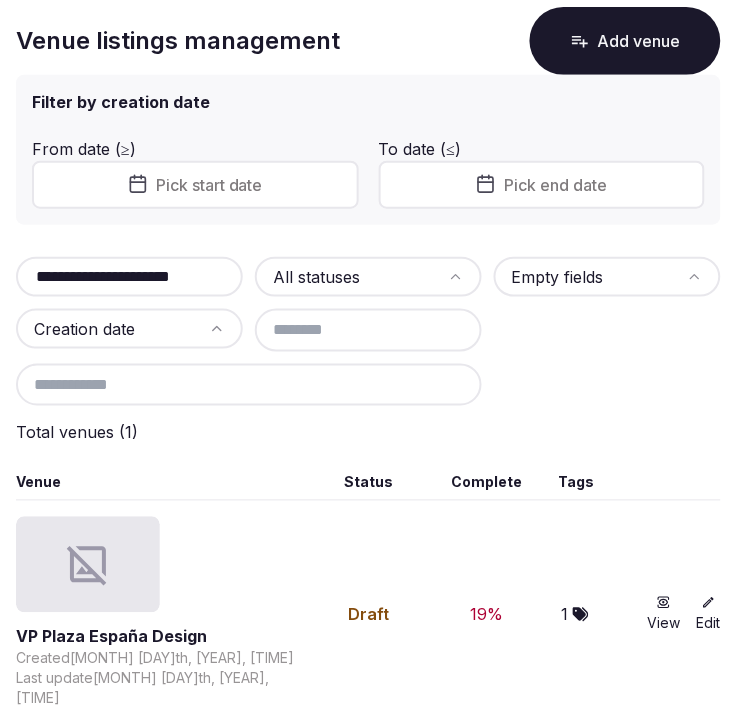 type on "**********" 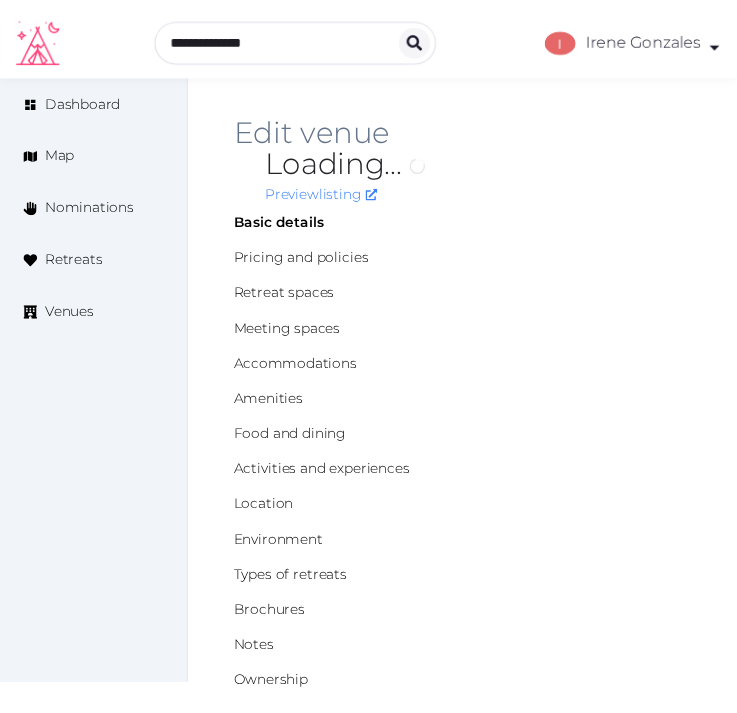 scroll, scrollTop: 0, scrollLeft: 0, axis: both 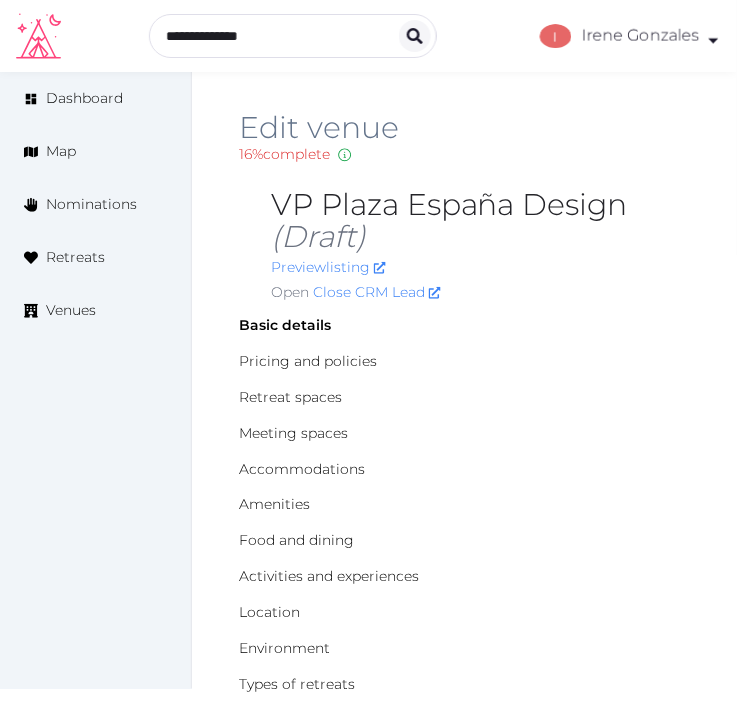 type on "***" 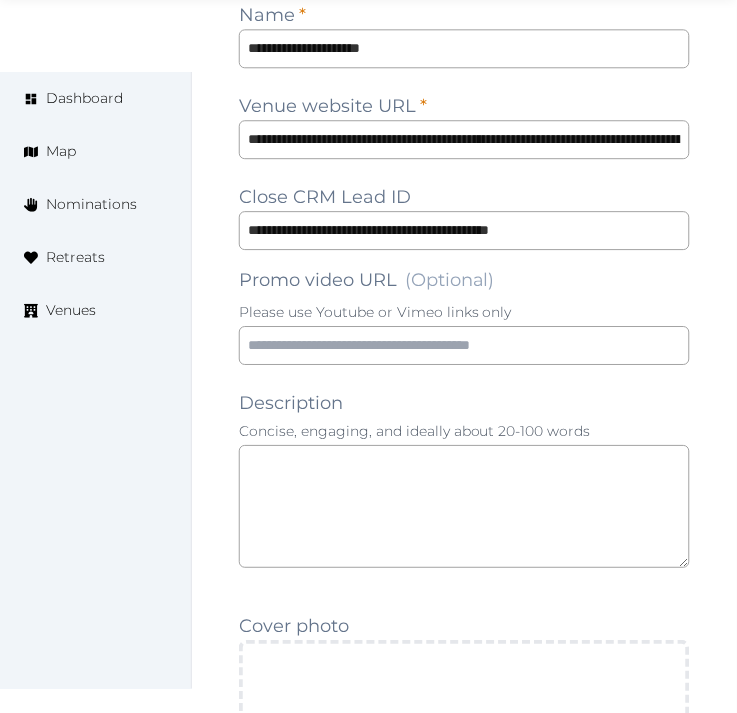 scroll, scrollTop: 1666, scrollLeft: 0, axis: vertical 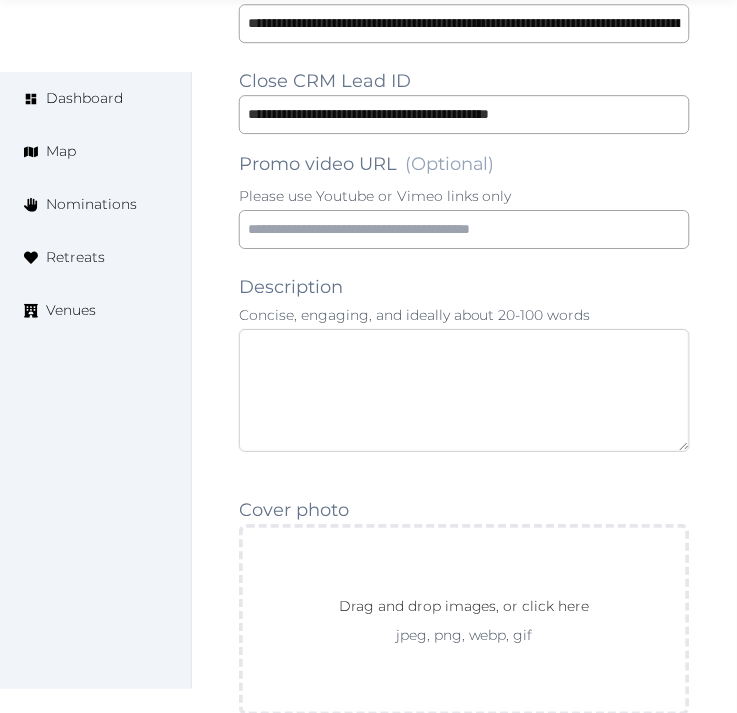 click at bounding box center [464, 390] 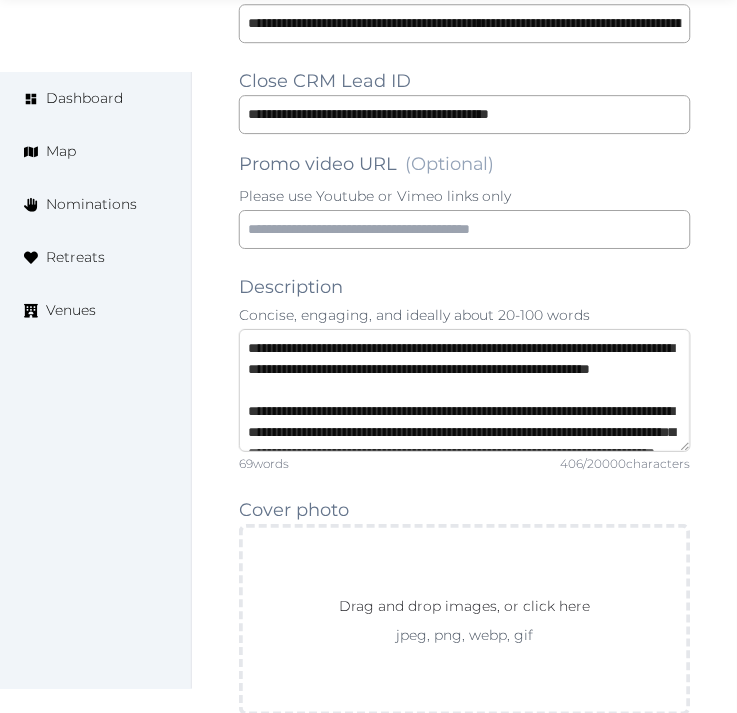 scroll, scrollTop: 73, scrollLeft: 0, axis: vertical 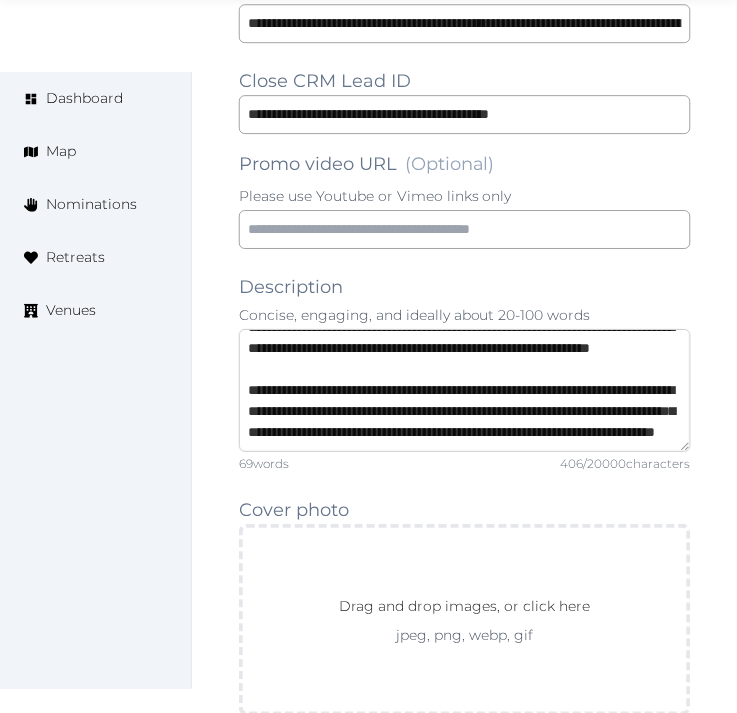 type on "**********" 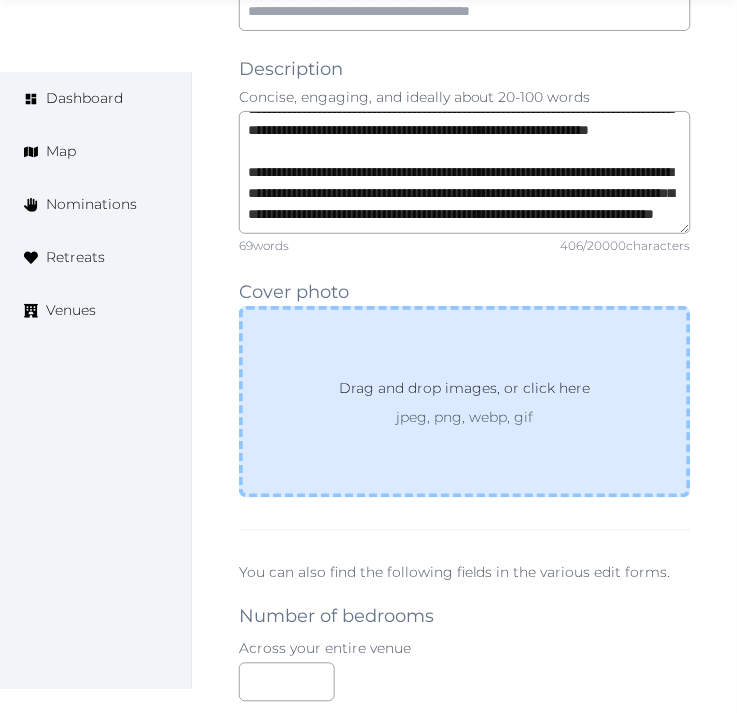 scroll, scrollTop: 1888, scrollLeft: 0, axis: vertical 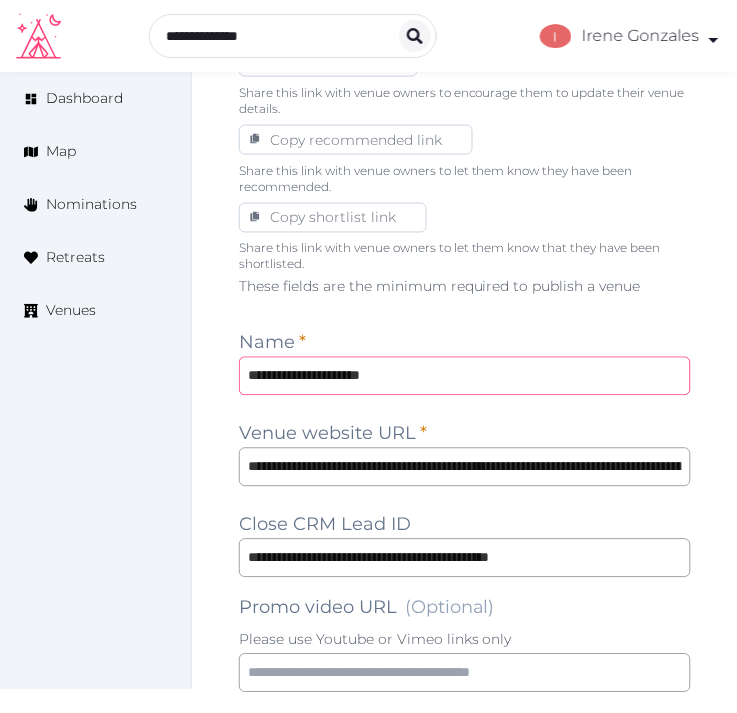 click on "**********" at bounding box center [465, 376] 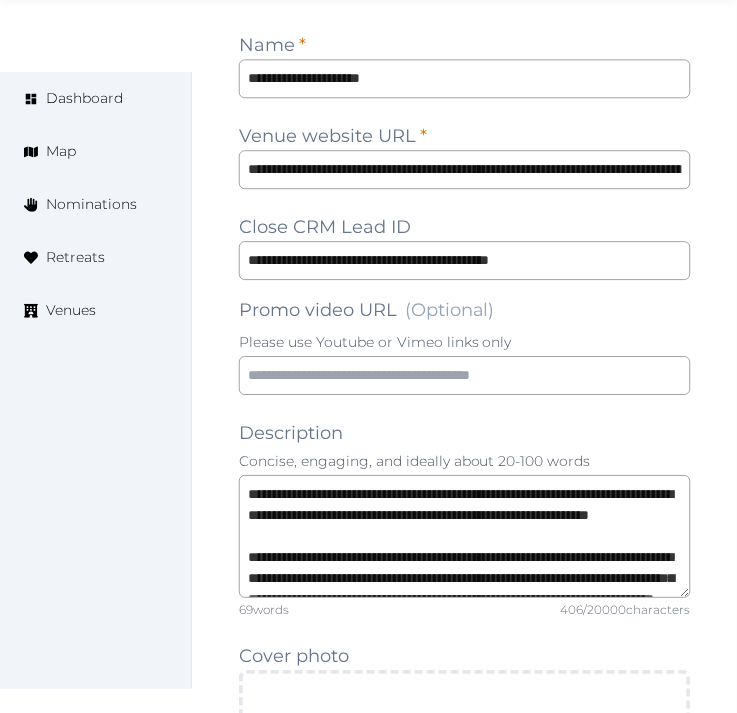 scroll, scrollTop: 1555, scrollLeft: 0, axis: vertical 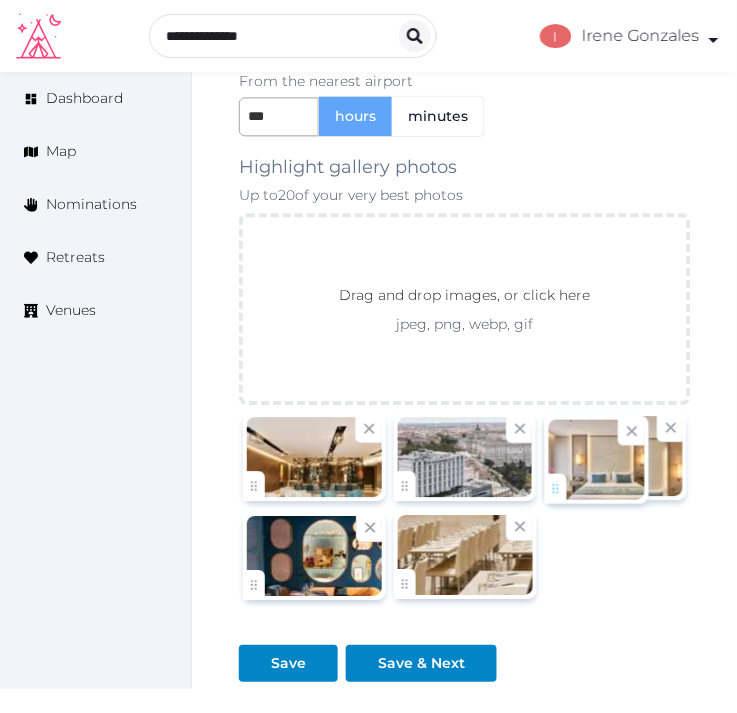 drag, startPoint x: 424, startPoint y: 577, endPoint x: 550, endPoint y: 484, distance: 156.6046 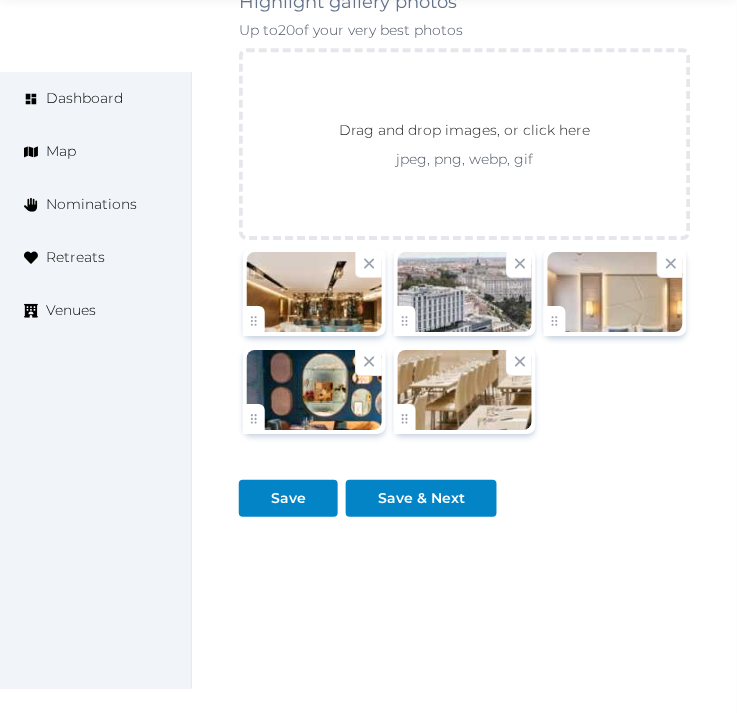 scroll, scrollTop: 3508, scrollLeft: 0, axis: vertical 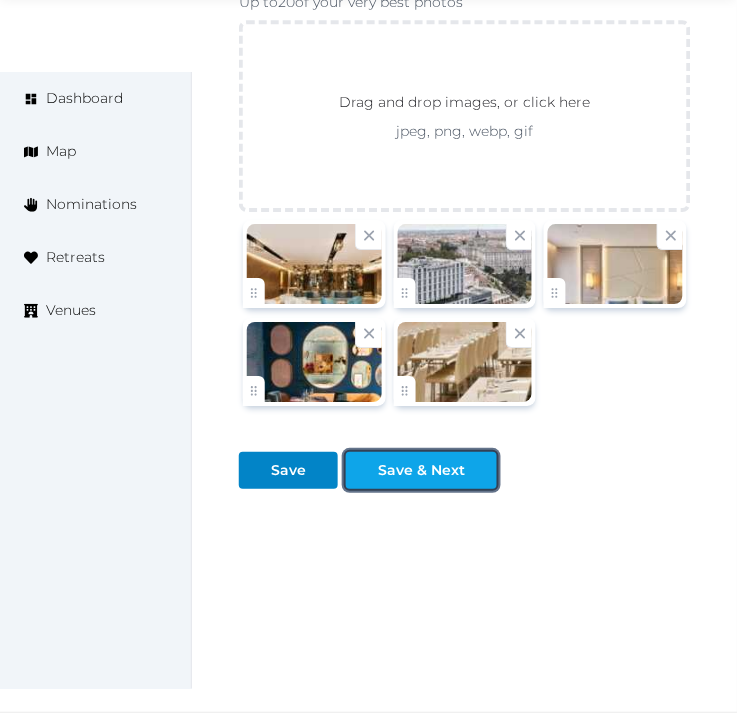click on "Save & Next" at bounding box center [421, 470] 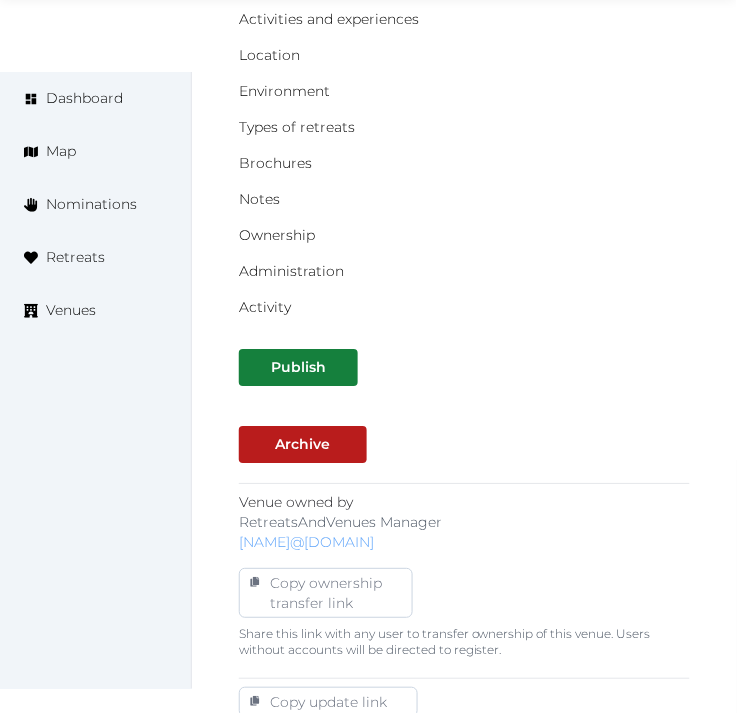 scroll, scrollTop: 666, scrollLeft: 0, axis: vertical 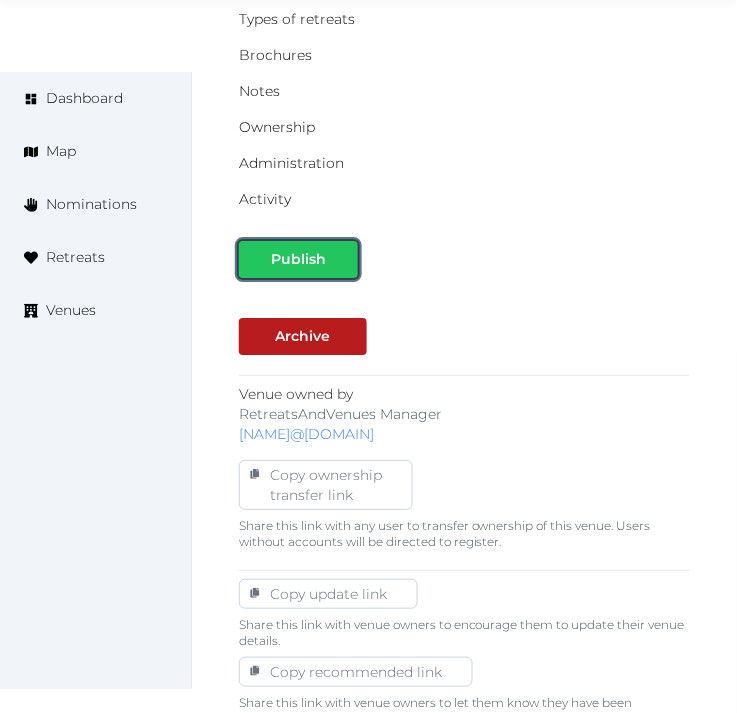click on "Publish" at bounding box center [298, 259] 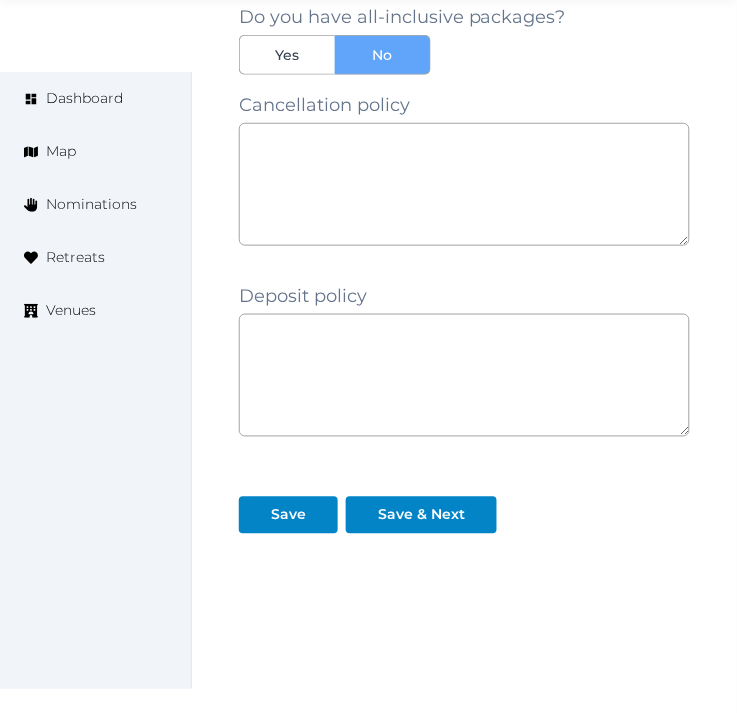 scroll, scrollTop: 2040, scrollLeft: 0, axis: vertical 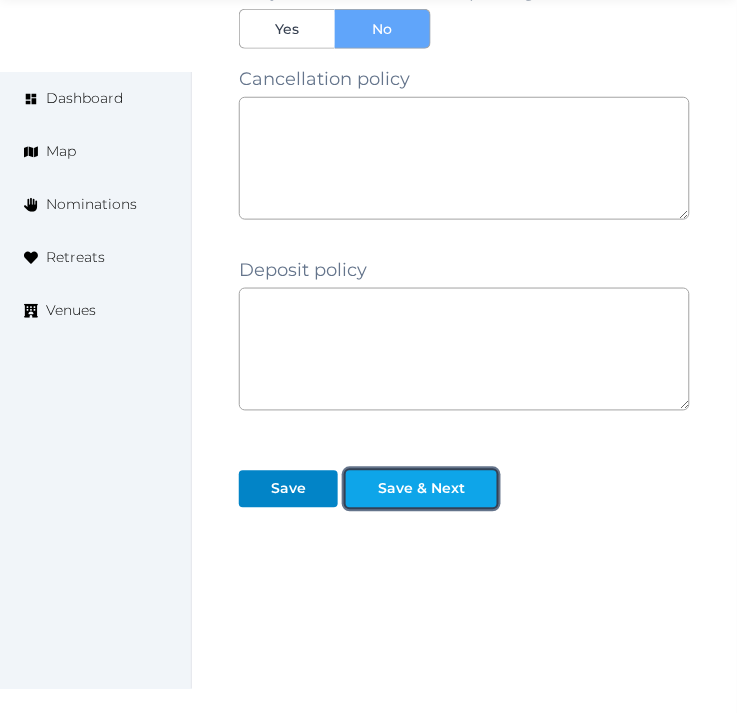 click at bounding box center [481, 489] 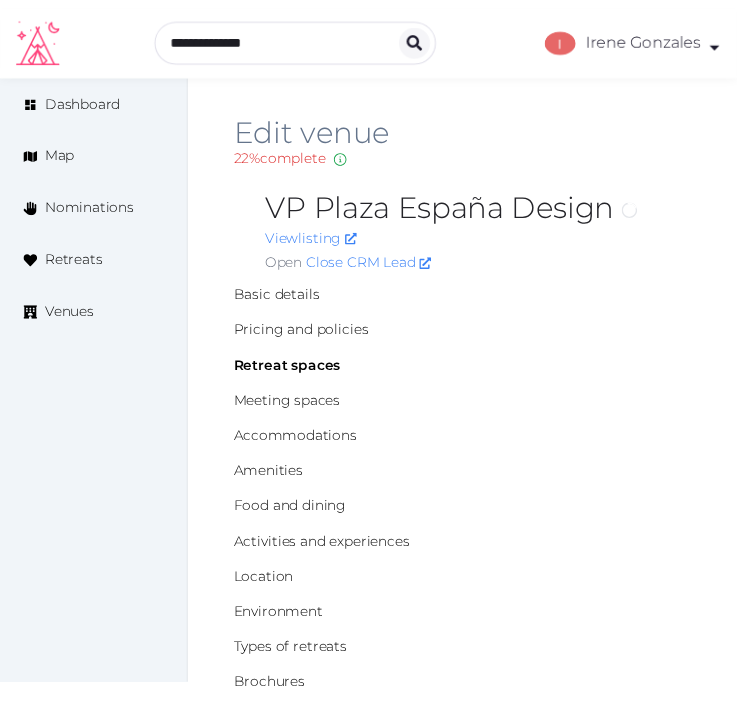 scroll, scrollTop: 0, scrollLeft: 0, axis: both 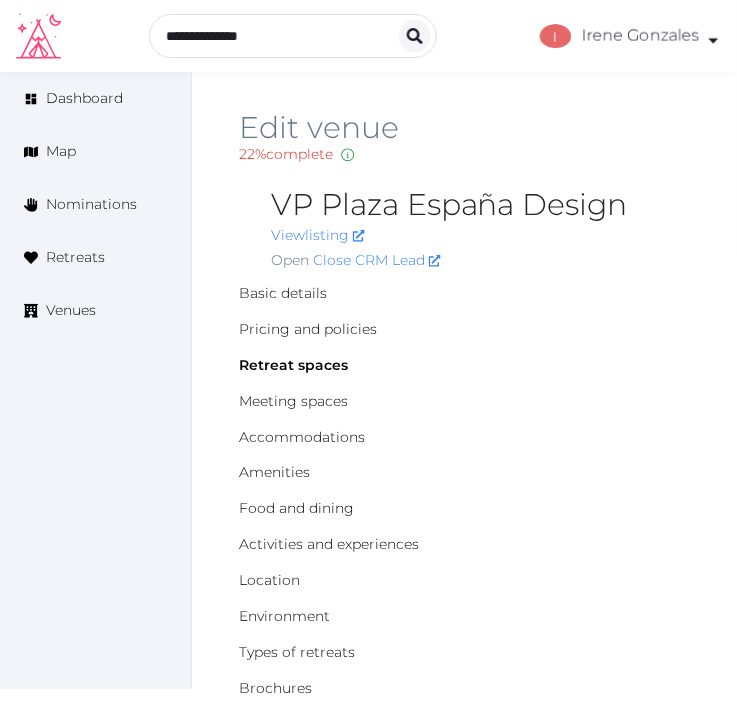 click on "VP Plaza España Design" at bounding box center (480, 205) 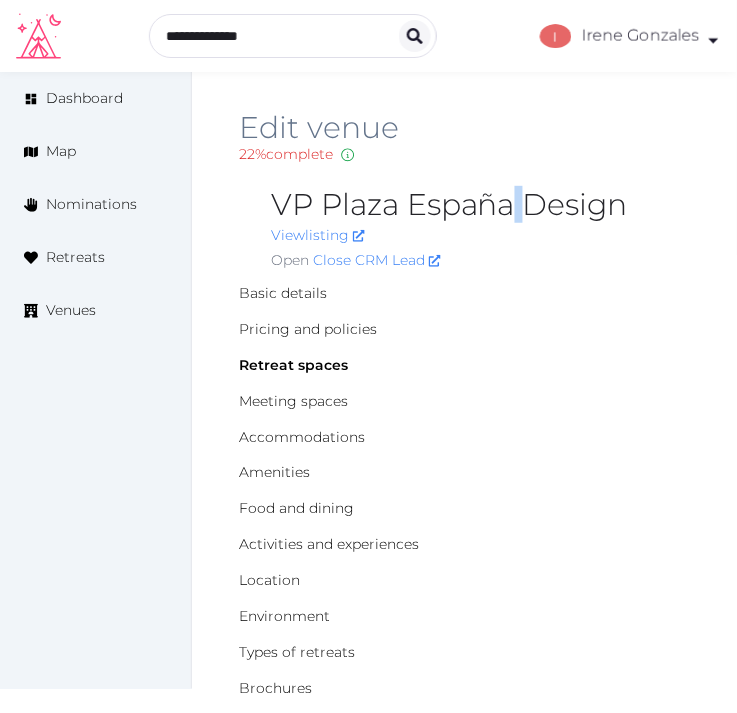 click on "VP Plaza España Design" at bounding box center [480, 205] 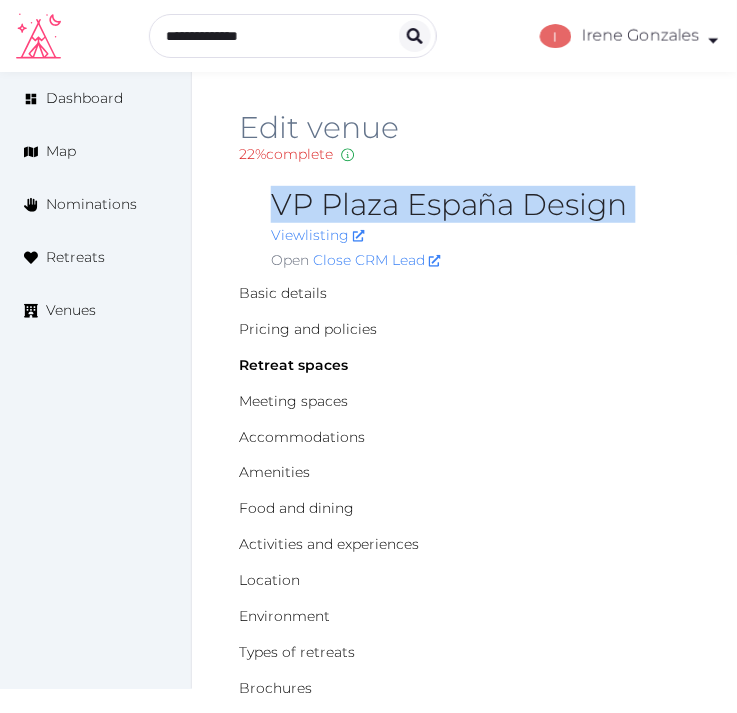 click on "VP Plaza España Design" at bounding box center [480, 205] 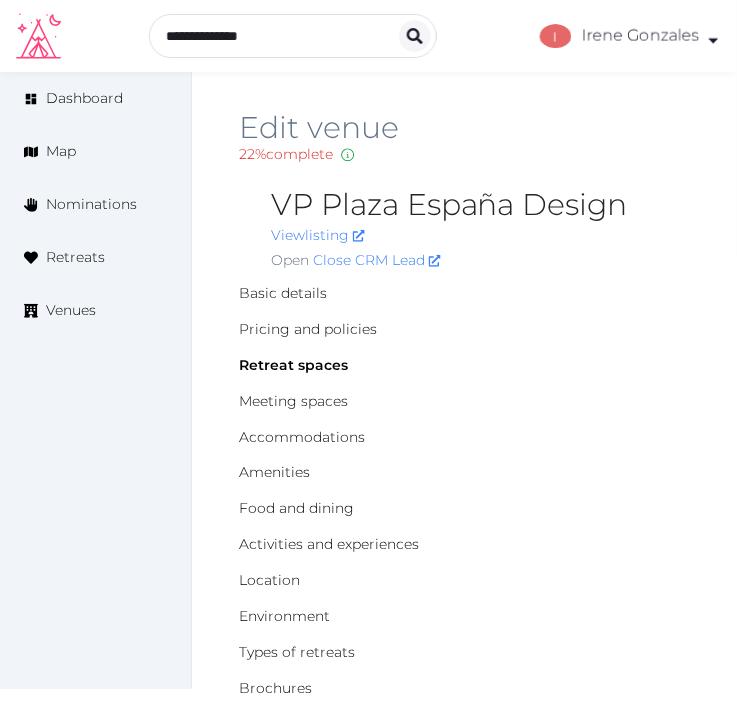 click on "Basic details Pricing and policies Retreat spaces Meeting spaces Accommodations Amenities Food and dining Activities and experiences Location Environment Types of retreats Brochures Notes Ownership Administration Activity" at bounding box center (464, 563) 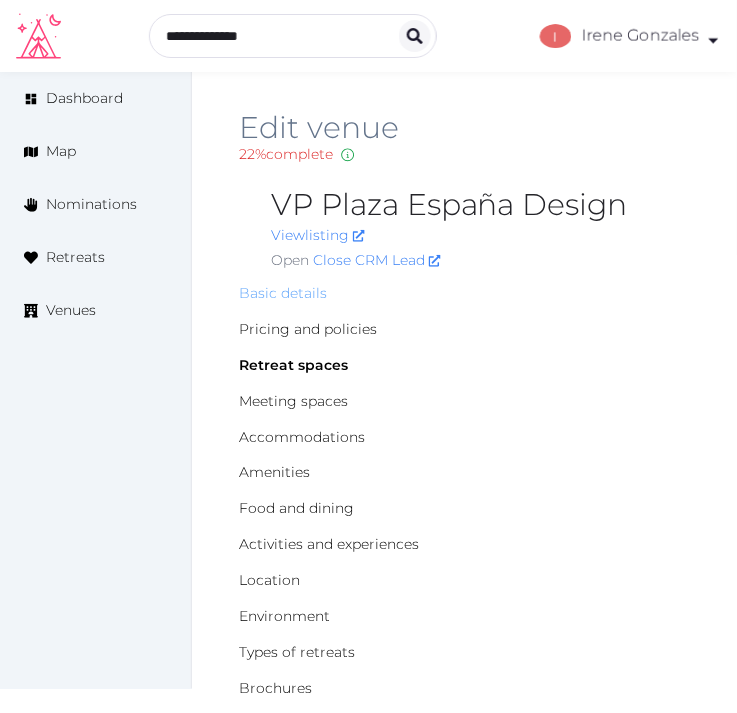 click on "Basic details" at bounding box center (283, 293) 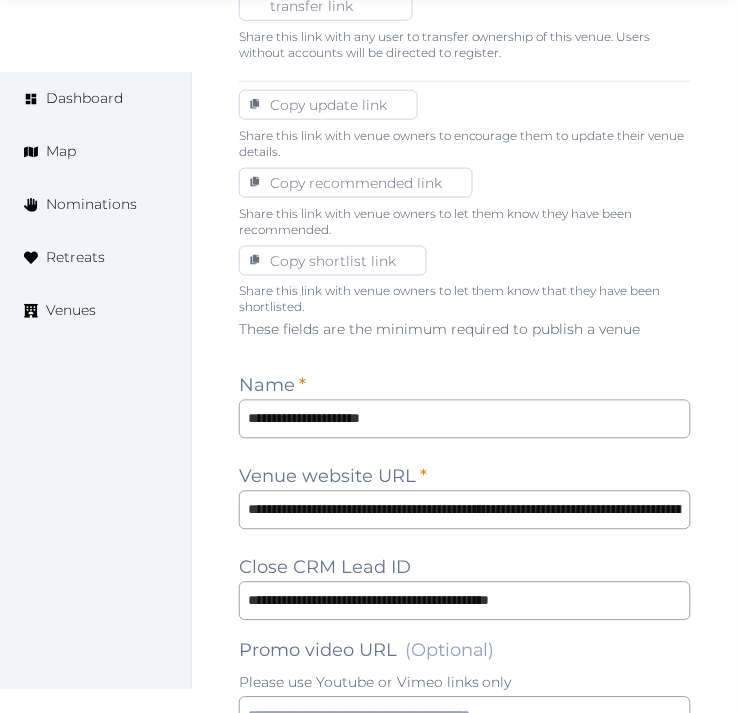 scroll, scrollTop: 1333, scrollLeft: 0, axis: vertical 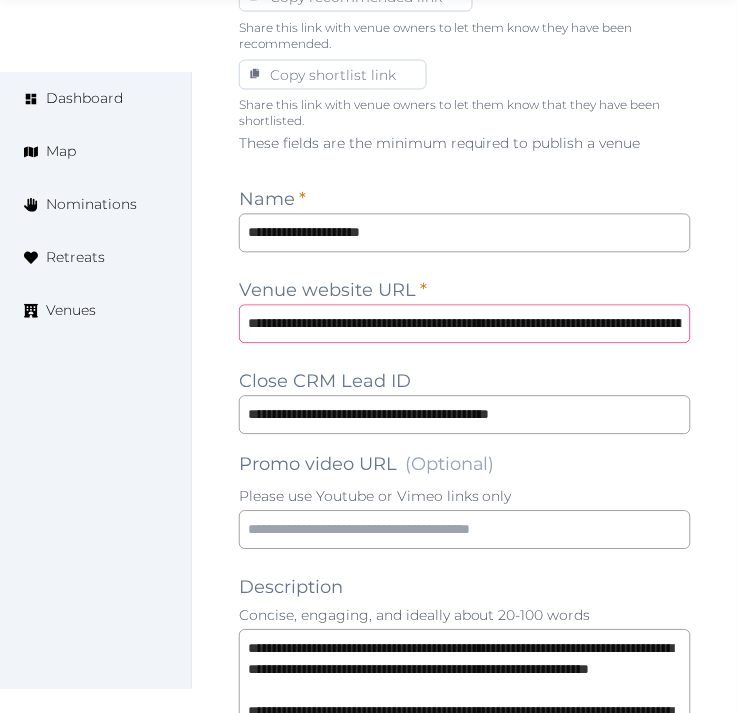 click on "**********" at bounding box center (465, 324) 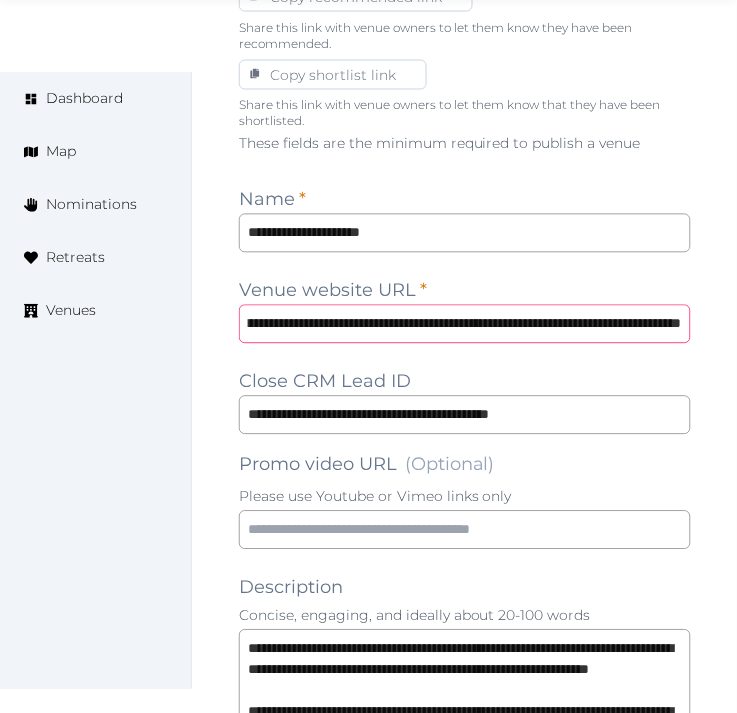 type on "**********" 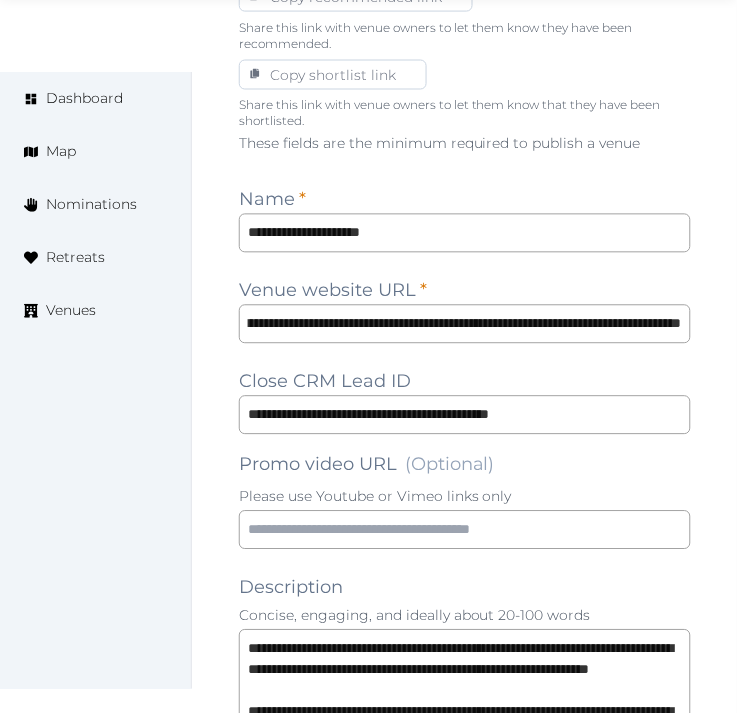 scroll, scrollTop: 0, scrollLeft: 0, axis: both 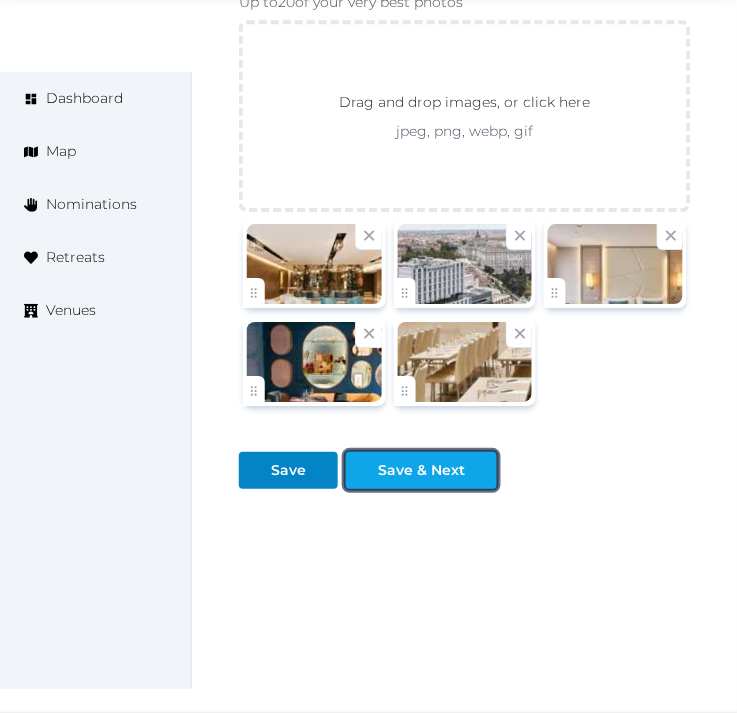 click on "Save & Next" at bounding box center (421, 470) 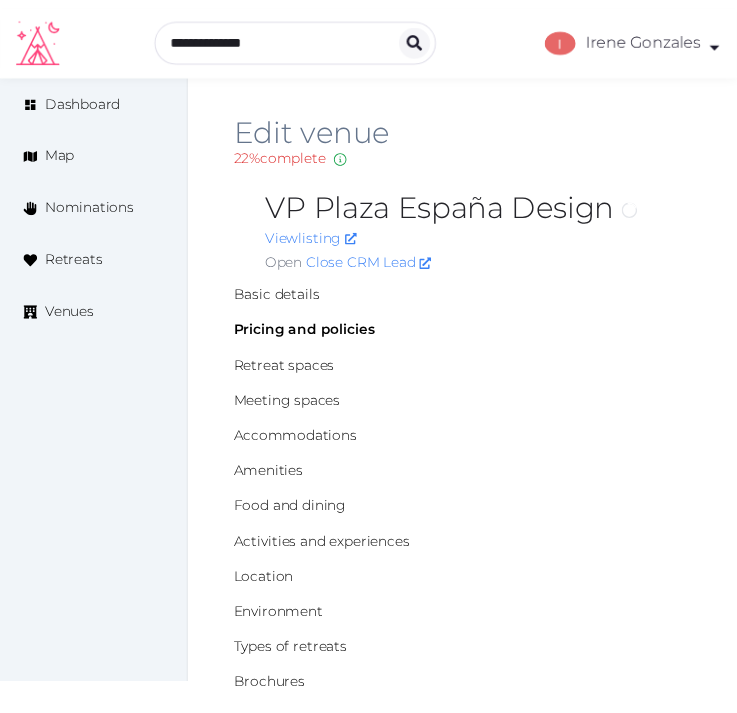 scroll, scrollTop: 0, scrollLeft: 0, axis: both 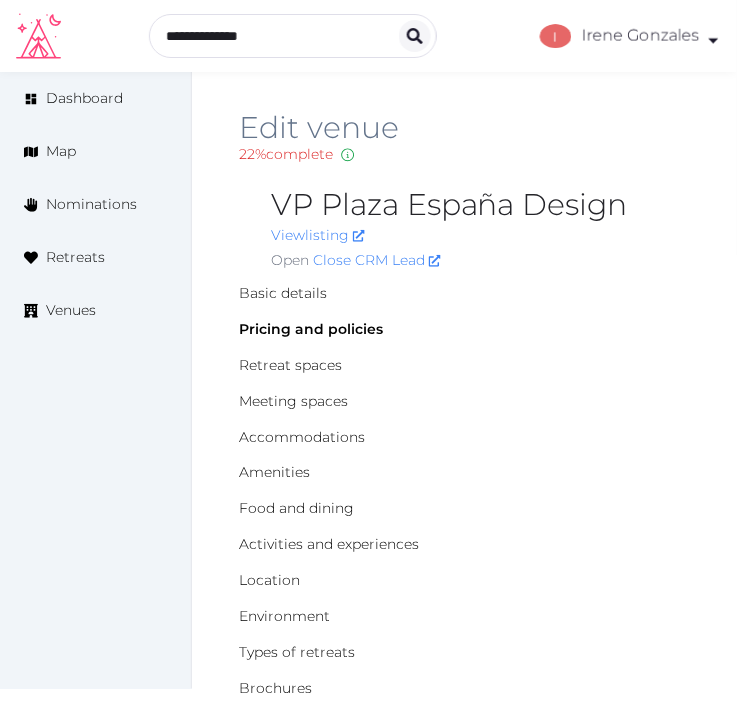 click on "Basic details Pricing and policies Retreat spaces Meeting spaces Accommodations Amenities Food and dining Activities and experiences Location Environment Types of retreats Brochures Notes Ownership Administration Activity" at bounding box center [464, 563] 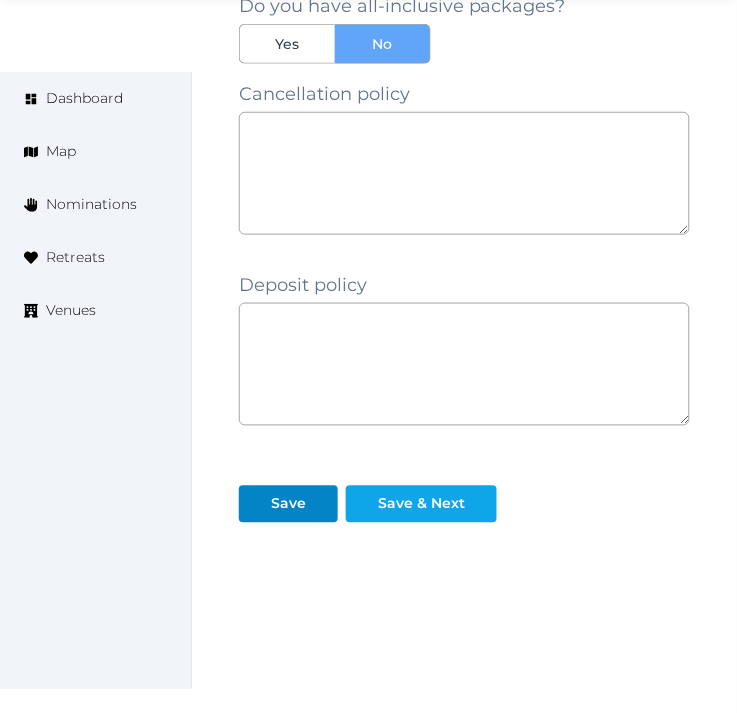 scroll, scrollTop: 2040, scrollLeft: 0, axis: vertical 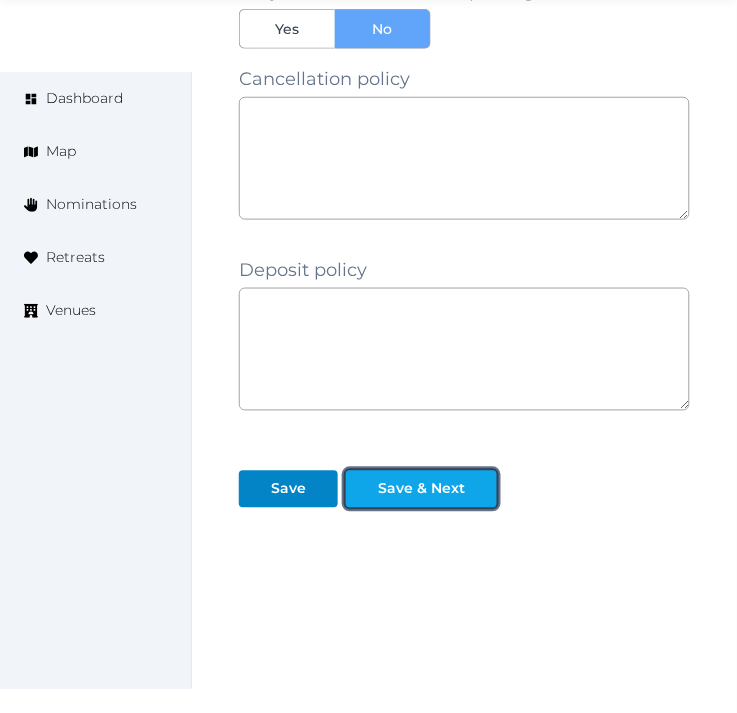 click on "Save & Next" at bounding box center (421, 489) 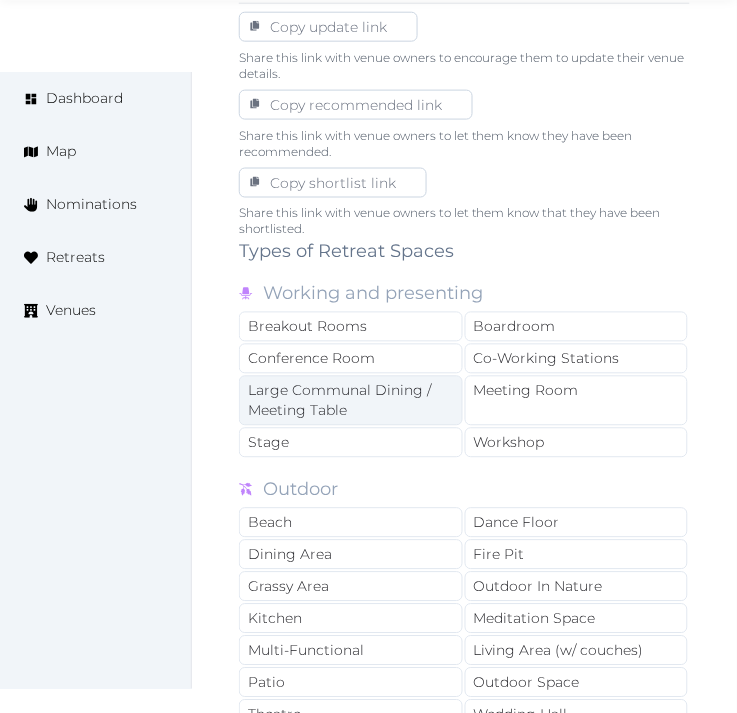 scroll, scrollTop: 1222, scrollLeft: 0, axis: vertical 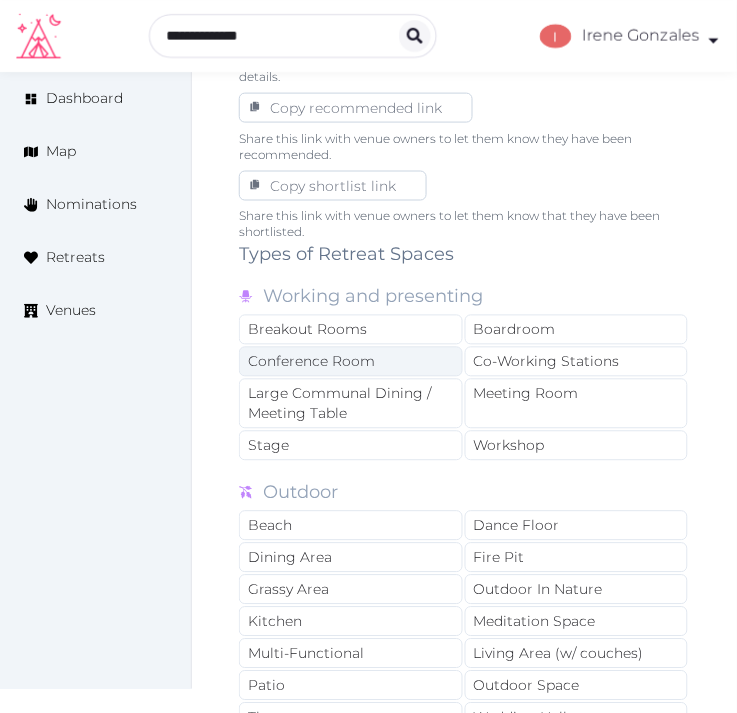 click on "Conference Room" at bounding box center (351, 362) 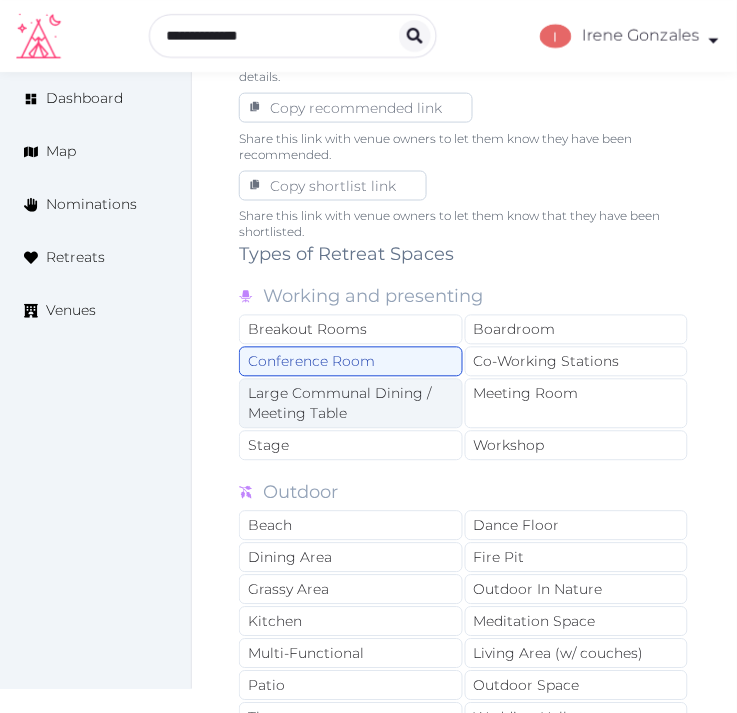 click on "Large Communal Dining / Meeting Table" at bounding box center [351, 404] 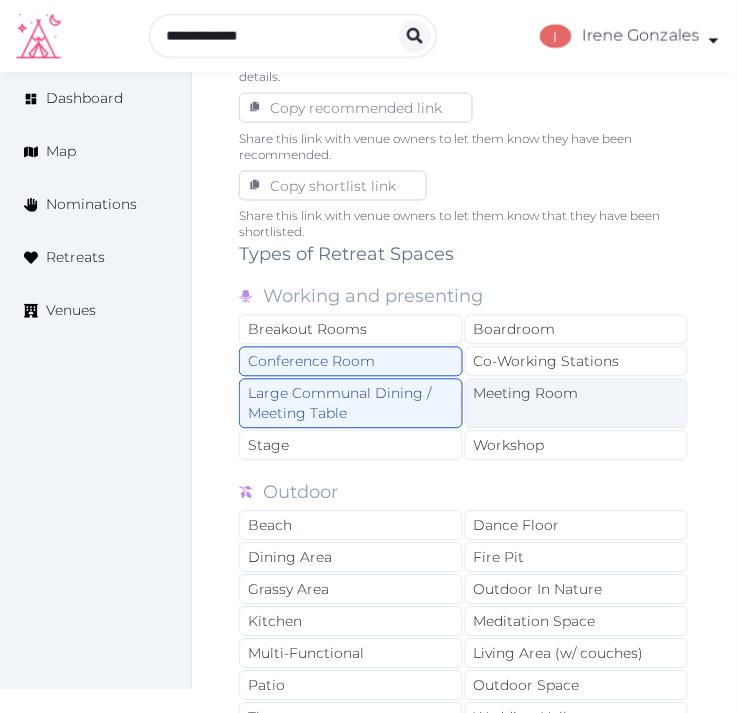 click on "Meeting Room" at bounding box center [577, 404] 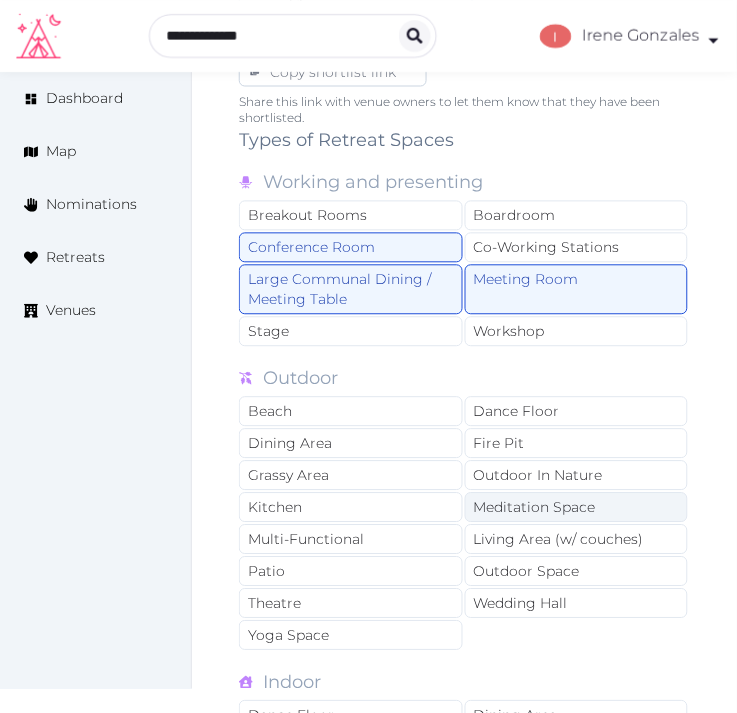 scroll, scrollTop: 1444, scrollLeft: 0, axis: vertical 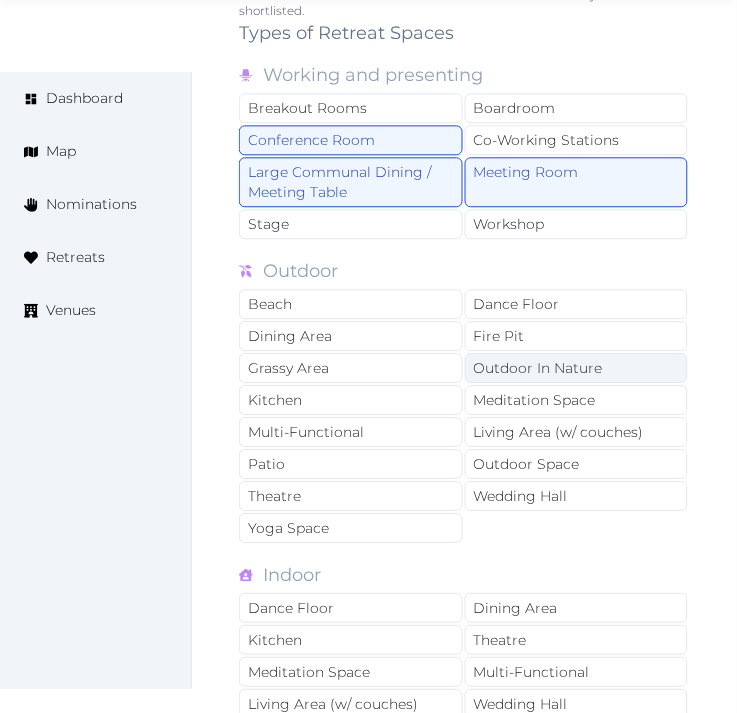 click on "Outdoor In Nature" at bounding box center [577, 368] 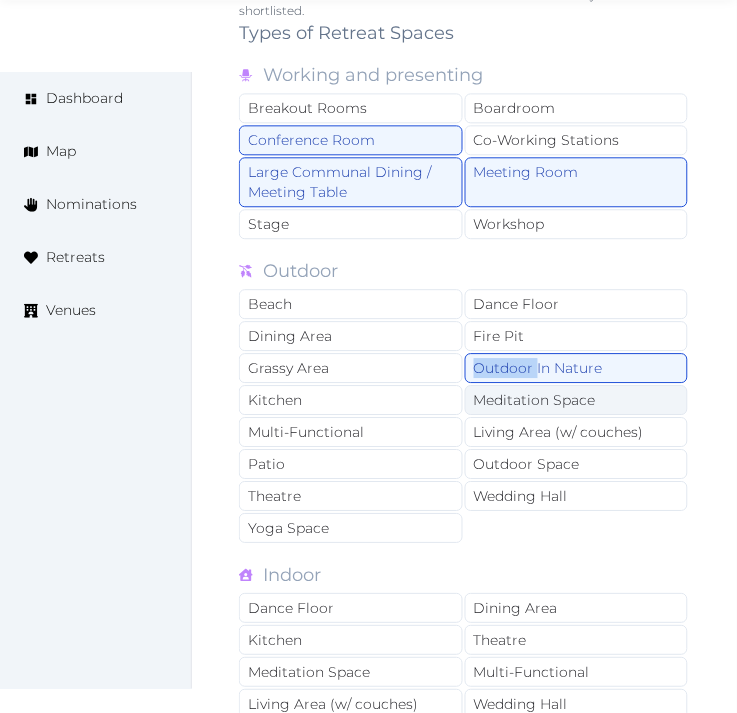 drag, startPoint x: 515, startPoint y: 371, endPoint x: 518, endPoint y: 405, distance: 34.132095 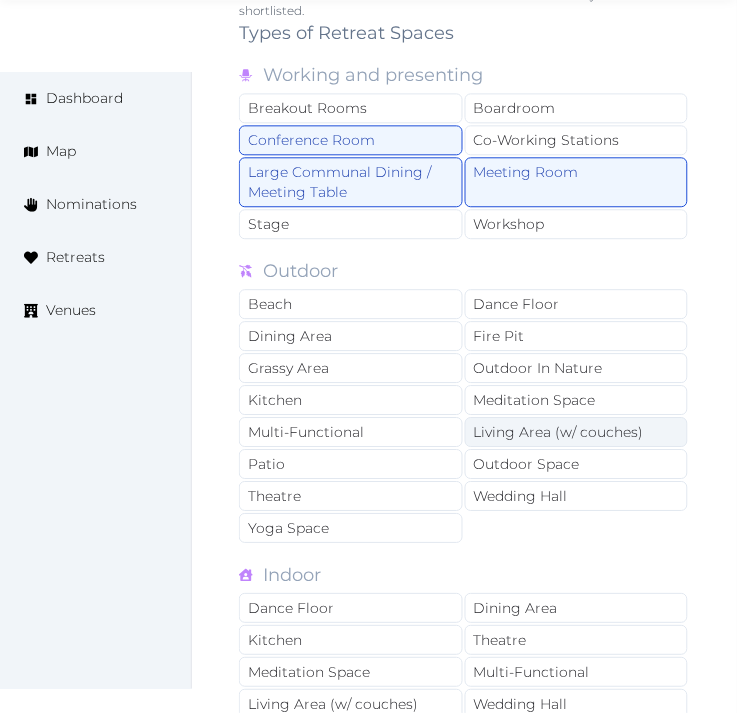 click on "Living Area (w/ couches)" at bounding box center [577, 432] 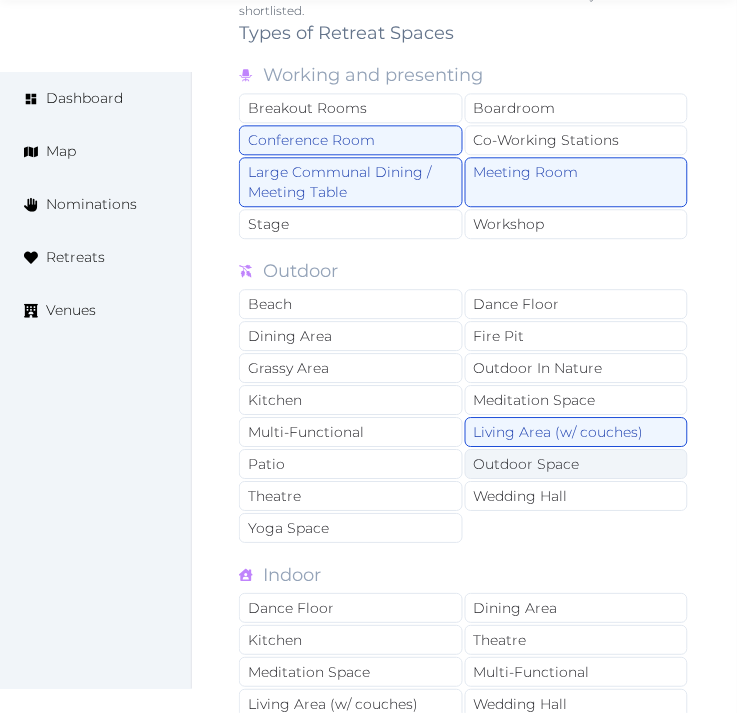 click on "Outdoor Space" at bounding box center [577, 464] 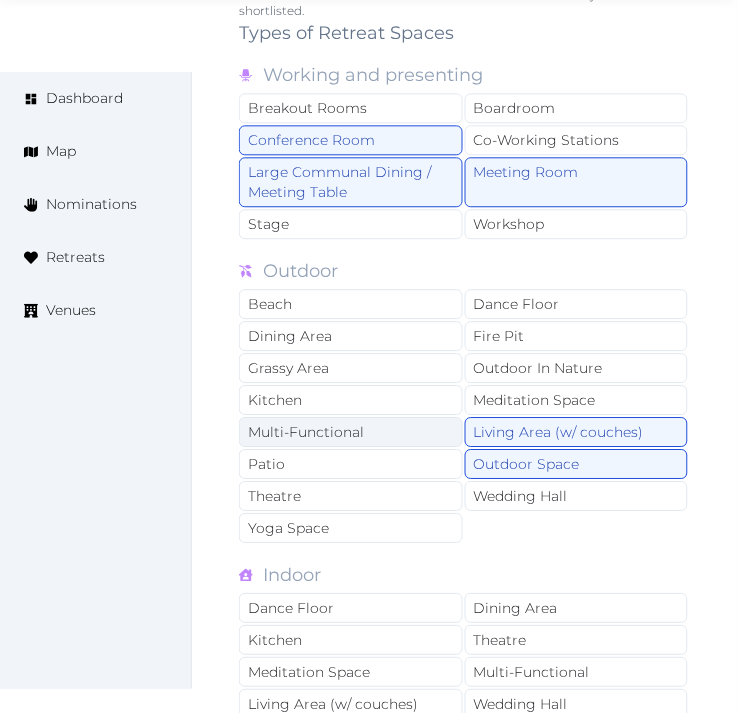 click on "Multi-Functional" at bounding box center (351, 432) 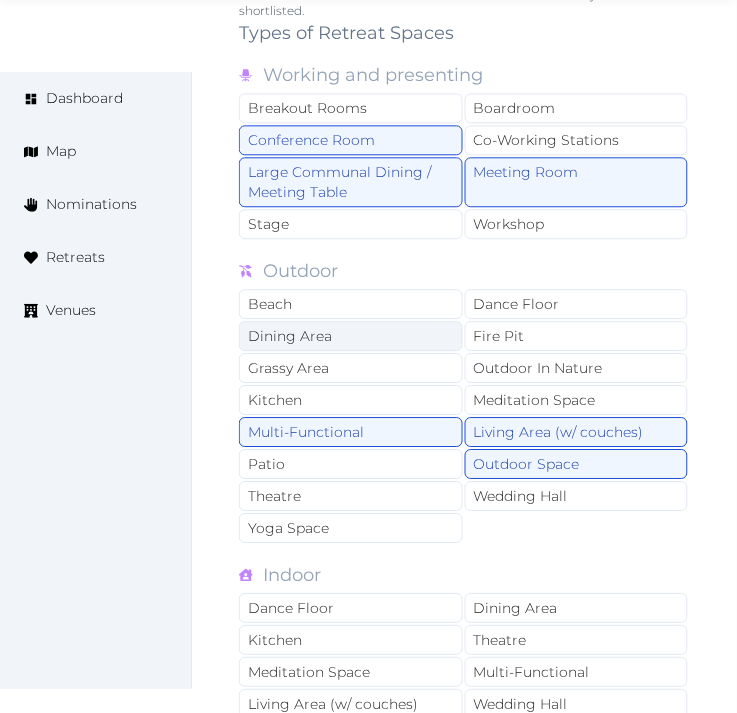 click on "Dining Area" at bounding box center [351, 336] 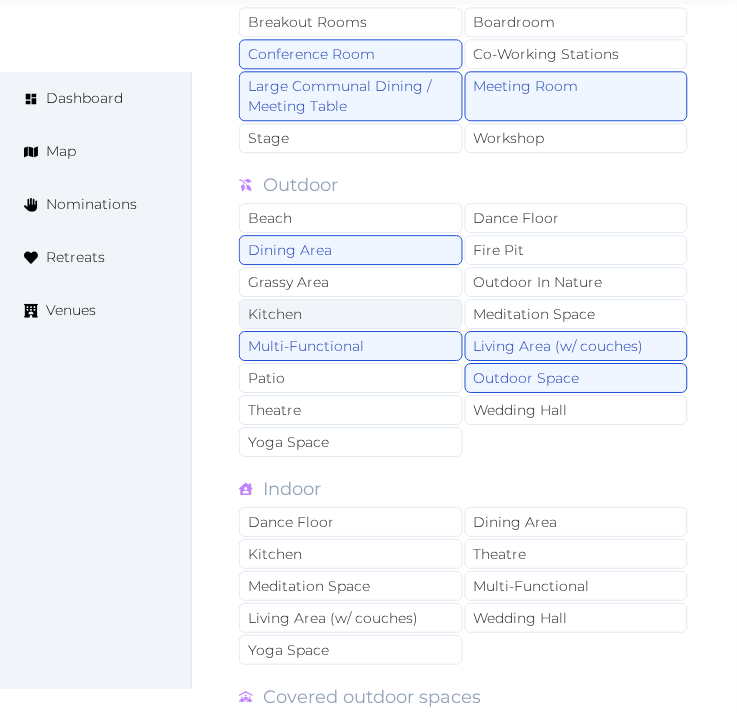 scroll, scrollTop: 1555, scrollLeft: 0, axis: vertical 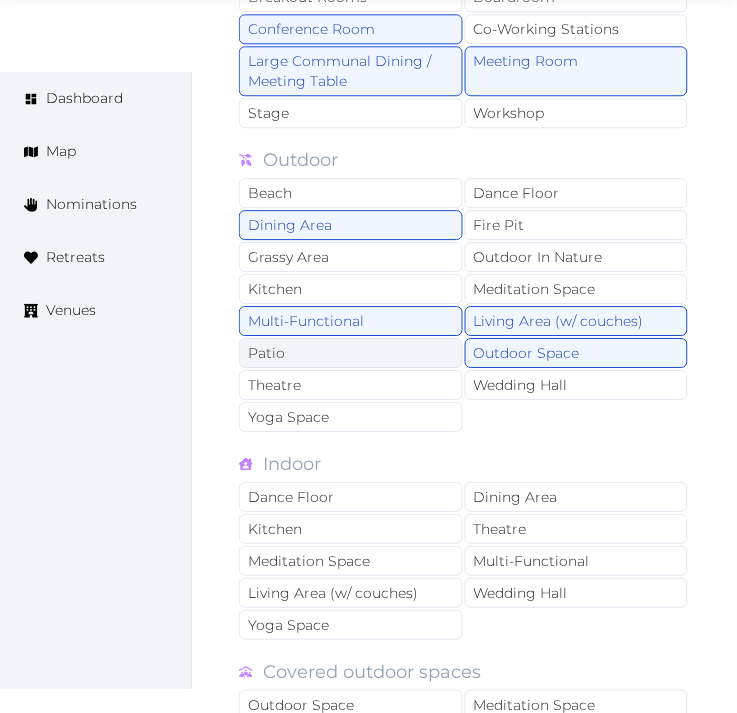 click on "Patio" at bounding box center (351, 353) 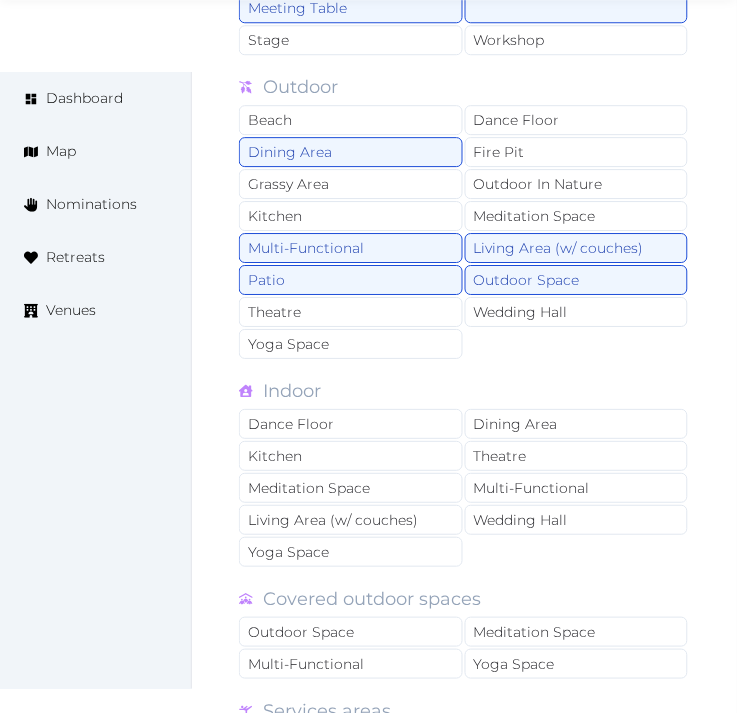 scroll, scrollTop: 1666, scrollLeft: 0, axis: vertical 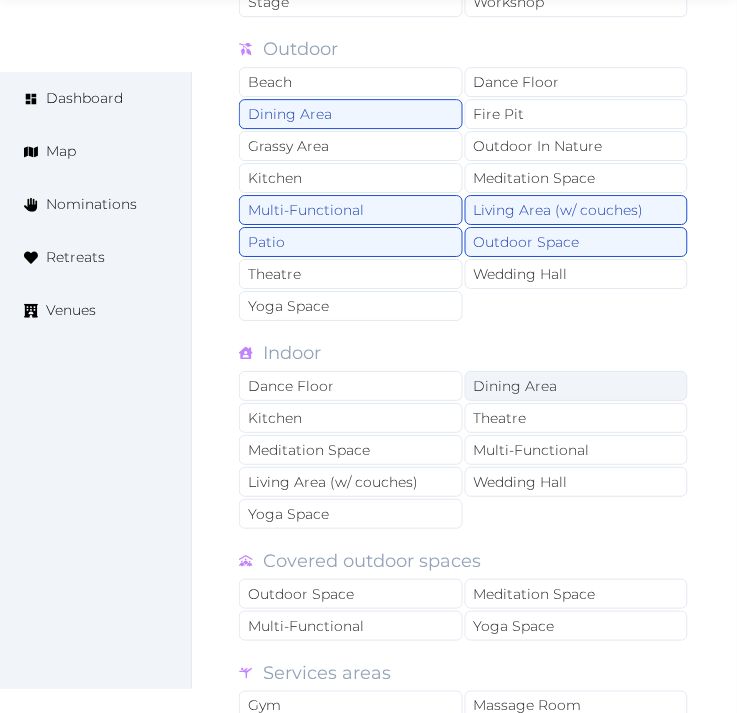 click on "Dining Area" at bounding box center [577, 386] 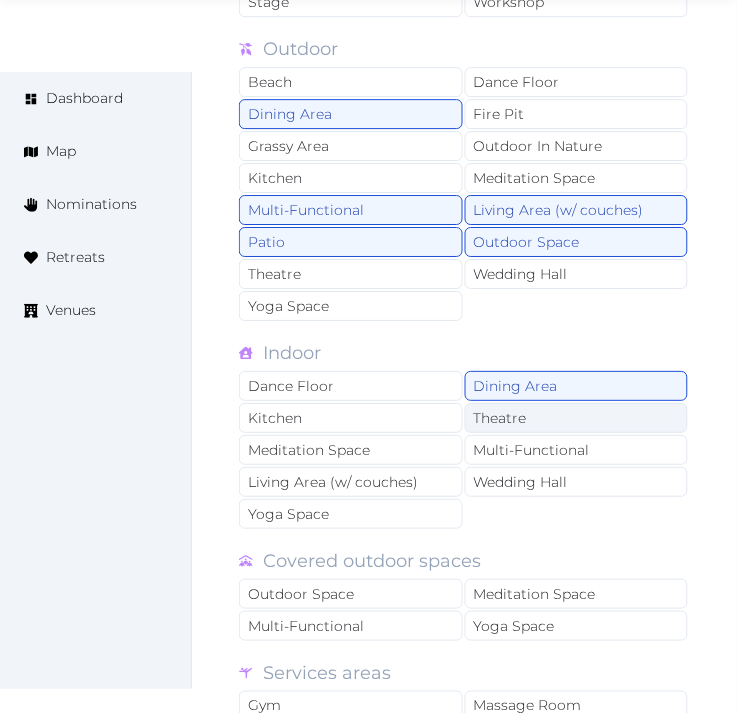 click on "Theatre" at bounding box center (577, 418) 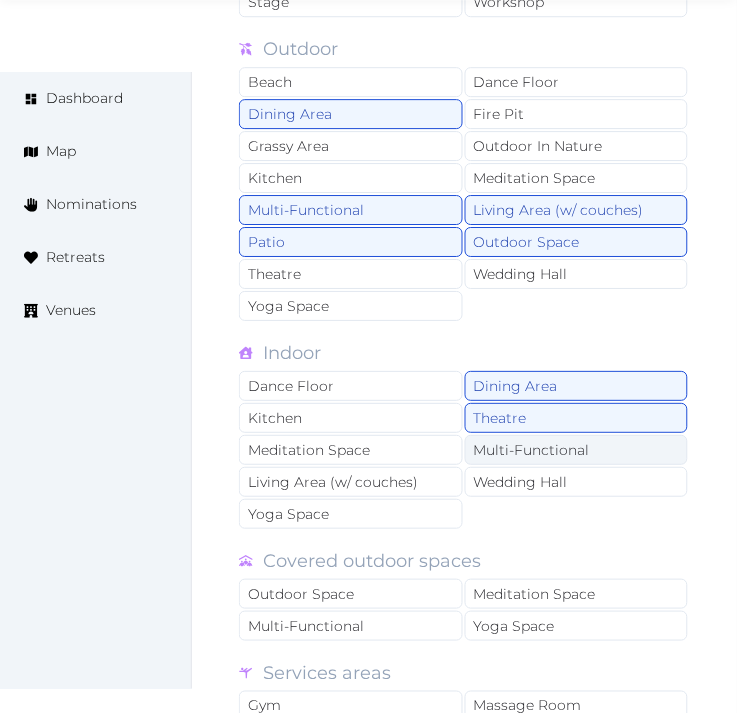 click on "Multi-Functional" at bounding box center [577, 450] 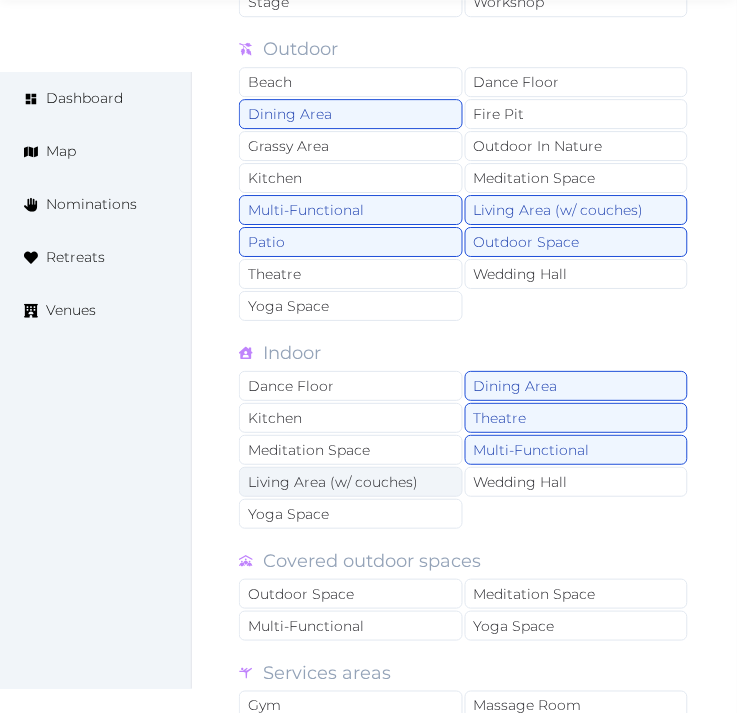 click on "Living Area (w/ couches)" at bounding box center [351, 482] 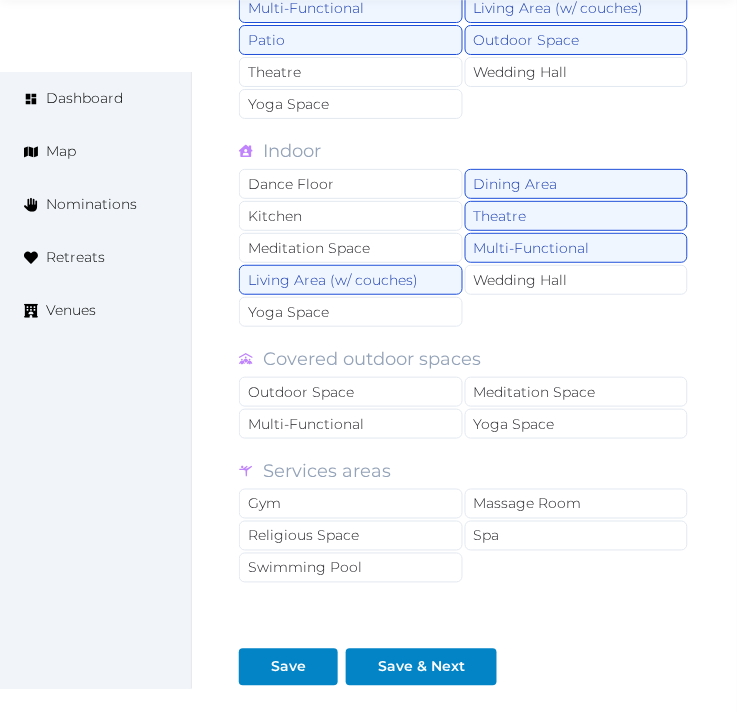 scroll, scrollTop: 1888, scrollLeft: 0, axis: vertical 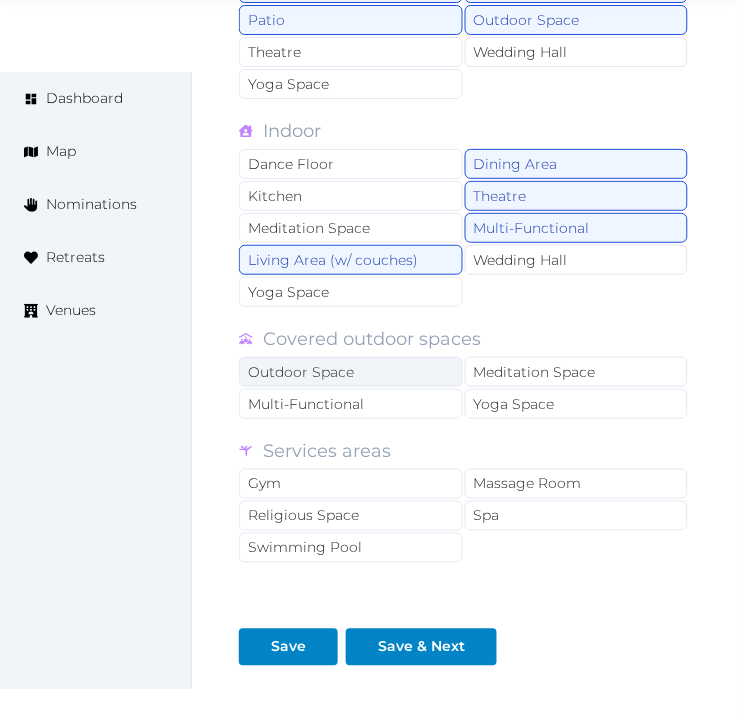 click on "Outdoor Space" at bounding box center (351, 372) 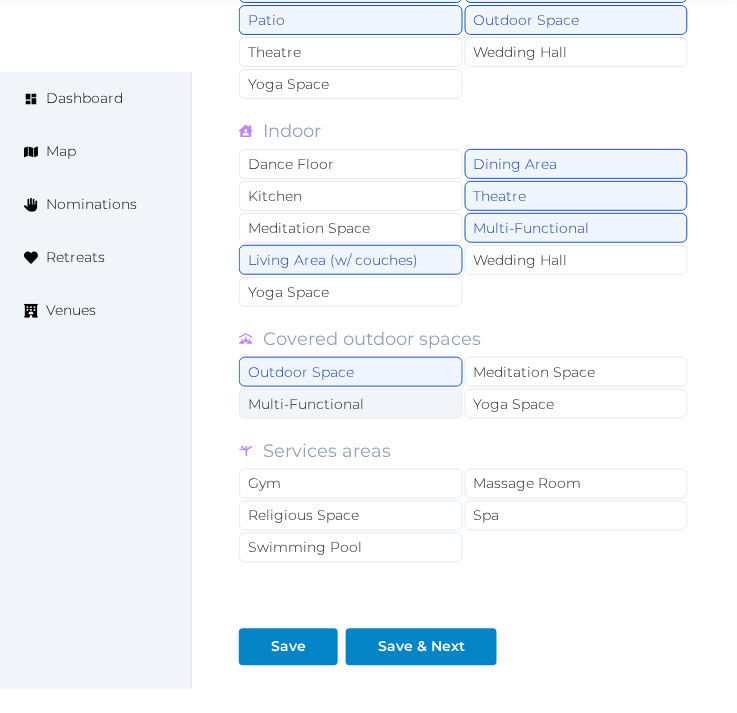 click on "Multi-Functional" at bounding box center (351, 404) 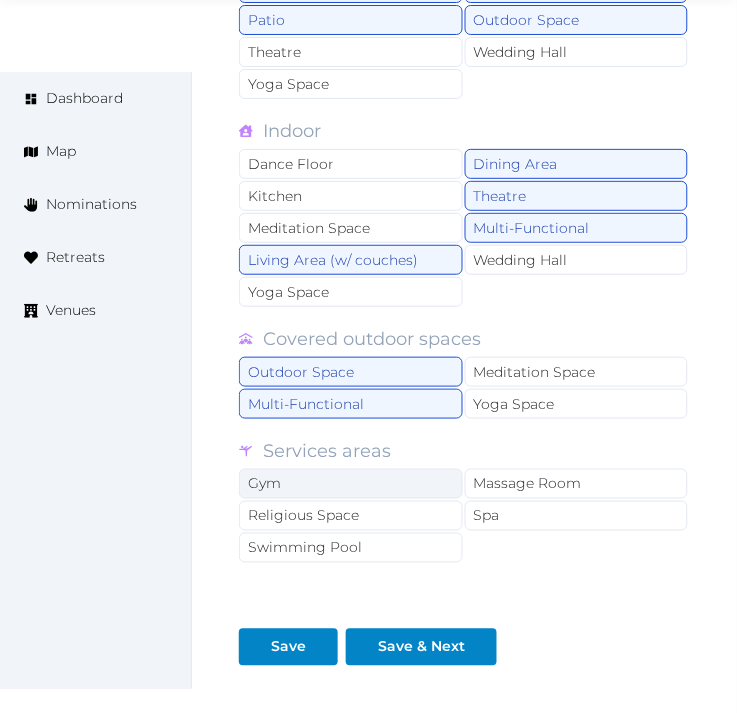 click on "Gym" at bounding box center [351, 484] 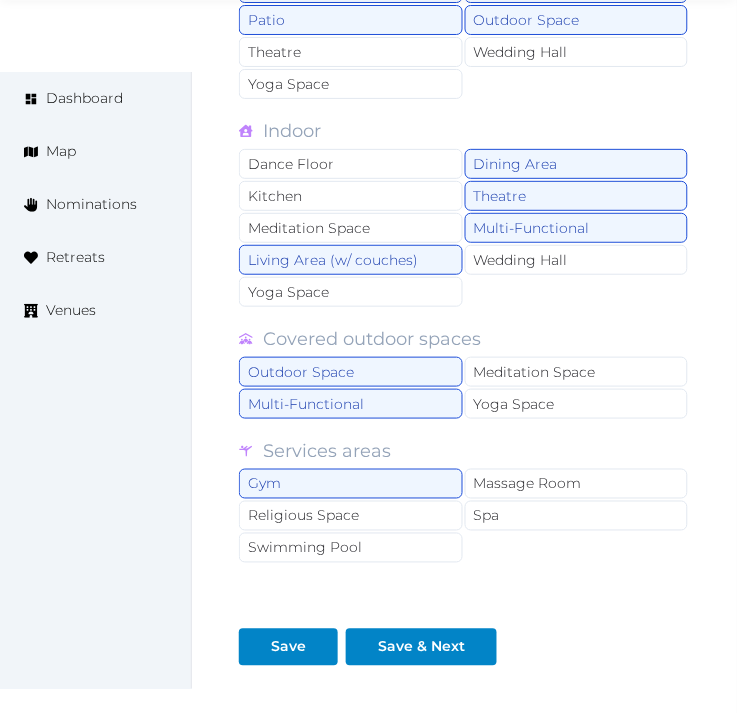 click on "Gym Massage Room Religious Space Spa Swimming Pool" at bounding box center (464, 517) 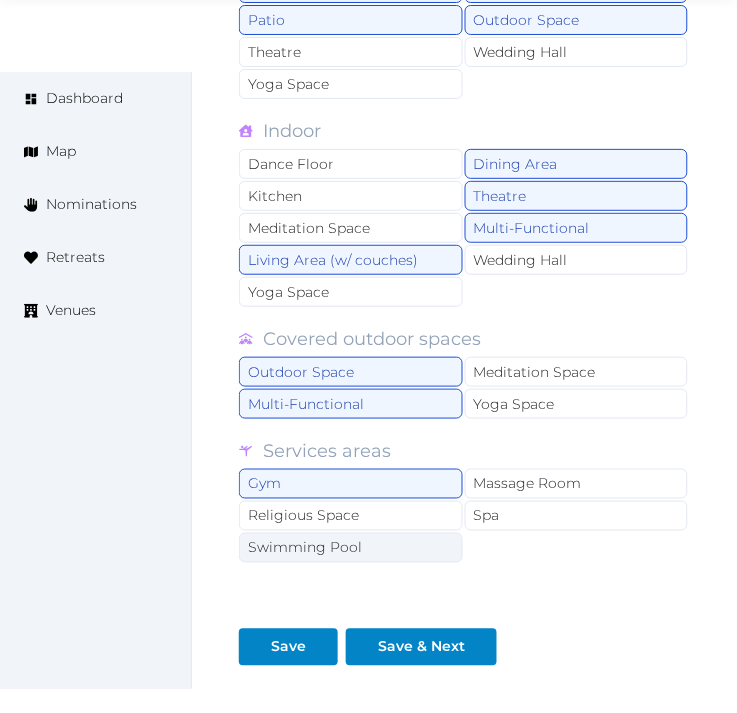 drag, startPoint x: 395, startPoint y: 565, endPoint x: 442, endPoint y: 538, distance: 54.20332 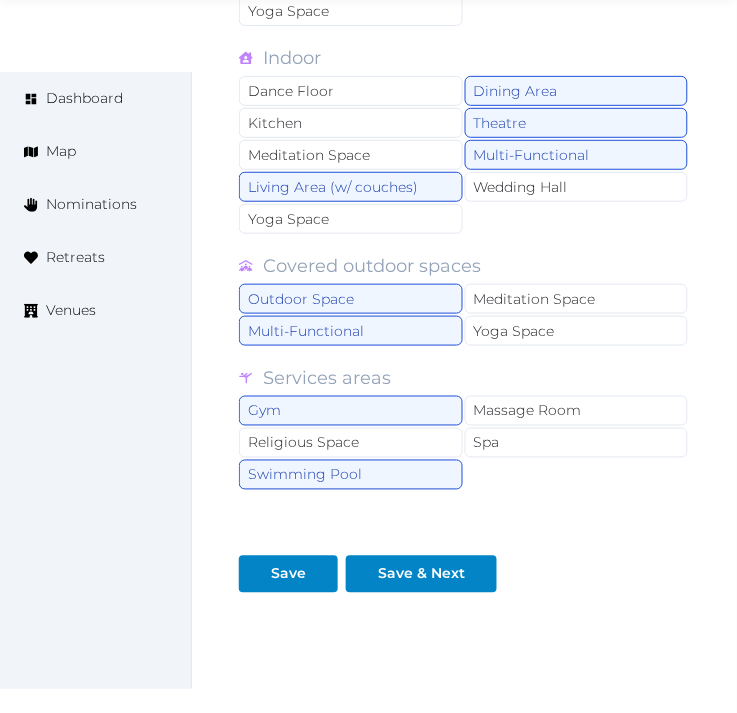 scroll, scrollTop: 2000, scrollLeft: 0, axis: vertical 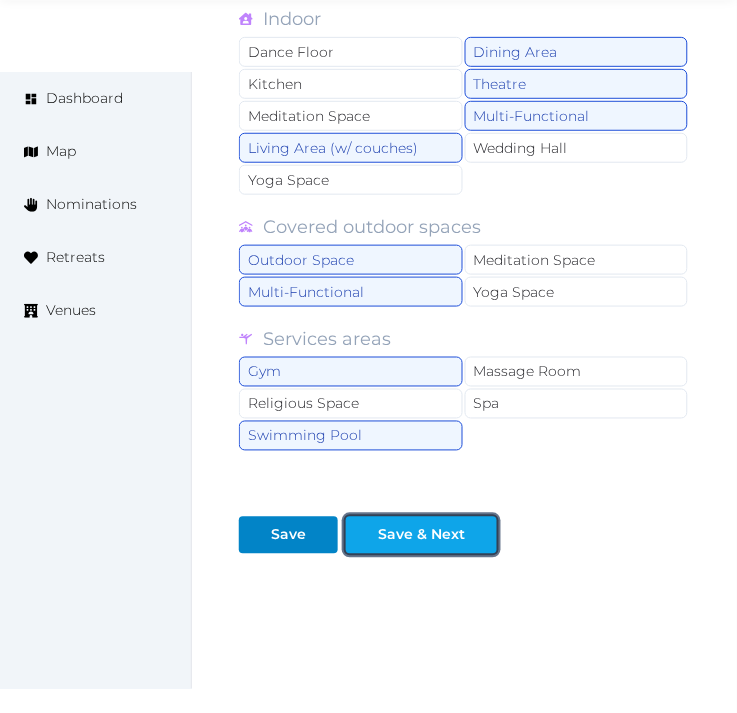 click on "Save & Next" at bounding box center [421, 535] 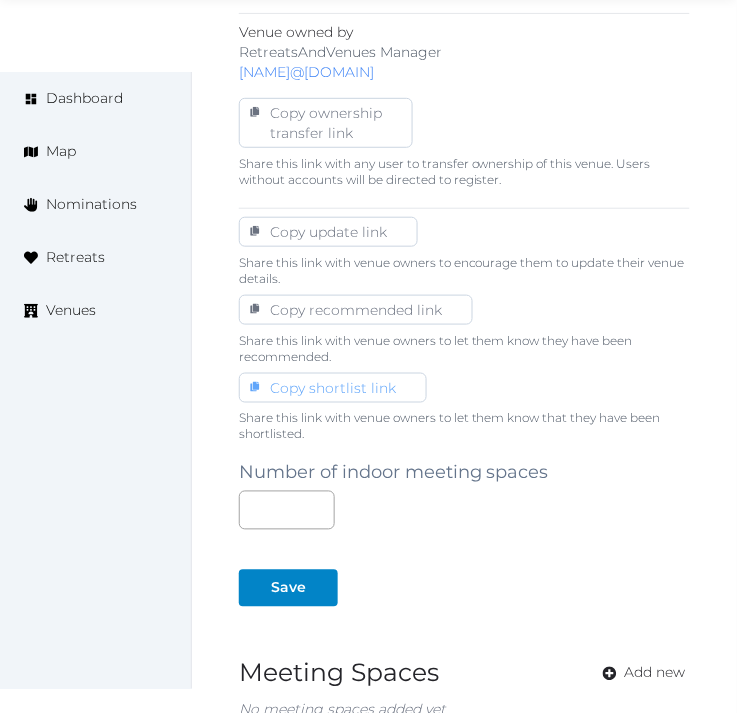 scroll, scrollTop: 1326, scrollLeft: 0, axis: vertical 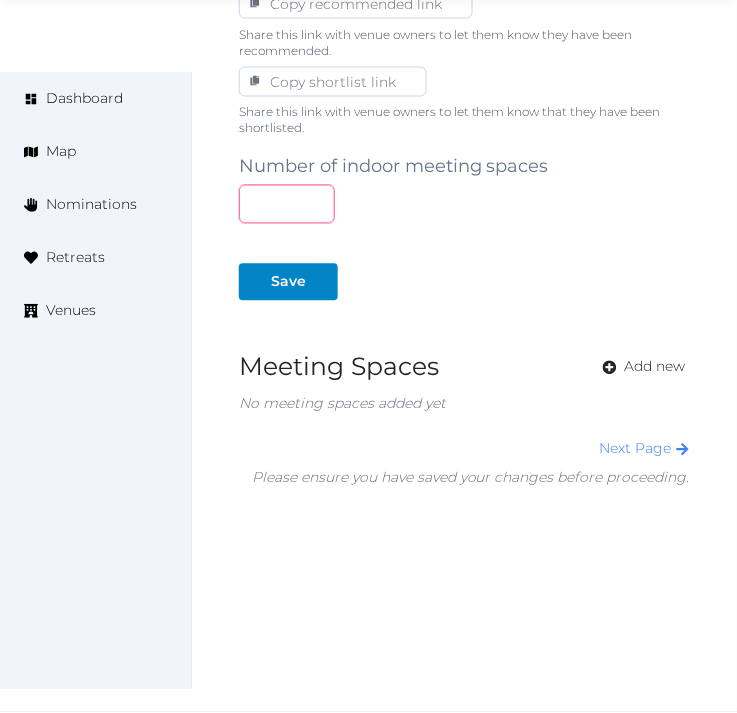 click at bounding box center [287, 204] 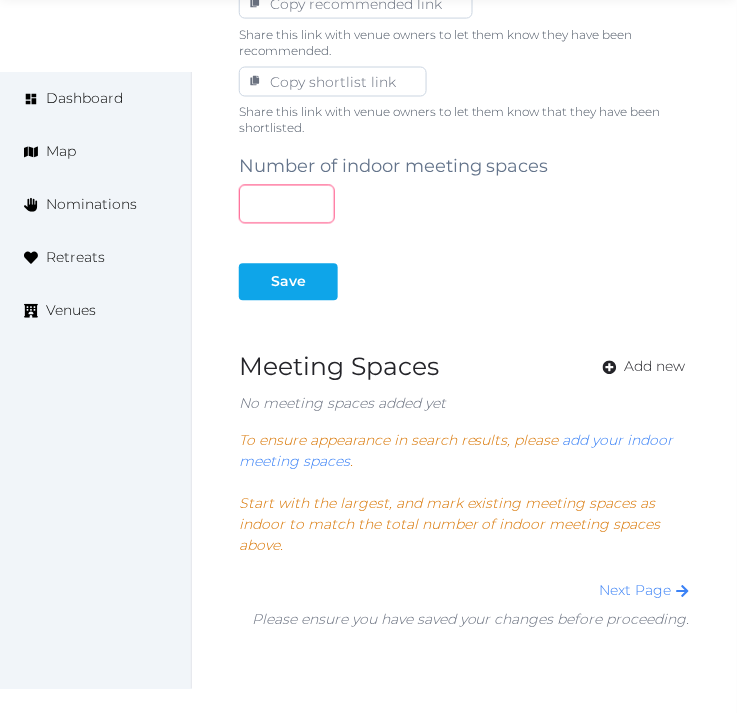type on "*" 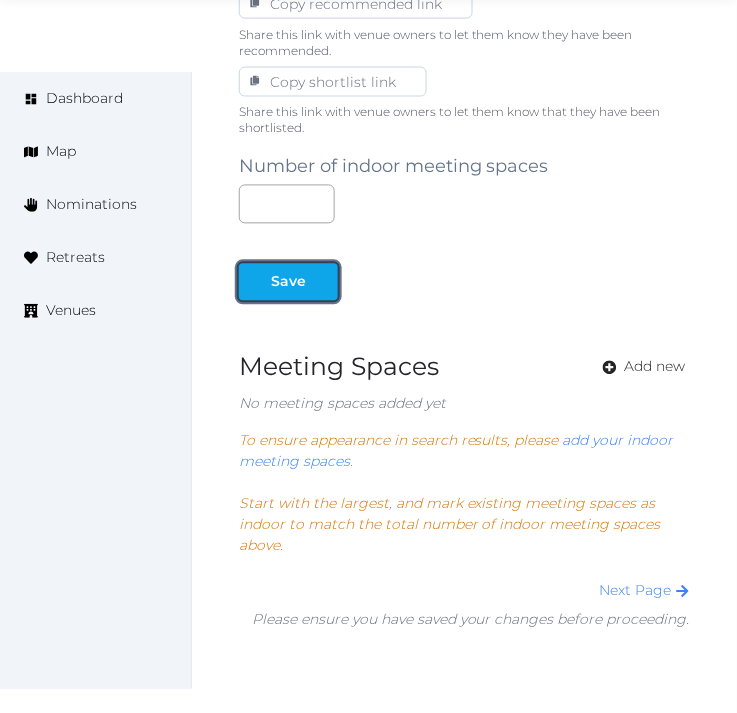 click at bounding box center (255, 282) 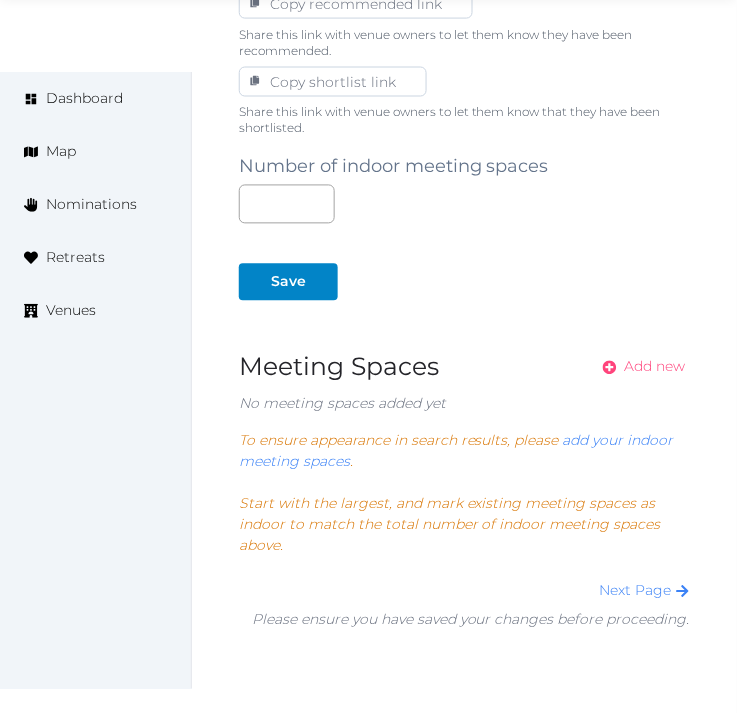 click on "Add new" at bounding box center [655, 367] 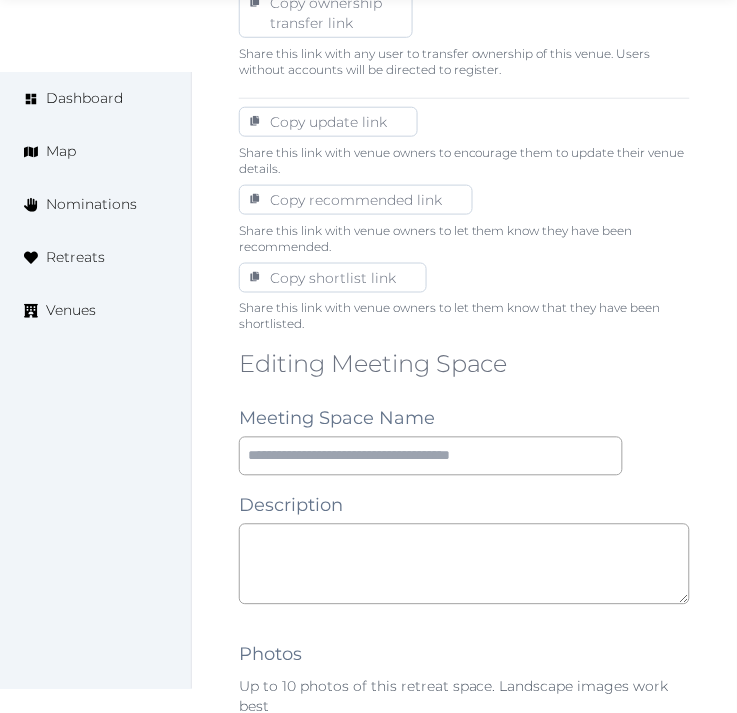 scroll, scrollTop: 1333, scrollLeft: 0, axis: vertical 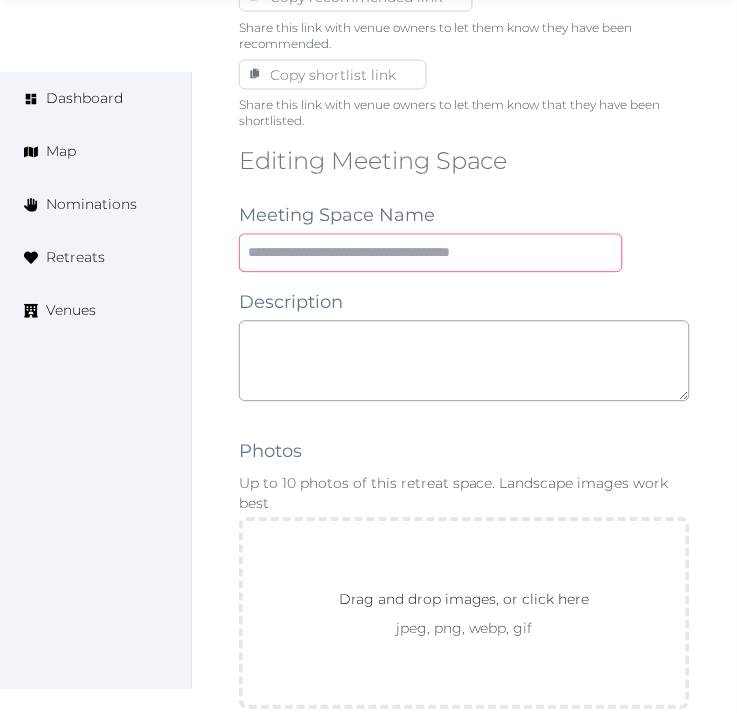 drag, startPoint x: 384, startPoint y: 236, endPoint x: 390, endPoint y: 247, distance: 12.529964 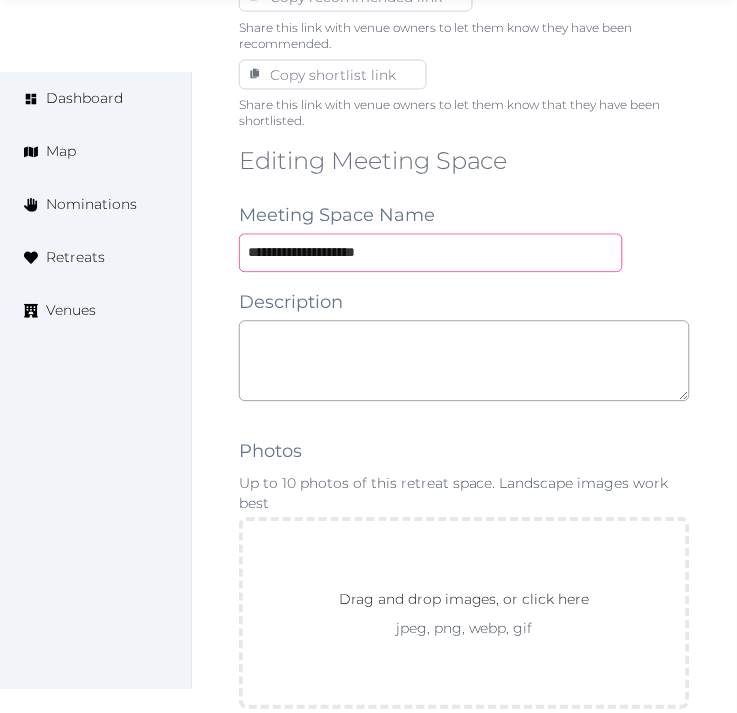 click on "**********" at bounding box center [431, 253] 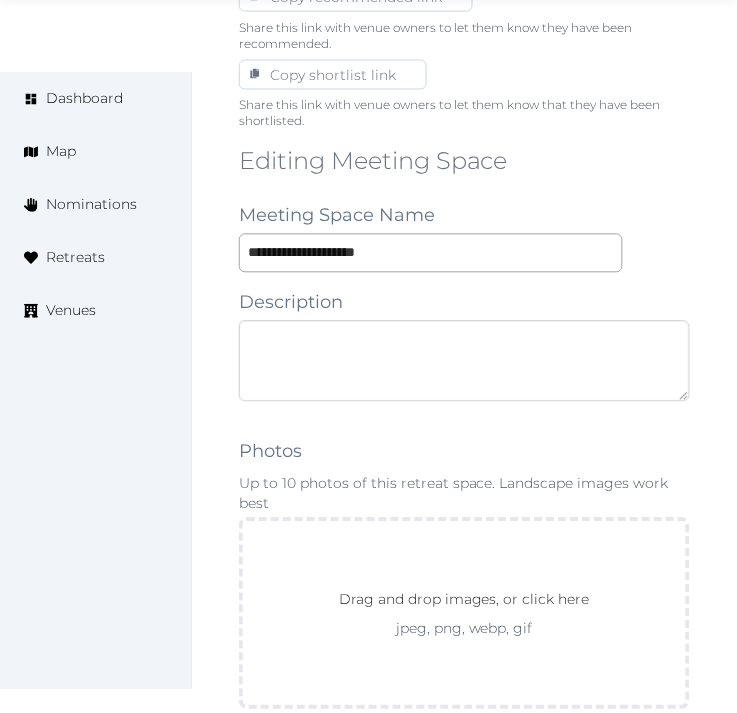 click at bounding box center [464, 361] 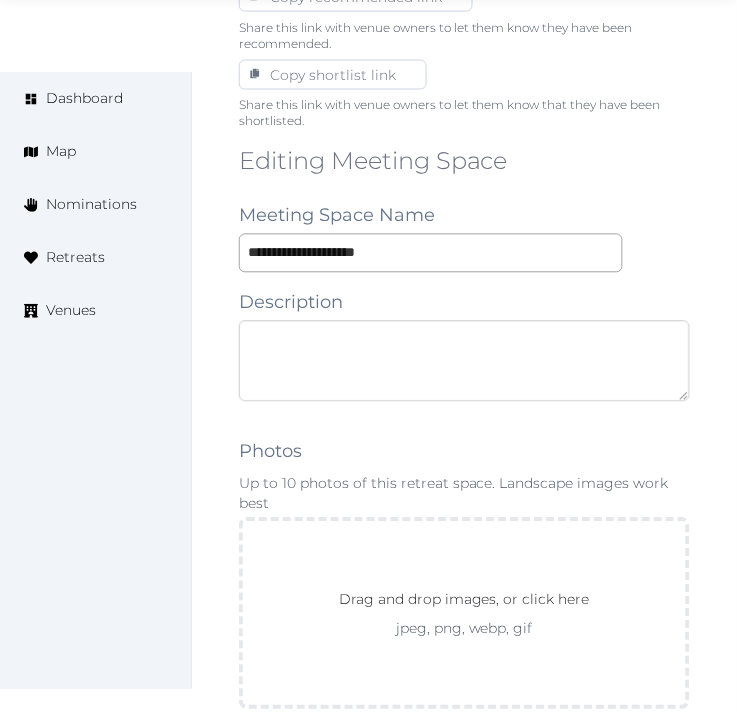 paste on "**********" 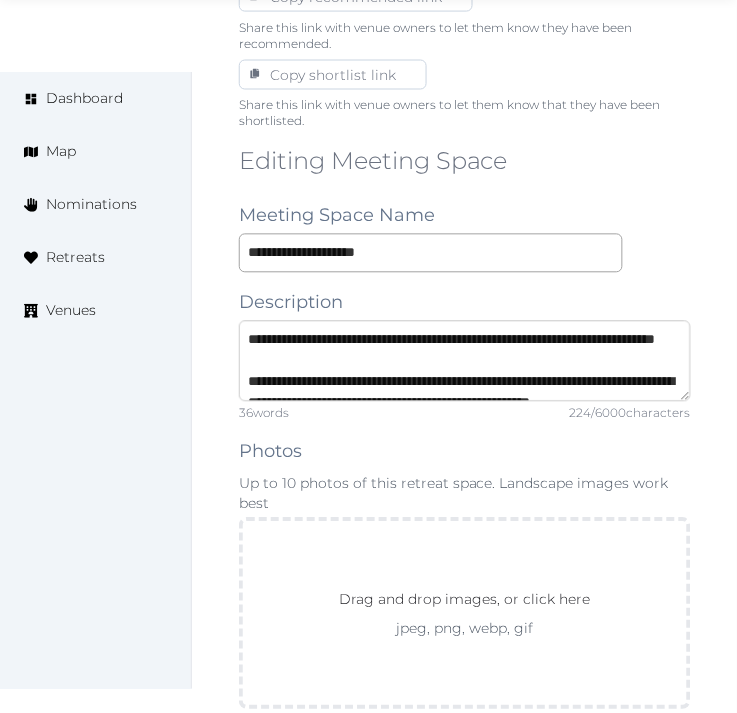 scroll, scrollTop: 52, scrollLeft: 0, axis: vertical 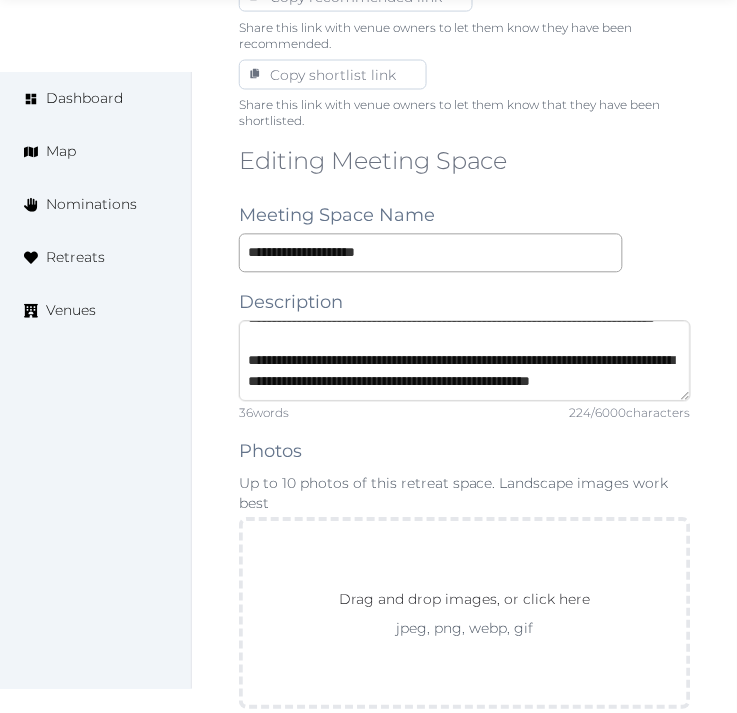type on "**********" 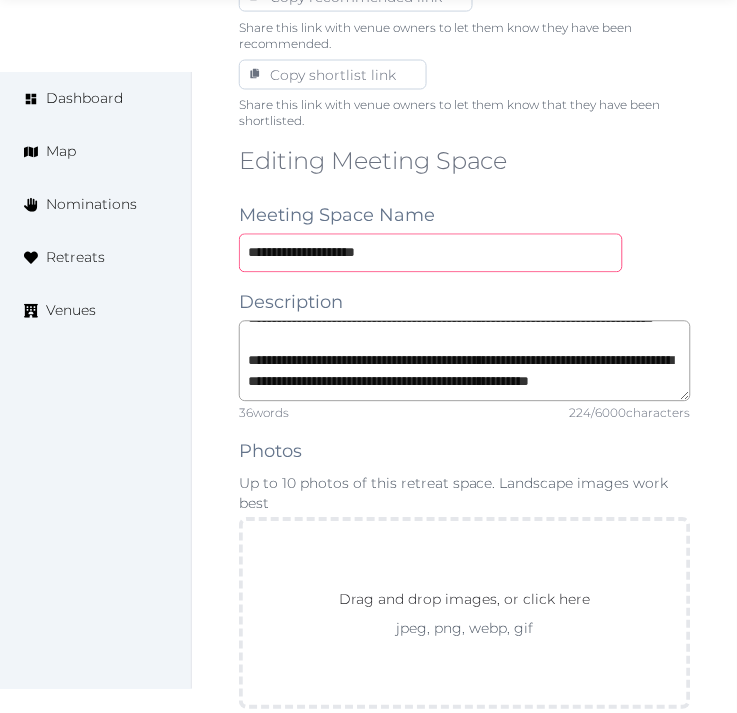 click on "**********" at bounding box center (431, 253) 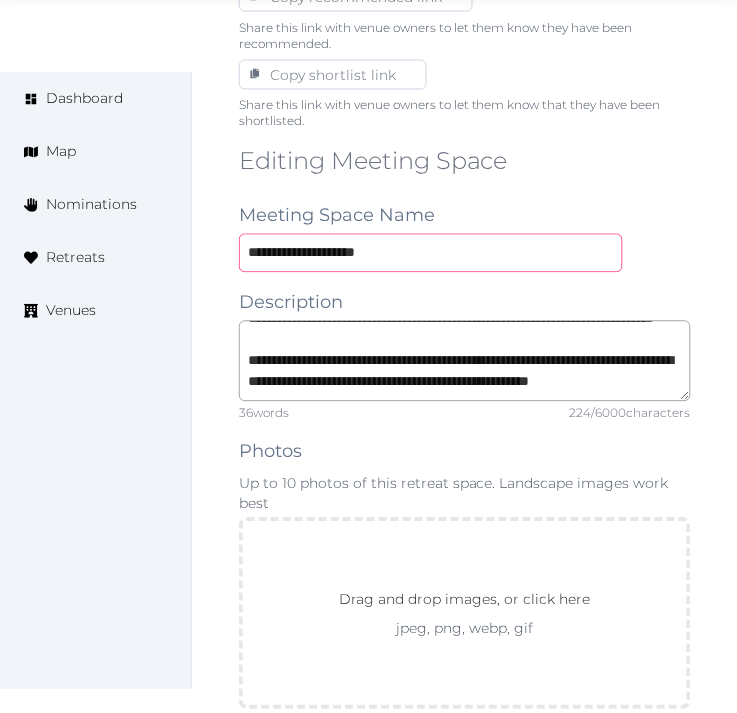 drag, startPoint x: 467, startPoint y: 245, endPoint x: 420, endPoint y: 238, distance: 47.518417 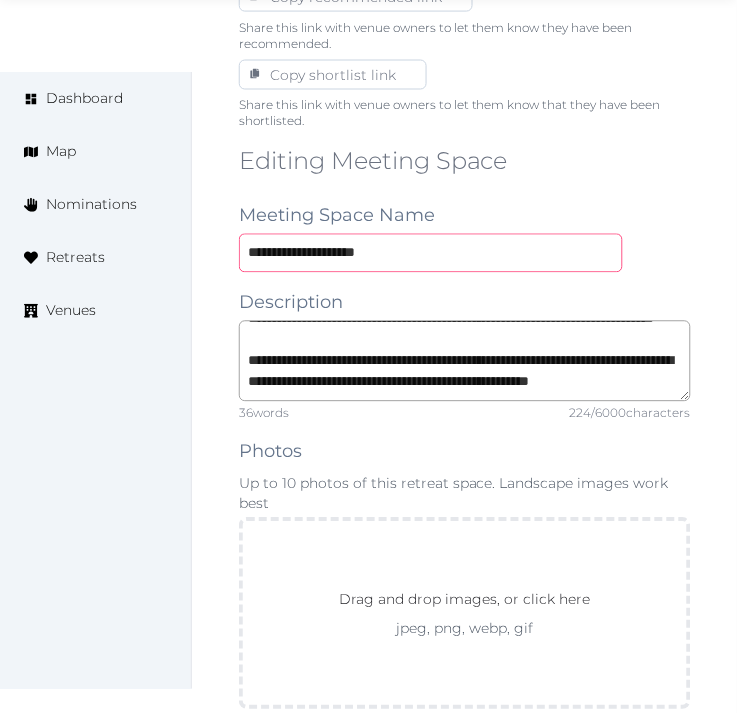 click on "**********" at bounding box center [431, 253] 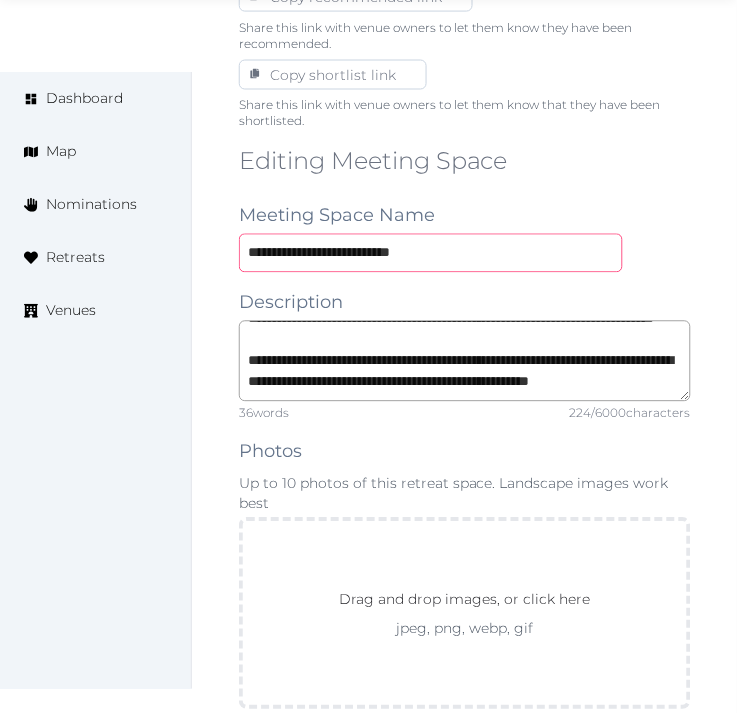 scroll, scrollTop: 1555, scrollLeft: 0, axis: vertical 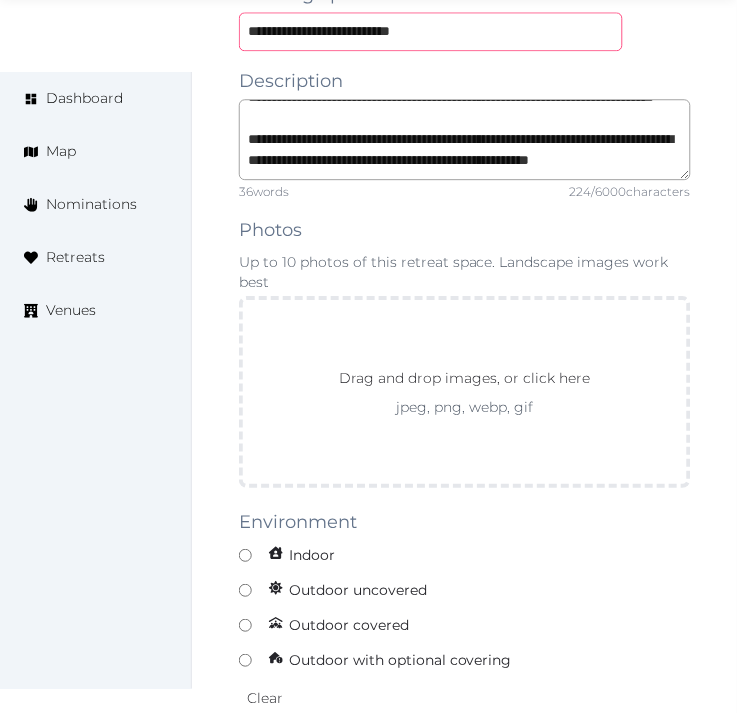 type on "**********" 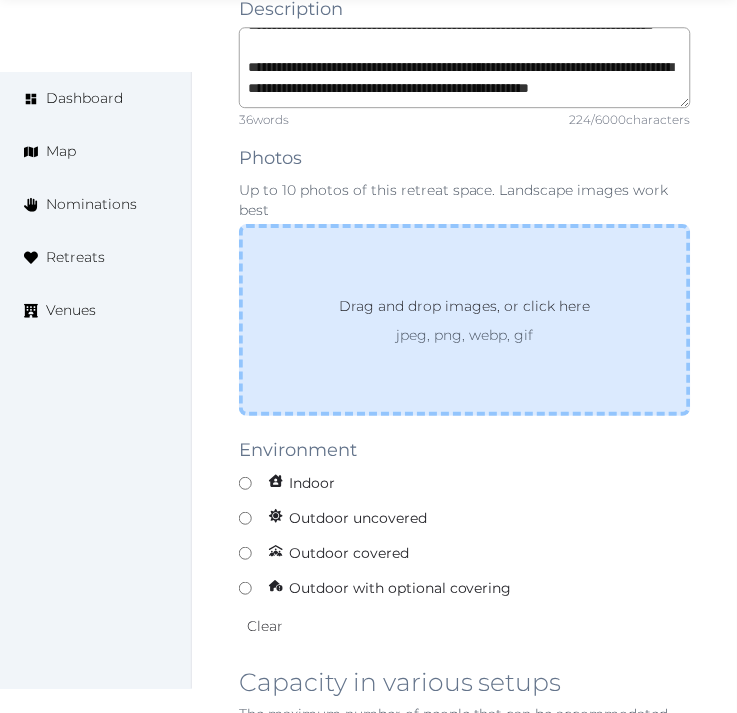 scroll, scrollTop: 1666, scrollLeft: 0, axis: vertical 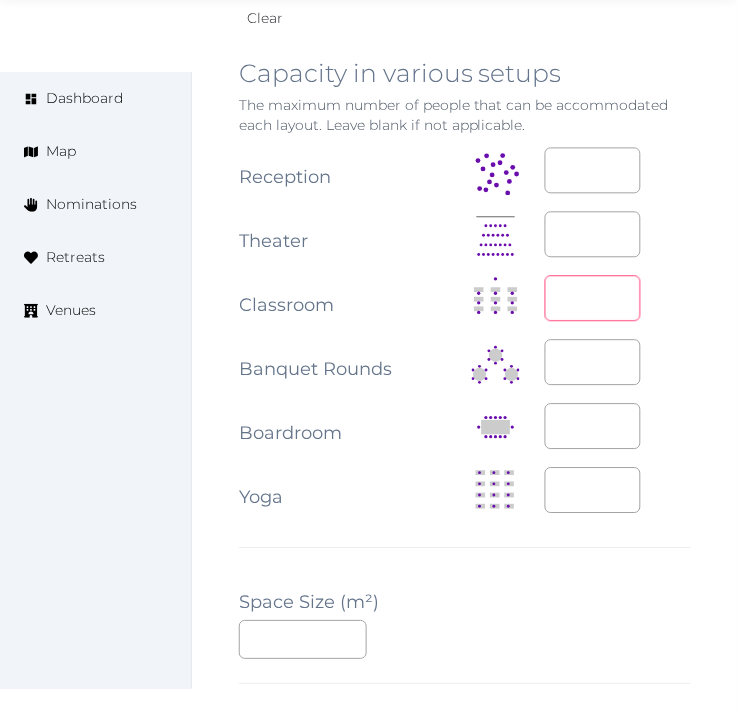 click at bounding box center [593, 299] 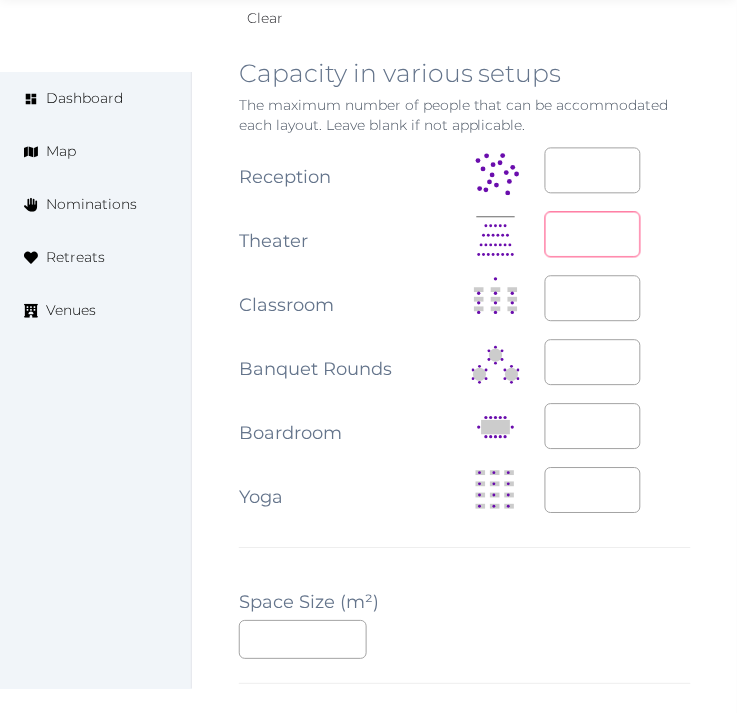 click at bounding box center [593, 235] 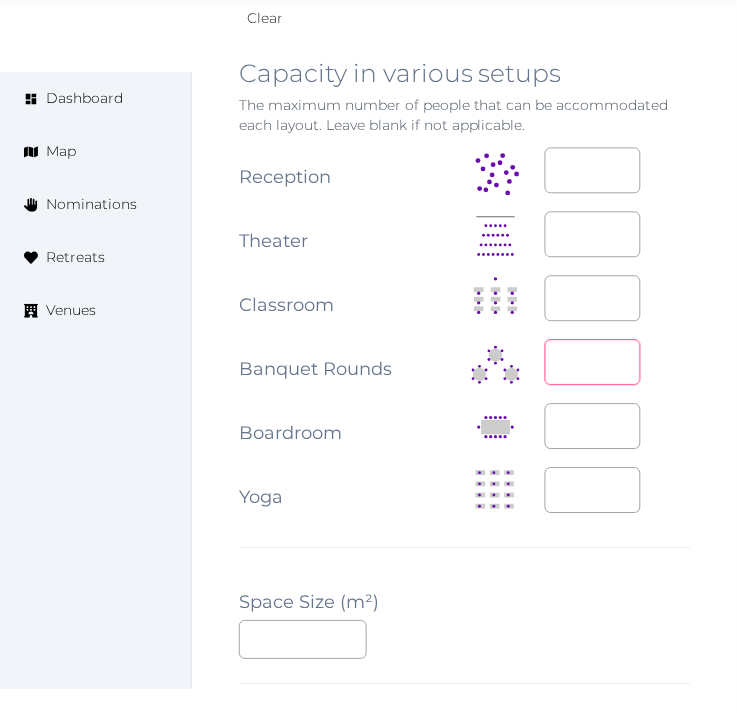 click at bounding box center (593, 363) 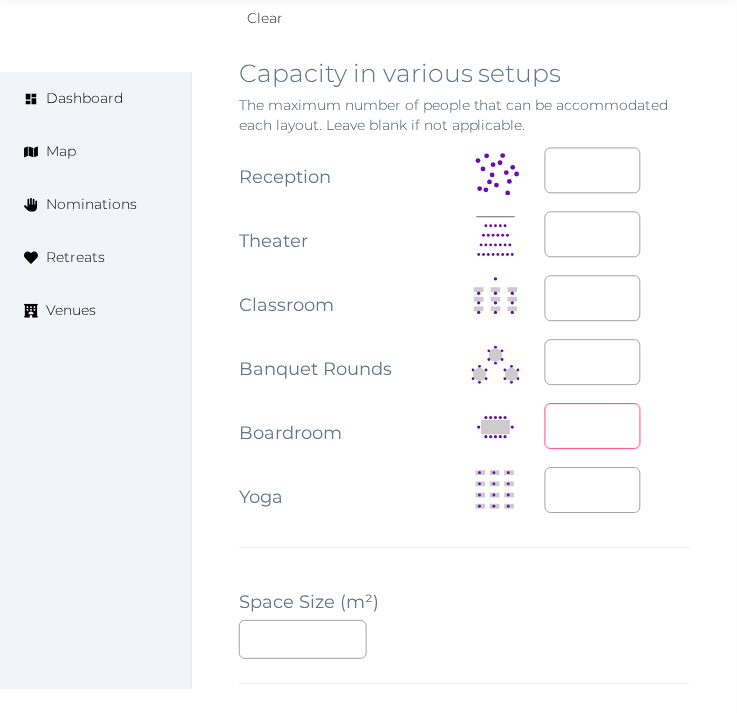click at bounding box center (593, 427) 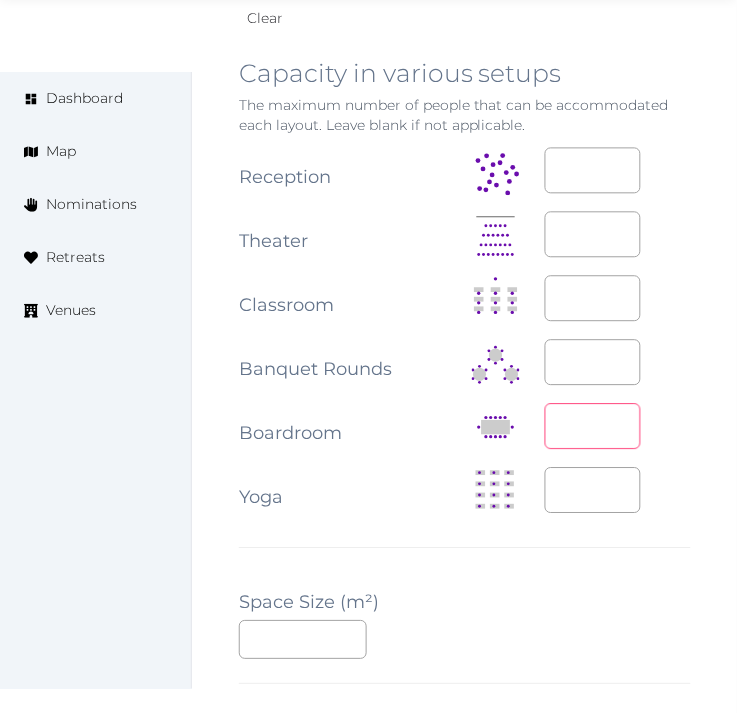 type on "*" 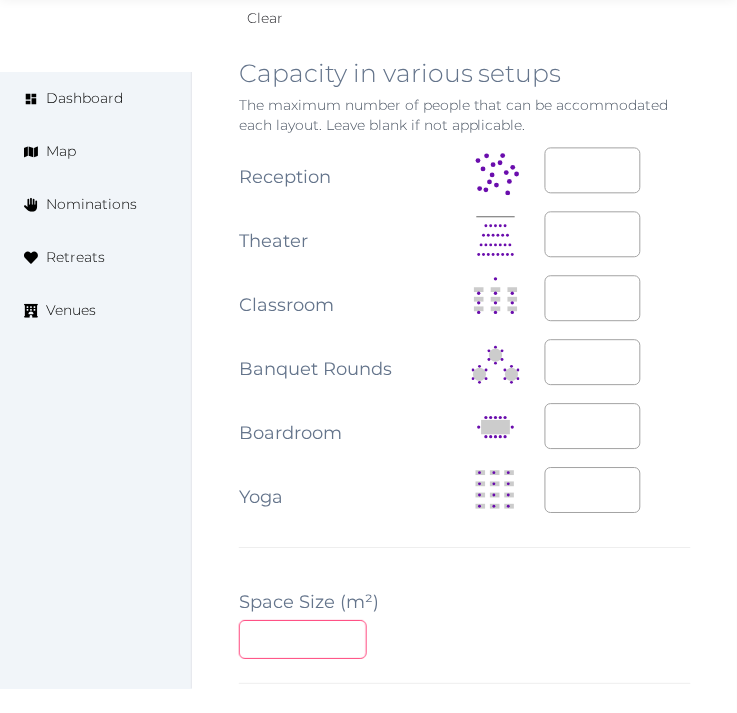 click at bounding box center (303, 640) 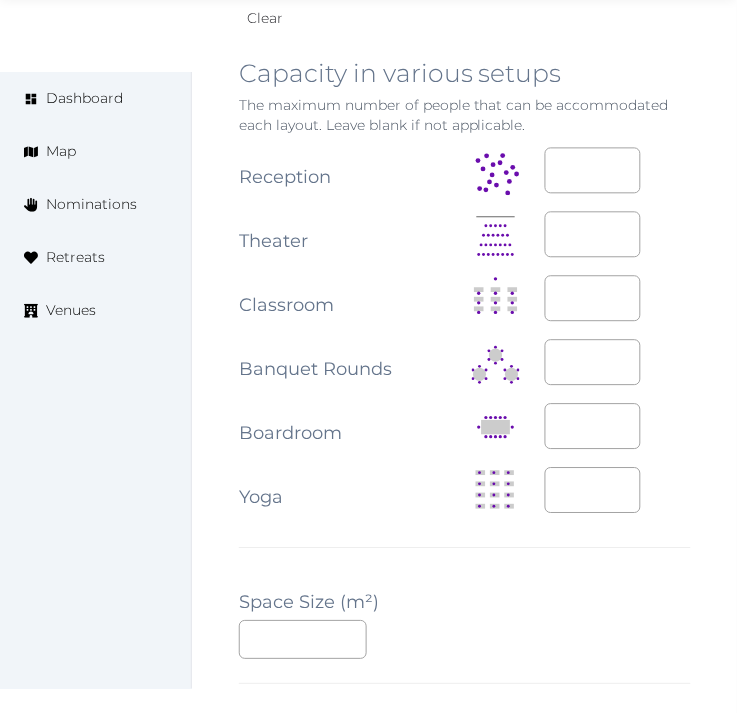 drag, startPoint x: 435, startPoint y: 538, endPoint x: 425, endPoint y: 526, distance: 15.6205 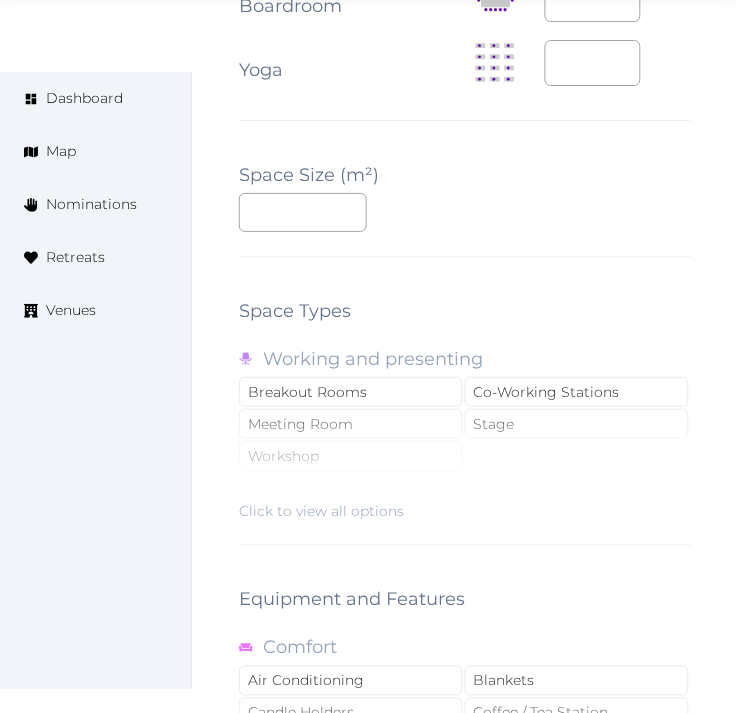 scroll, scrollTop: 2888, scrollLeft: 0, axis: vertical 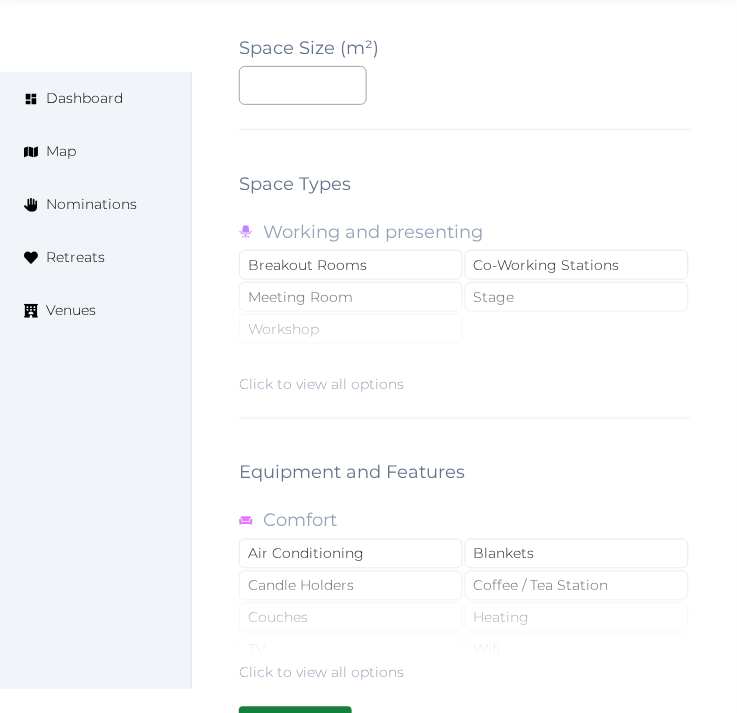 click on "Click to view all options" at bounding box center (465, 330) 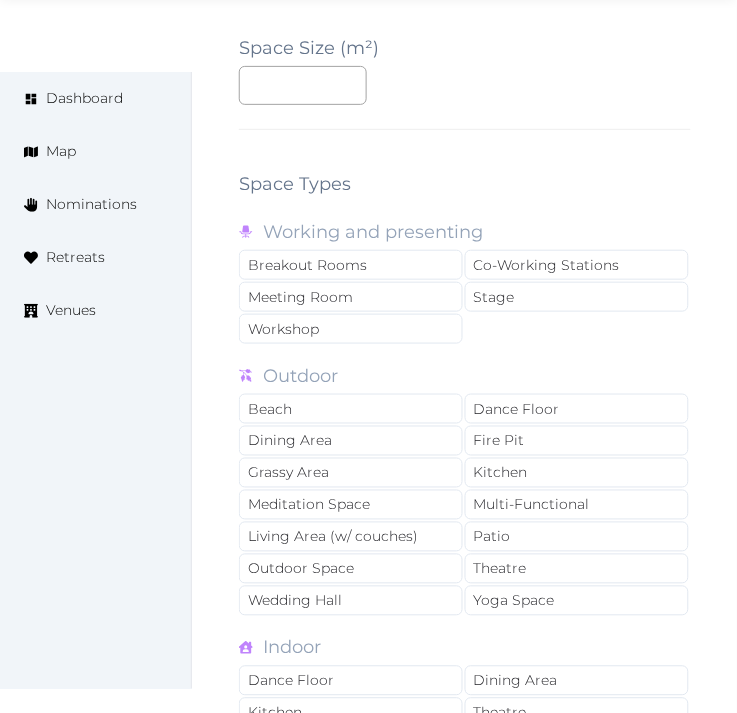 click on "Meeting Room" at bounding box center (351, 297) 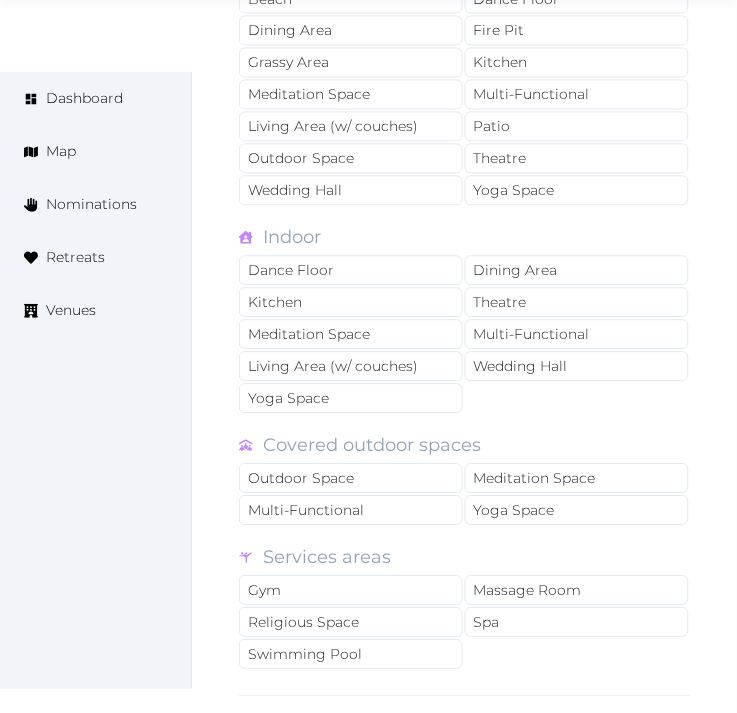 scroll, scrollTop: 3333, scrollLeft: 0, axis: vertical 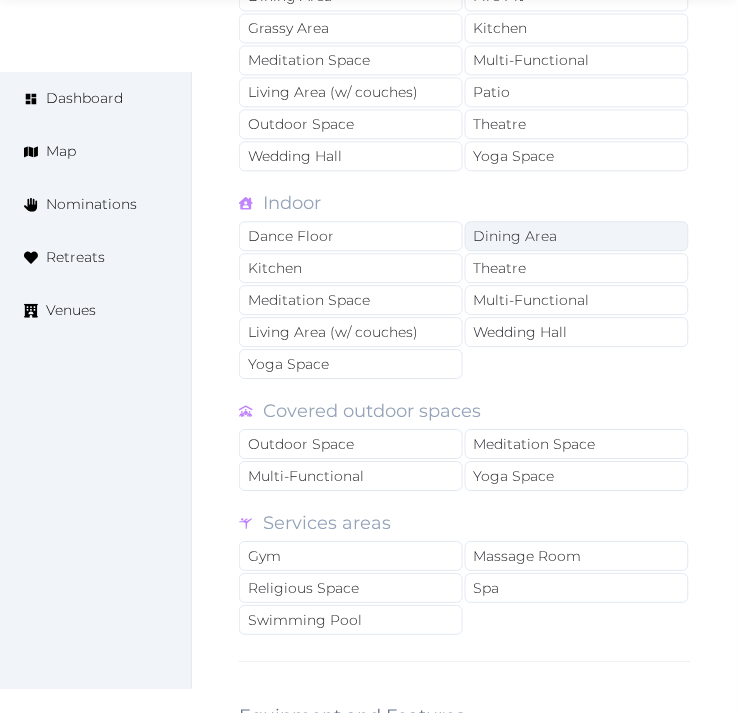 click on "Dining Area" at bounding box center [577, 236] 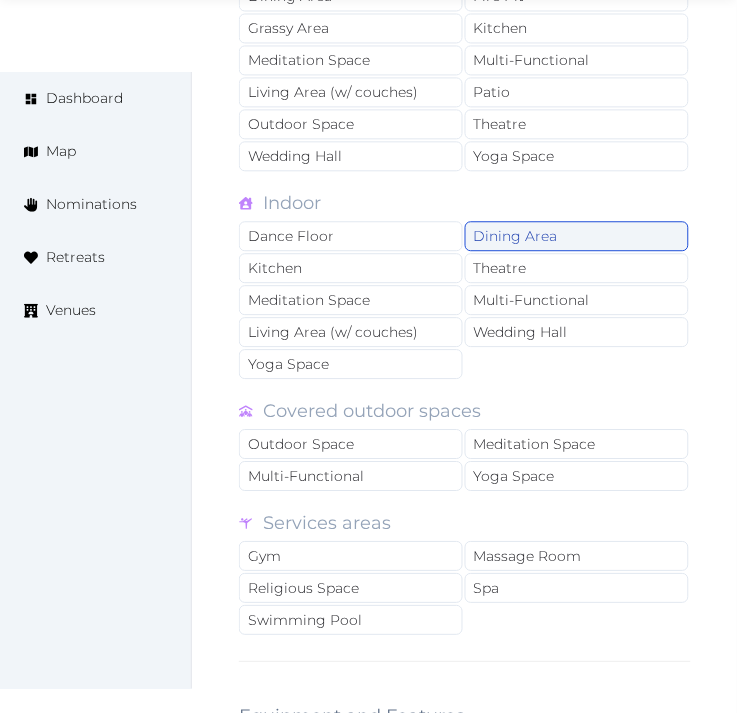 click on "Dining Area" at bounding box center (577, 236) 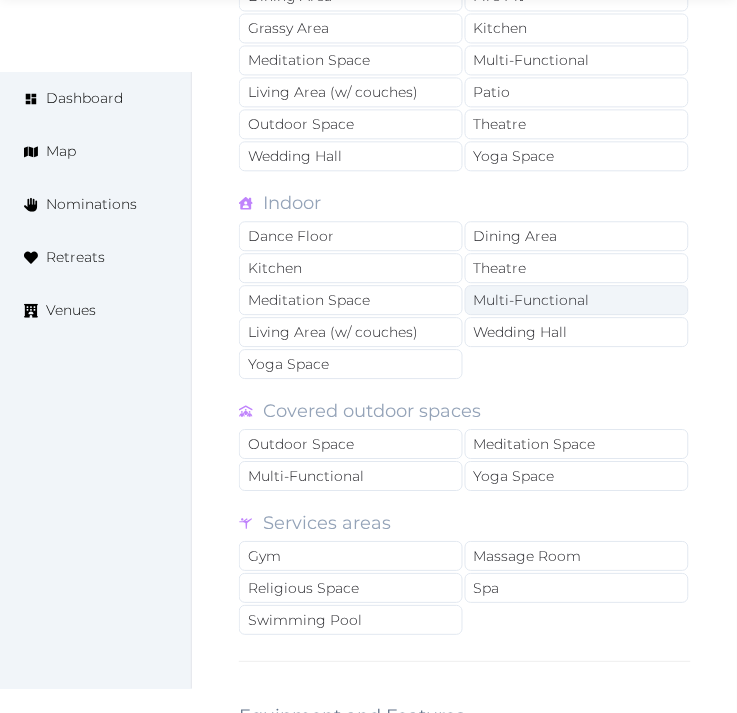 click on "Multi-Functional" at bounding box center (577, 300) 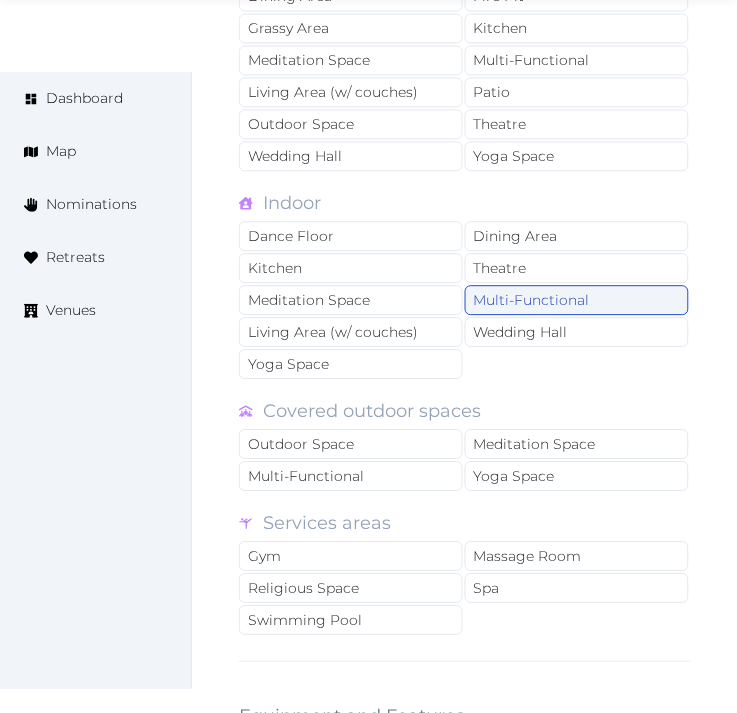 click on "Multi-Functional" at bounding box center (577, 300) 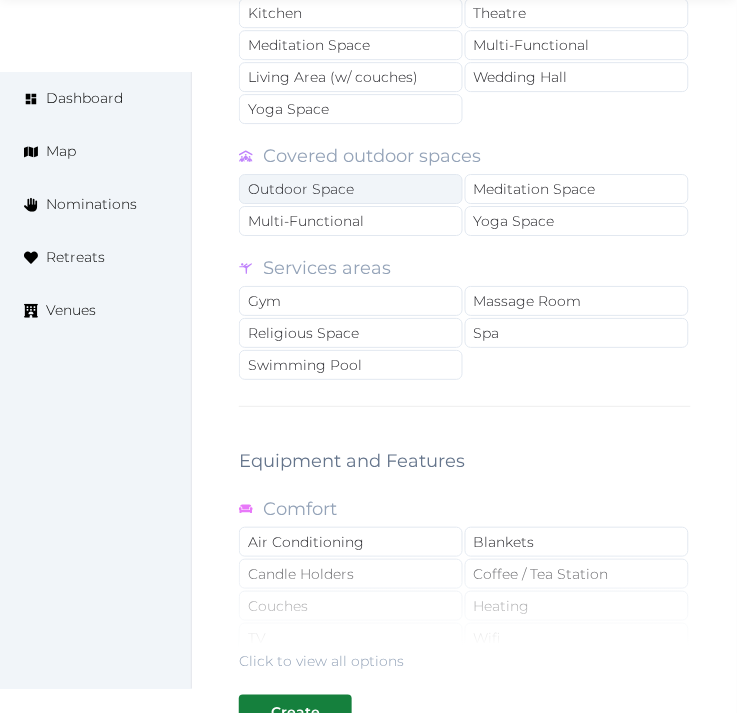 scroll, scrollTop: 3777, scrollLeft: 0, axis: vertical 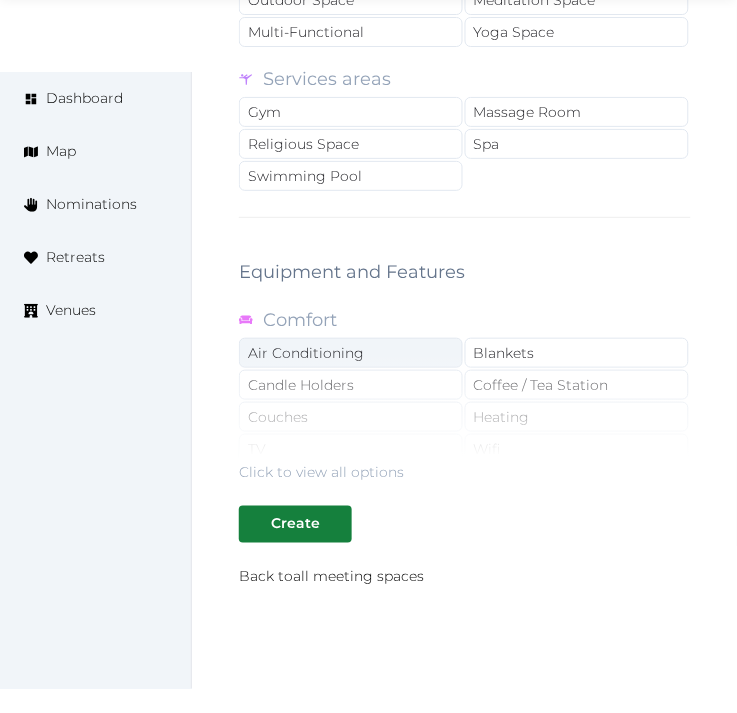 click on "Air Conditioning" at bounding box center [351, 353] 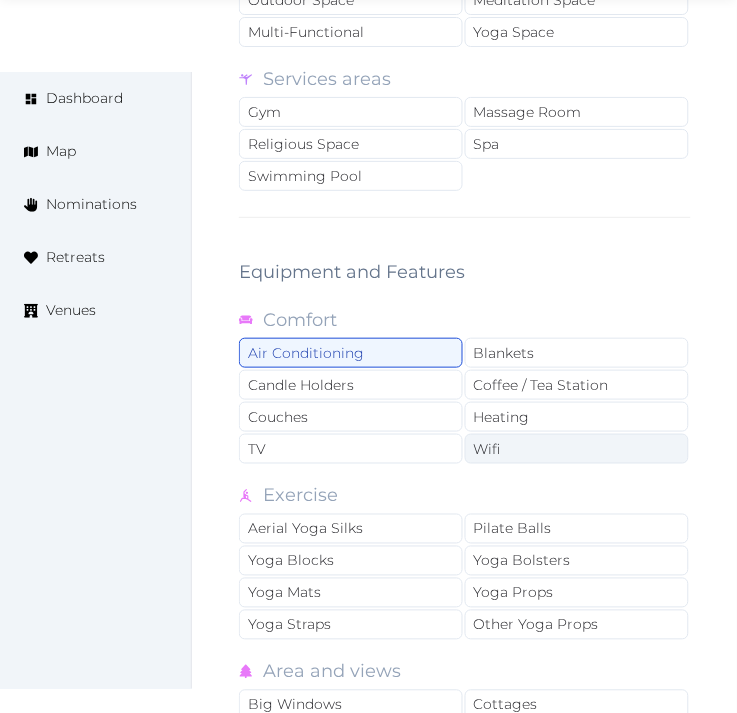 drag, startPoint x: 485, startPoint y: 453, endPoint x: 486, endPoint y: 442, distance: 11.045361 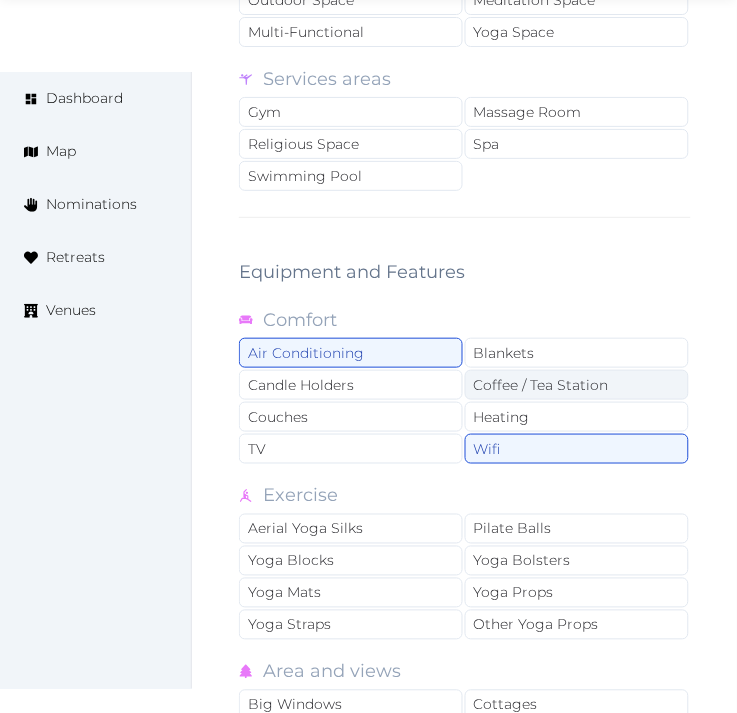 click on "Coffee / Tea Station" at bounding box center (577, 385) 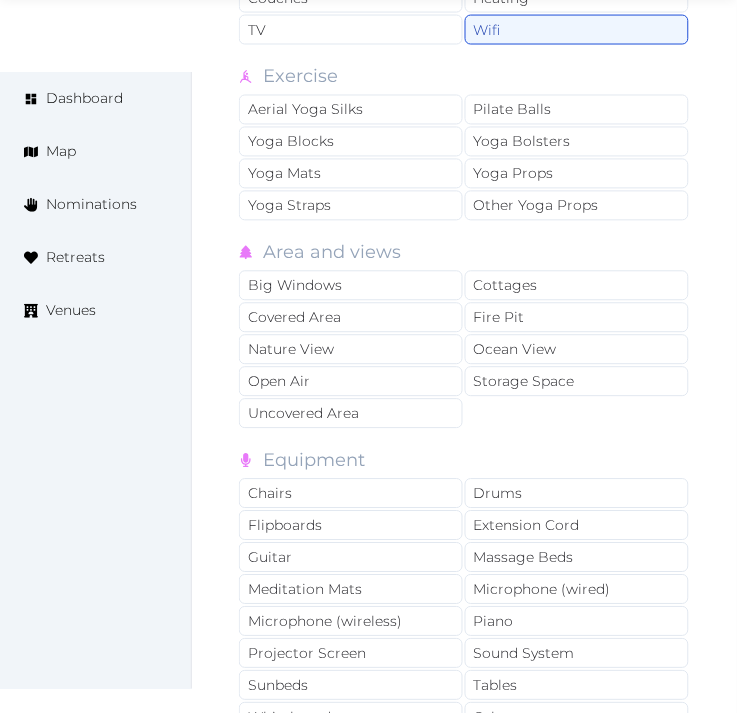 scroll, scrollTop: 4222, scrollLeft: 0, axis: vertical 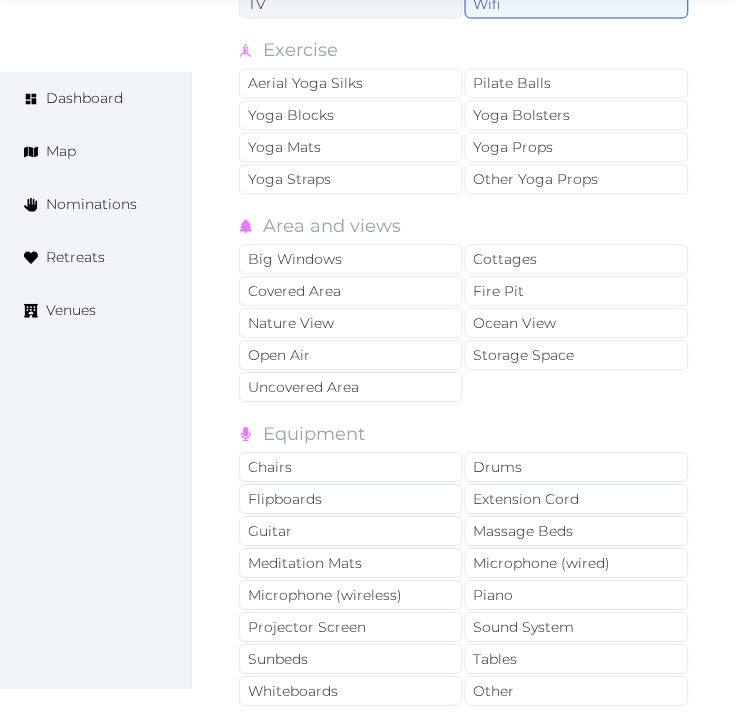 click on "TV" at bounding box center (351, 4) 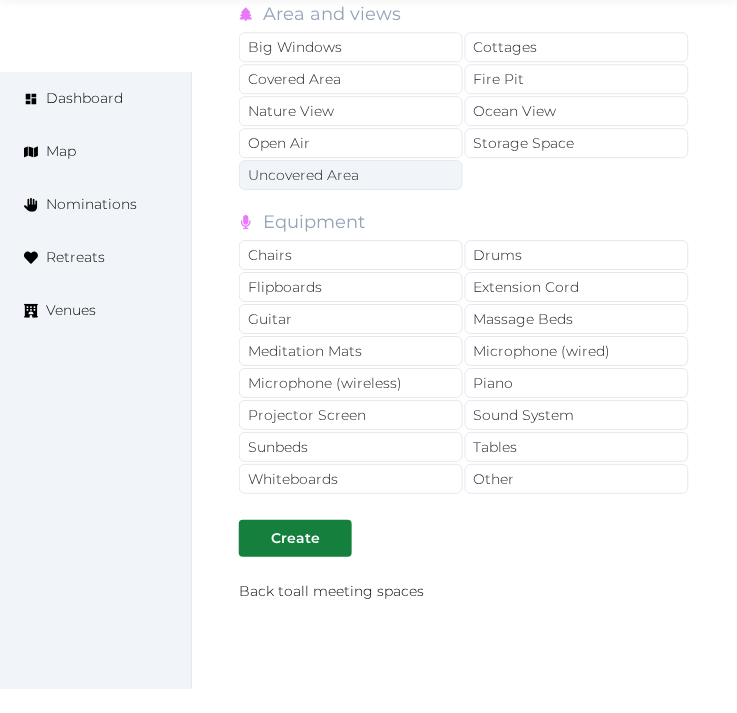 scroll, scrollTop: 4444, scrollLeft: 0, axis: vertical 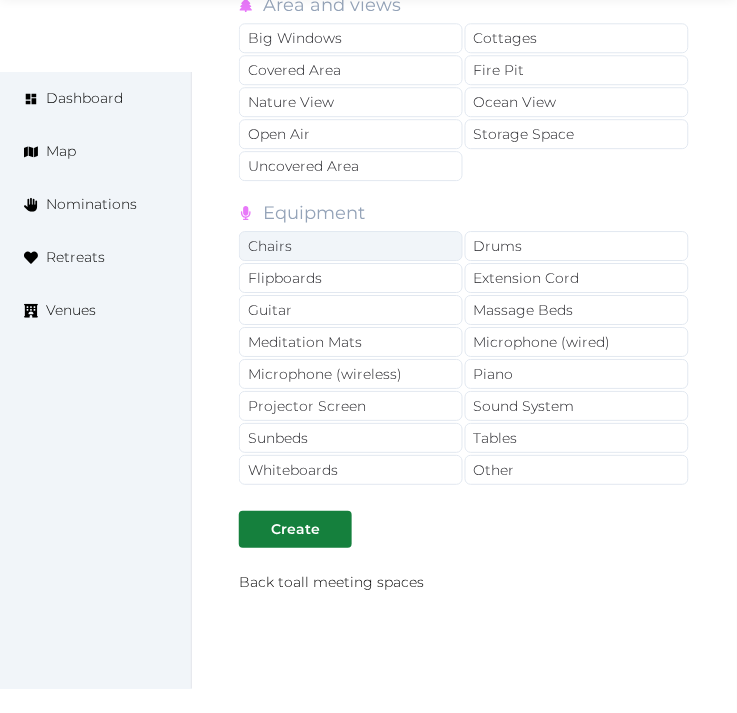 click on "Chairs" at bounding box center [351, 246] 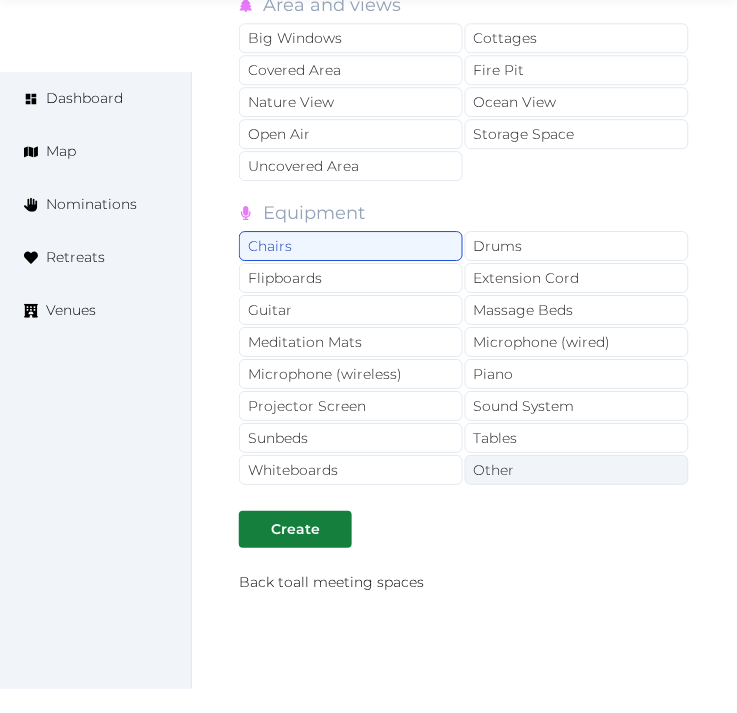 click on "Other" at bounding box center (577, 470) 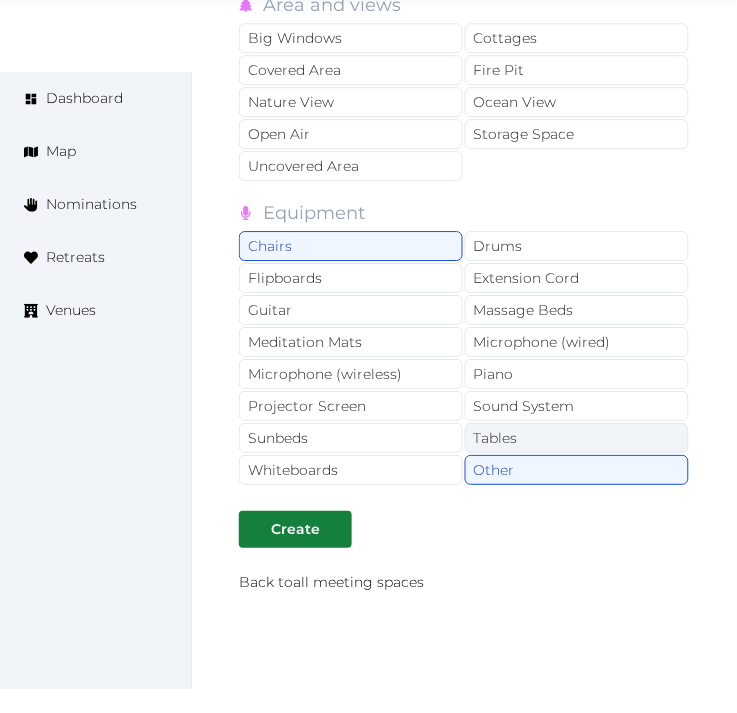 click on "Tables" at bounding box center (577, 438) 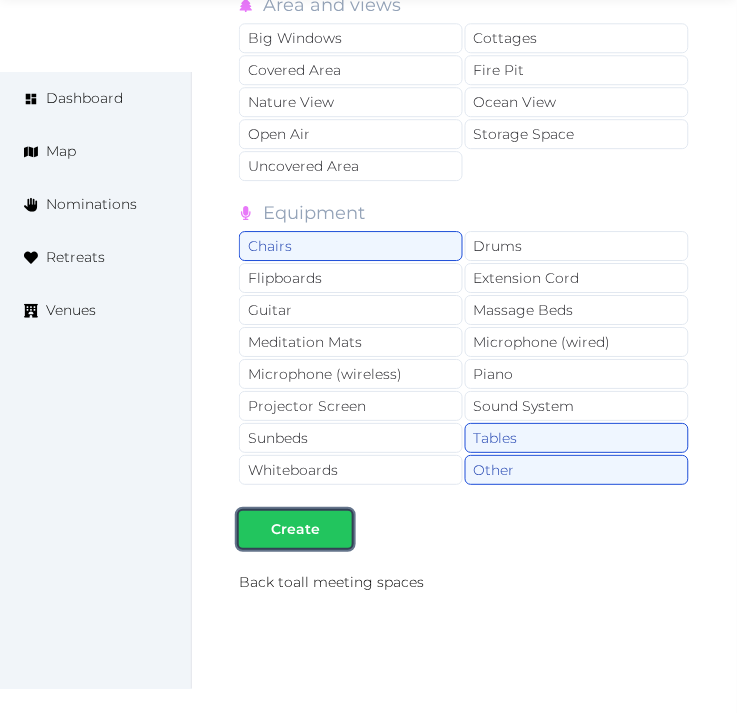 click on "Create" at bounding box center (295, 529) 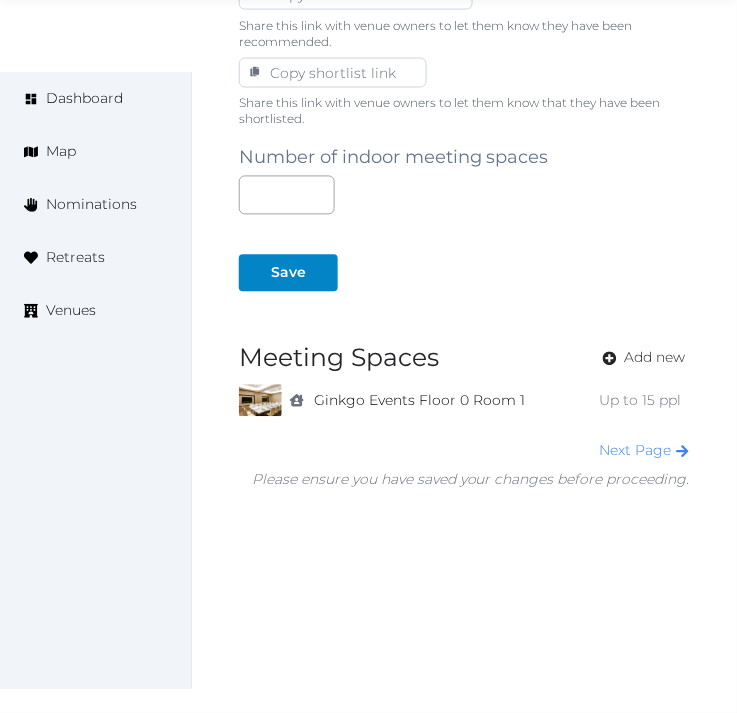 scroll, scrollTop: 1337, scrollLeft: 0, axis: vertical 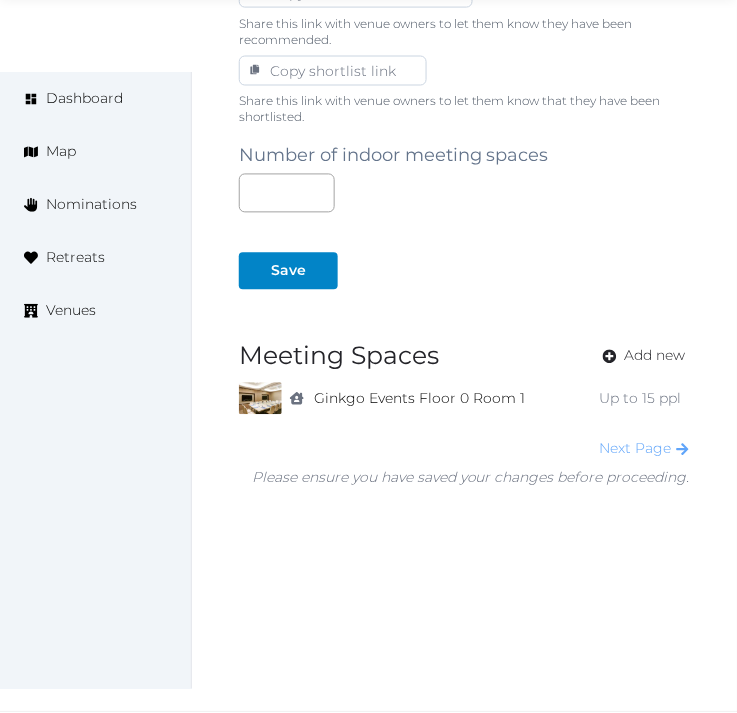 click on "Next Page" at bounding box center (645, 449) 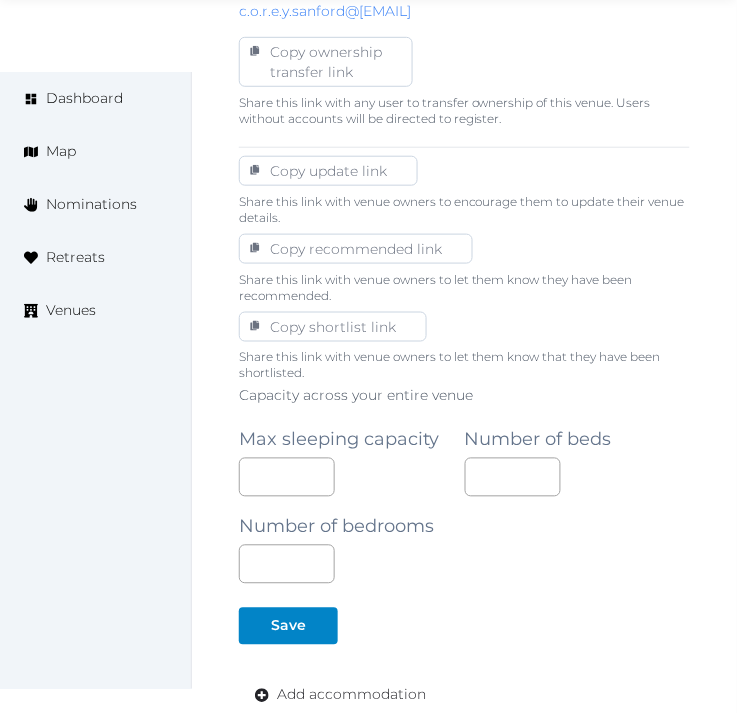 scroll, scrollTop: 1333, scrollLeft: 0, axis: vertical 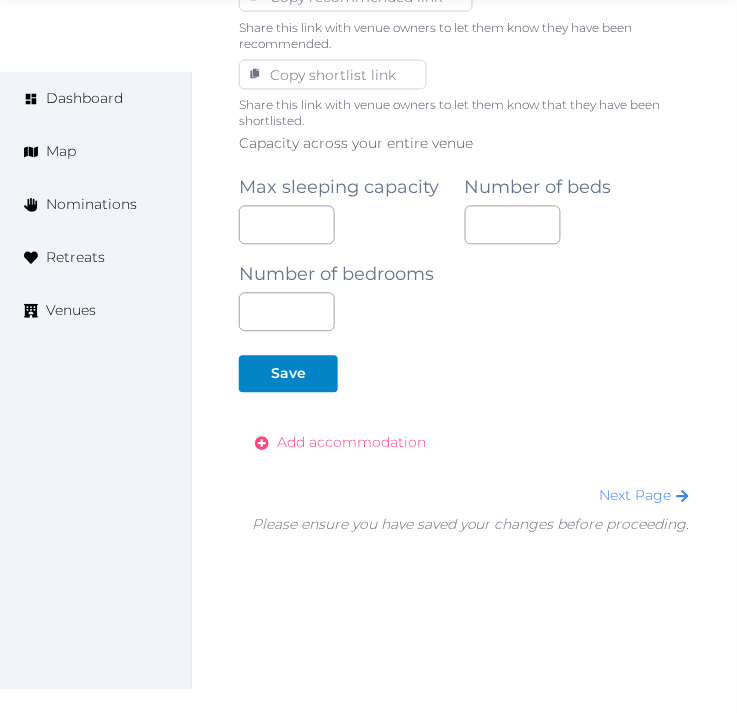 click on "Add accommodation" at bounding box center (340, 443) 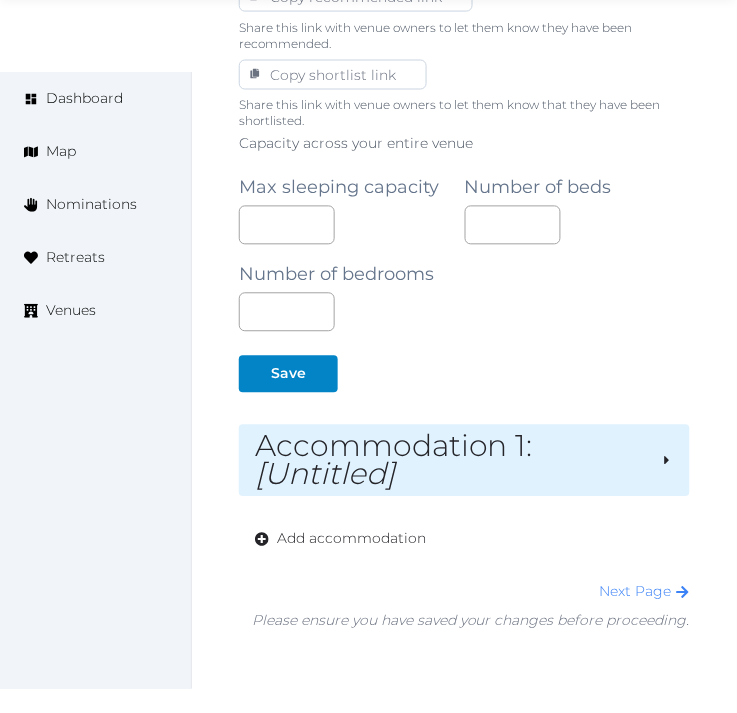 click on "Accommodation 1 :  [Untitled]" at bounding box center (450, 461) 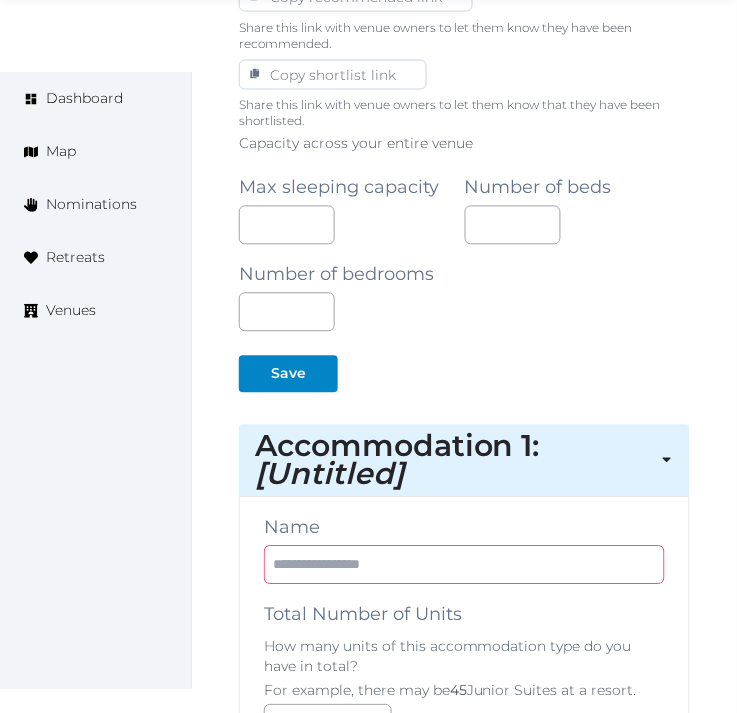click at bounding box center (464, 565) 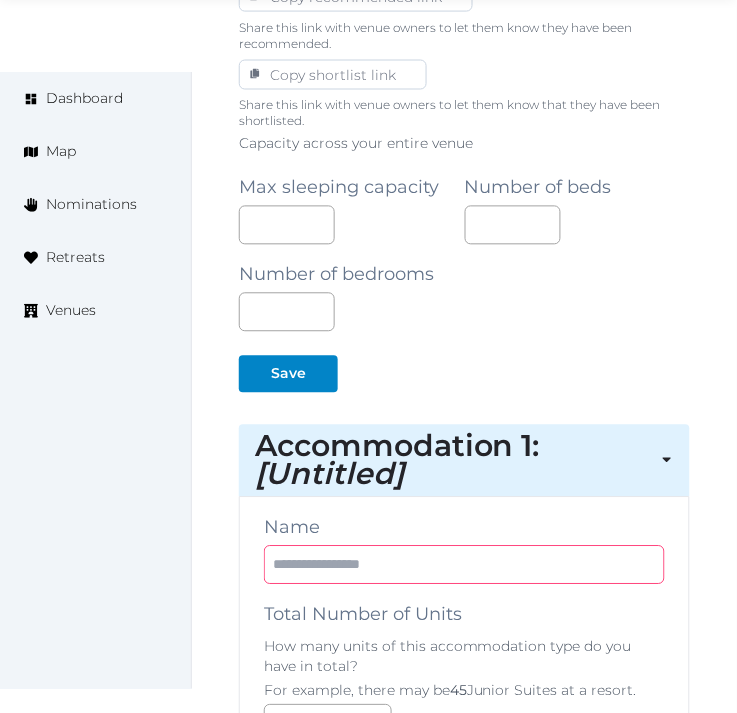 paste on "**********" 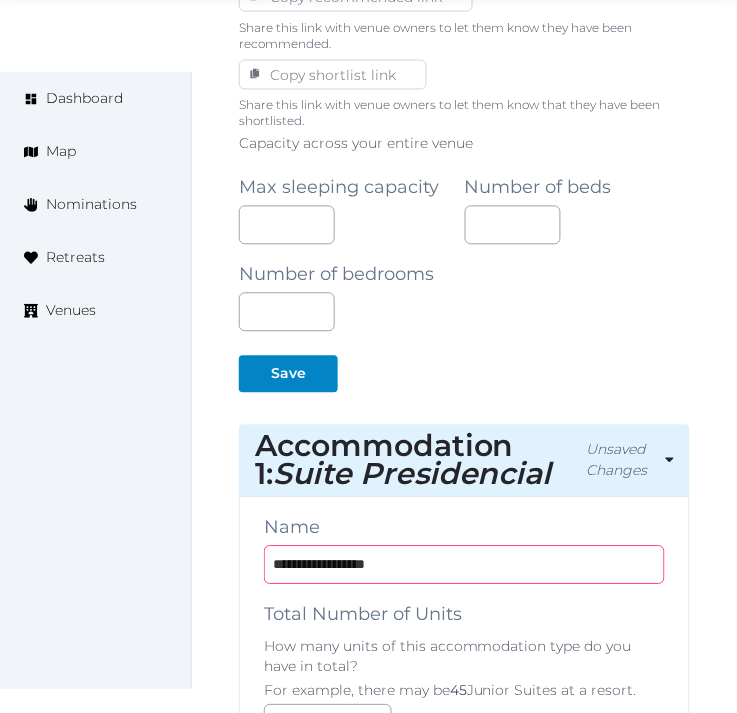type on "**********" 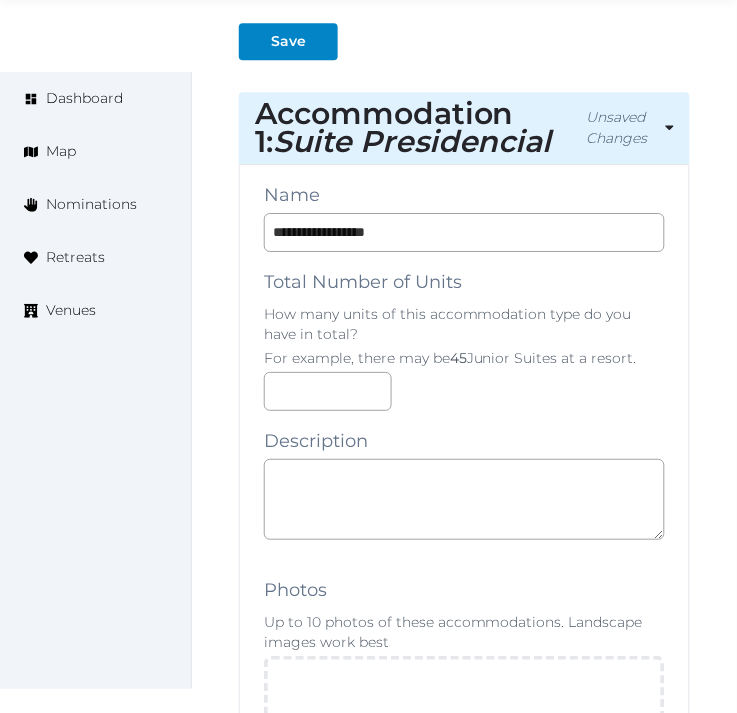 scroll, scrollTop: 1888, scrollLeft: 0, axis: vertical 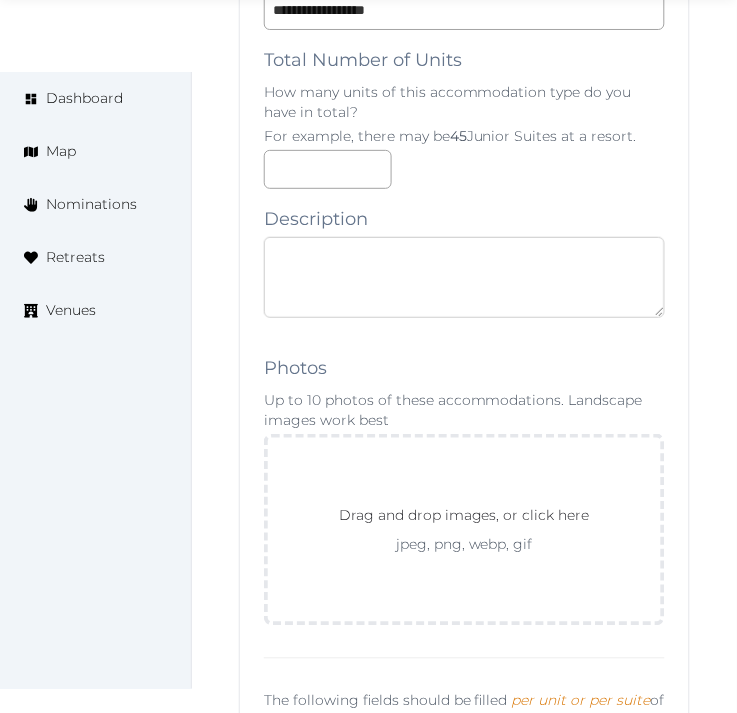 click at bounding box center [464, 277] 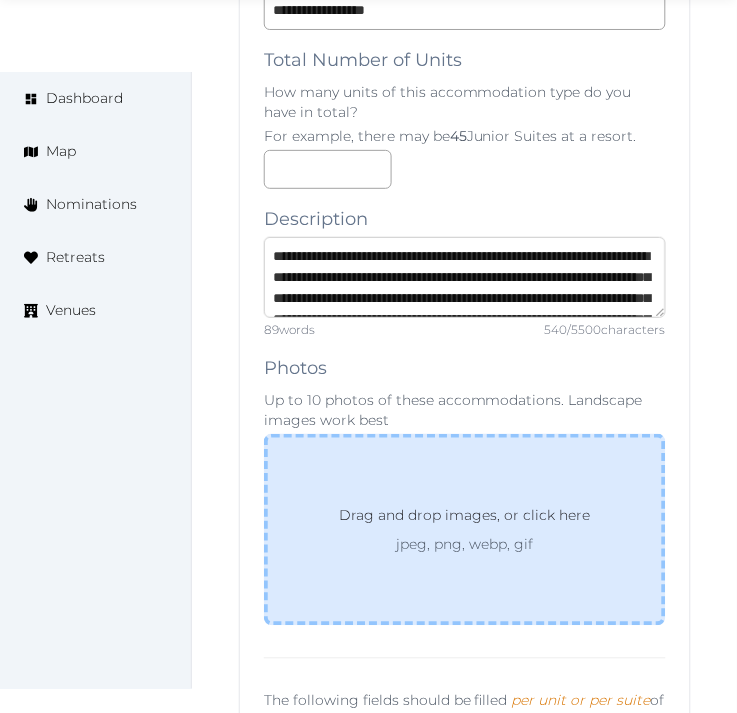 scroll, scrollTop: 156, scrollLeft: 0, axis: vertical 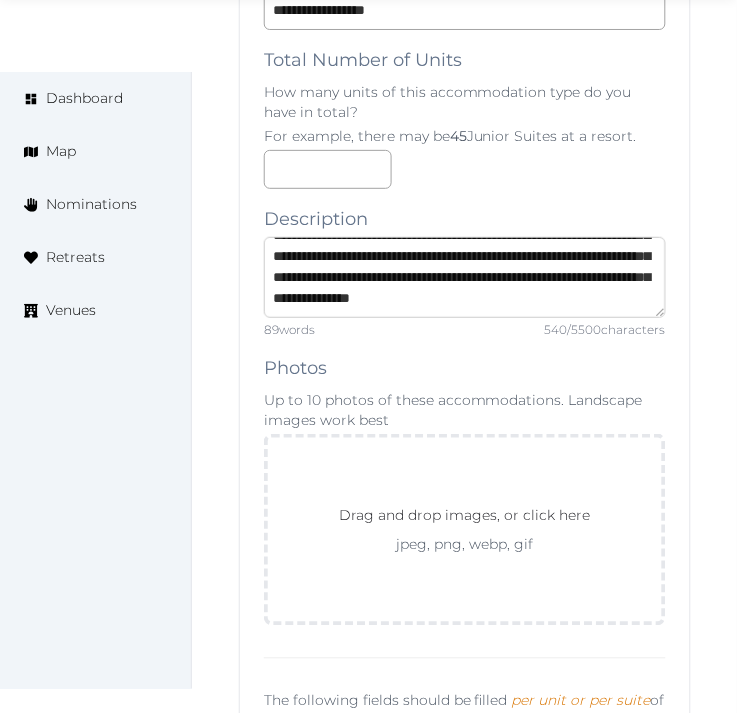 type on "**********" 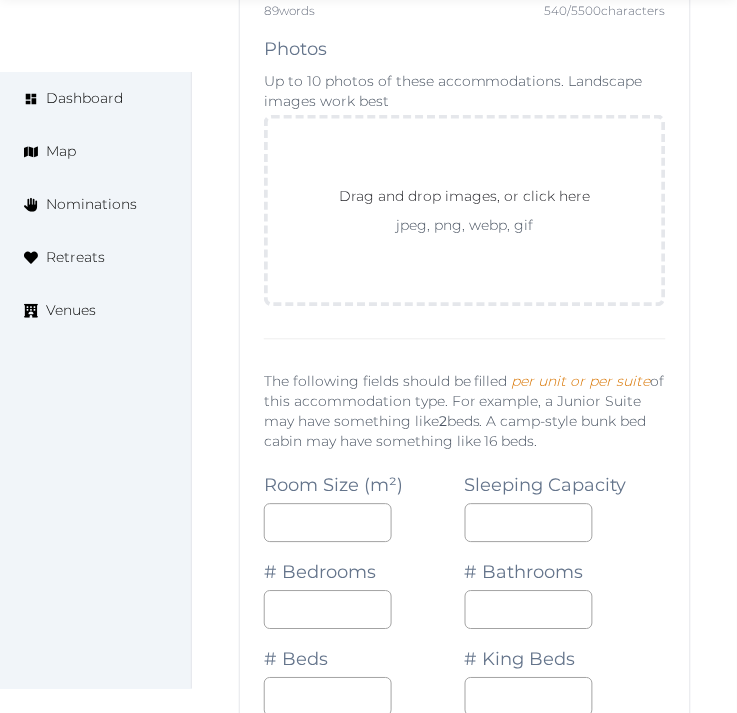 scroll, scrollTop: 2222, scrollLeft: 0, axis: vertical 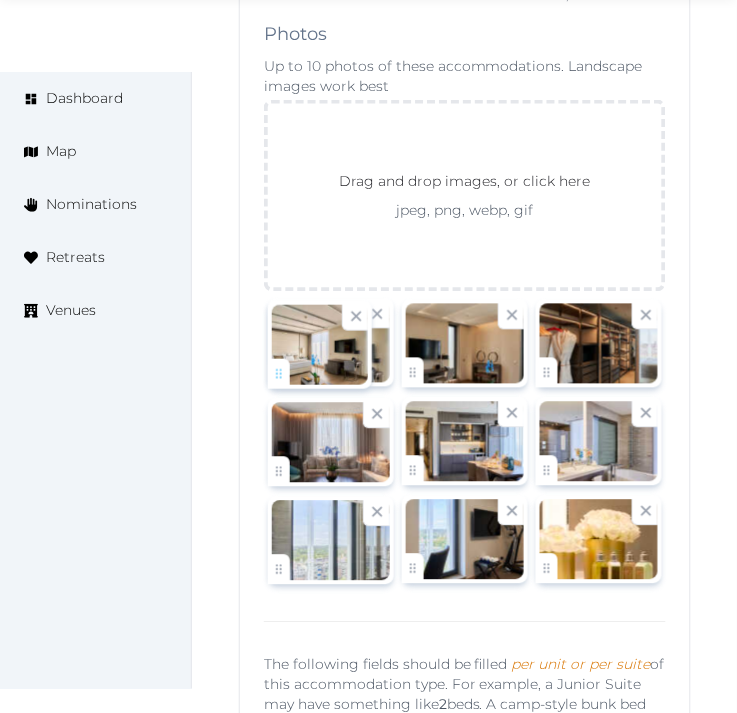 drag, startPoint x: 562, startPoint y: 563, endPoint x: 287, endPoint y: 378, distance: 331.43628 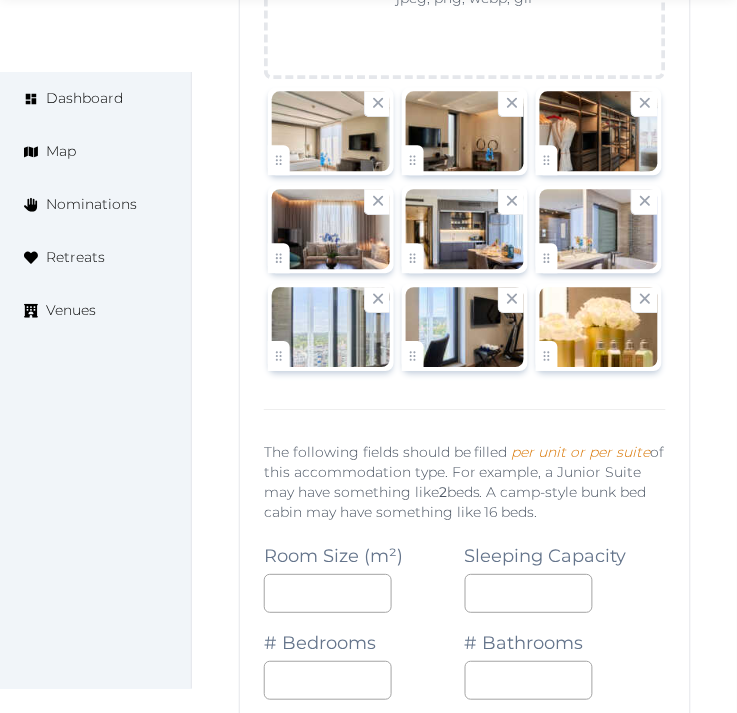 scroll, scrollTop: 2444, scrollLeft: 0, axis: vertical 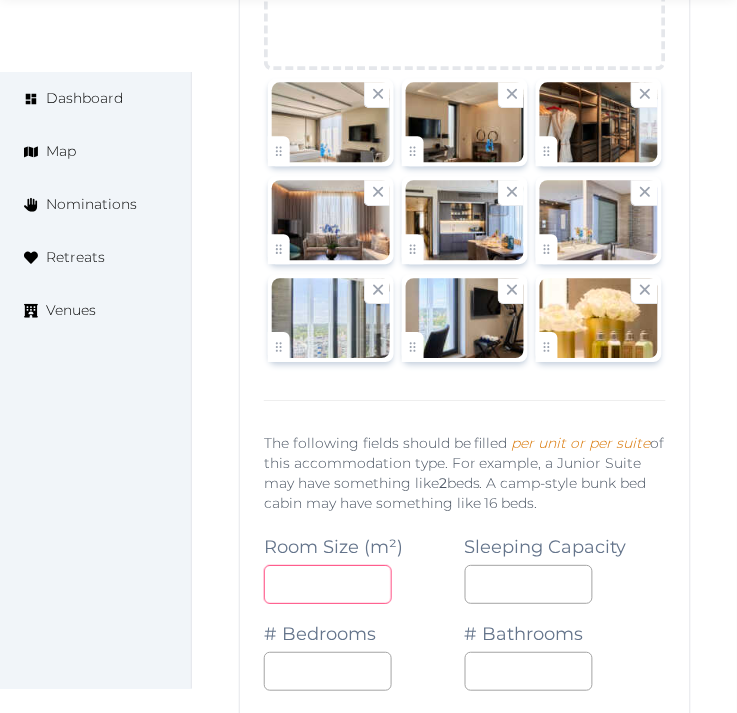 click at bounding box center [328, 584] 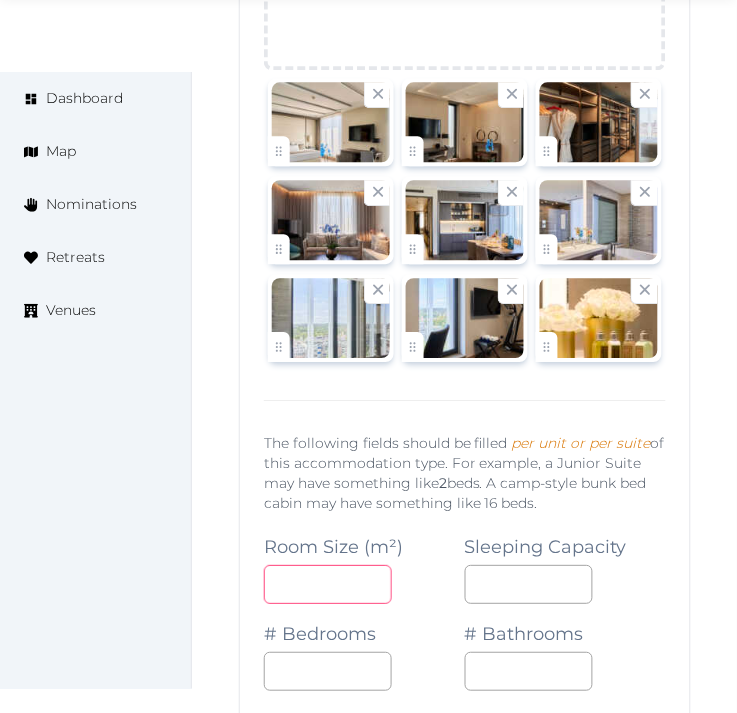 type on "***" 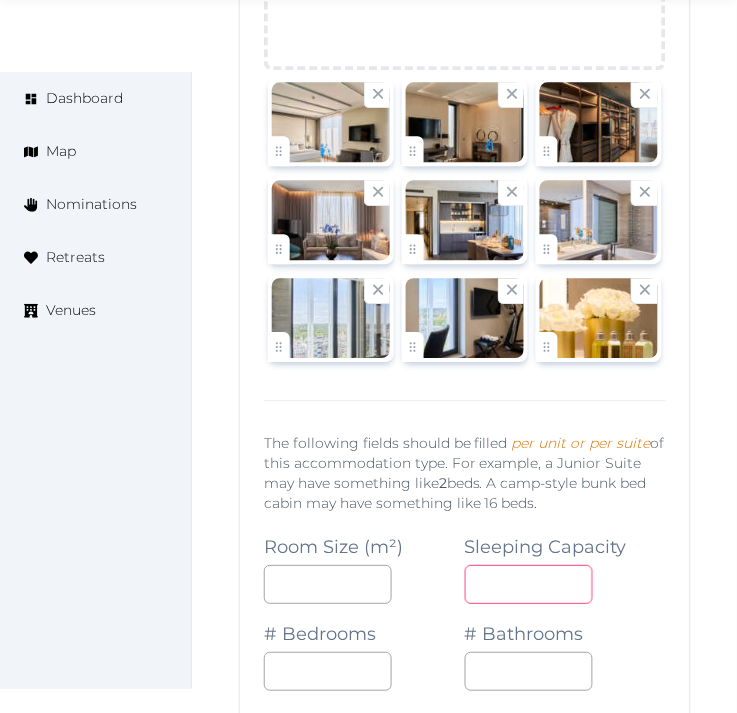 click at bounding box center (529, 584) 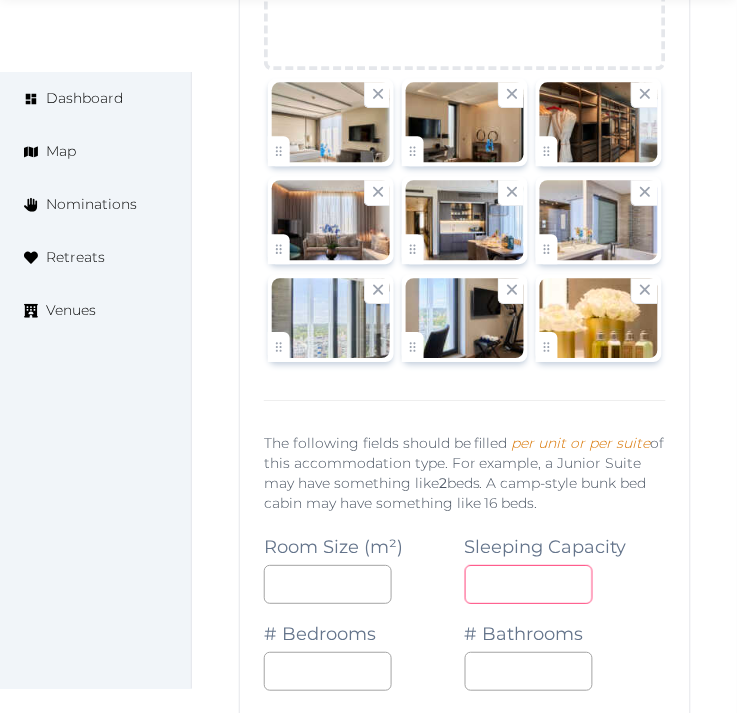 type on "*" 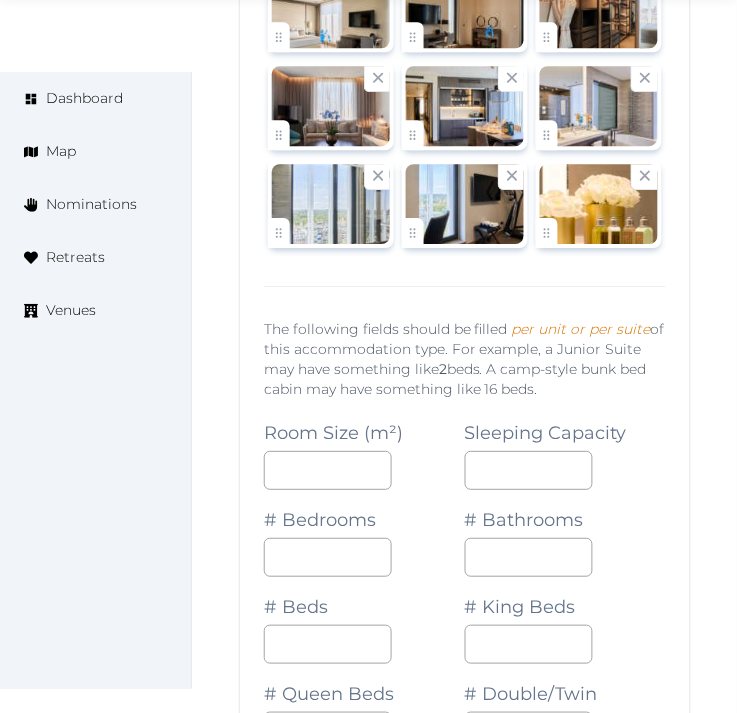 scroll, scrollTop: 2666, scrollLeft: 0, axis: vertical 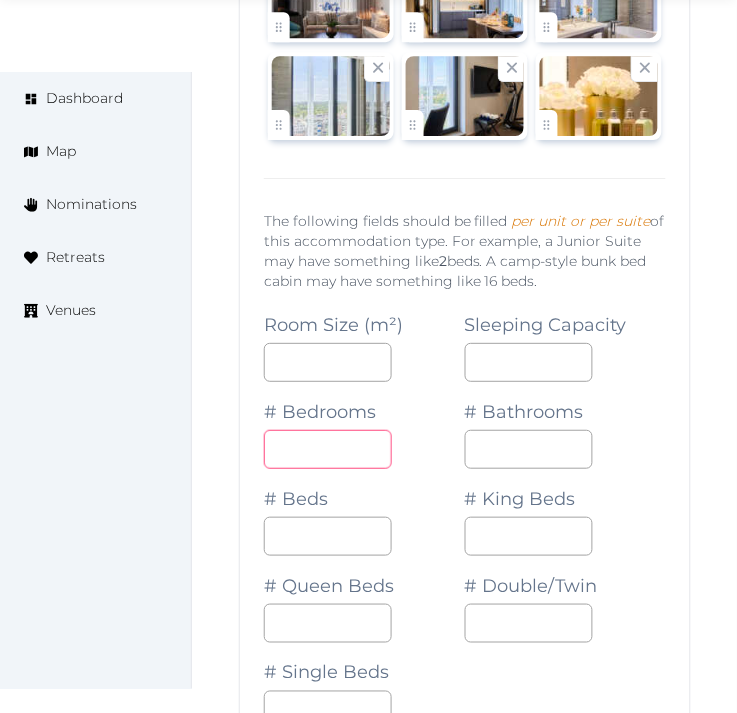 click at bounding box center [328, 449] 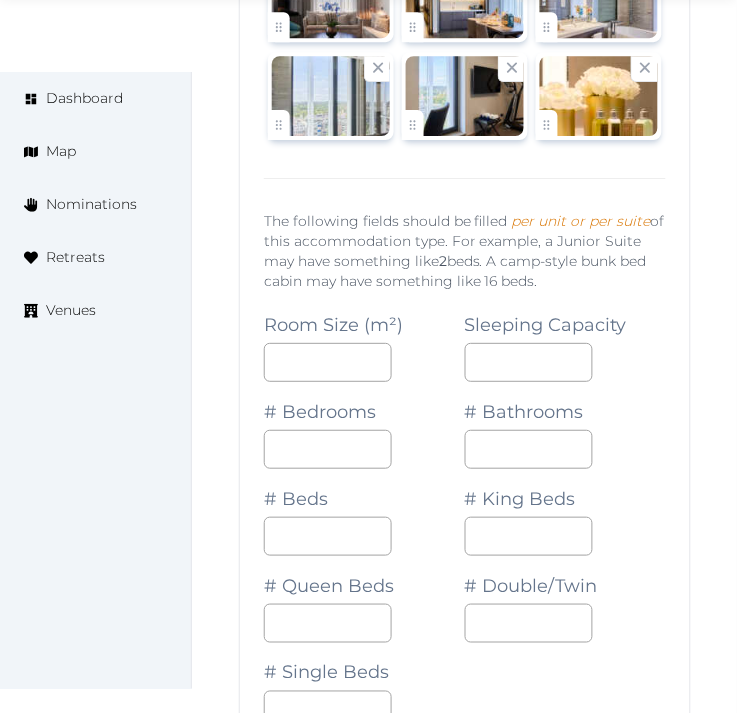click on "# King Beds" at bounding box center [565, 512] 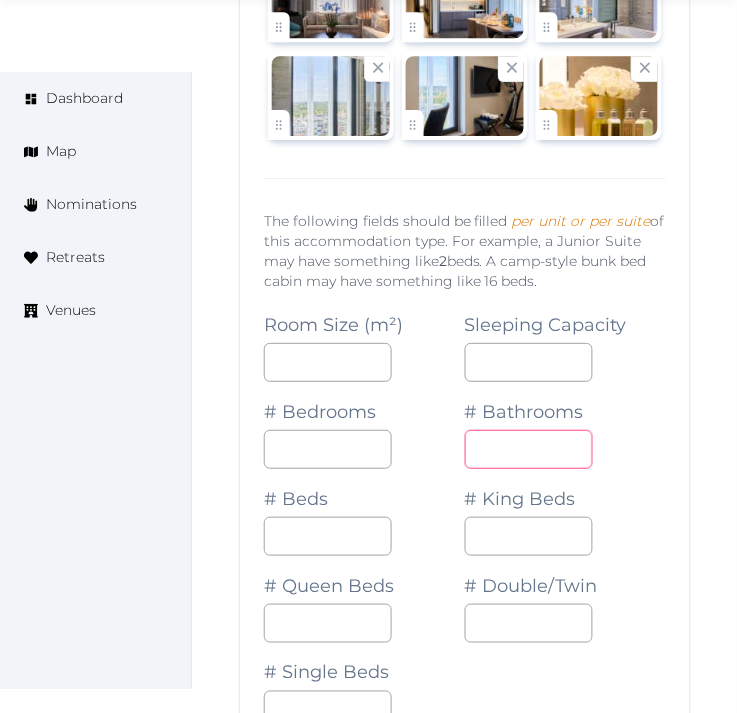 click on "*" at bounding box center [529, 449] 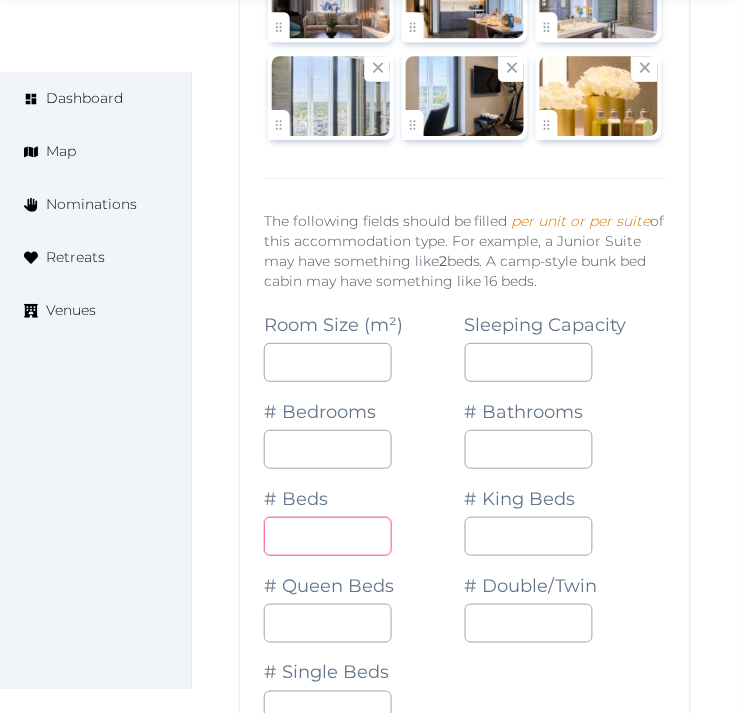 click at bounding box center (328, 536) 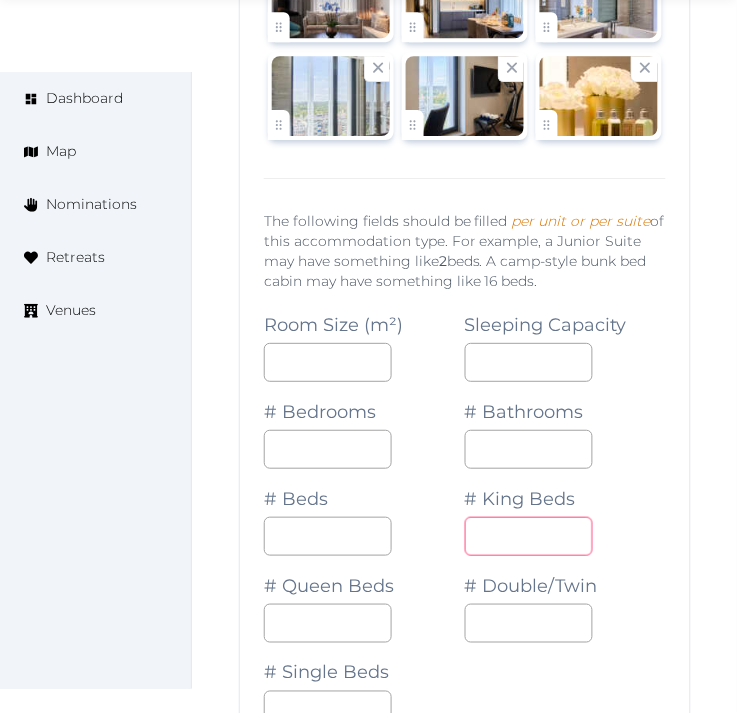 click on "*" at bounding box center (529, 536) 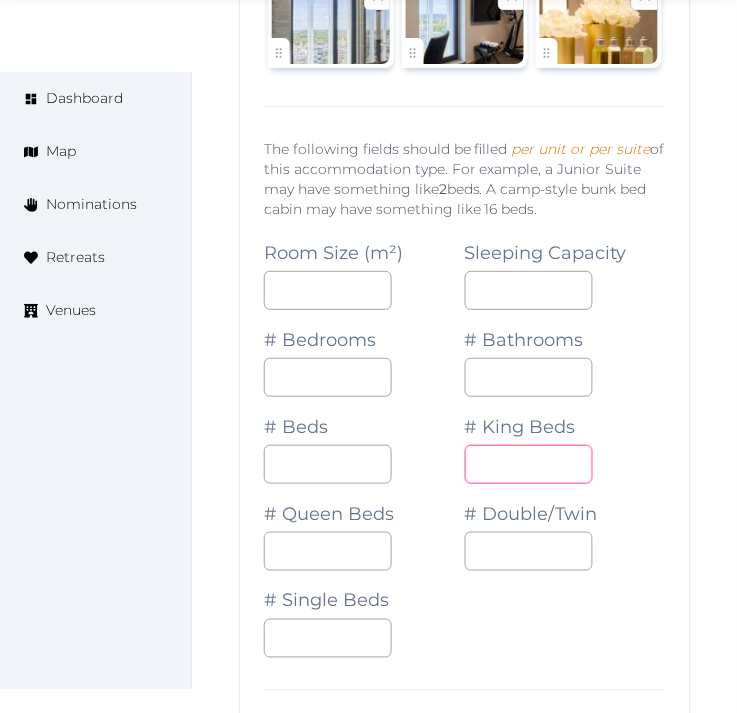 scroll, scrollTop: 2777, scrollLeft: 0, axis: vertical 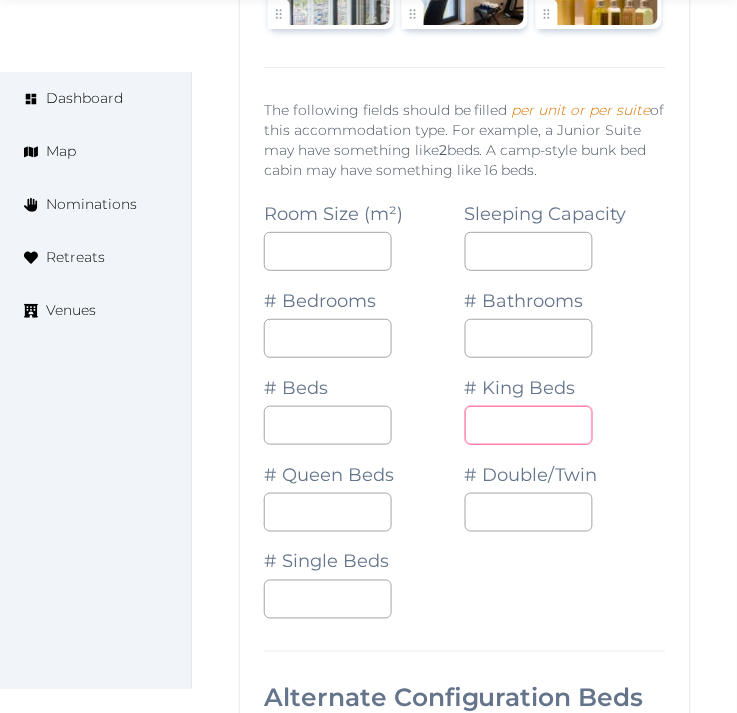 type on "*" 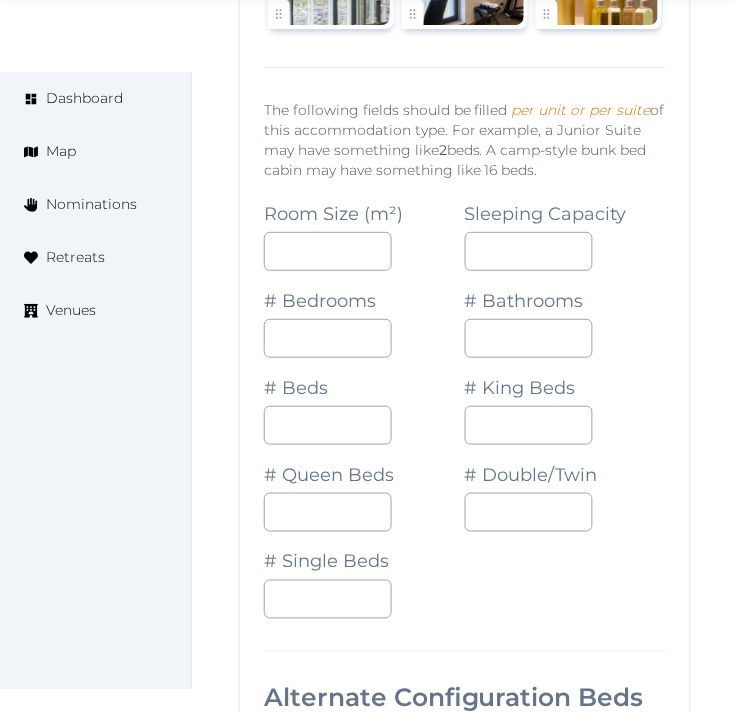 click on "Edit venue 36 %  complete Fill out all the fields in your listing to increase its completion percentage.   A higher completion percentage will make your listing more attractive and result in better matches. VP Plaza España Design   View  listing   Open    Close CRM Lead Basic details Pricing and policies Retreat spaces Meeting spaces Accommodations Amenities Food and dining Activities and experiences Location Environment Types of retreats Brochures Notes Ownership Administration Activity This venue is live and visible to the public Mark draft Archive Venue owned by RetreatsAndVenues Manager c.o.r.e.y.sanford@retreatsandvenues.com Copy ownership transfer link Share this link with any user to transfer ownership of this venue. Users without accounts will be directed to register. Copy update link Share this link with venue owners to encourage them to update their venue details. Copy recommended link Share this link with venue owners to let them know they have been recommended. Copy shortlist link Number of beds" at bounding box center [464, 49] 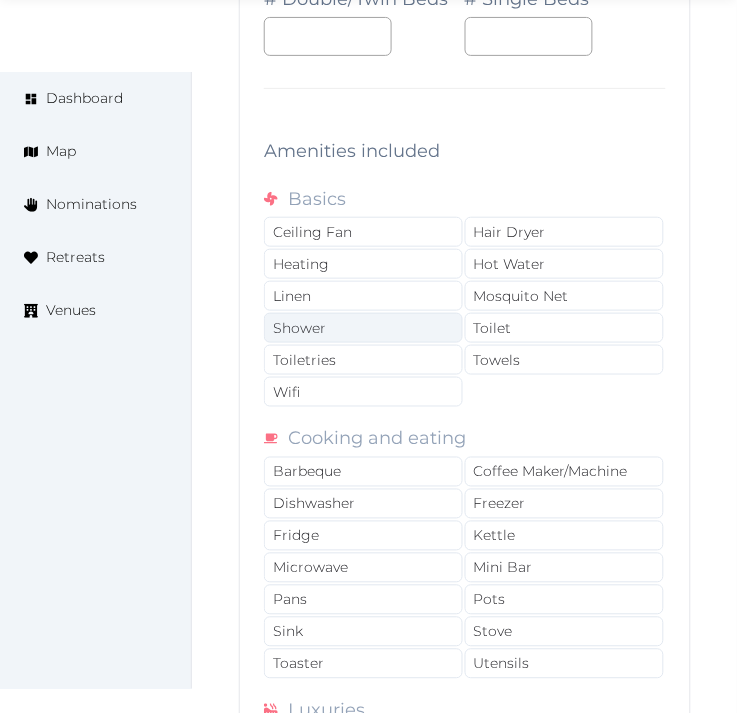 scroll, scrollTop: 3888, scrollLeft: 0, axis: vertical 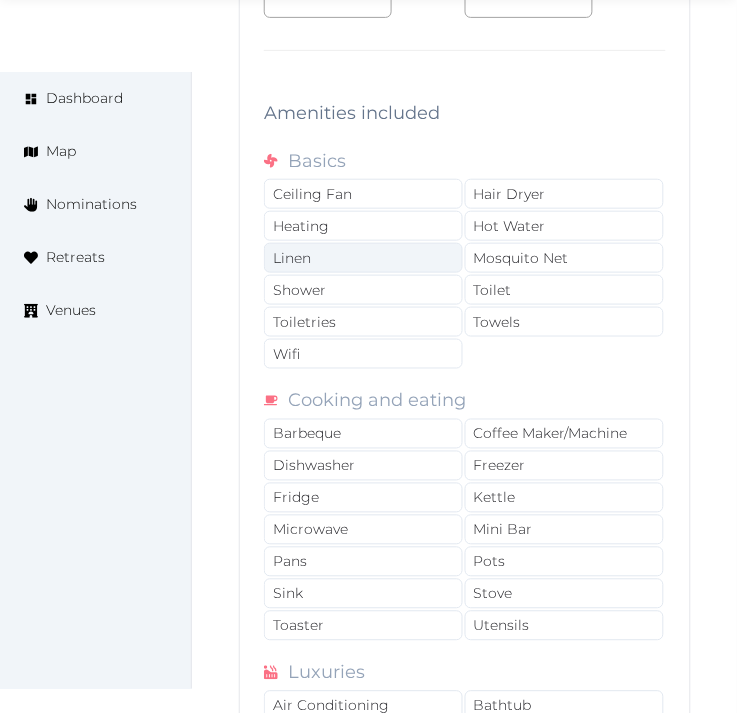 drag, startPoint x: 364, startPoint y: 256, endPoint x: 372, endPoint y: 271, distance: 17 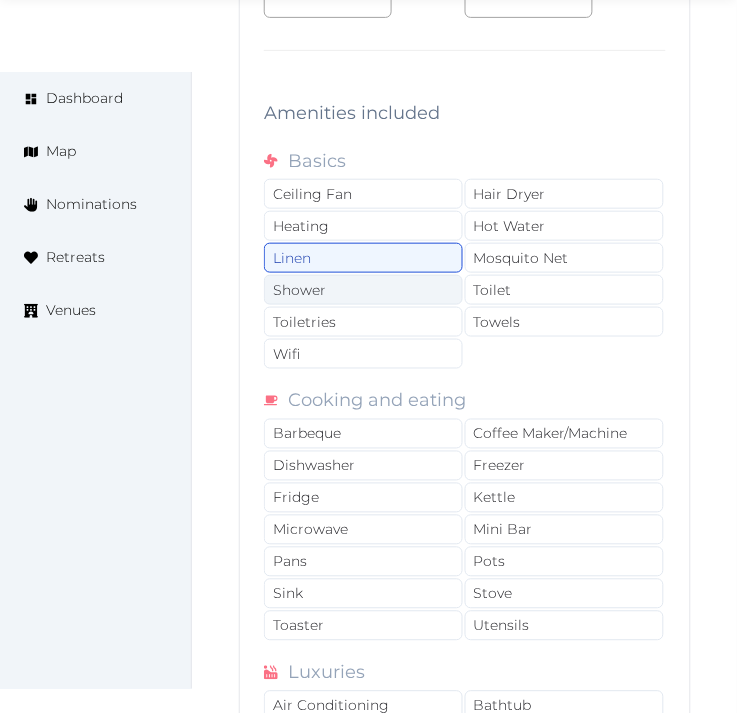 click on "Shower" at bounding box center (363, 290) 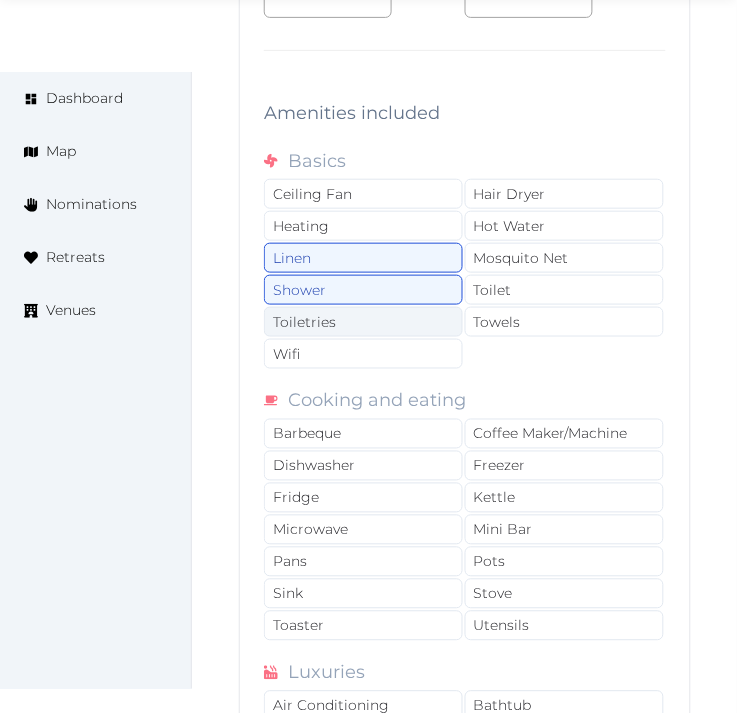 click on "Toiletries" at bounding box center [363, 322] 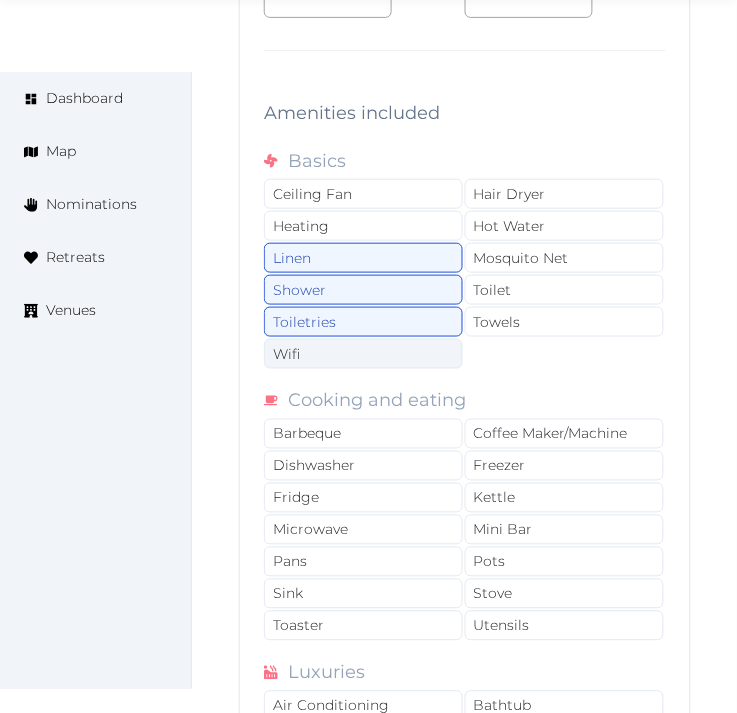 click on "Wifi" at bounding box center [363, 354] 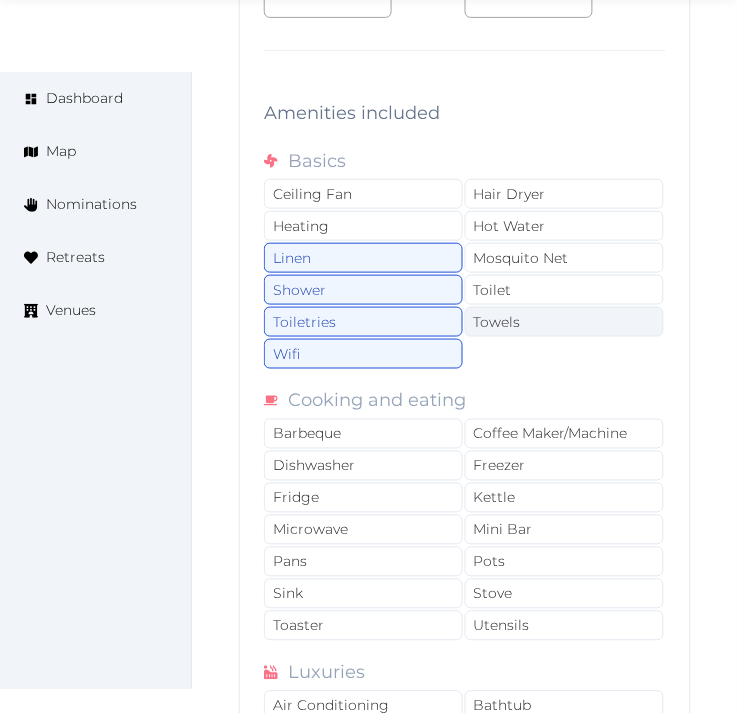 click on "Towels" at bounding box center [564, 322] 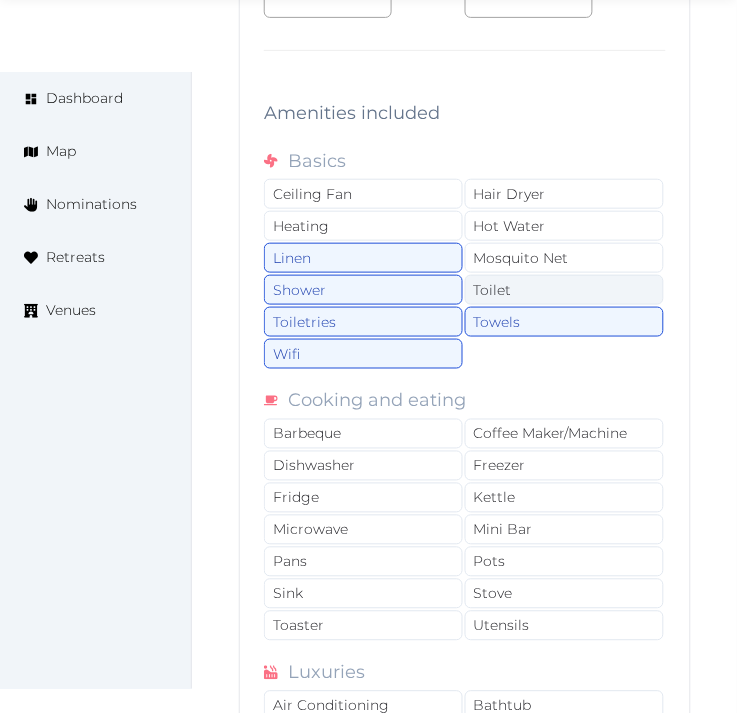 click on "Toilet" at bounding box center [564, 290] 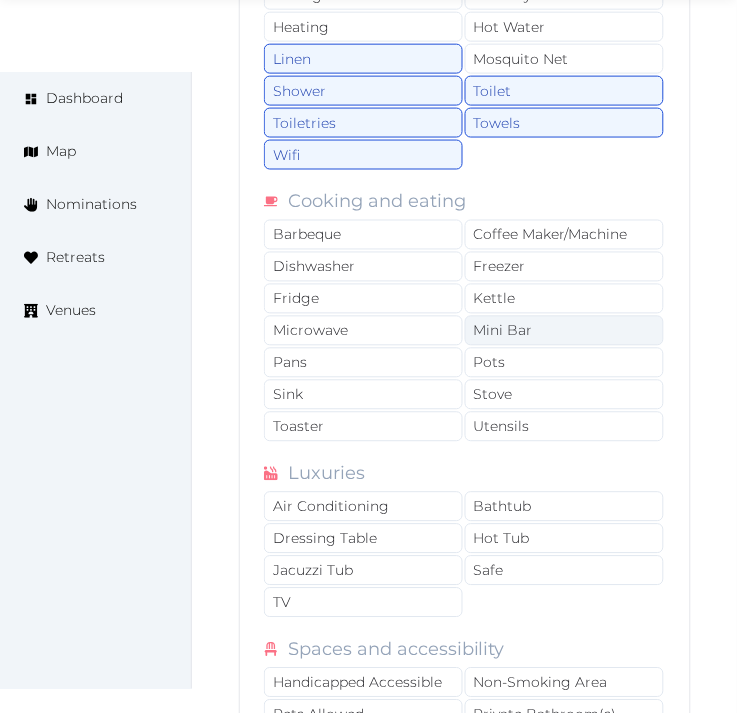 scroll, scrollTop: 4111, scrollLeft: 0, axis: vertical 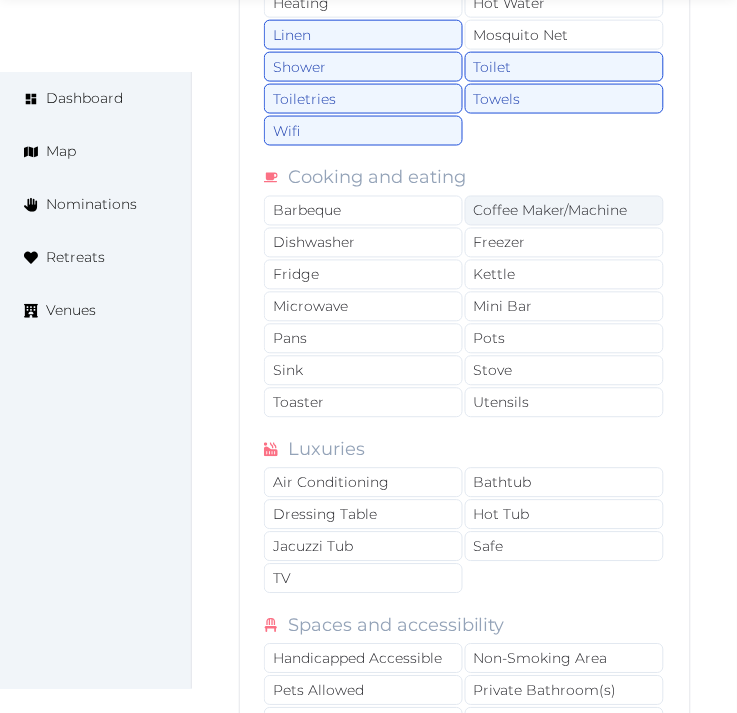 click on "Coffee Maker/Machine" at bounding box center (564, 211) 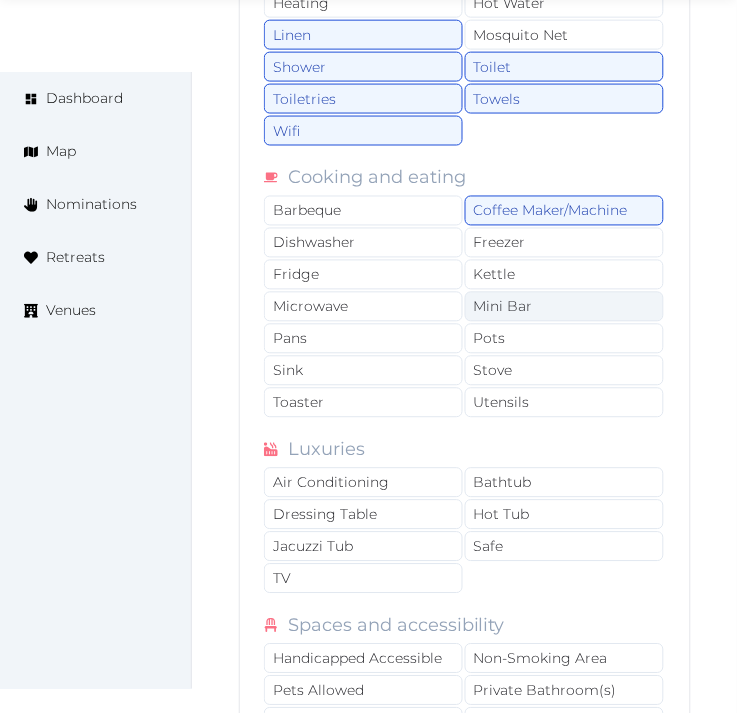 click on "Mini Bar" at bounding box center [564, 307] 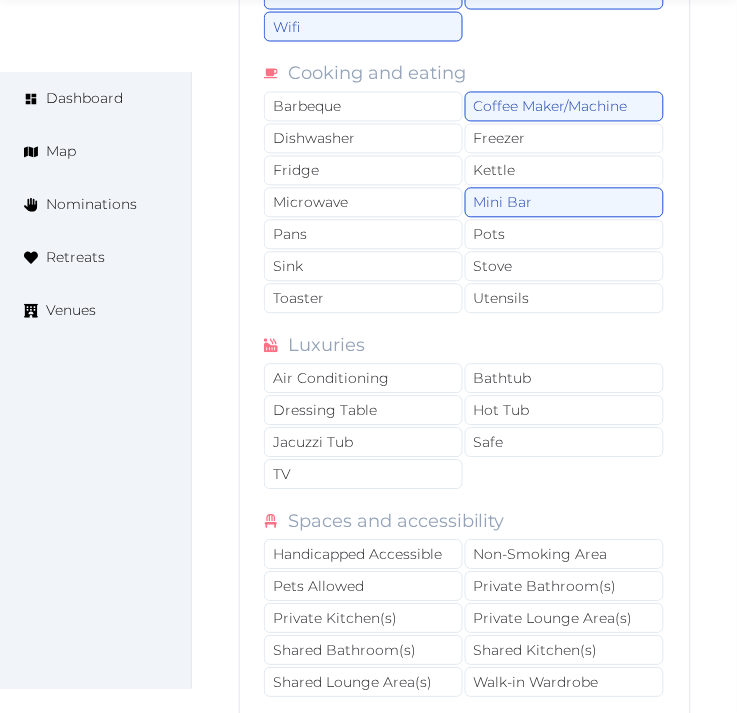scroll, scrollTop: 4444, scrollLeft: 0, axis: vertical 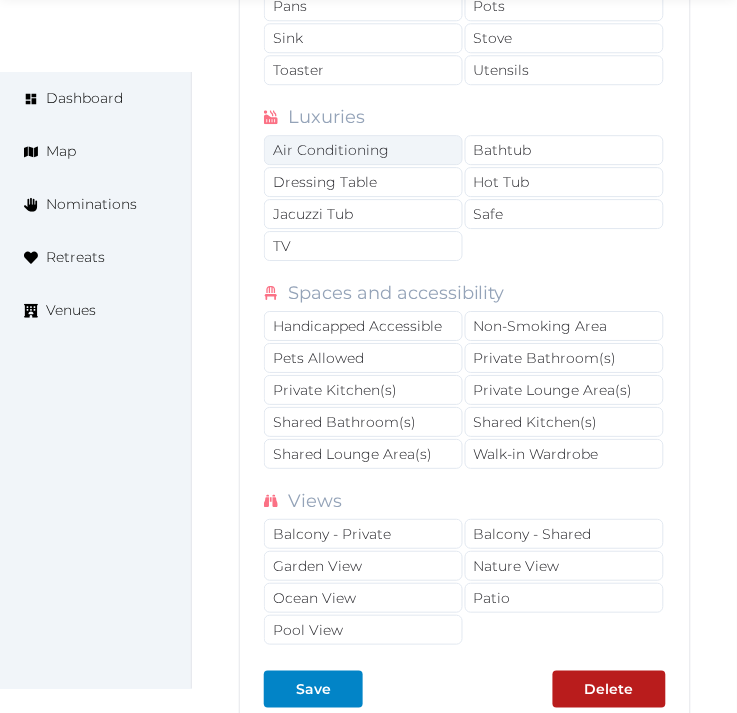 click on "Air Conditioning" at bounding box center [363, 150] 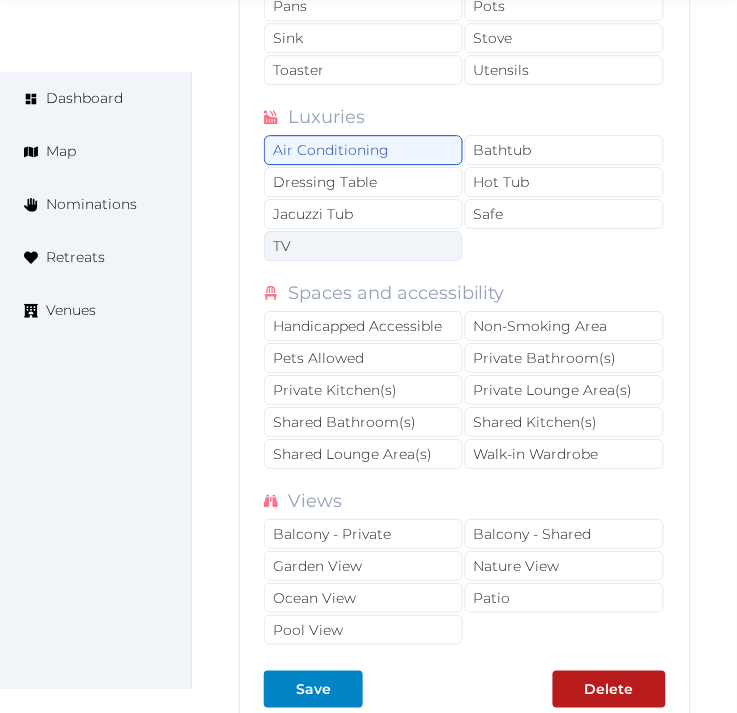 click on "TV" at bounding box center [363, 246] 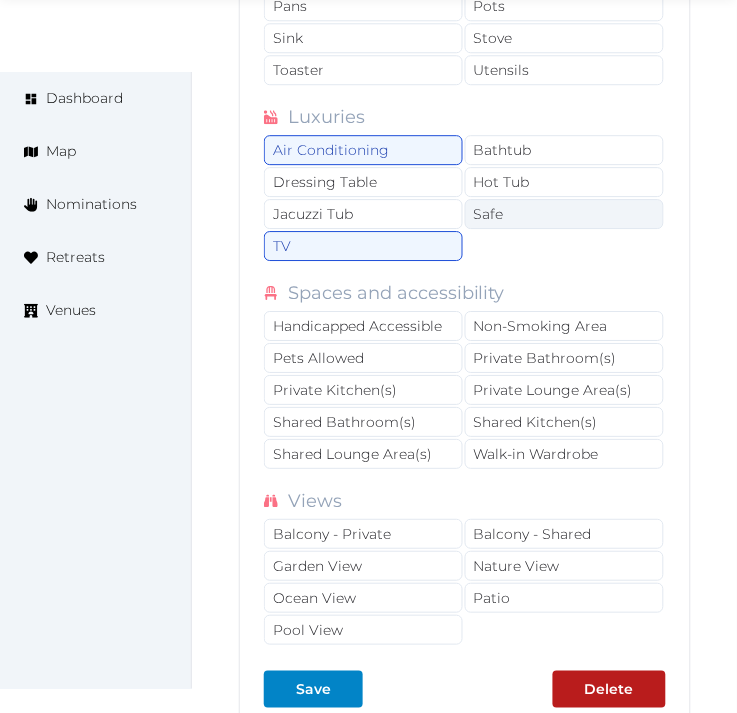 click on "Safe" at bounding box center (564, 214) 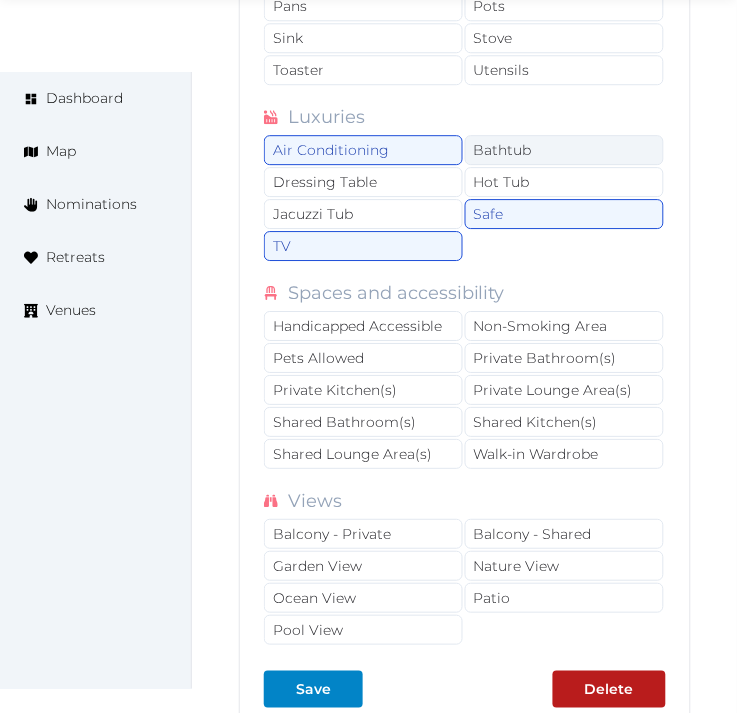 click on "Bathtub" at bounding box center (564, 150) 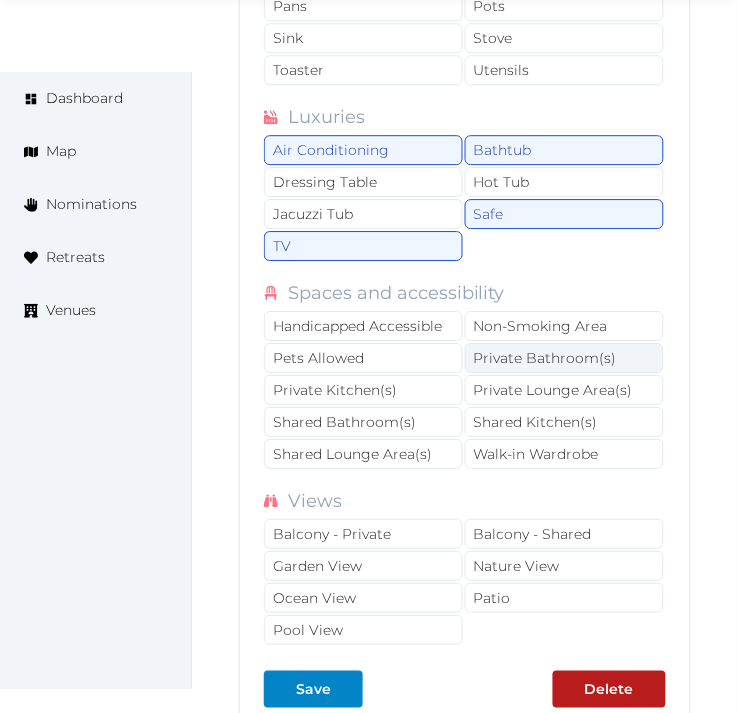 click on "Private Bathroom(s)" at bounding box center [564, 358] 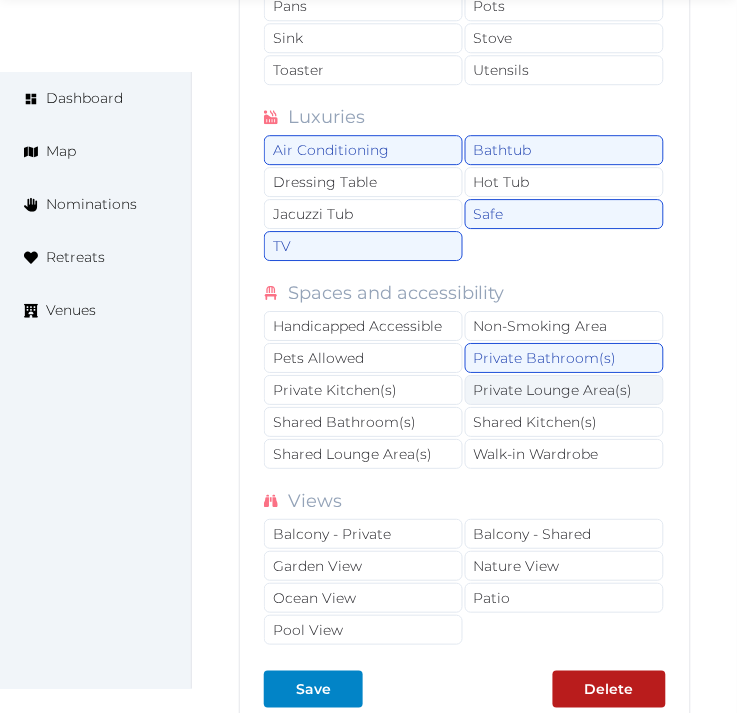 click on "Private Lounge Area(s)" at bounding box center [564, 390] 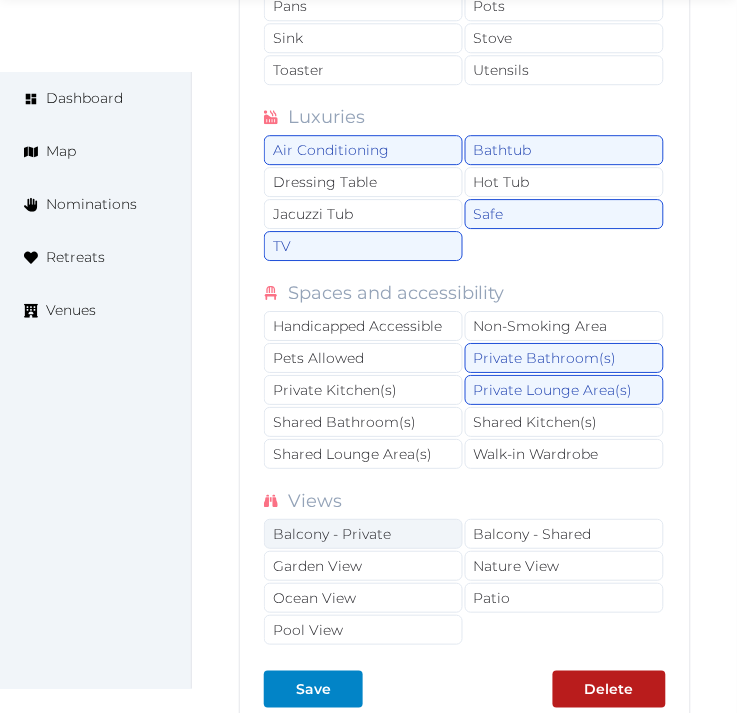 click on "Balcony - Private" at bounding box center [363, 534] 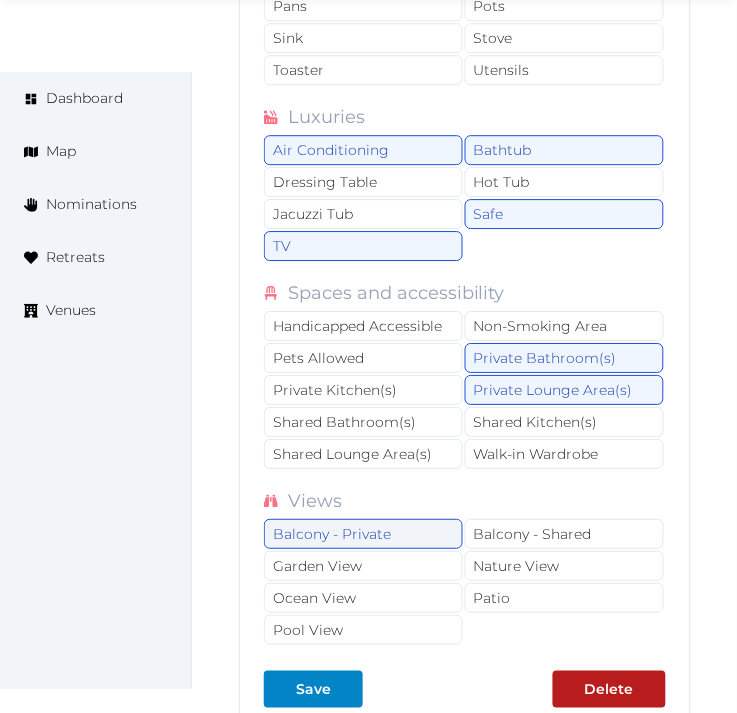 click on "Balcony - Private" at bounding box center (363, 534) 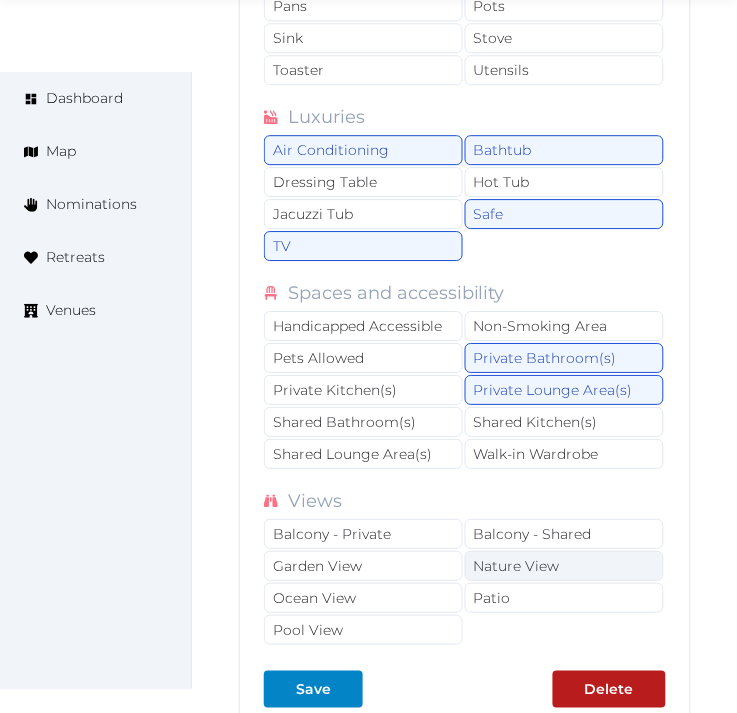 click on "Nature View" at bounding box center [564, 566] 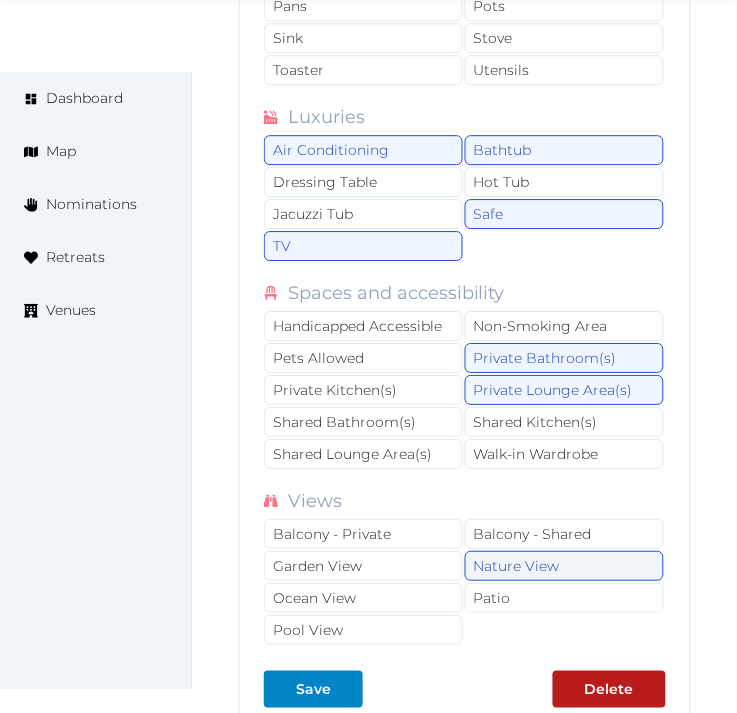 click on "Nature View" at bounding box center [564, 566] 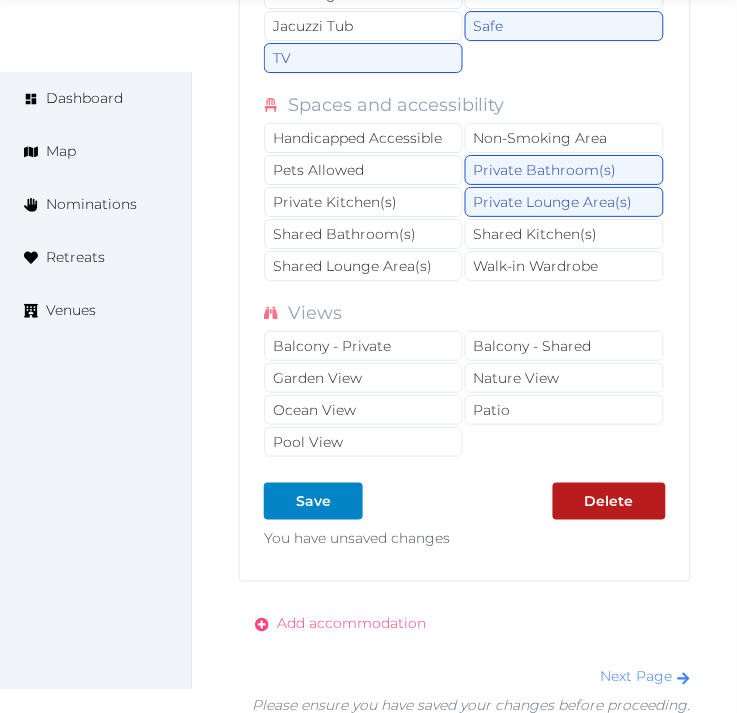 scroll, scrollTop: 4666, scrollLeft: 0, axis: vertical 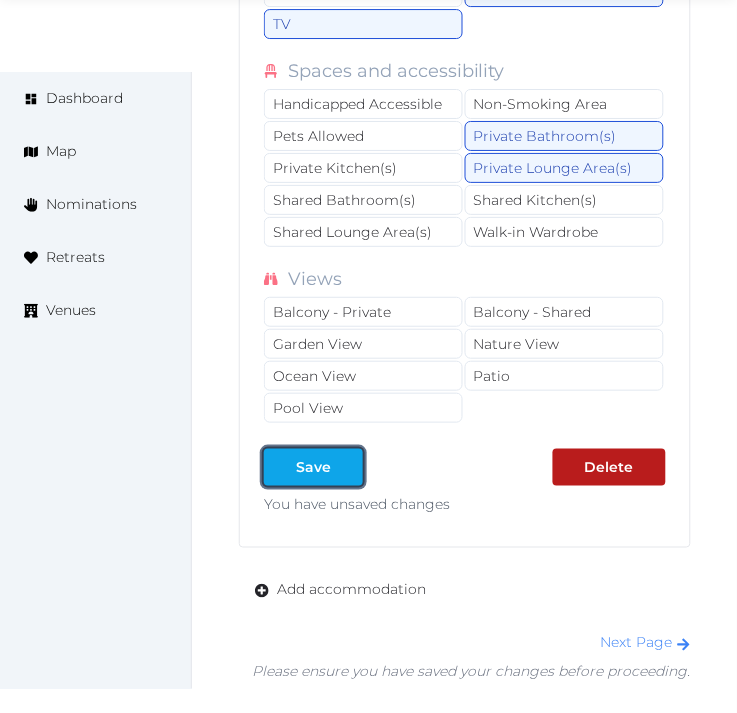 click on "Save" at bounding box center [313, 467] 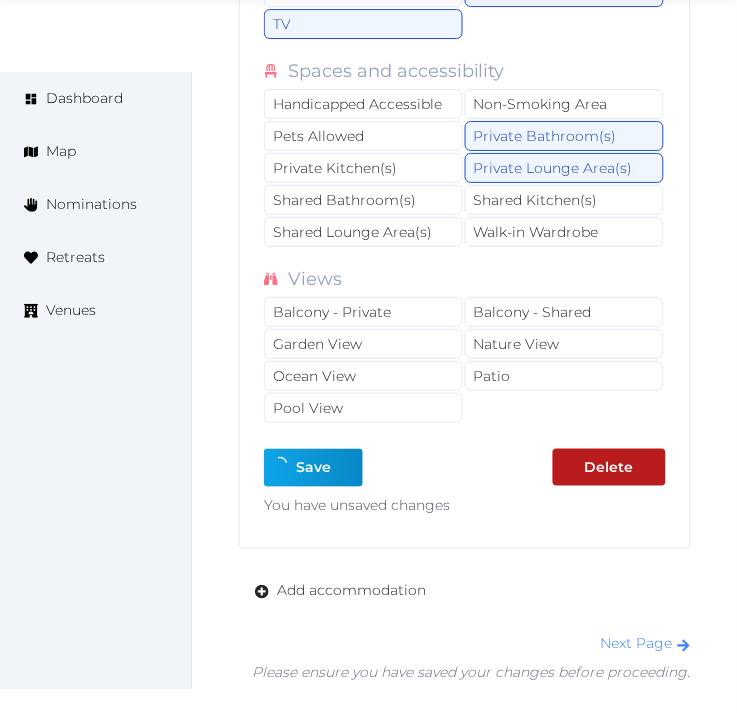 type on "*" 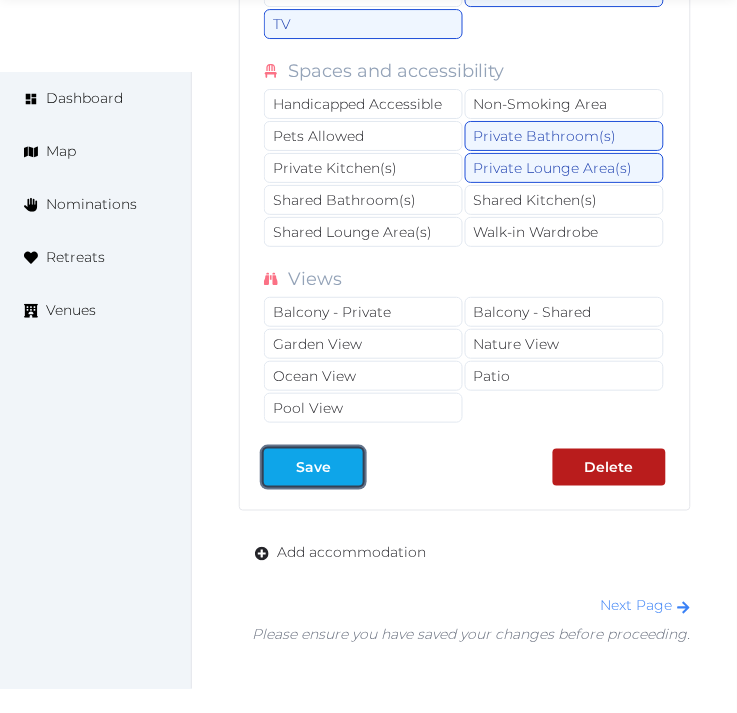 click on "Save" at bounding box center (313, 467) 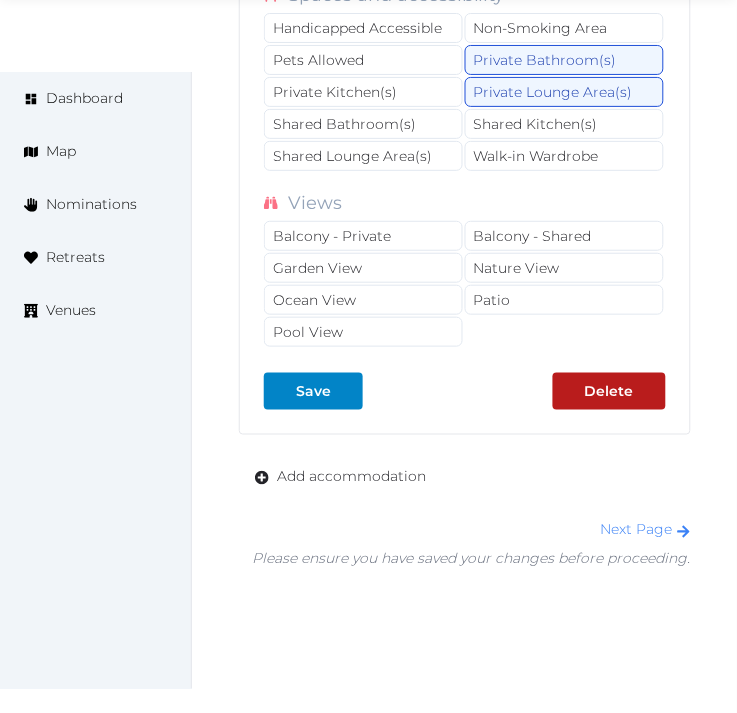 scroll, scrollTop: 4777, scrollLeft: 0, axis: vertical 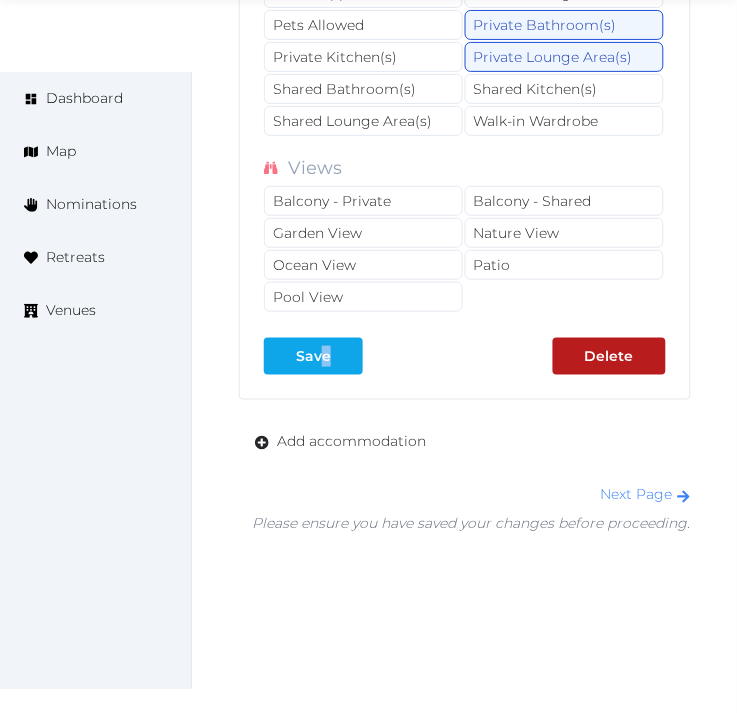 drag, startPoint x: 327, startPoint y: 332, endPoint x: 321, endPoint y: 348, distance: 17.088007 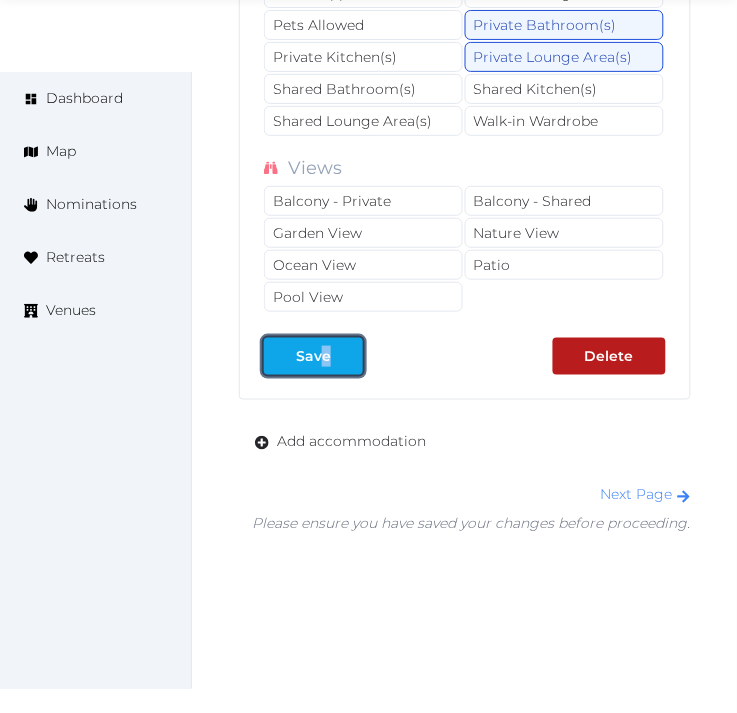 click on "Save" at bounding box center [313, 356] 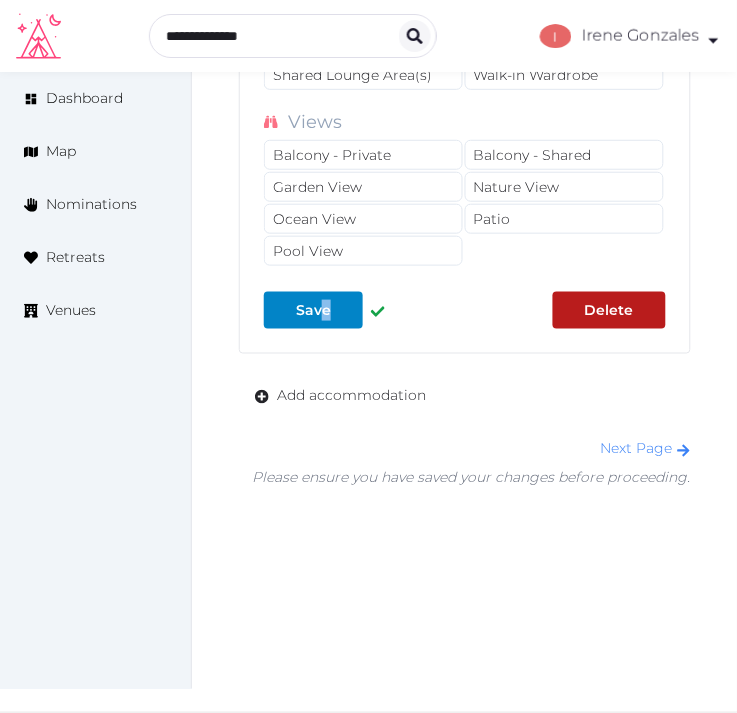 scroll, scrollTop: 4833, scrollLeft: 0, axis: vertical 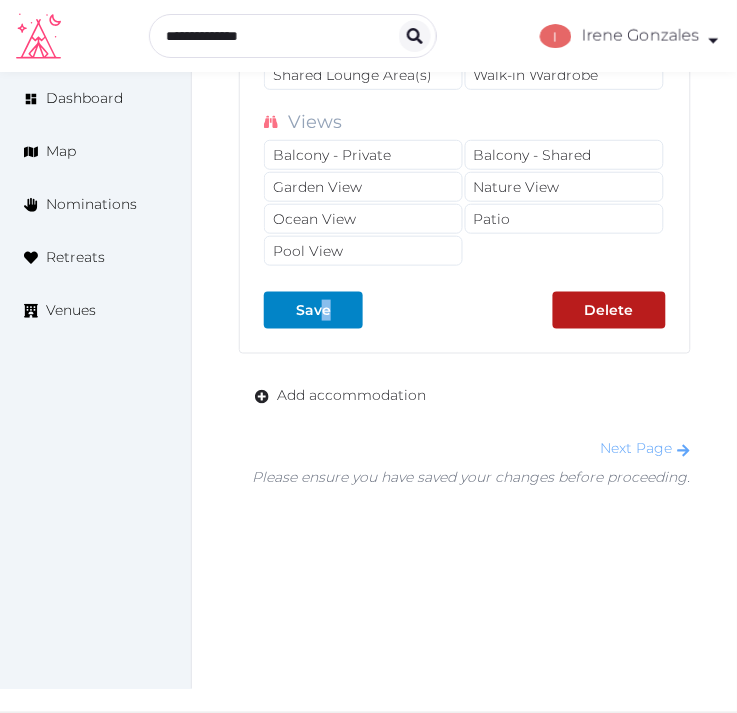 click on "Next Page" at bounding box center (646, 449) 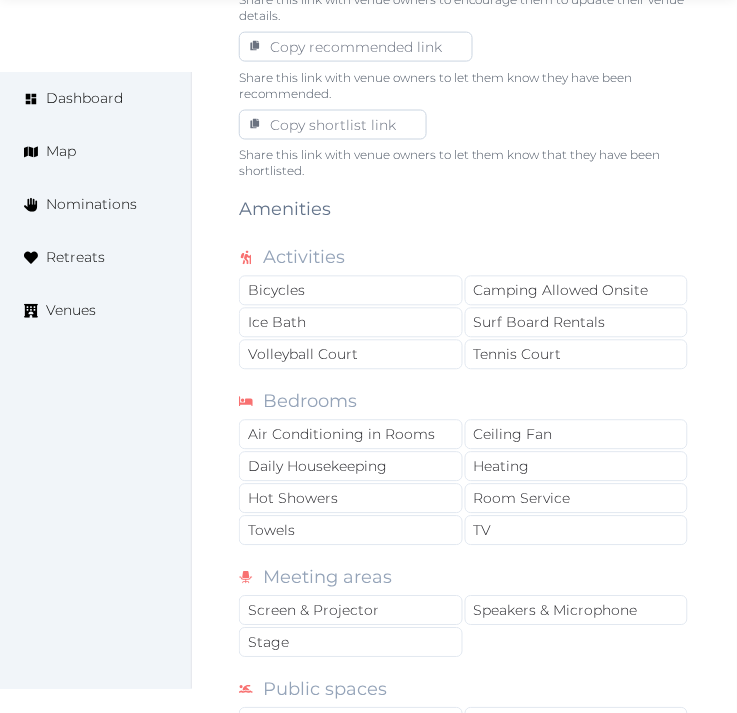 scroll, scrollTop: 1333, scrollLeft: 0, axis: vertical 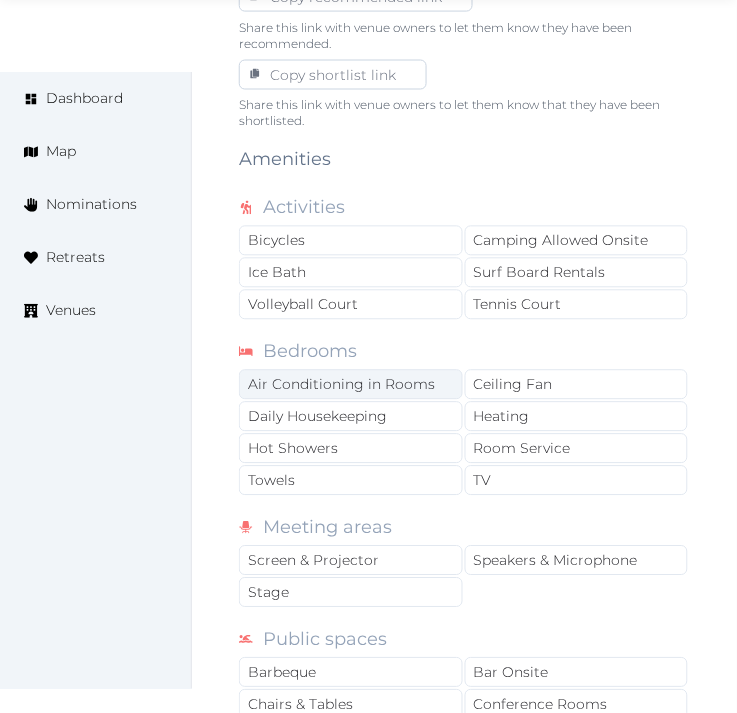 click on "Air Conditioning in Rooms" at bounding box center (351, 385) 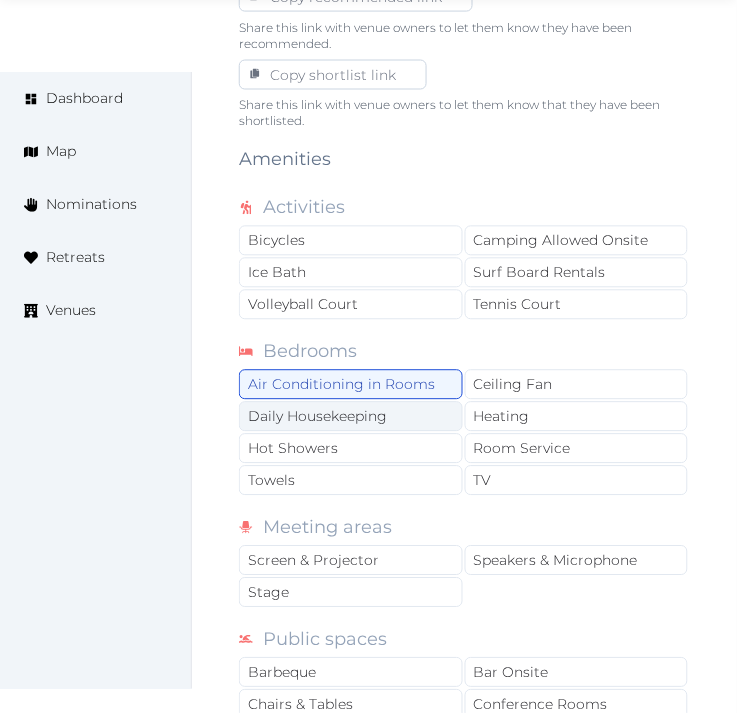 click on "Daily Housekeeping" at bounding box center (351, 417) 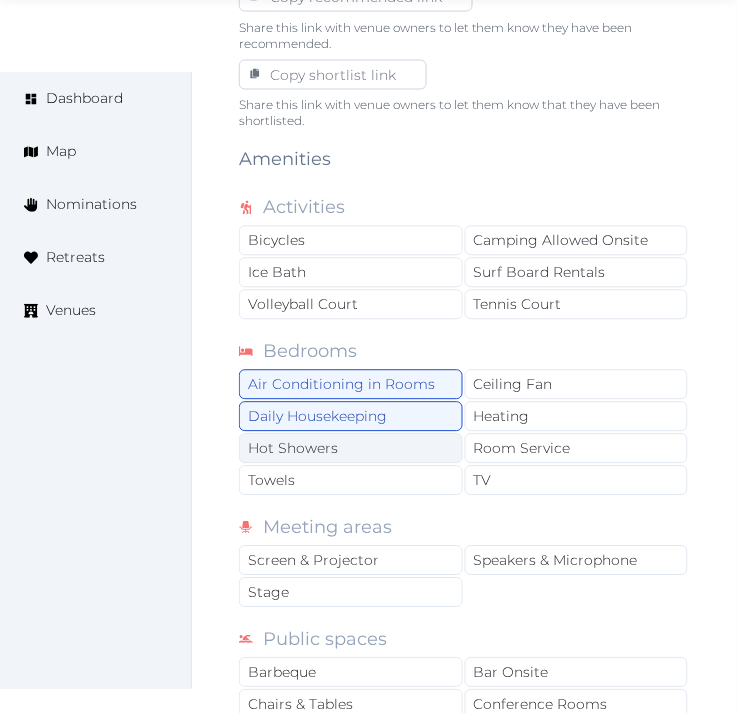 click on "Hot Showers" at bounding box center (351, 449) 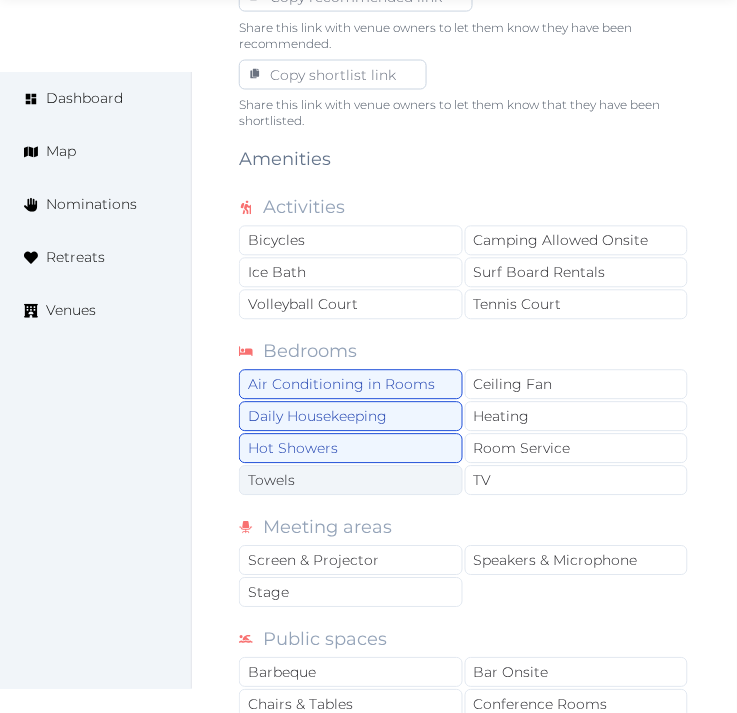 click on "Towels" at bounding box center [351, 481] 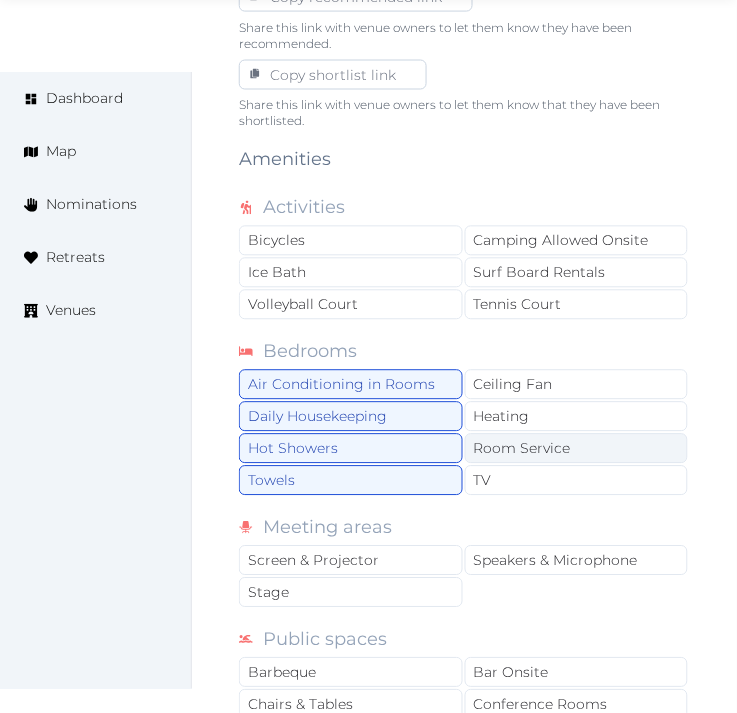 drag, startPoint x: 514, startPoint y: 481, endPoint x: 537, endPoint y: 460, distance: 31.144823 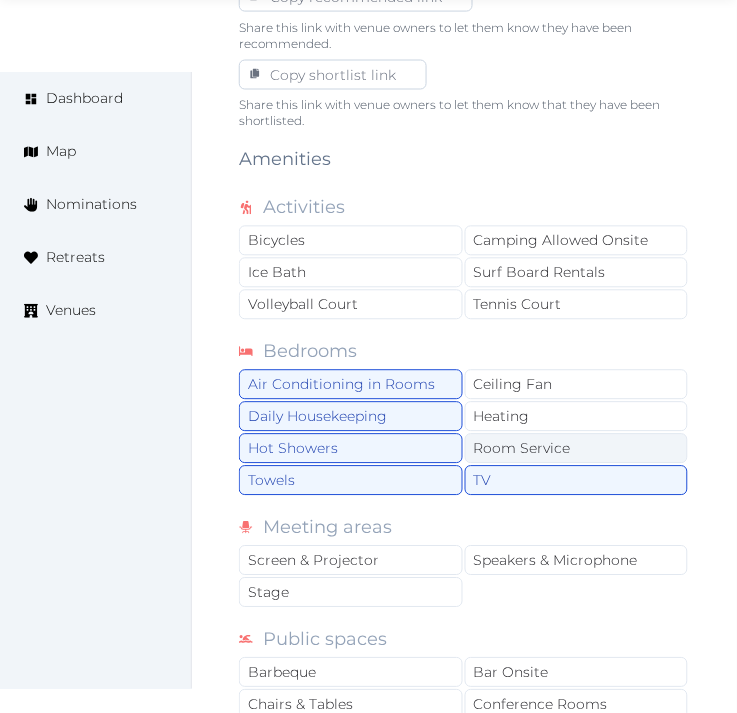 click on "Room Service" at bounding box center [577, 449] 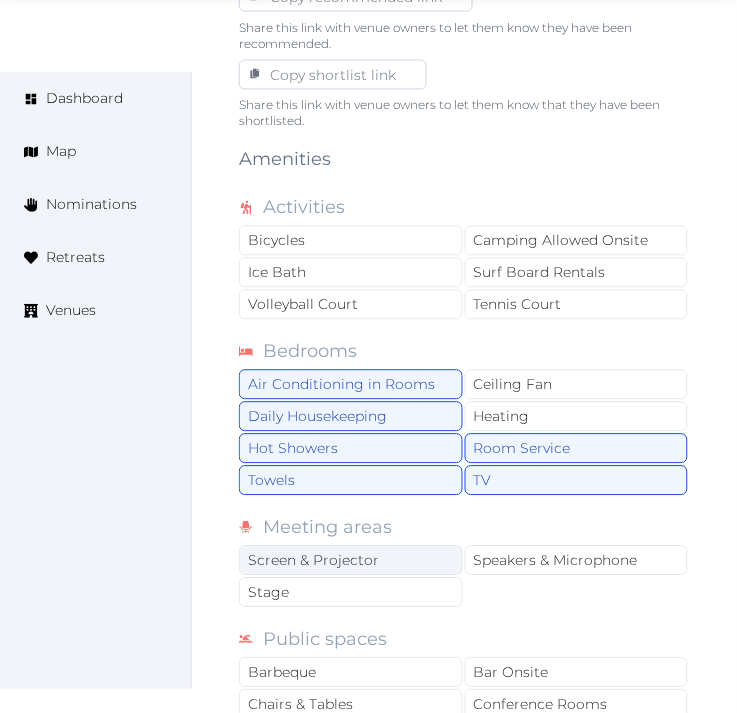 click on "Screen & Projector" at bounding box center [351, 561] 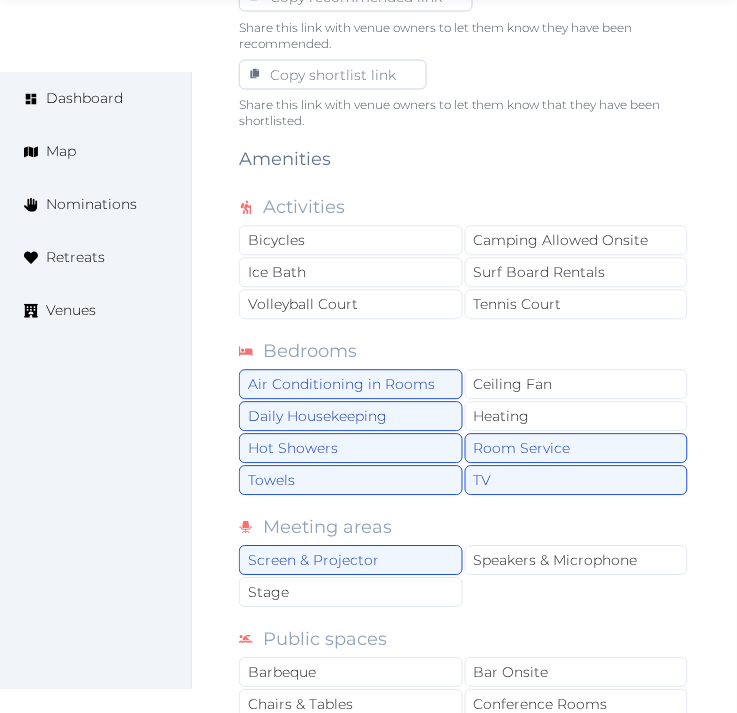 click on "Speakers & Microphone" at bounding box center (577, 561) 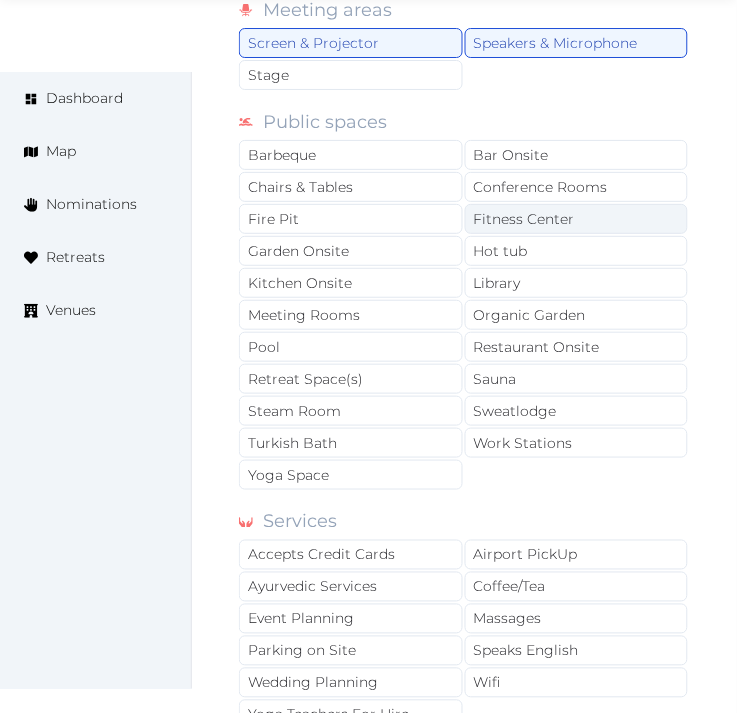 scroll, scrollTop: 1888, scrollLeft: 0, axis: vertical 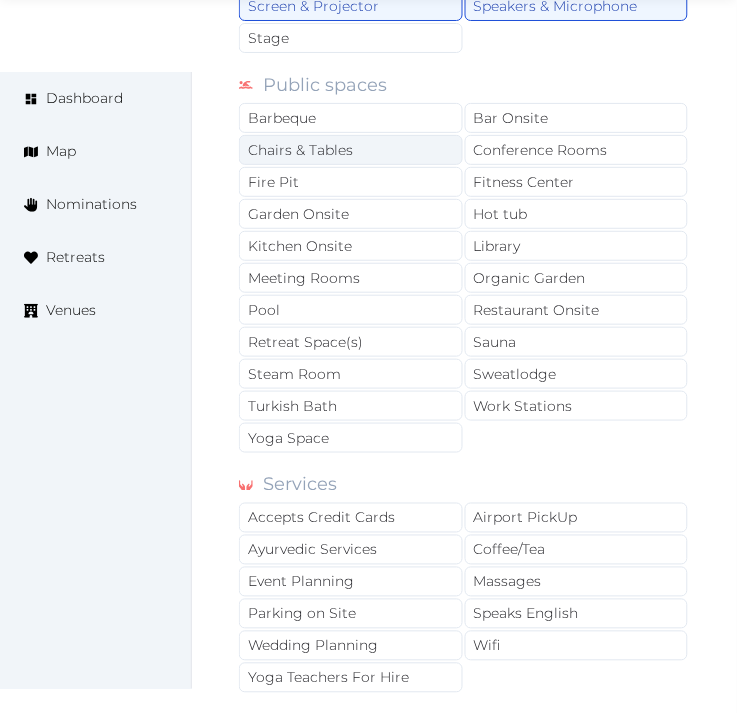 click on "Chairs & Tables" at bounding box center (351, 150) 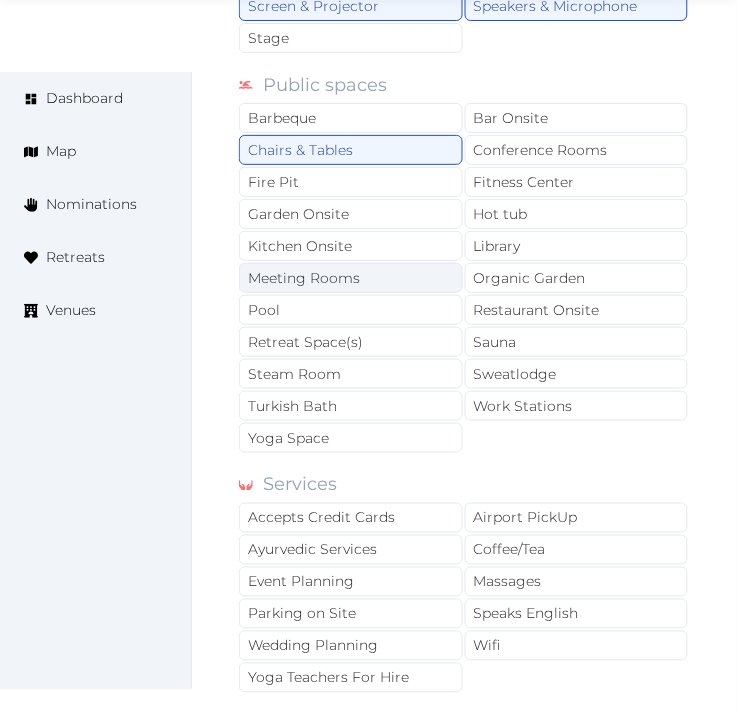 click on "Meeting Rooms" at bounding box center (351, 278) 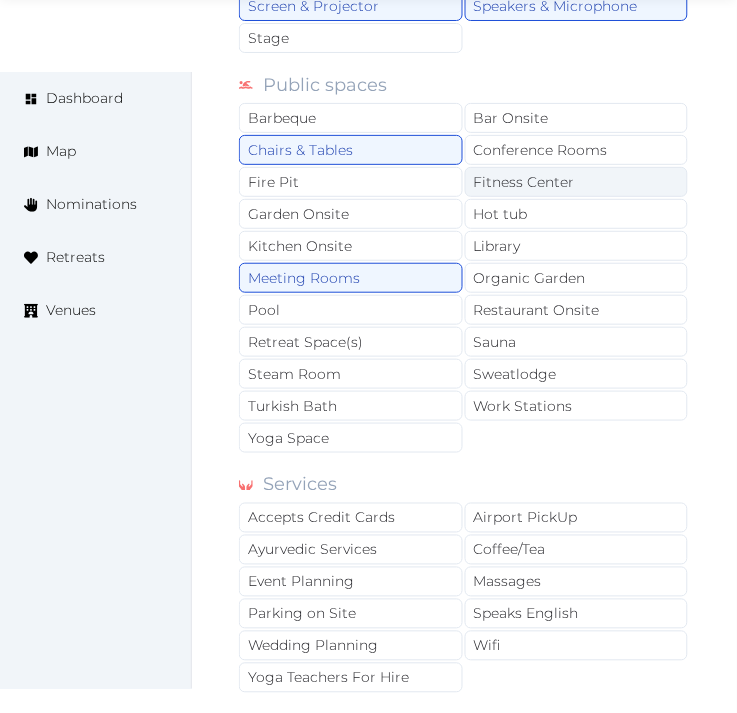 click on "Fitness Center" at bounding box center (577, 182) 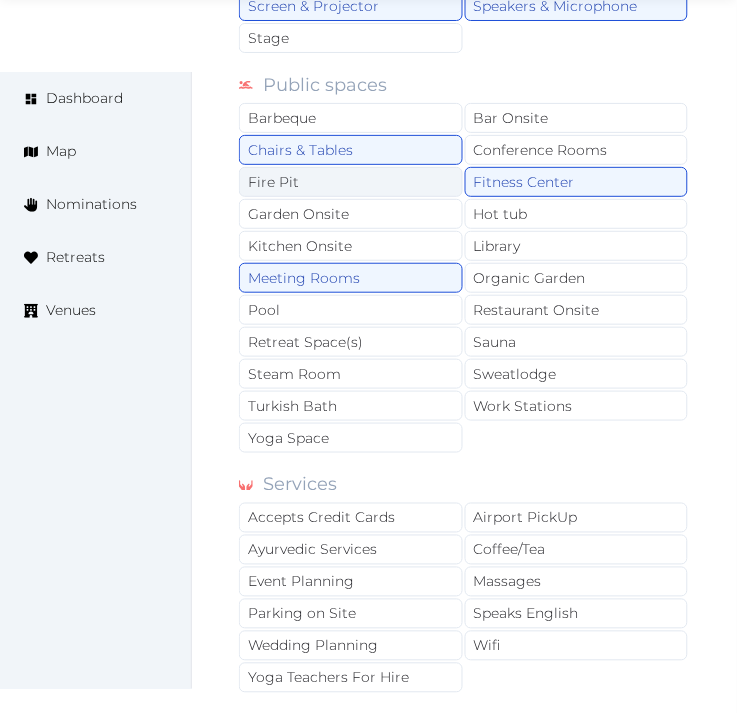 click on "Fire Pit" at bounding box center [351, 182] 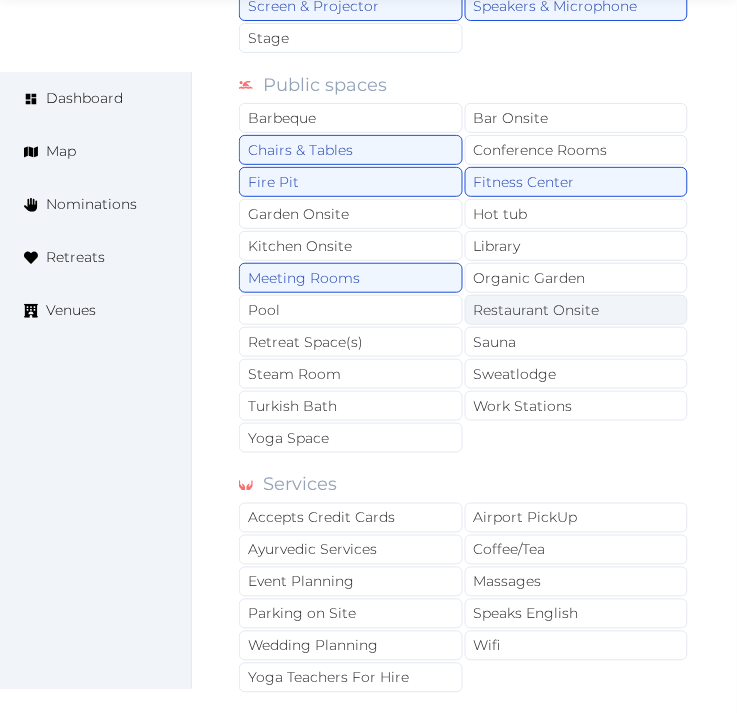 click on "Restaurant Onsite" at bounding box center [577, 310] 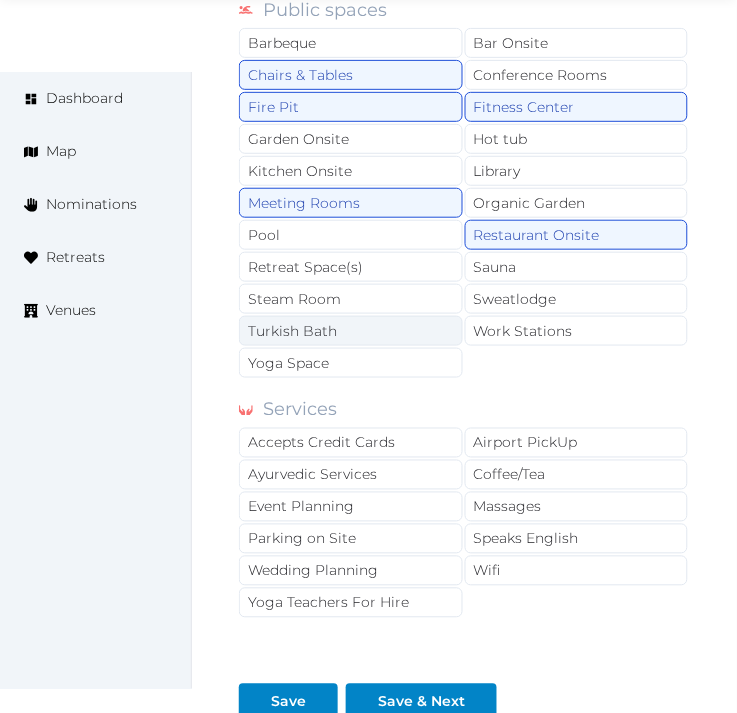 scroll, scrollTop: 2000, scrollLeft: 0, axis: vertical 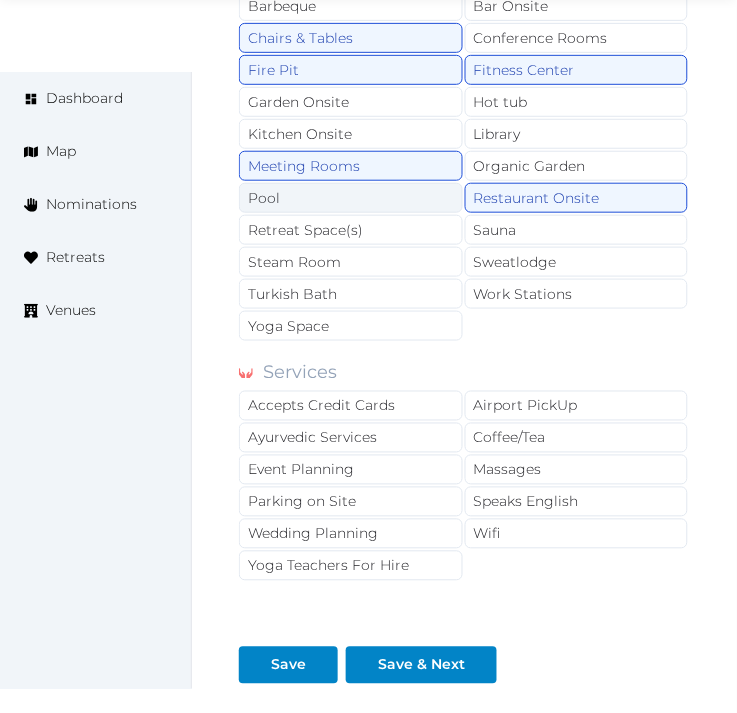 click on "Pool" at bounding box center [351, 198] 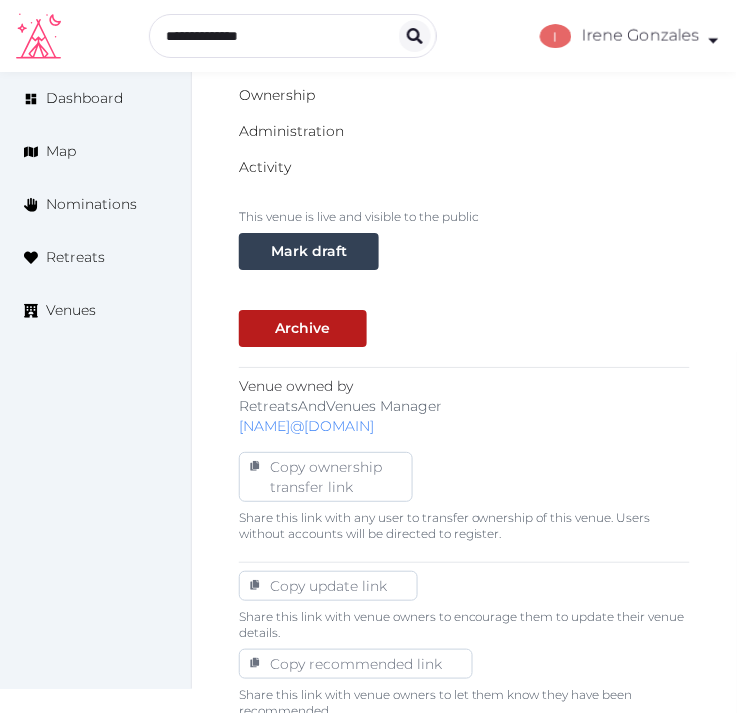 scroll, scrollTop: 0, scrollLeft: 0, axis: both 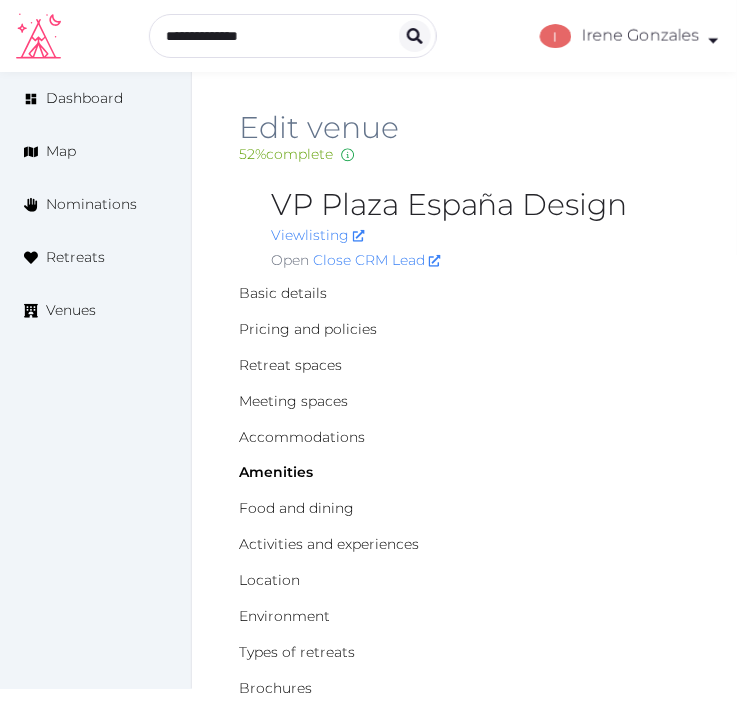 drag, startPoint x: 740, startPoint y: 86, endPoint x: 415, endPoint y: 194, distance: 342.47482 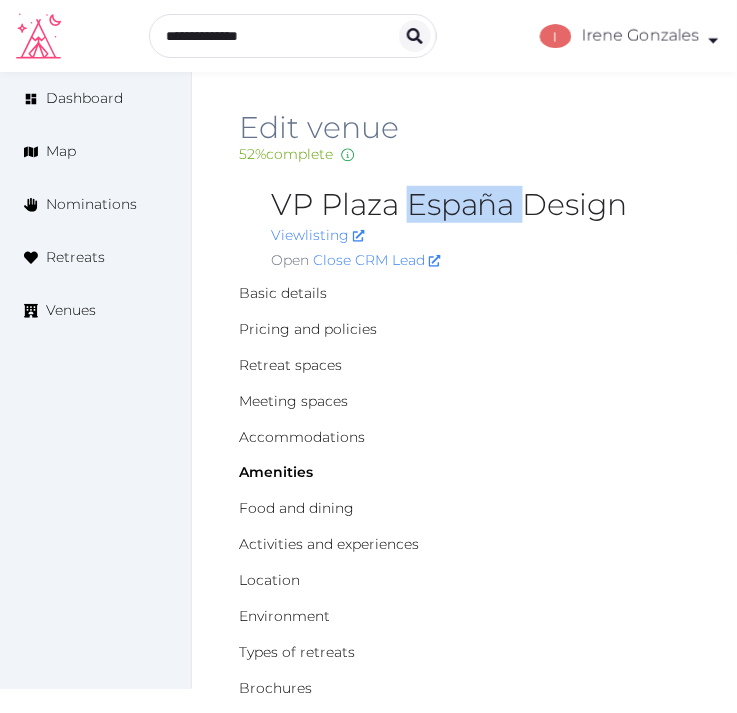 click on "VP Plaza España Design" at bounding box center (480, 205) 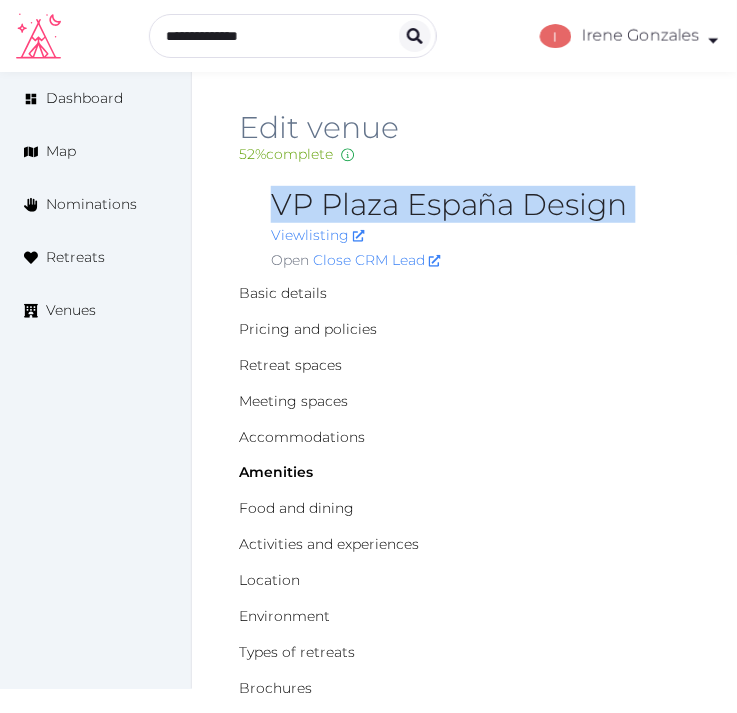 click on "VP Plaza España Design" at bounding box center (480, 205) 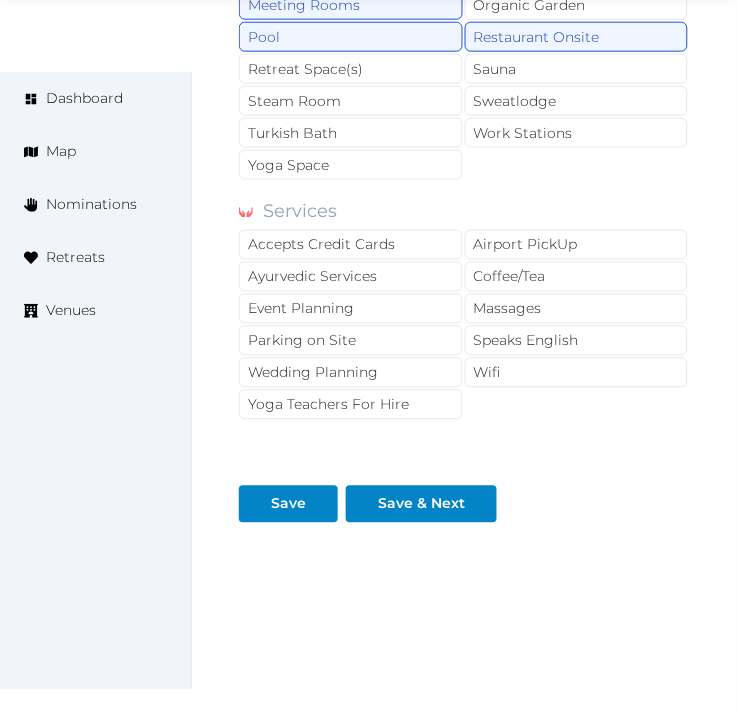scroll, scrollTop: 2200, scrollLeft: 0, axis: vertical 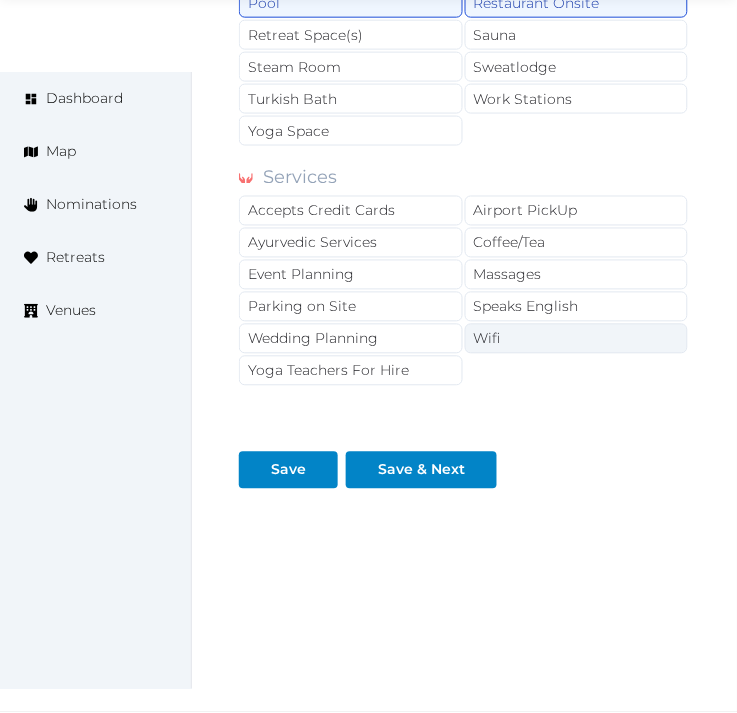 click on "Wifi" at bounding box center (577, 339) 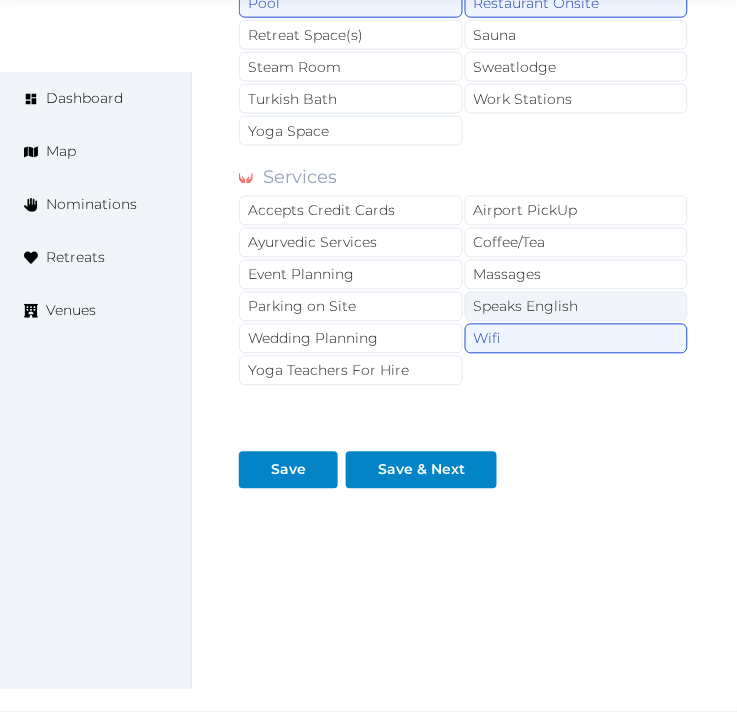 click on "Speaks English" at bounding box center [577, 307] 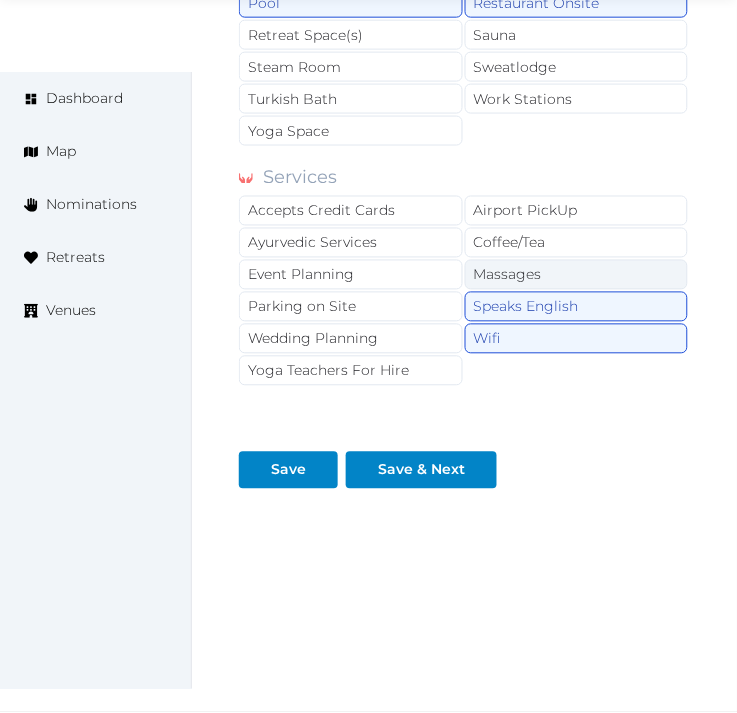 click on "Massages" at bounding box center (577, 275) 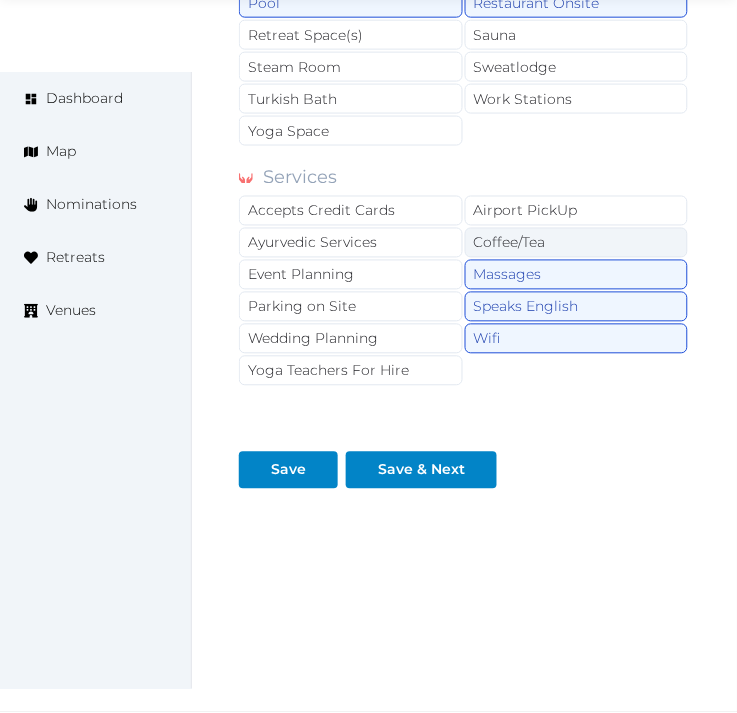 click on "Coffee/Tea" at bounding box center [577, 243] 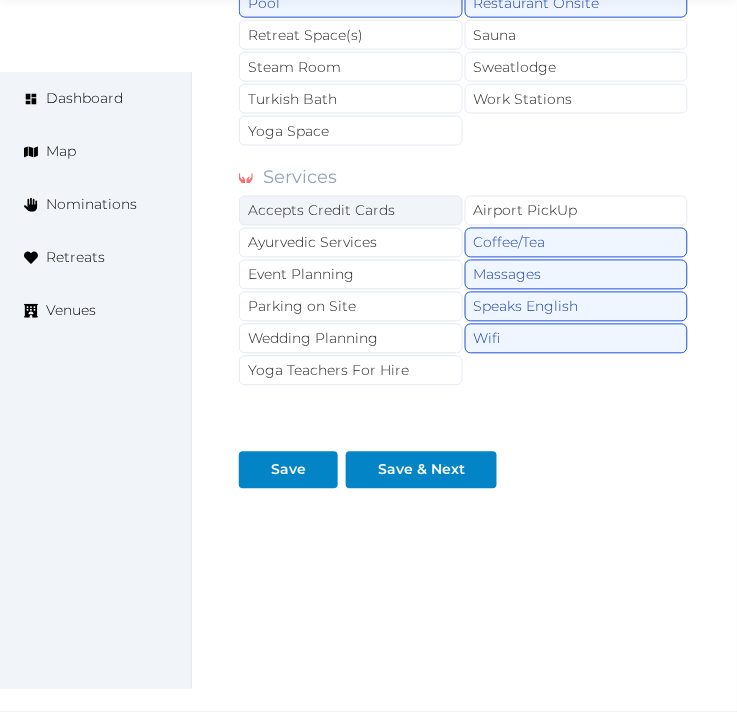 click on "Accepts Credit Cards" at bounding box center [351, 211] 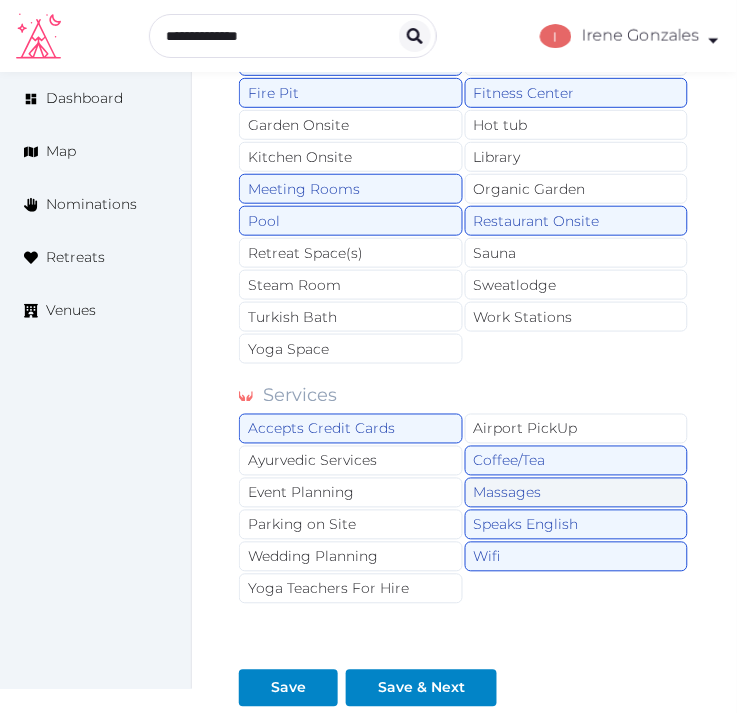 scroll, scrollTop: 2200, scrollLeft: 0, axis: vertical 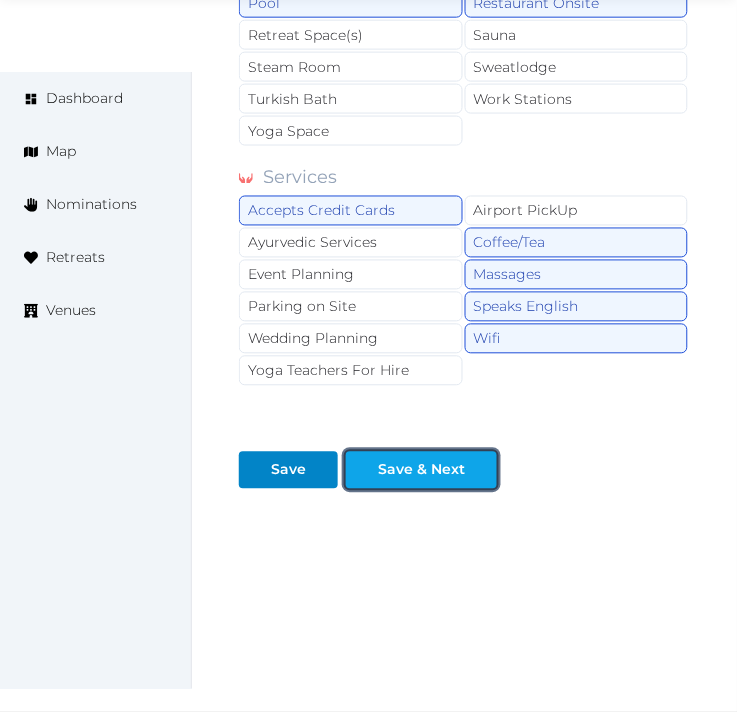 click at bounding box center (481, 470) 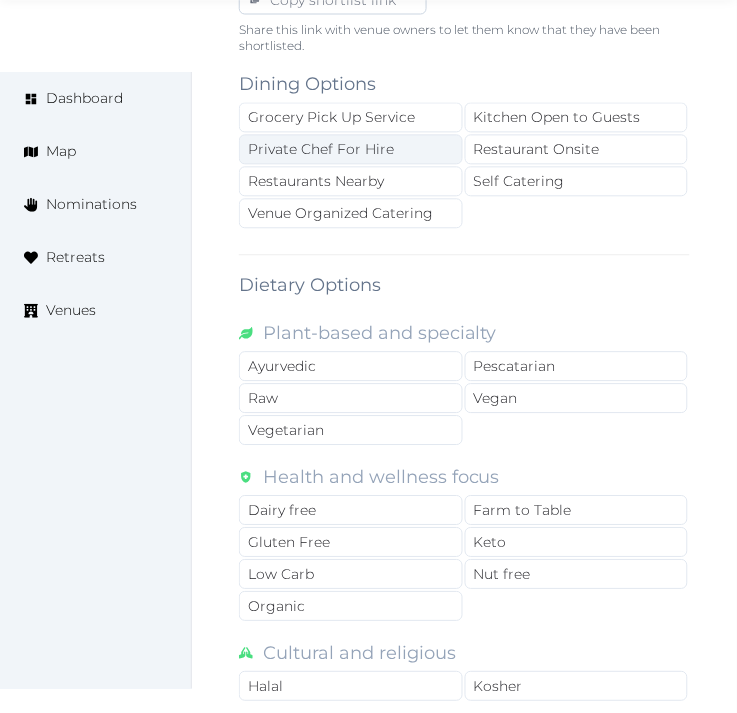 scroll, scrollTop: 1444, scrollLeft: 0, axis: vertical 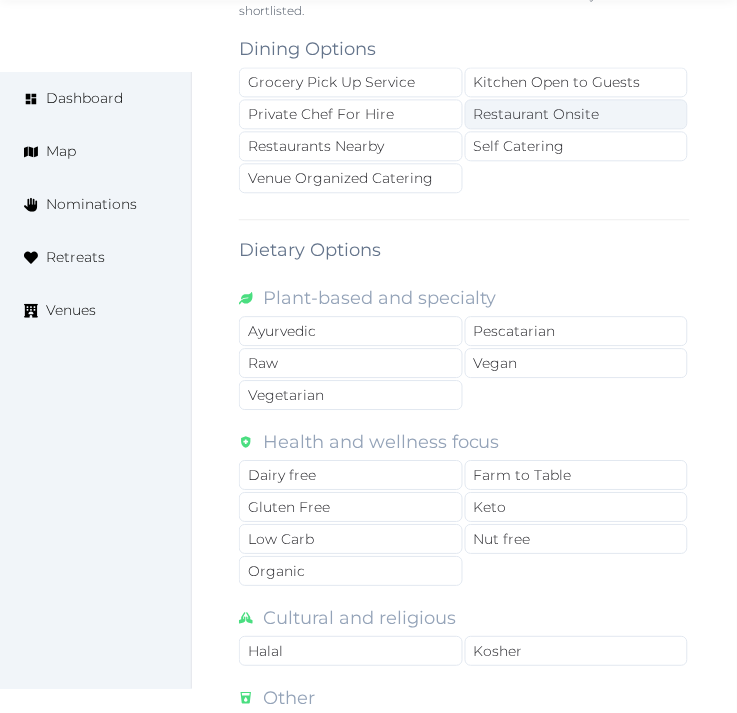 drag, startPoint x: 508, startPoint y: 112, endPoint x: 484, endPoint y: 128, distance: 28.84441 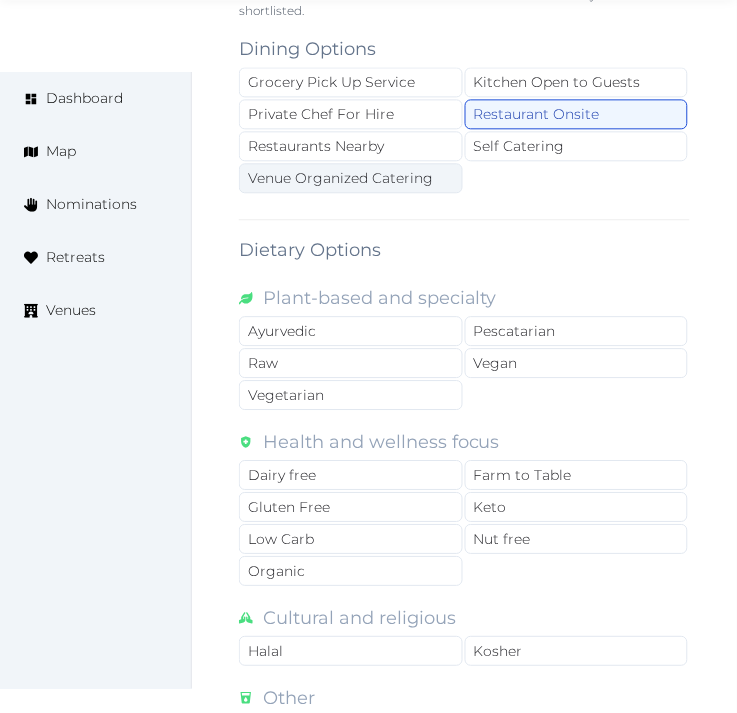 click on "Venue Organized Catering" at bounding box center (351, 178) 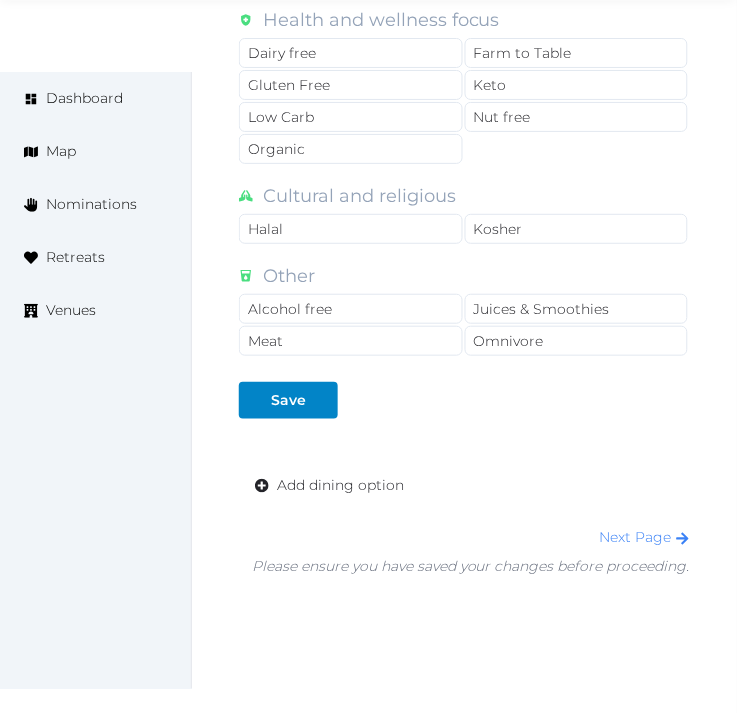 scroll, scrollTop: 1957, scrollLeft: 0, axis: vertical 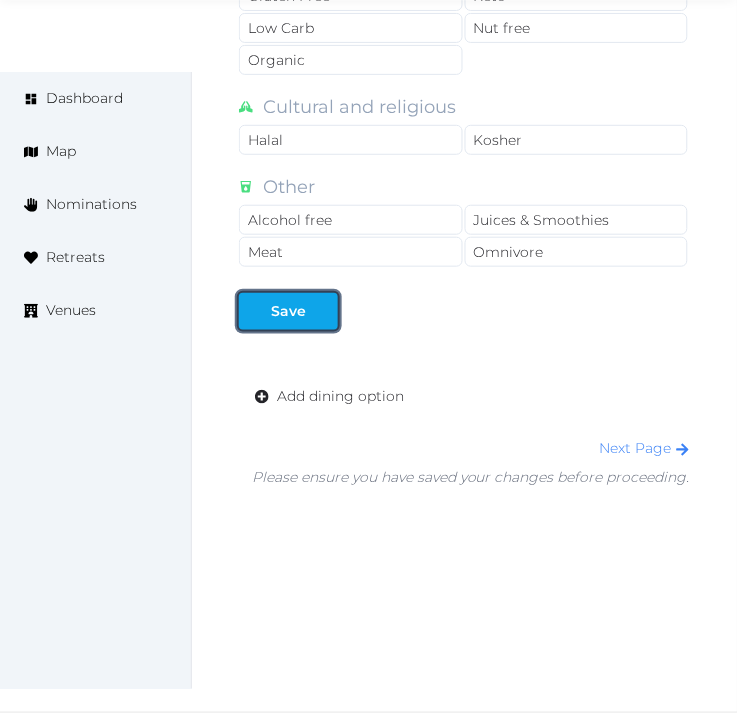 click on "Save" at bounding box center [288, 311] 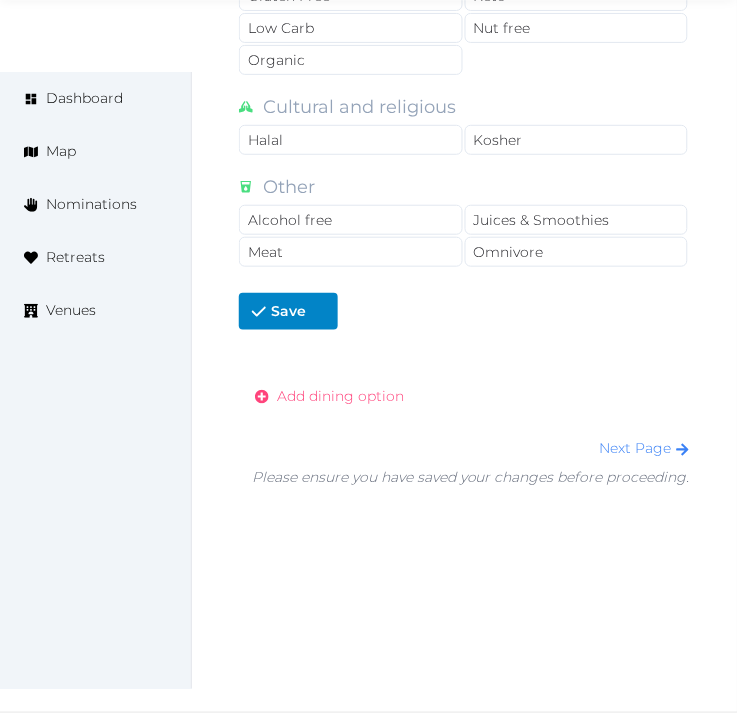 click on "Add dining option" at bounding box center (340, 396) 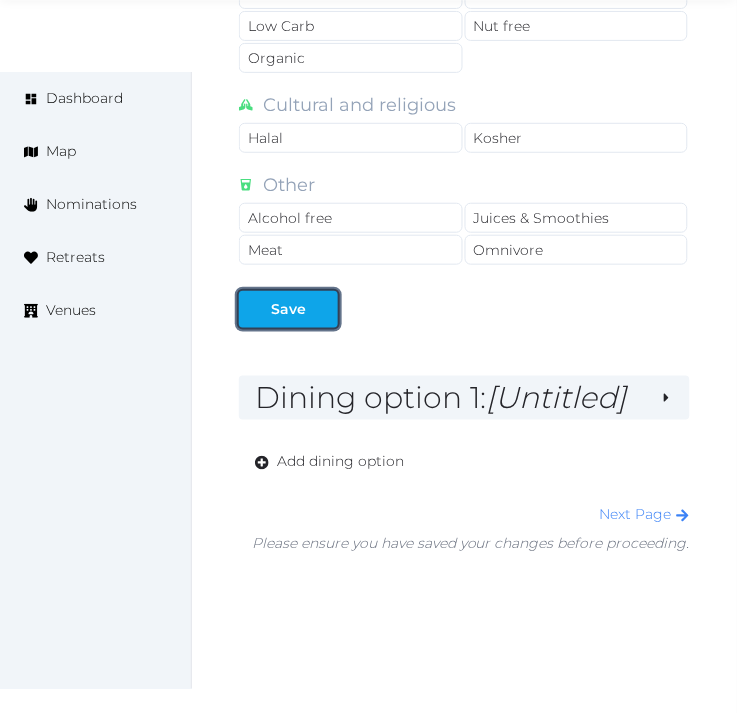 click on "Save" at bounding box center [288, 309] 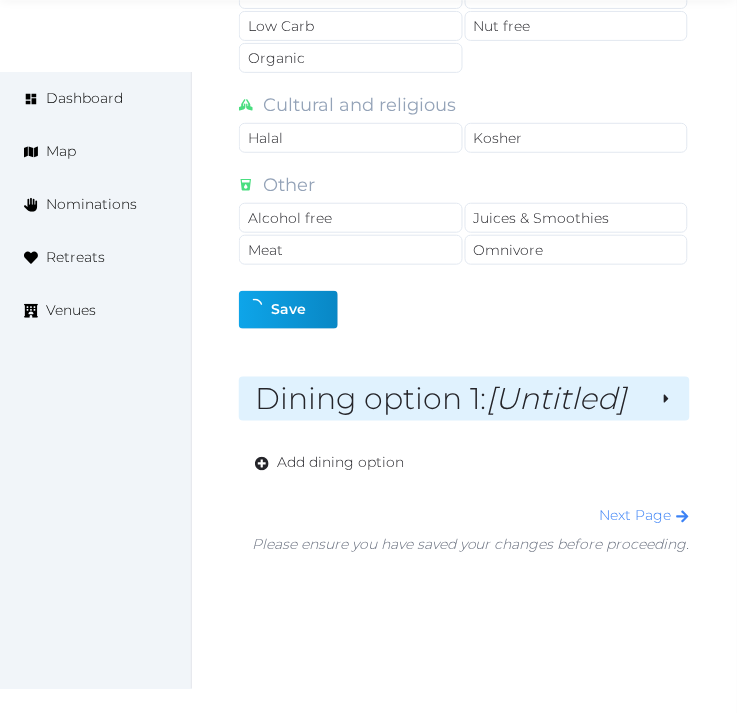 click on "[Untitled]" at bounding box center [557, 398] 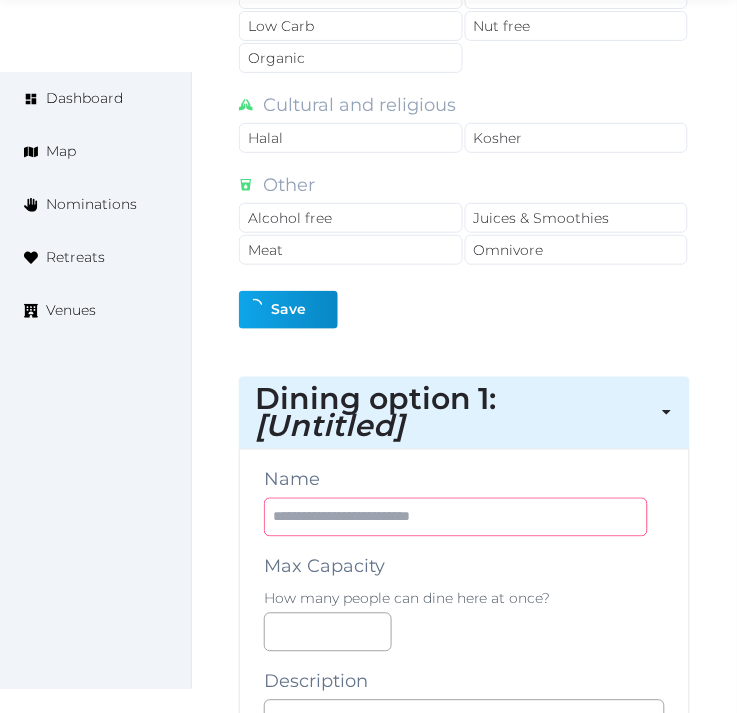 click at bounding box center [456, 517] 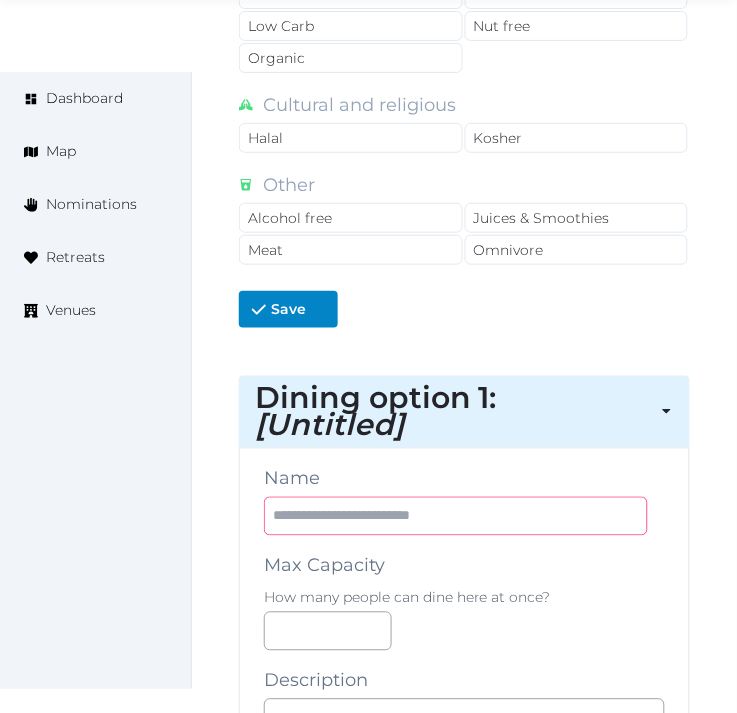 drag, startPoint x: 474, startPoint y: 513, endPoint x: 490, endPoint y: 487, distance: 30.528675 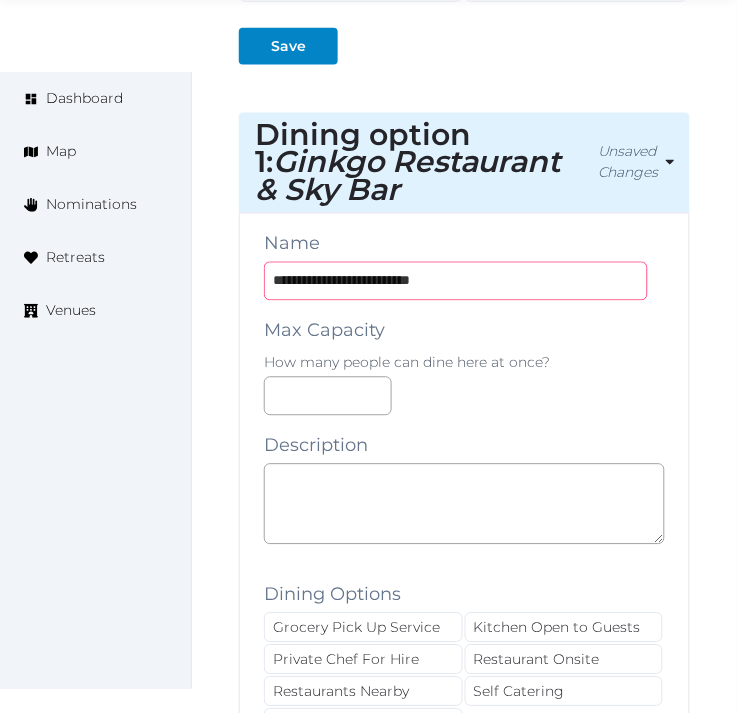 scroll, scrollTop: 2291, scrollLeft: 0, axis: vertical 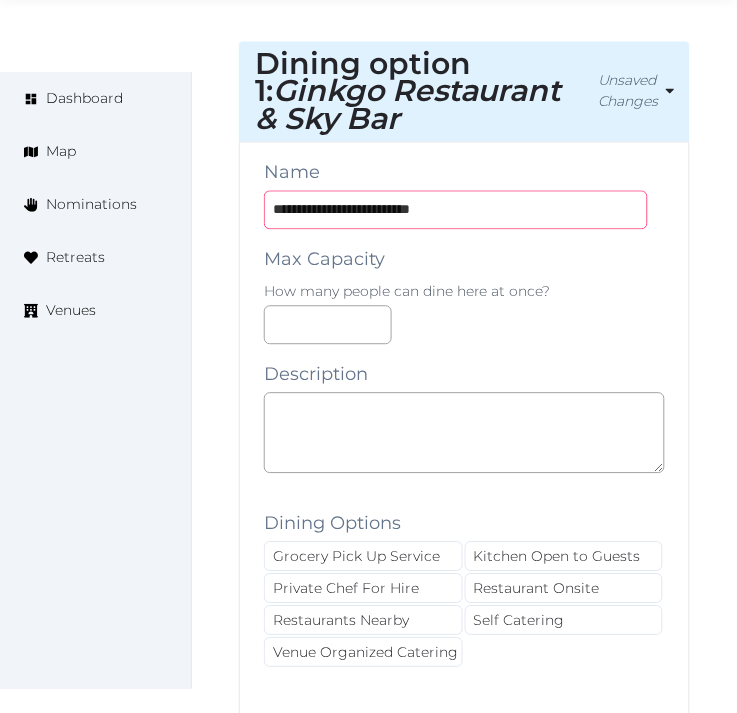 type on "**********" 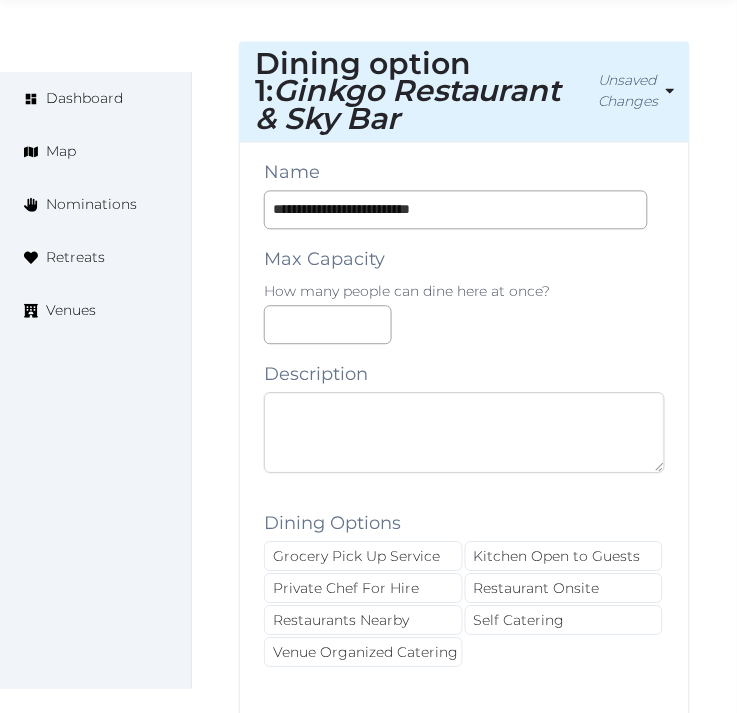 click at bounding box center [464, 433] 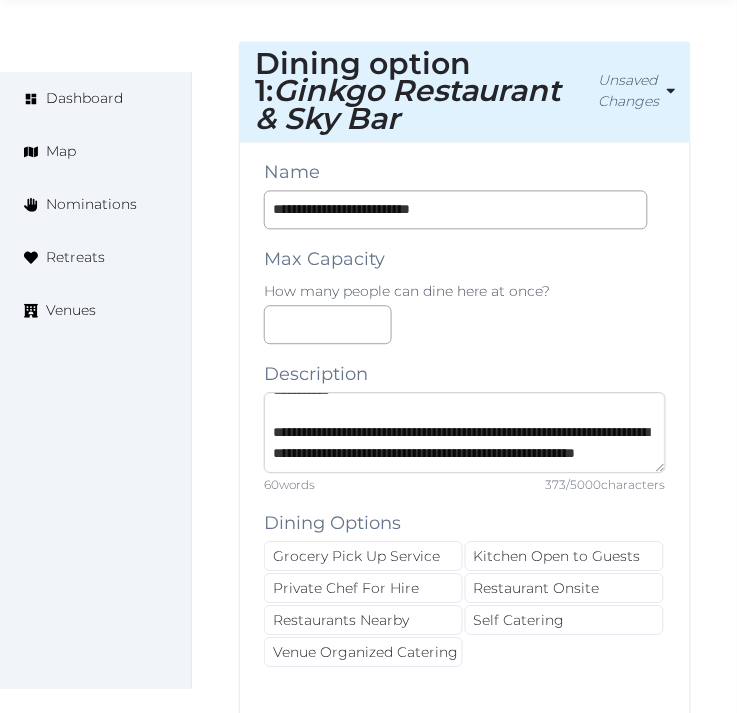 scroll, scrollTop: 125, scrollLeft: 0, axis: vertical 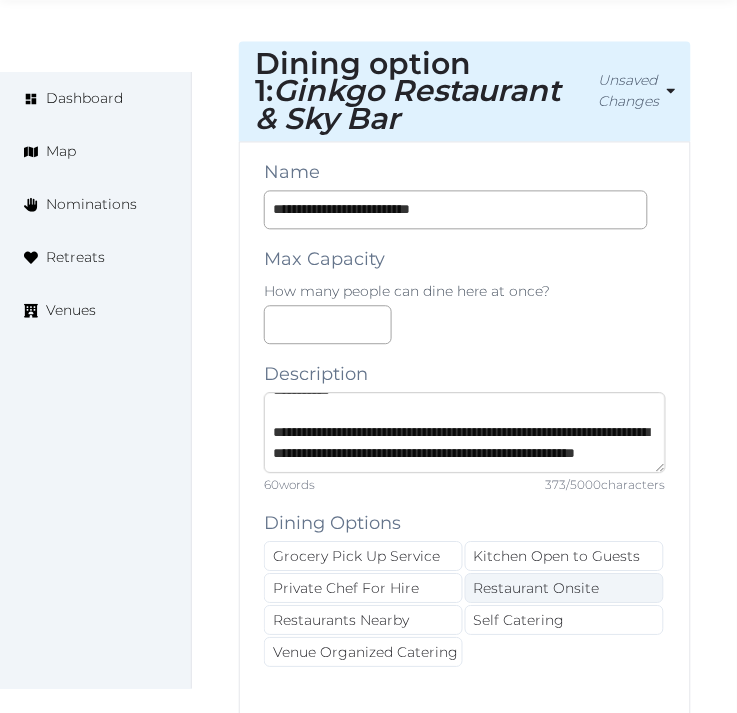 type on "**********" 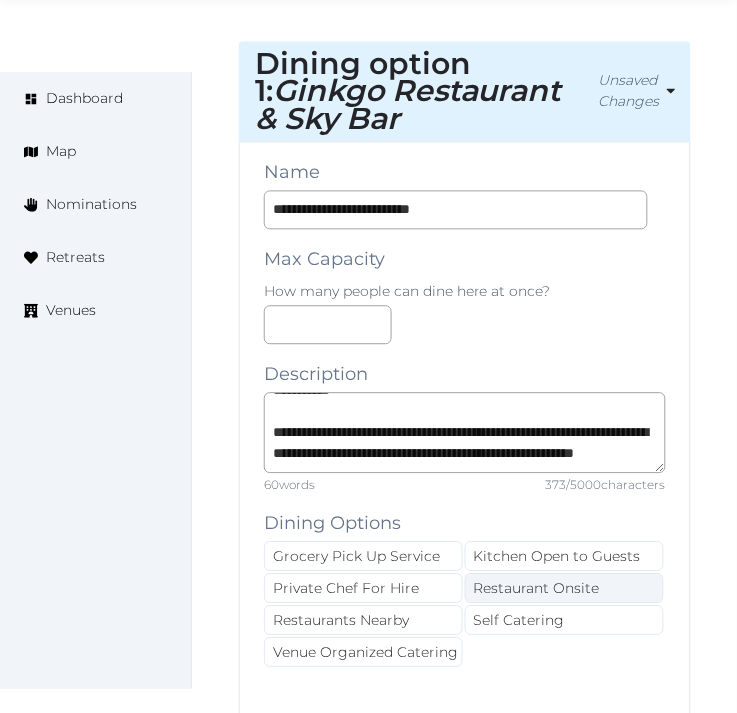 click on "Restaurant Onsite" at bounding box center [564, 589] 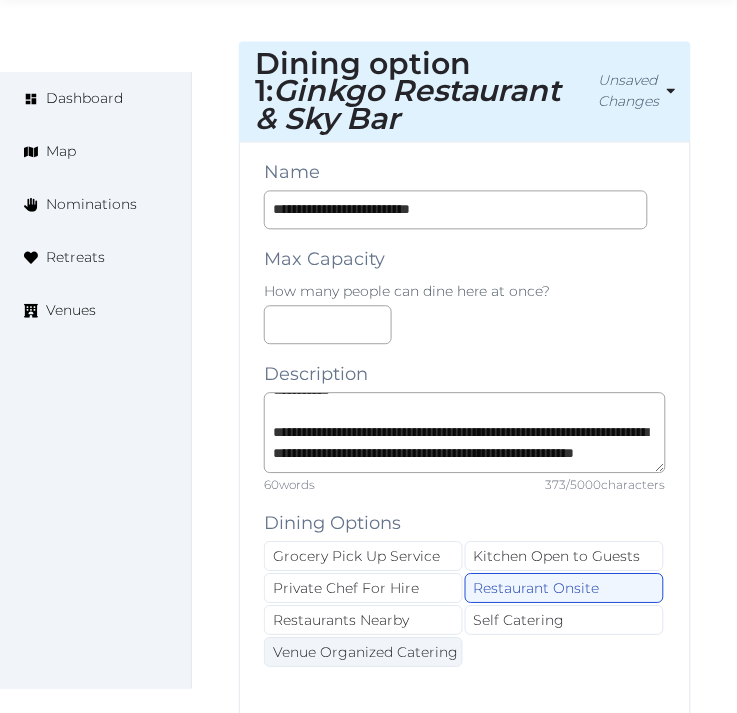 click on "Venue Organized Catering" at bounding box center [363, 653] 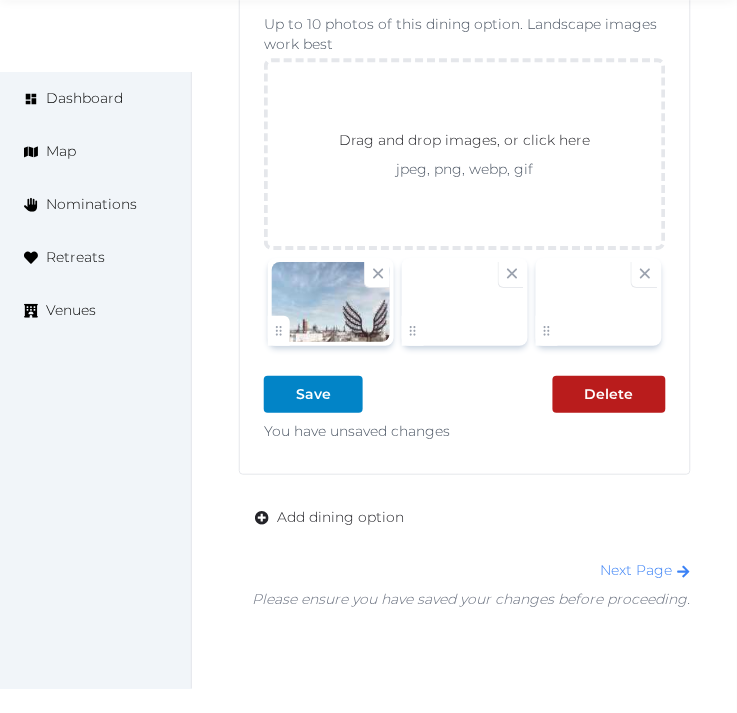 scroll, scrollTop: 3734, scrollLeft: 0, axis: vertical 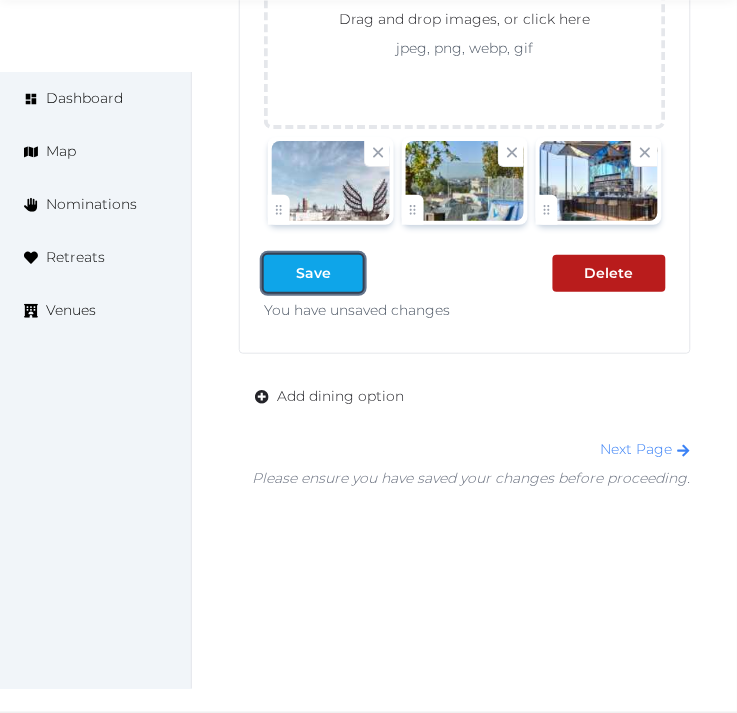 click on "Save" at bounding box center [313, 273] 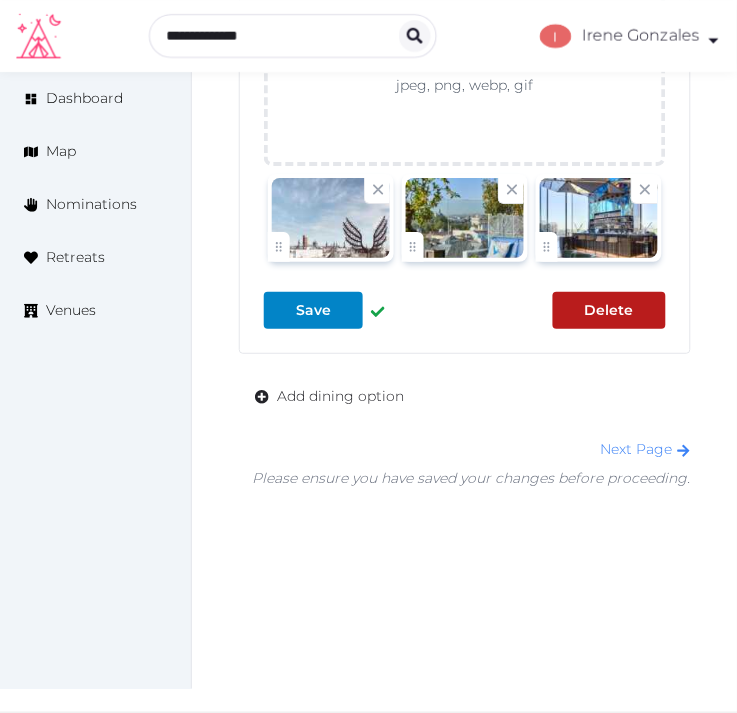 scroll, scrollTop: 3670, scrollLeft: 0, axis: vertical 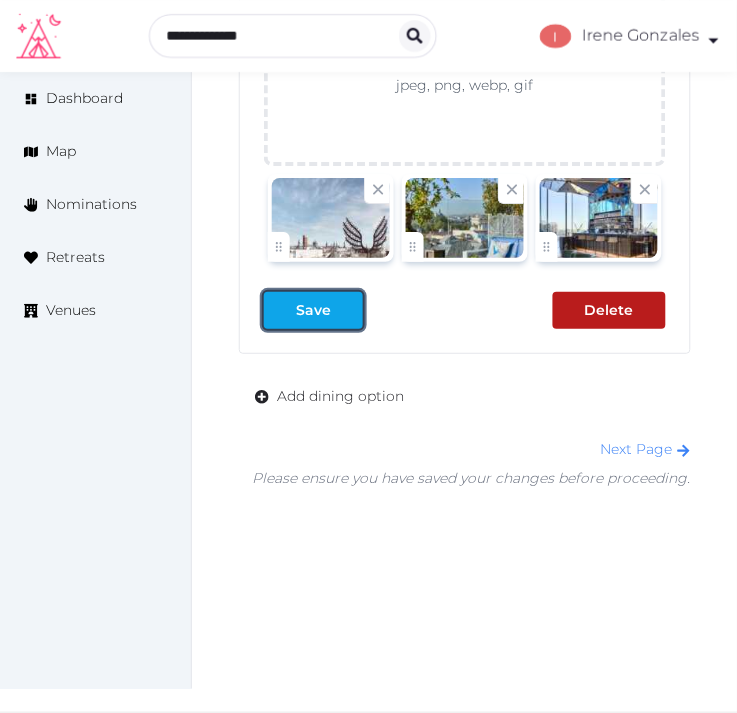 click on "Save" at bounding box center [313, 310] 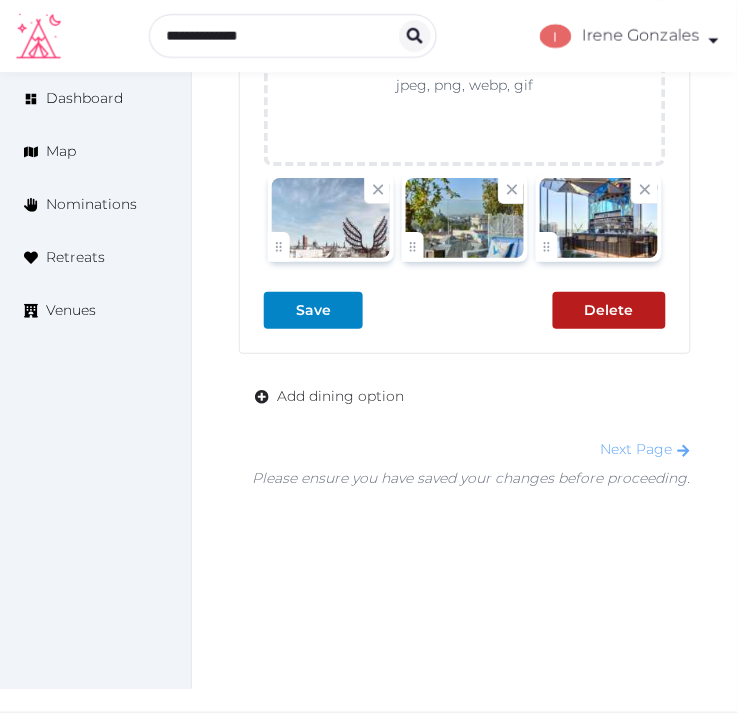 click on "Next Page" at bounding box center [646, 449] 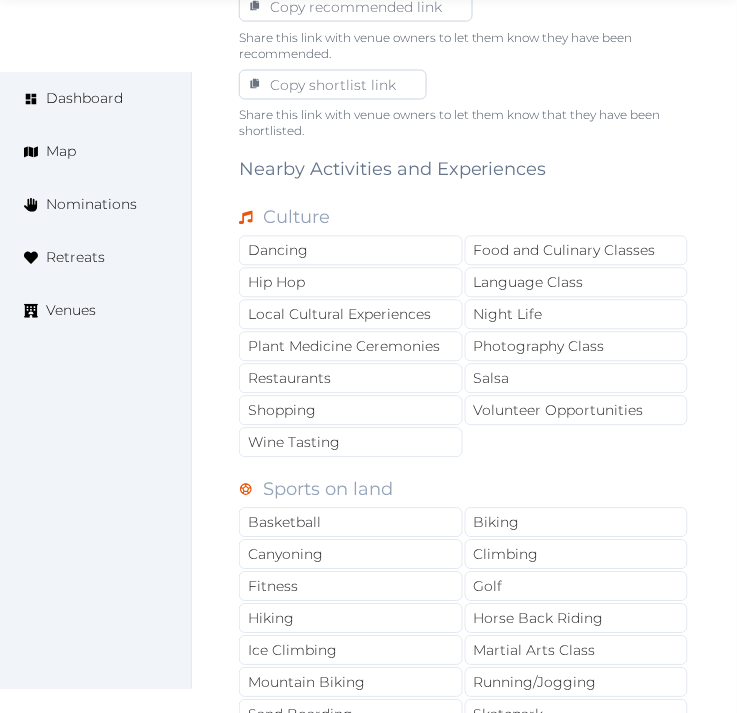 scroll, scrollTop: 1333, scrollLeft: 0, axis: vertical 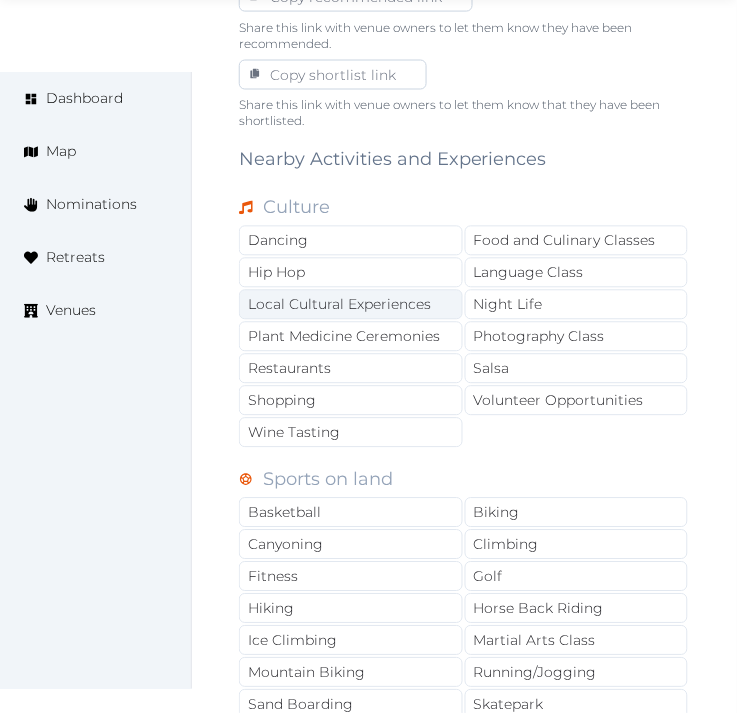 click on "Local Cultural Experiences" at bounding box center (351, 305) 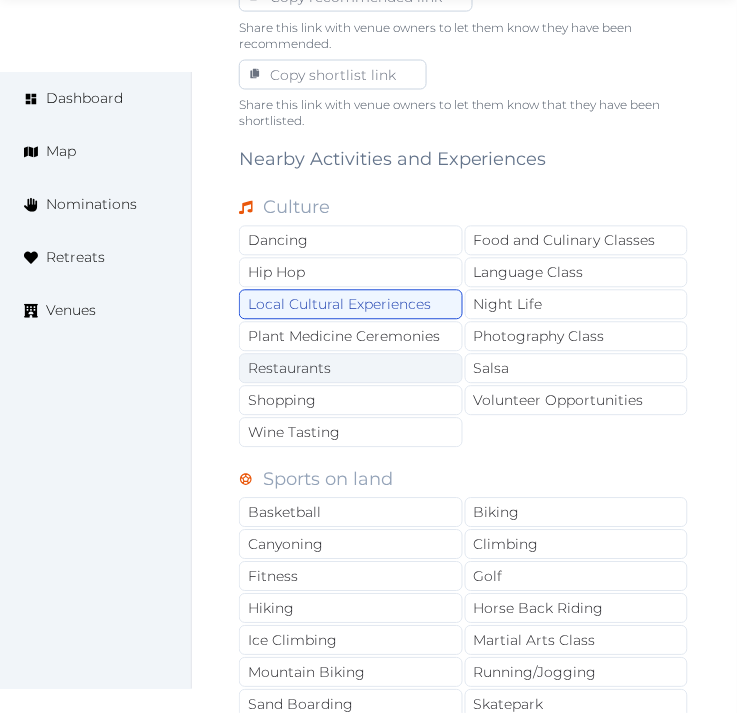 click on "Restaurants" at bounding box center (351, 369) 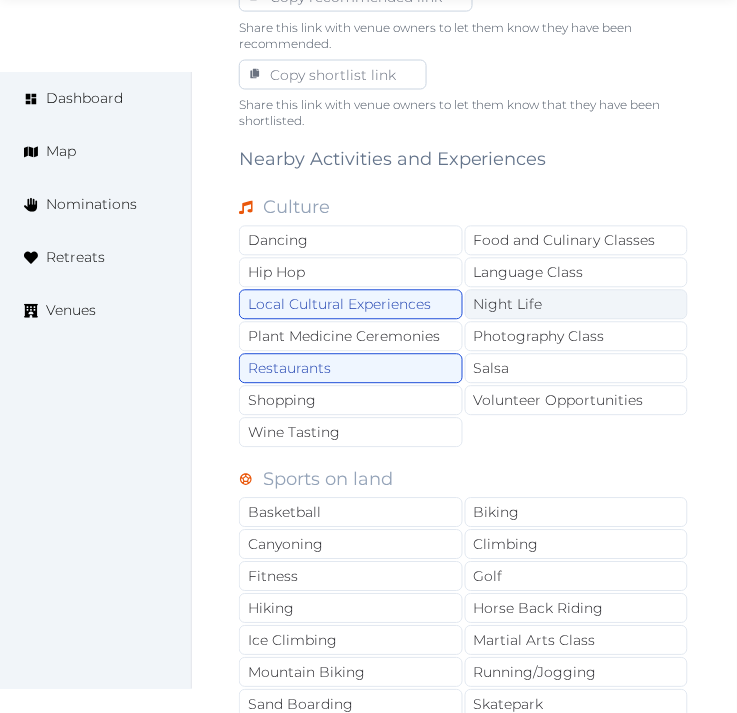 click on "Night Life" at bounding box center (577, 305) 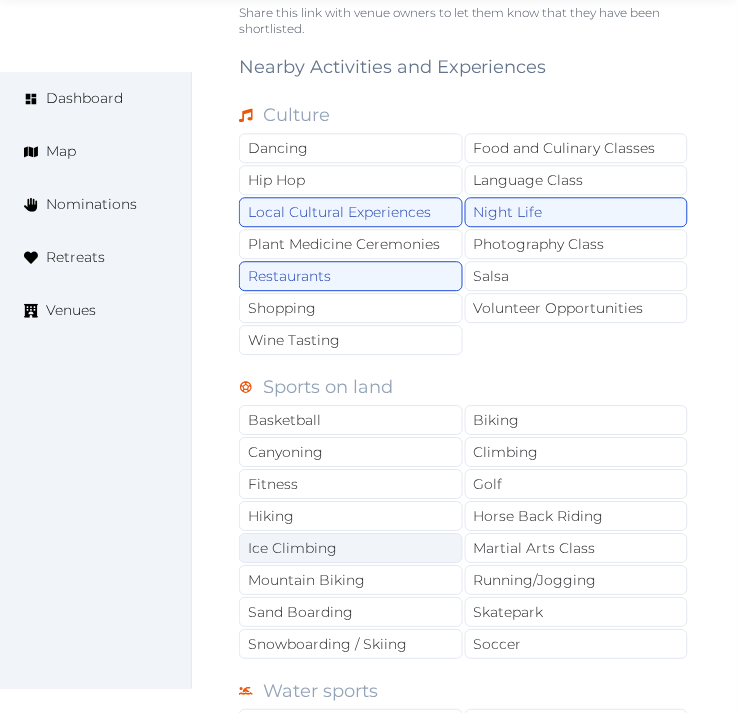 scroll, scrollTop: 1555, scrollLeft: 0, axis: vertical 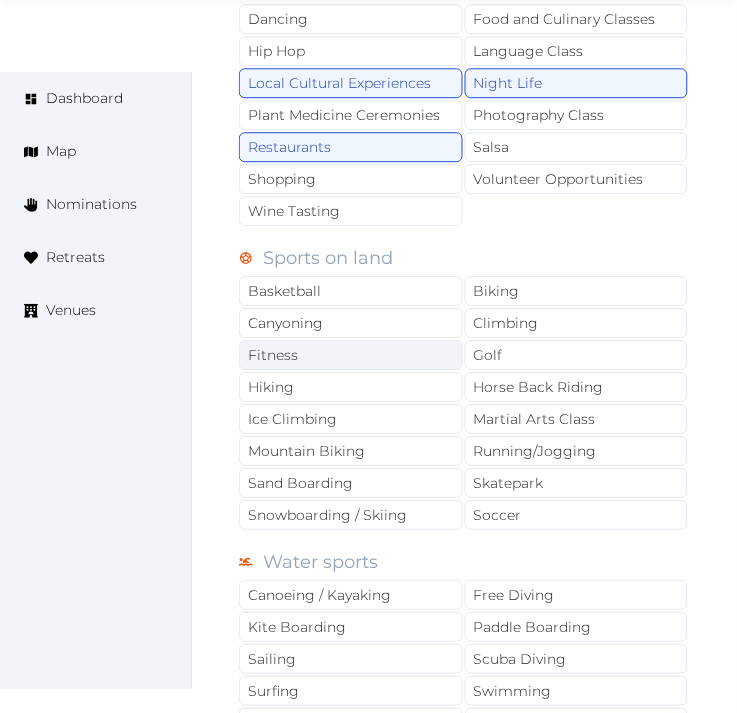 click on "Fitness" at bounding box center (351, 355) 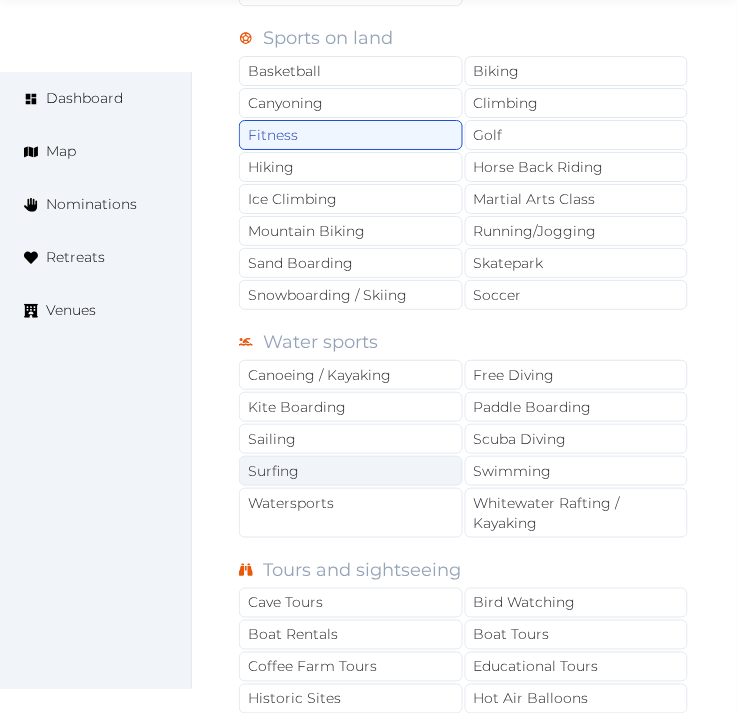 scroll, scrollTop: 1777, scrollLeft: 0, axis: vertical 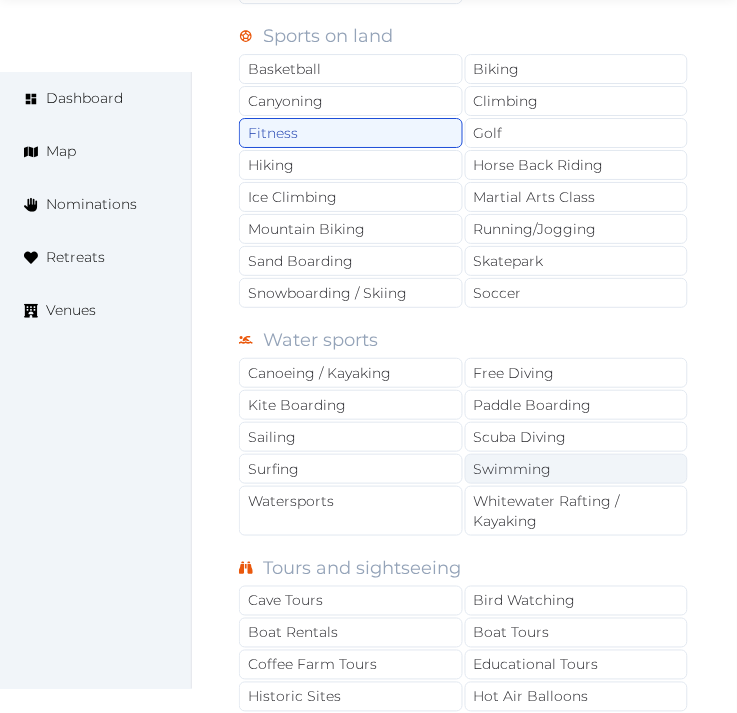 click on "Swimming" at bounding box center [577, 469] 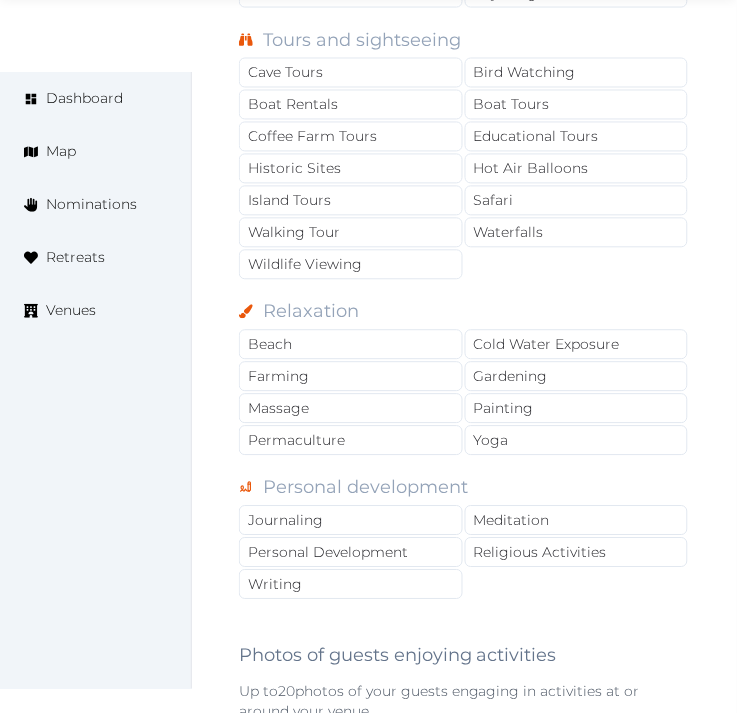 scroll, scrollTop: 2333, scrollLeft: 0, axis: vertical 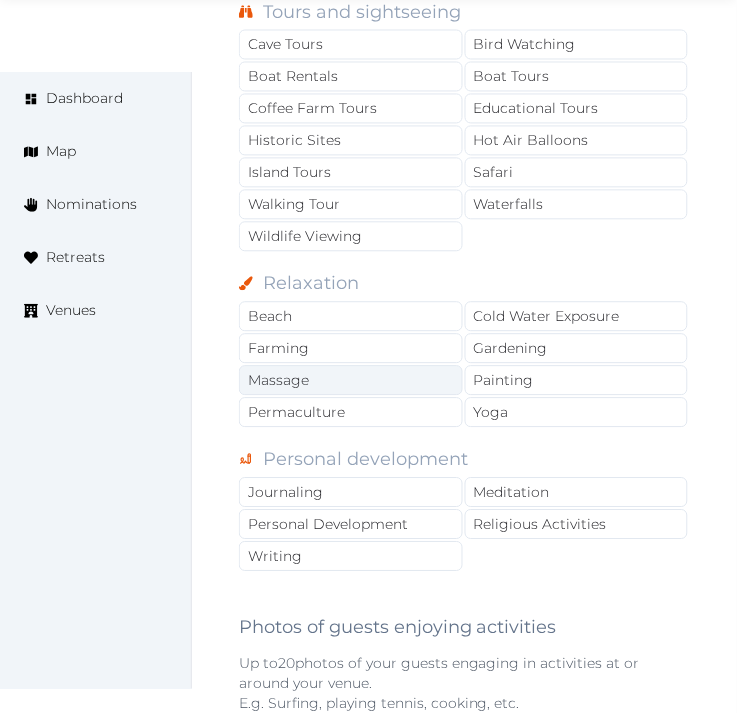 click on "Massage" at bounding box center [351, 381] 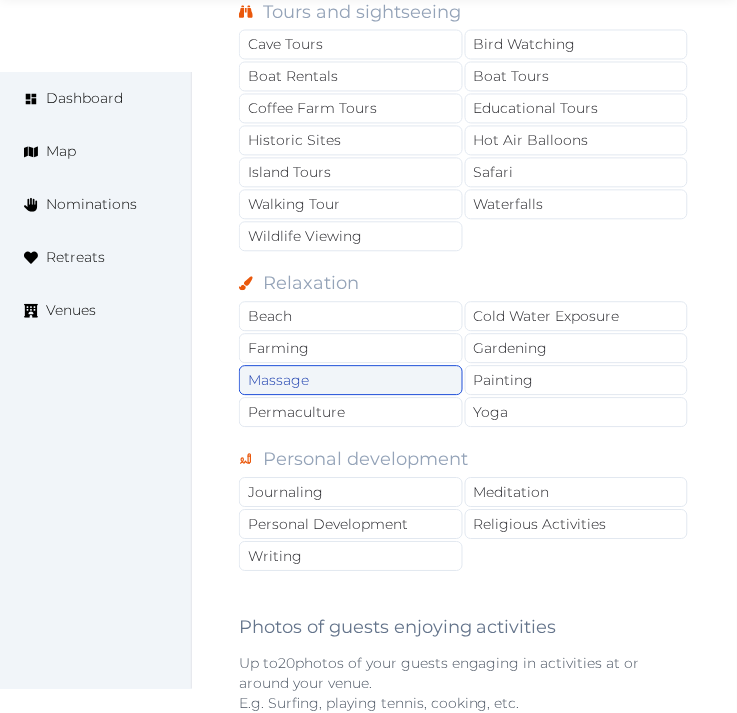 click on "Massage" at bounding box center [351, 381] 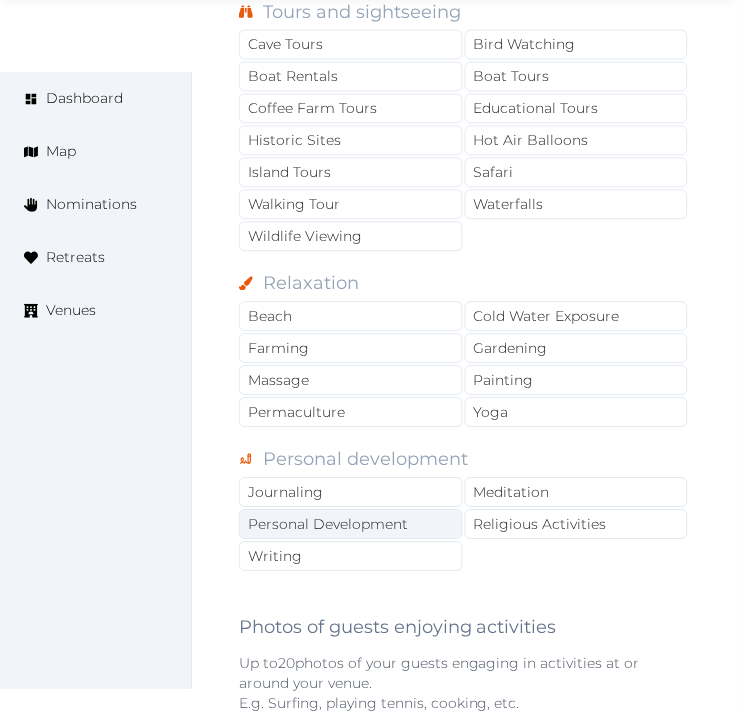click on "Personal Development" at bounding box center [351, 525] 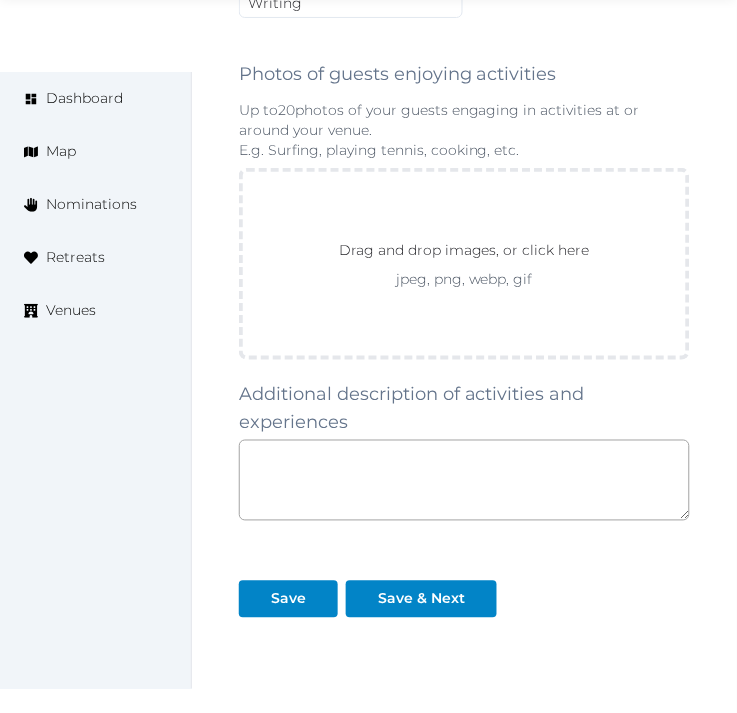 scroll, scrollTop: 2888, scrollLeft: 0, axis: vertical 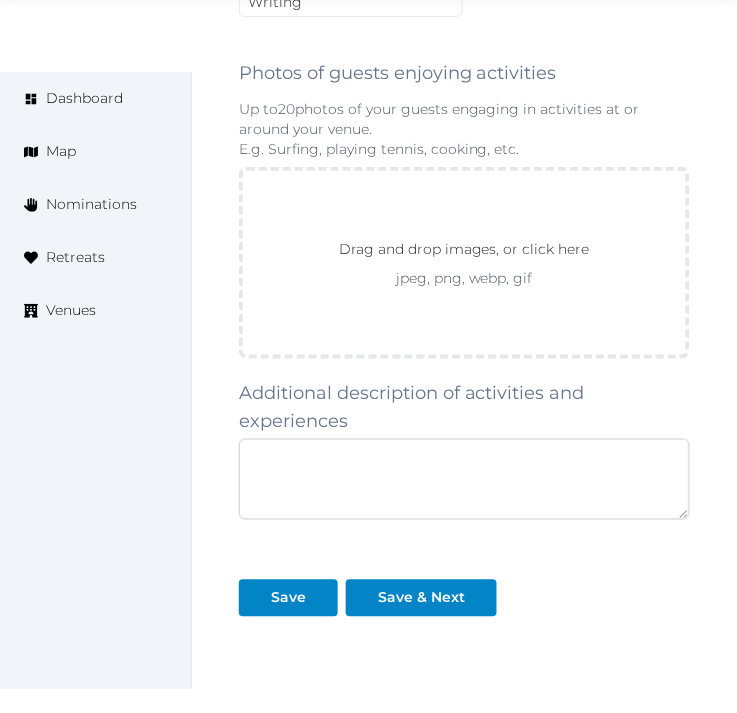 click at bounding box center [464, 479] 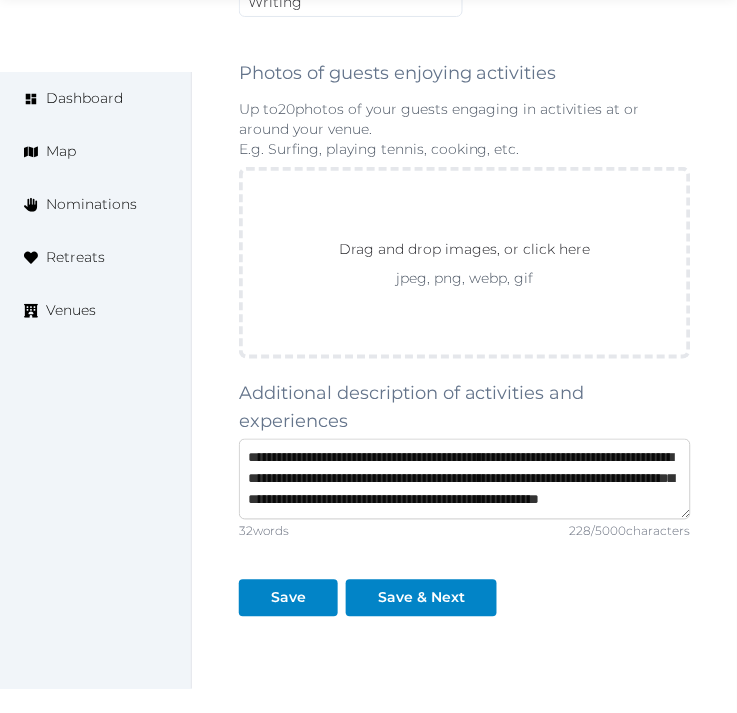 scroll, scrollTop: 10, scrollLeft: 0, axis: vertical 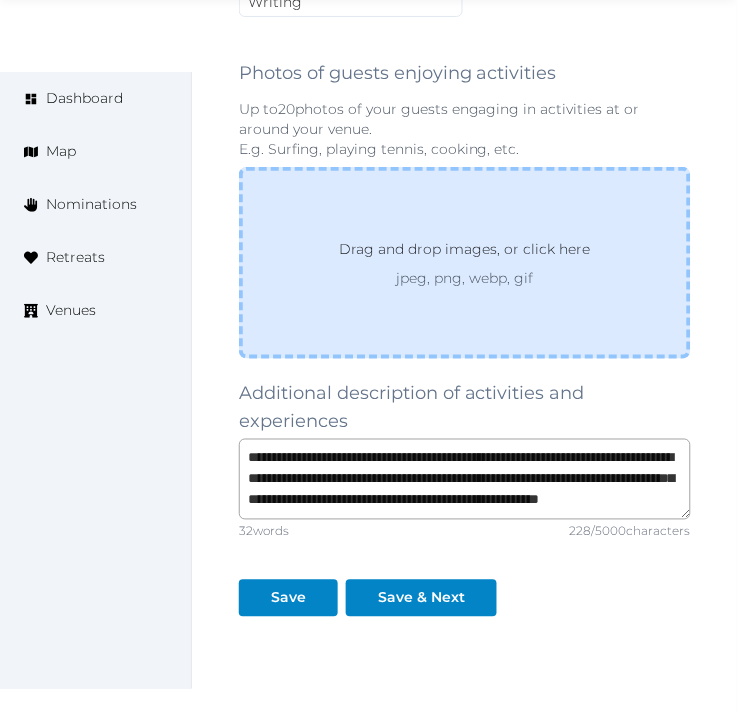 click on "Drag and drop images, or click here jpeg, png, webp, gif" at bounding box center (465, 263) 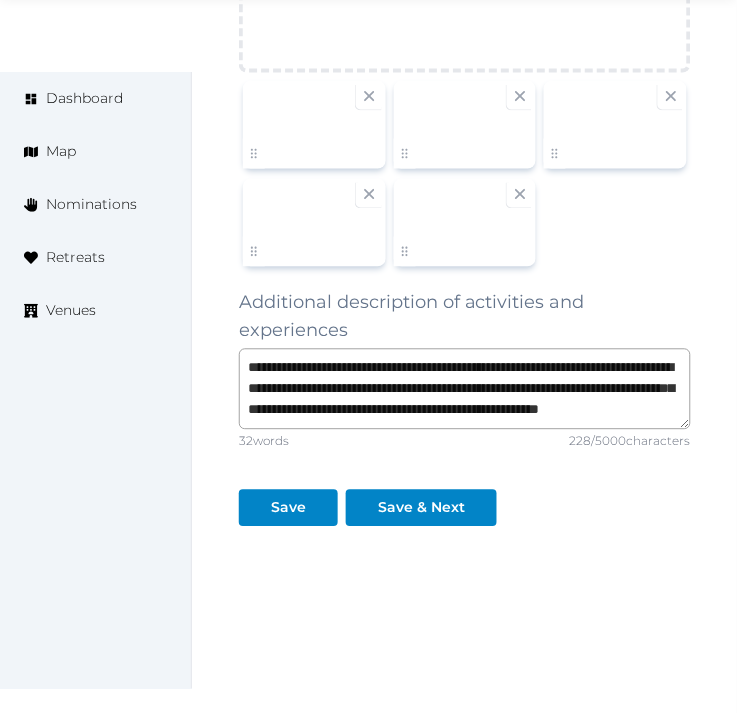 scroll, scrollTop: 3200, scrollLeft: 0, axis: vertical 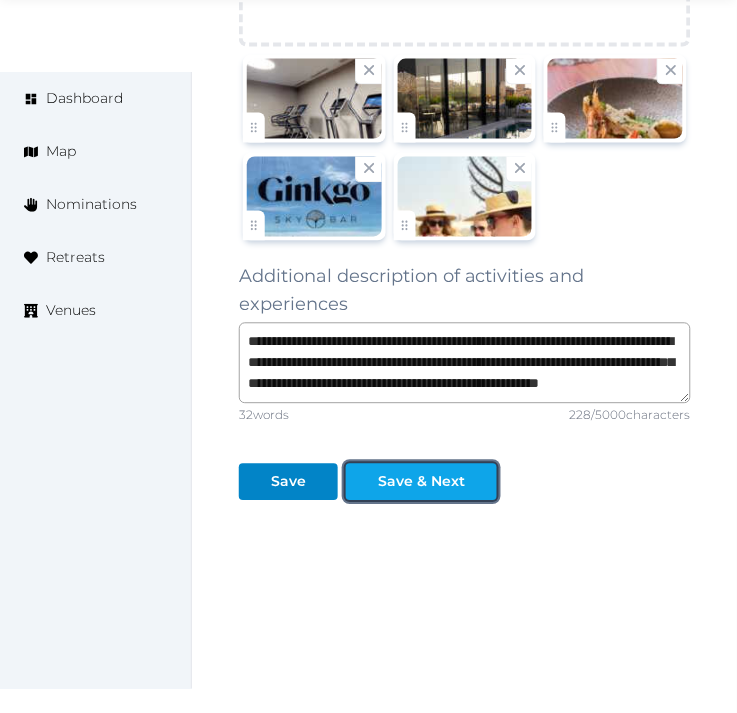 click on "Save & Next" at bounding box center (421, 482) 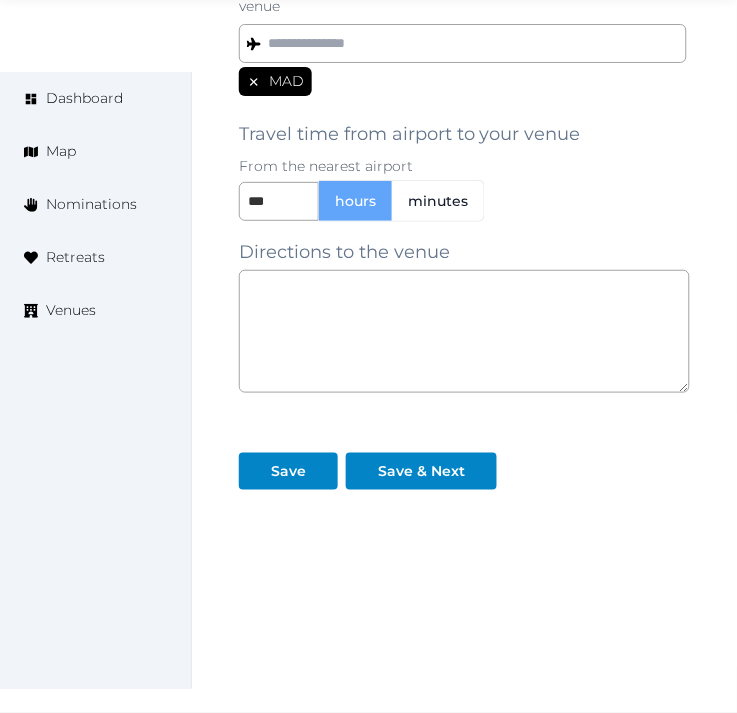 scroll, scrollTop: 1877, scrollLeft: 0, axis: vertical 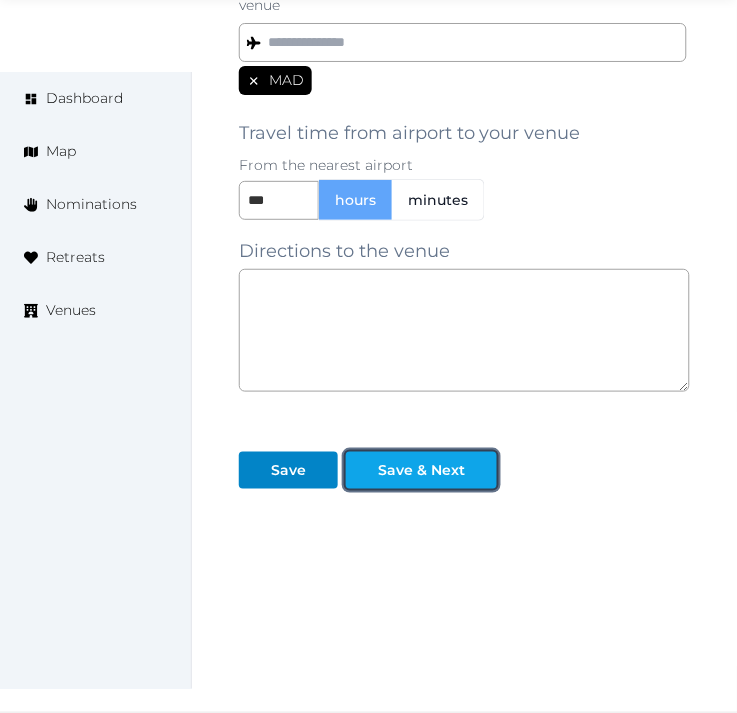 click on "Save & Next" at bounding box center (421, 470) 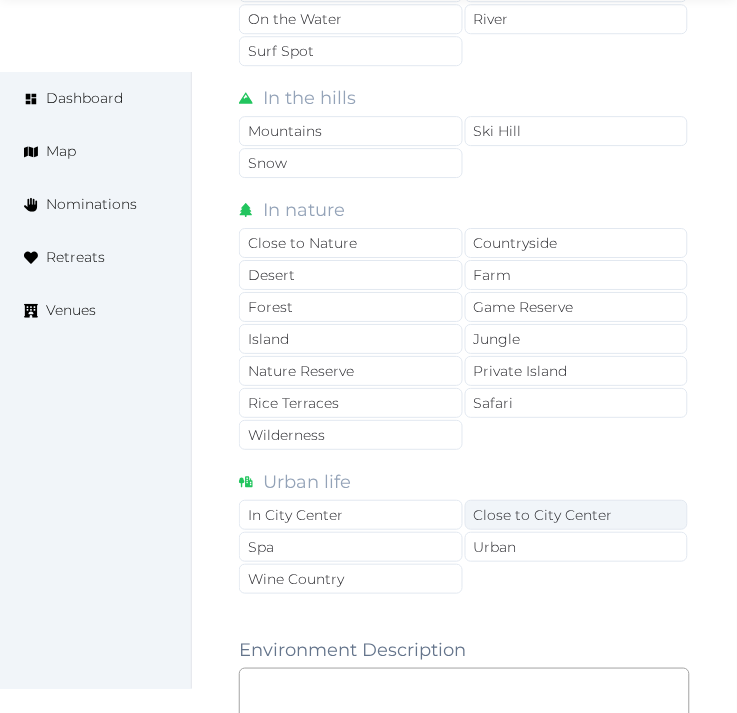 scroll, scrollTop: 1777, scrollLeft: 0, axis: vertical 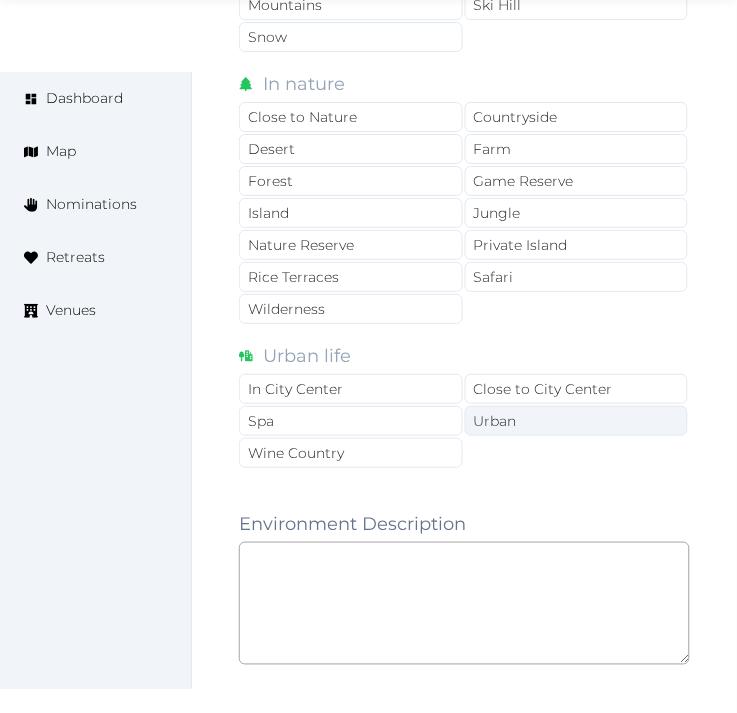 click on "Urban" at bounding box center [577, 421] 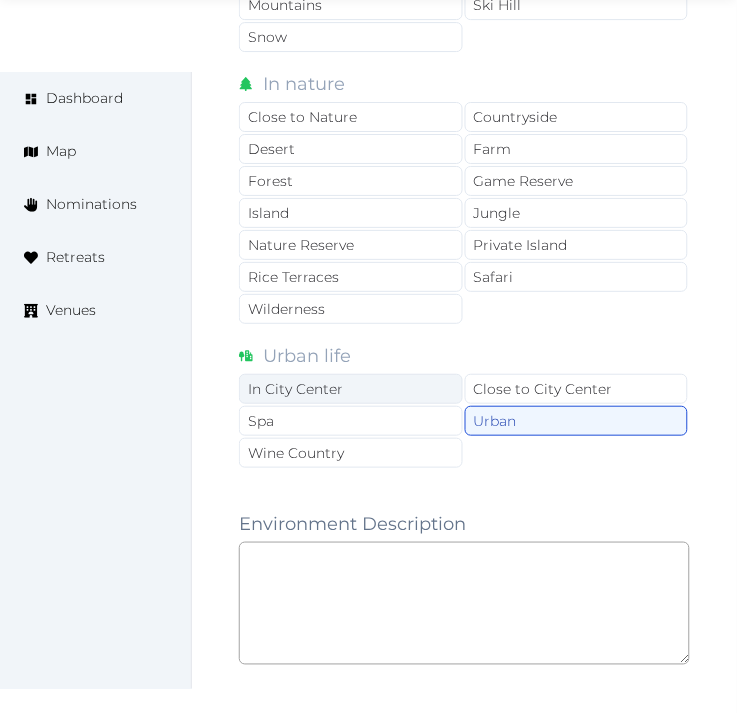 click on "In City Center" at bounding box center [351, 389] 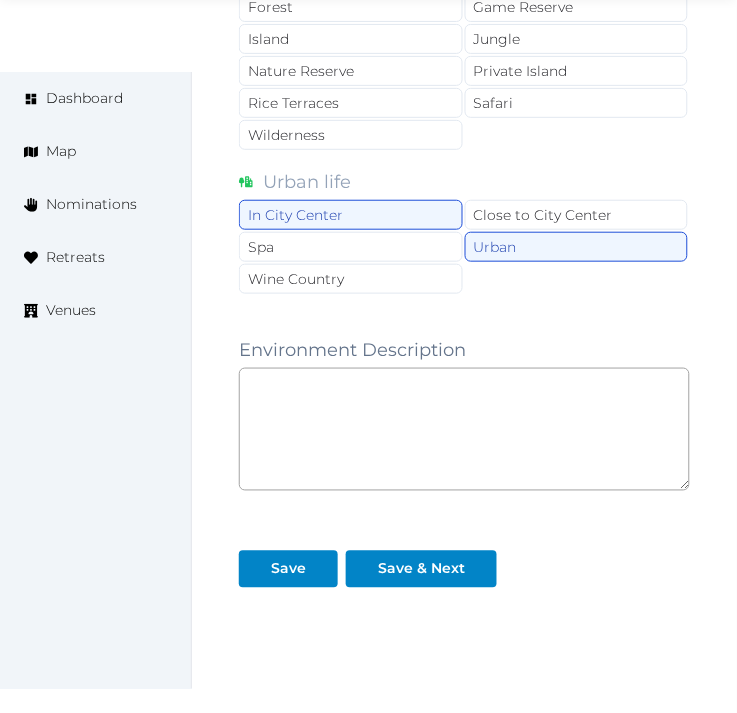 scroll, scrollTop: 2053, scrollLeft: 0, axis: vertical 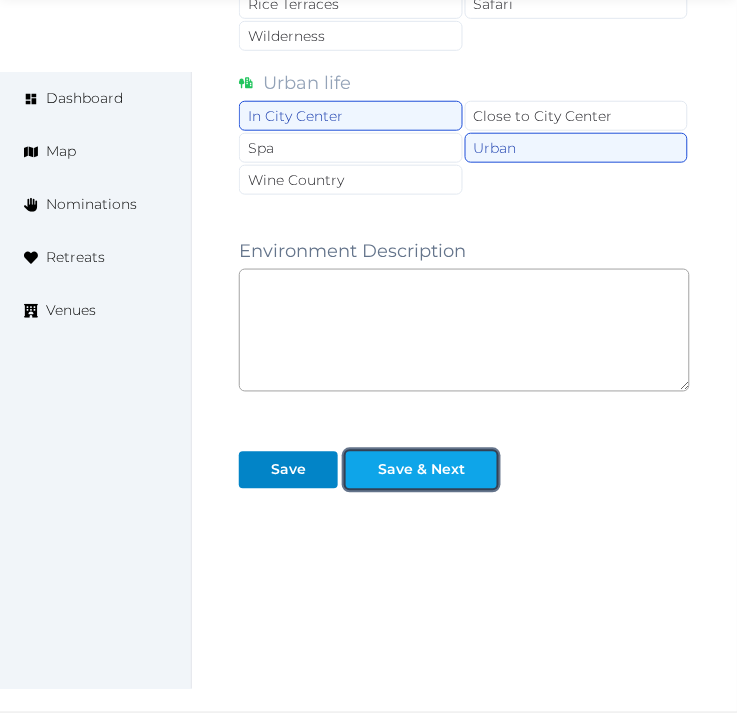 click on "Save & Next" at bounding box center (421, 470) 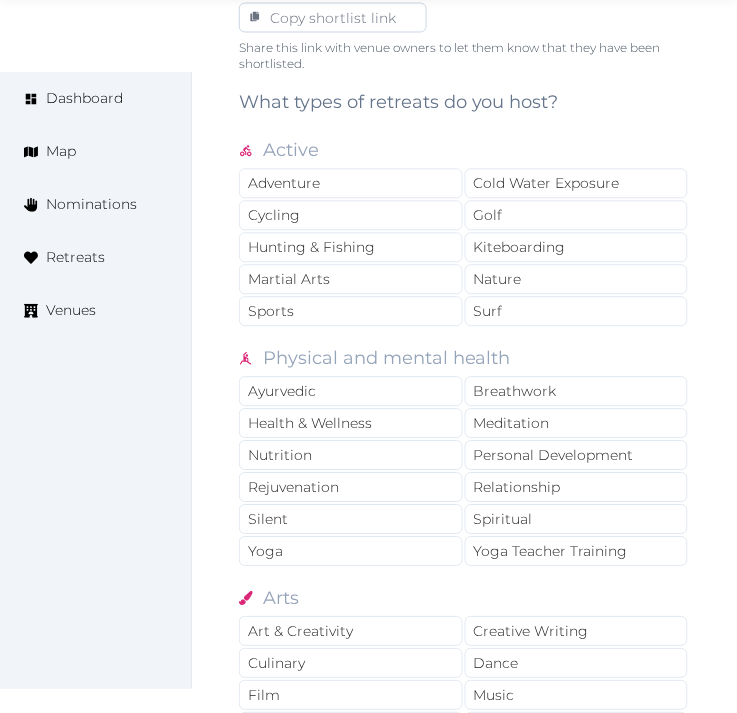 scroll, scrollTop: 1666, scrollLeft: 0, axis: vertical 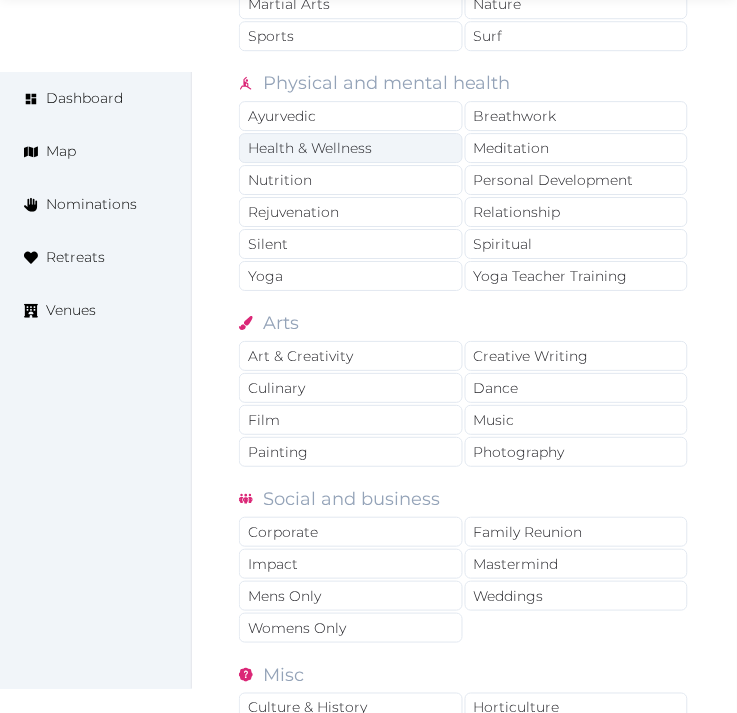 click on "Health & Wellness" at bounding box center [351, 148] 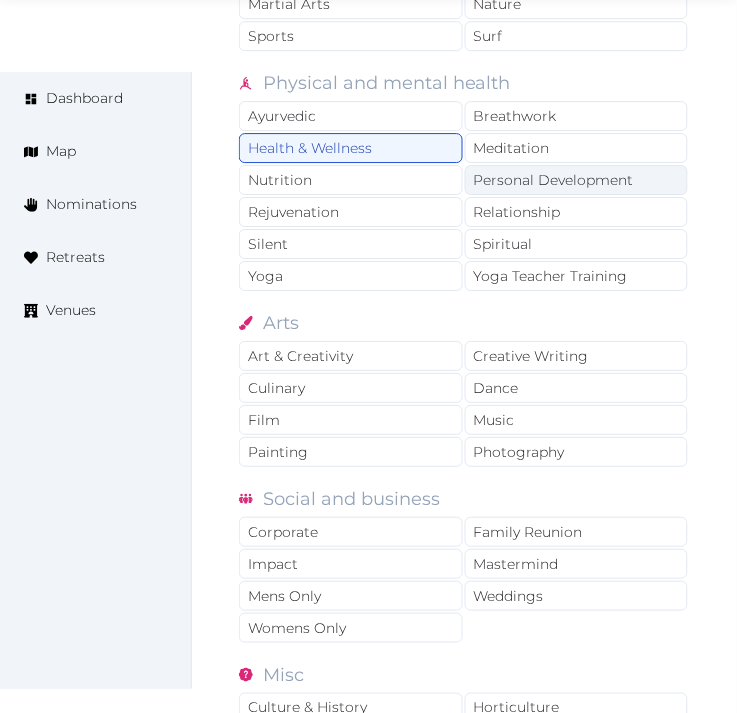 click on "Personal Development" at bounding box center [577, 180] 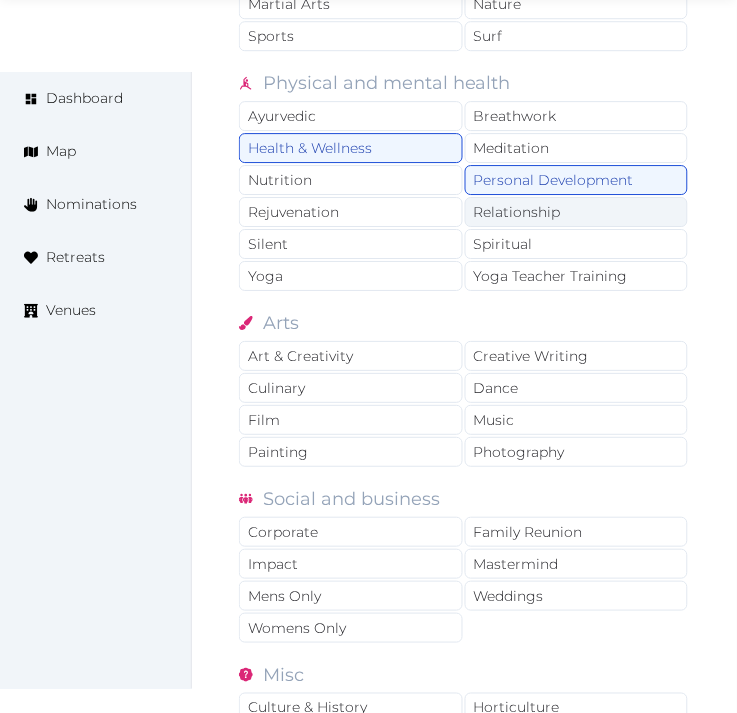 click on "Relationship" at bounding box center [577, 212] 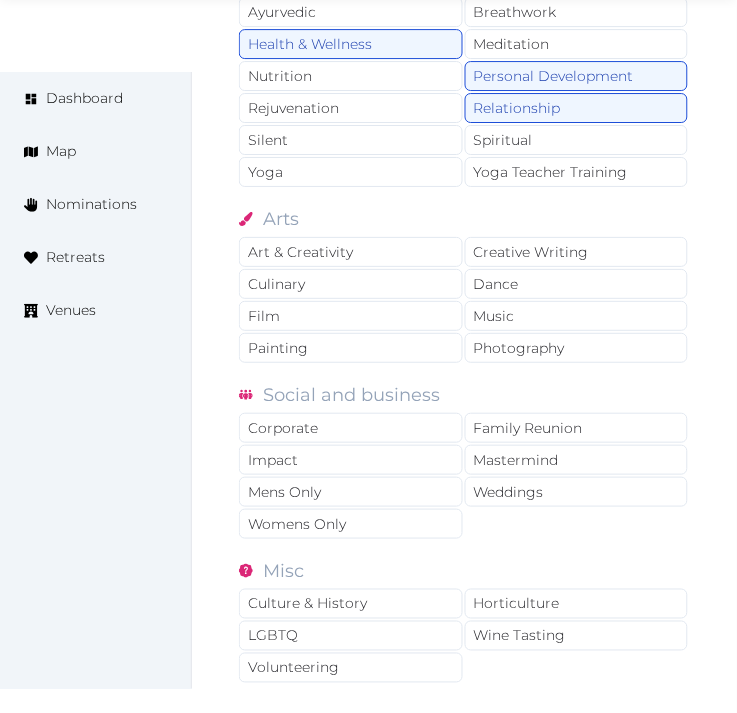 scroll, scrollTop: 1777, scrollLeft: 0, axis: vertical 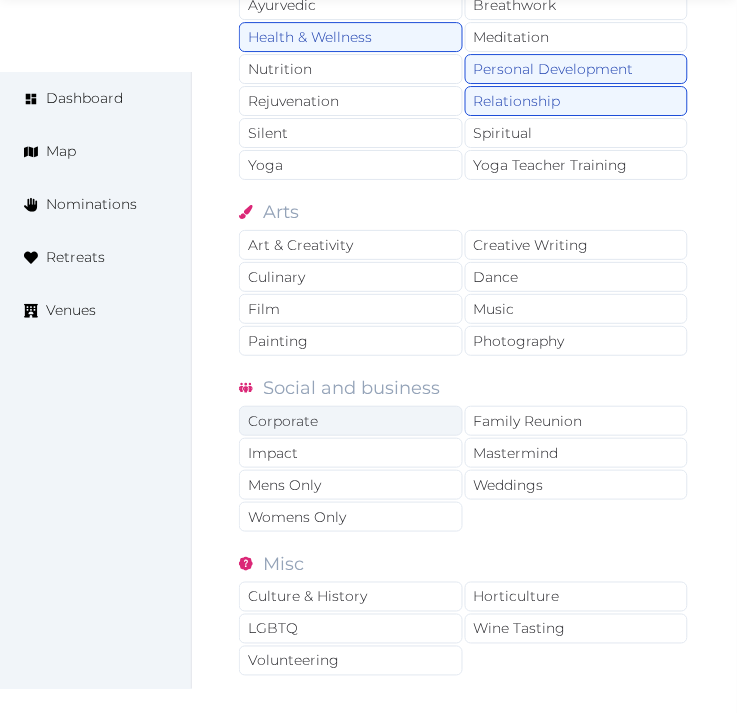 click on "Corporate" at bounding box center (351, 421) 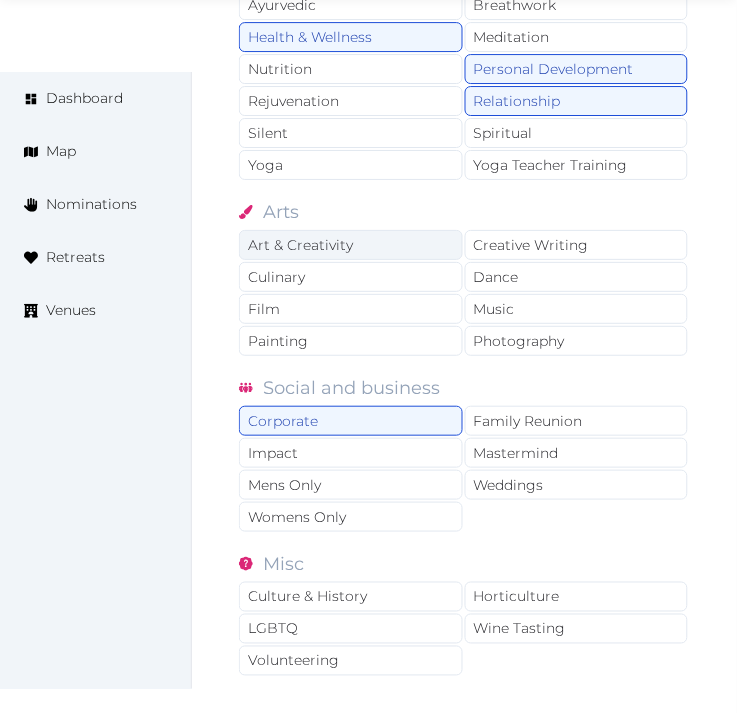 click on "Art & Creativity" at bounding box center [351, 245] 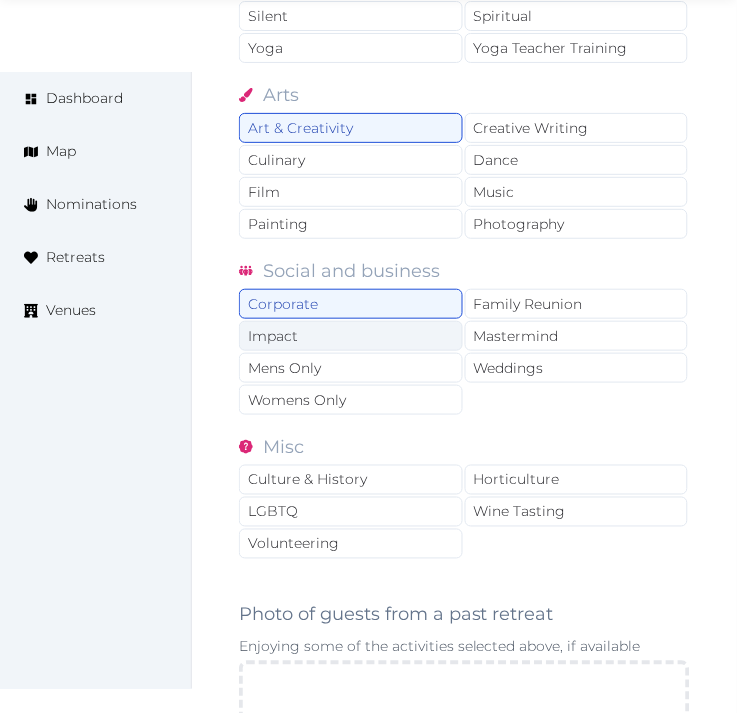 scroll, scrollTop: 2000, scrollLeft: 0, axis: vertical 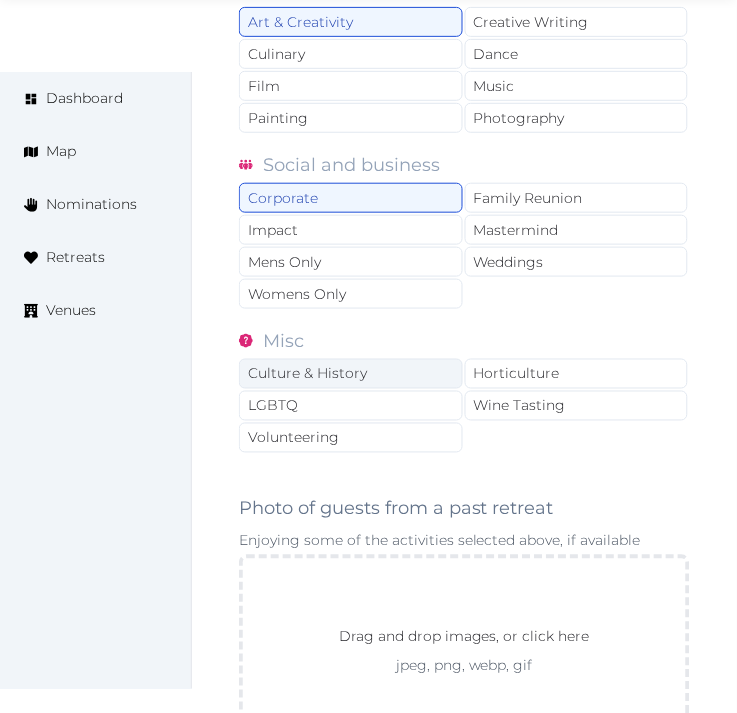click on "Culture & History" at bounding box center [351, 374] 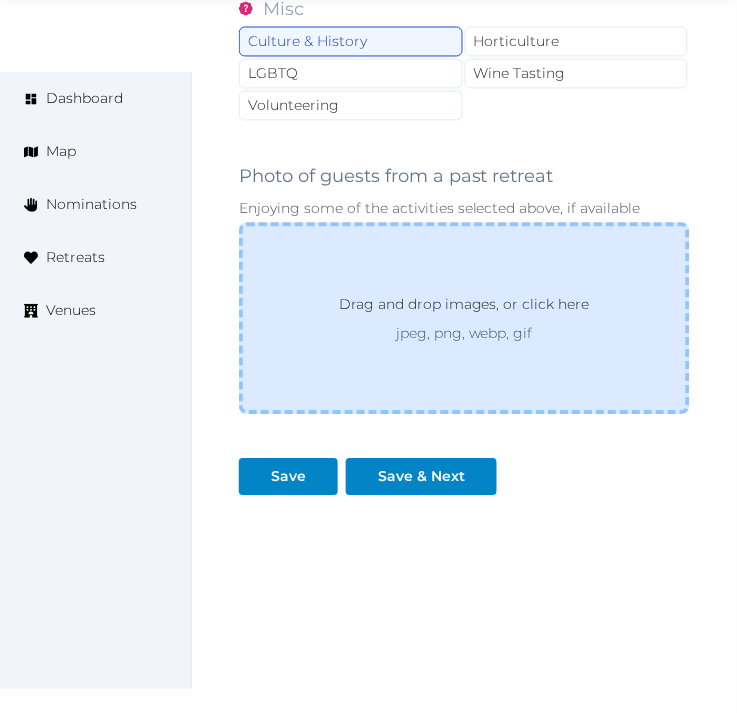 scroll, scrollTop: 2333, scrollLeft: 0, axis: vertical 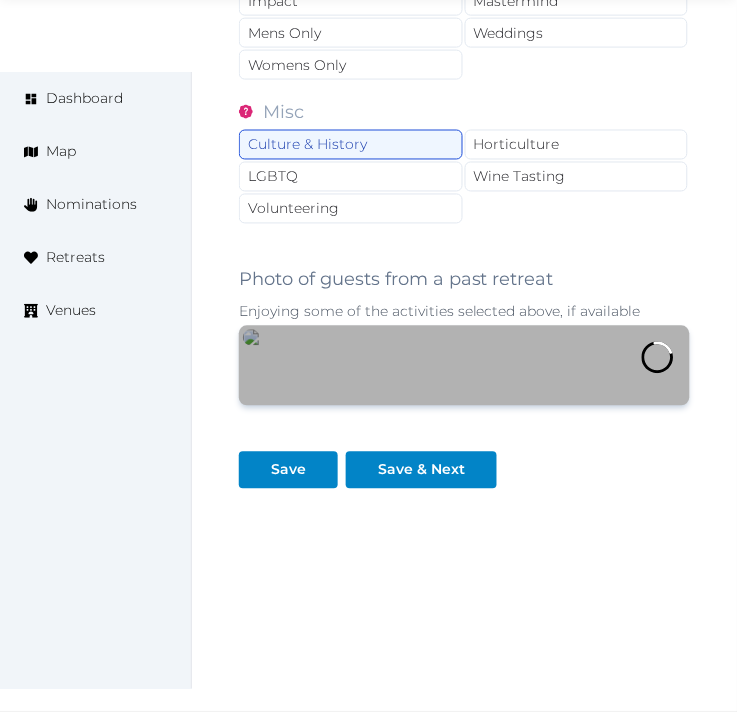 click at bounding box center [464, 366] 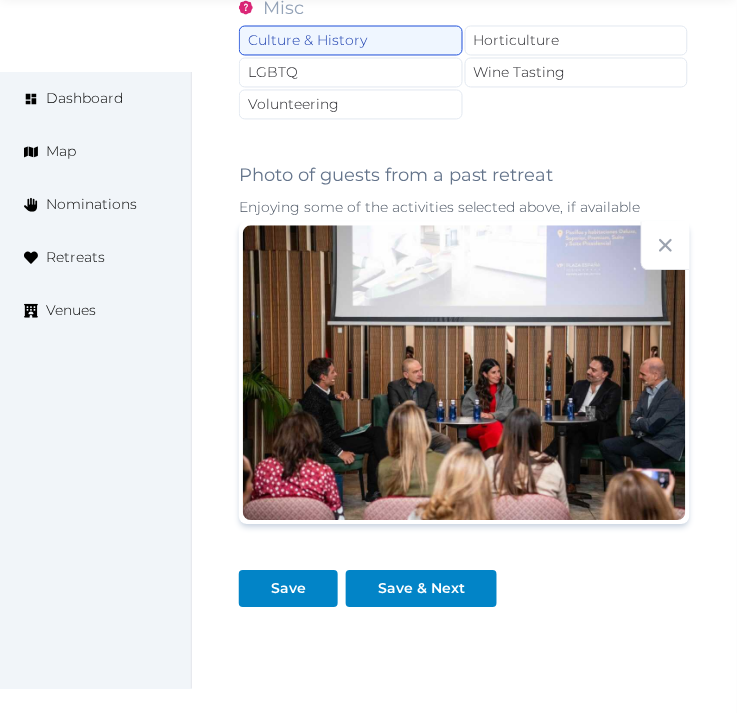 click on "Save & Next" at bounding box center [425, 581] 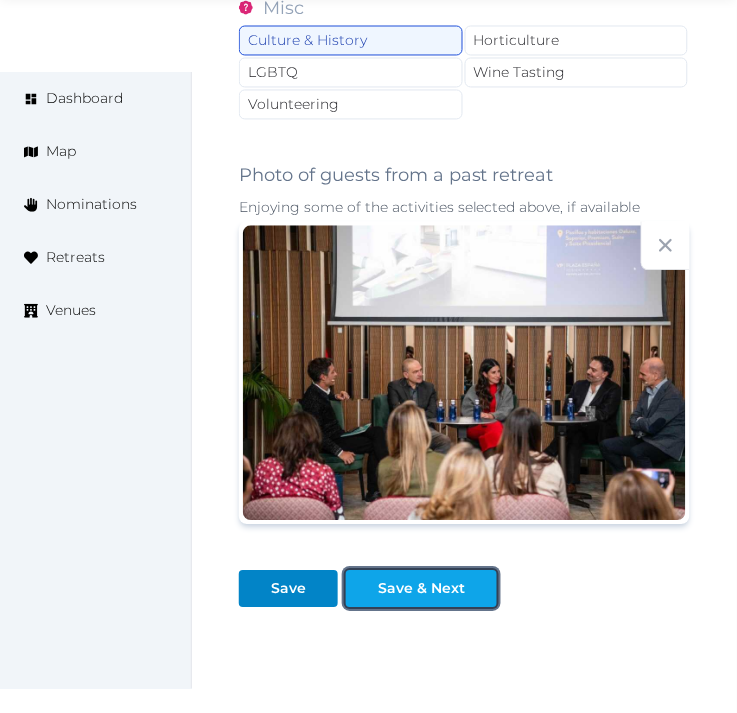 click on "Save & Next" at bounding box center (421, 589) 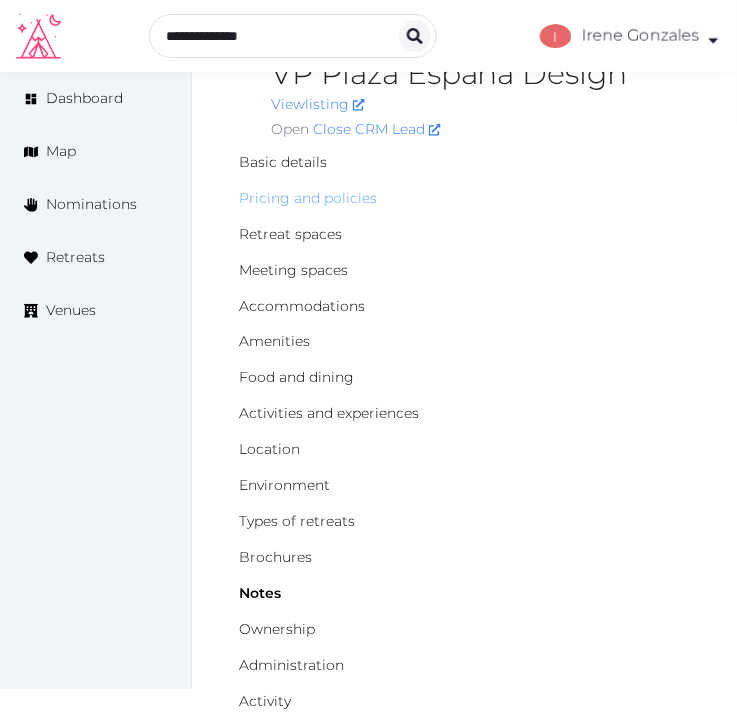 scroll, scrollTop: 0, scrollLeft: 0, axis: both 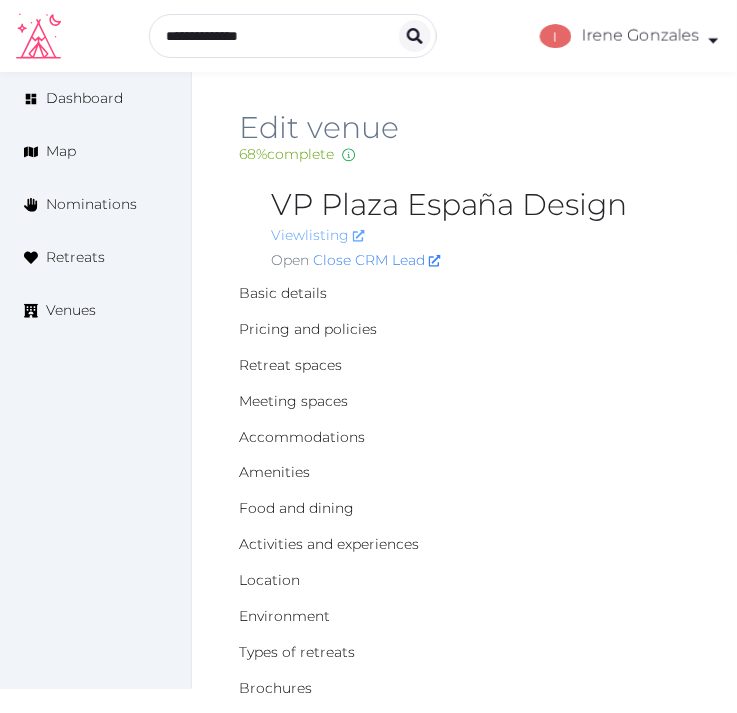click on "View  listing" at bounding box center (318, 235) 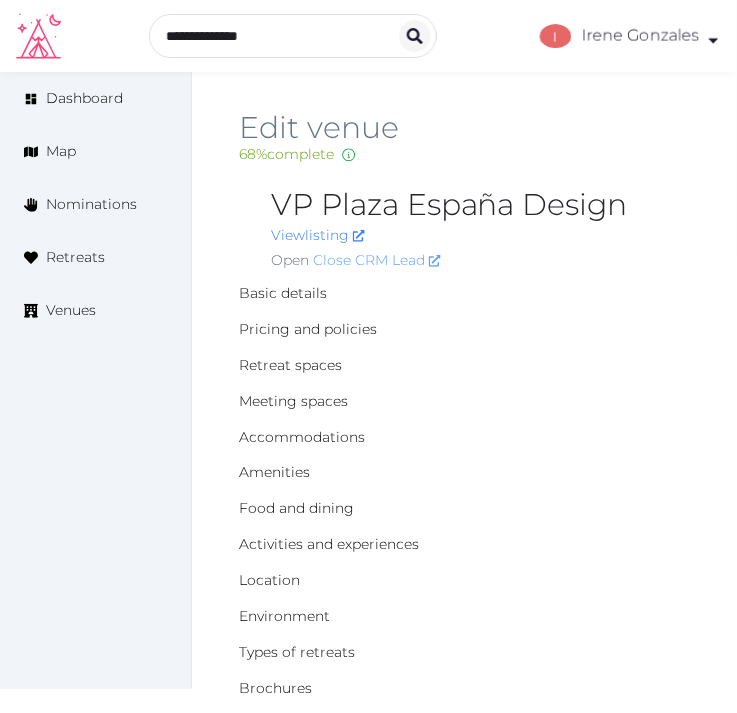 click on "Close CRM Lead" at bounding box center (377, 260) 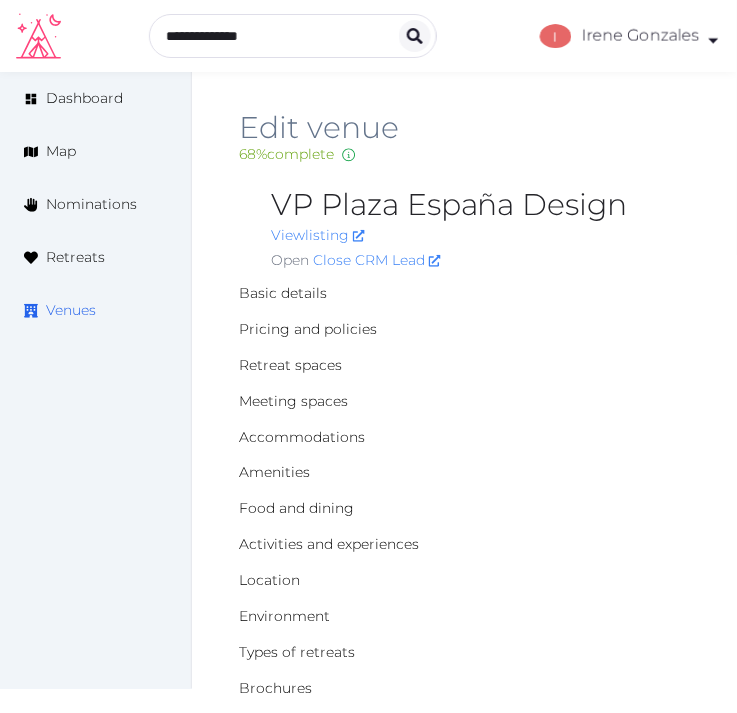 click on "Venues" at bounding box center (71, 310) 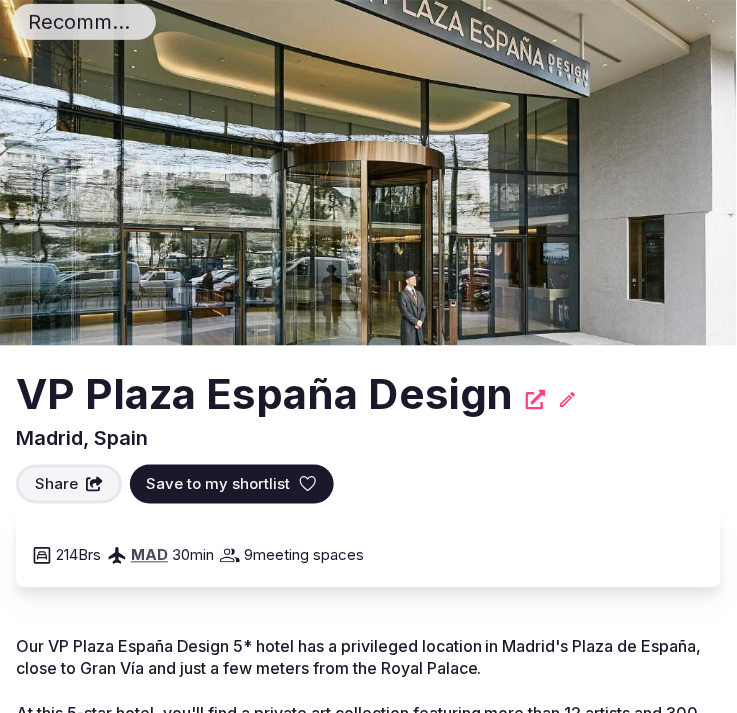 scroll, scrollTop: 222, scrollLeft: 0, axis: vertical 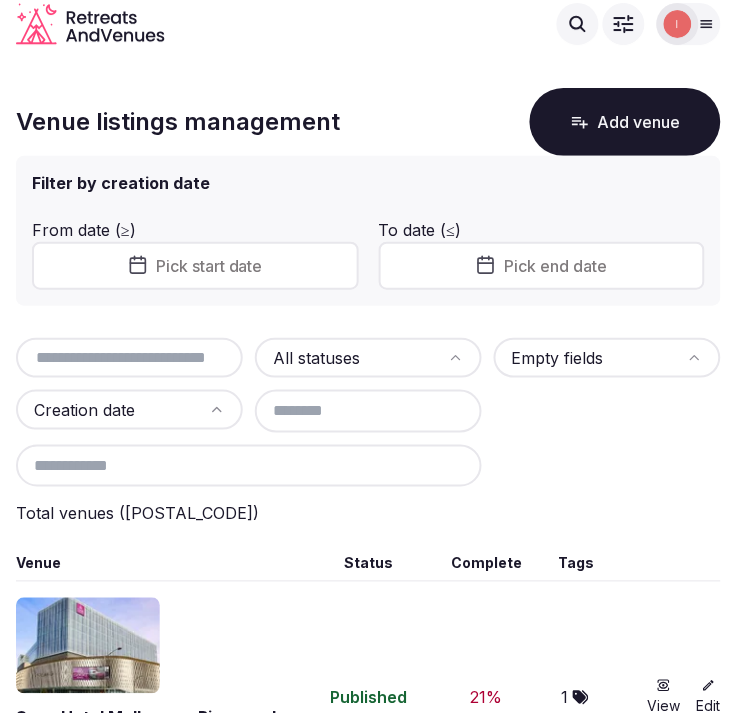 click at bounding box center (129, 358) 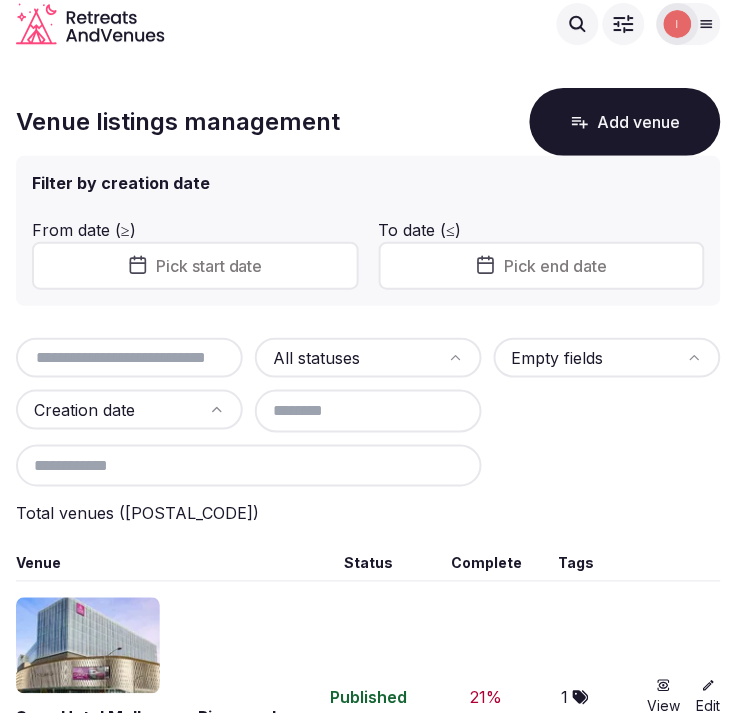 paste on "**********" 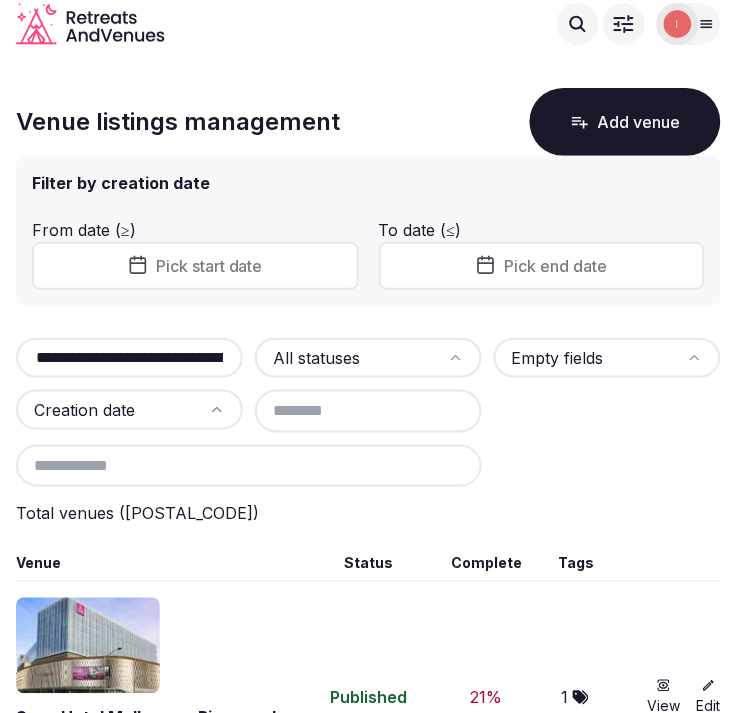 scroll, scrollTop: 0, scrollLeft: 63, axis: horizontal 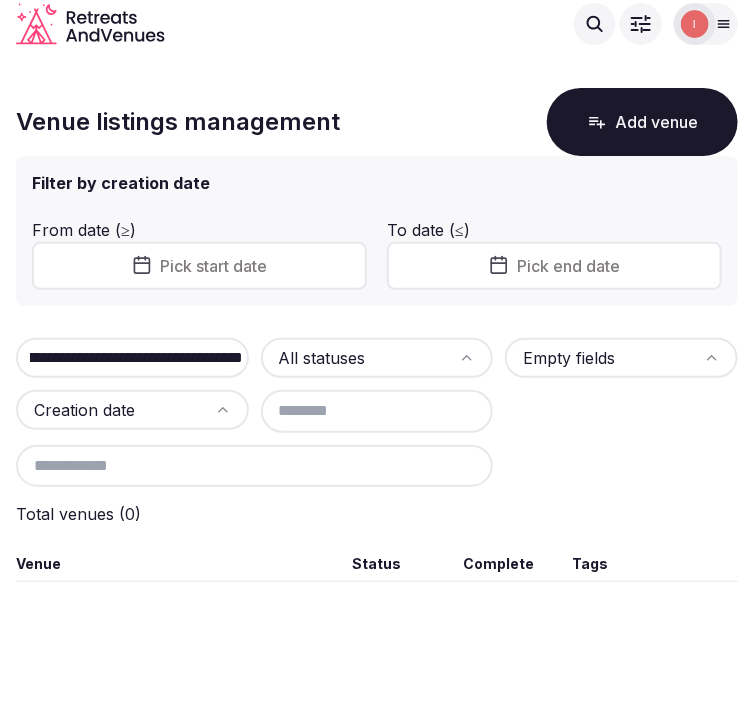 type on "**********" 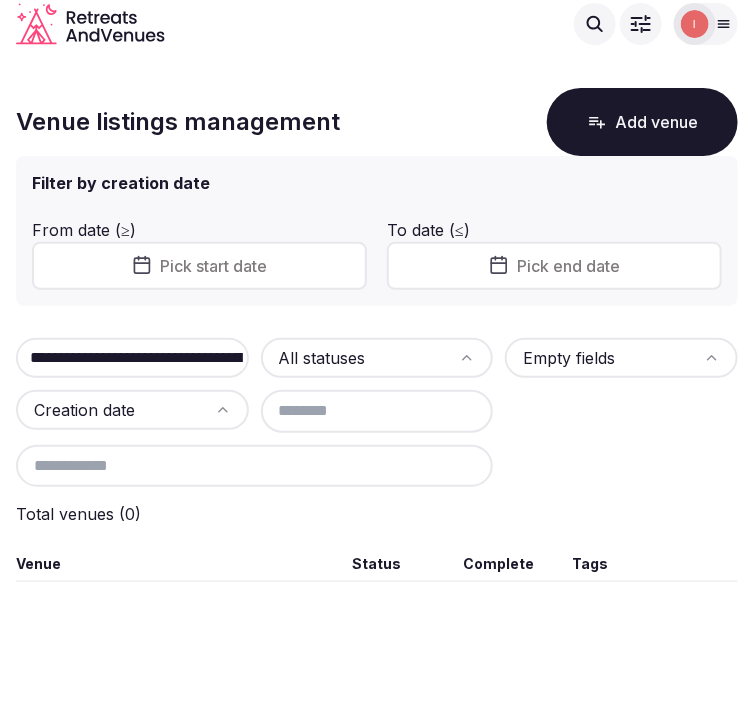 click 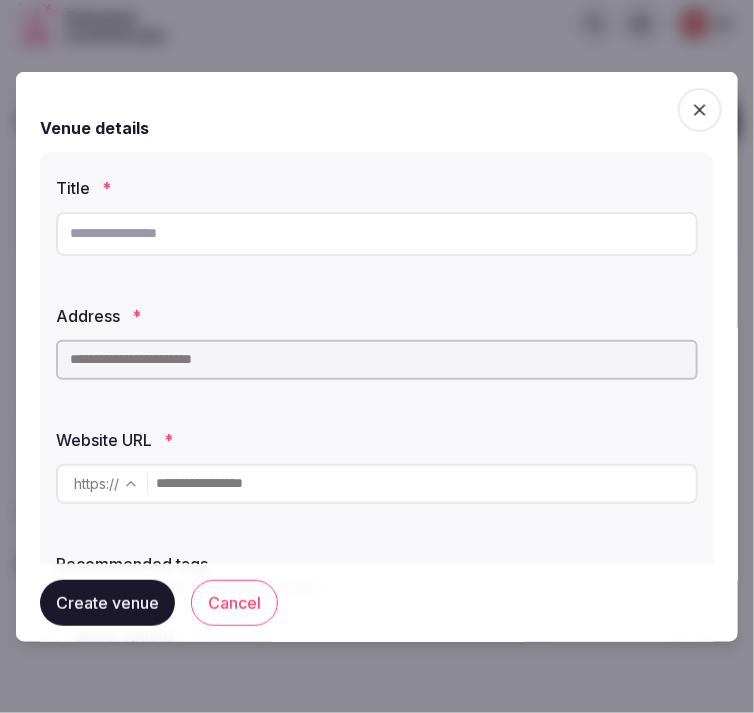 click at bounding box center [377, 233] 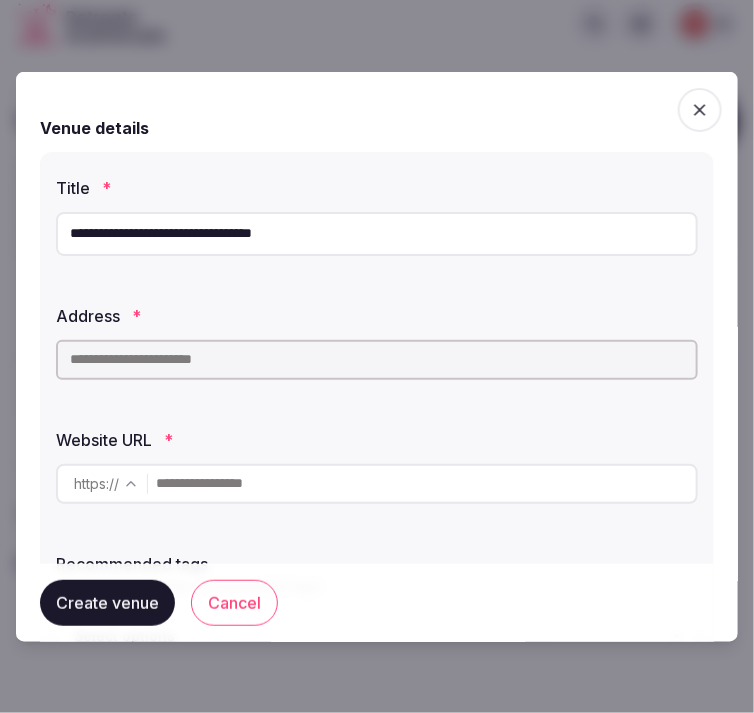 type on "**********" 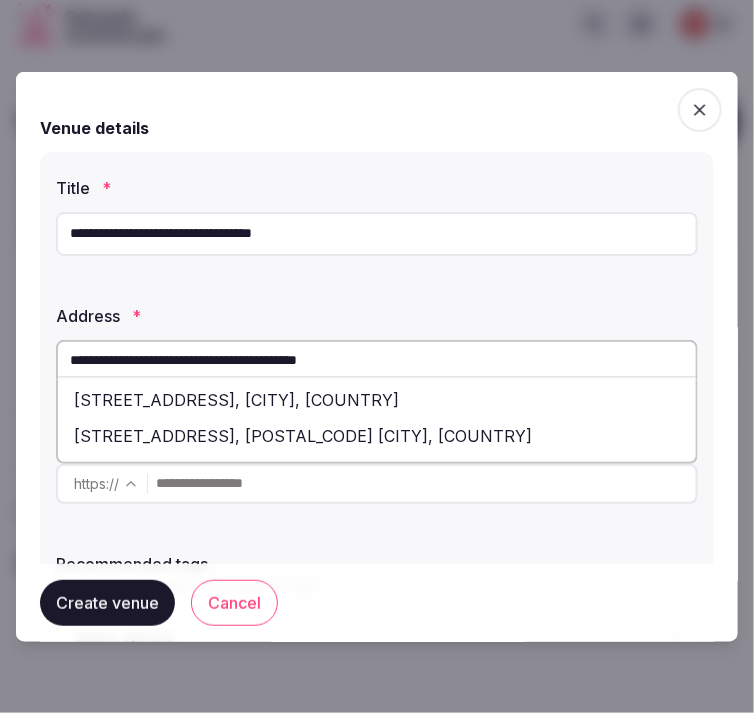 click on "Calle de Serrano Jover, 28015 Madrid, Spain" at bounding box center [377, 435] 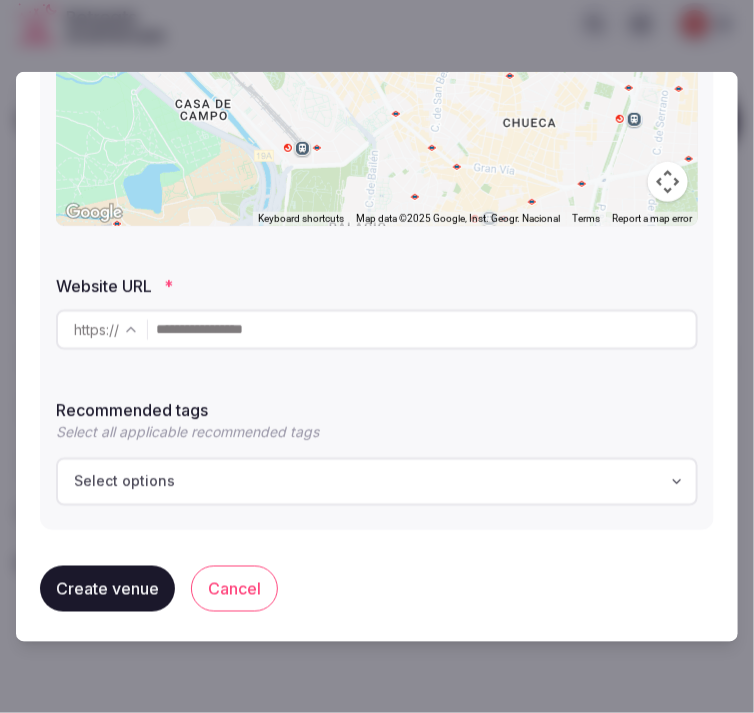 scroll, scrollTop: 476, scrollLeft: 0, axis: vertical 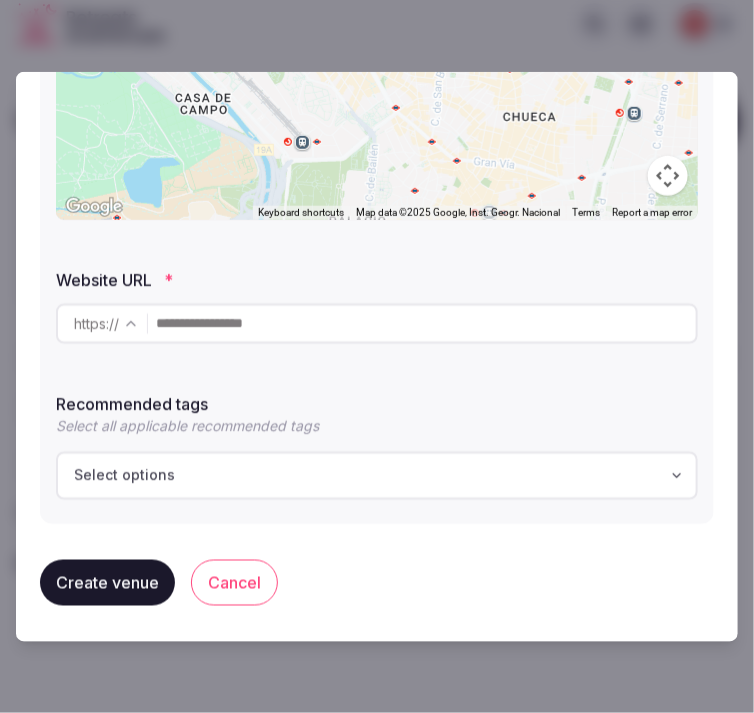 click at bounding box center (426, 323) 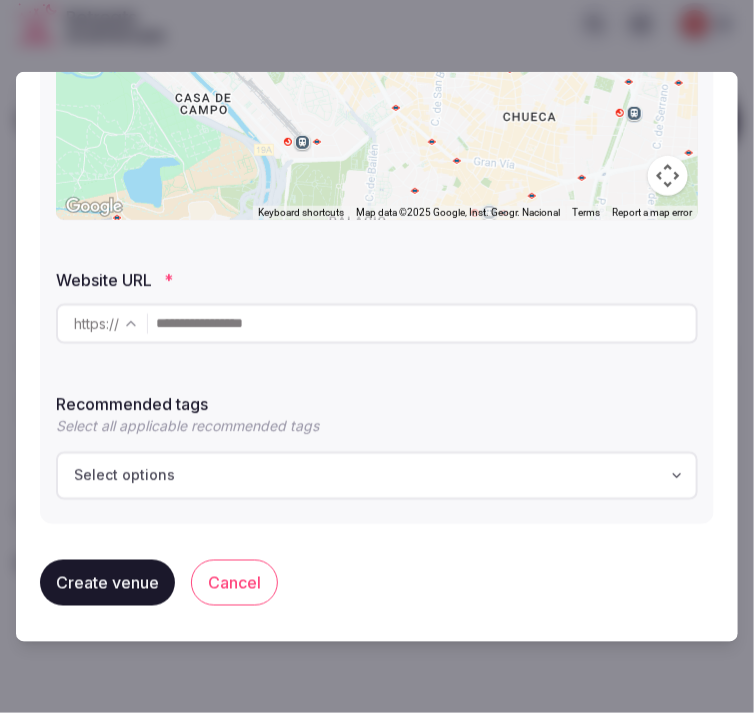 paste on "**********" 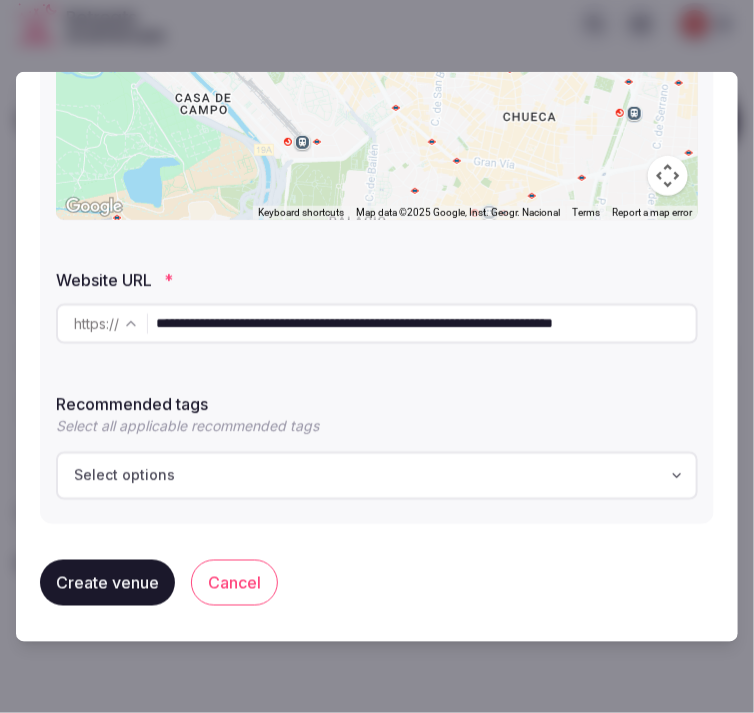 scroll, scrollTop: 0, scrollLeft: 40, axis: horizontal 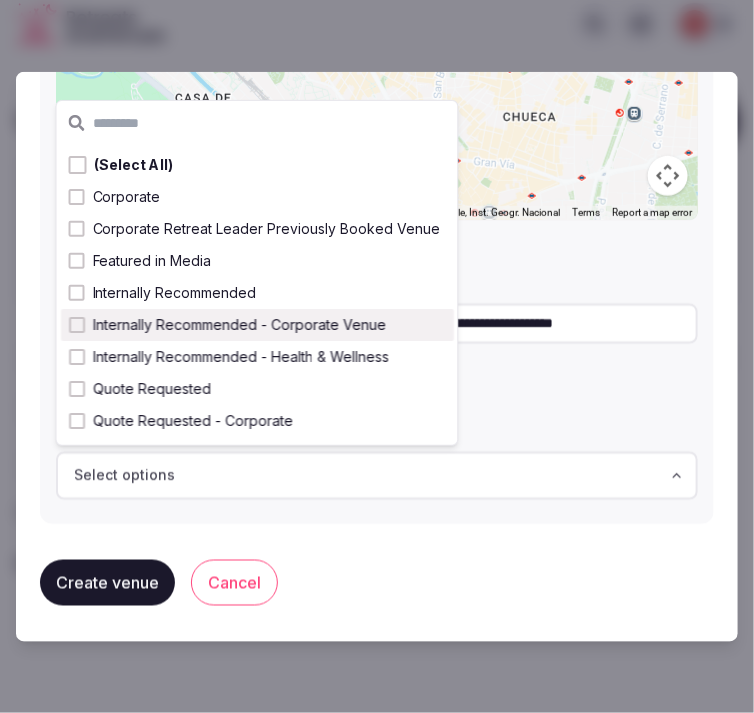 click on "Internally Recommended - Corporate Venue" at bounding box center [239, 325] 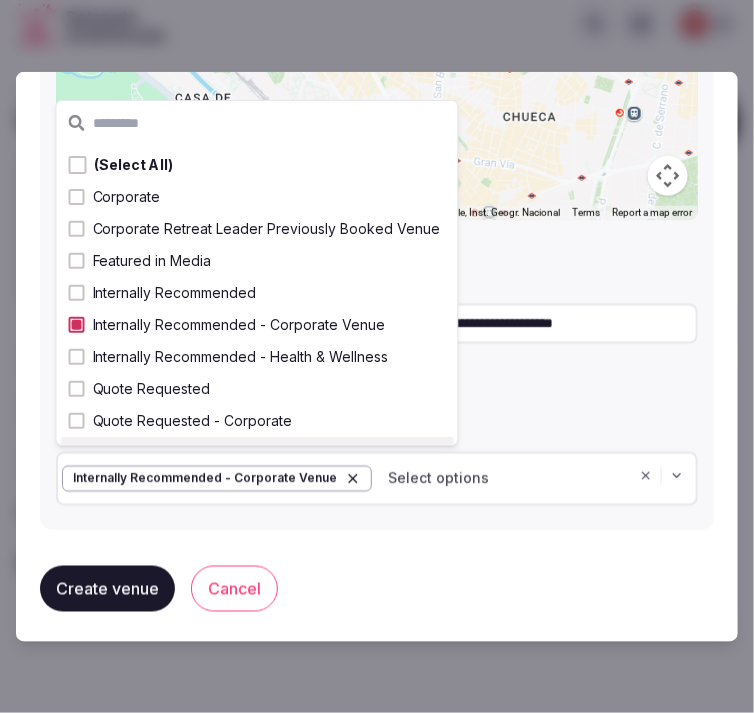 click on "Create venue Cancel" at bounding box center (377, 588) 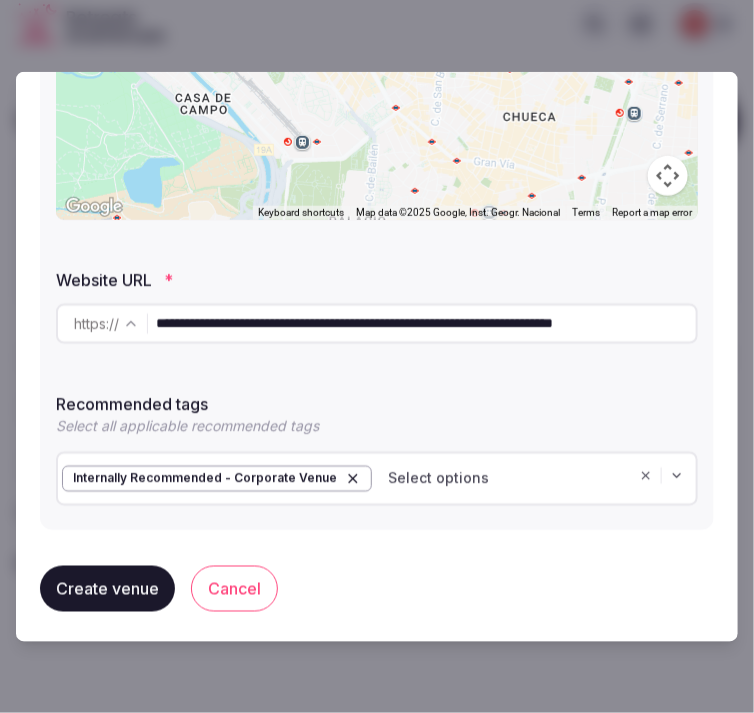 click on "Create venue" at bounding box center [107, 588] 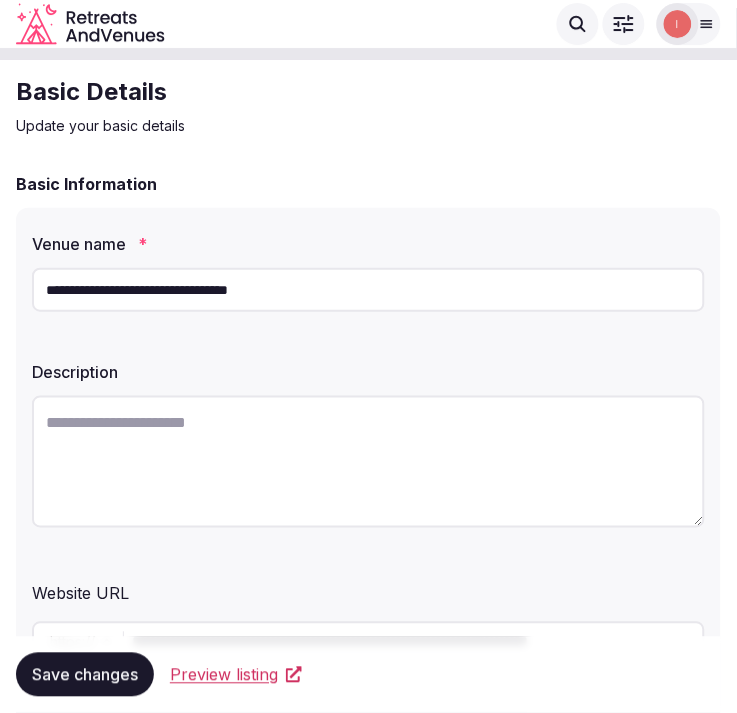 scroll, scrollTop: 111, scrollLeft: 0, axis: vertical 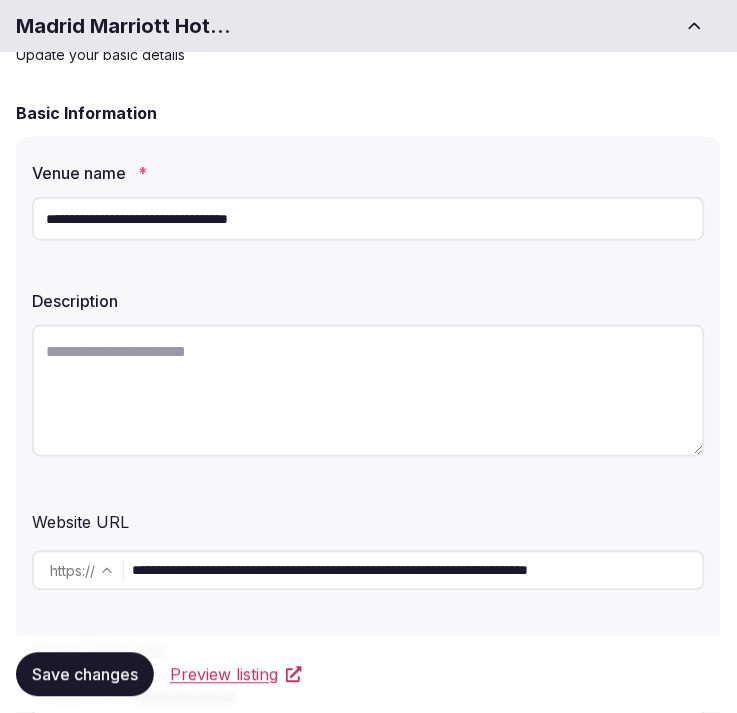 click at bounding box center (368, 391) 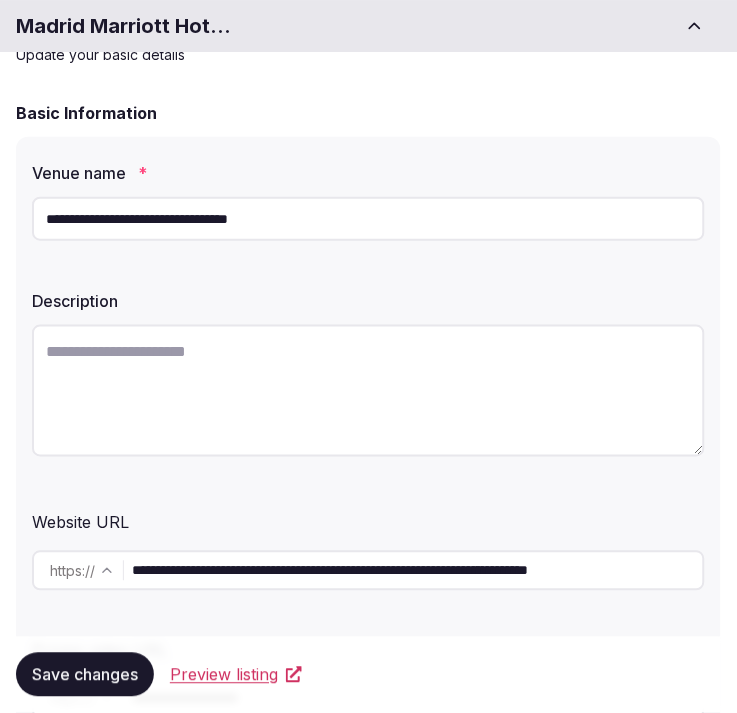 paste on "**********" 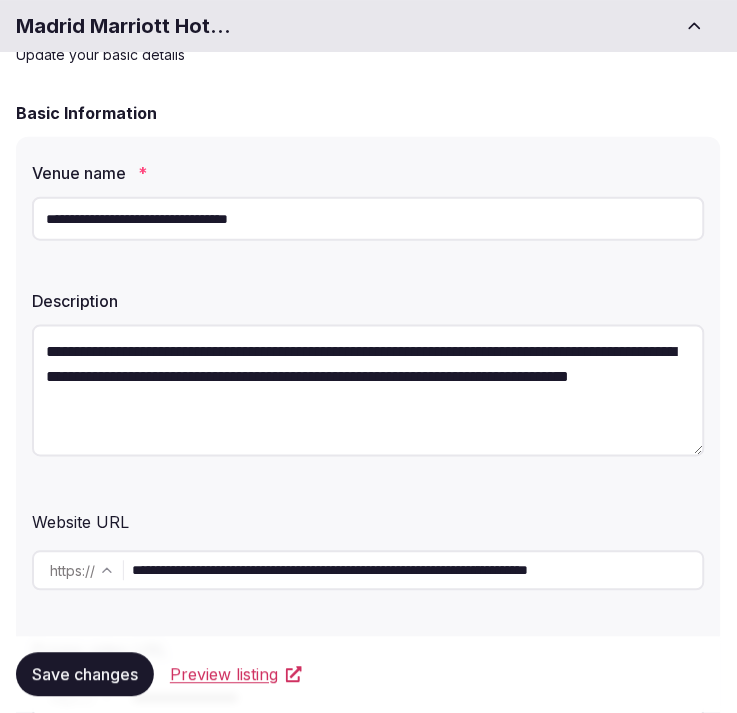 click on "**********" at bounding box center (368, 391) 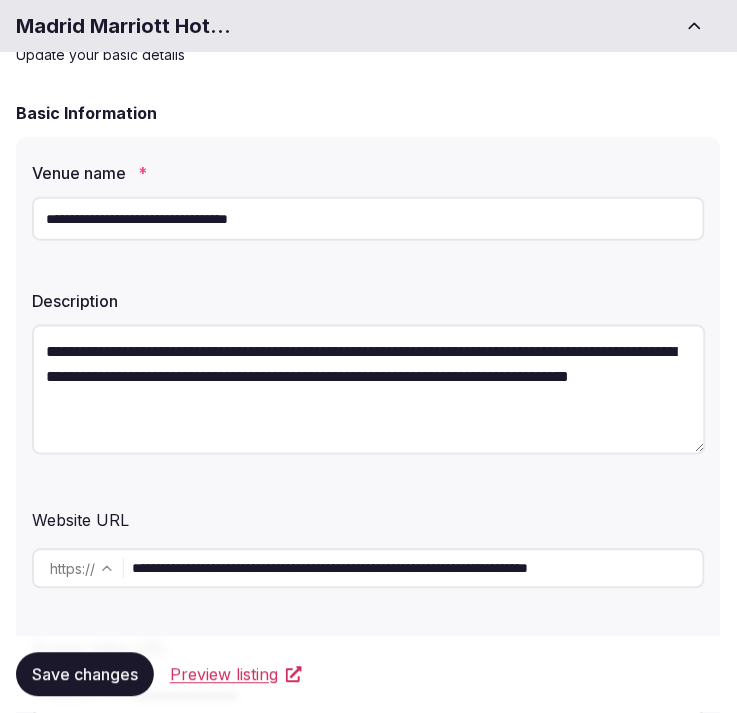 type on "**********" 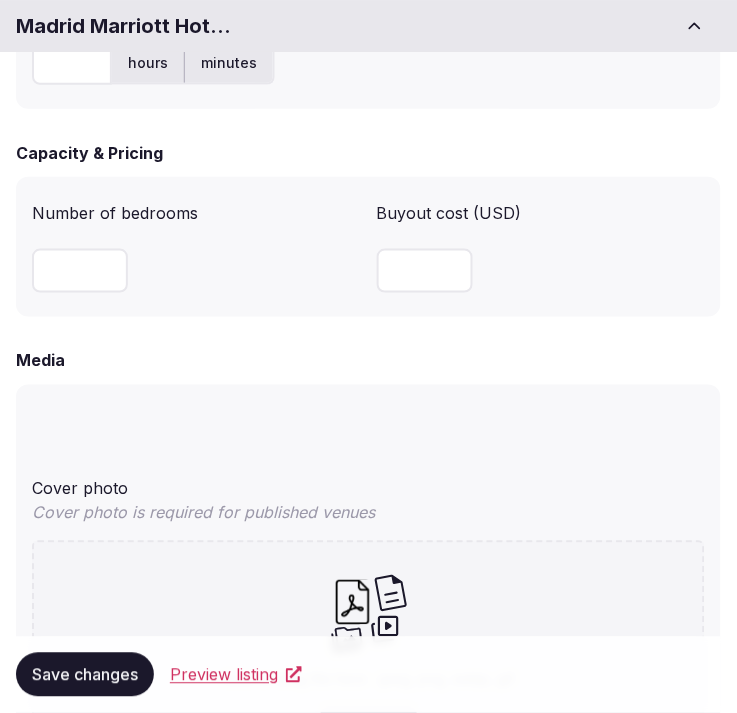 scroll, scrollTop: 1111, scrollLeft: 0, axis: vertical 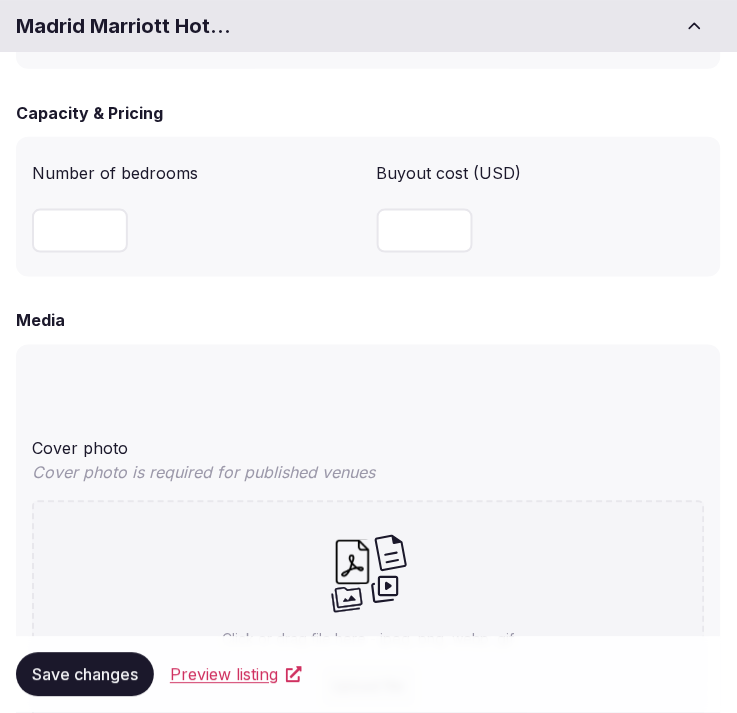click at bounding box center [80, 231] 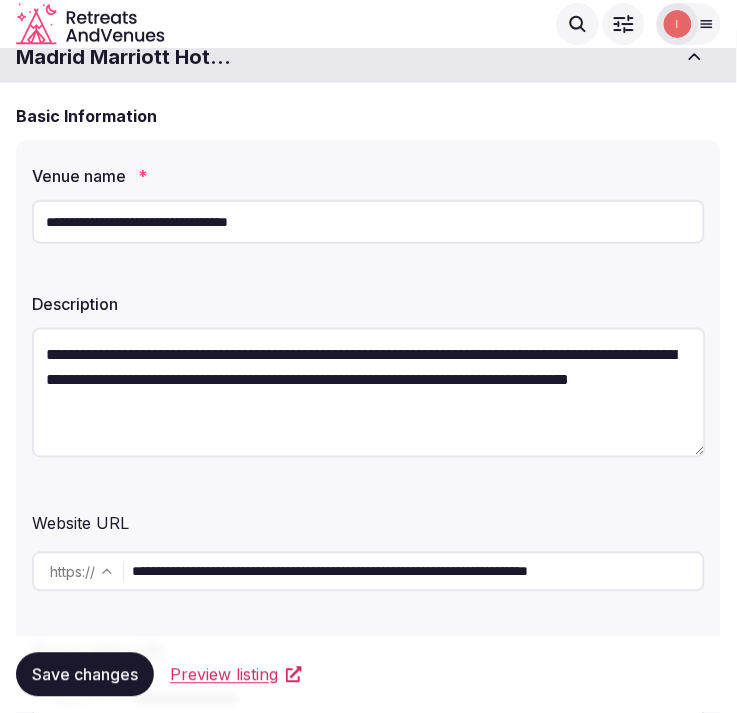 scroll, scrollTop: 0, scrollLeft: 0, axis: both 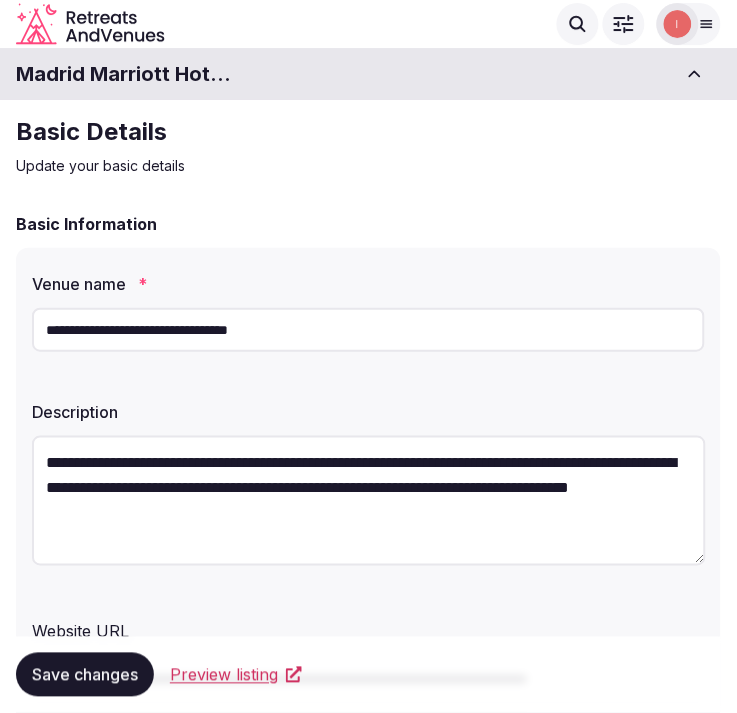 click on "**********" at bounding box center (368, 330) 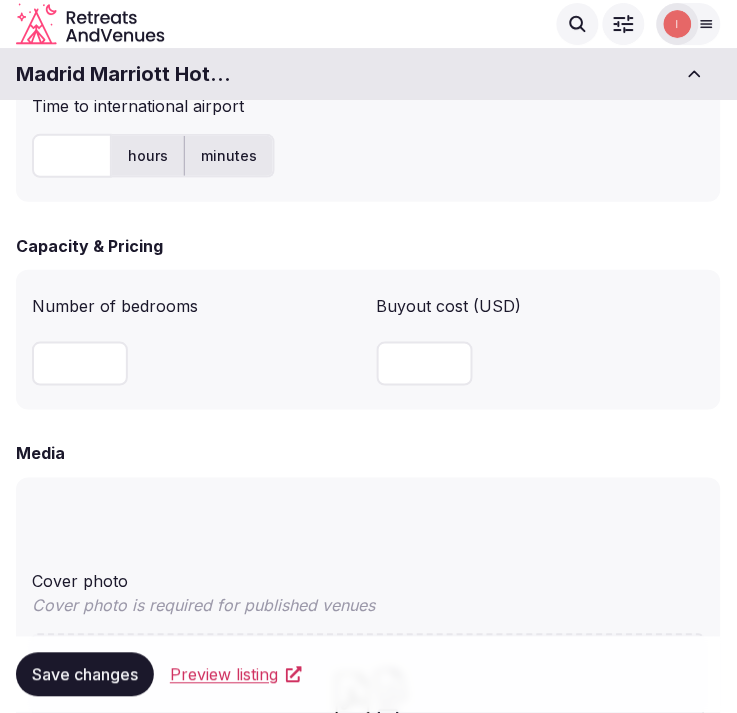 scroll, scrollTop: 1111, scrollLeft: 0, axis: vertical 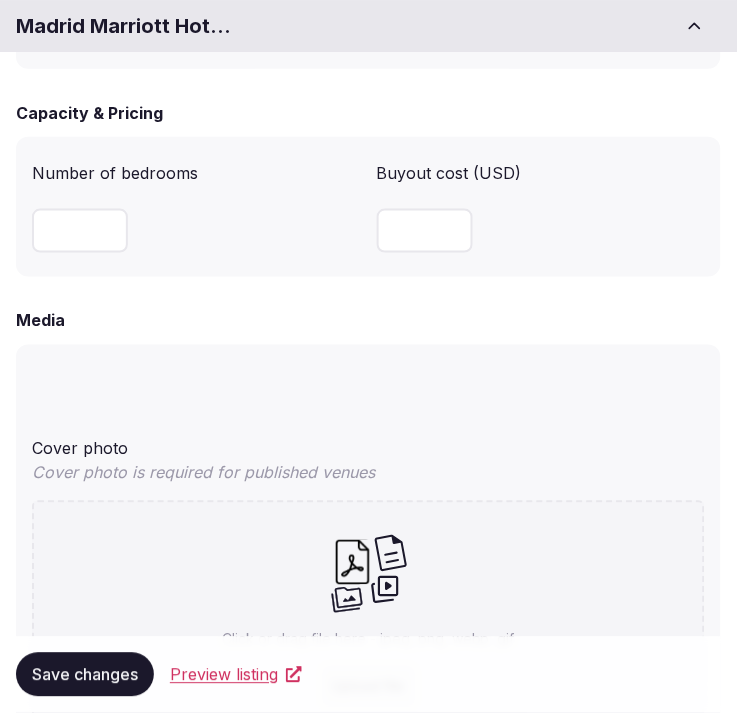 click at bounding box center (80, 231) 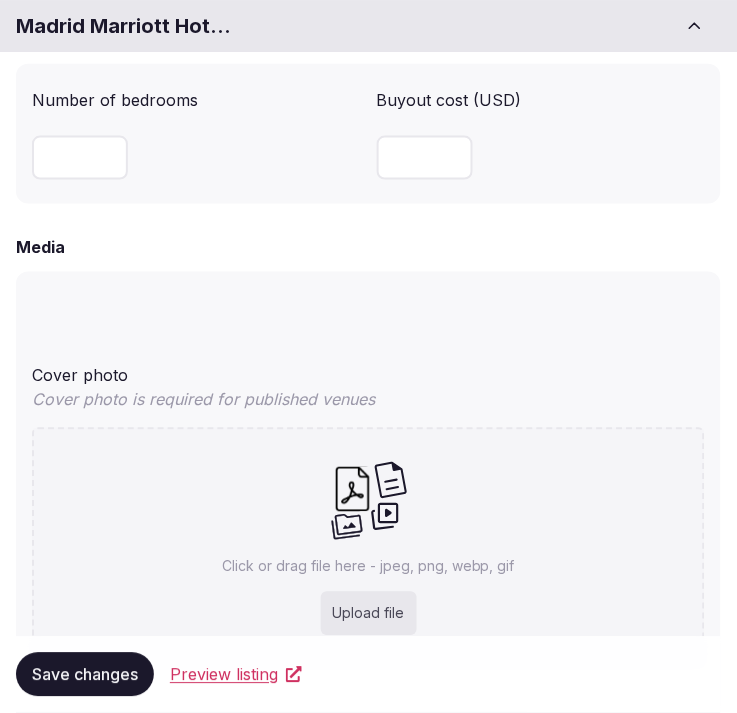 scroll, scrollTop: 1222, scrollLeft: 0, axis: vertical 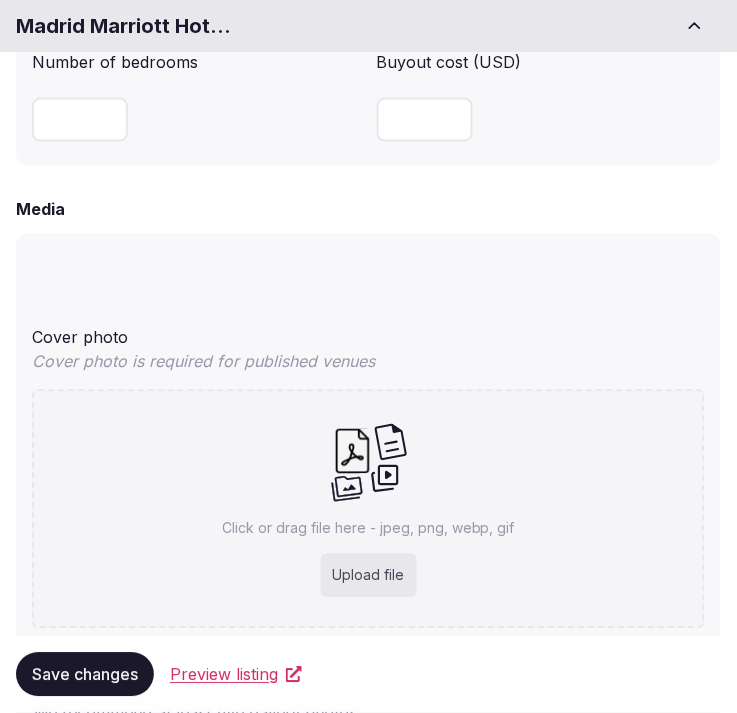 type on "***" 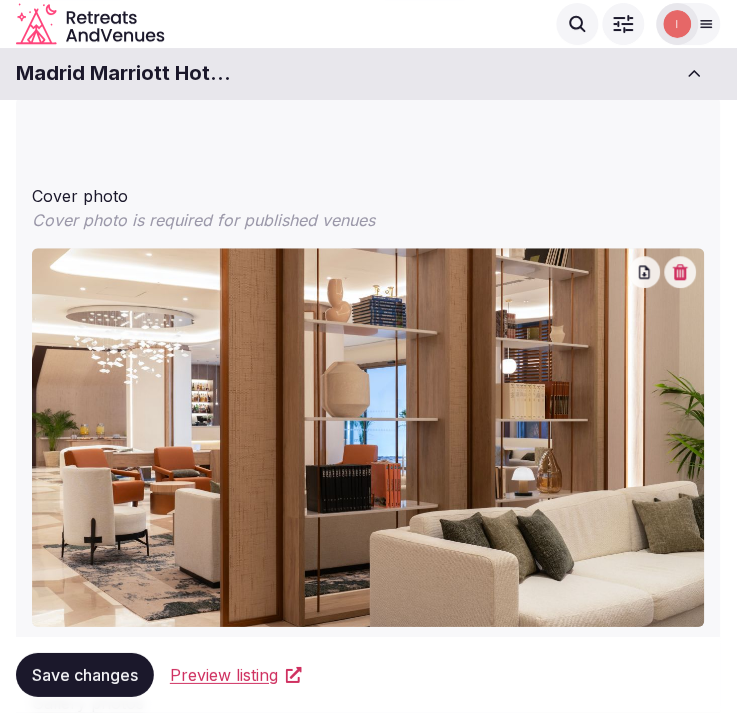 scroll, scrollTop: 1361, scrollLeft: 0, axis: vertical 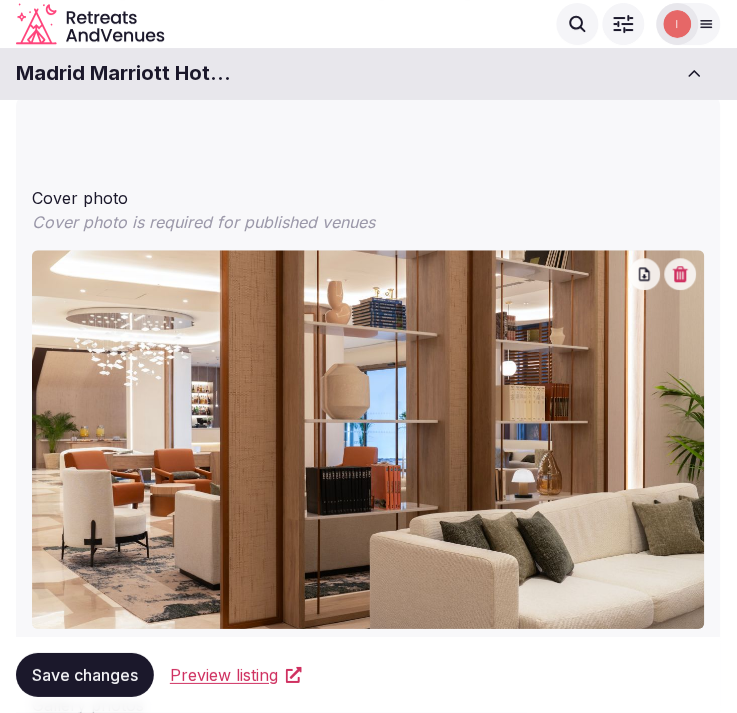 click 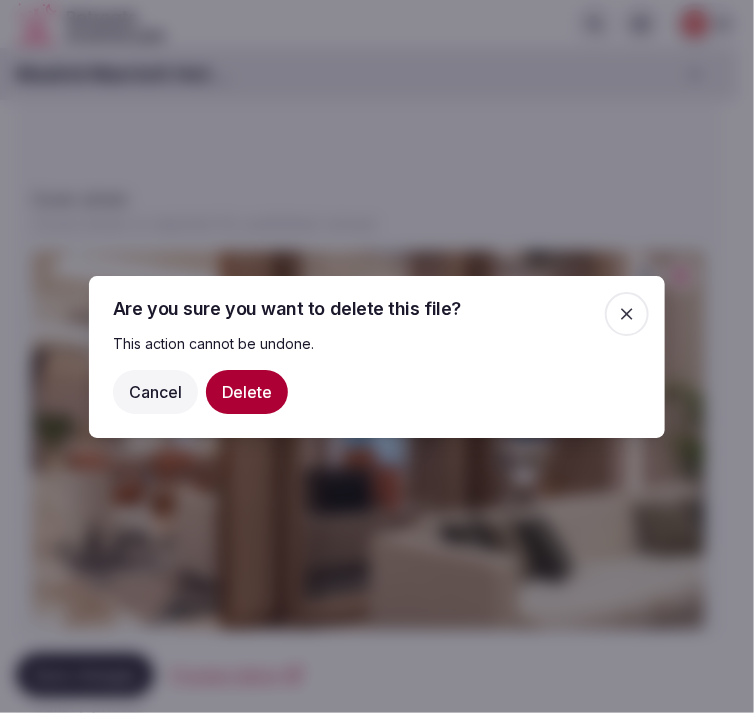 click on "Delete" at bounding box center (247, 391) 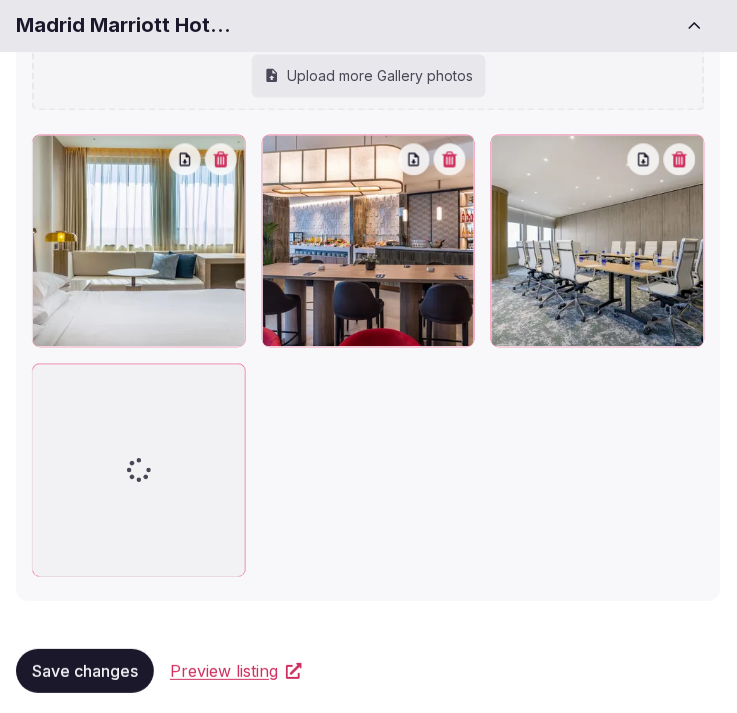 scroll, scrollTop: 2346, scrollLeft: 0, axis: vertical 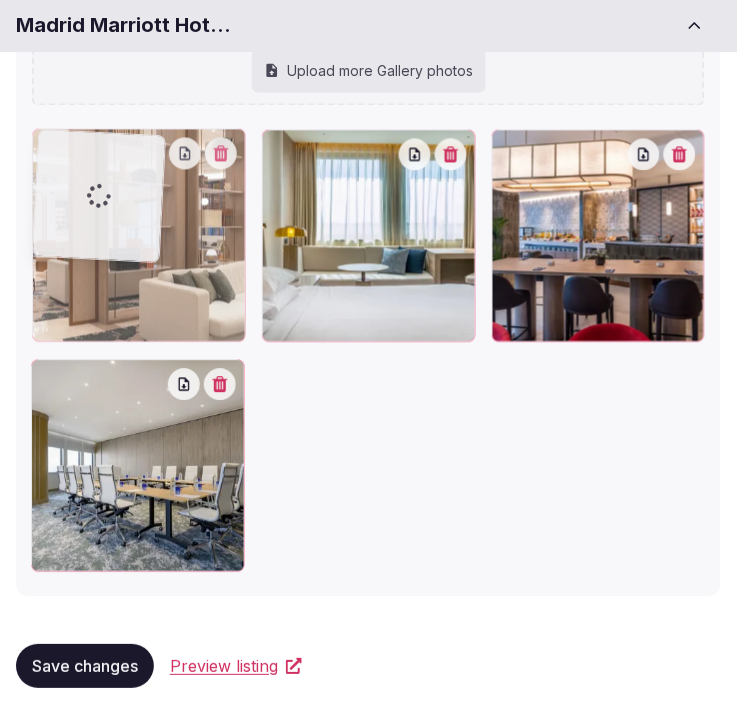 drag, startPoint x: 46, startPoint y: 372, endPoint x: 75, endPoint y: 211, distance: 163.59096 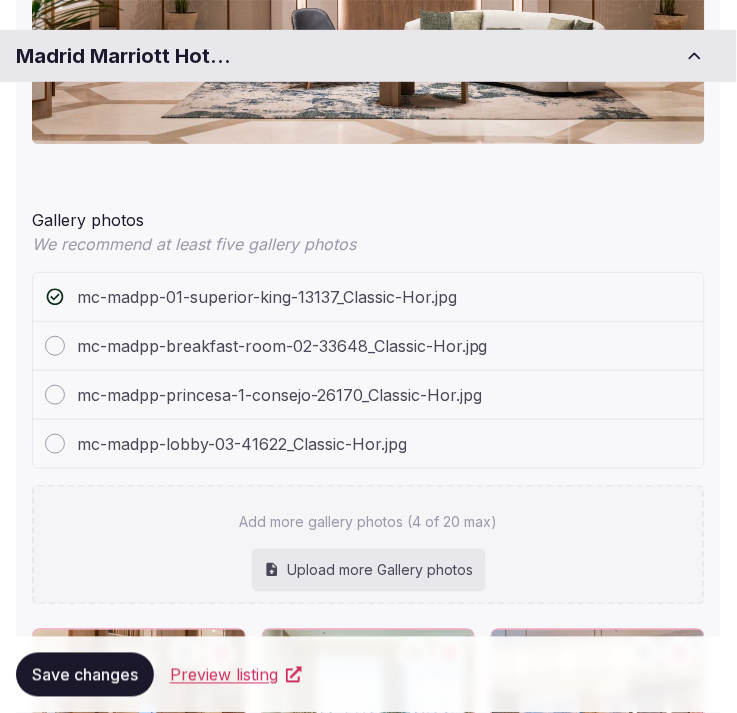 scroll, scrollTop: 1902, scrollLeft: 0, axis: vertical 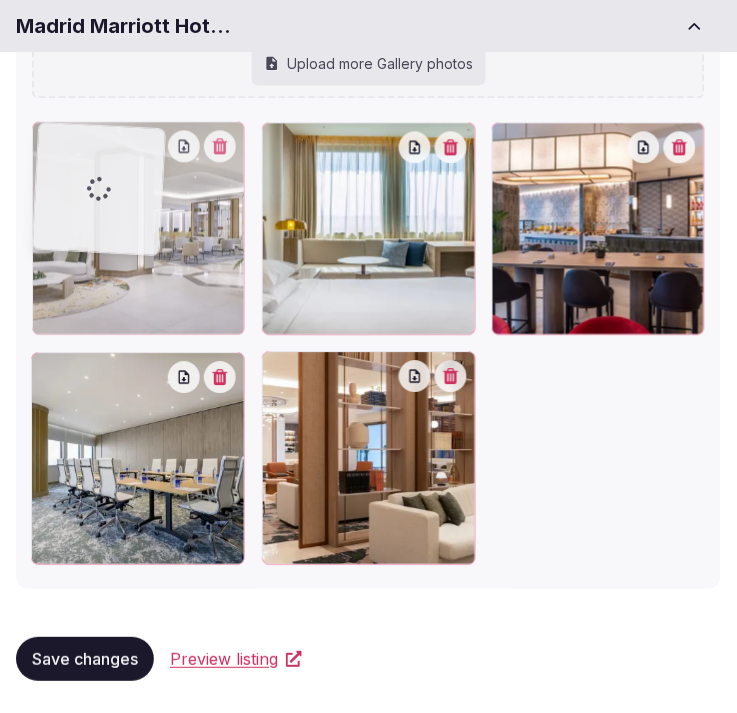 drag, startPoint x: 278, startPoint y: 371, endPoint x: 76, endPoint y: 226, distance: 248.65437 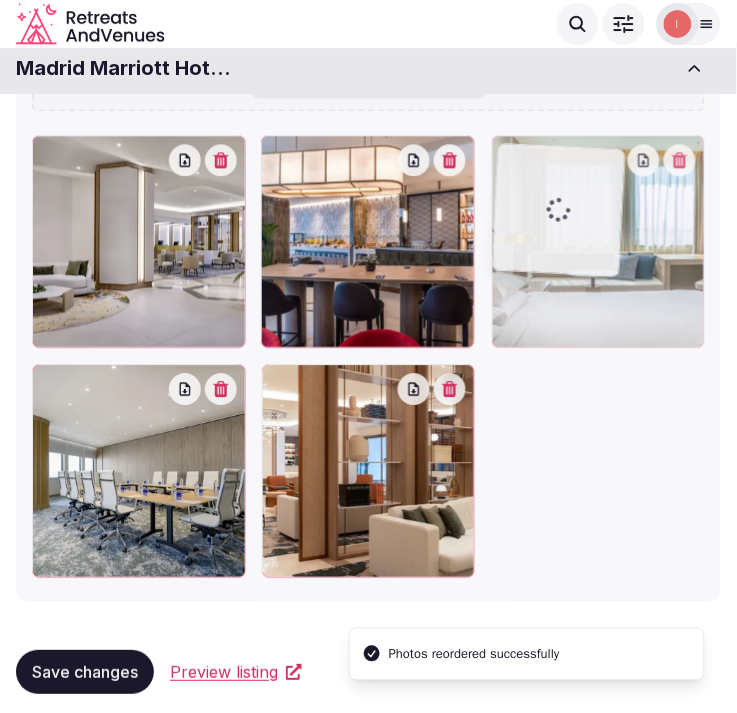drag, startPoint x: 272, startPoint y: 143, endPoint x: 552, endPoint y: 133, distance: 280.17853 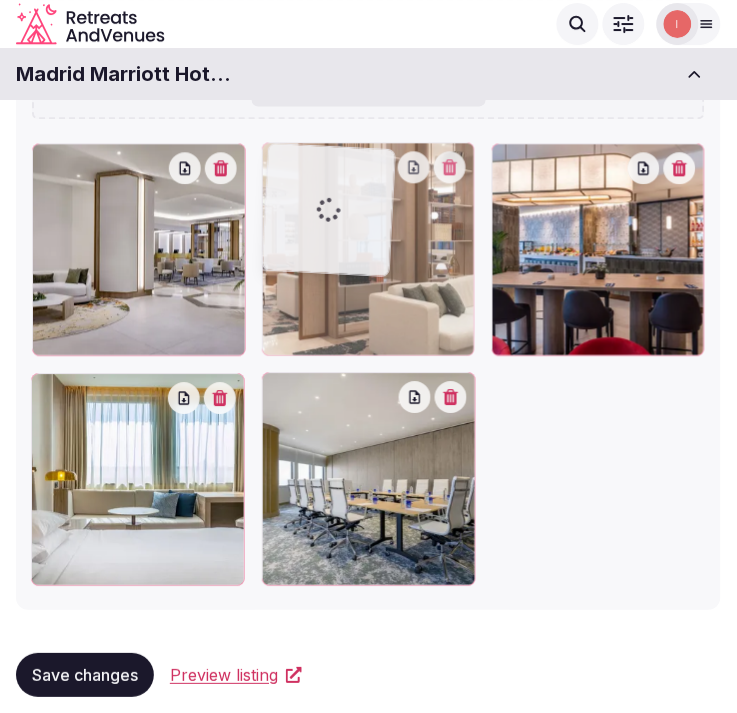 drag, startPoint x: 270, startPoint y: 393, endPoint x: 320, endPoint y: 208, distance: 191.63768 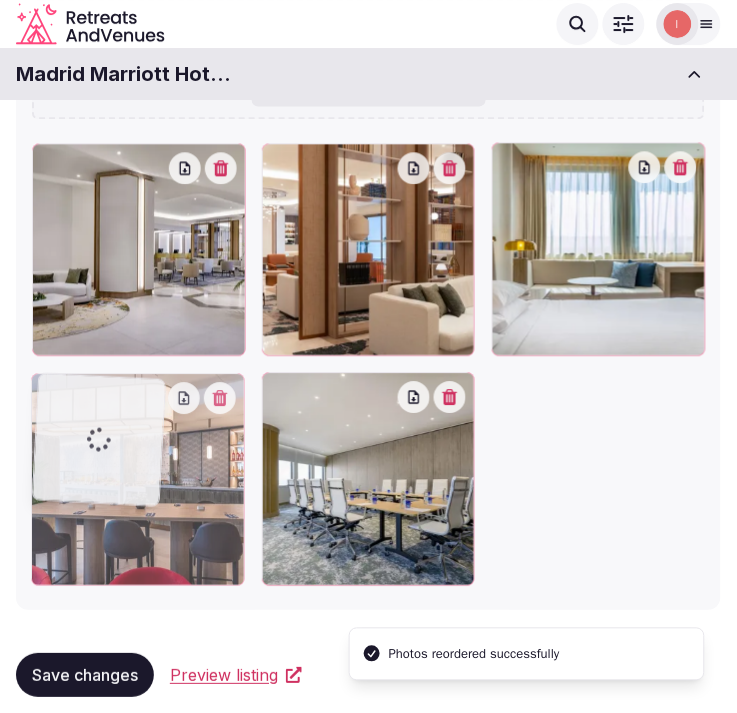 drag, startPoint x: 502, startPoint y: 161, endPoint x: 146, endPoint y: 436, distance: 449.84552 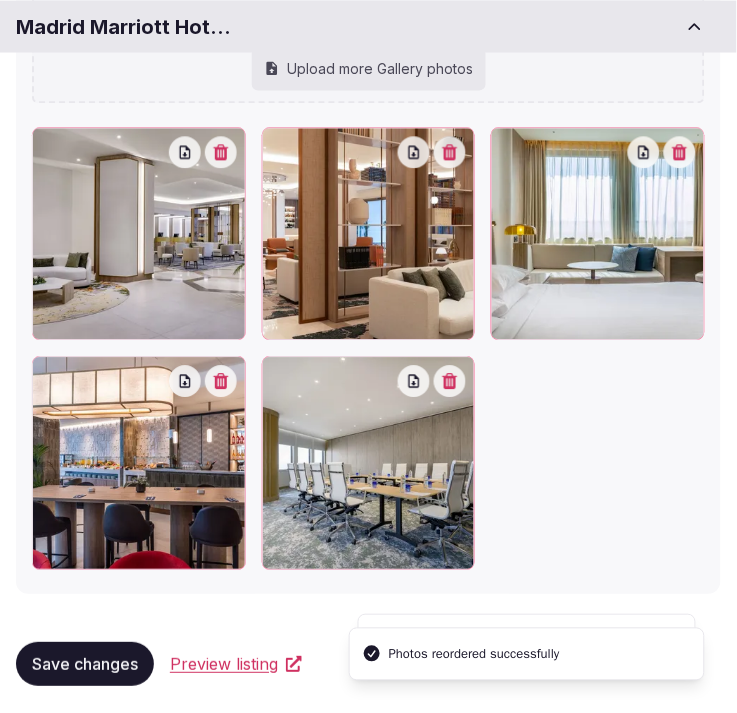 scroll, scrollTop: 2403, scrollLeft: 0, axis: vertical 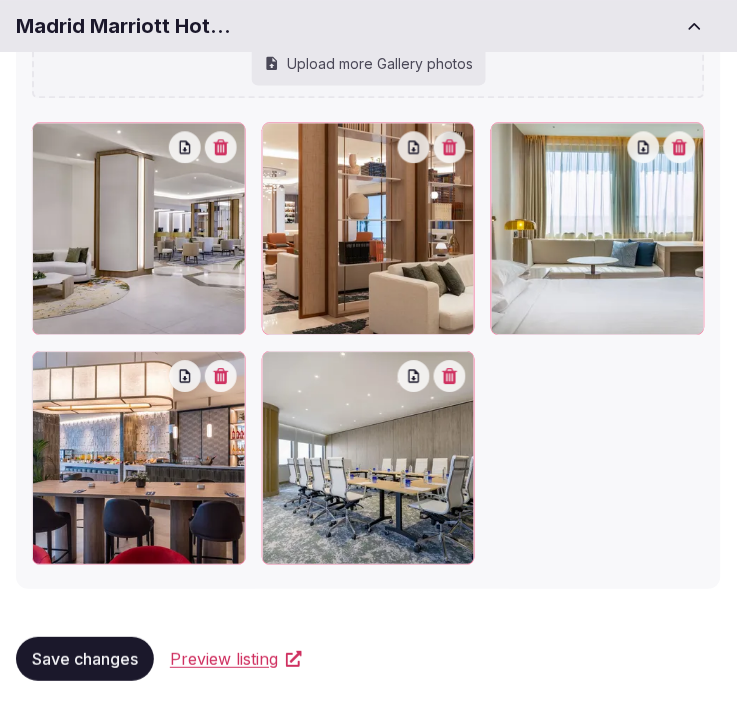click on "Save changes" at bounding box center (85, 659) 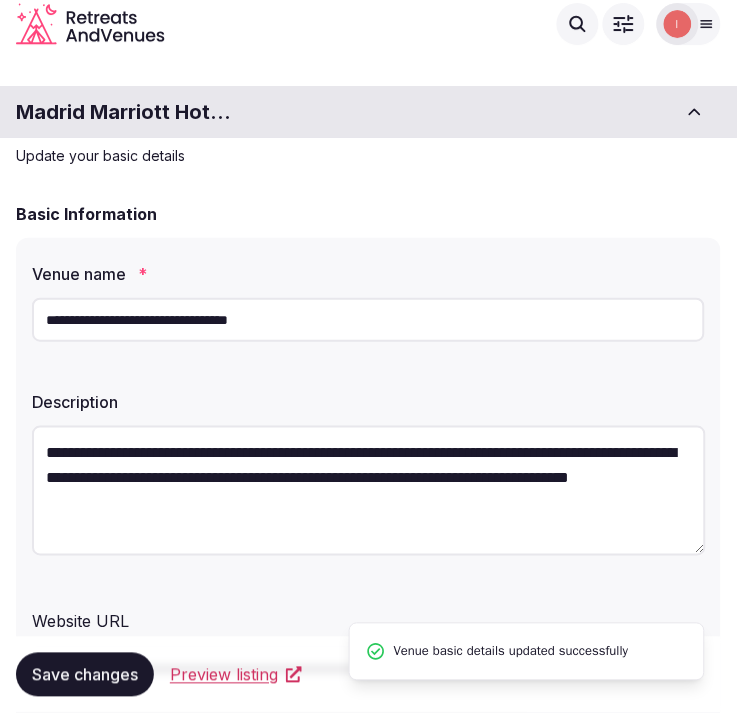scroll, scrollTop: 0, scrollLeft: 0, axis: both 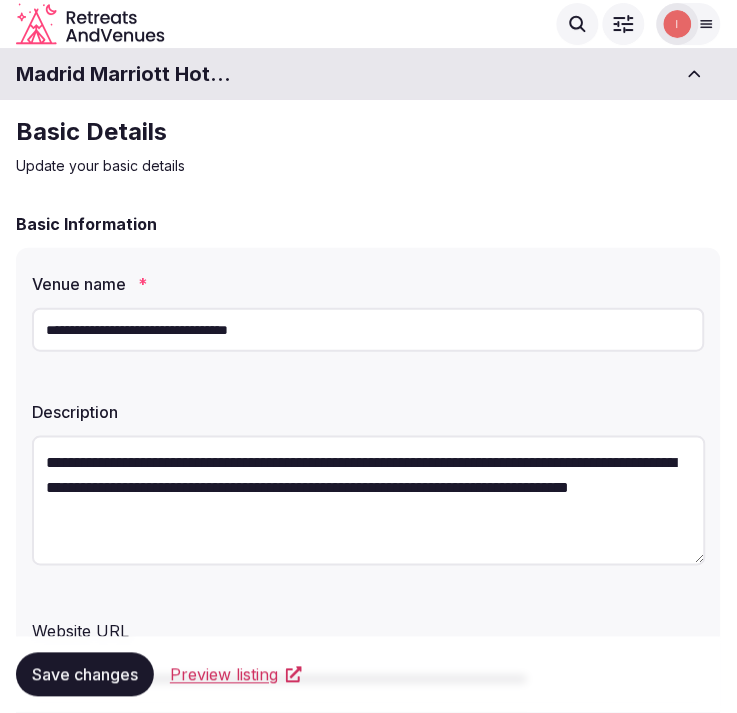 click on "**********" at bounding box center (368, 330) 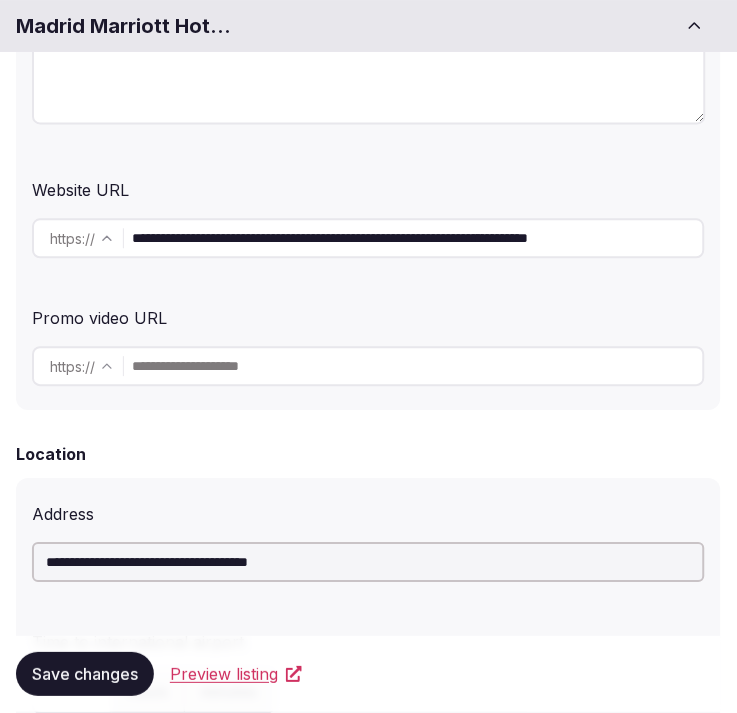 scroll, scrollTop: 555, scrollLeft: 0, axis: vertical 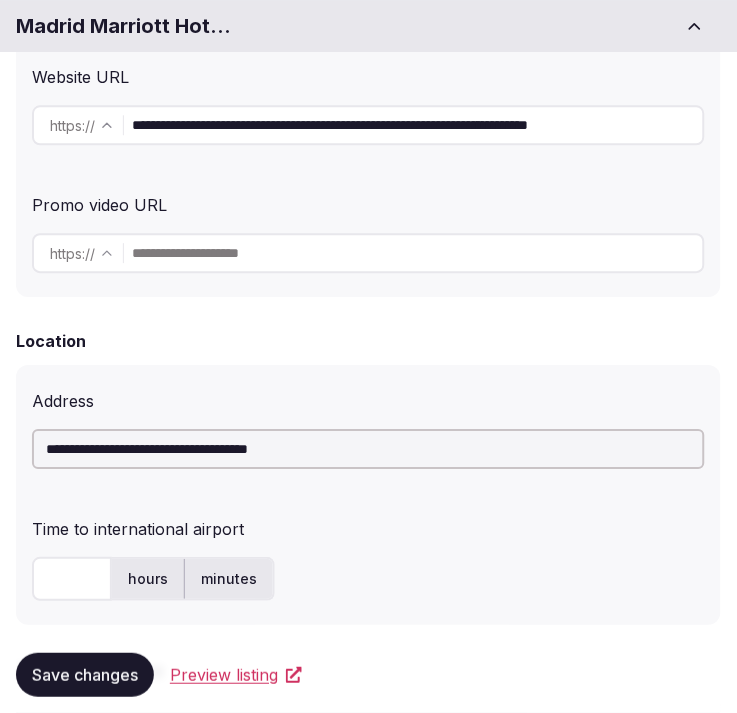 click on "**********" at bounding box center [417, 125] 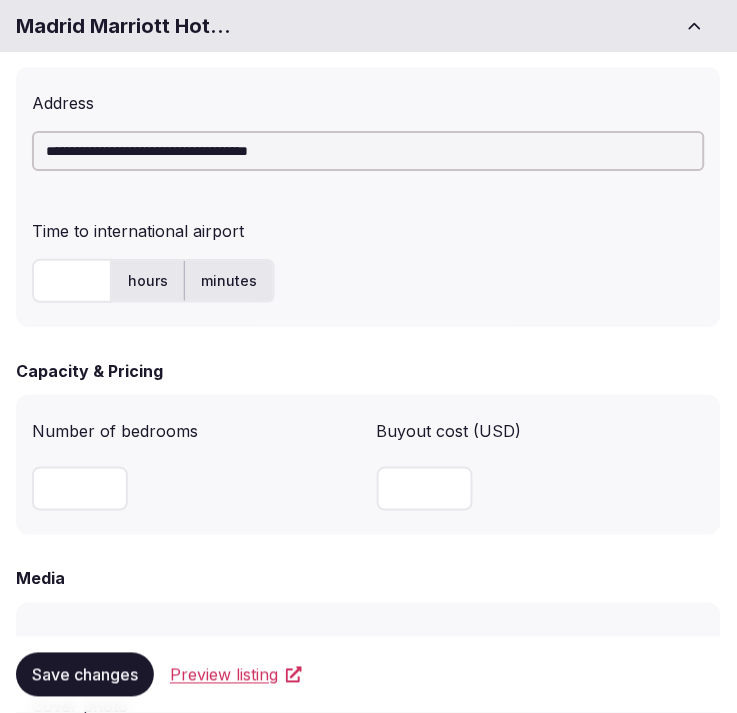 scroll, scrollTop: 888, scrollLeft: 0, axis: vertical 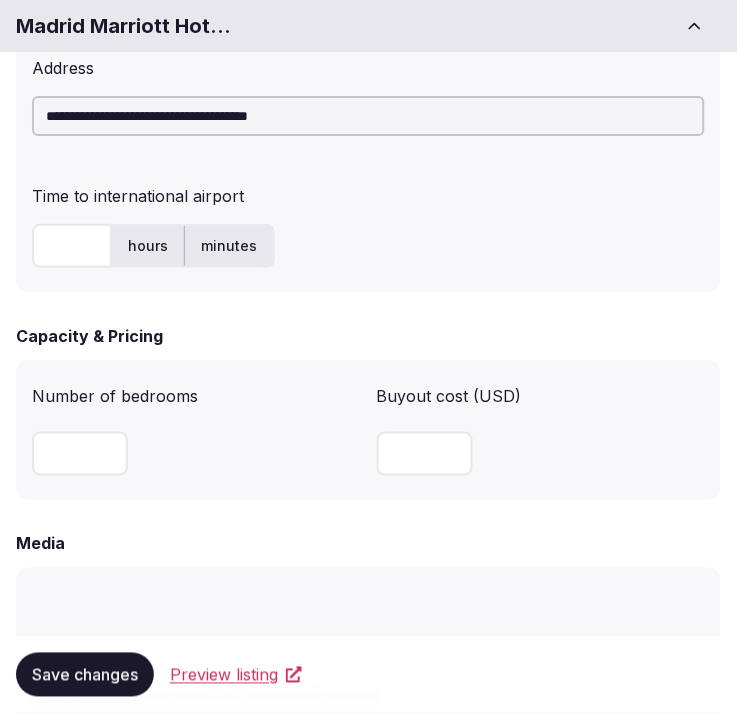 click at bounding box center [72, 246] 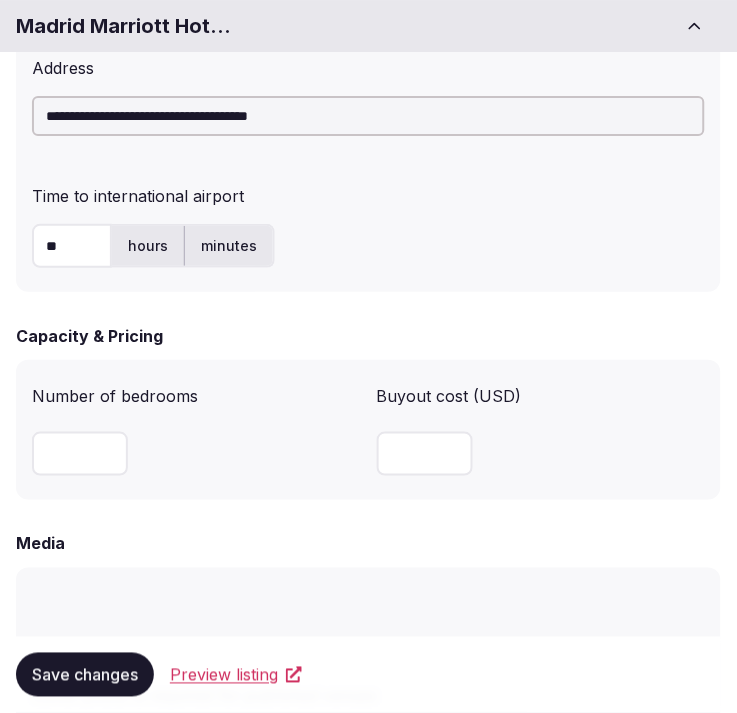 type on "**" 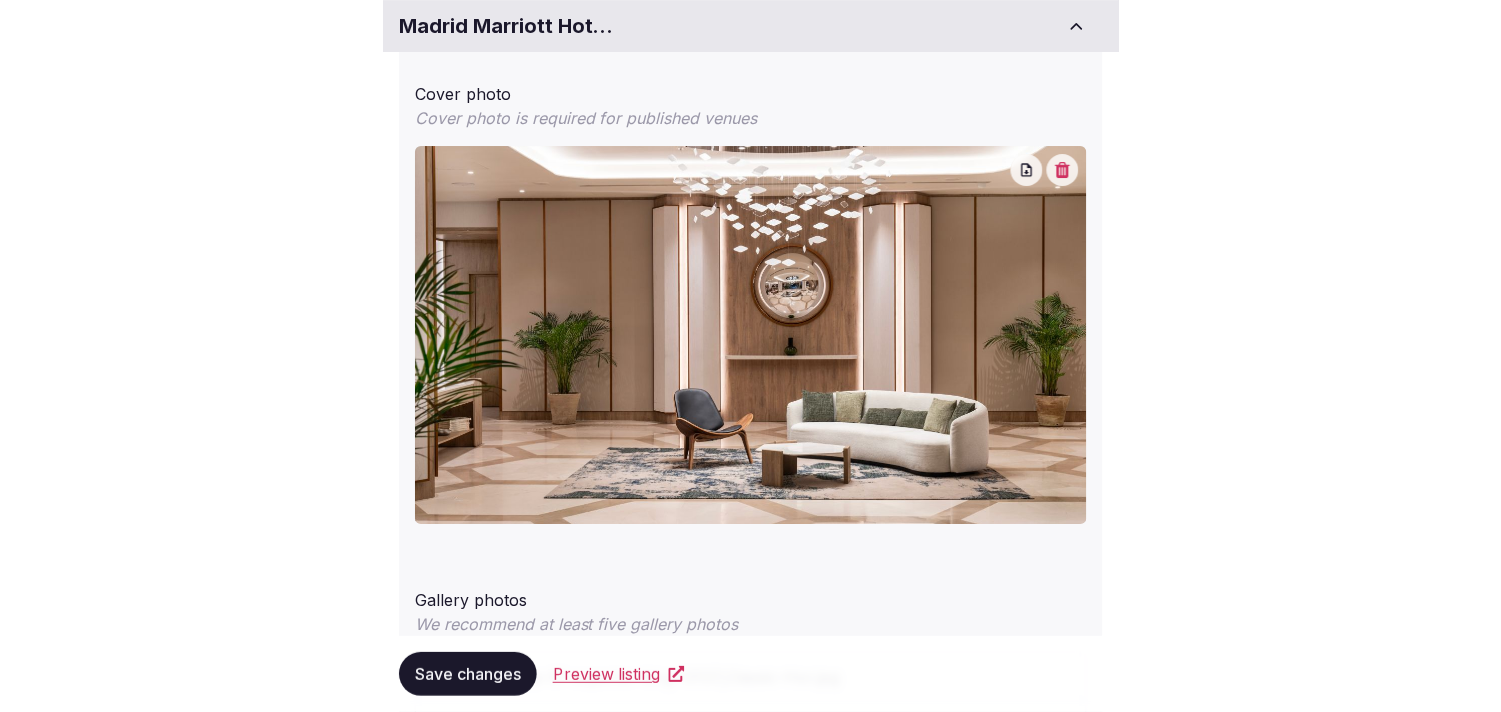 scroll, scrollTop: 1555, scrollLeft: 0, axis: vertical 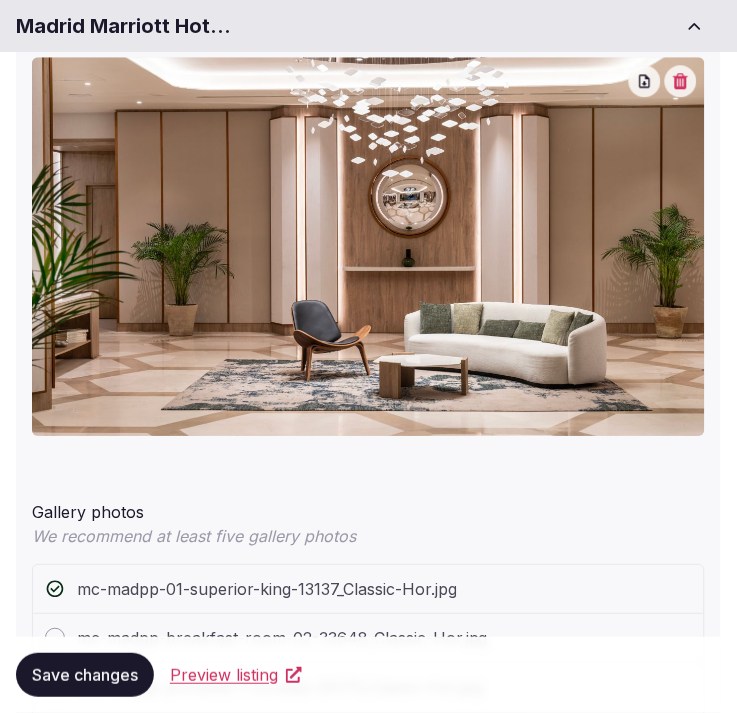 click on "Save changes" at bounding box center (85, 675) 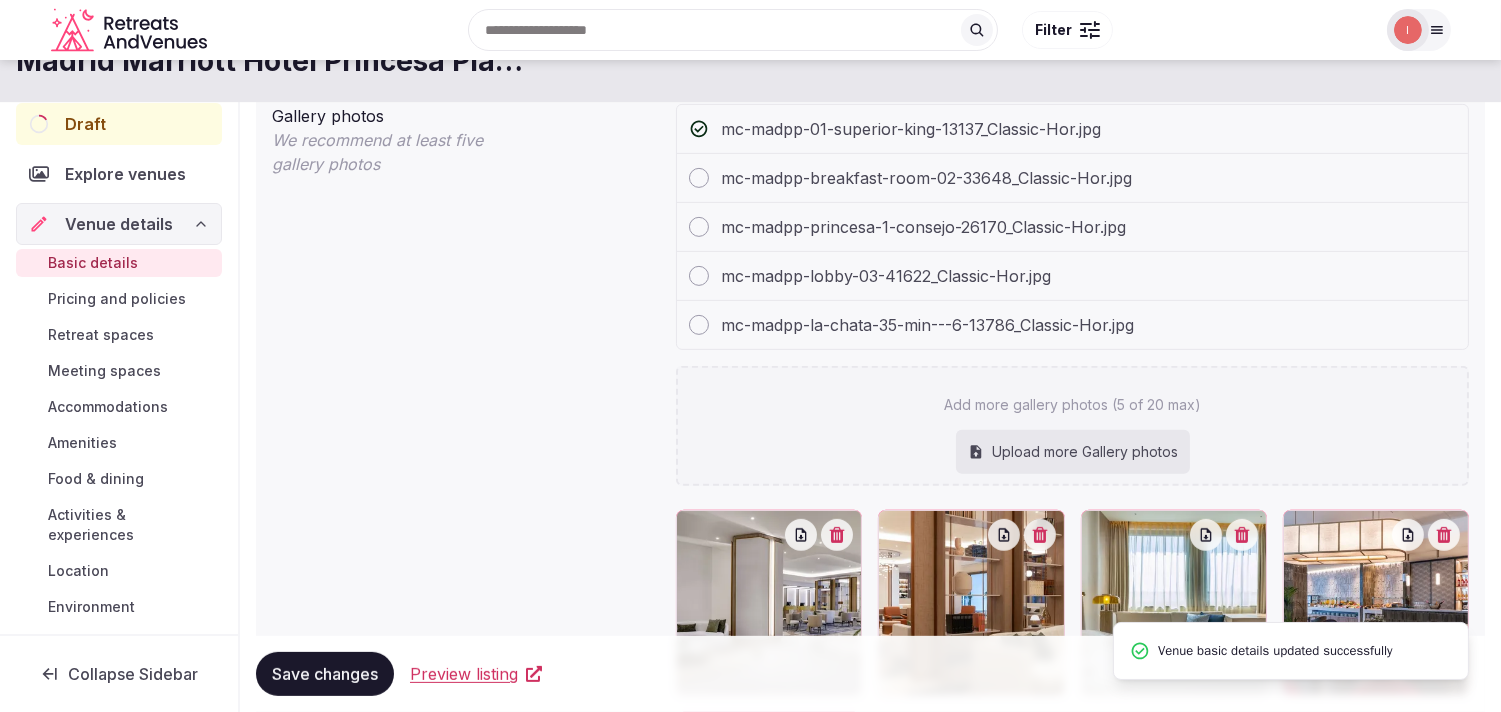 scroll, scrollTop: 1371, scrollLeft: 0, axis: vertical 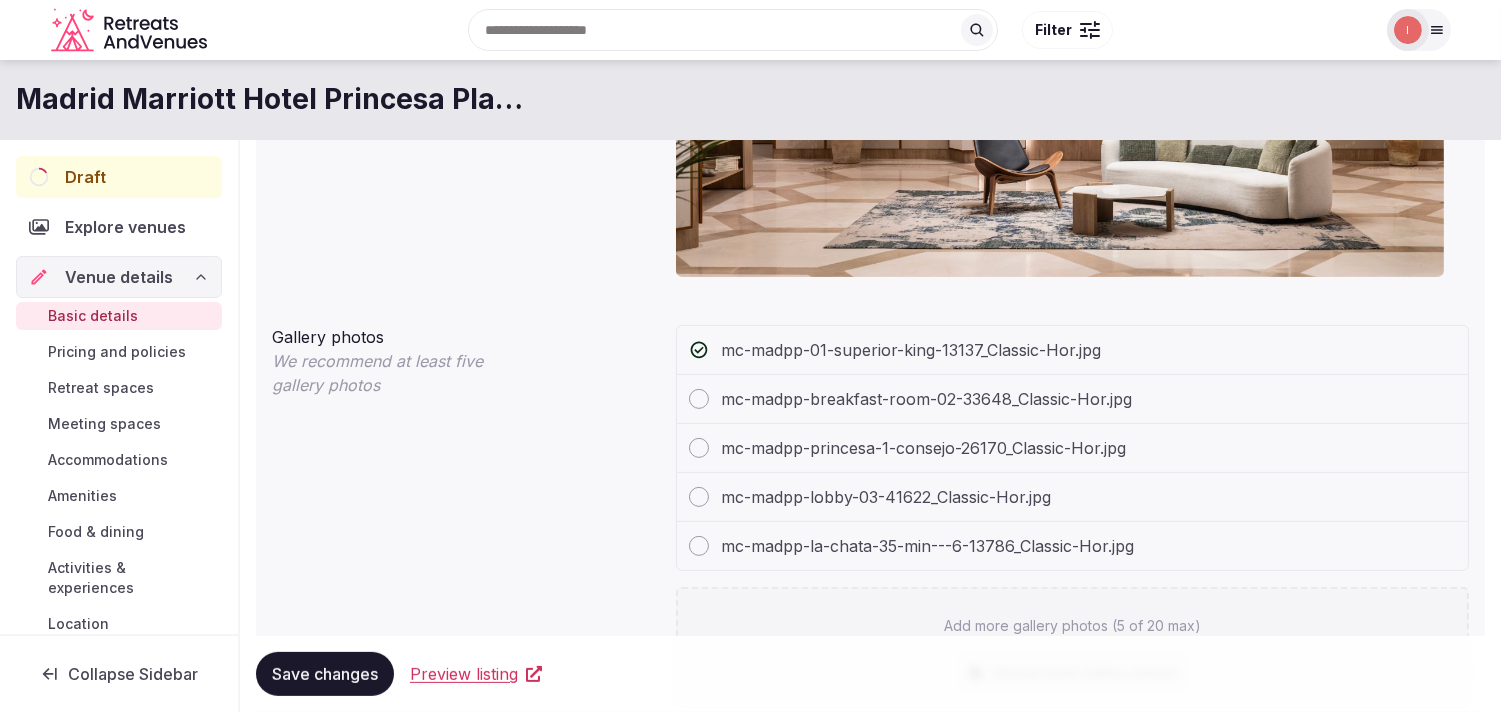click on "Pricing and policies" at bounding box center (117, 352) 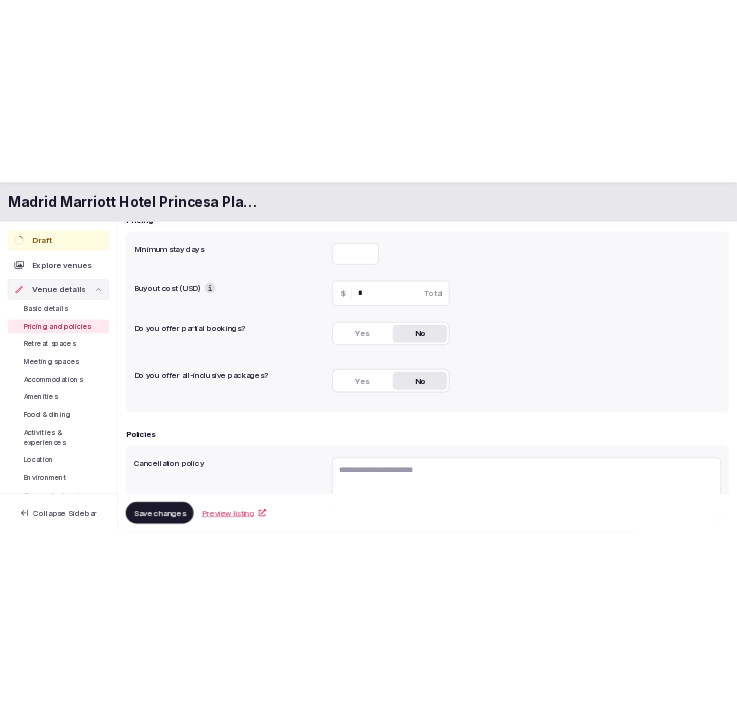 scroll, scrollTop: 222, scrollLeft: 0, axis: vertical 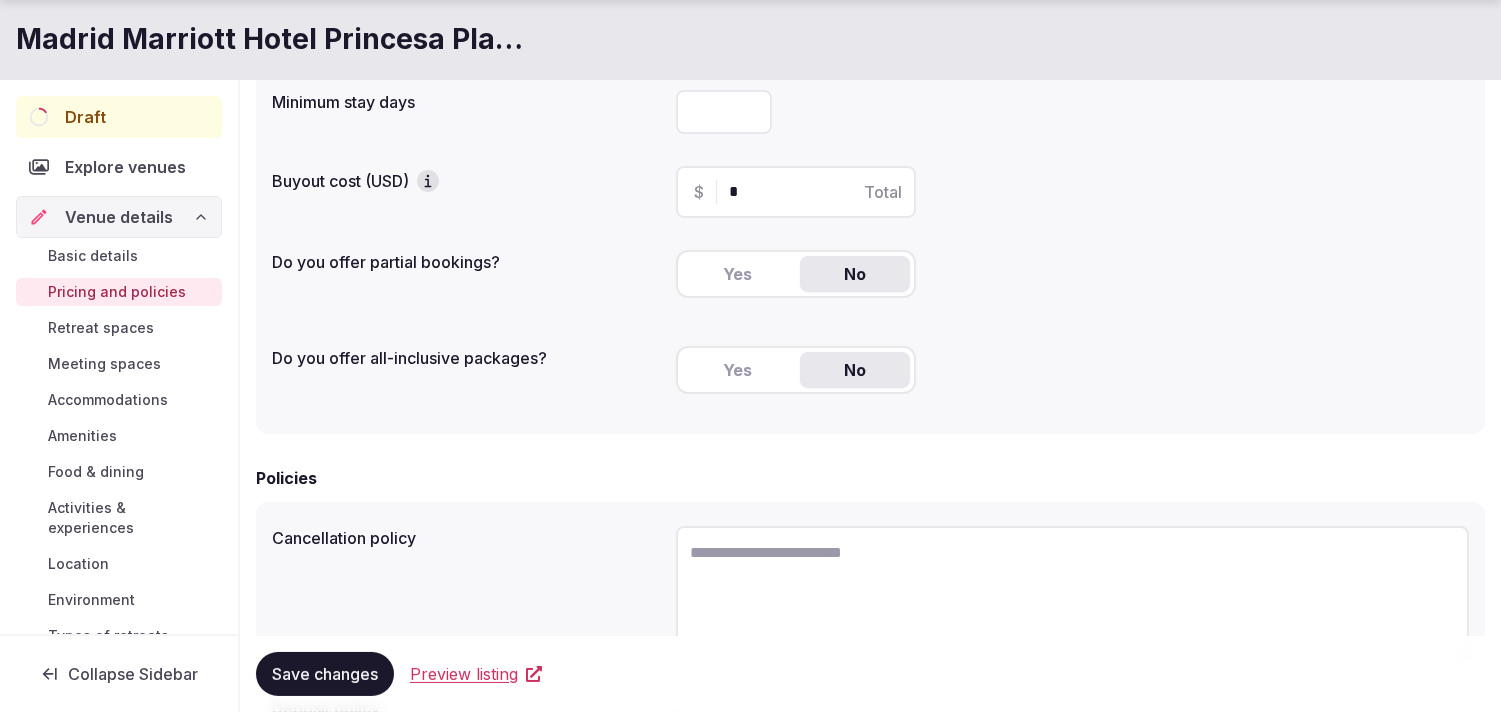 click on "No" at bounding box center [855, 274] 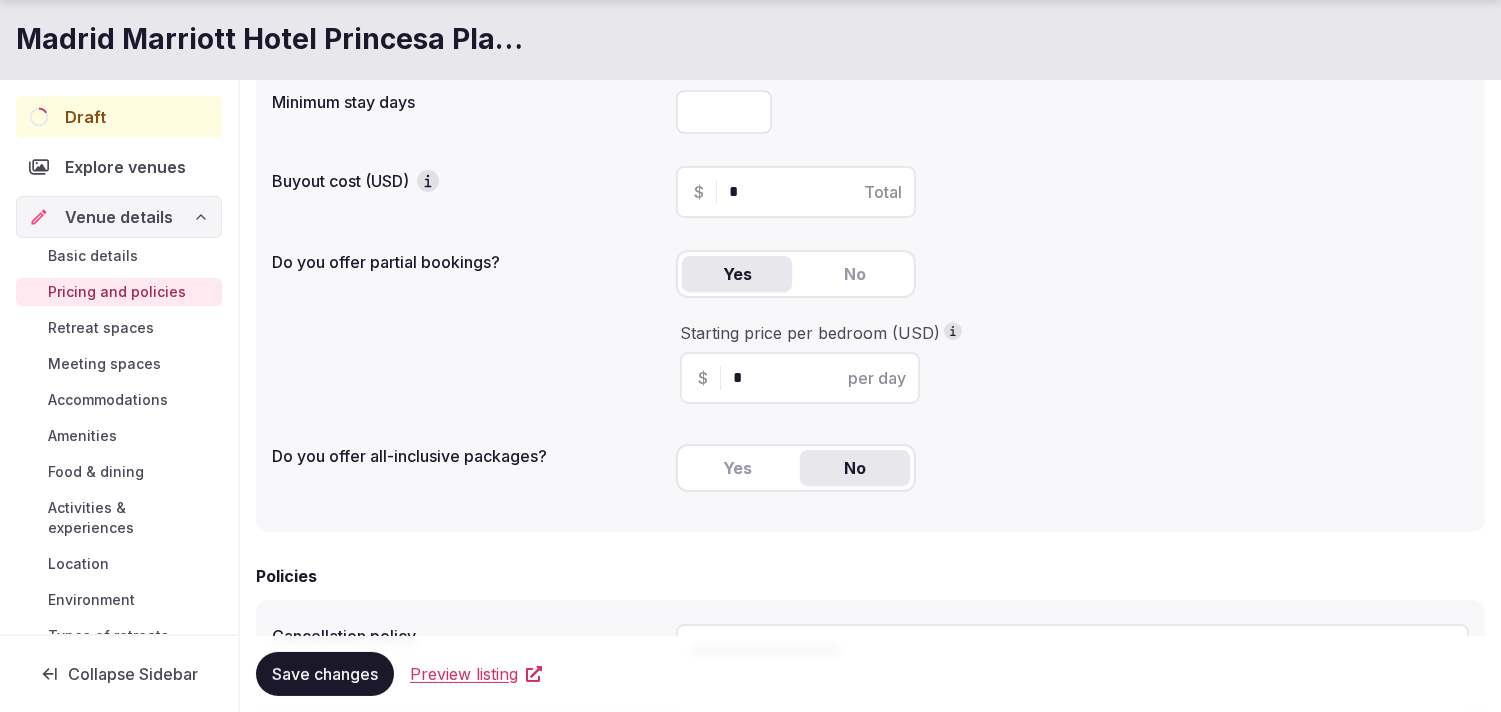 type 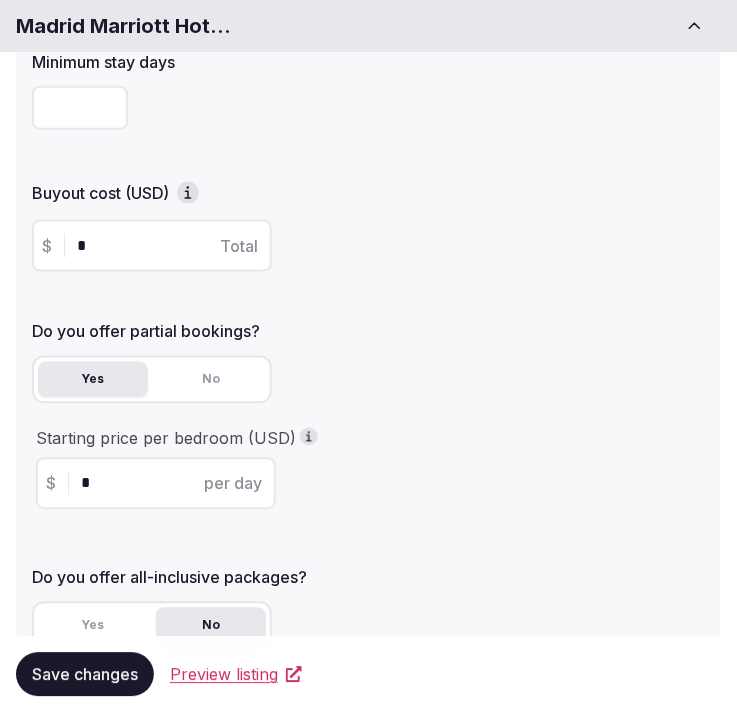 click on "*" at bounding box center (173, 484) 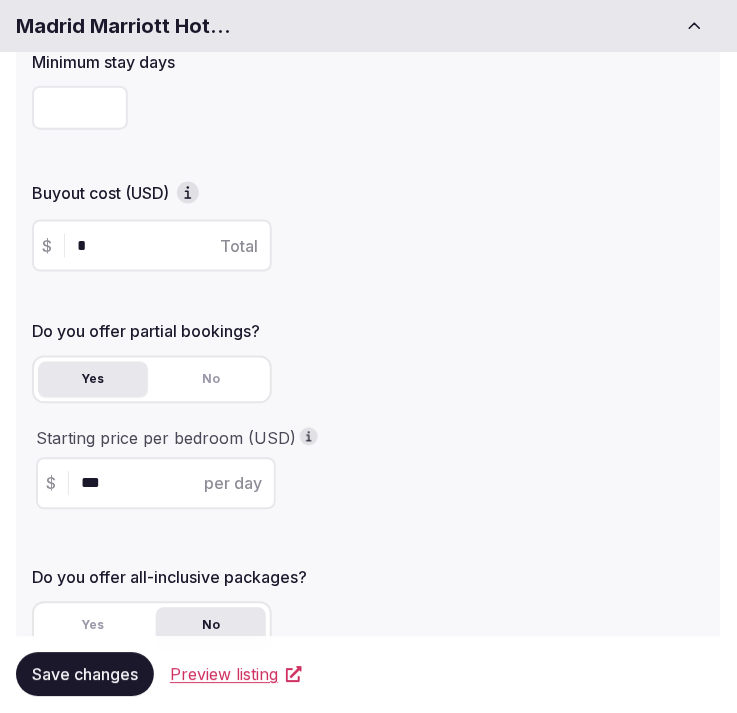 type on "***" 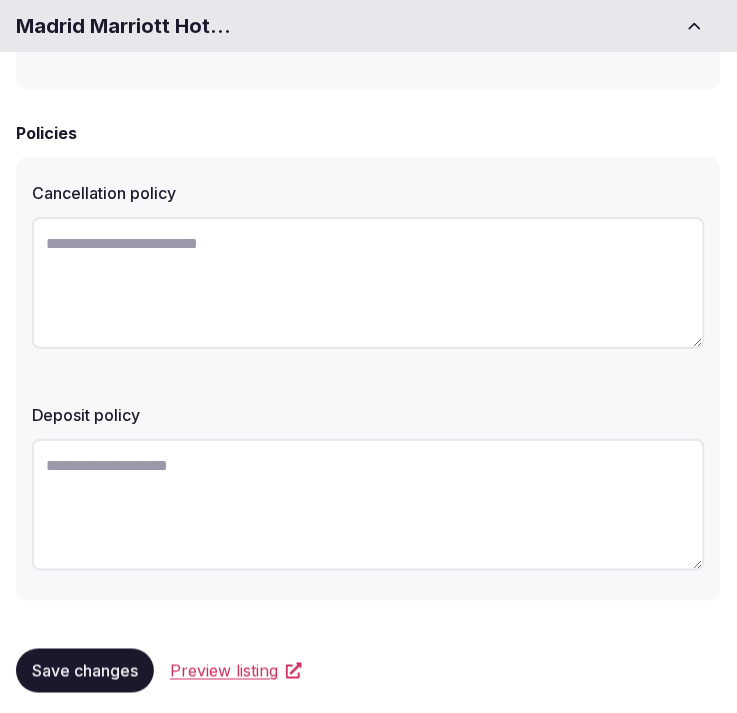 scroll, scrollTop: 827, scrollLeft: 0, axis: vertical 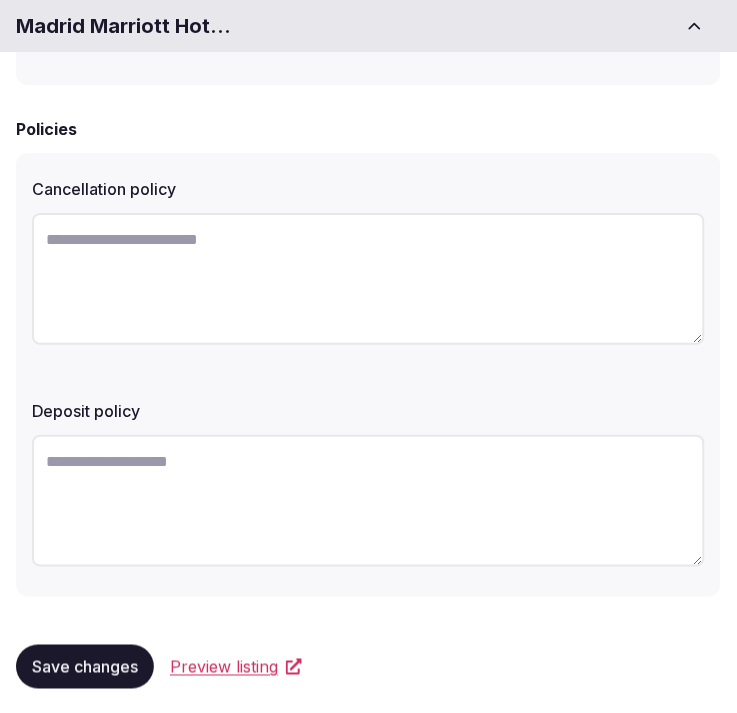 click on "Save changes" at bounding box center (85, 667) 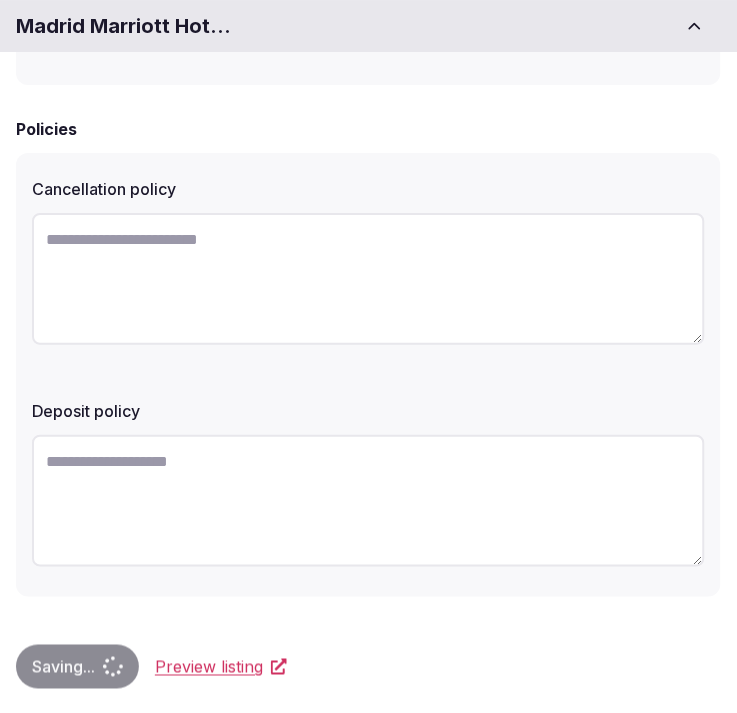 type 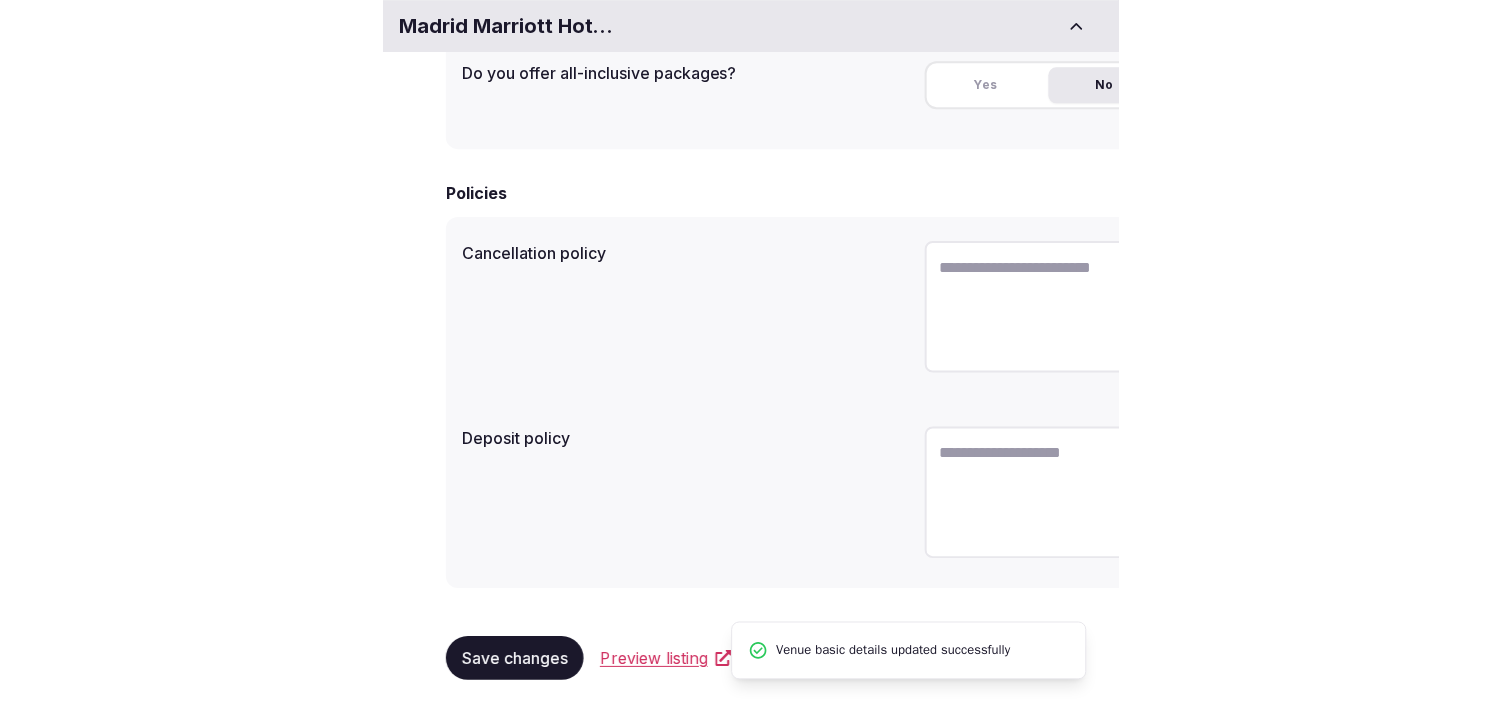 scroll, scrollTop: 583, scrollLeft: 0, axis: vertical 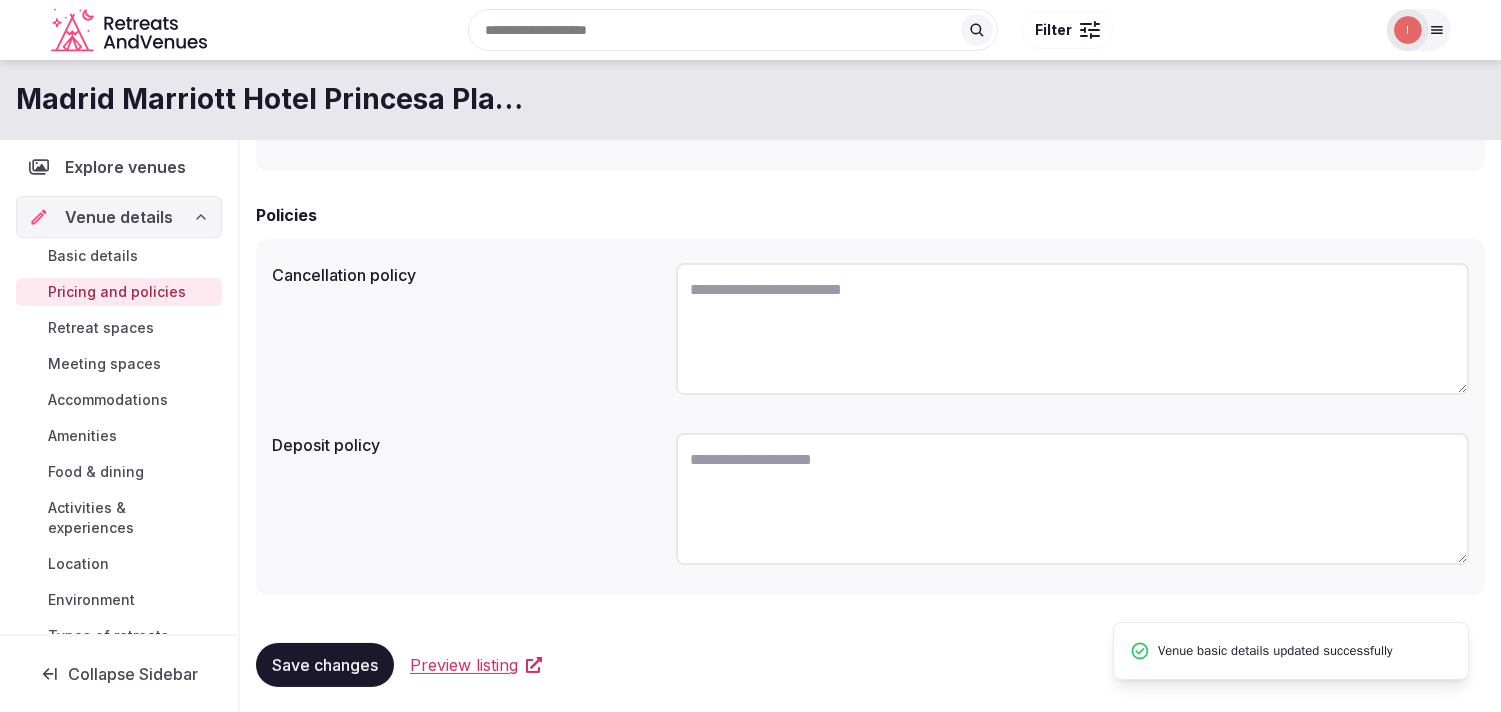 click on "Retreat spaces" at bounding box center (101, 328) 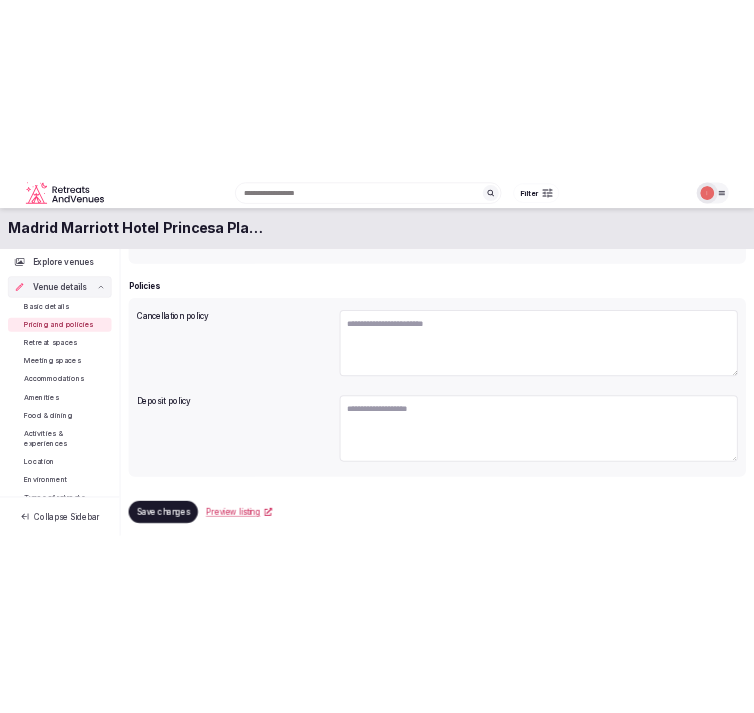 scroll, scrollTop: 0, scrollLeft: 0, axis: both 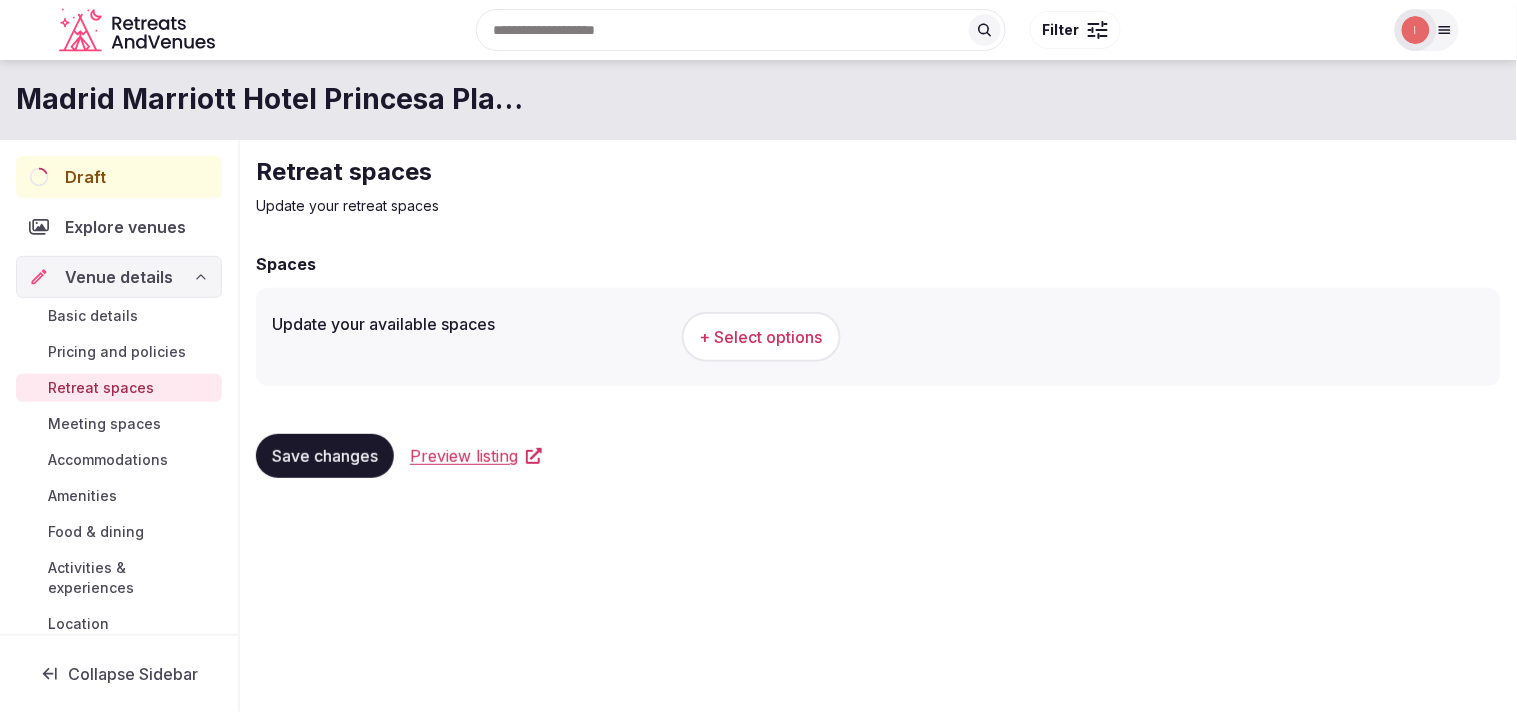 click on "+ Select options" at bounding box center [761, 337] 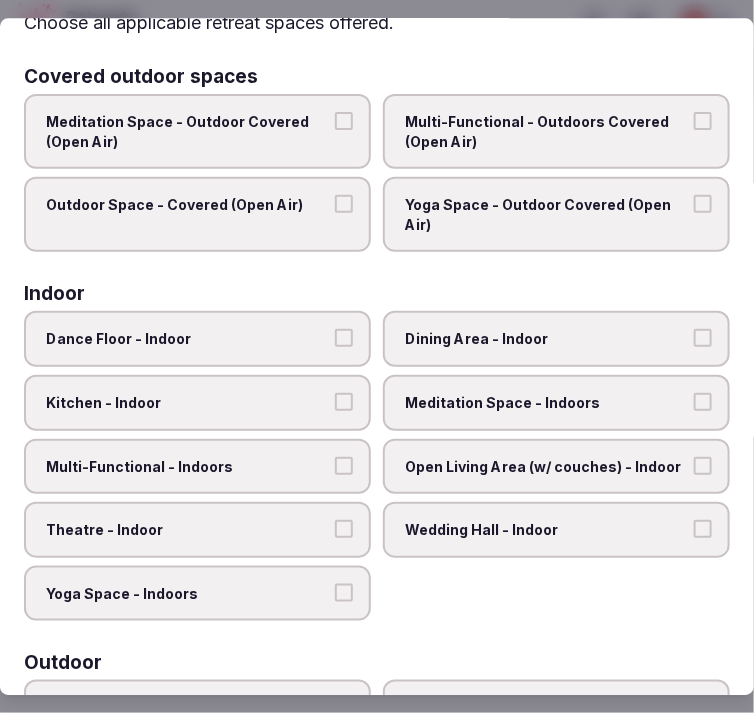 scroll, scrollTop: 222, scrollLeft: 0, axis: vertical 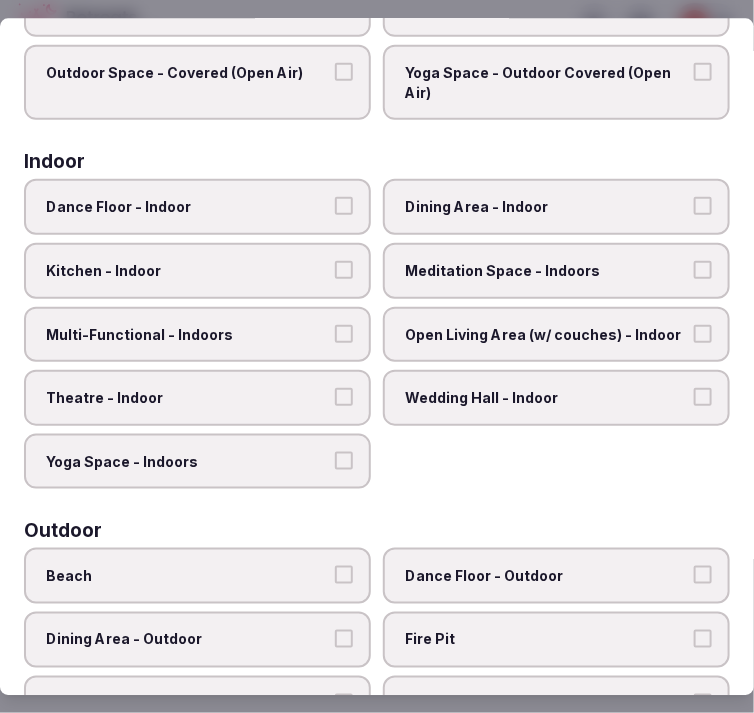 drag, startPoint x: 465, startPoint y: 212, endPoint x: 462, endPoint y: 227, distance: 15.297058 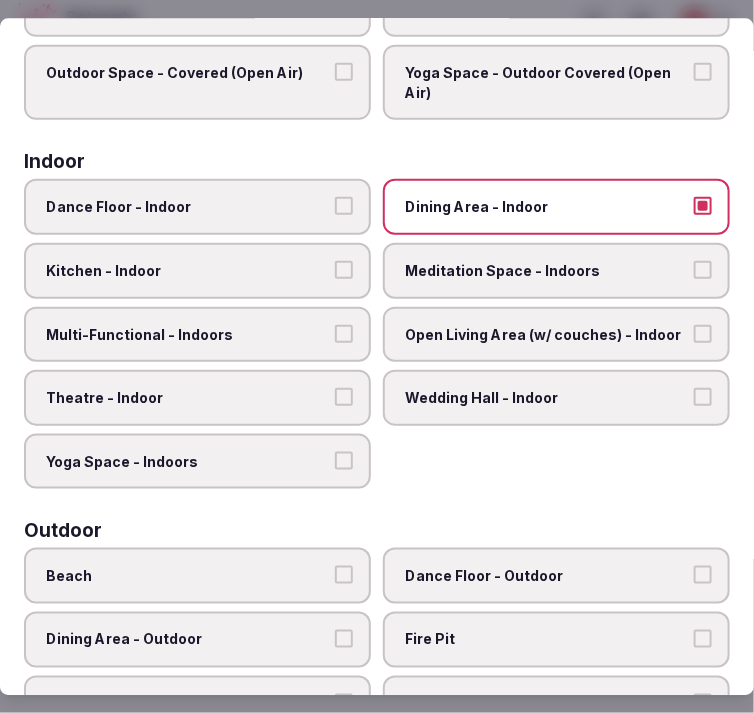 click on "Theatre - Indoor" at bounding box center [187, 399] 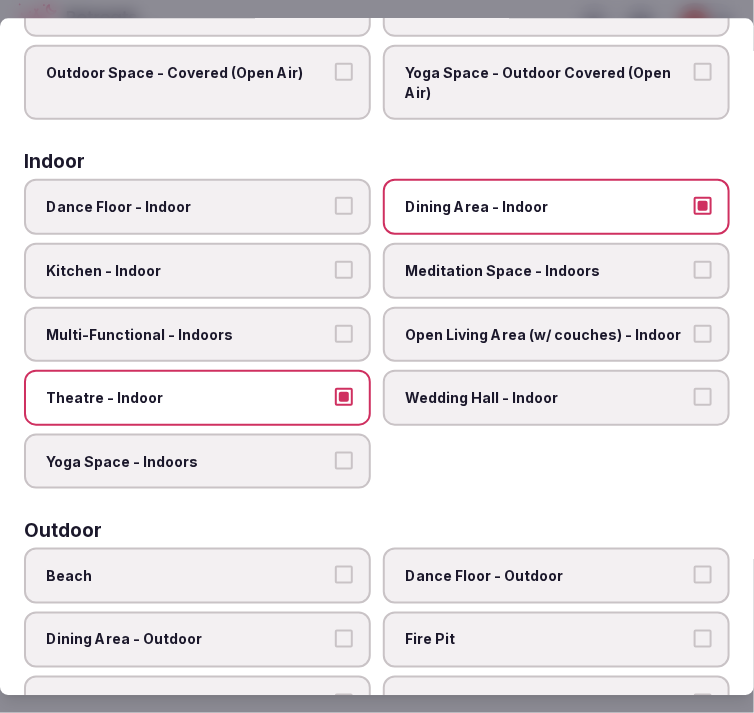 click on "Multi-Functional - Indoors" at bounding box center (344, 334) 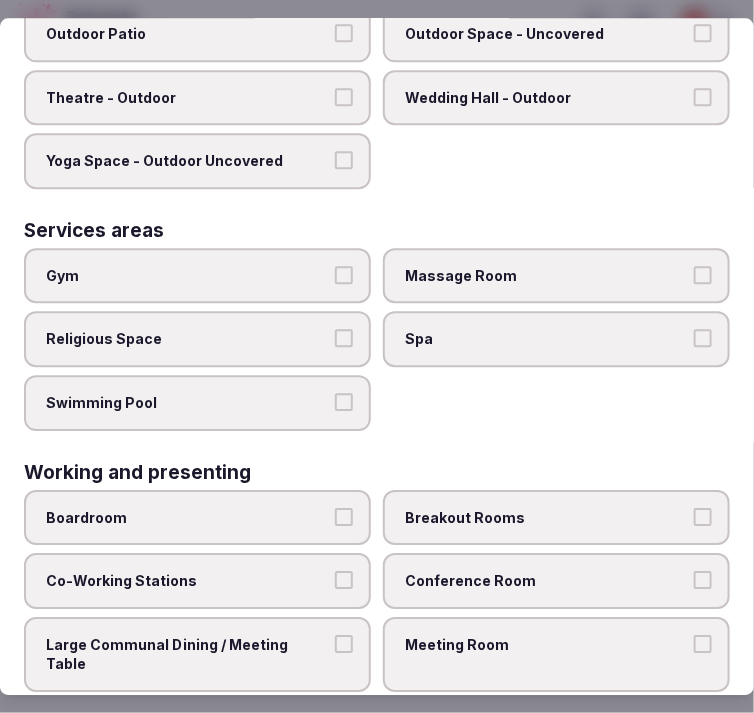 scroll, scrollTop: 1111, scrollLeft: 0, axis: vertical 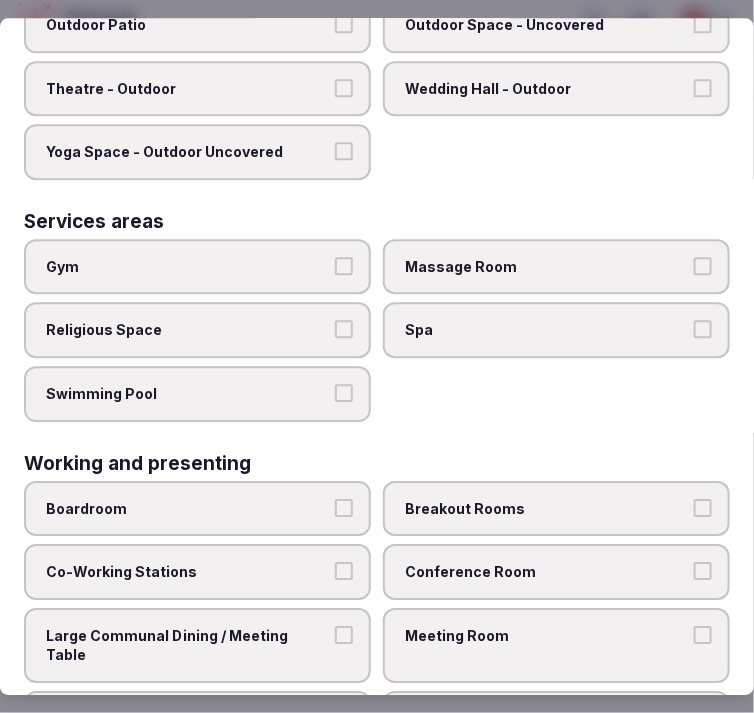 click on "Gym" at bounding box center [187, 267] 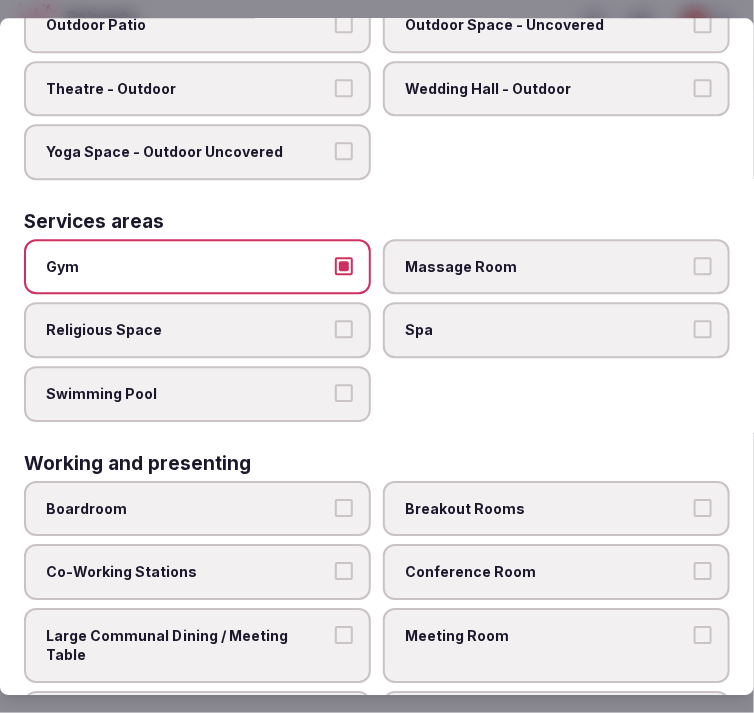 click on "Swimming Pool" at bounding box center (187, 394) 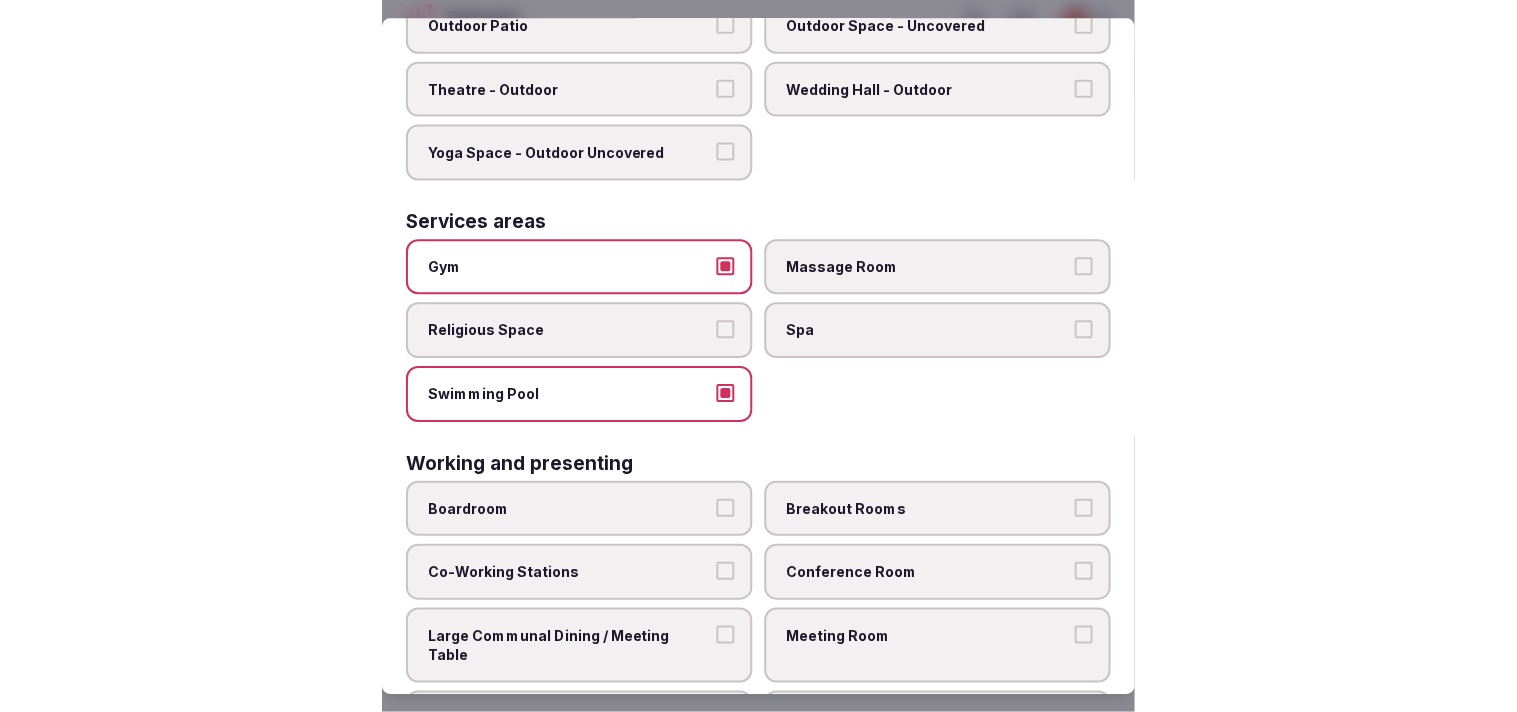 scroll, scrollTop: 1126, scrollLeft: 0, axis: vertical 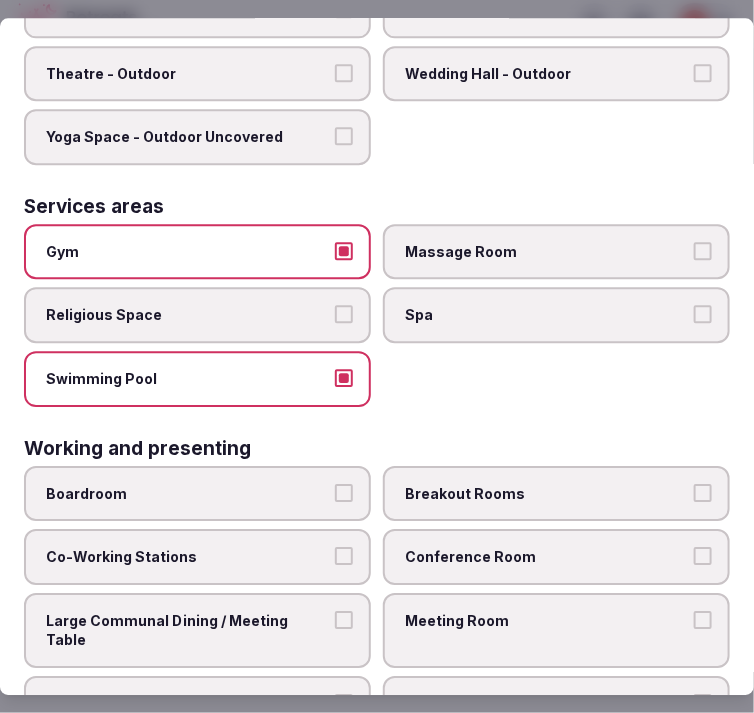 click on "Boardroom" at bounding box center [187, 494] 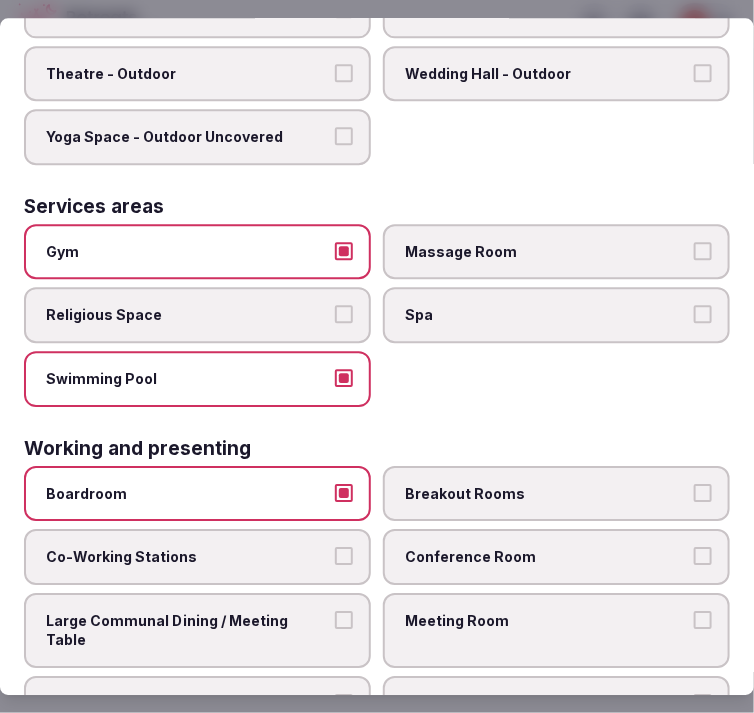 click on "Meeting Room" at bounding box center [546, 621] 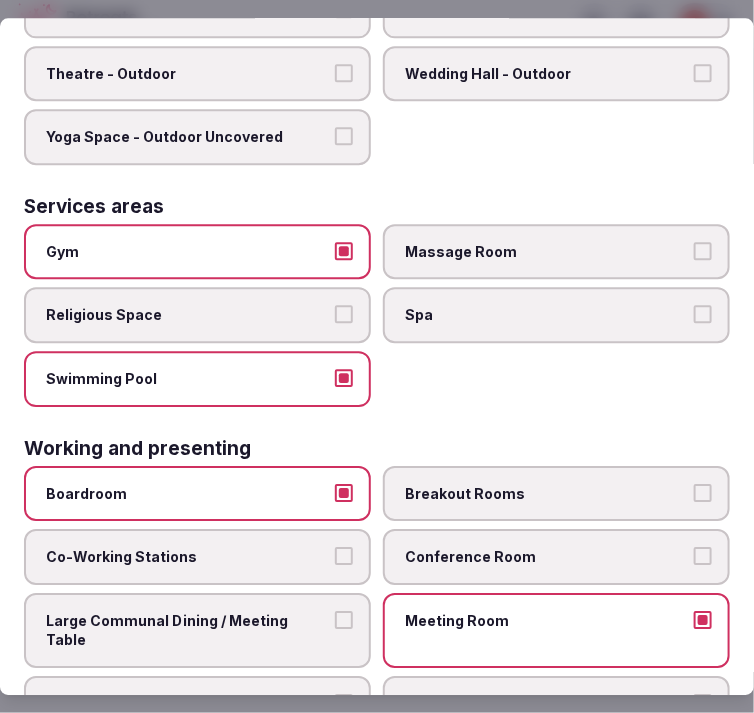 click on "Large Communal Dining / Meeting Table" at bounding box center (344, 620) 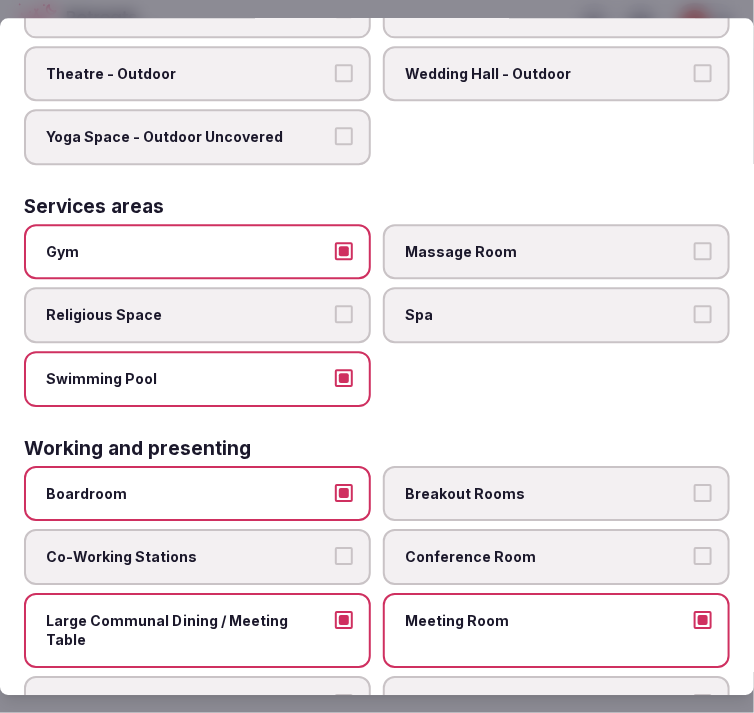 click on "Co-Working Stations" at bounding box center (187, 557) 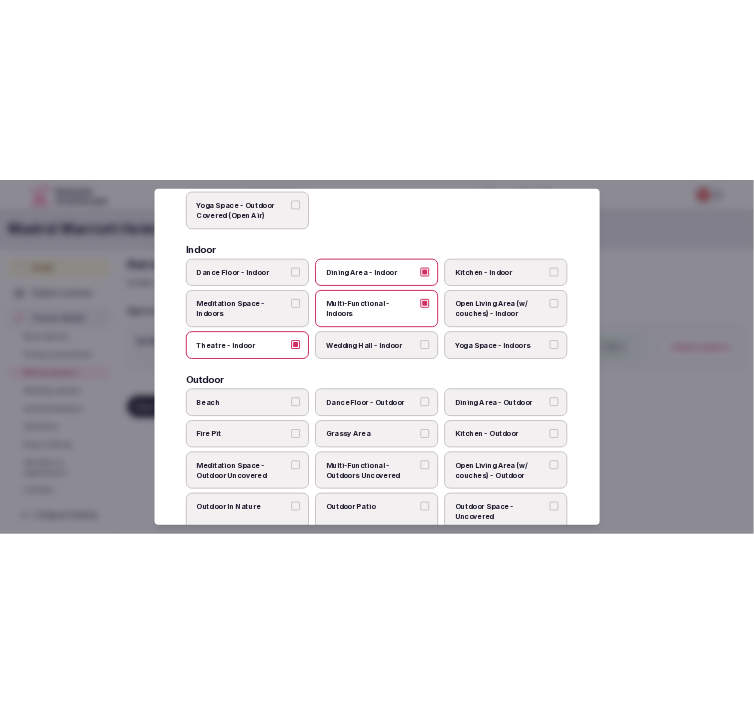 scroll, scrollTop: 0, scrollLeft: 0, axis: both 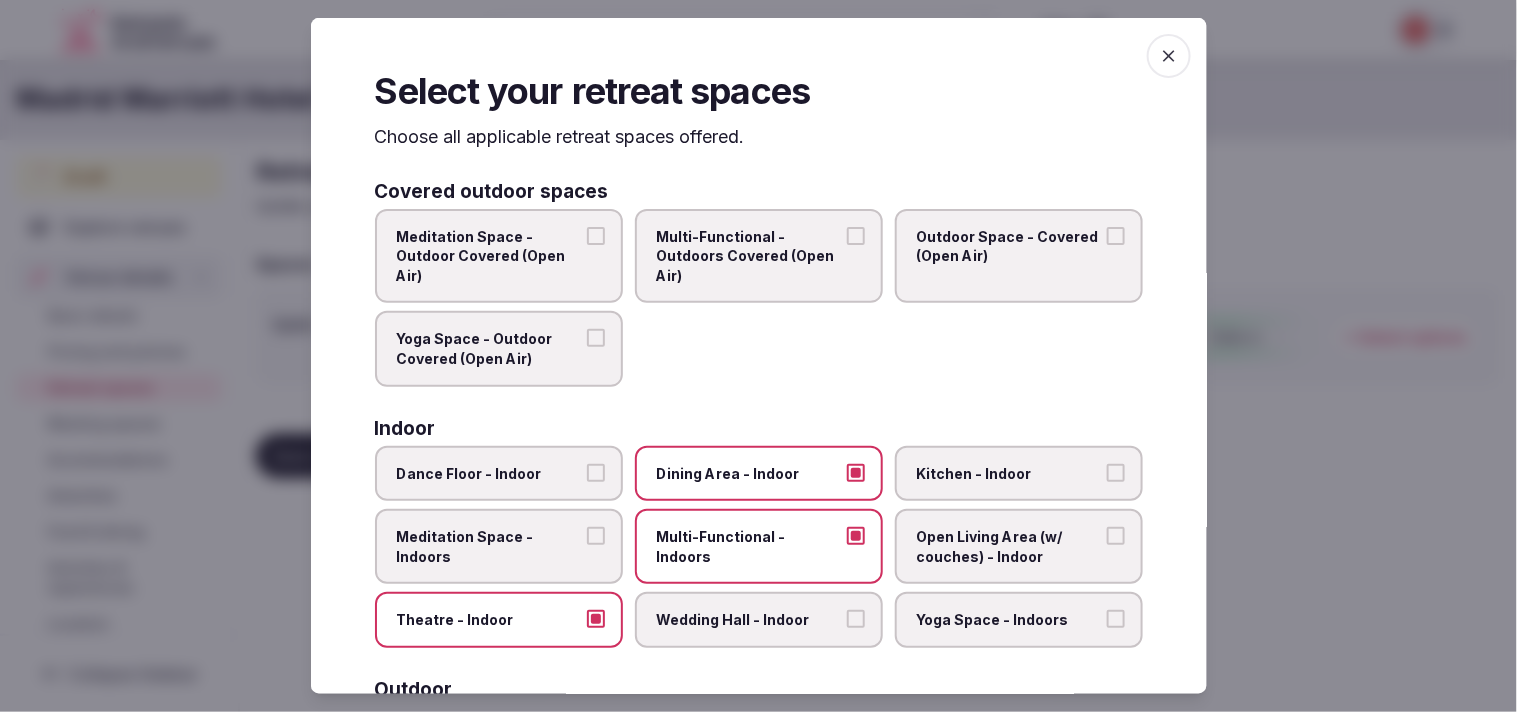 click at bounding box center (1169, 56) 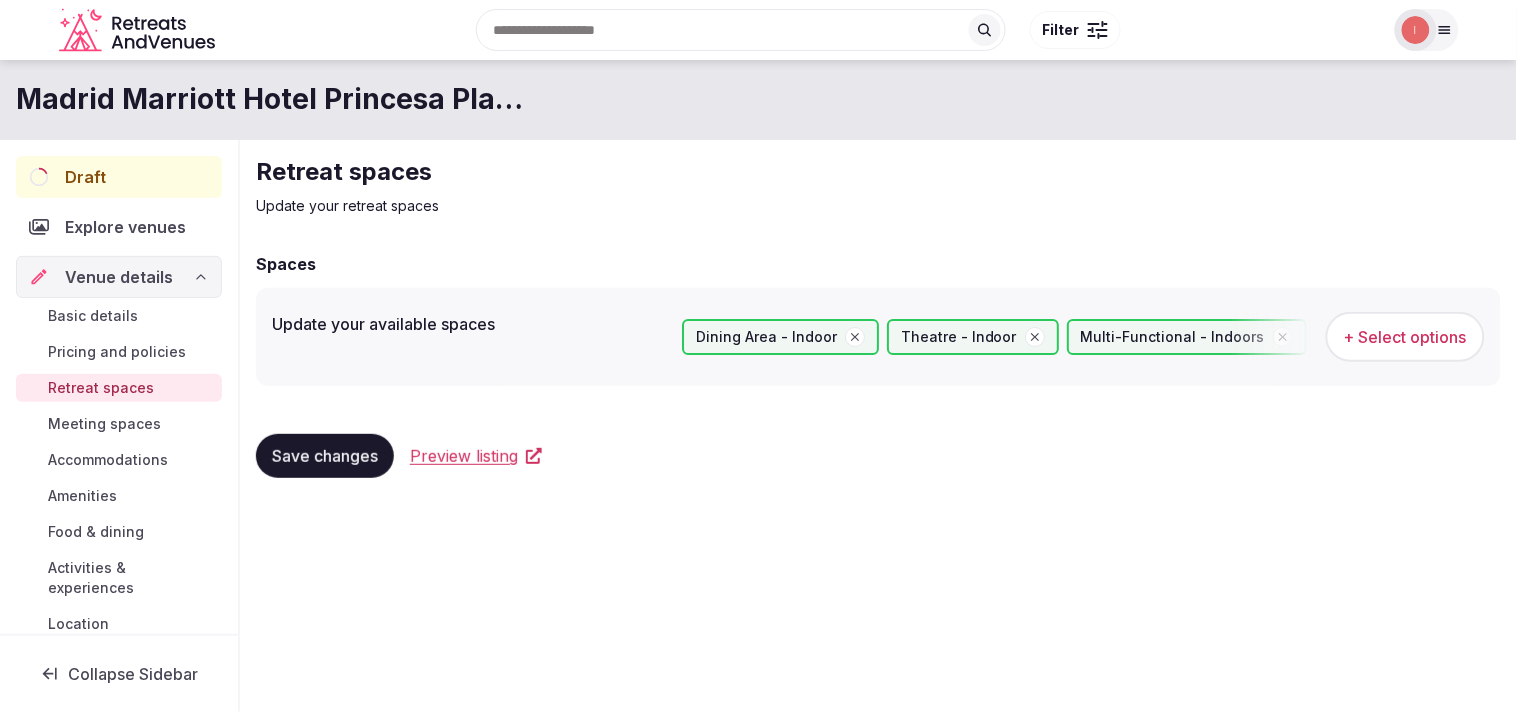 click on "Save changes" at bounding box center (325, 456) 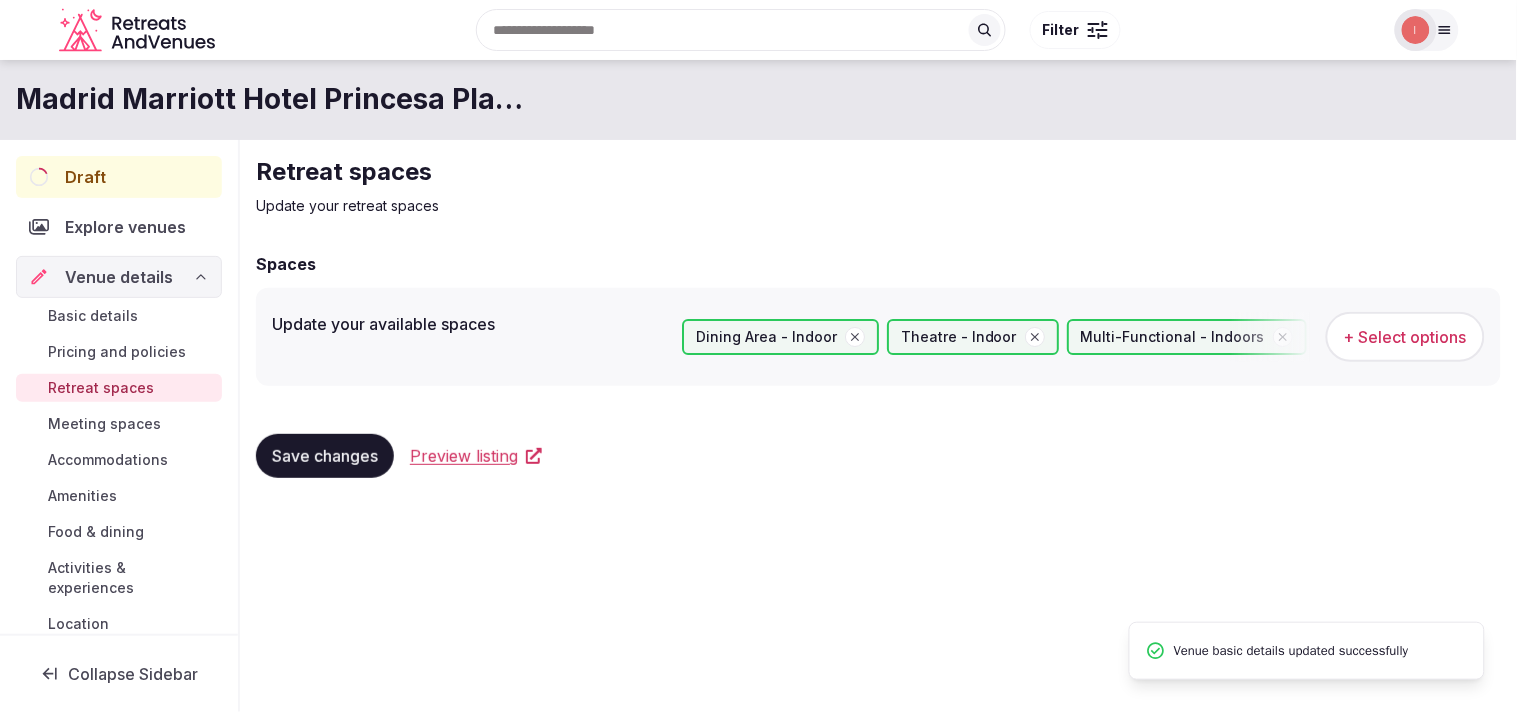 click on "Meeting spaces" at bounding box center [104, 424] 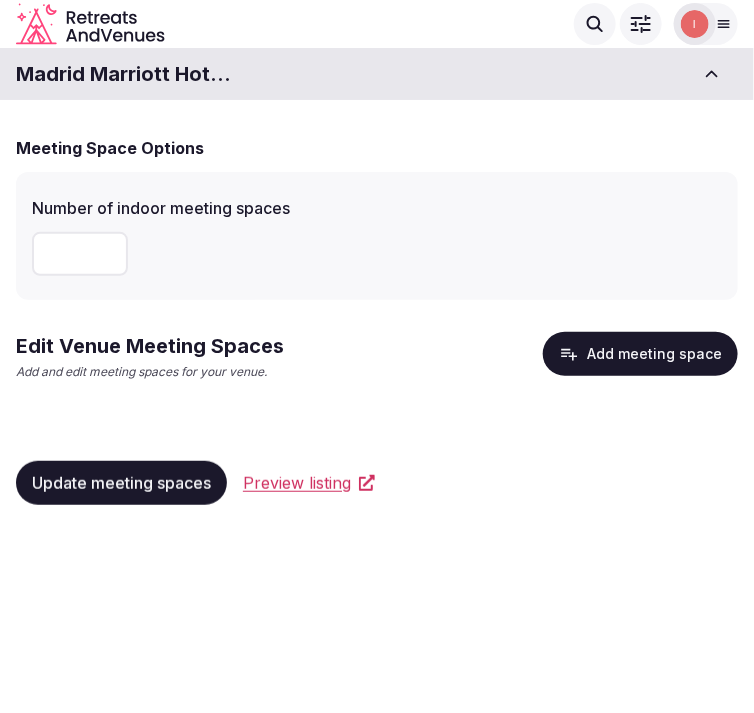 click at bounding box center (80, 254) 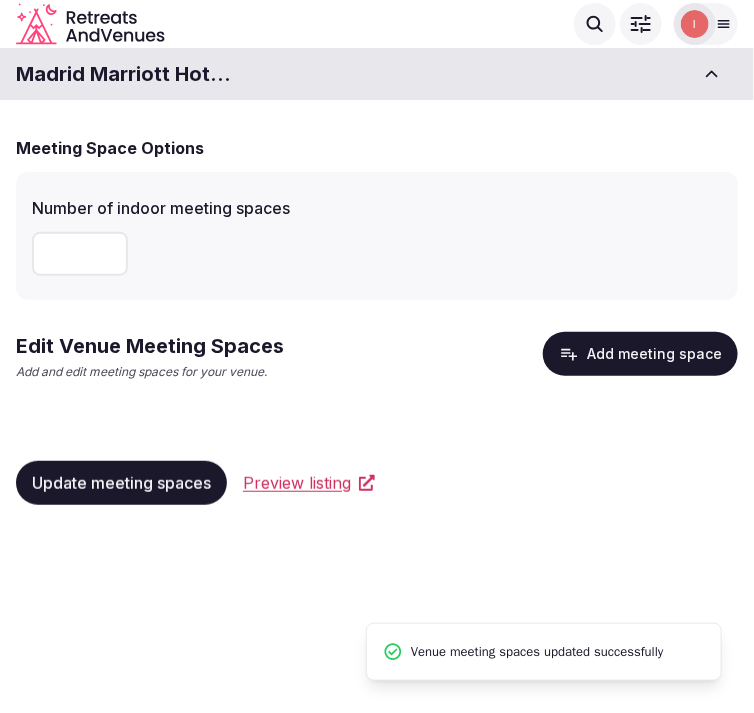 click on "Add meeting space" at bounding box center [640, 354] 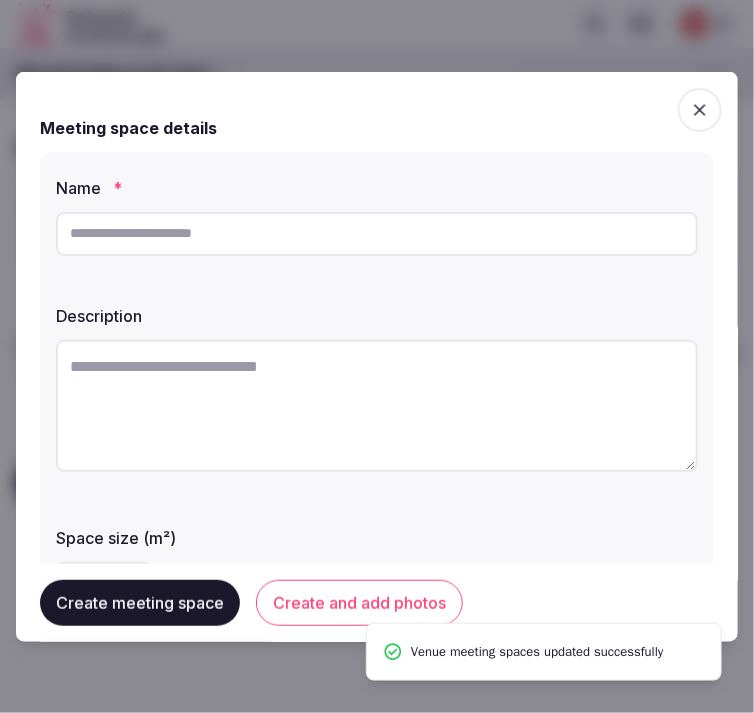 click at bounding box center [377, 233] 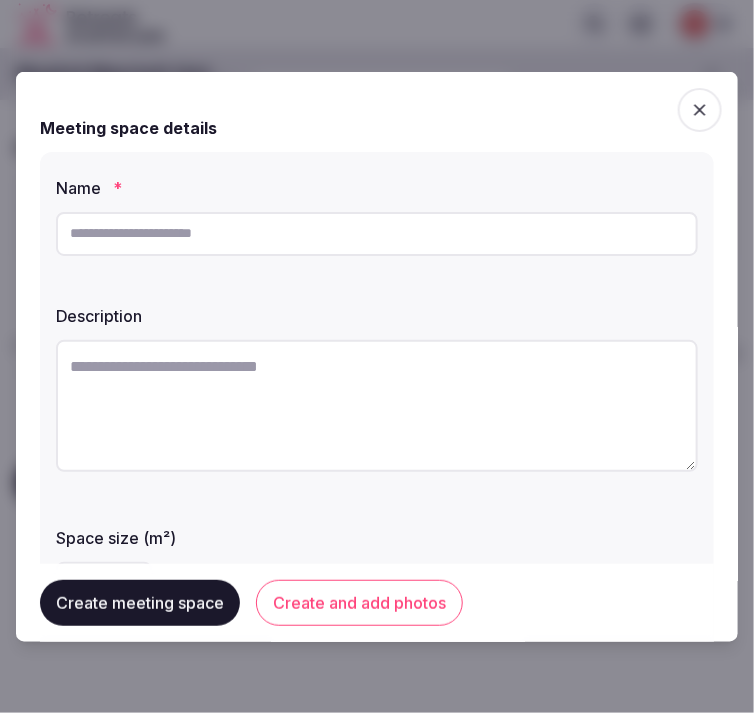 click at bounding box center (377, 233) 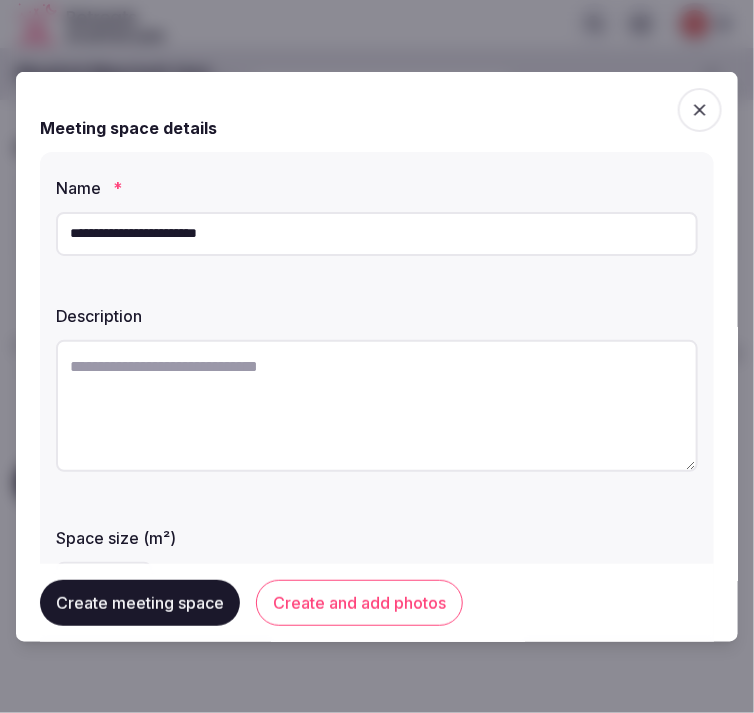 type on "**********" 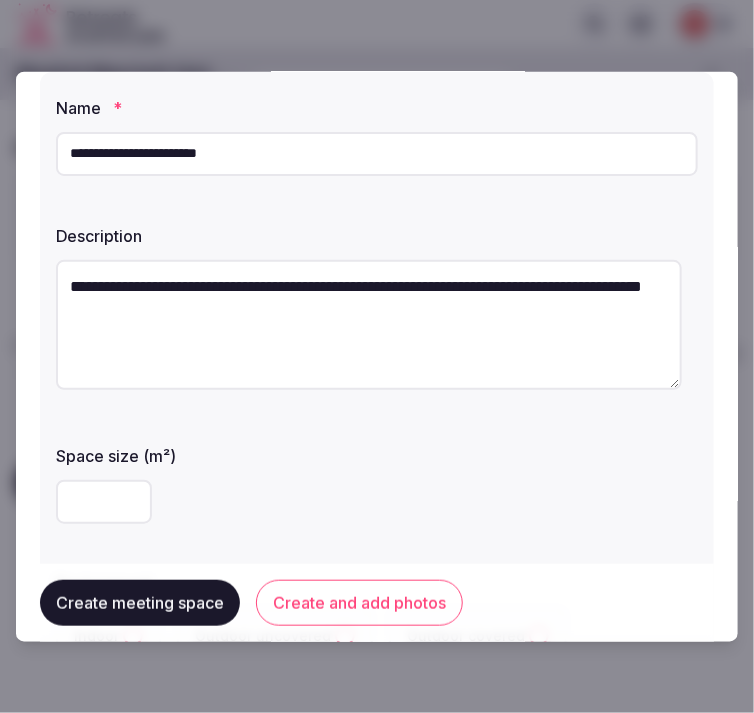 scroll, scrollTop: 111, scrollLeft: 0, axis: vertical 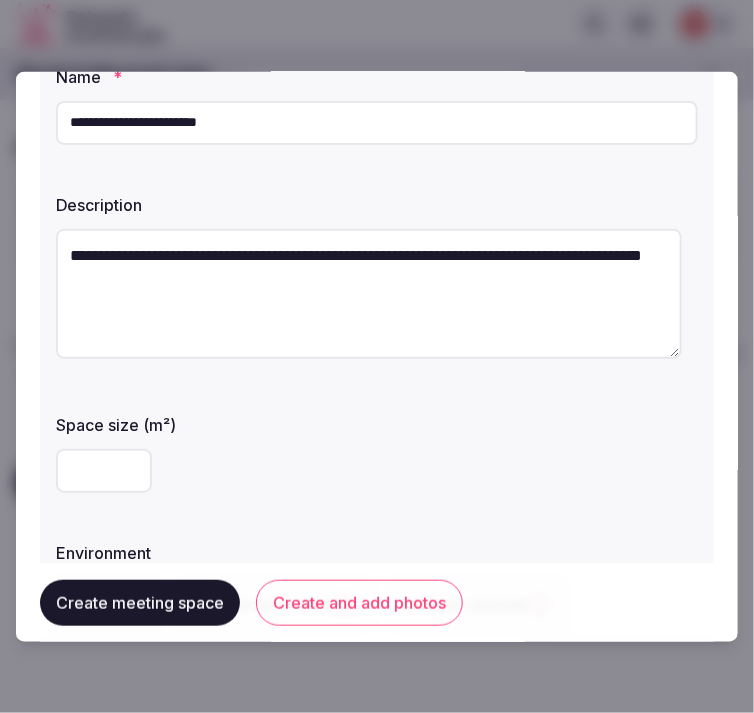 drag, startPoint x: 252, startPoint y: 253, endPoint x: 221, endPoint y: 254, distance: 31.016125 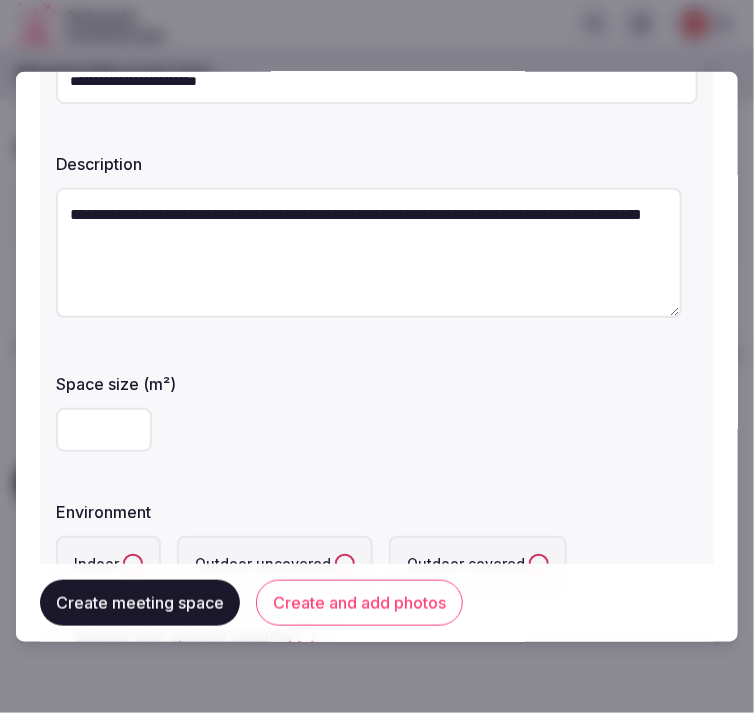 scroll, scrollTop: 222, scrollLeft: 0, axis: vertical 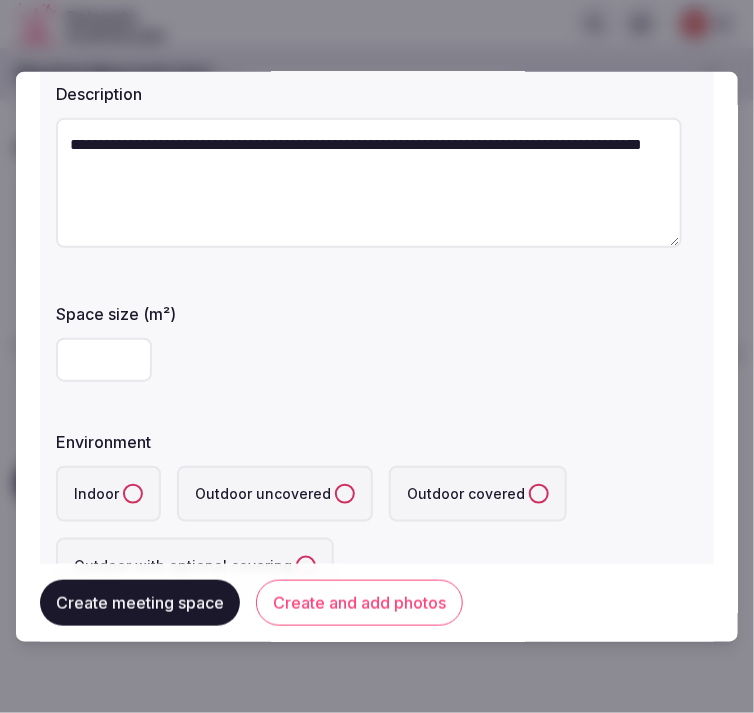 type on "**********" 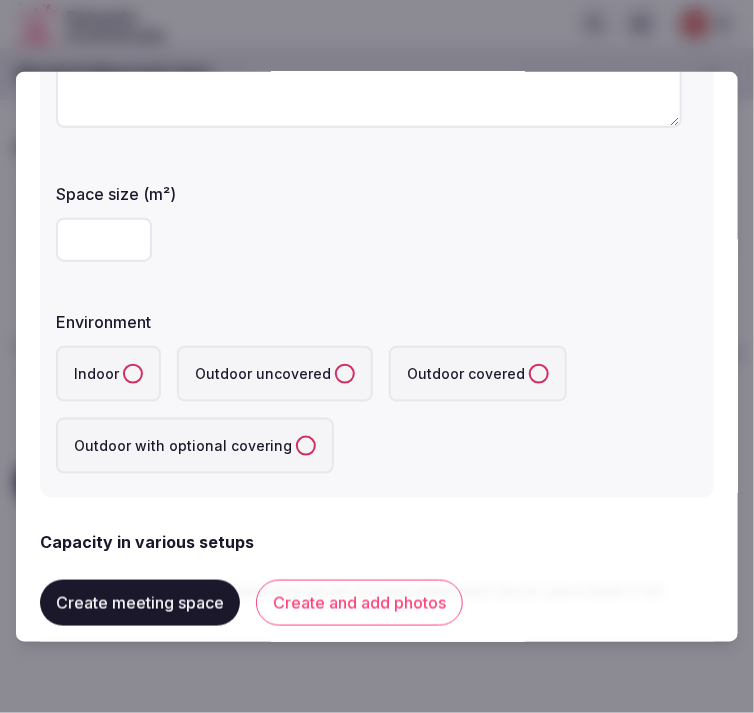 scroll, scrollTop: 444, scrollLeft: 0, axis: vertical 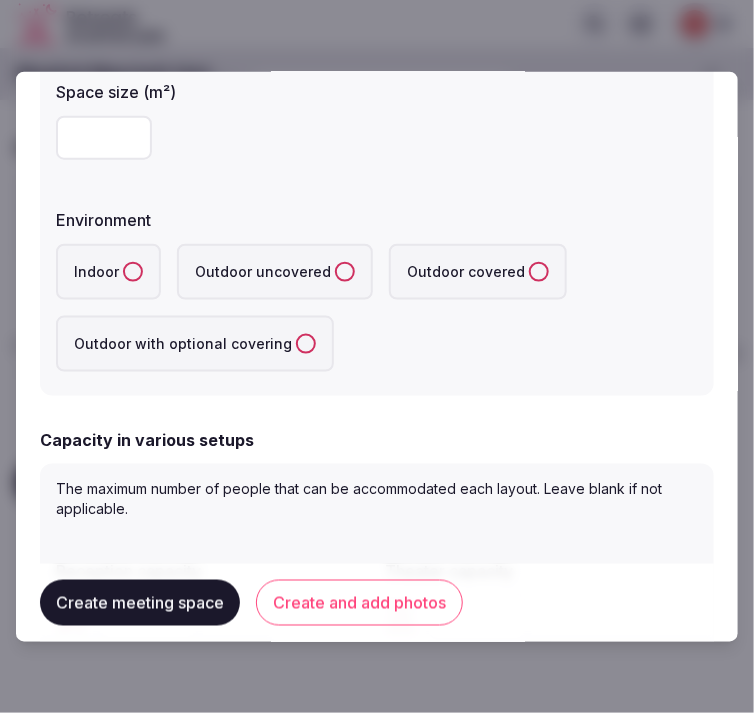 click on "Indoor" at bounding box center (133, 271) 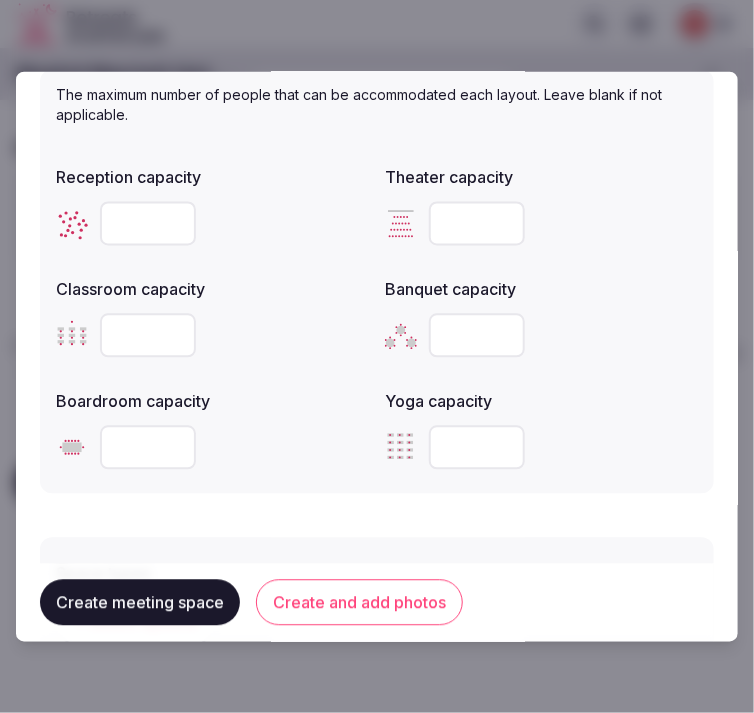 scroll, scrollTop: 888, scrollLeft: 0, axis: vertical 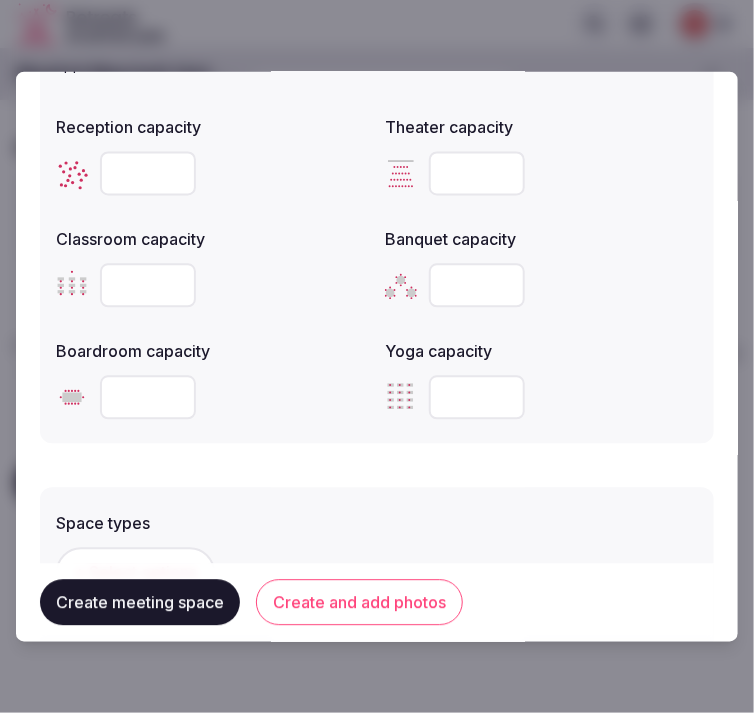 click at bounding box center [477, 173] 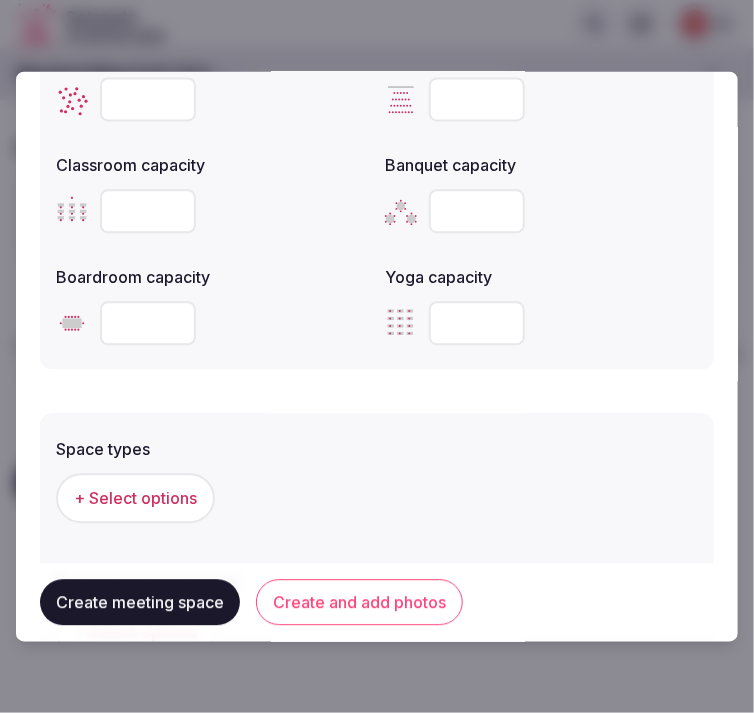 scroll, scrollTop: 1000, scrollLeft: 0, axis: vertical 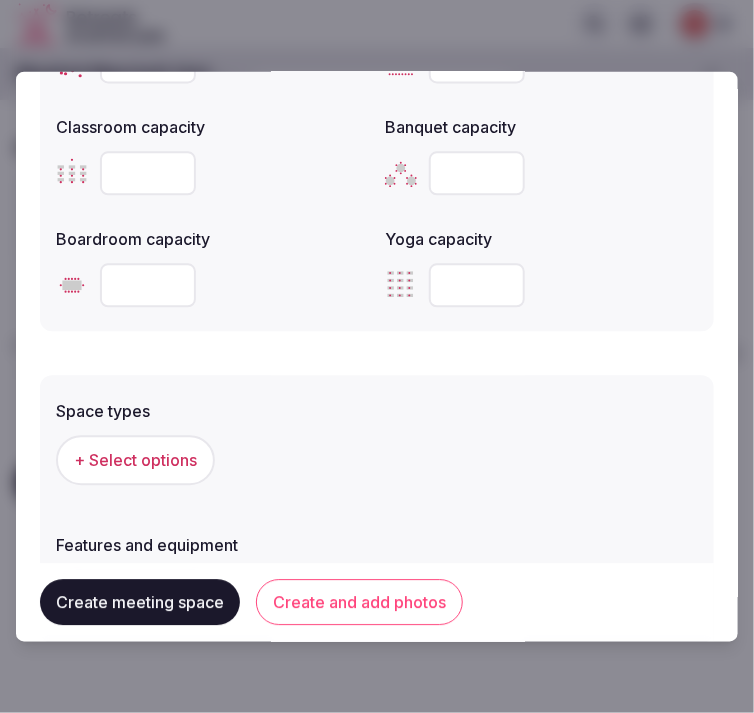 click on "+ Select options" at bounding box center (135, 460) 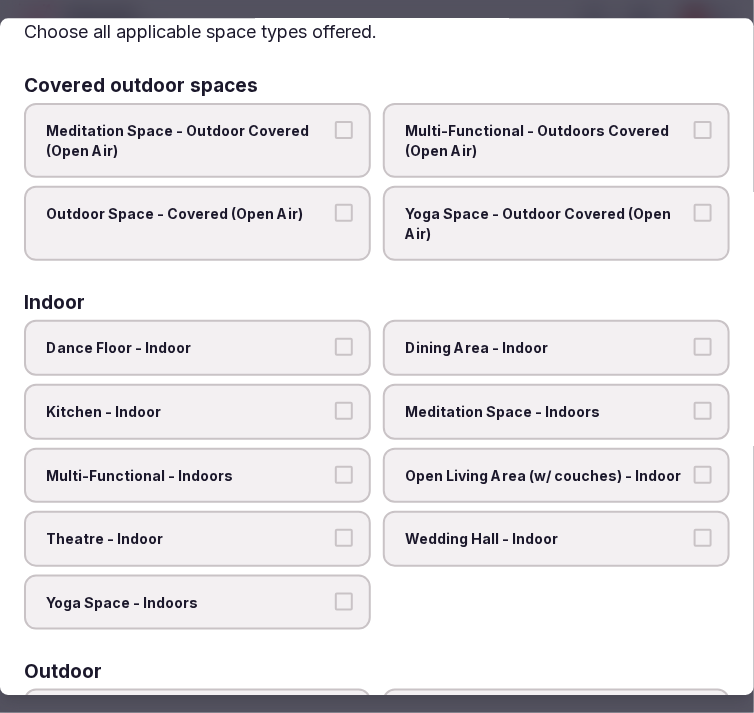 scroll, scrollTop: 111, scrollLeft: 0, axis: vertical 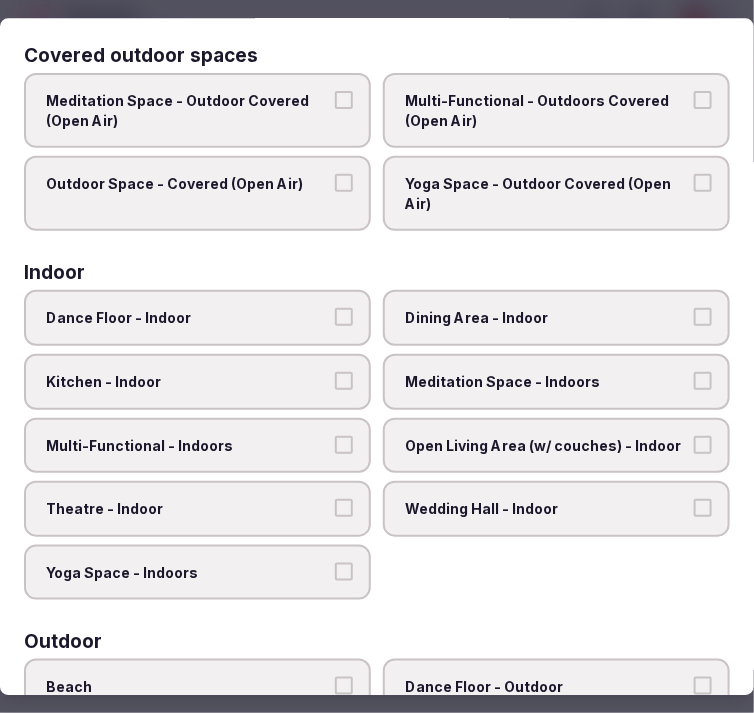 click on "Dining Area - Indoor" at bounding box center [703, 318] 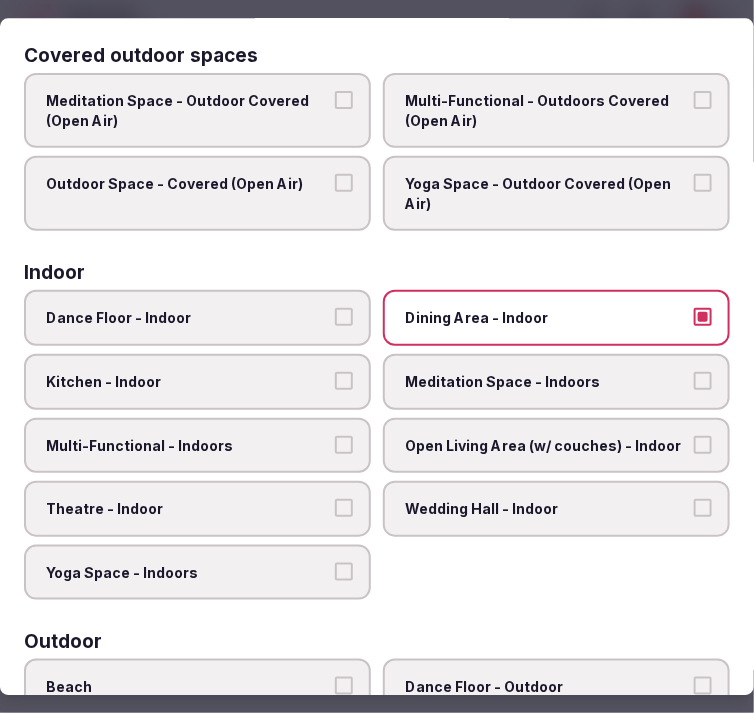 click on "Theatre - Indoor" at bounding box center [344, 509] 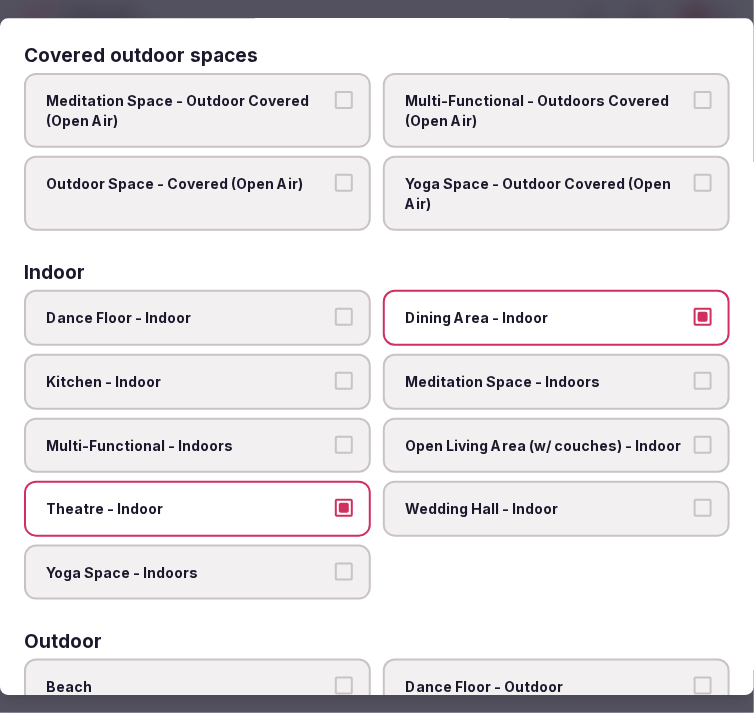 click on "Multi-Functional - Indoors" at bounding box center [344, 445] 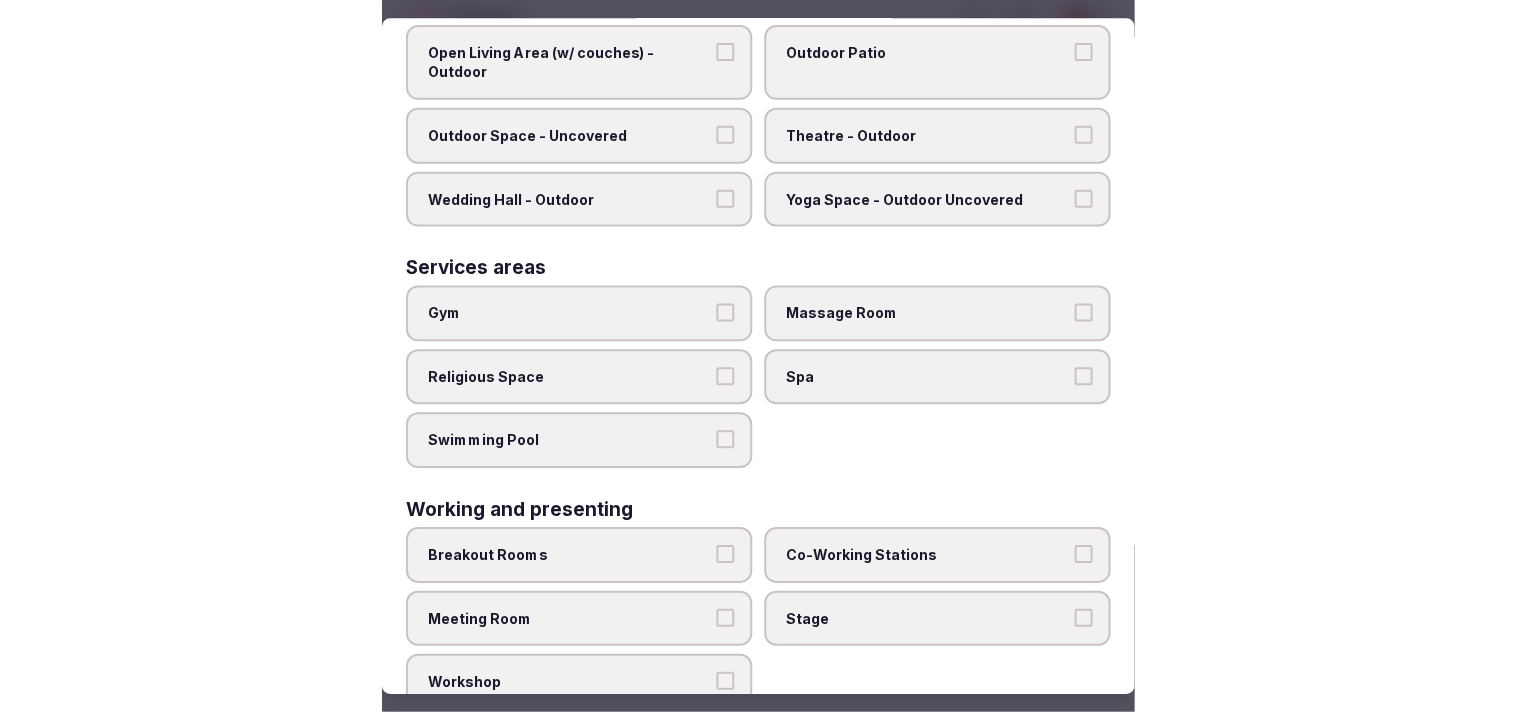 scroll, scrollTop: 1003, scrollLeft: 0, axis: vertical 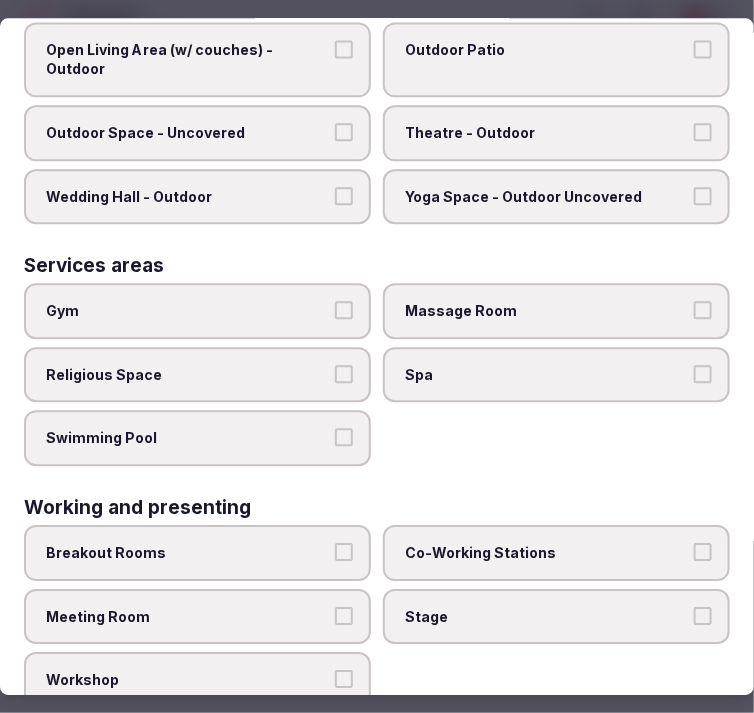 click on "Breakout Rooms Co-Working Stations Meeting Room Stage Workshop" at bounding box center [377, 616] 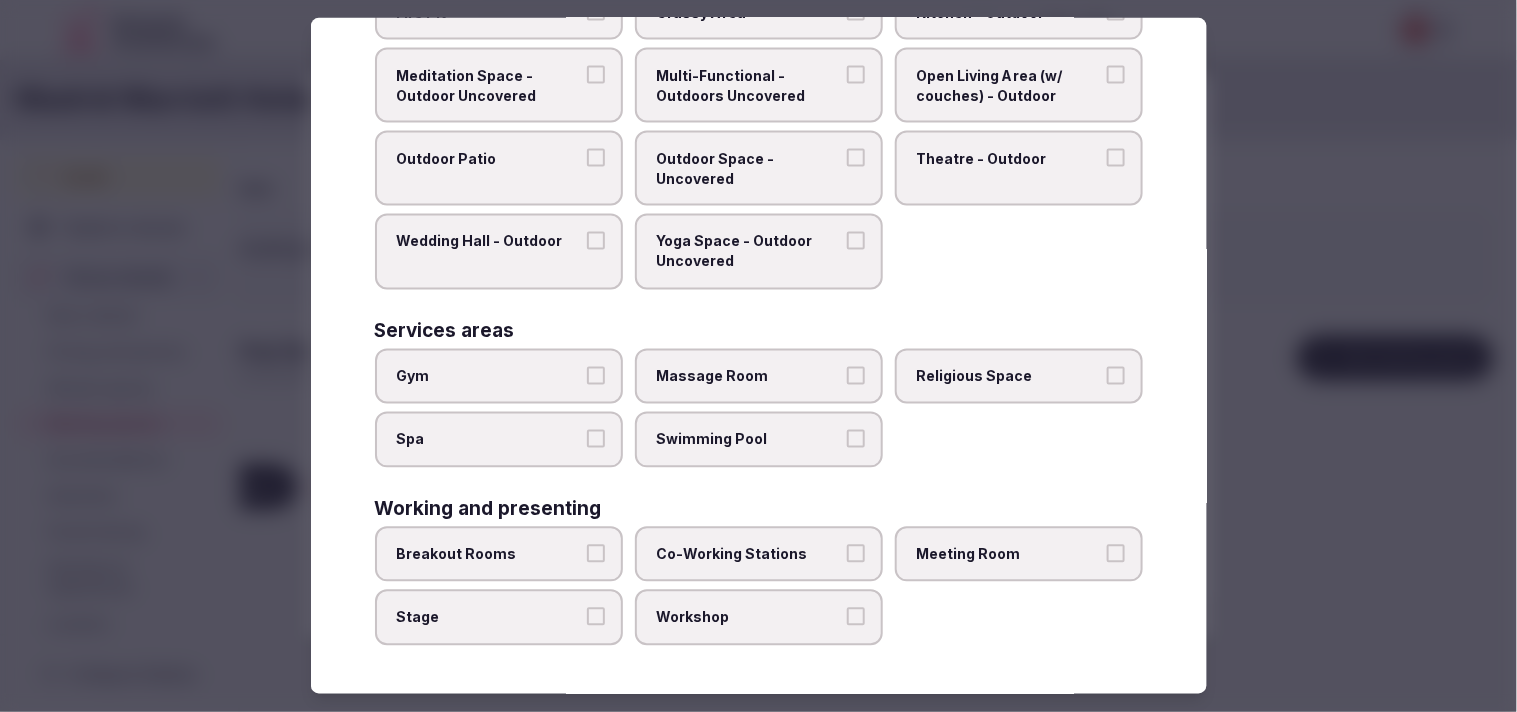scroll, scrollTop: 671, scrollLeft: 0, axis: vertical 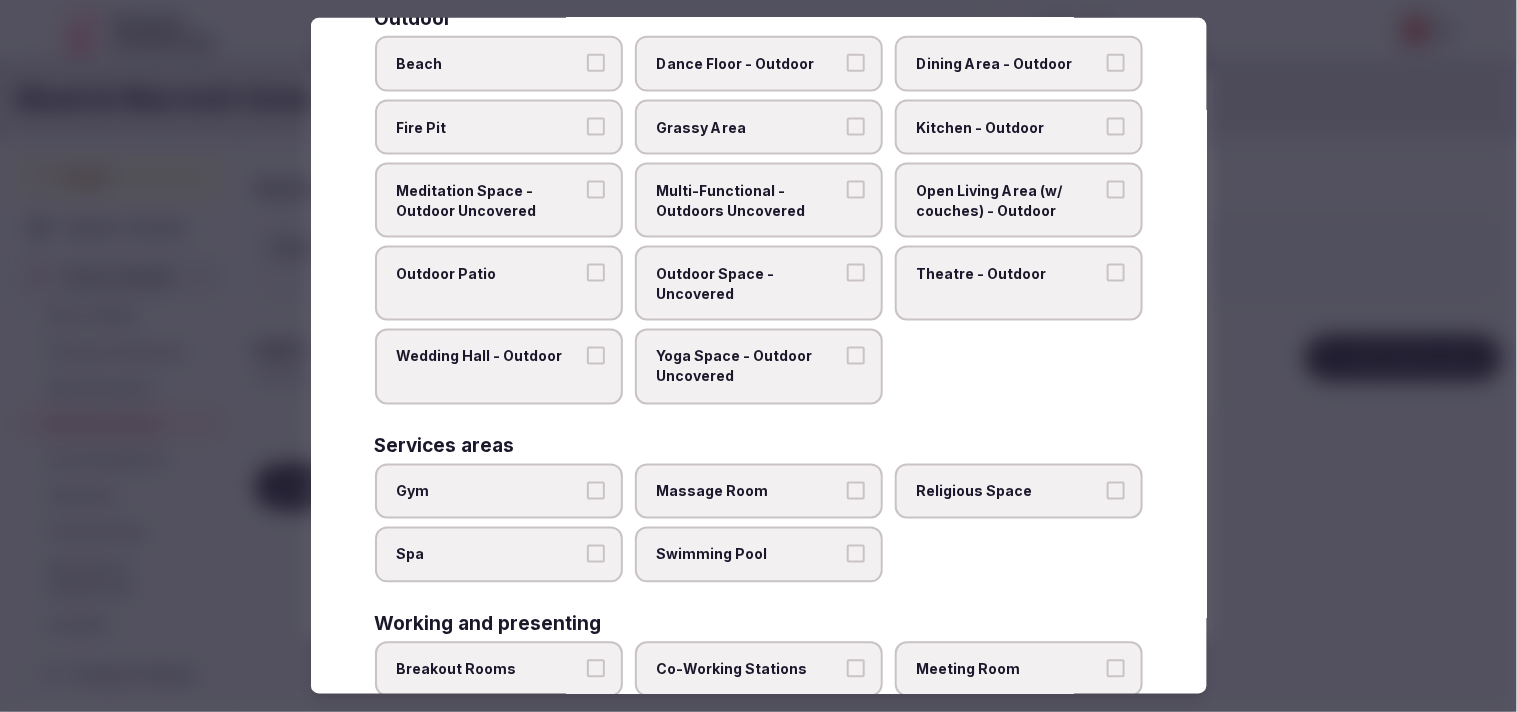 click at bounding box center (758, 356) 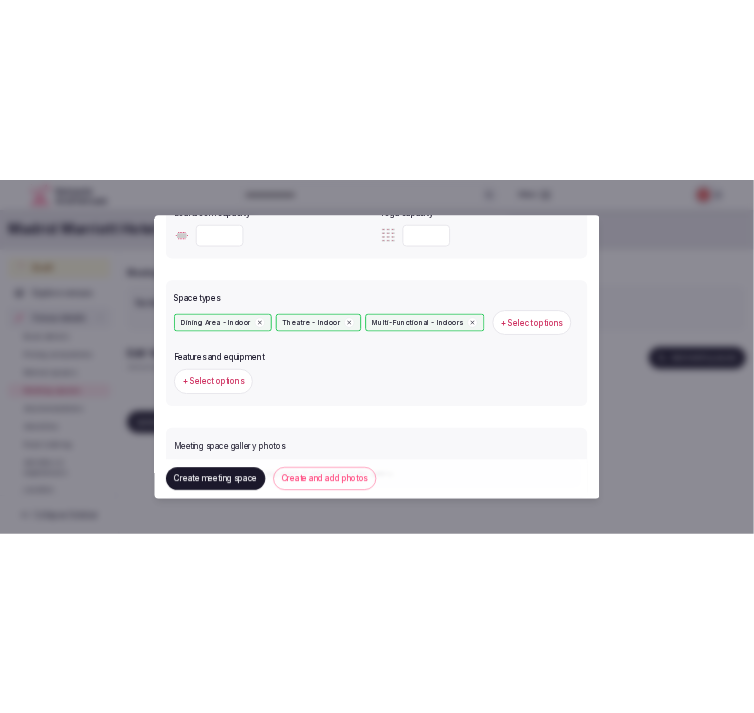 scroll, scrollTop: 1047, scrollLeft: 0, axis: vertical 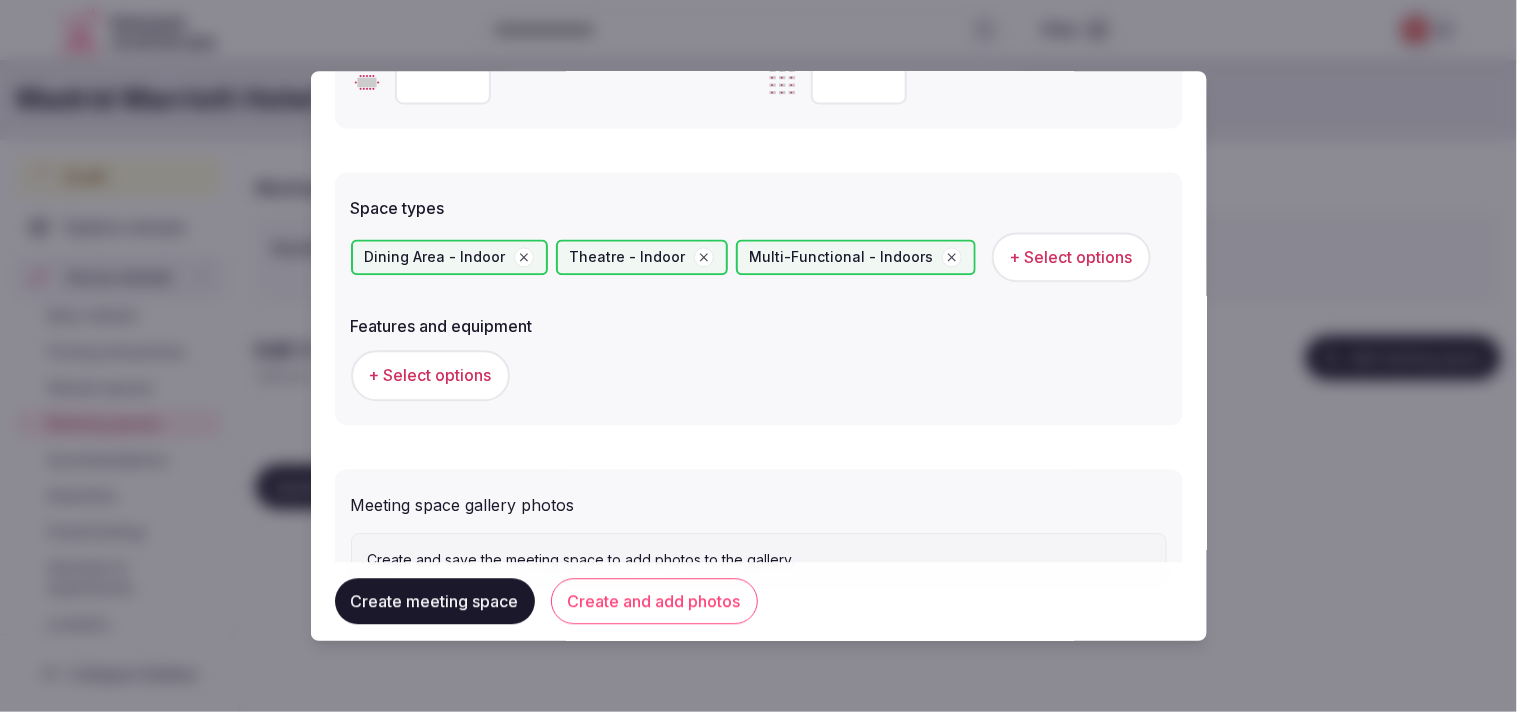 click on "+ Select options" at bounding box center (430, 376) 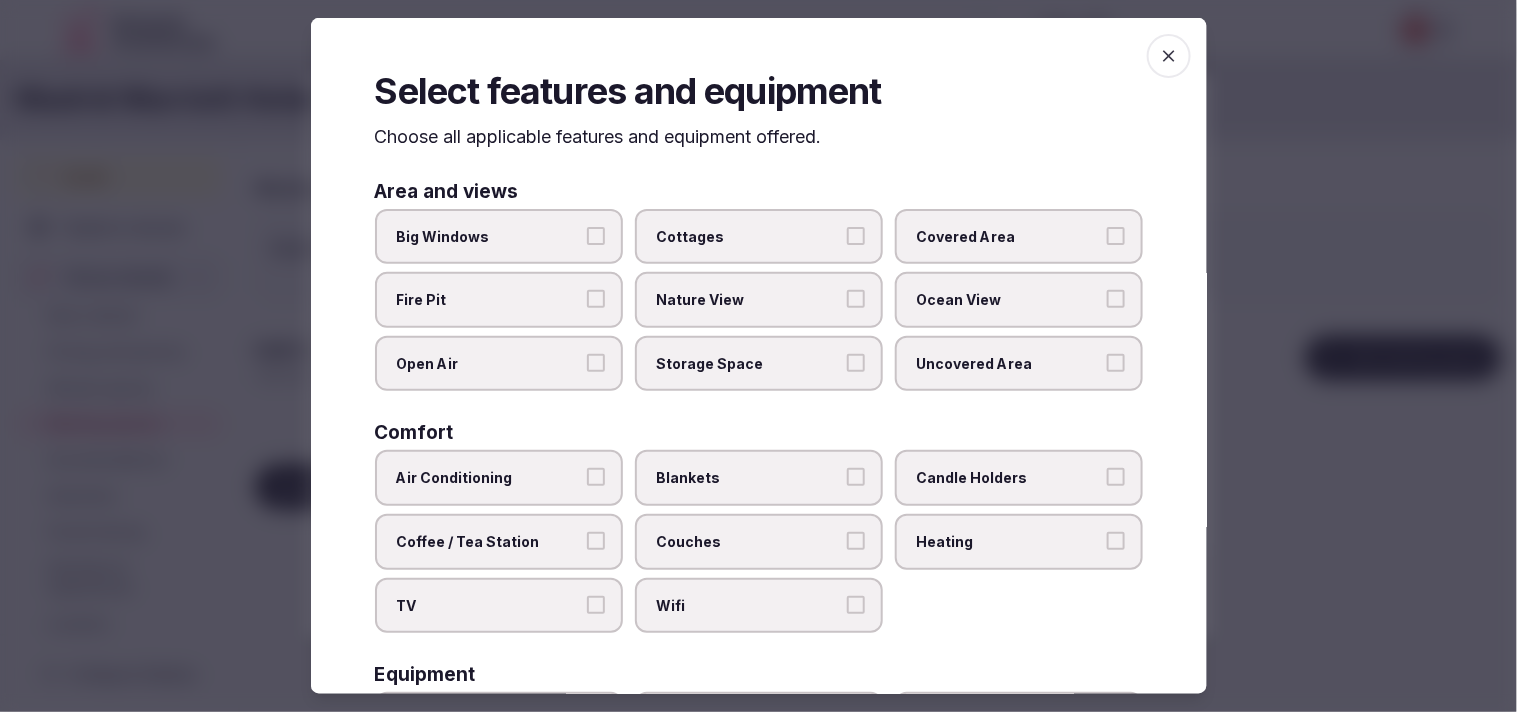 click on "Big Windows" at bounding box center (499, 236) 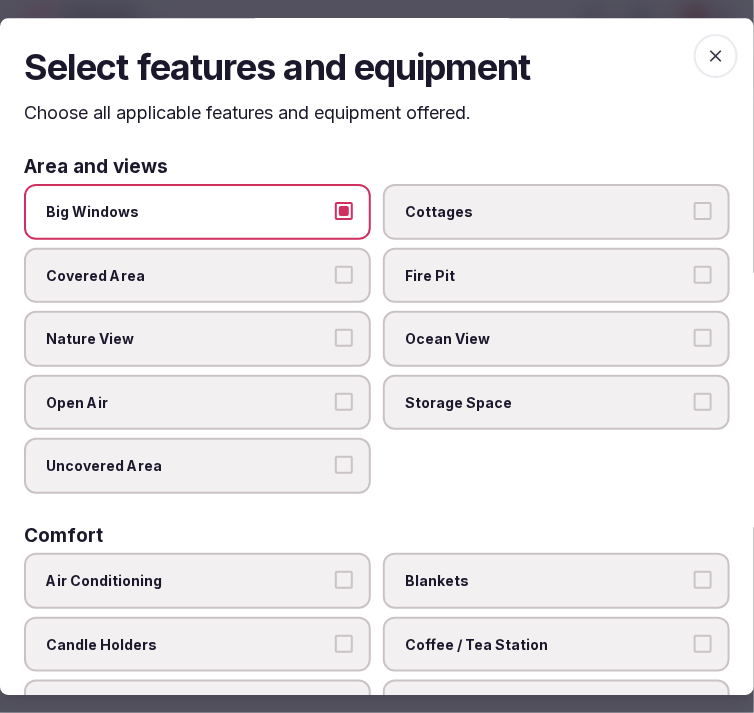 scroll, scrollTop: 1112, scrollLeft: 0, axis: vertical 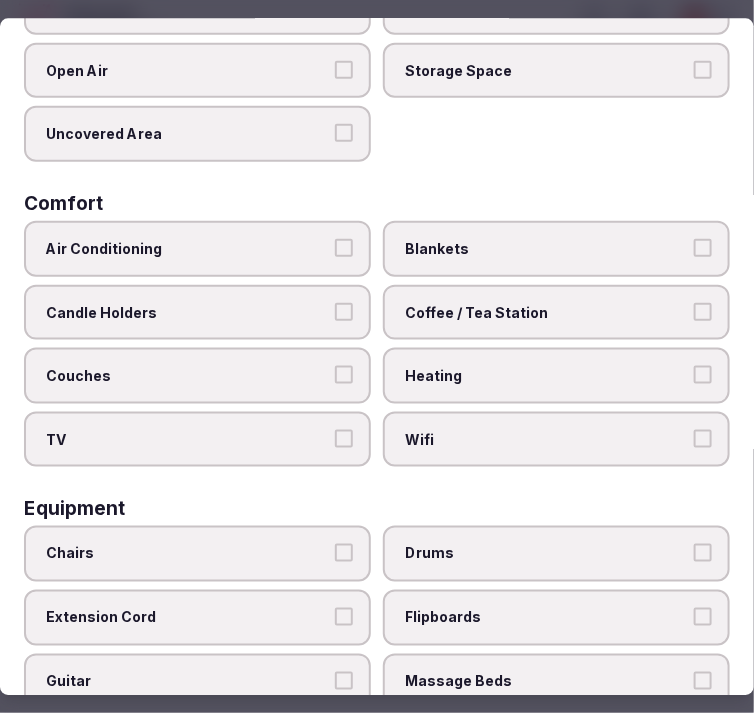 drag, startPoint x: 342, startPoint y: 244, endPoint x: 363, endPoint y: 262, distance: 27.658634 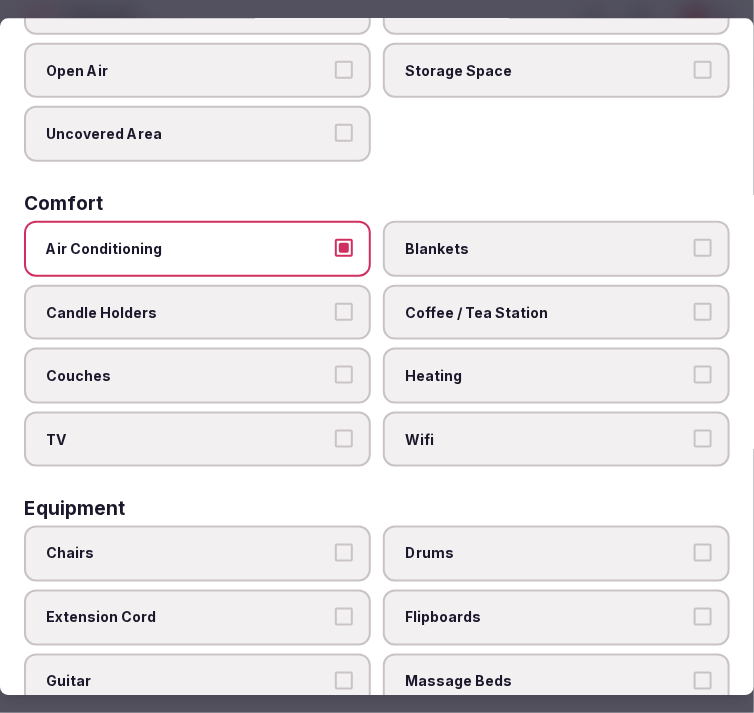 click on "Coffee / Tea Station" at bounding box center (703, 311) 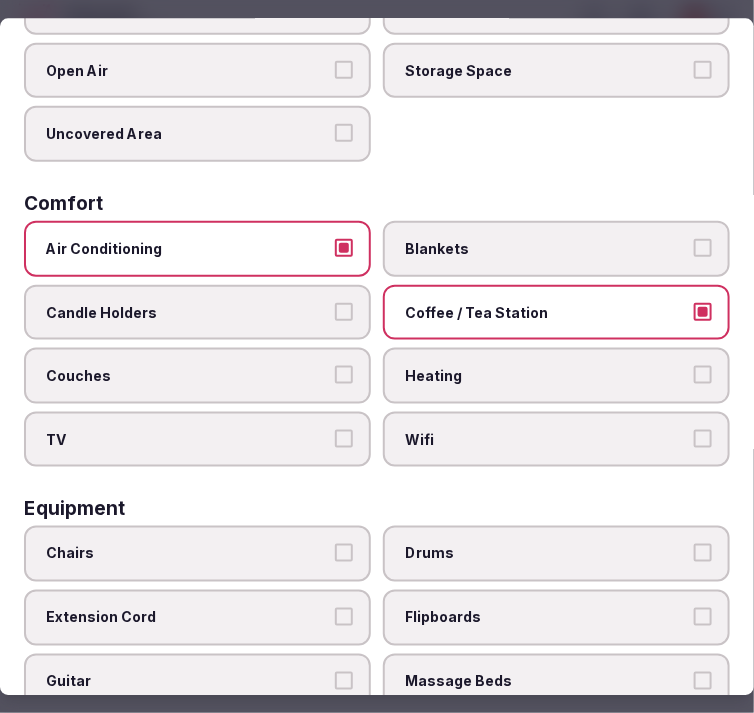 click on "Wifi" at bounding box center (703, 438) 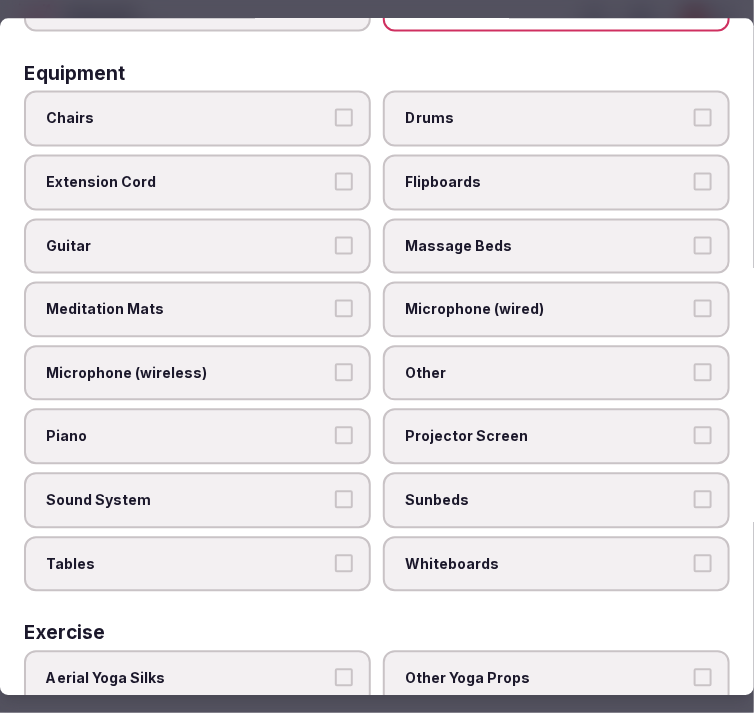 scroll, scrollTop: 777, scrollLeft: 0, axis: vertical 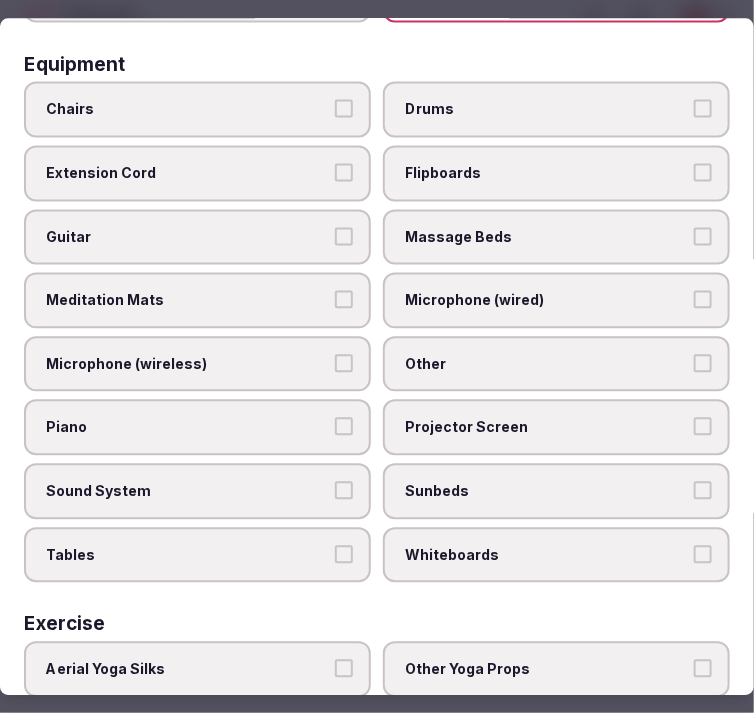 click on "Chairs" at bounding box center (197, 110) 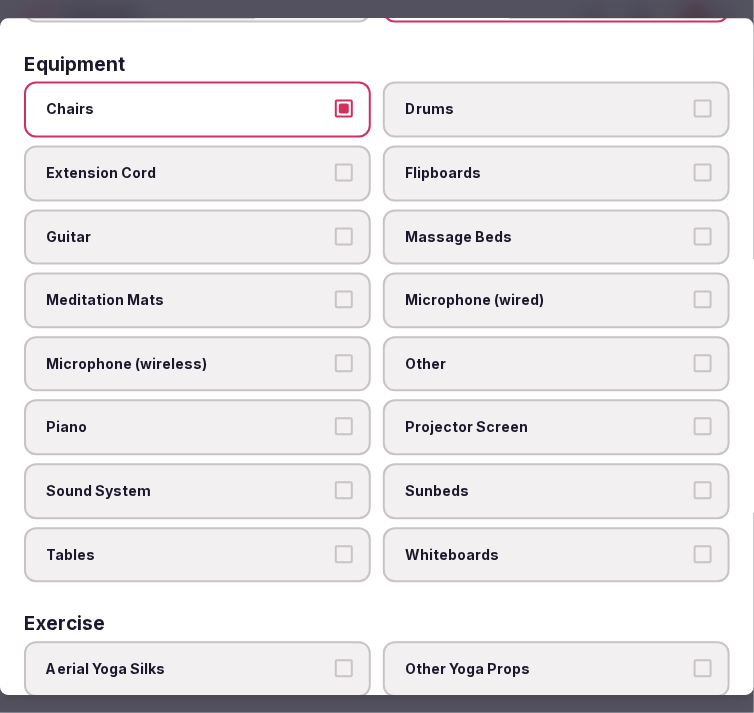 click on "Other" at bounding box center (703, 363) 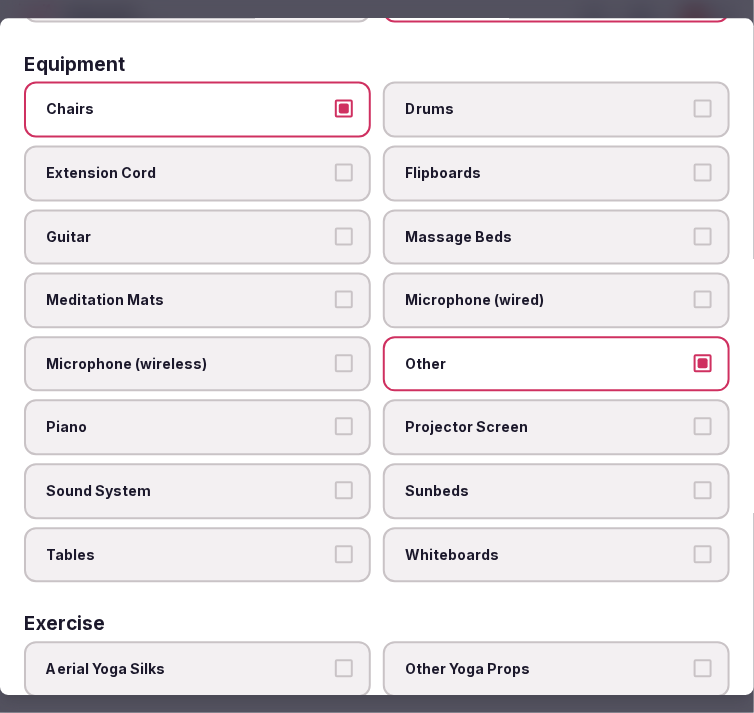click on "Projector Screen" at bounding box center (703, 427) 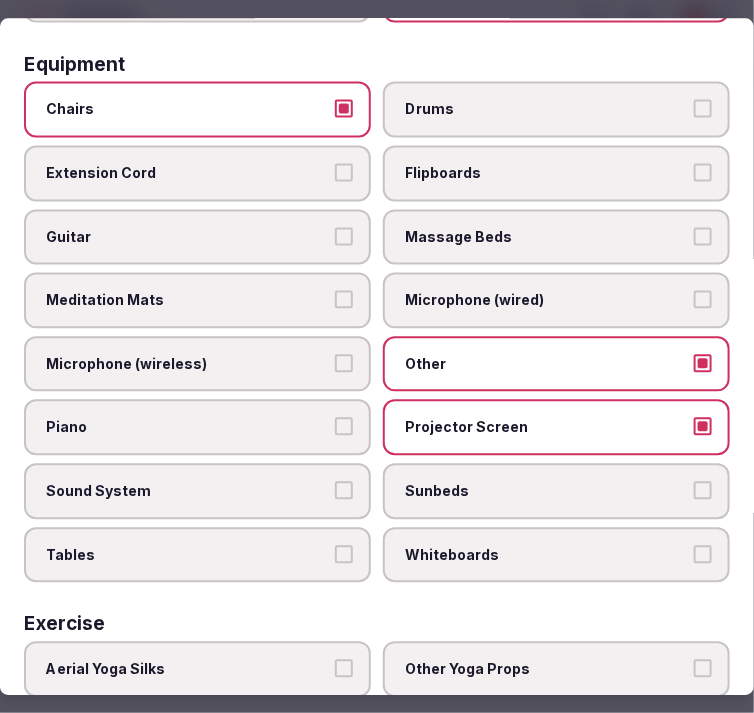click on "Tables" at bounding box center (344, 554) 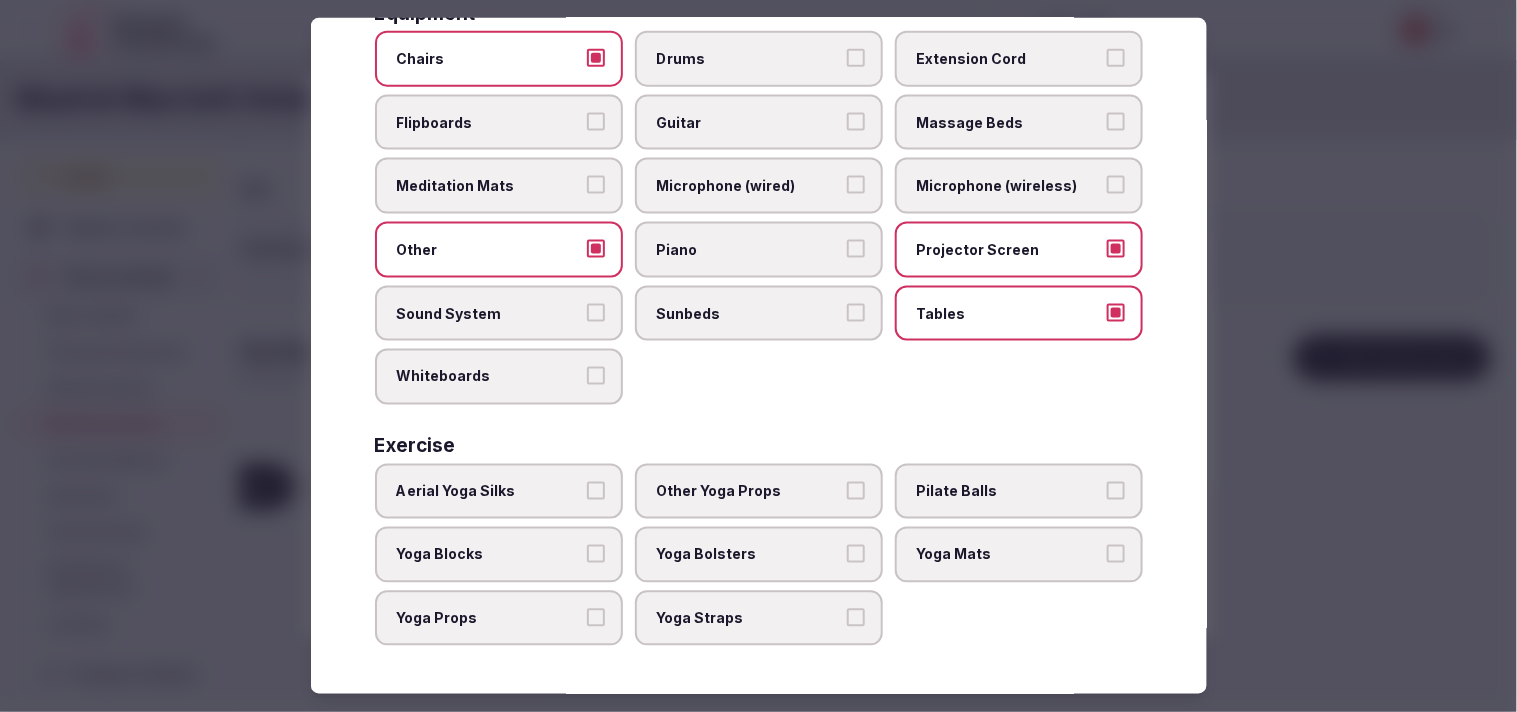 scroll, scrollTop: 584, scrollLeft: 0, axis: vertical 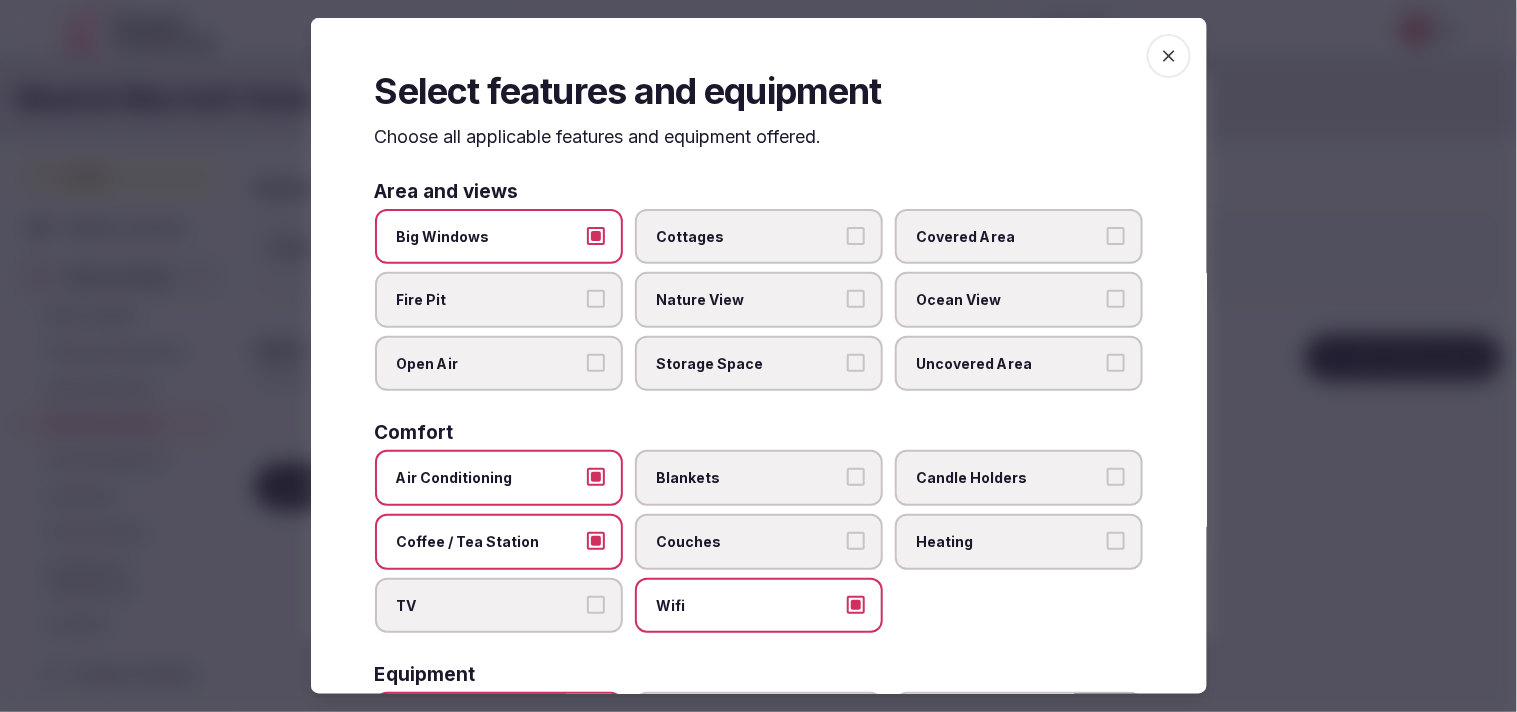 click 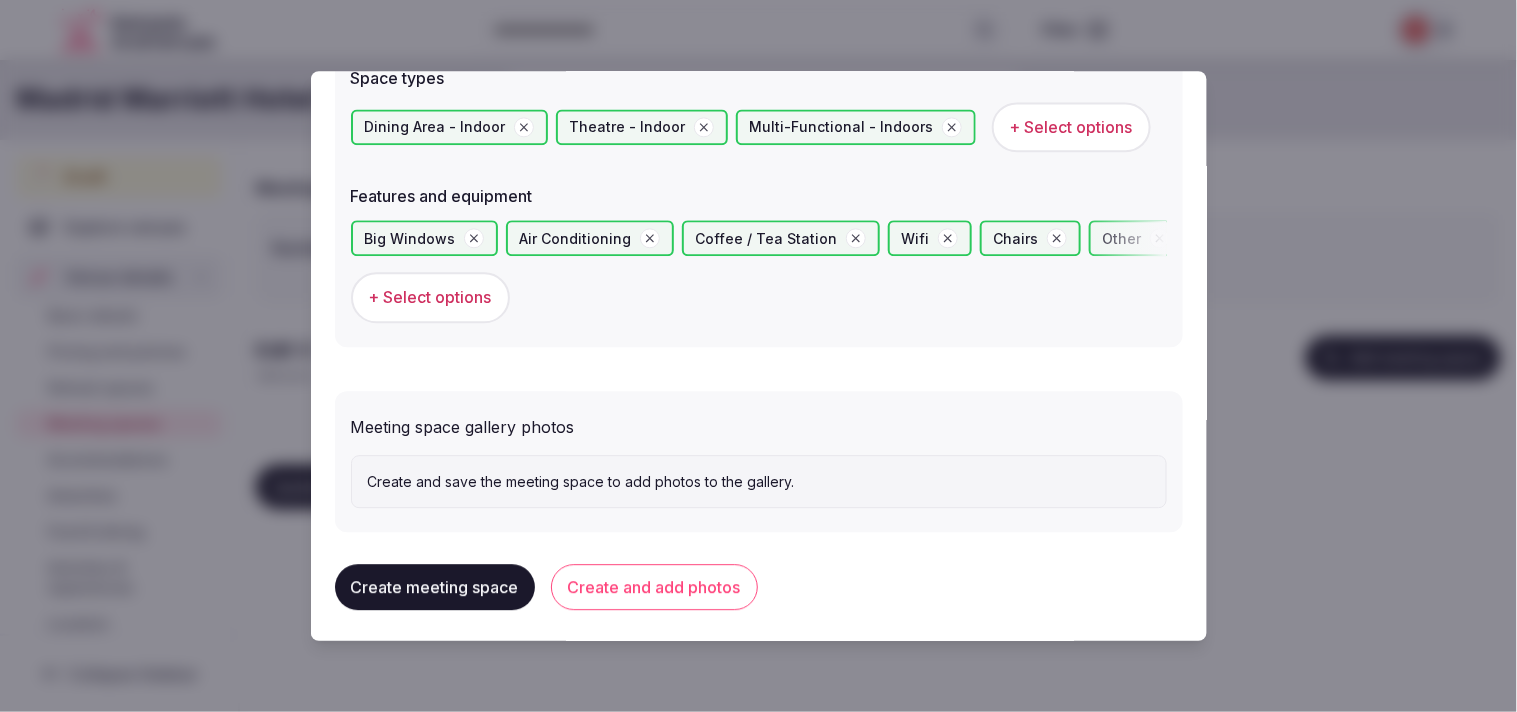 scroll, scrollTop: 1178, scrollLeft: 0, axis: vertical 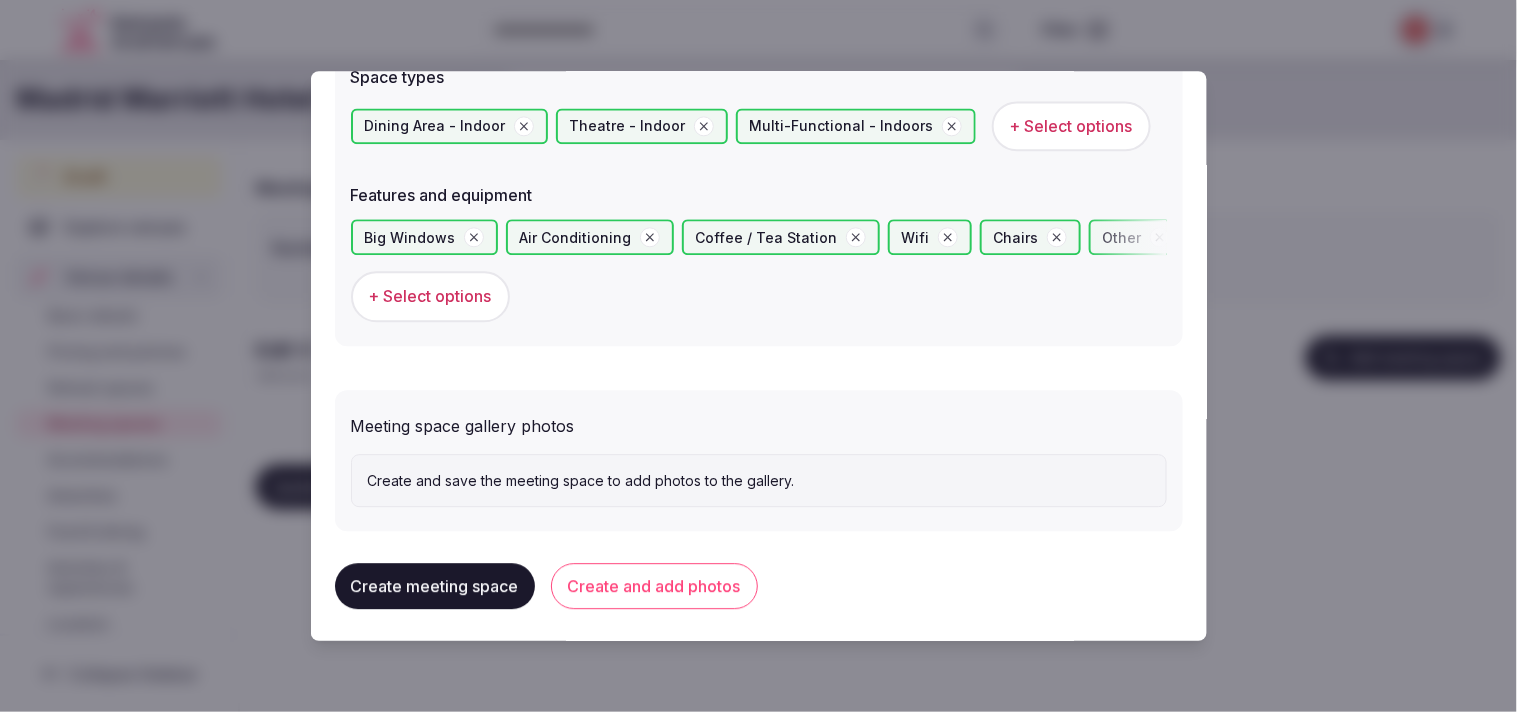 click on "Create and save the meeting space to add photos to the gallery." at bounding box center (759, 481) 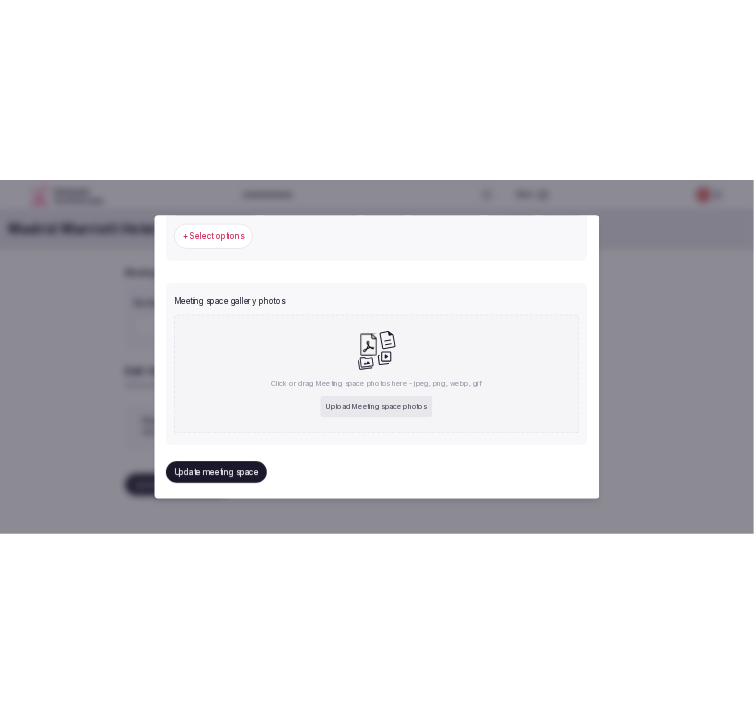 scroll, scrollTop: 1445, scrollLeft: 0, axis: vertical 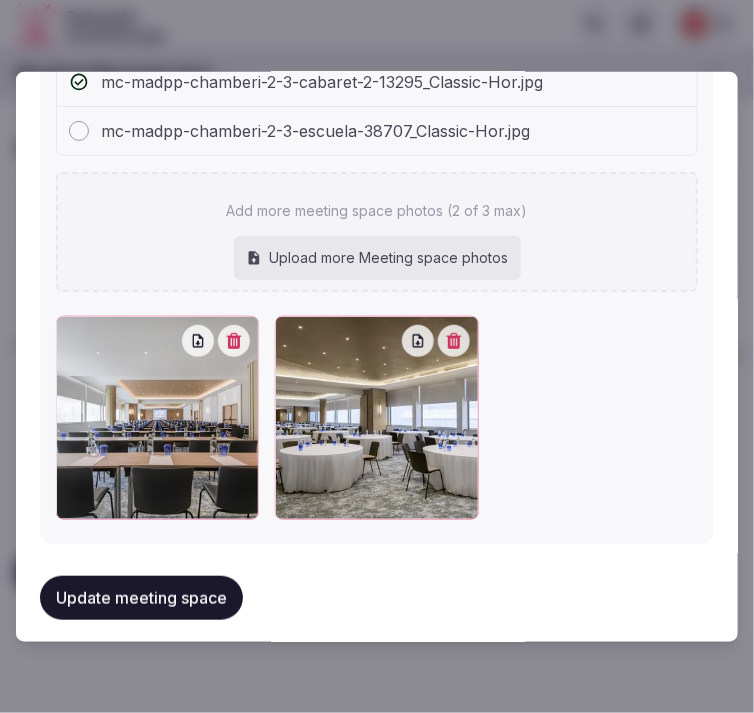 click on "Update meeting space" at bounding box center [141, 598] 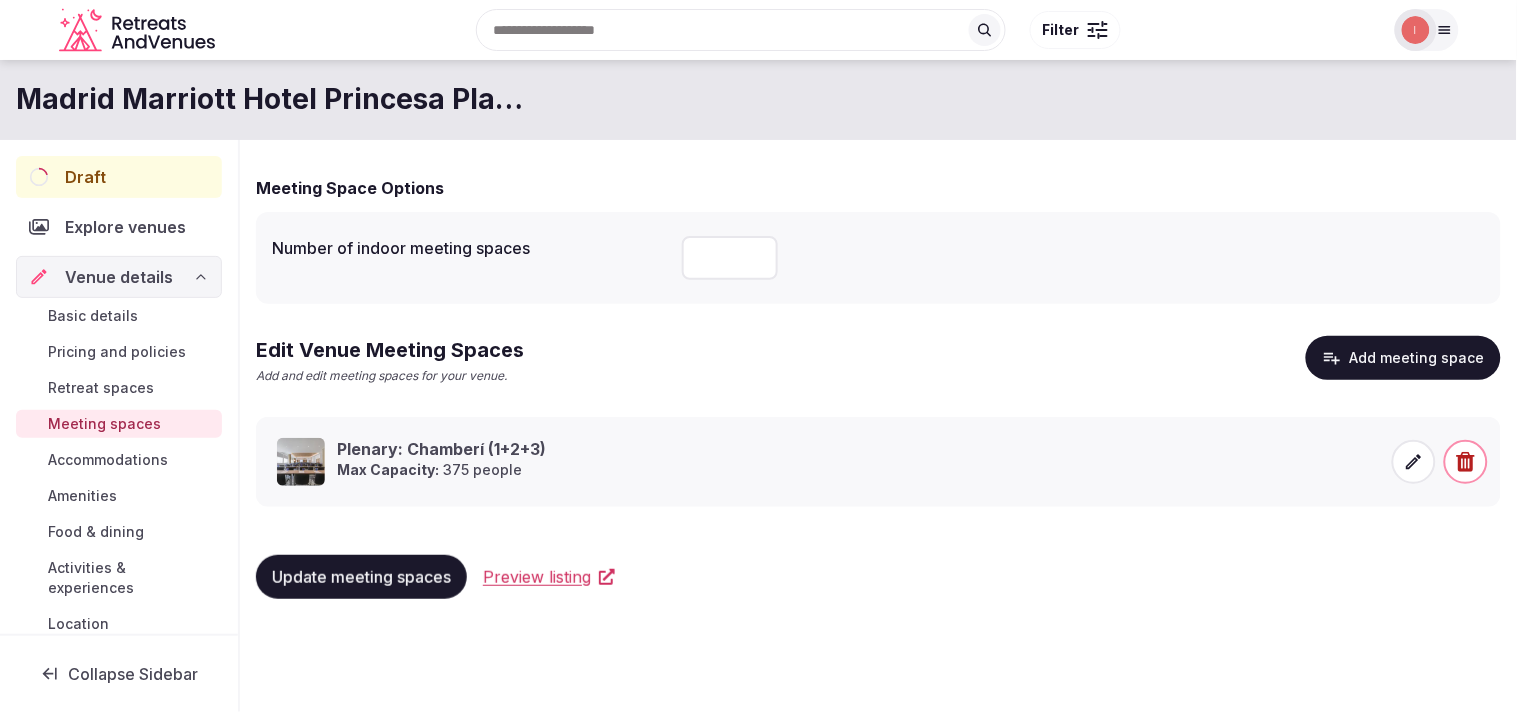 click on "Preview listing" at bounding box center [537, 577] 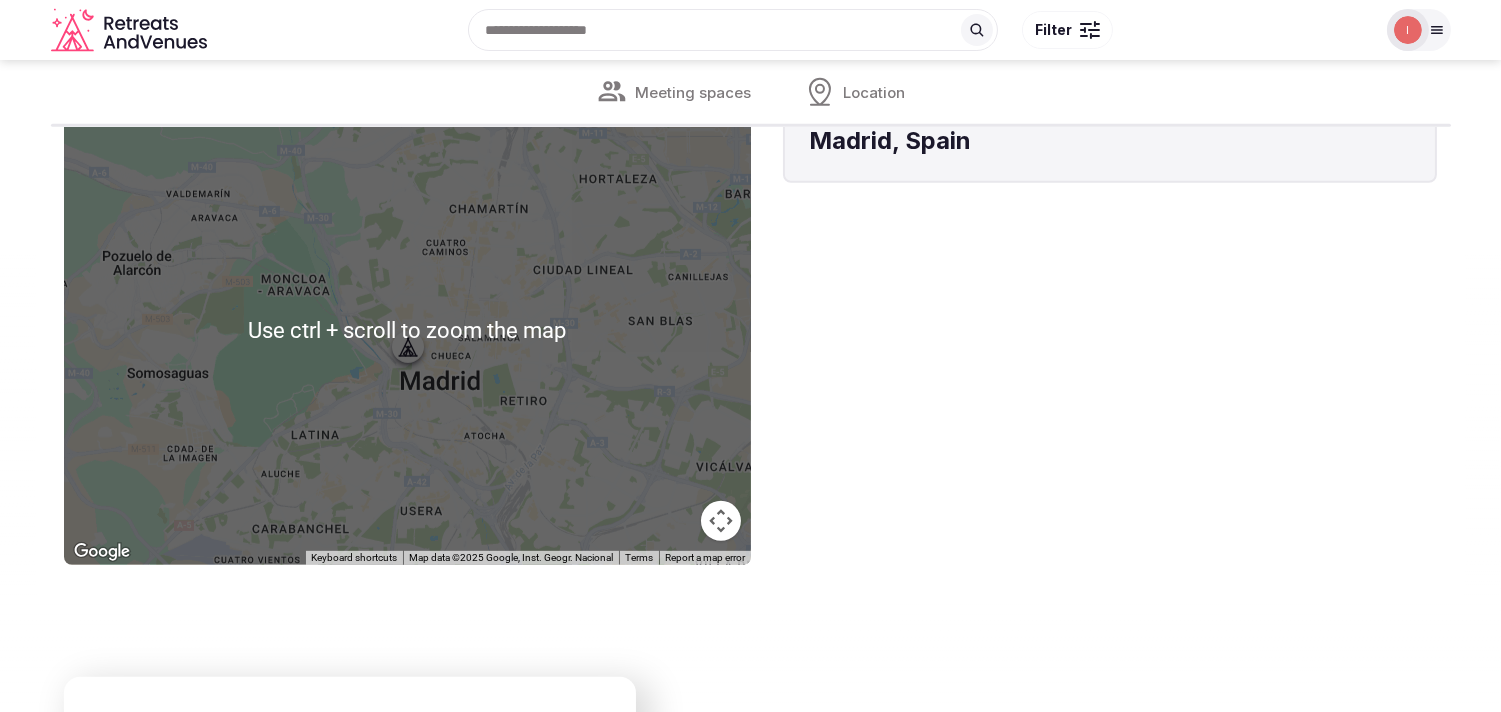 scroll, scrollTop: 1666, scrollLeft: 0, axis: vertical 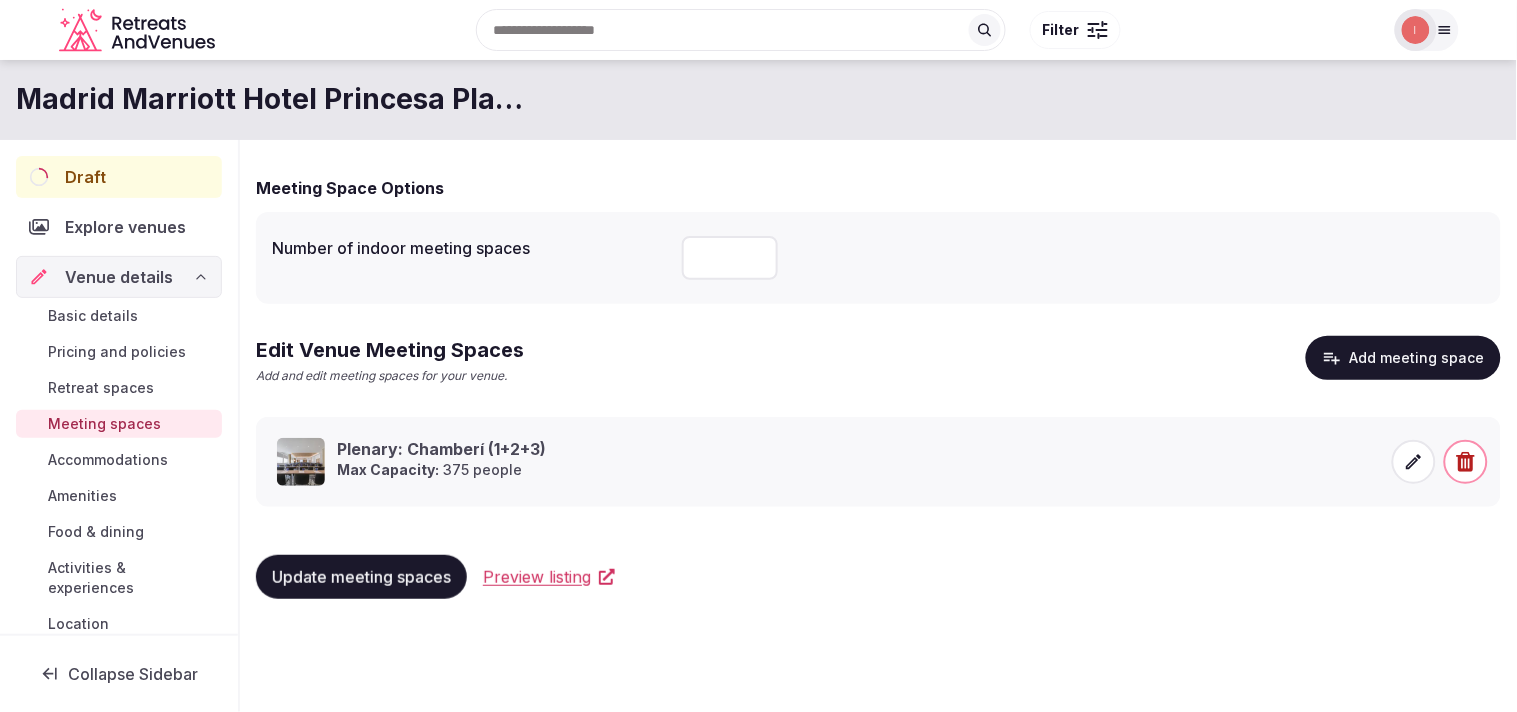 click on "Accommodations" at bounding box center [108, 460] 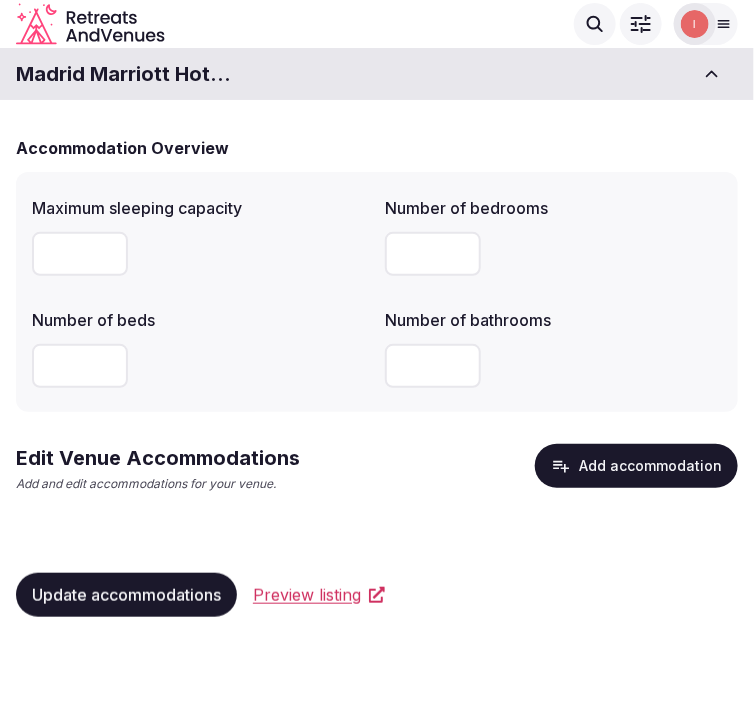 click on "Add accommodation" at bounding box center (636, 466) 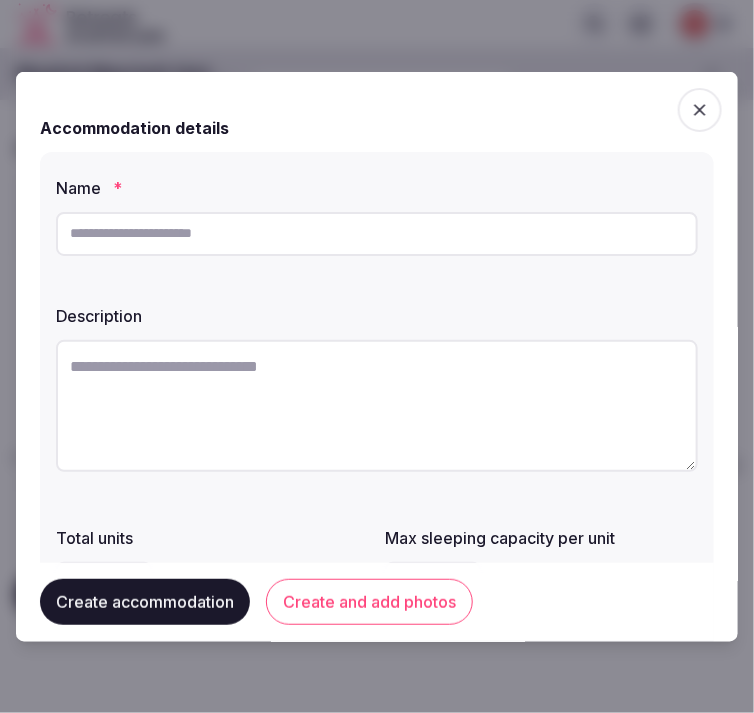 click at bounding box center [377, 233] 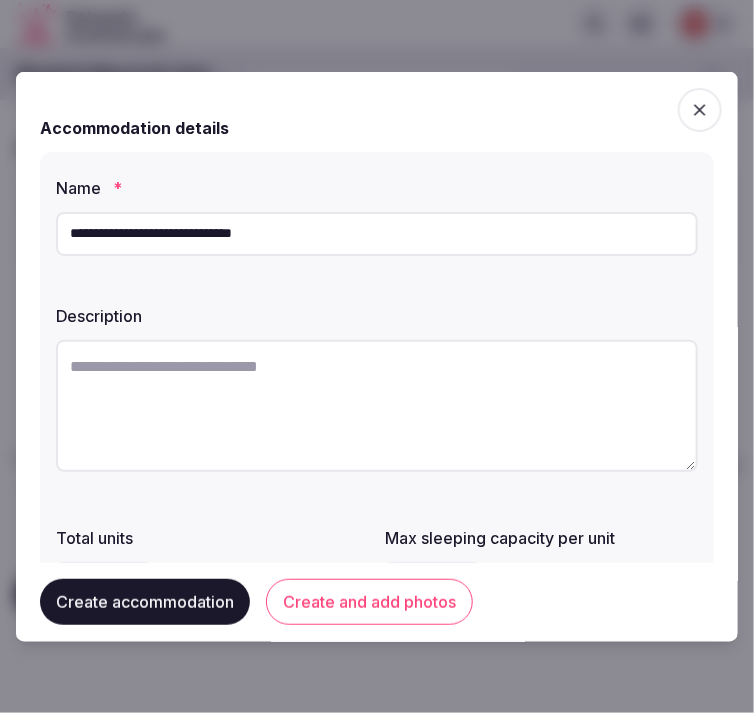 type on "**********" 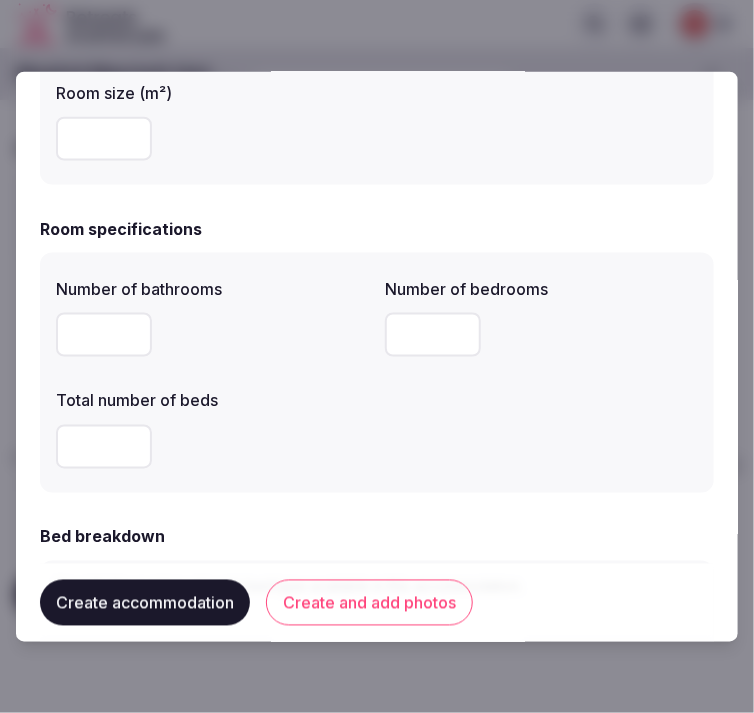 scroll, scrollTop: 666, scrollLeft: 0, axis: vertical 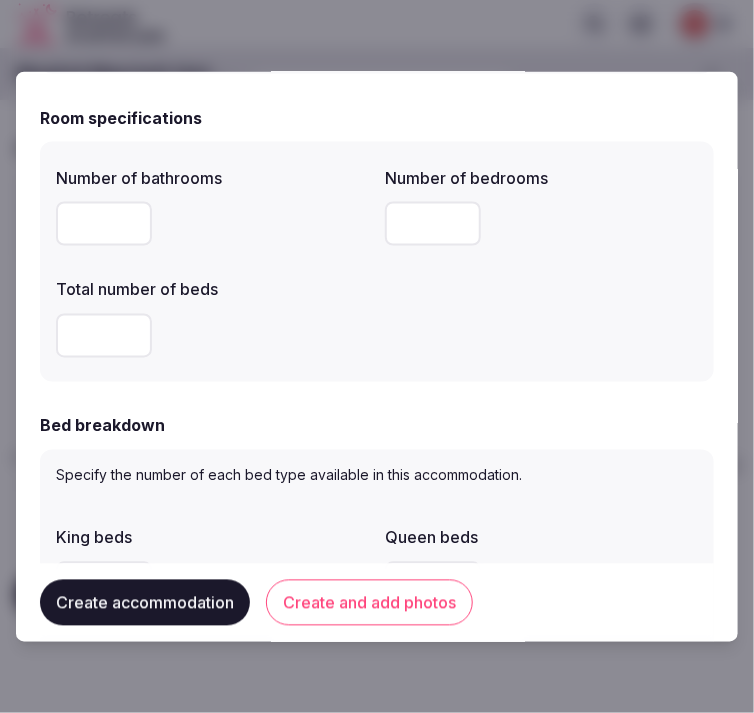type on "**********" 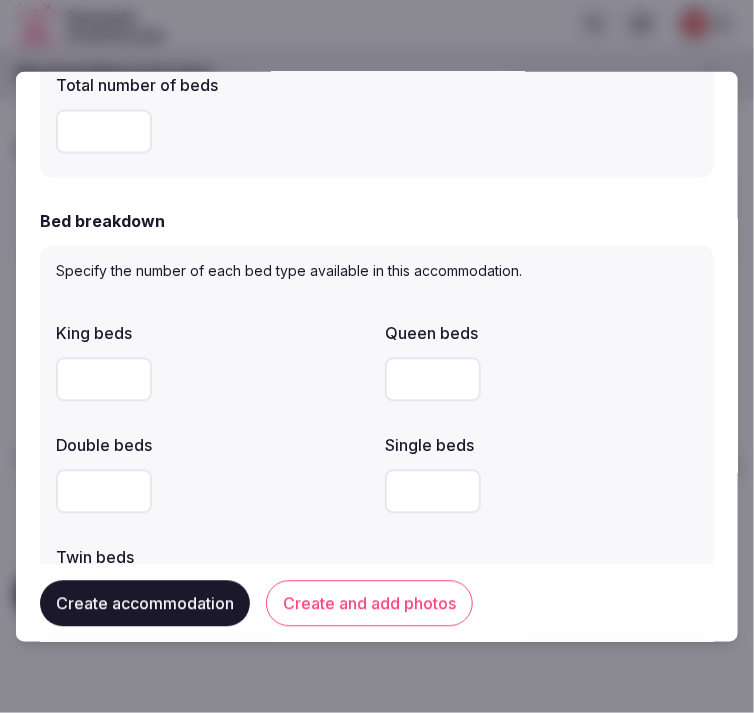 scroll, scrollTop: 888, scrollLeft: 0, axis: vertical 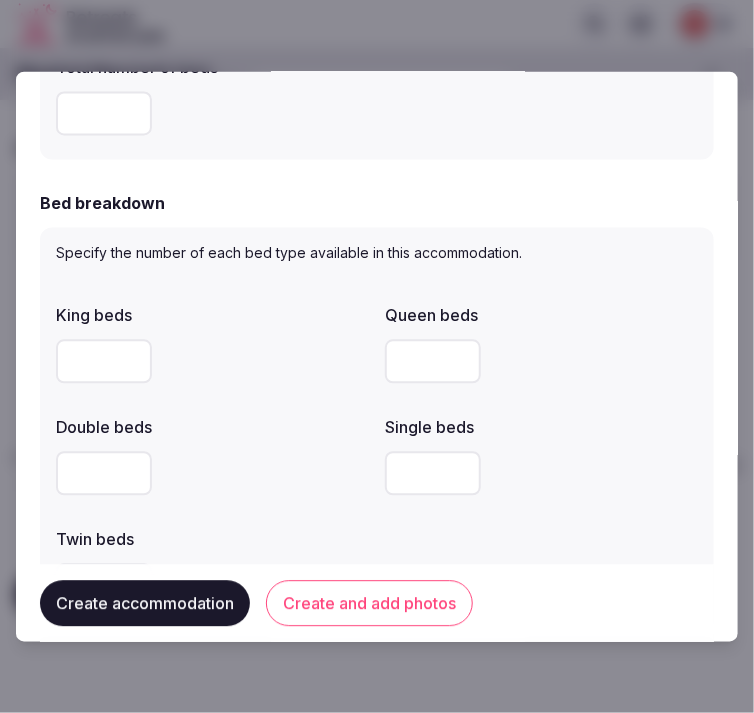 type on "*" 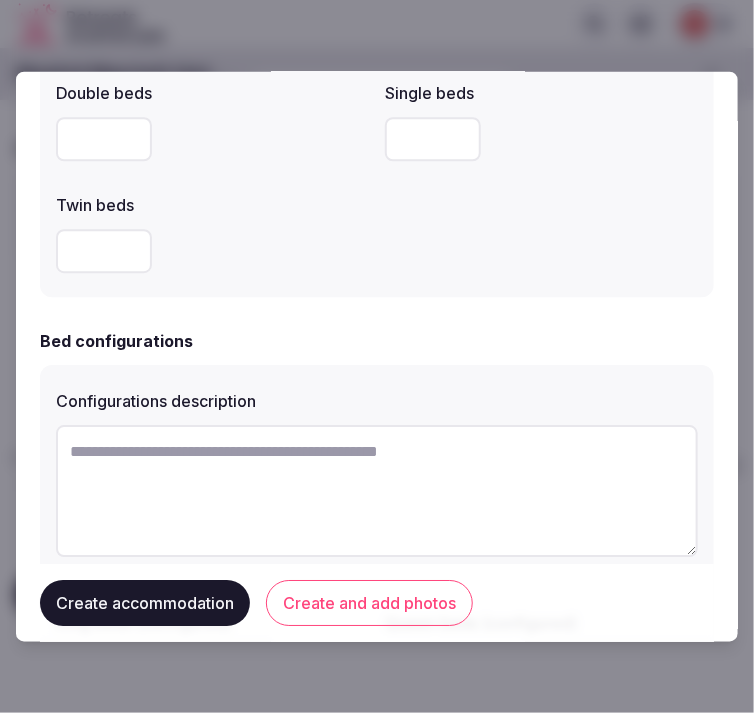 scroll, scrollTop: 1333, scrollLeft: 0, axis: vertical 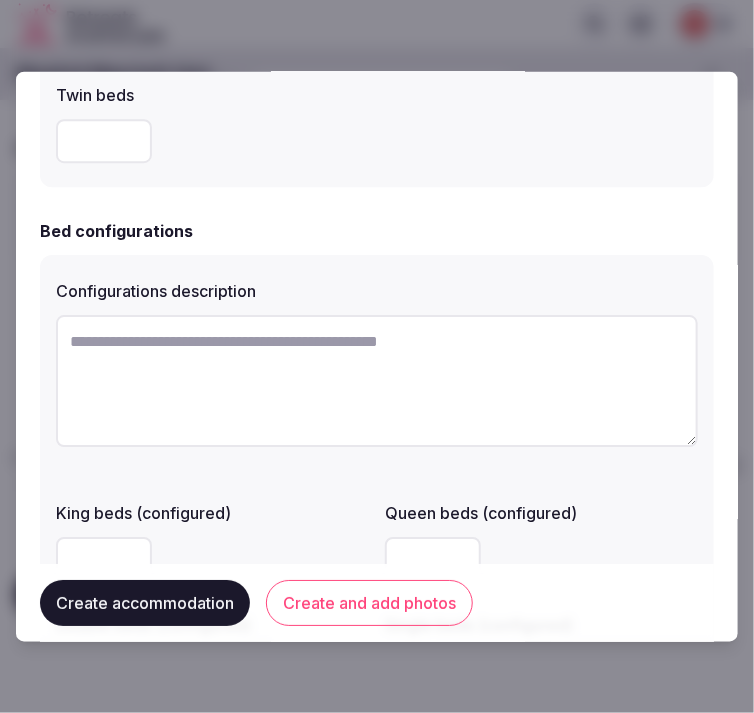 paste on "**********" 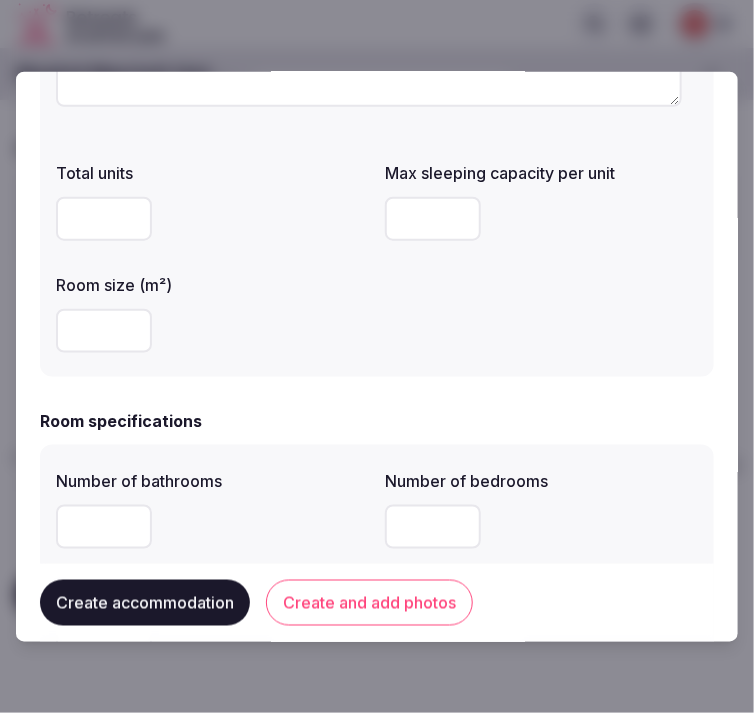 scroll, scrollTop: 333, scrollLeft: 0, axis: vertical 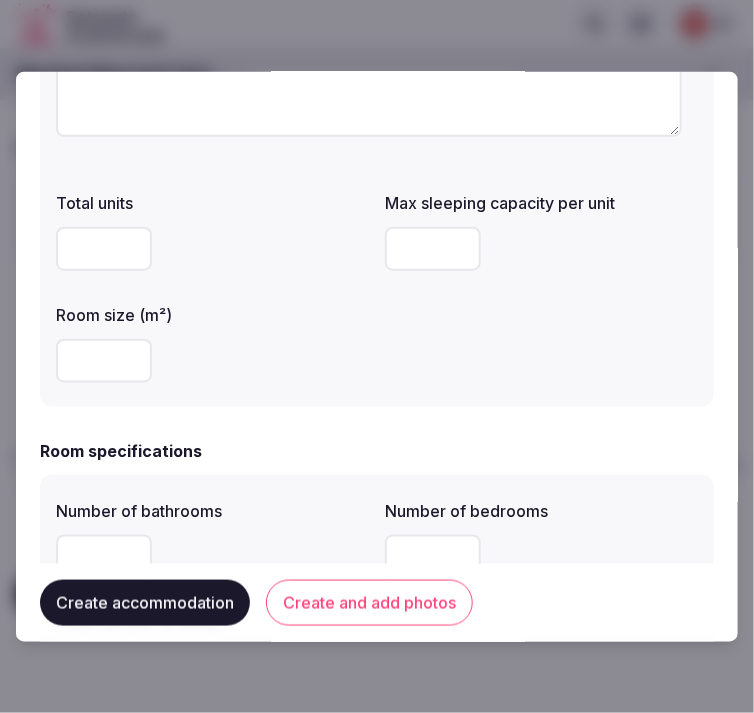 type on "**********" 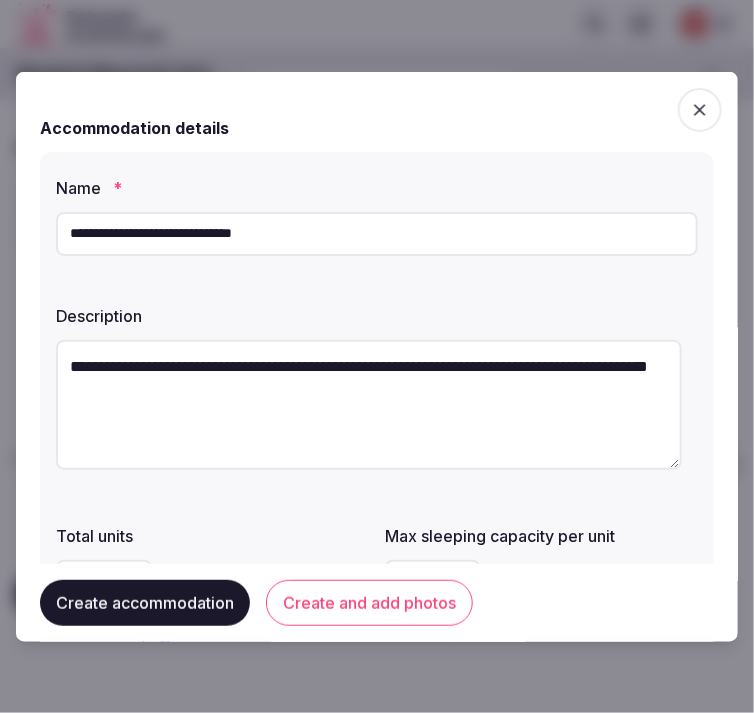 click on "**********" at bounding box center [369, 404] 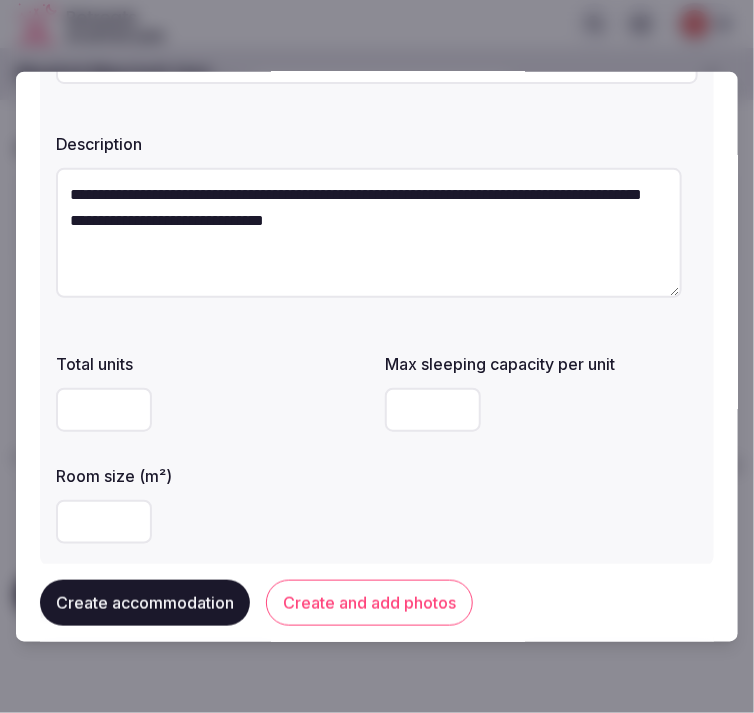 scroll, scrollTop: 222, scrollLeft: 0, axis: vertical 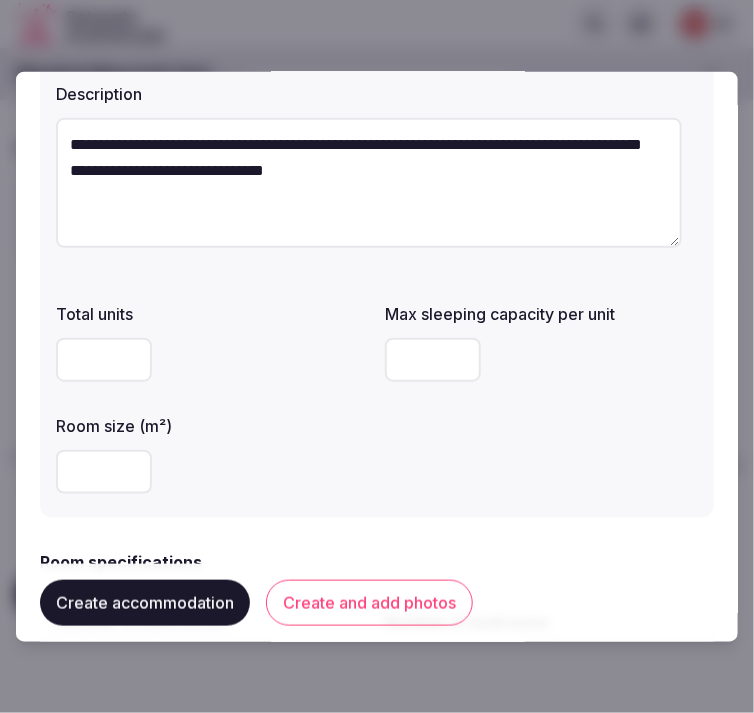 type on "**********" 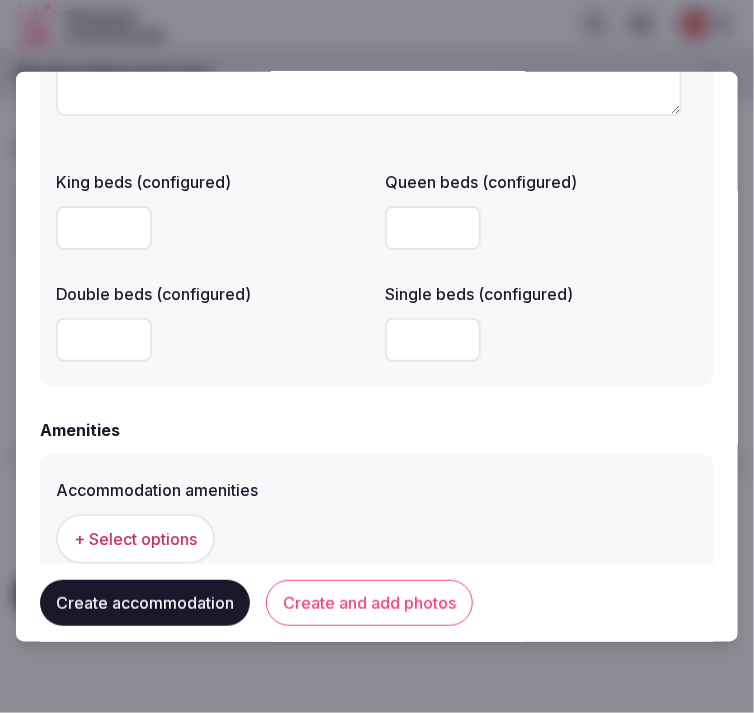 scroll, scrollTop: 1666, scrollLeft: 0, axis: vertical 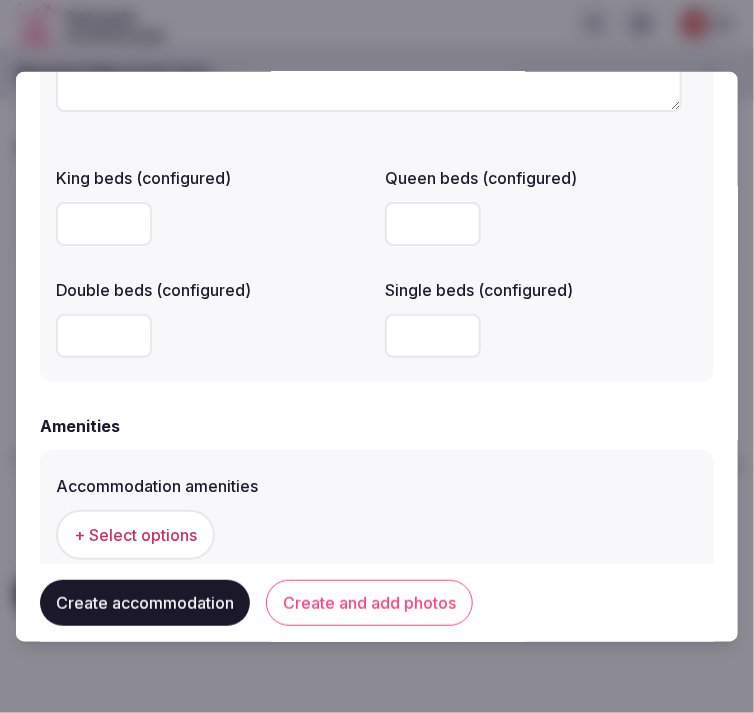 click at bounding box center [104, 223] 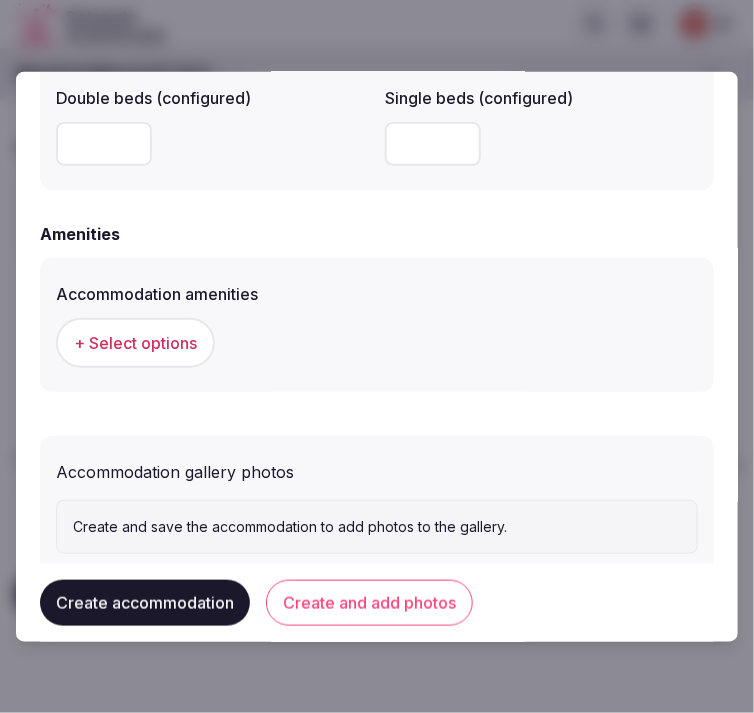 scroll, scrollTop: 1888, scrollLeft: 0, axis: vertical 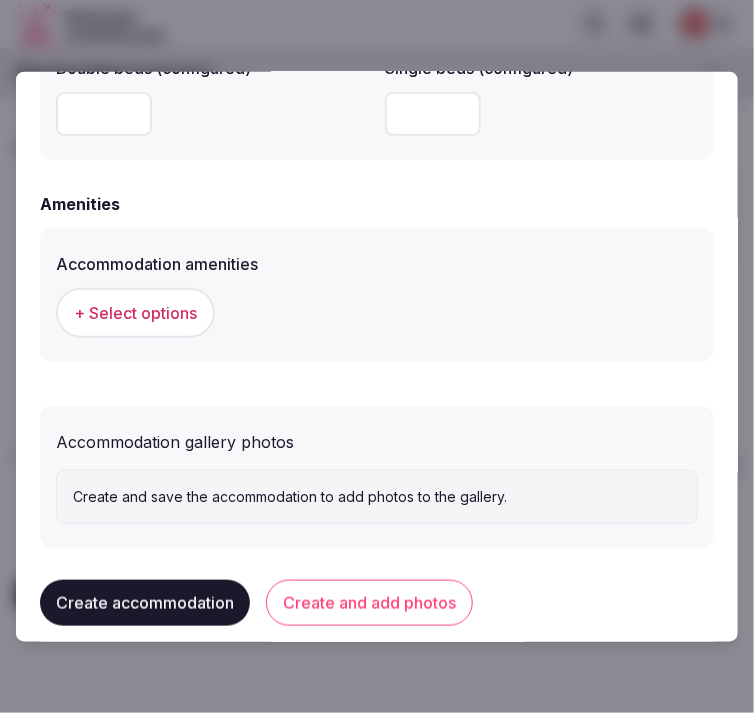 click on "+ Select options" at bounding box center [135, 312] 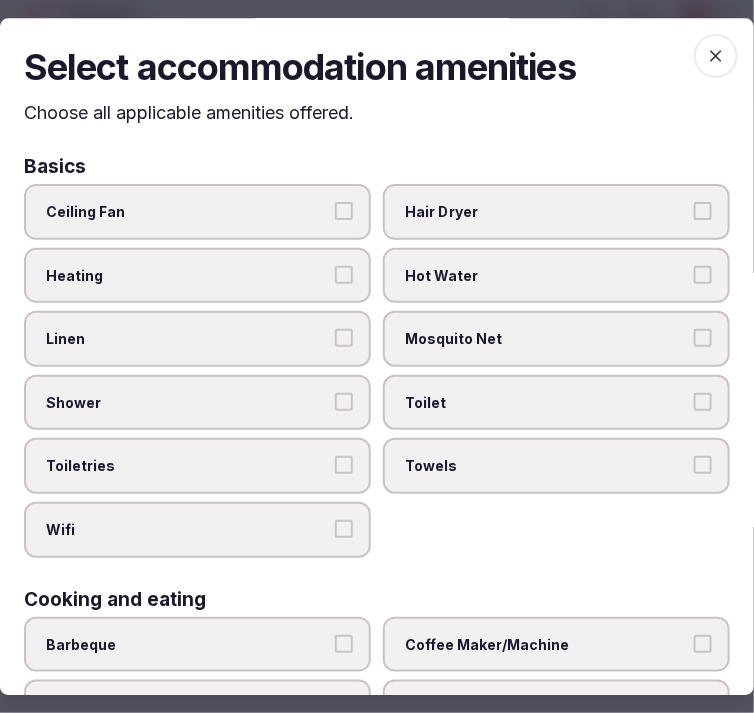 click on "Ceiling Fan" at bounding box center (197, 212) 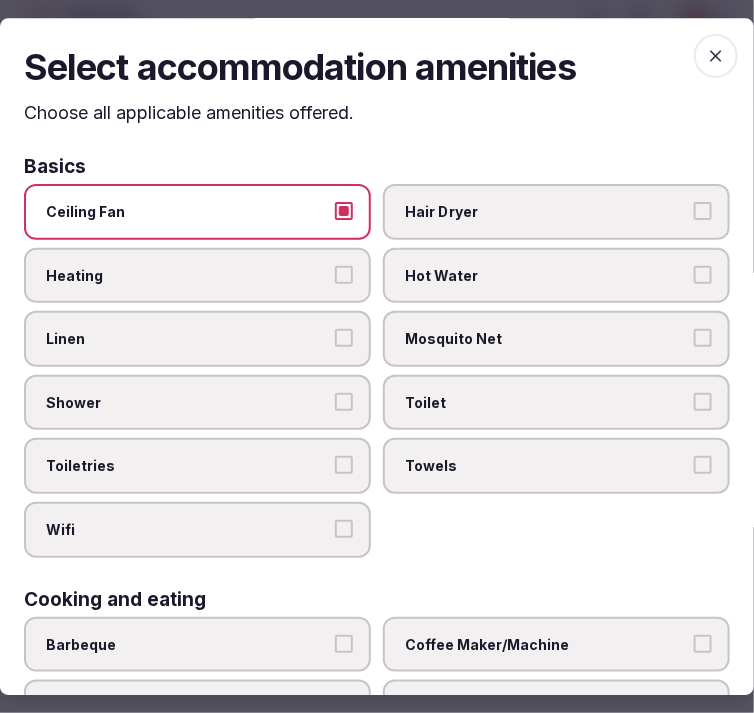 click on "Ceiling Fan" at bounding box center [344, 211] 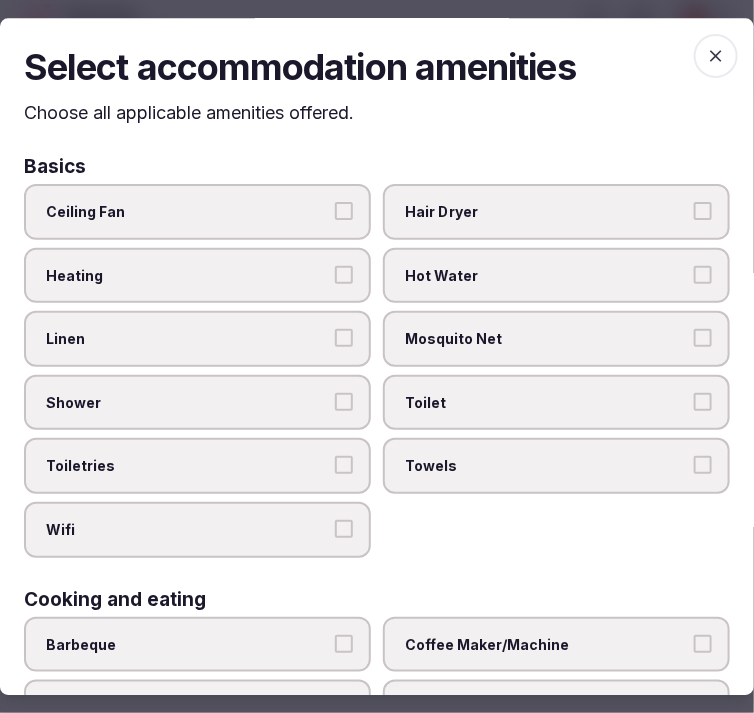 click on "Wifi" at bounding box center (344, 529) 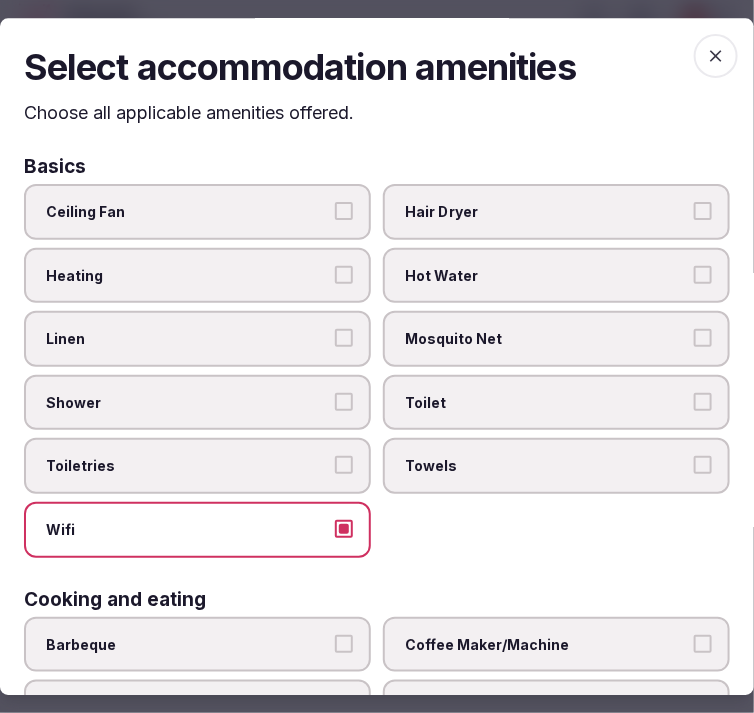 click on "Toiletries" at bounding box center (344, 466) 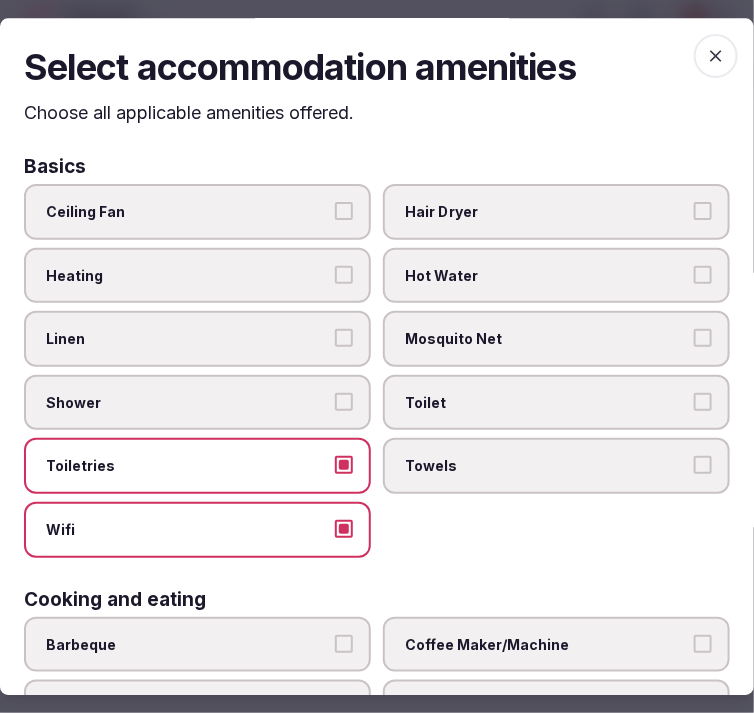 click on "Shower" at bounding box center [197, 403] 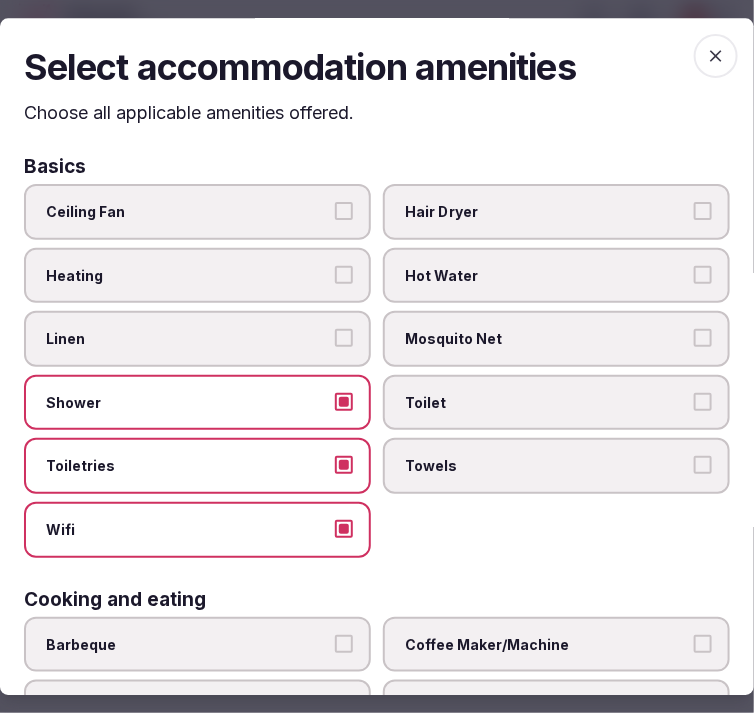 click on "Linen" at bounding box center (344, 339) 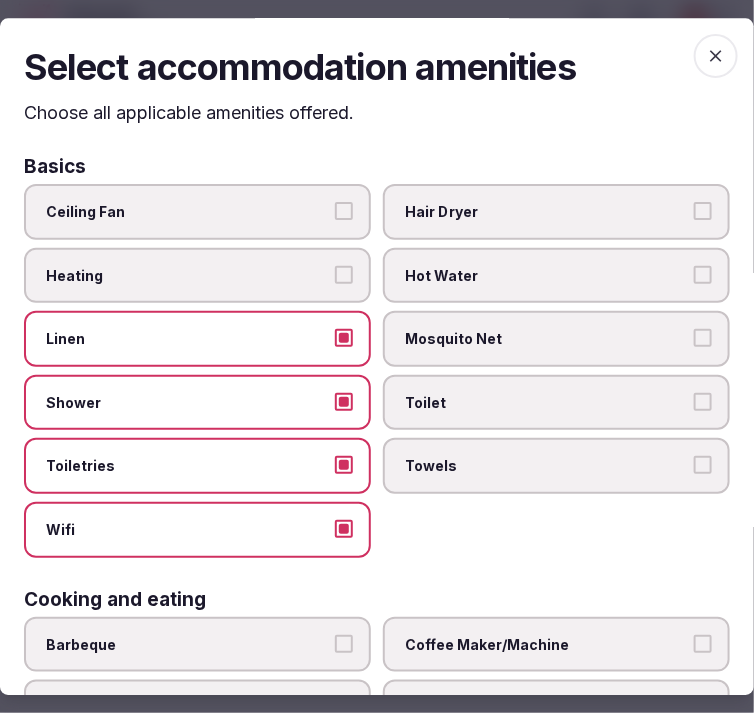 click on "Toilet" at bounding box center [703, 402] 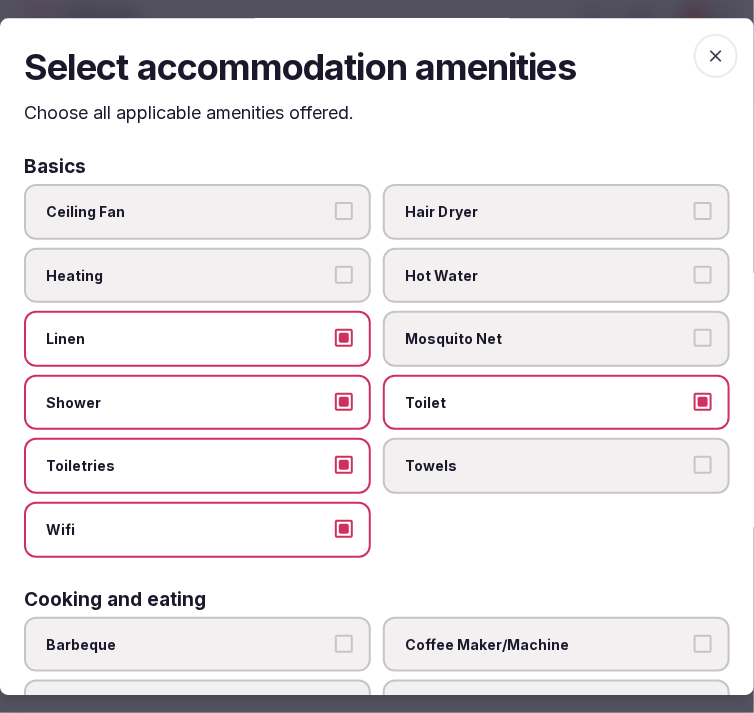 click on "Towels" at bounding box center [556, 467] 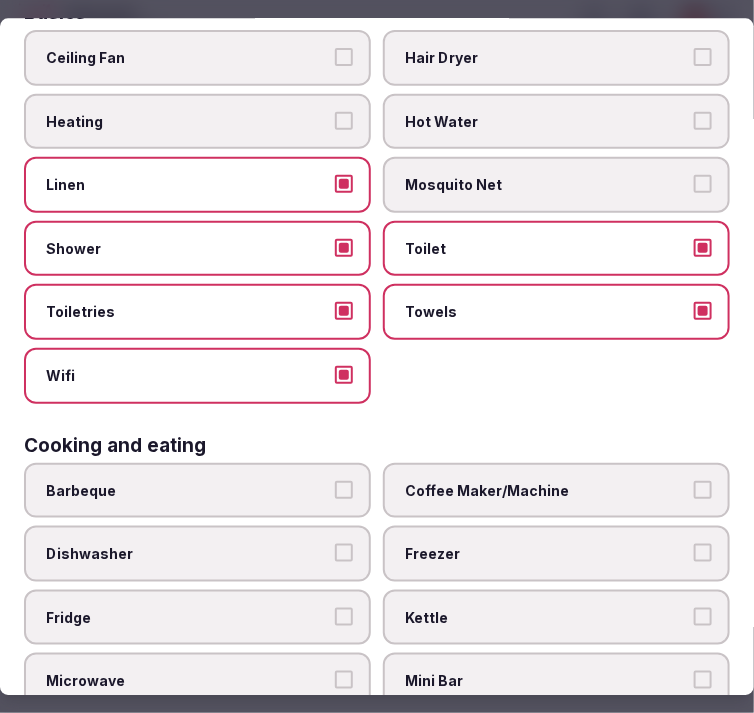 scroll, scrollTop: 333, scrollLeft: 0, axis: vertical 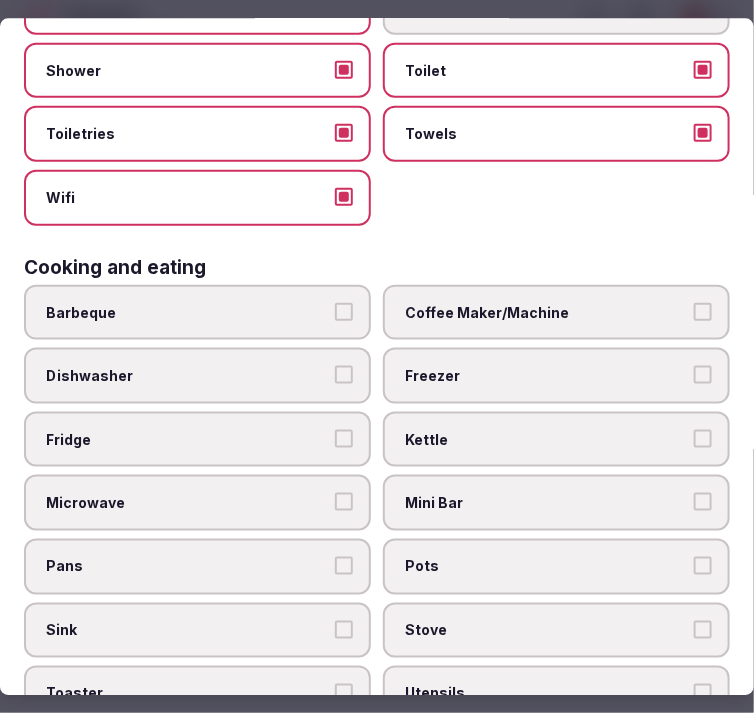 click on "Coffee Maker/Machine" at bounding box center (546, 312) 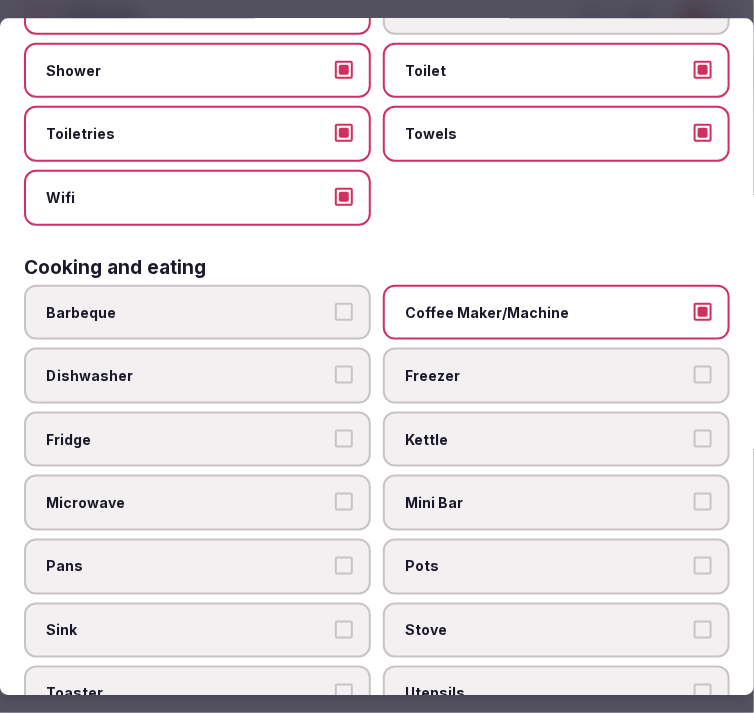 click on "Mini Bar" at bounding box center (546, 503) 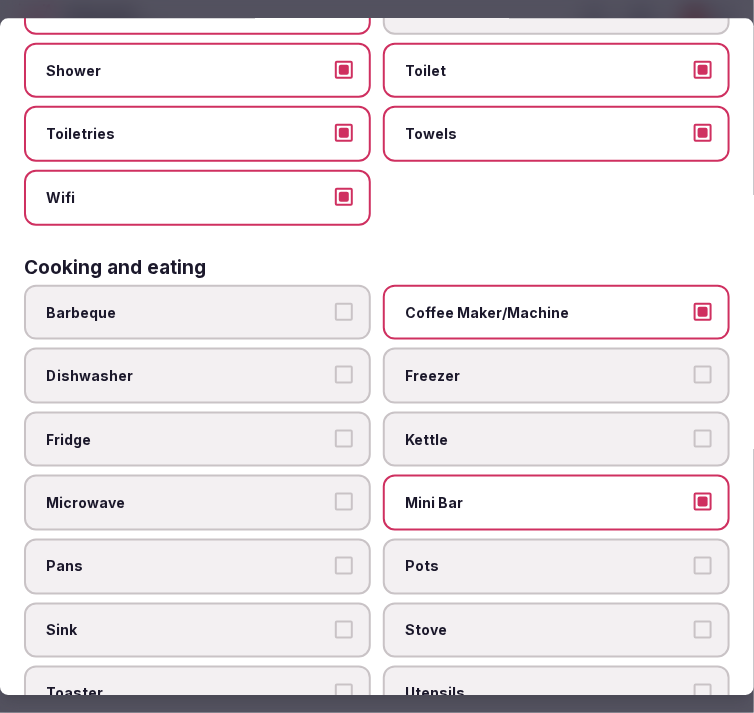 click on "Mini Bar" at bounding box center [546, 503] 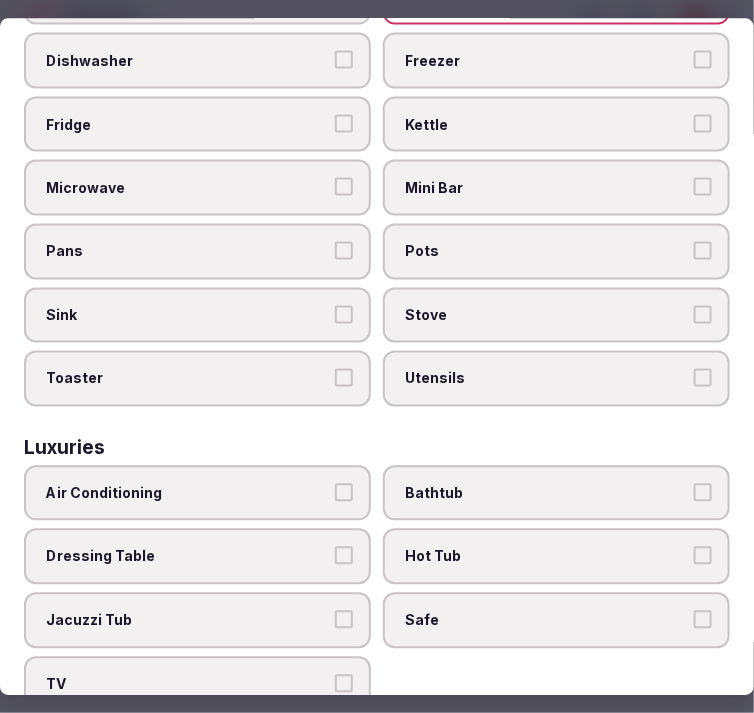 scroll, scrollTop: 444, scrollLeft: 0, axis: vertical 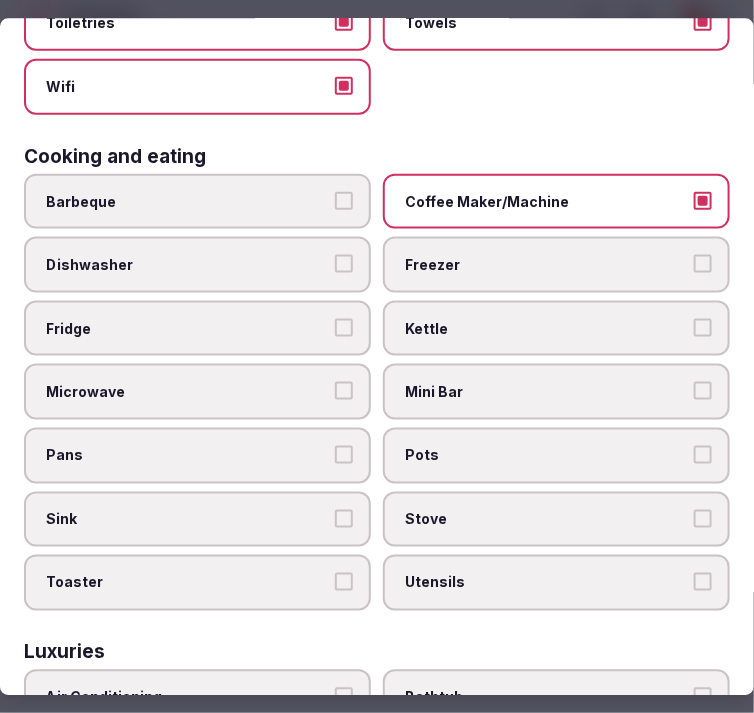 click on "Fridge" at bounding box center (187, 328) 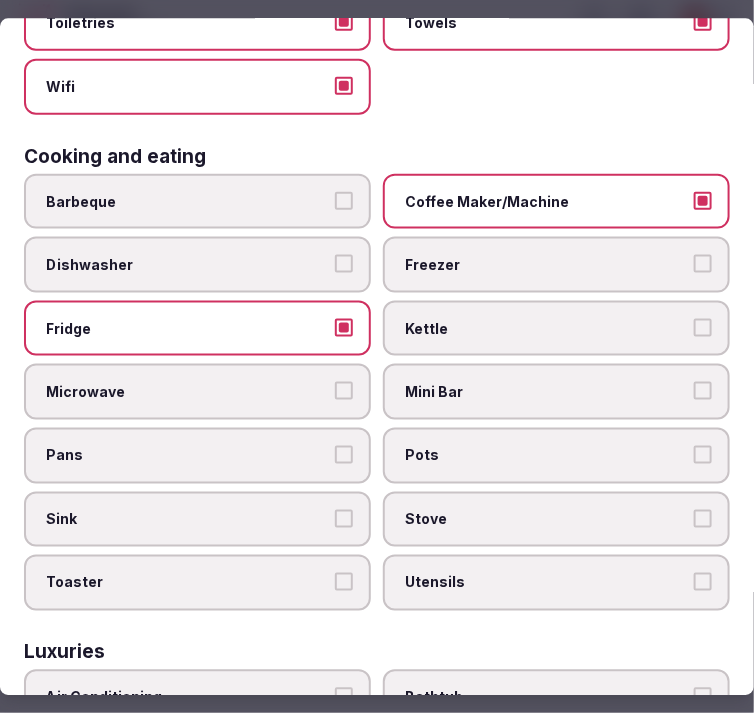 click on "Fridge" at bounding box center (187, 328) 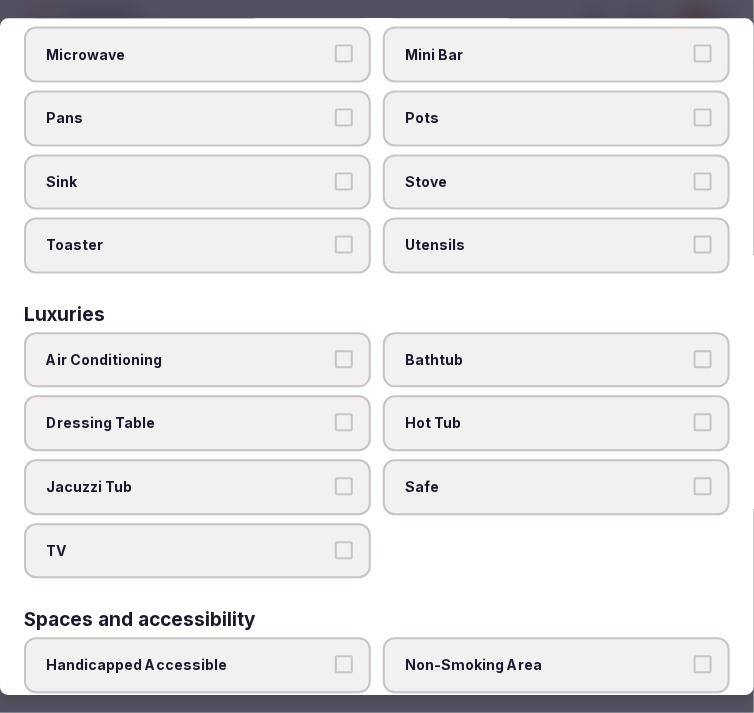 scroll, scrollTop: 888, scrollLeft: 0, axis: vertical 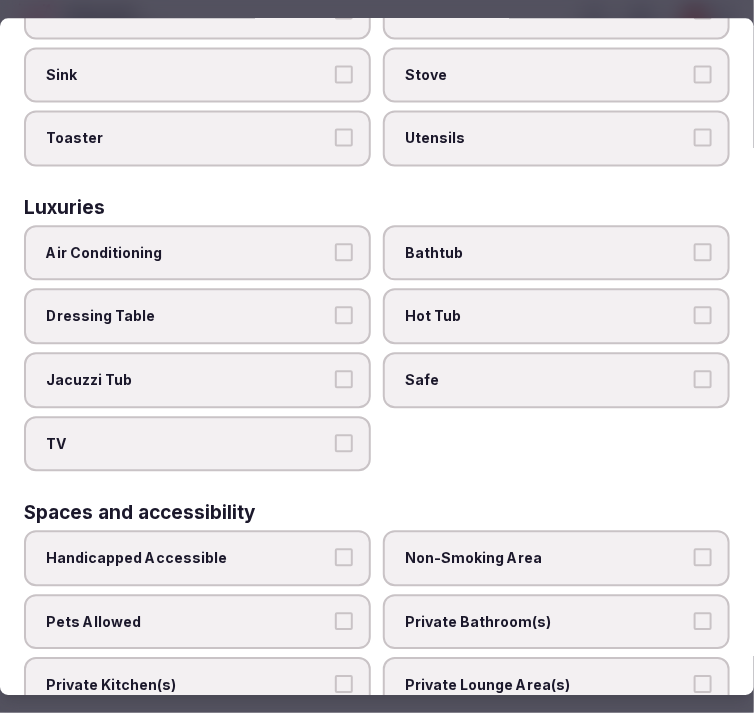 click on "Air Conditioning" at bounding box center [187, 253] 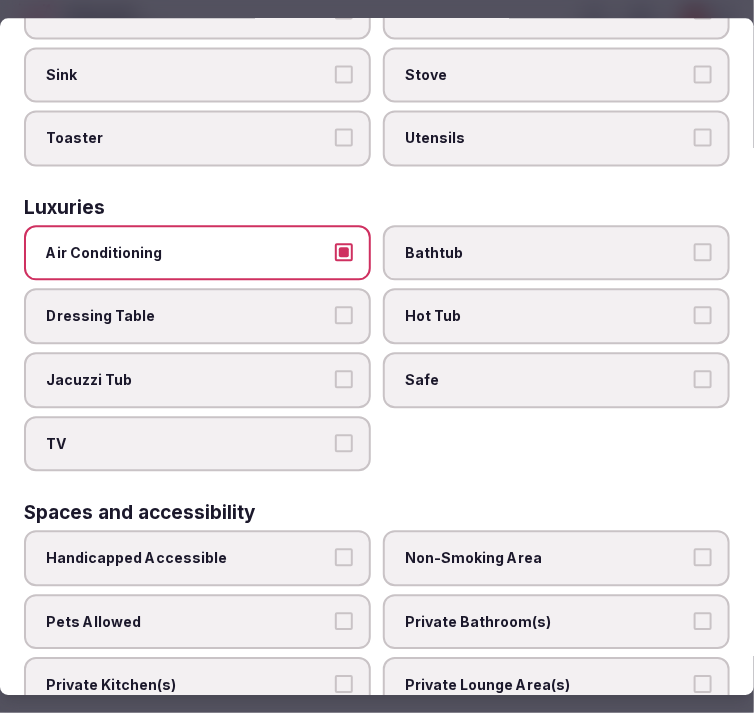 click on "Bathtub" at bounding box center (546, 253) 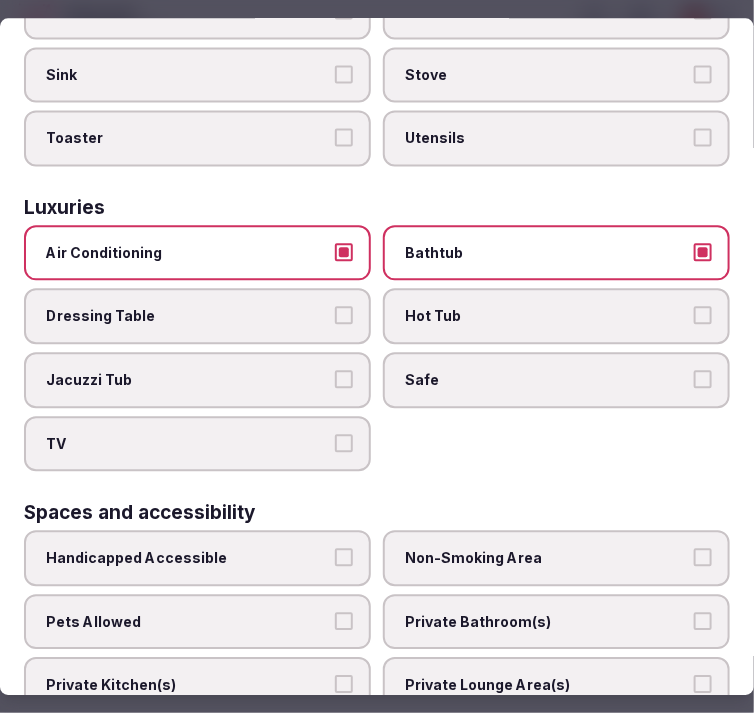 click on "Bathtub" at bounding box center (546, 253) 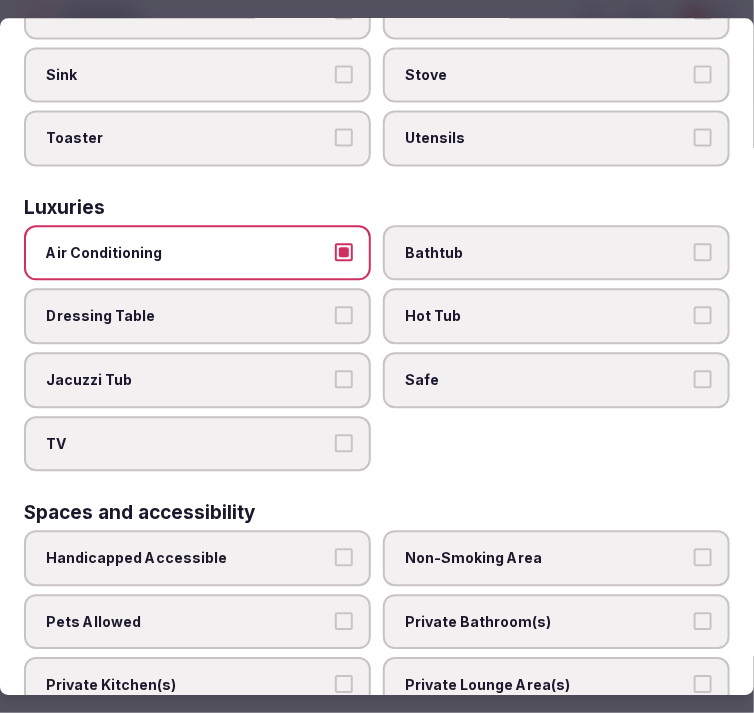click on "Bathtub" at bounding box center [546, 253] 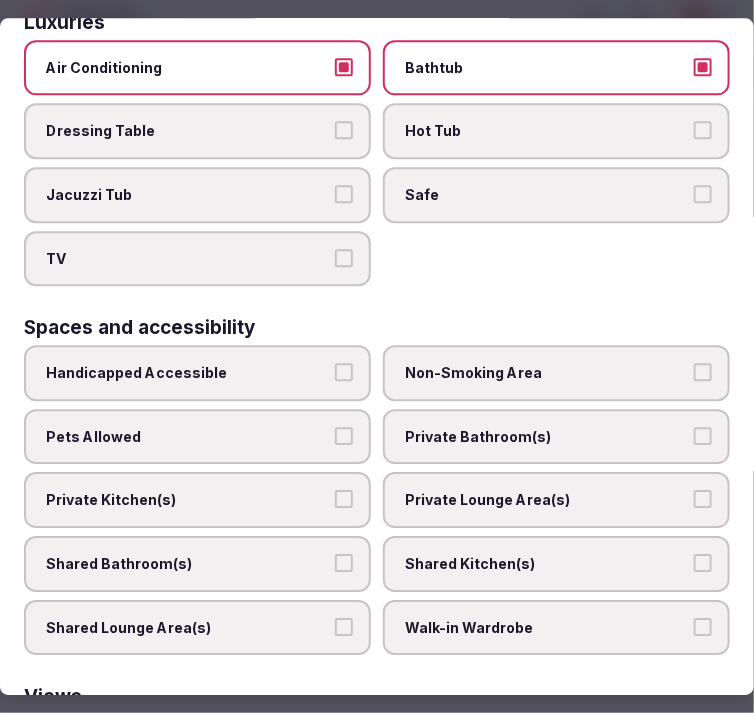 scroll, scrollTop: 1111, scrollLeft: 0, axis: vertical 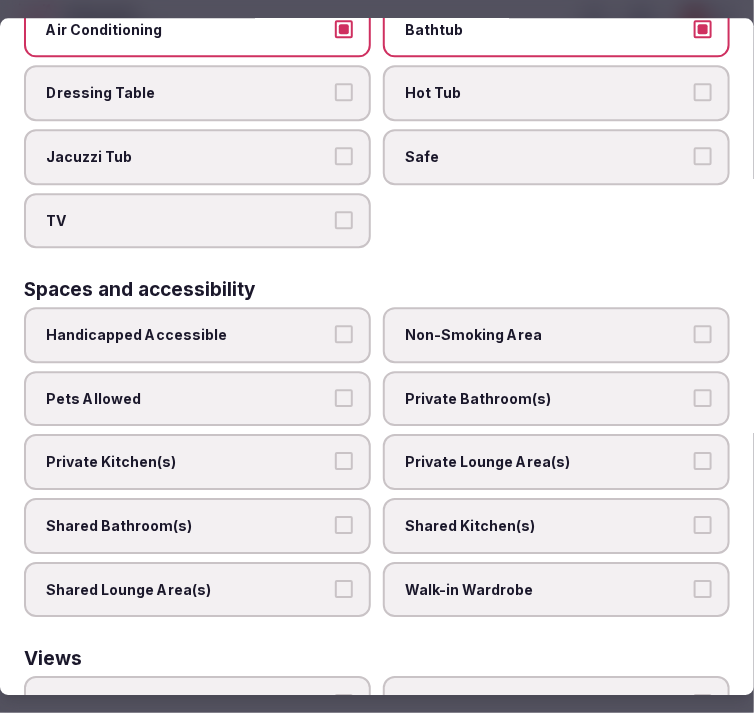 drag, startPoint x: 522, startPoint y: 376, endPoint x: 538, endPoint y: 387, distance: 19.416489 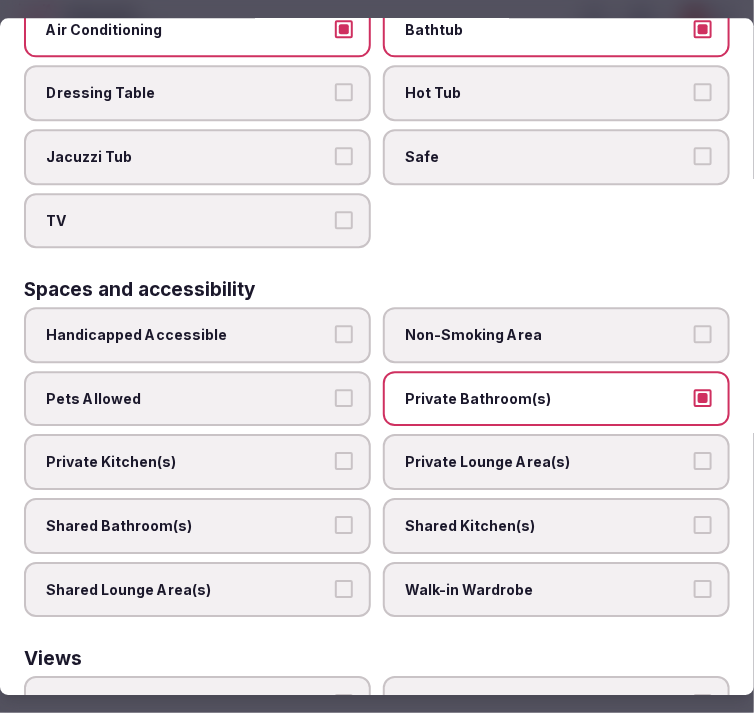 click on "Private Lounge Area(s)" at bounding box center [703, 462] 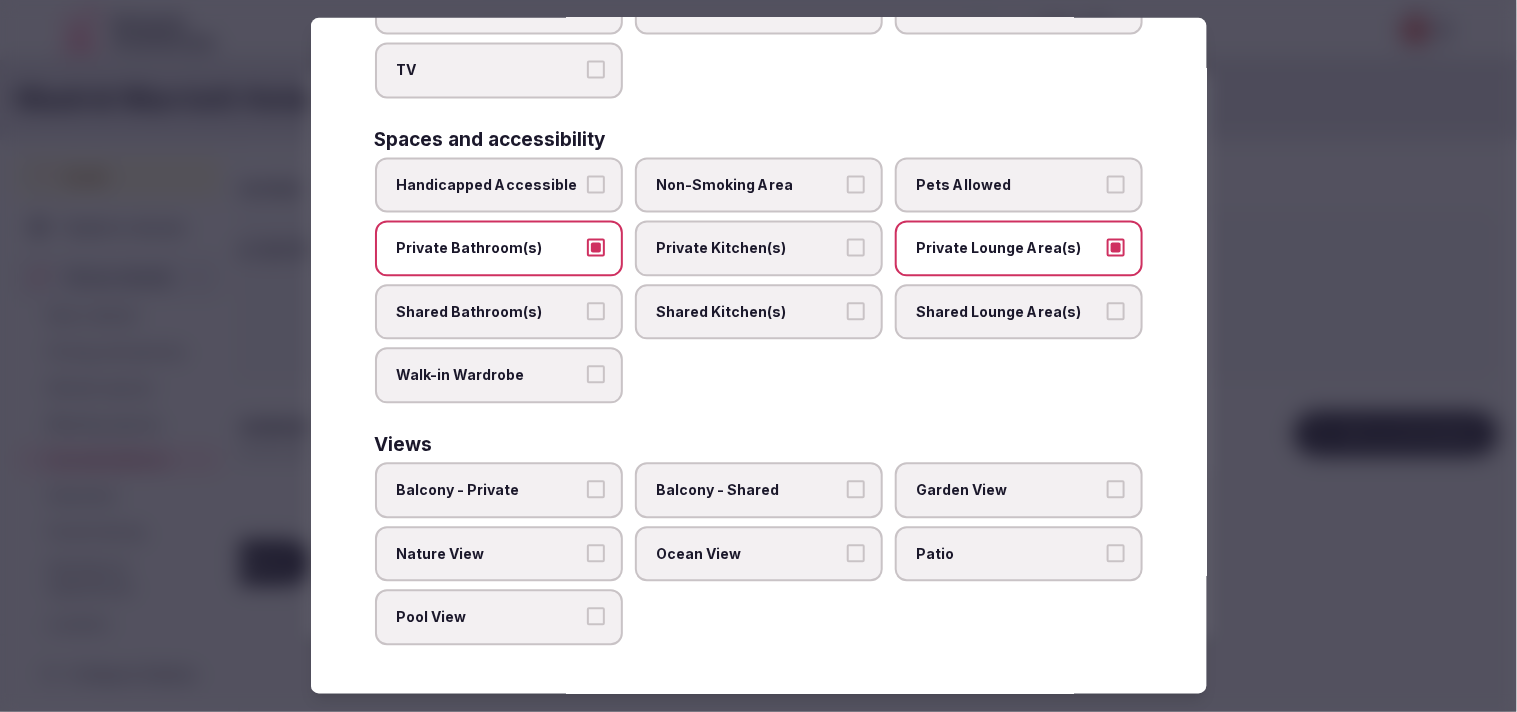 scroll, scrollTop: 845, scrollLeft: 0, axis: vertical 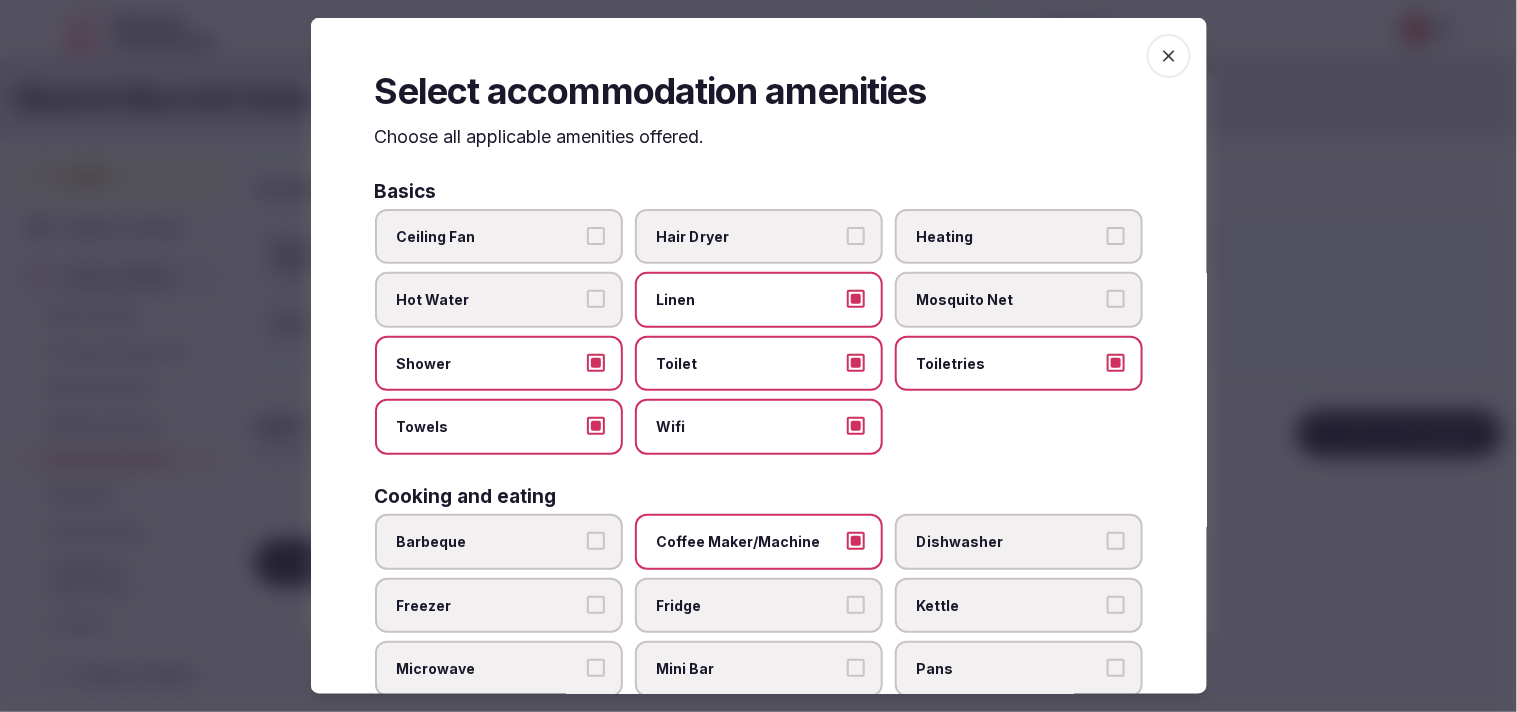 click at bounding box center [1169, 56] 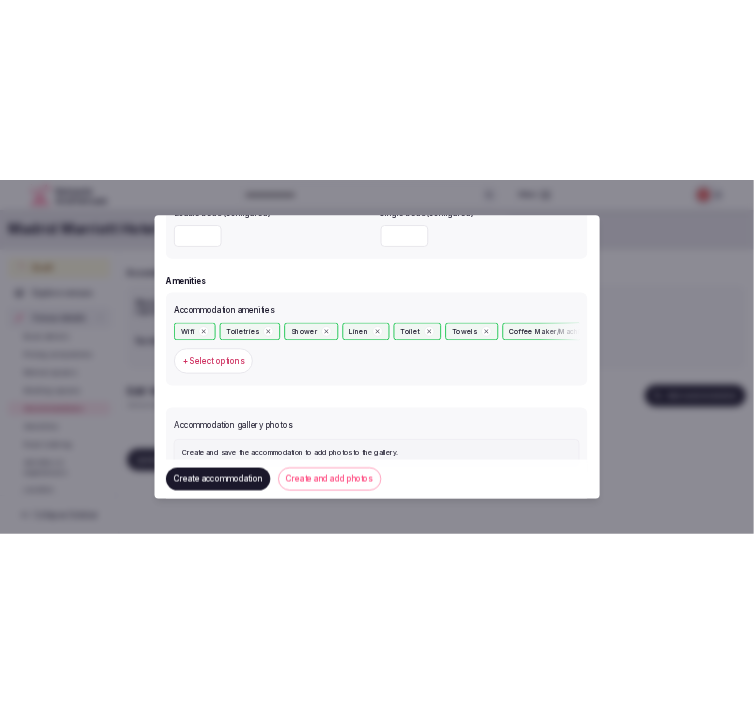 scroll, scrollTop: 1896, scrollLeft: 0, axis: vertical 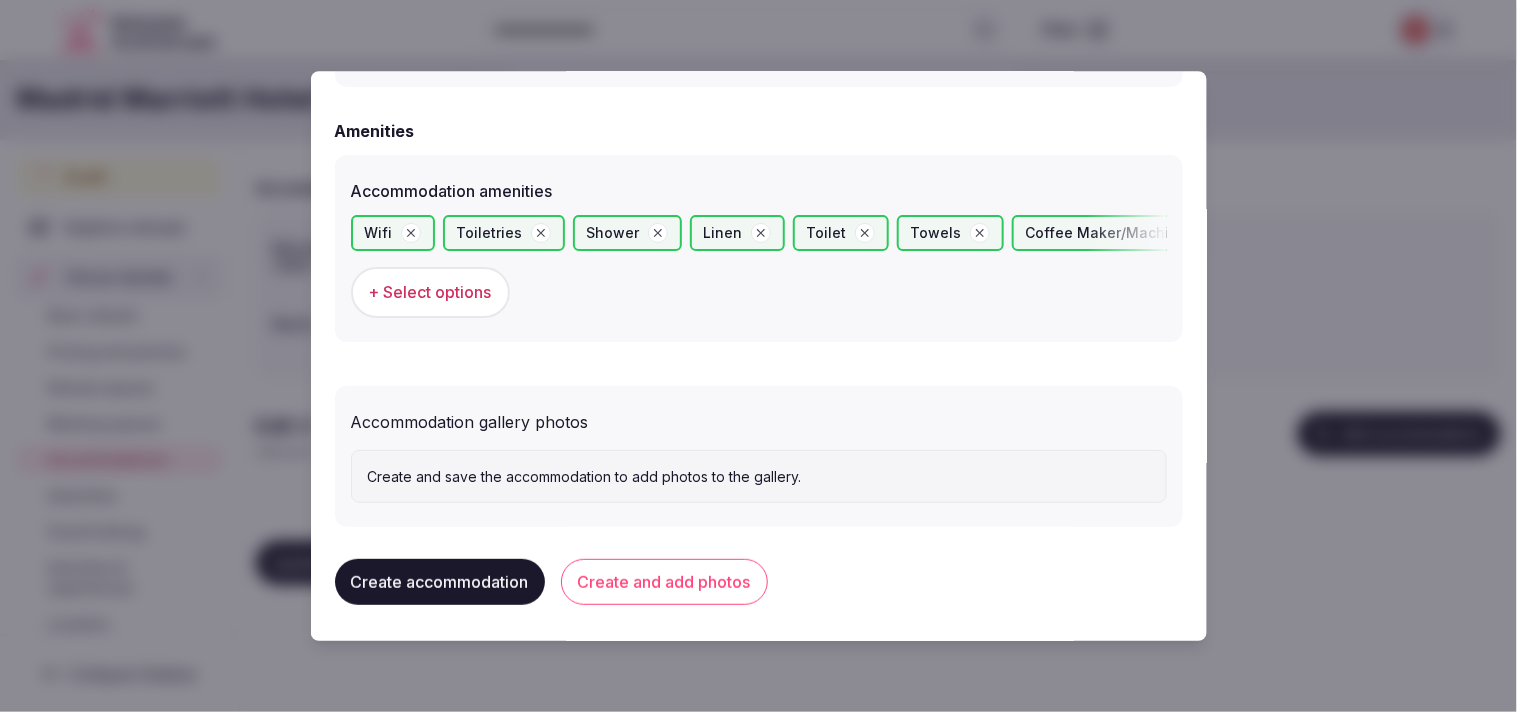 click on "Create and save the accommodation to add photos to the gallery." at bounding box center (759, 477) 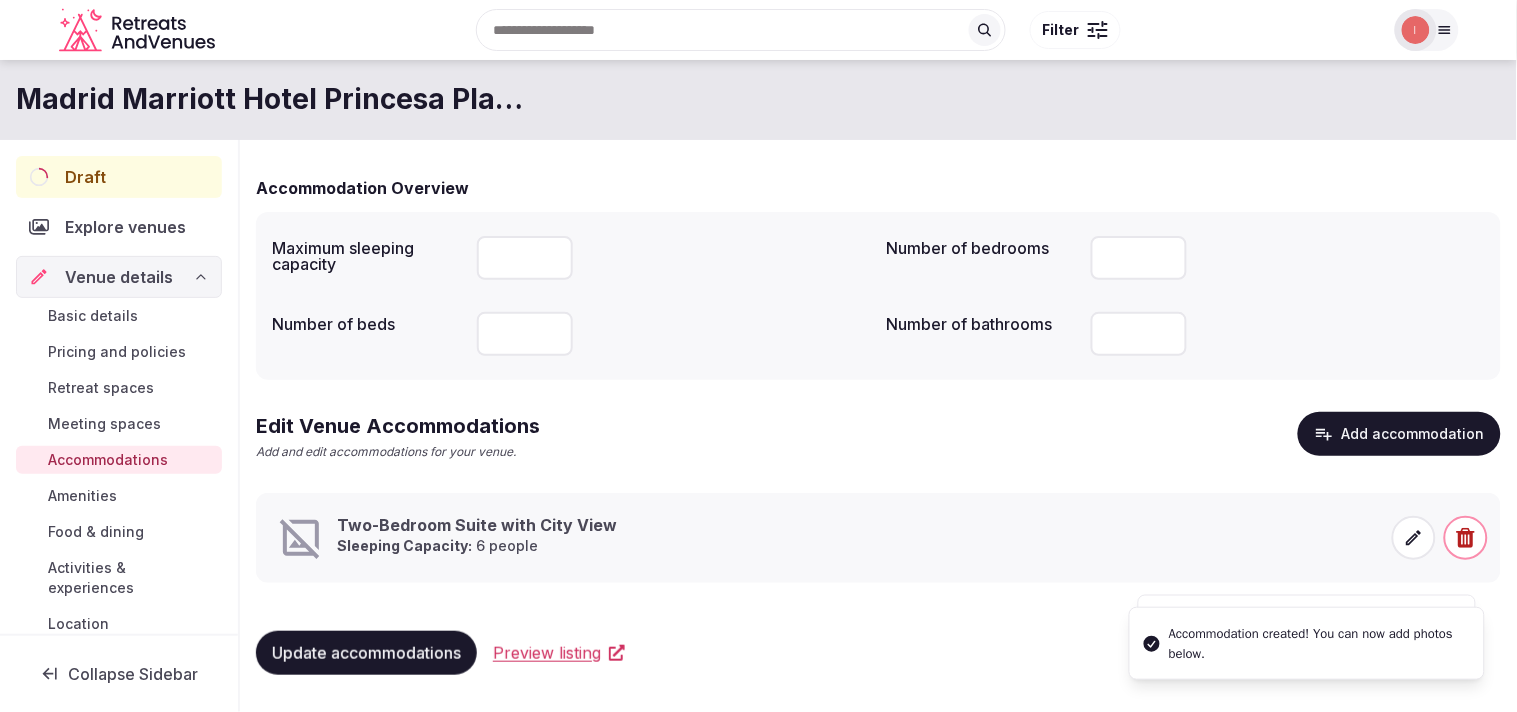 click on "Sleeping Capacity:   6   people" at bounding box center [477, 546] 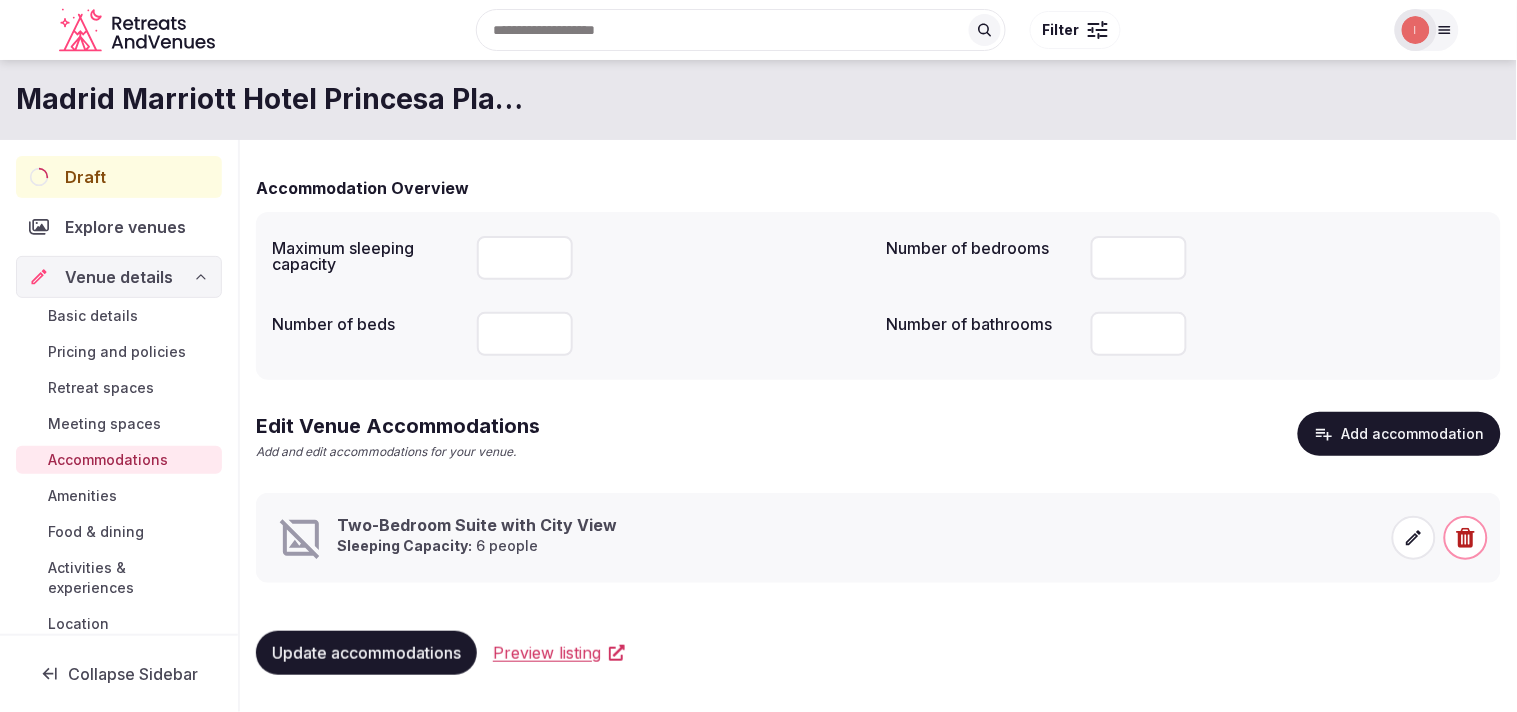 click on "Two-Bedroom Suite with City View" at bounding box center (477, 525) 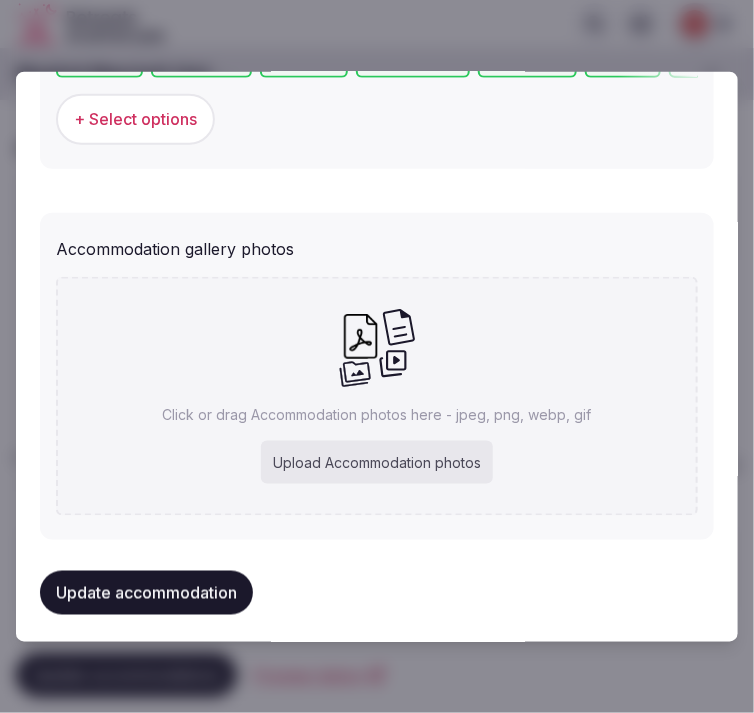 scroll, scrollTop: 2146, scrollLeft: 0, axis: vertical 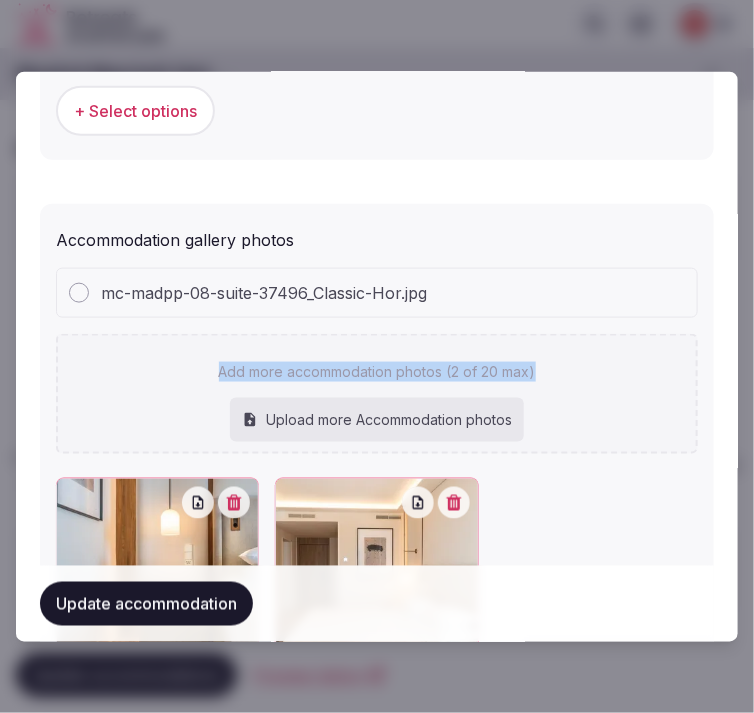 drag, startPoint x: 677, startPoint y: 298, endPoint x: 583, endPoint y: 344, distance: 104.6518 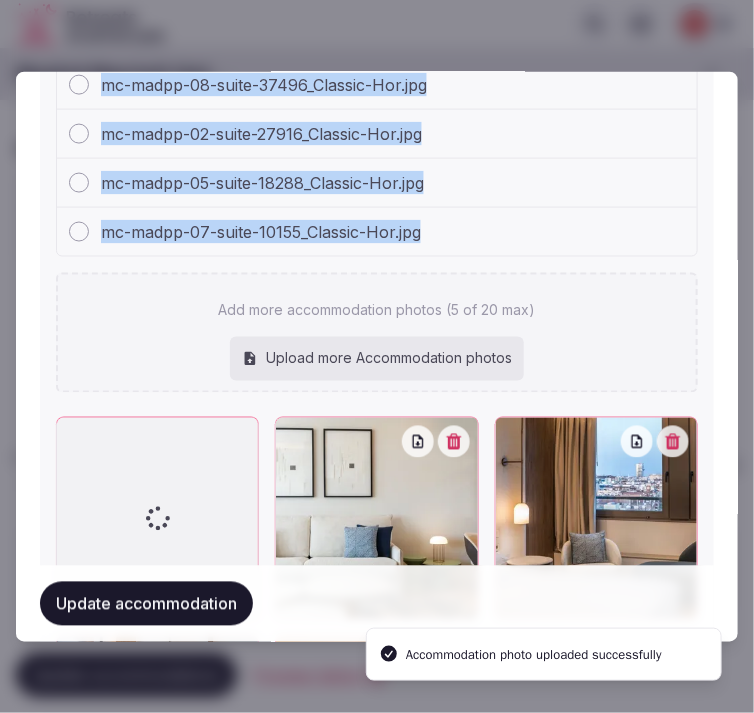 scroll, scrollTop: 2368, scrollLeft: 0, axis: vertical 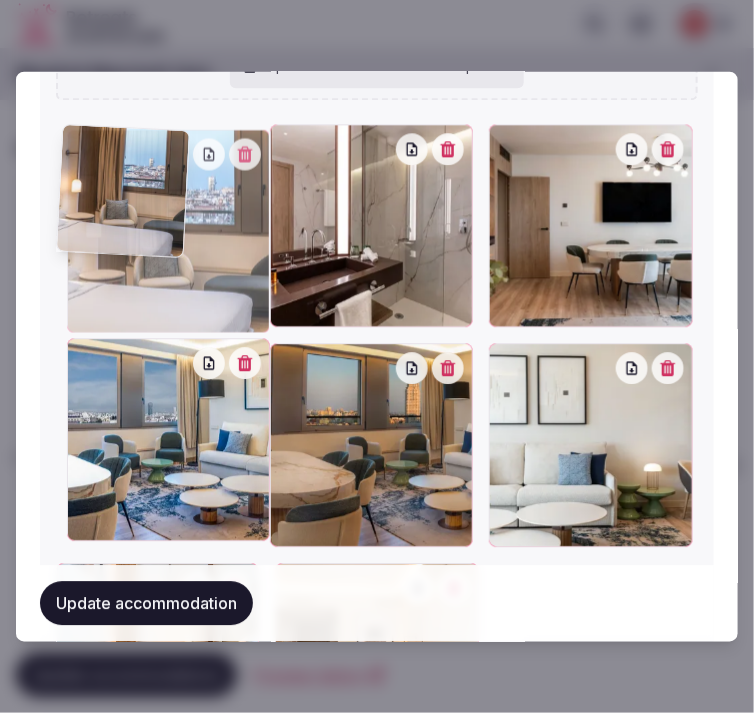 drag, startPoint x: 491, startPoint y: 333, endPoint x: 61, endPoint y: 178, distance: 457.08313 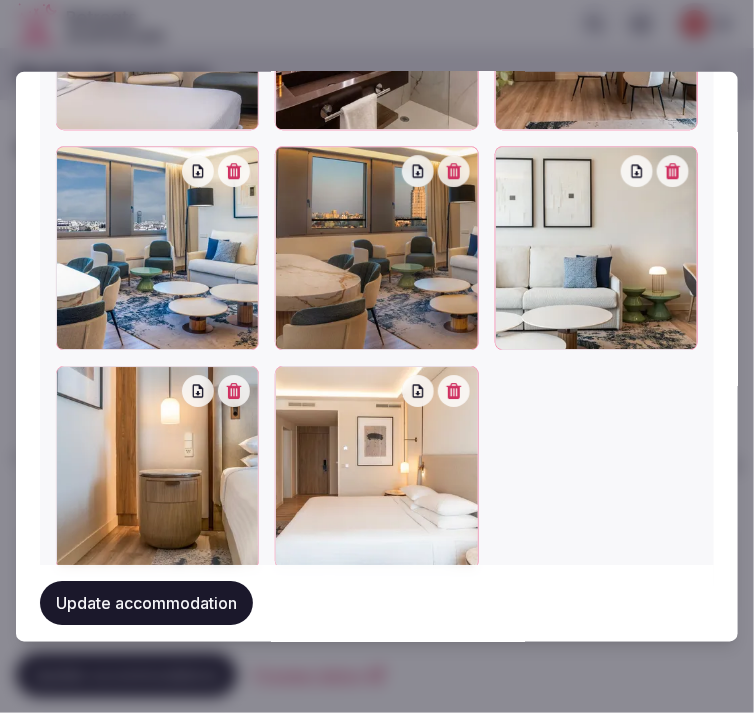 scroll, scrollTop: 3013, scrollLeft: 0, axis: vertical 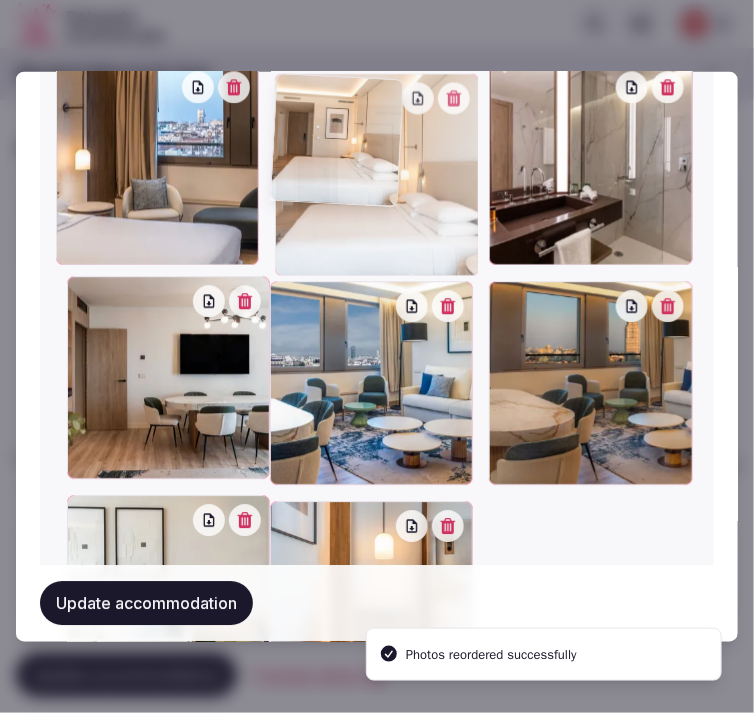 drag, startPoint x: 280, startPoint y: 346, endPoint x: 297, endPoint y: 150, distance: 196.73587 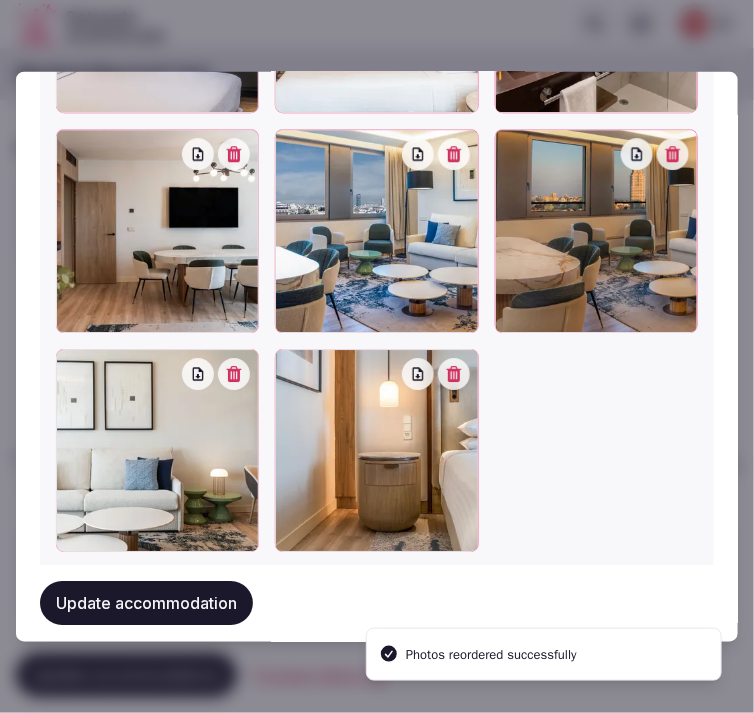 scroll, scrollTop: 3037, scrollLeft: 0, axis: vertical 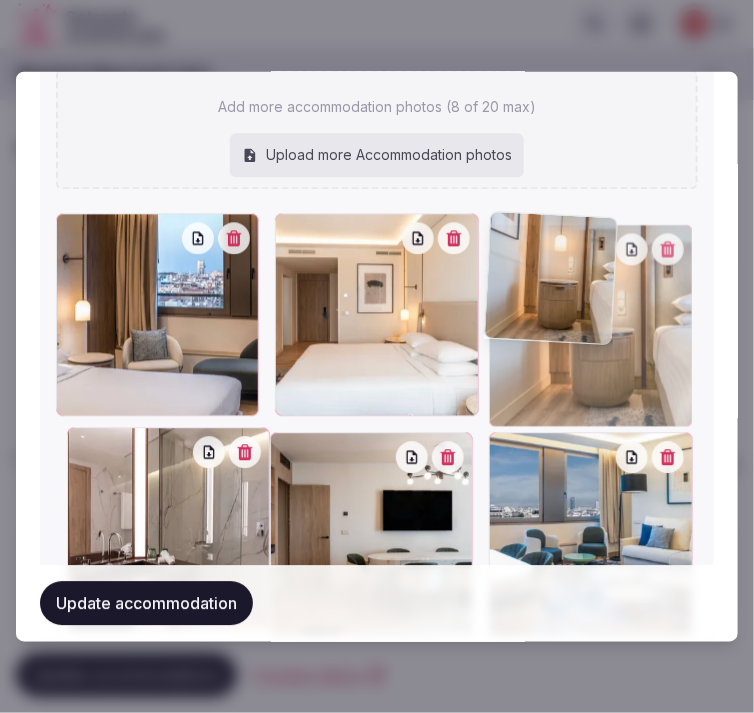 drag, startPoint x: 295, startPoint y: 330, endPoint x: 505, endPoint y: 212, distance: 240.88171 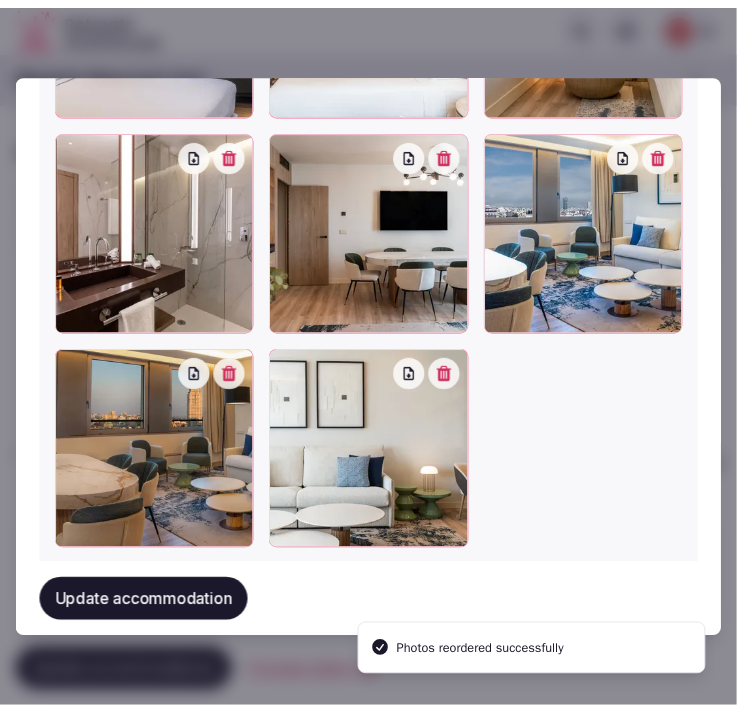 scroll, scrollTop: 3037, scrollLeft: 0, axis: vertical 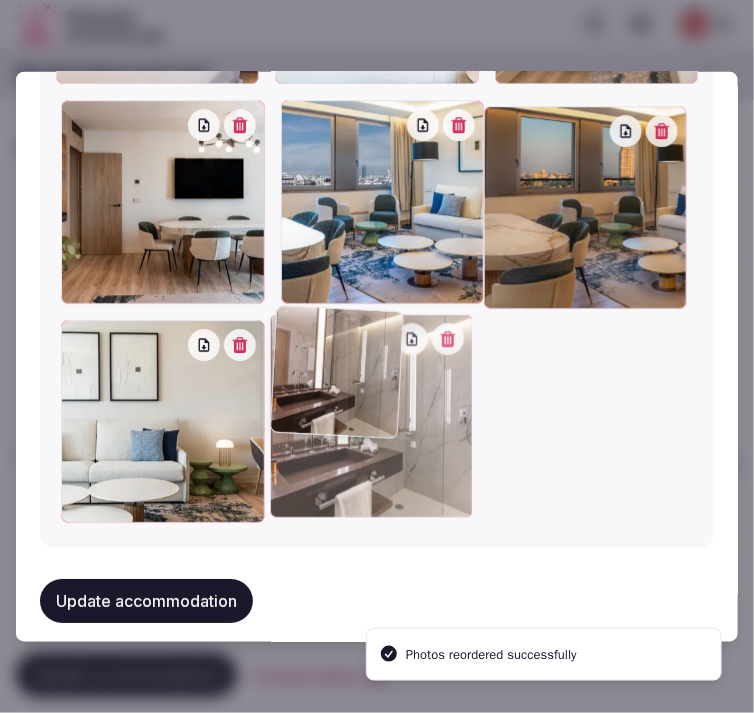 drag, startPoint x: 73, startPoint y: 120, endPoint x: 258, endPoint y: 375, distance: 315.03967 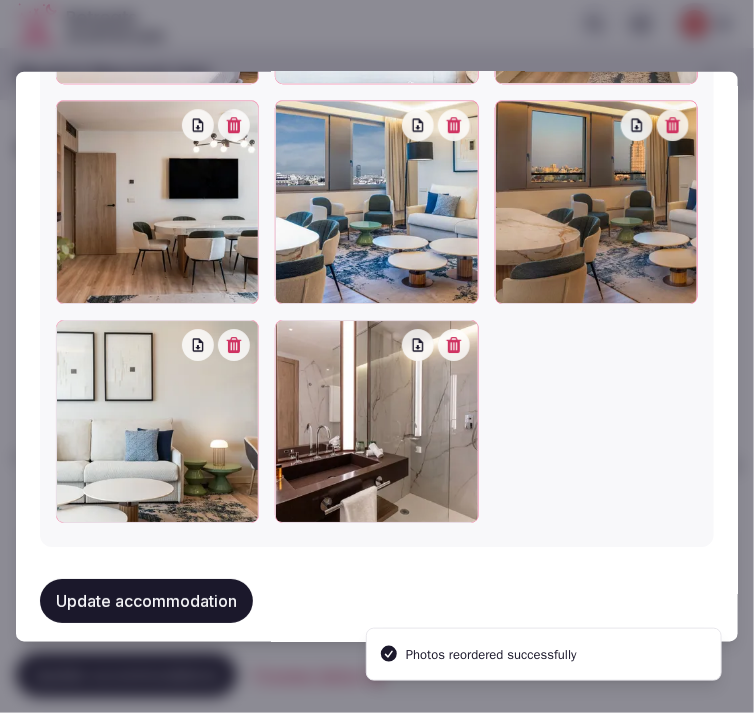 click on "Update accommodation" at bounding box center (146, 601) 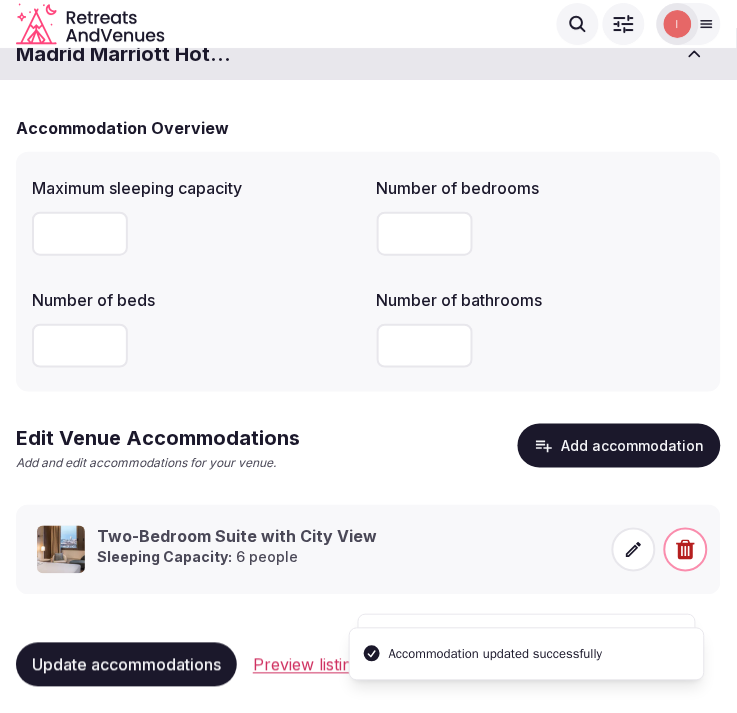 scroll, scrollTop: 25, scrollLeft: 0, axis: vertical 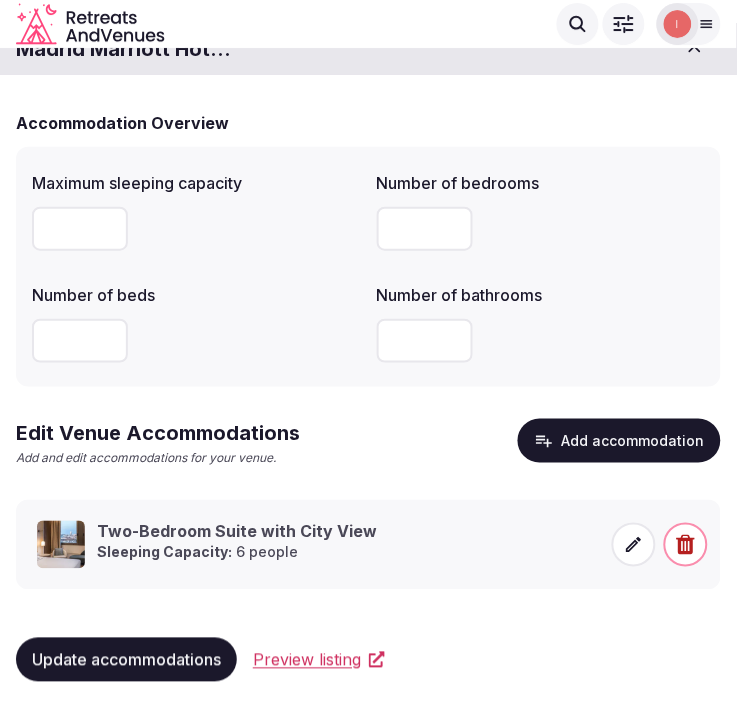 click on "Update accommodations" at bounding box center [126, 660] 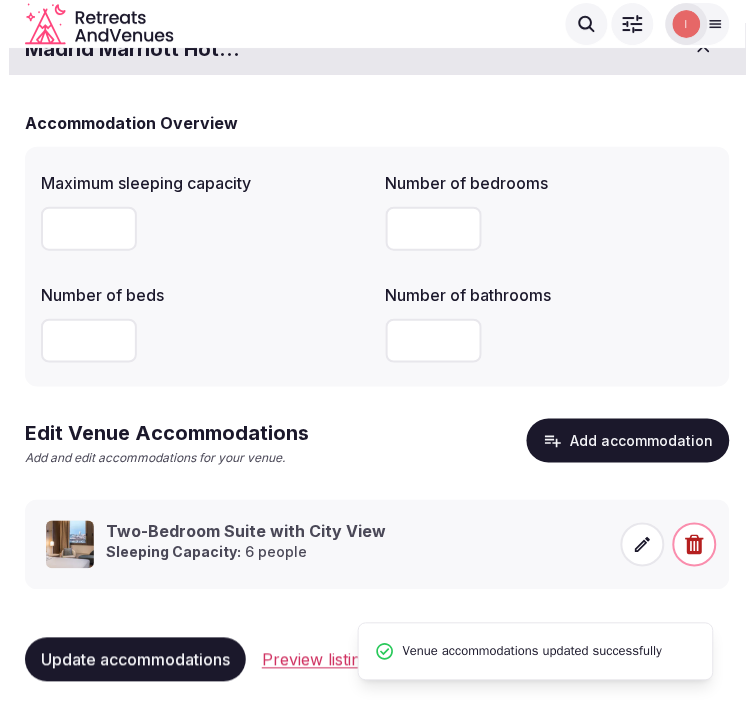 scroll, scrollTop: 0, scrollLeft: 0, axis: both 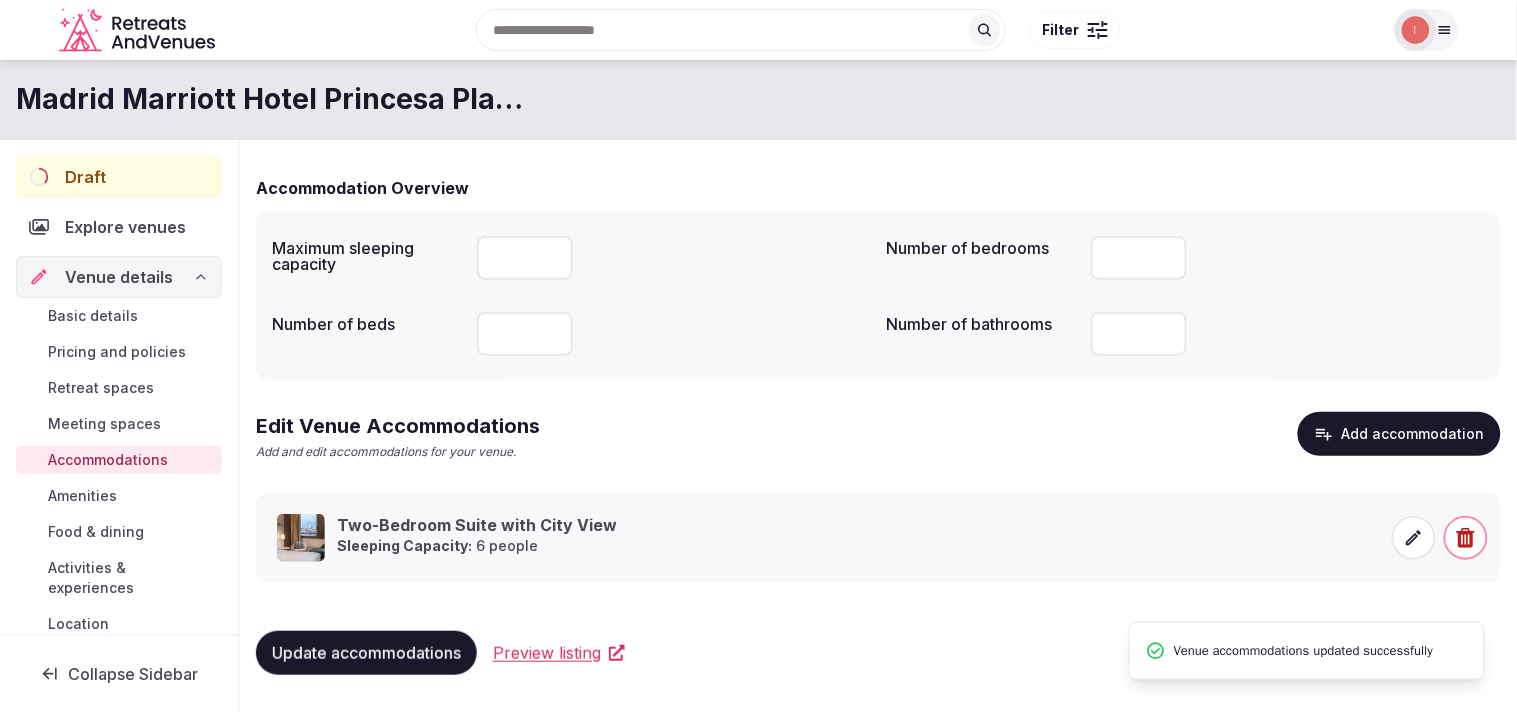 click on "Amenities" at bounding box center [82, 496] 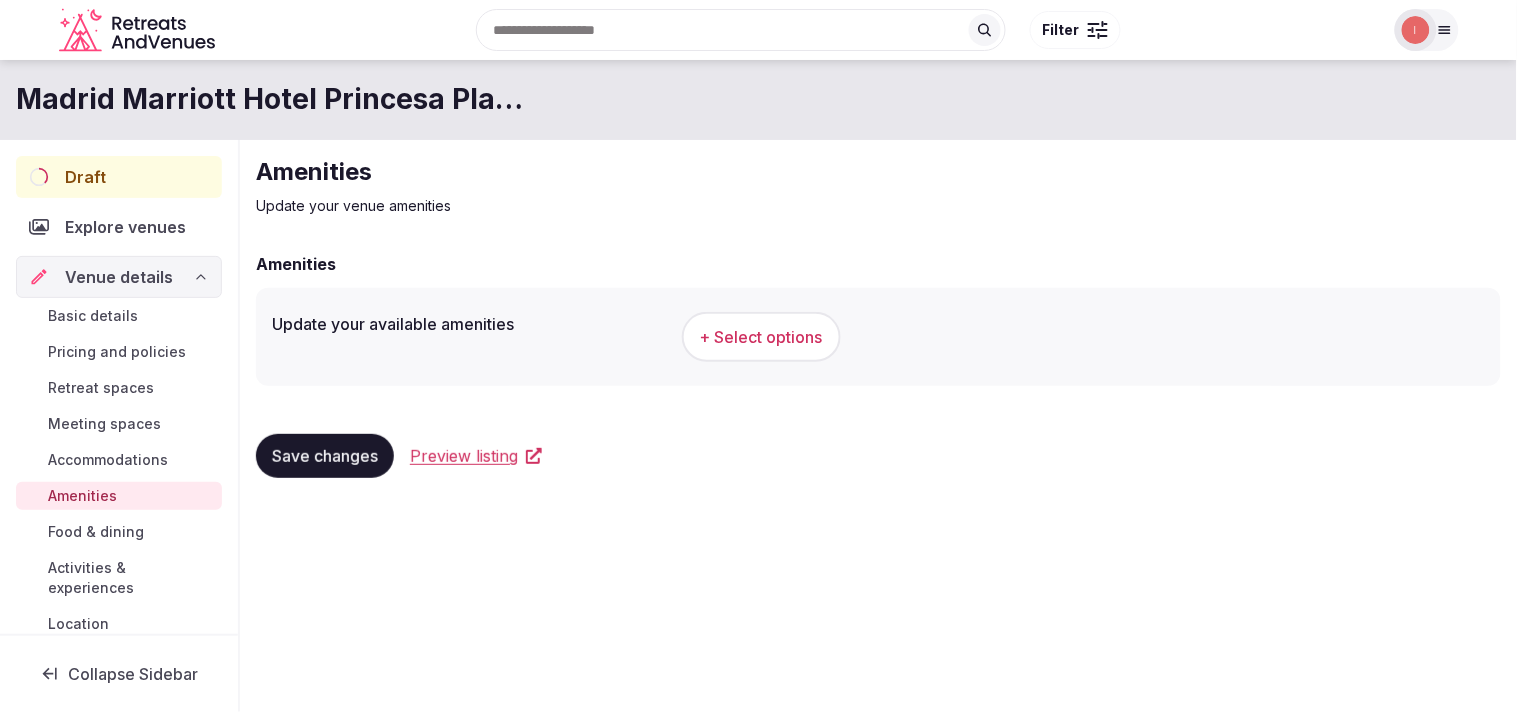 click on "+ Select options" at bounding box center [761, 337] 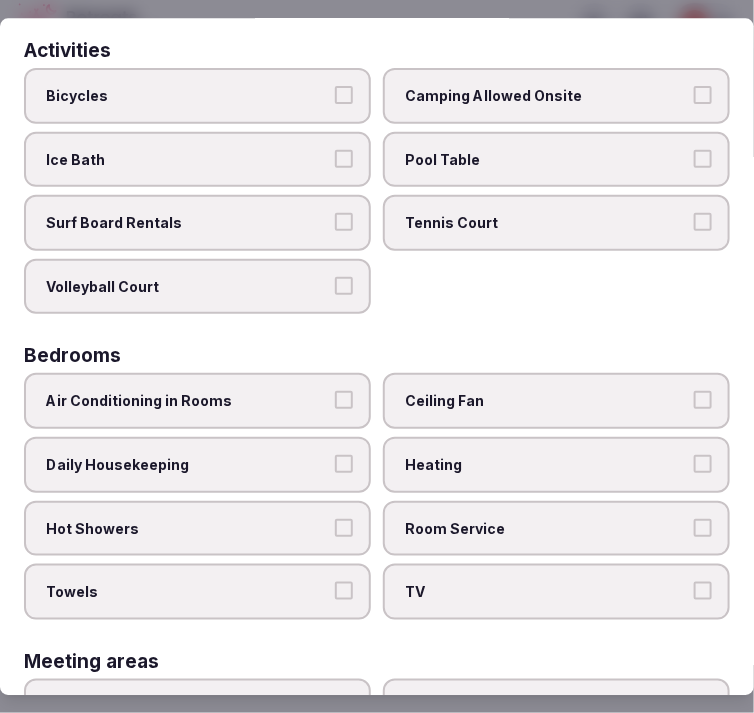 scroll, scrollTop: 222, scrollLeft: 0, axis: vertical 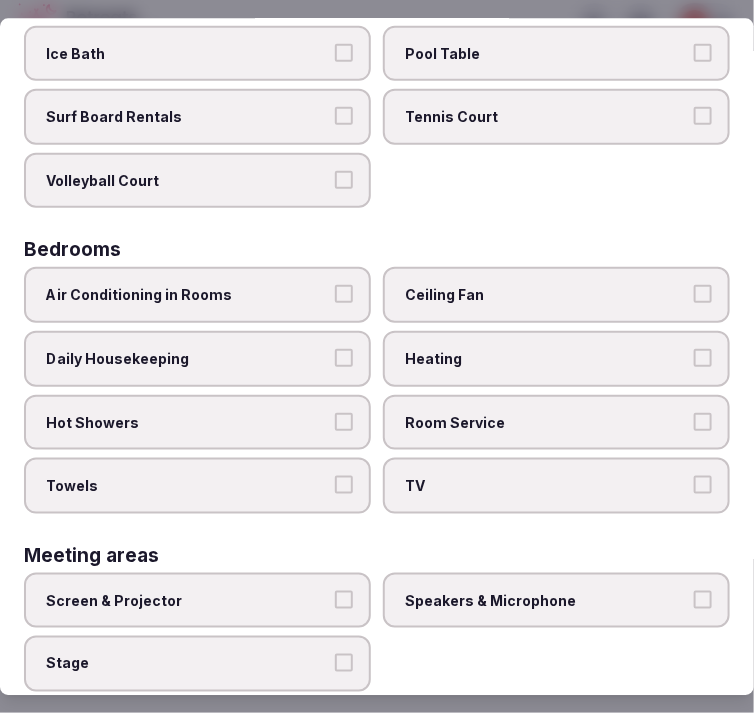 drag, startPoint x: 356, startPoint y: 282, endPoint x: 347, endPoint y: 291, distance: 12.727922 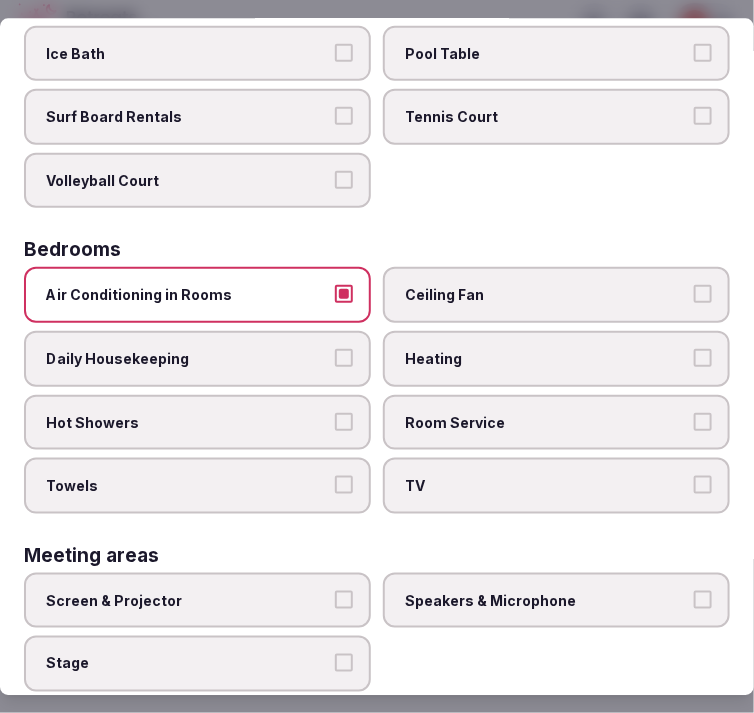 click on "Daily Housekeeping" at bounding box center [344, 358] 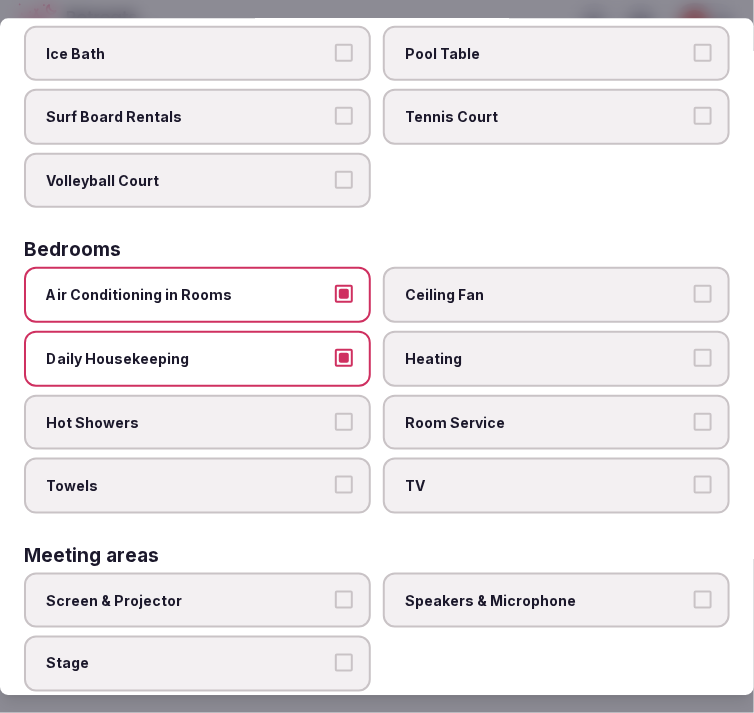 click on "Hot Showers" at bounding box center (344, 422) 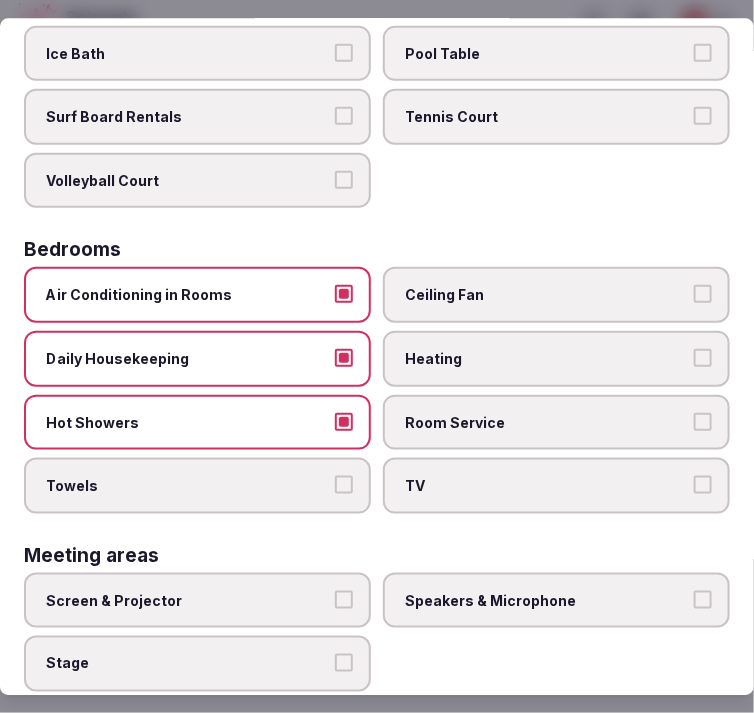 click on "Towels" at bounding box center [344, 486] 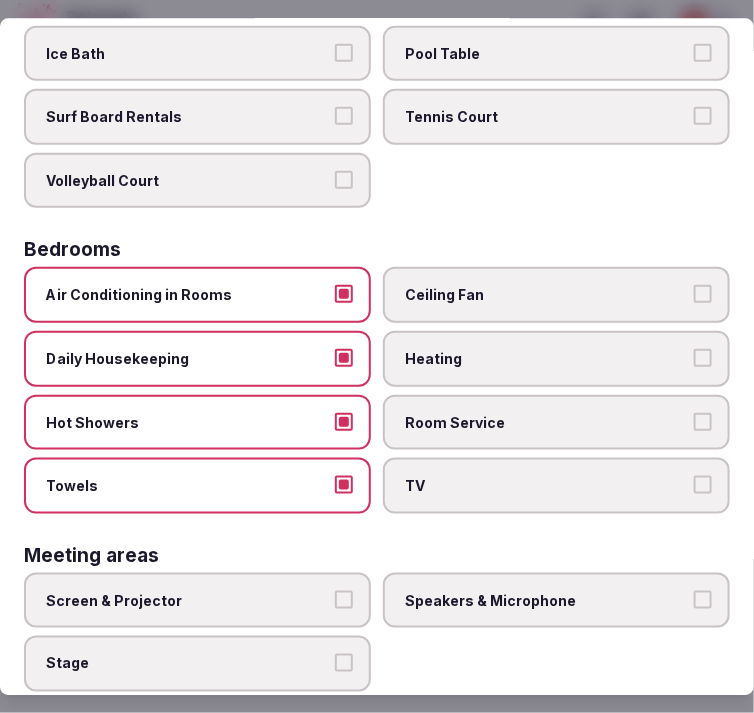 click on "TV" at bounding box center [703, 486] 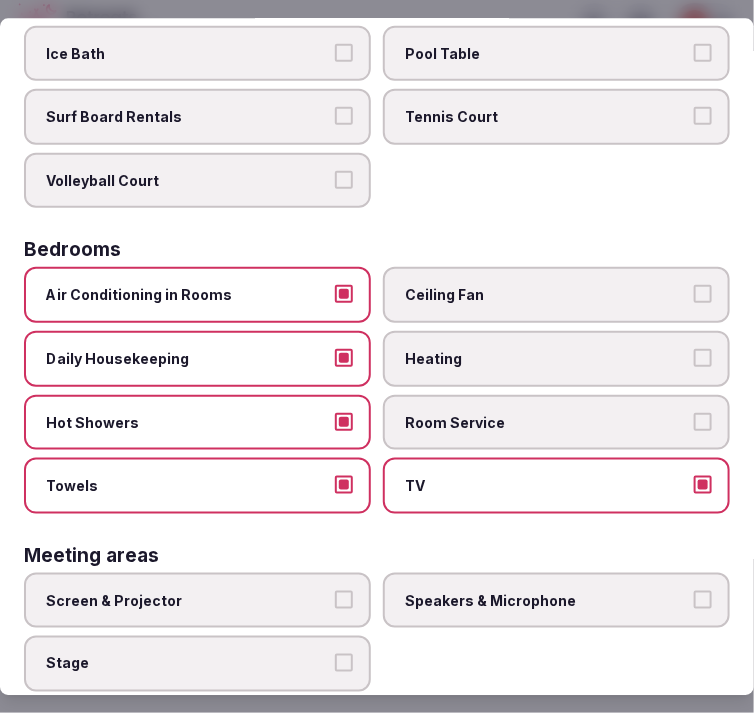 click on "Room Service" at bounding box center [703, 422] 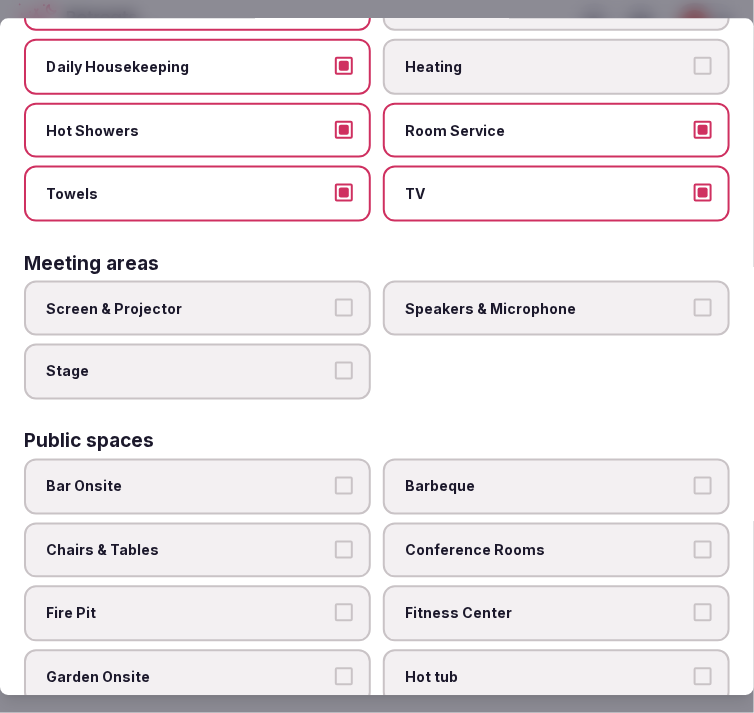 scroll, scrollTop: 555, scrollLeft: 0, axis: vertical 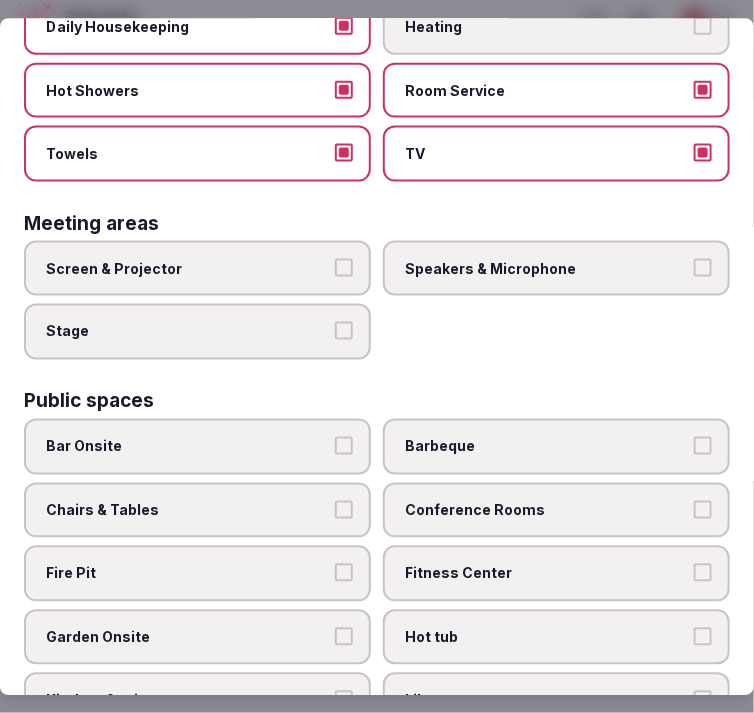 click on "Screen & Projector" at bounding box center [197, 268] 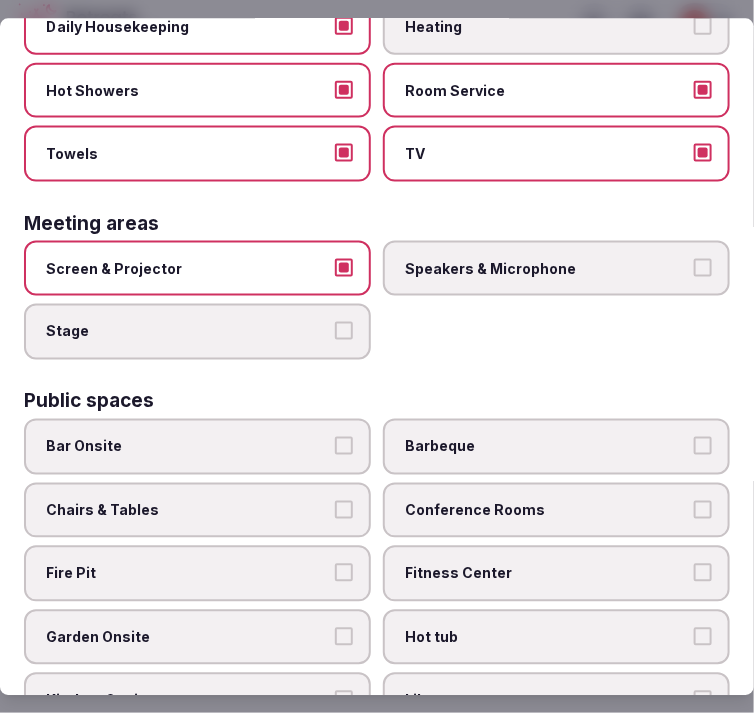 click on "Speakers & Microphone" at bounding box center (703, 267) 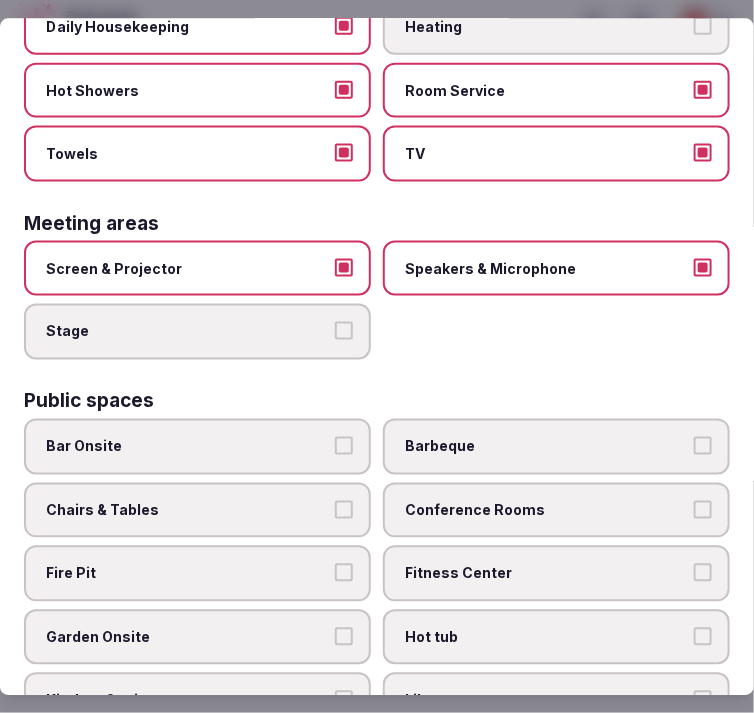 scroll, scrollTop: 666, scrollLeft: 0, axis: vertical 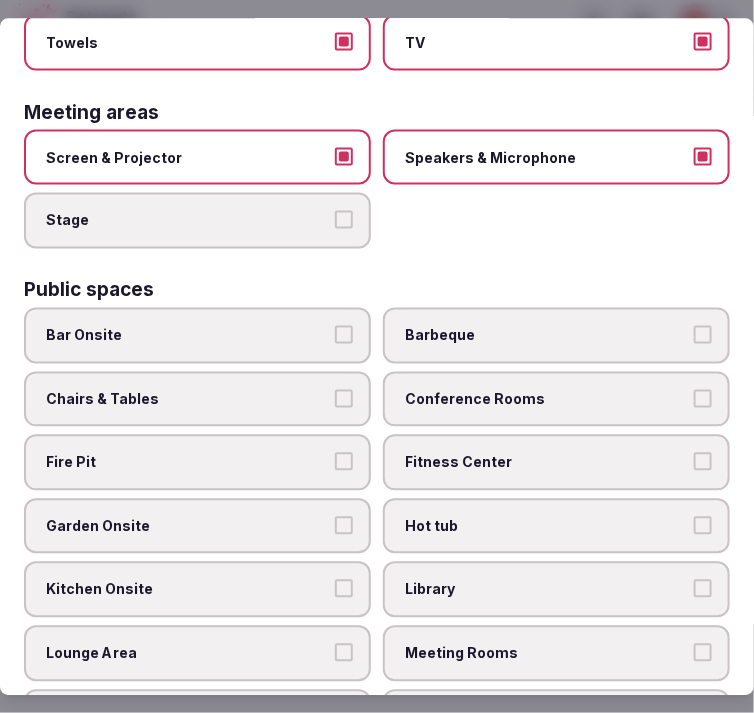 click on "Chairs & Tables" at bounding box center (187, 399) 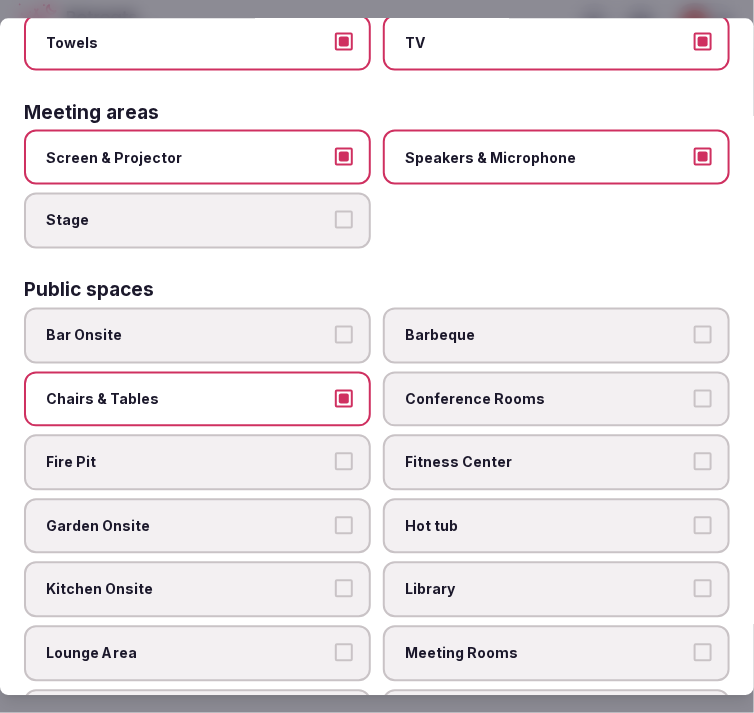 click on "Conference Rooms" at bounding box center (703, 398) 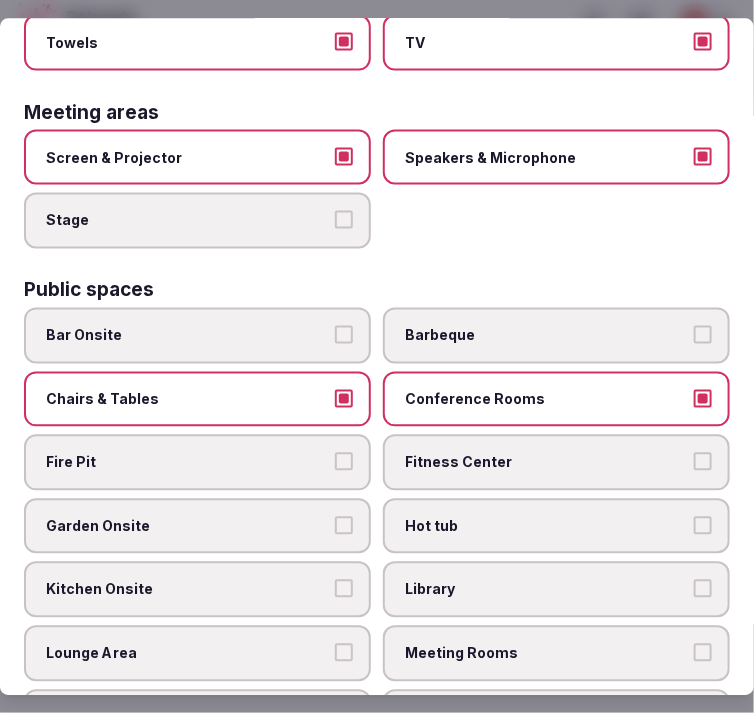 scroll, scrollTop: 777, scrollLeft: 0, axis: vertical 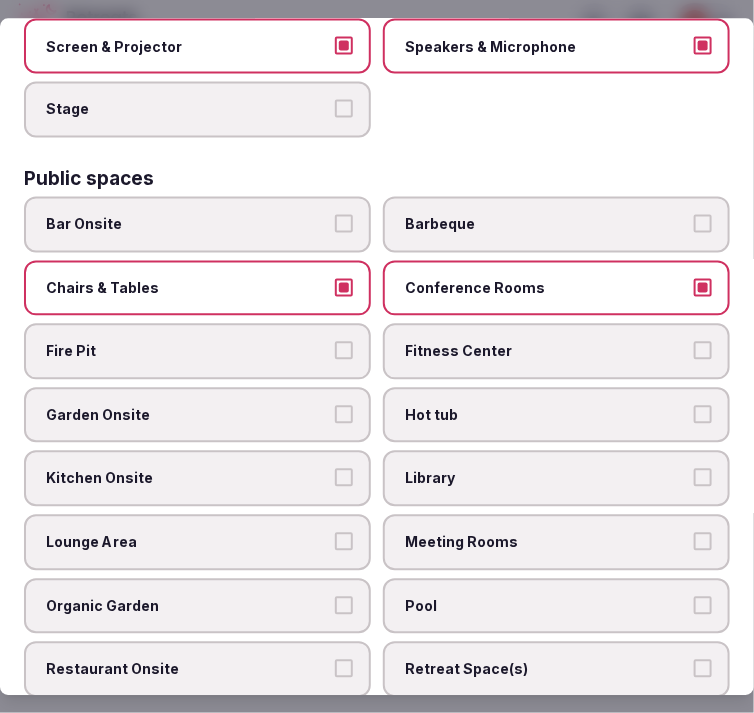 click on "Lounge Area" at bounding box center [187, 542] 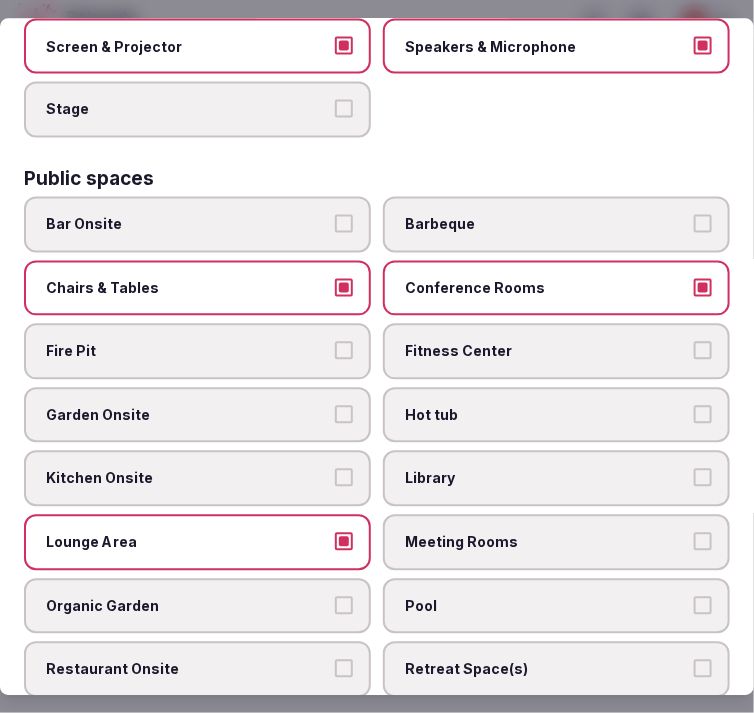 click on "Meeting Rooms" at bounding box center (556, 542) 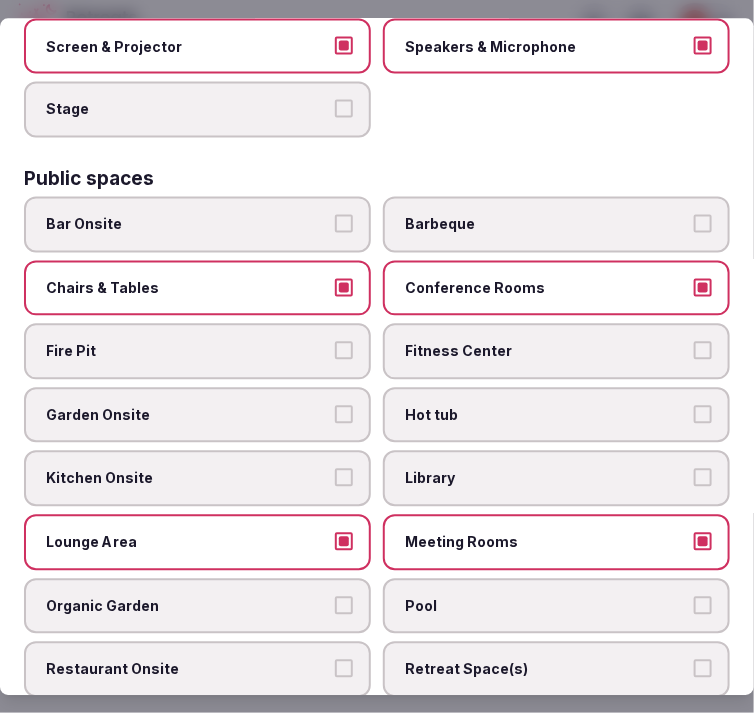 click on "Fitness Center" at bounding box center (703, 351) 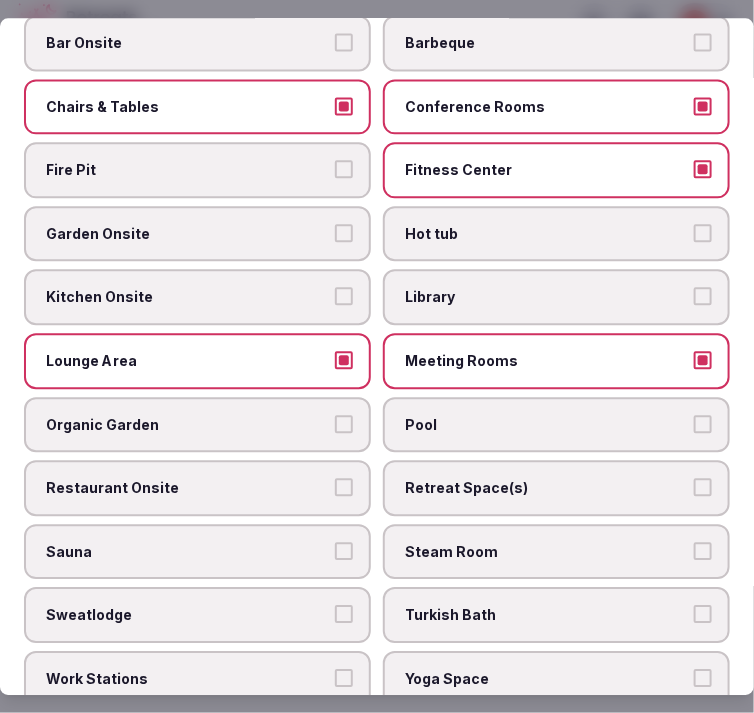 scroll, scrollTop: 1000, scrollLeft: 0, axis: vertical 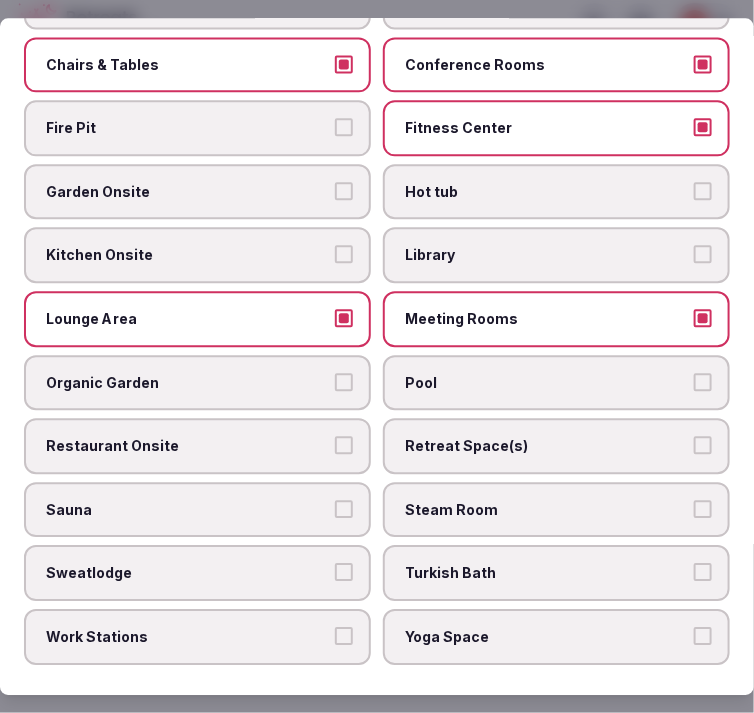 click on "Restaurant Onsite" at bounding box center (344, 446) 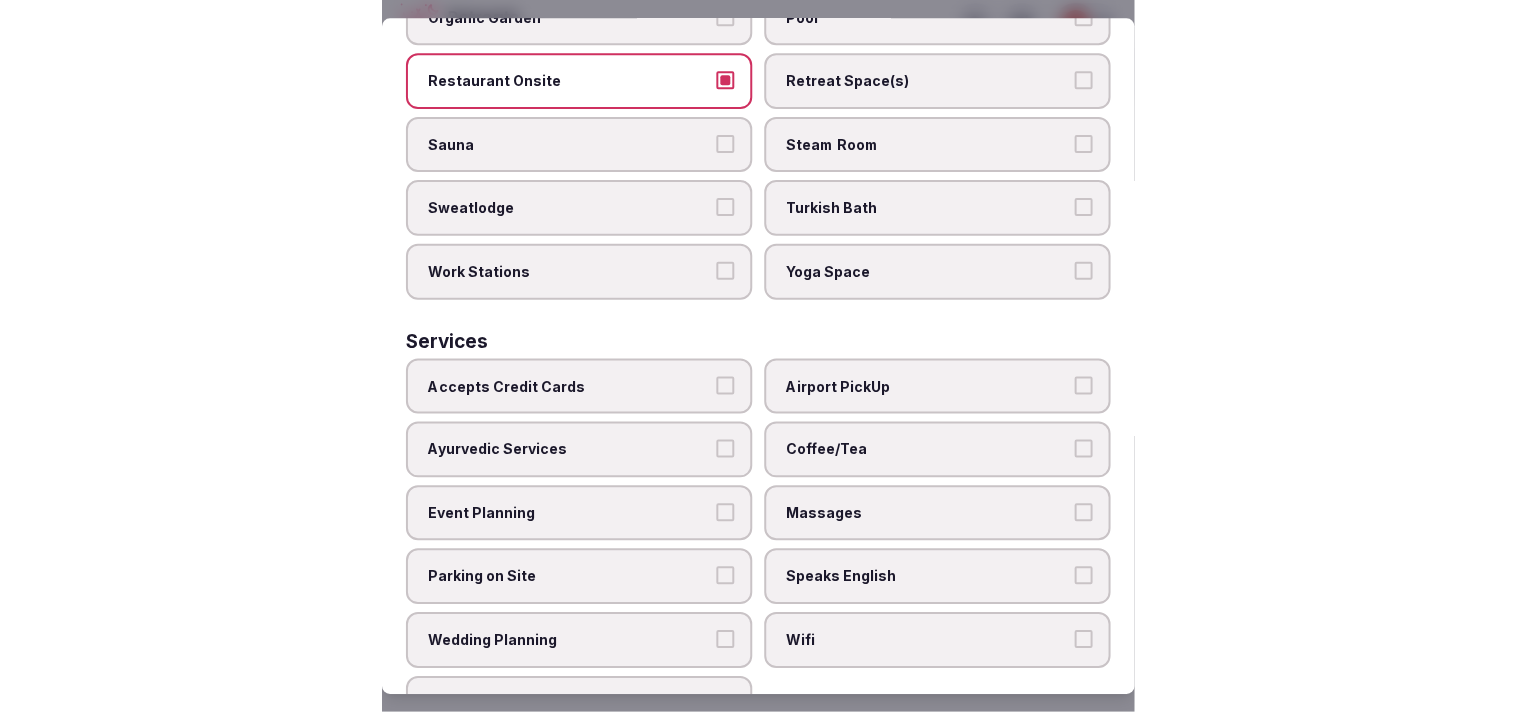 scroll, scrollTop: 1376, scrollLeft: 0, axis: vertical 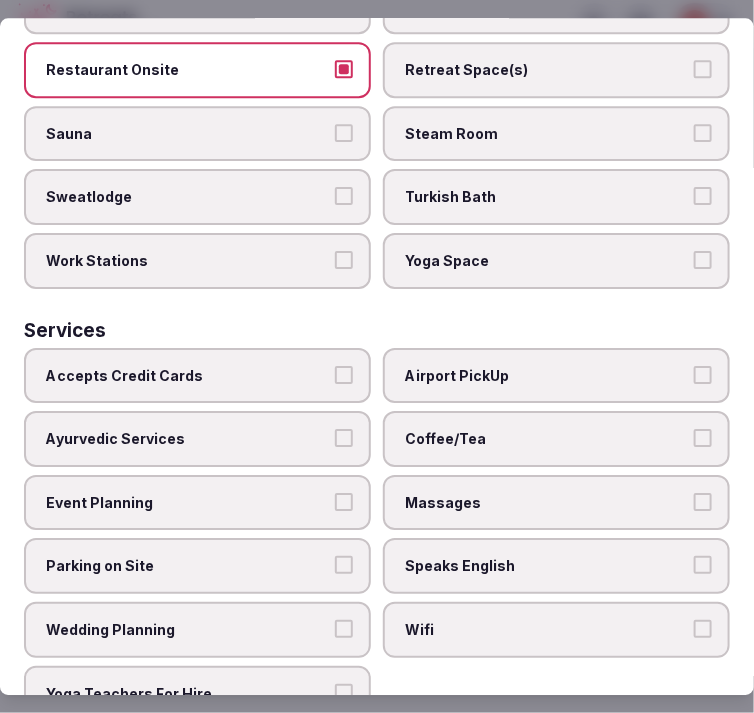 click on "Accepts Credit Cards" at bounding box center (344, 375) 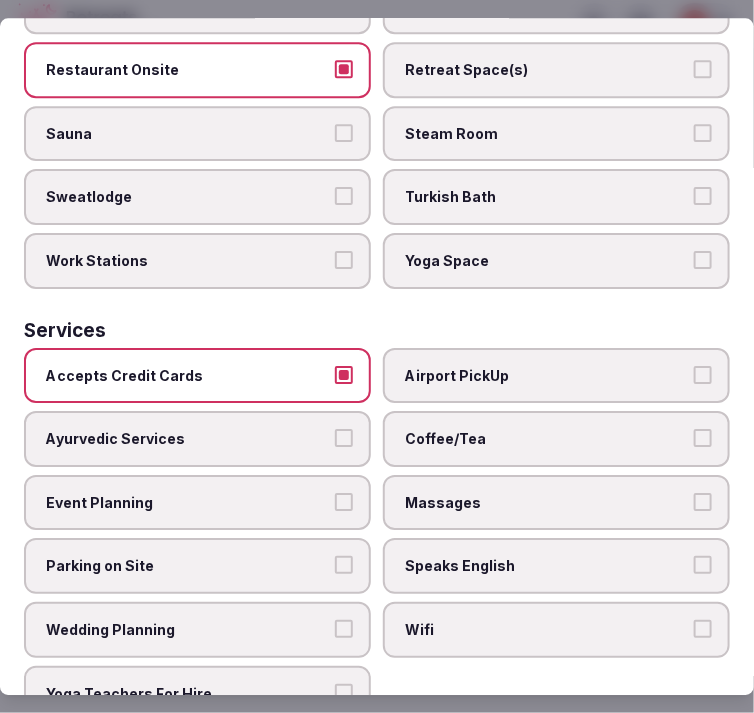 click on "Coffee/Tea" at bounding box center (703, 438) 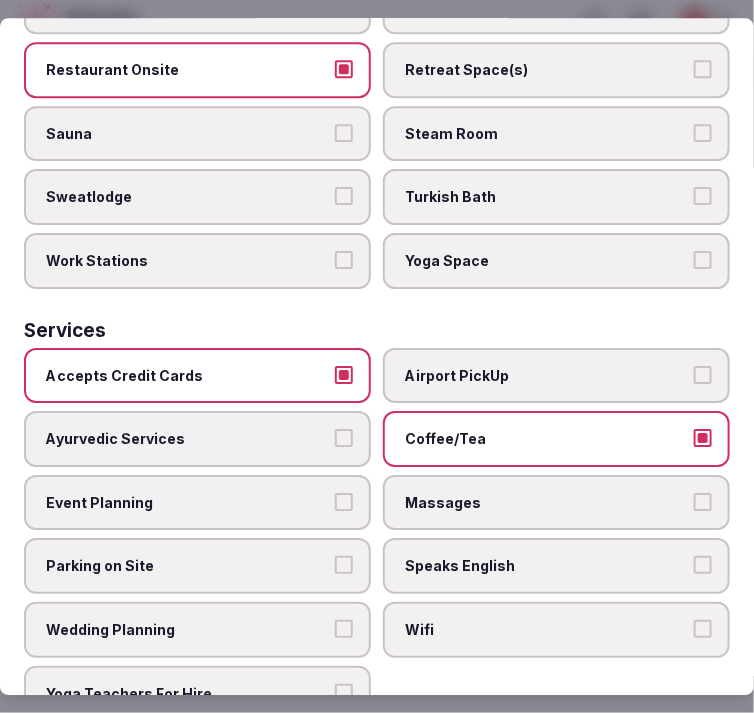 click on "Massages" at bounding box center [556, 503] 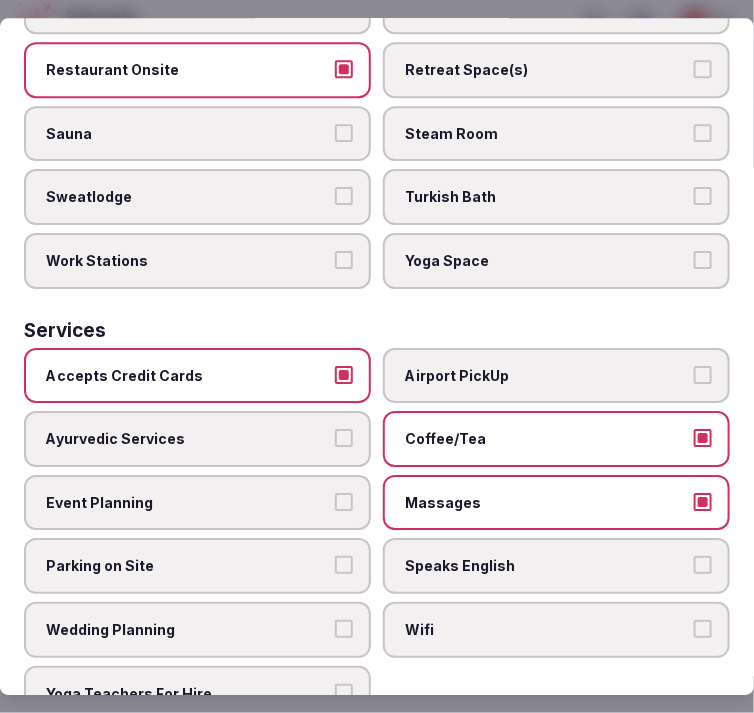 click on "Massages" at bounding box center [556, 503] 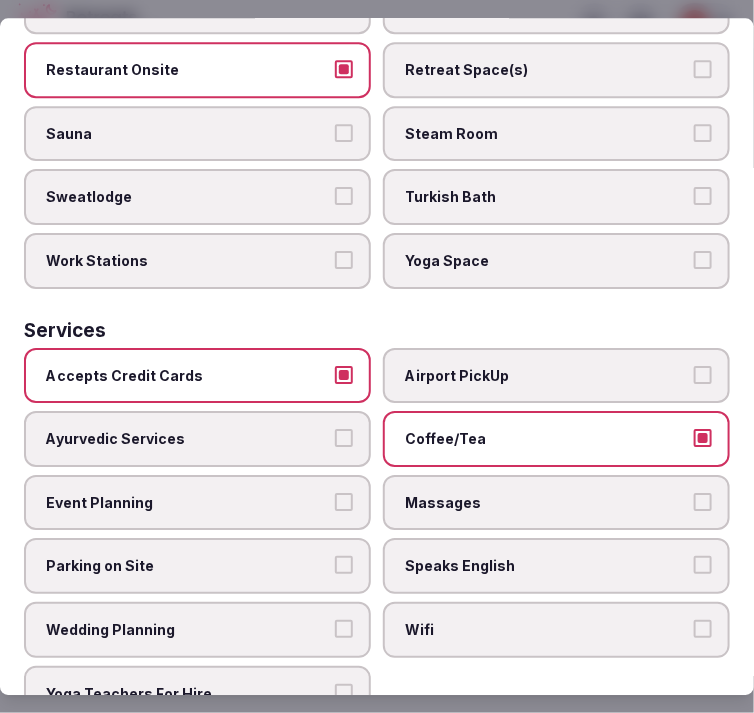 click on "Speaks English" at bounding box center (703, 566) 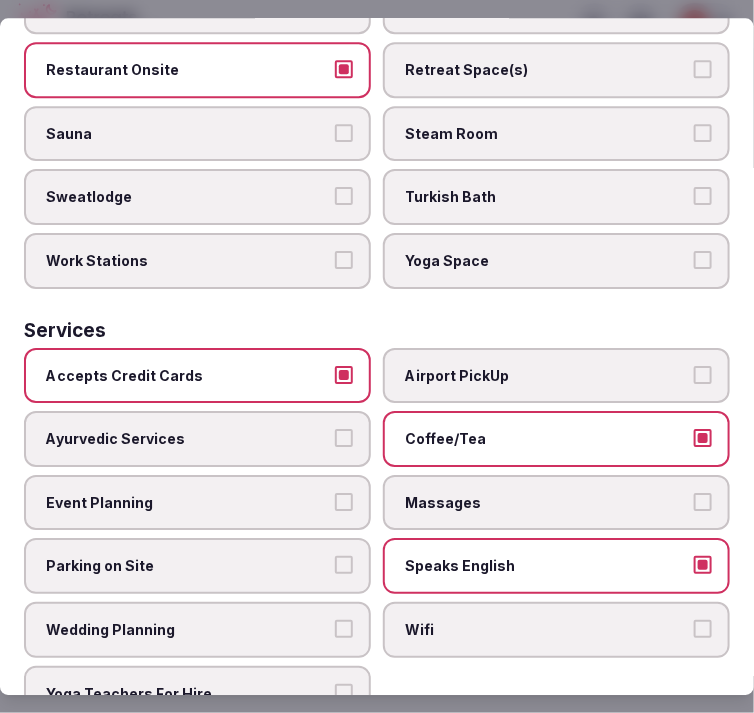click on "Wifi" at bounding box center [703, 629] 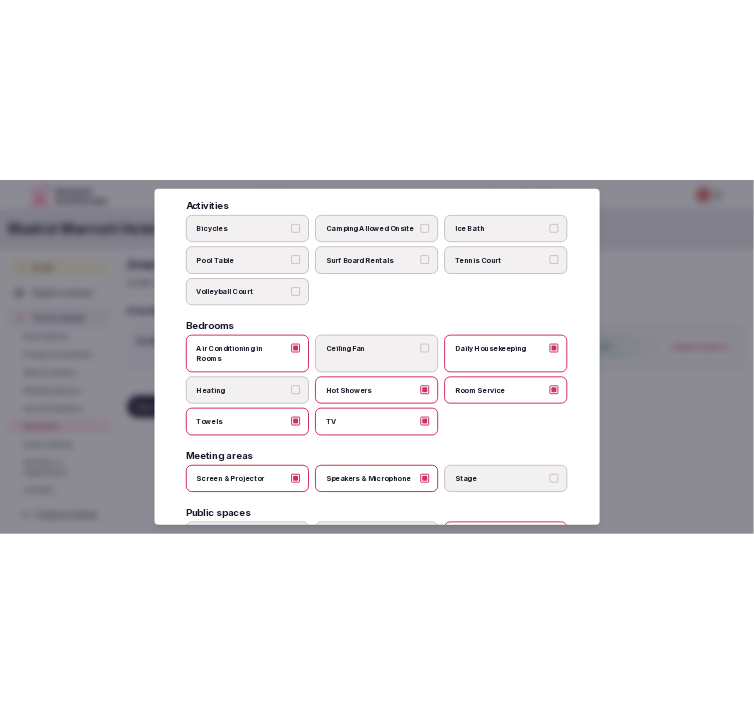 scroll, scrollTop: 0, scrollLeft: 0, axis: both 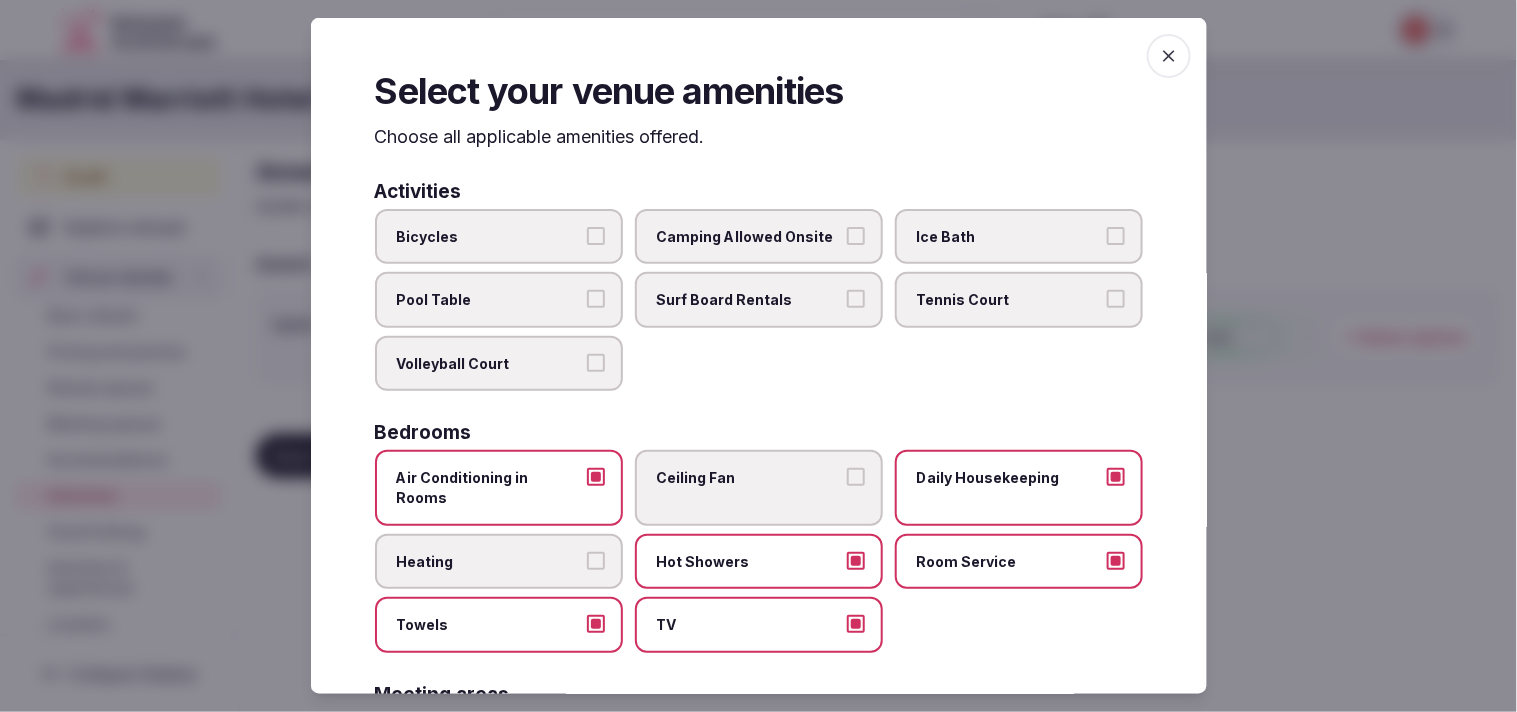 click at bounding box center (1169, 56) 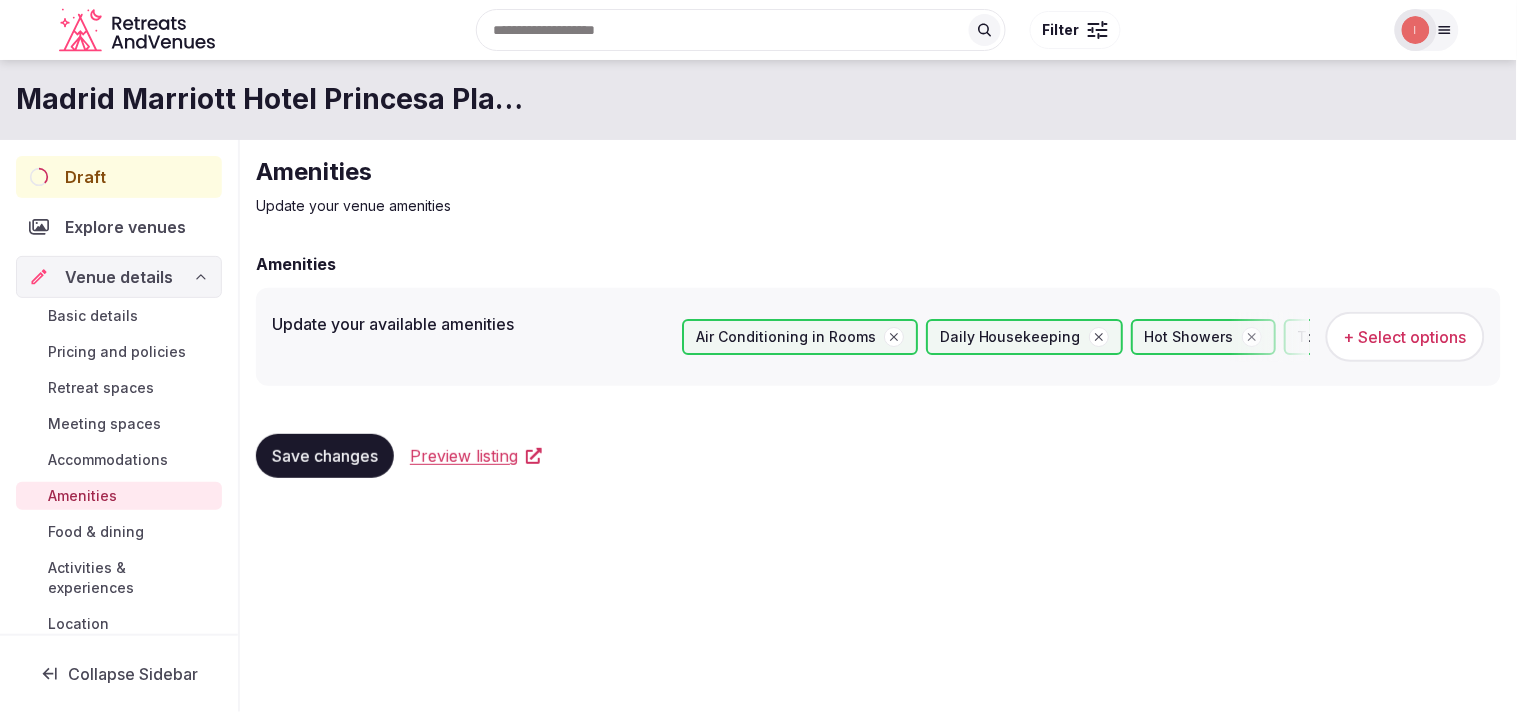 click on "Save changes" at bounding box center [325, 456] 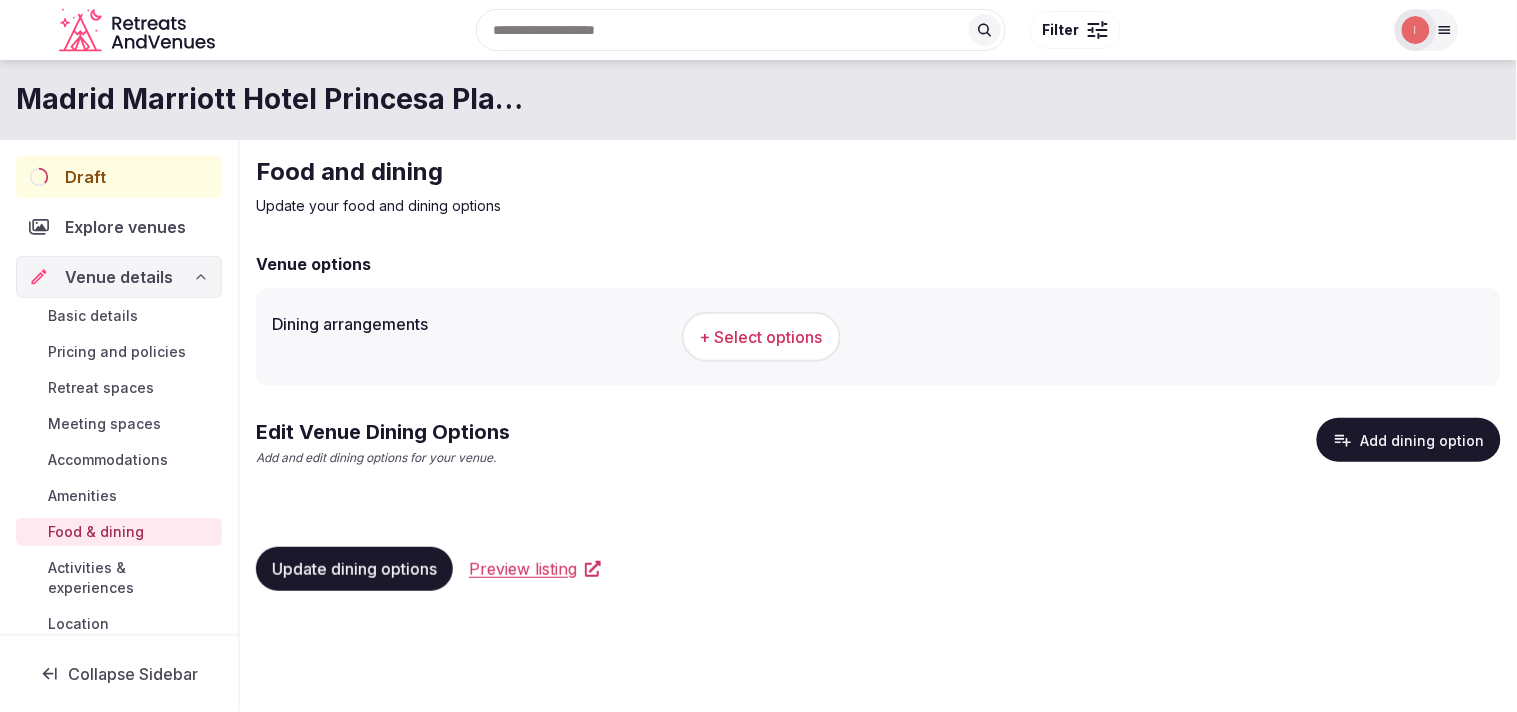 click on "+ Select options" at bounding box center (761, 337) 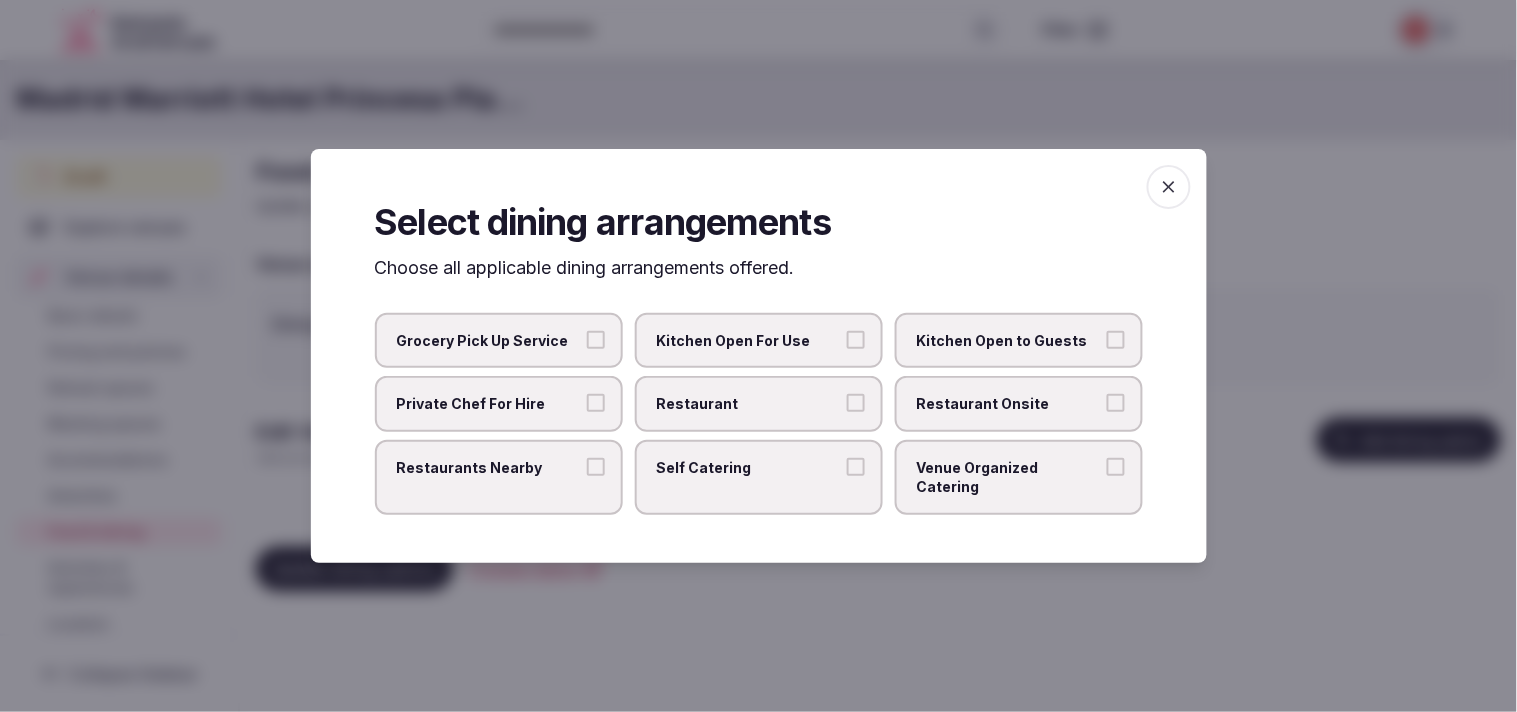 click on "Restaurants Nearby" at bounding box center [596, 467] 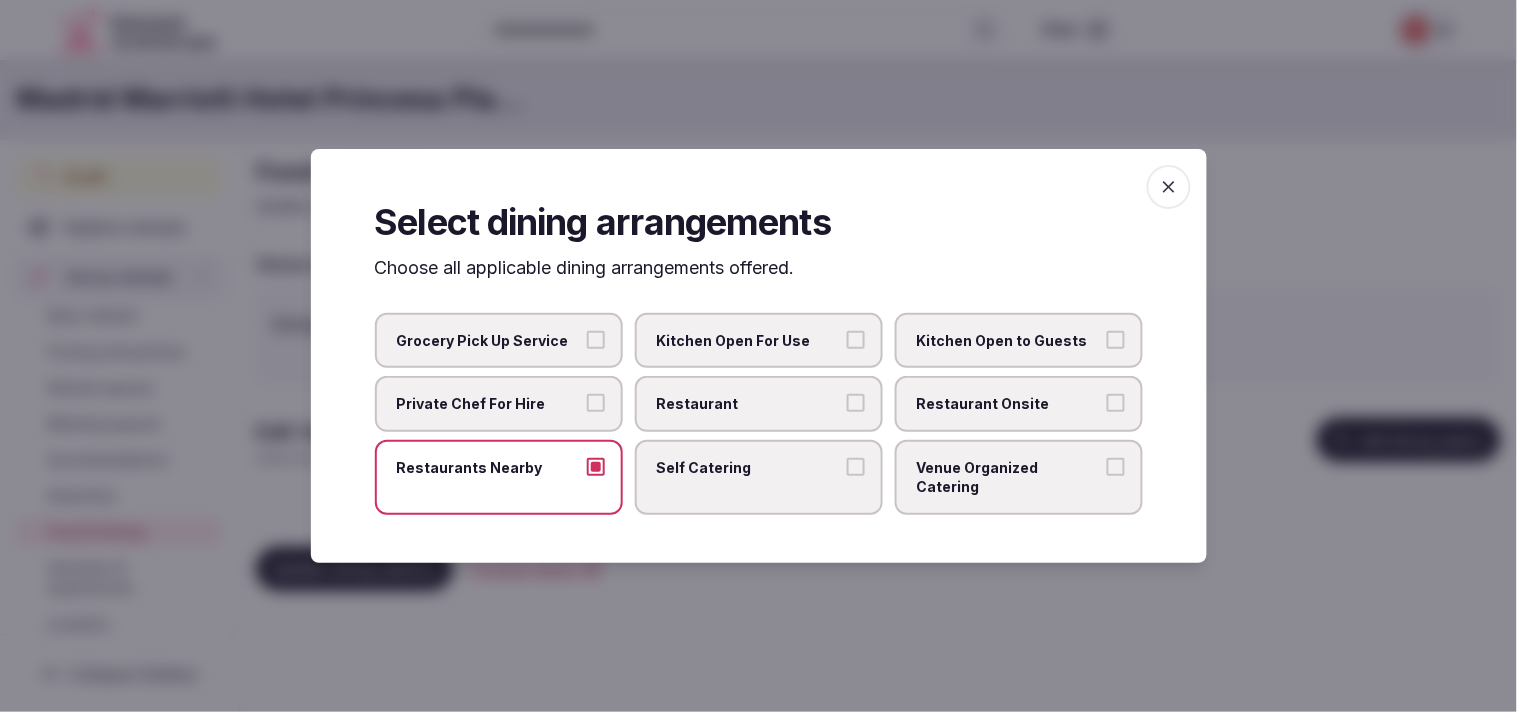 click on "Restaurant Onsite" at bounding box center [1116, 403] 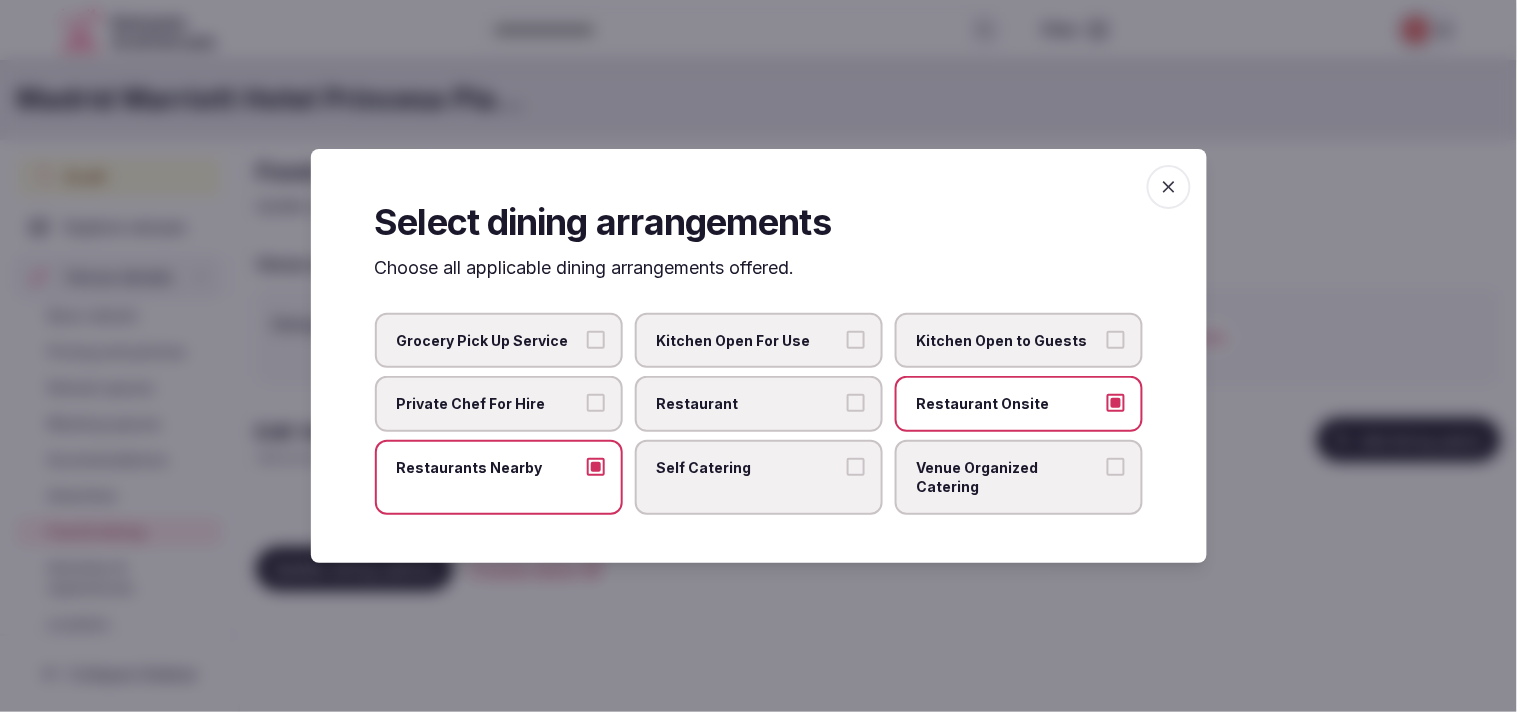 click on "Venue Organized Catering" at bounding box center (1019, 477) 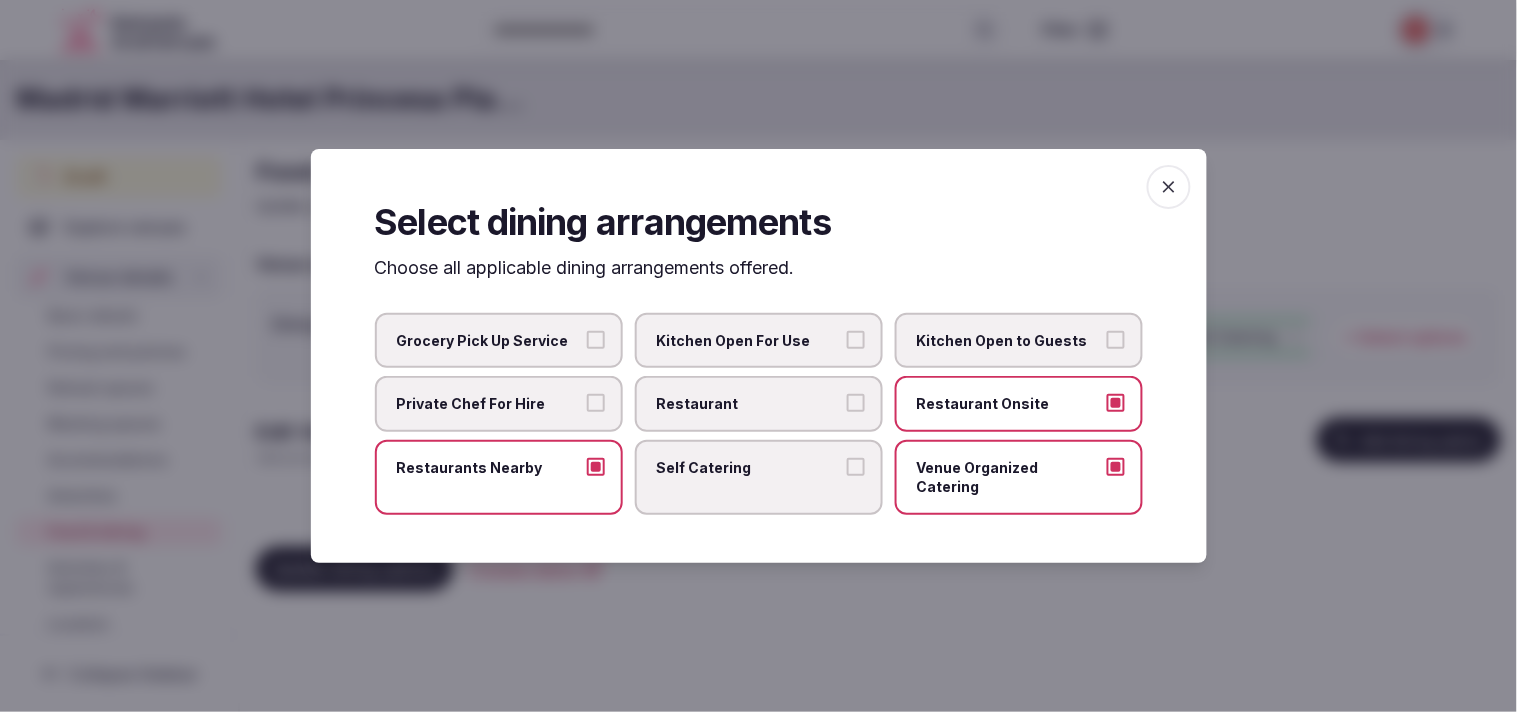 click at bounding box center [1169, 187] 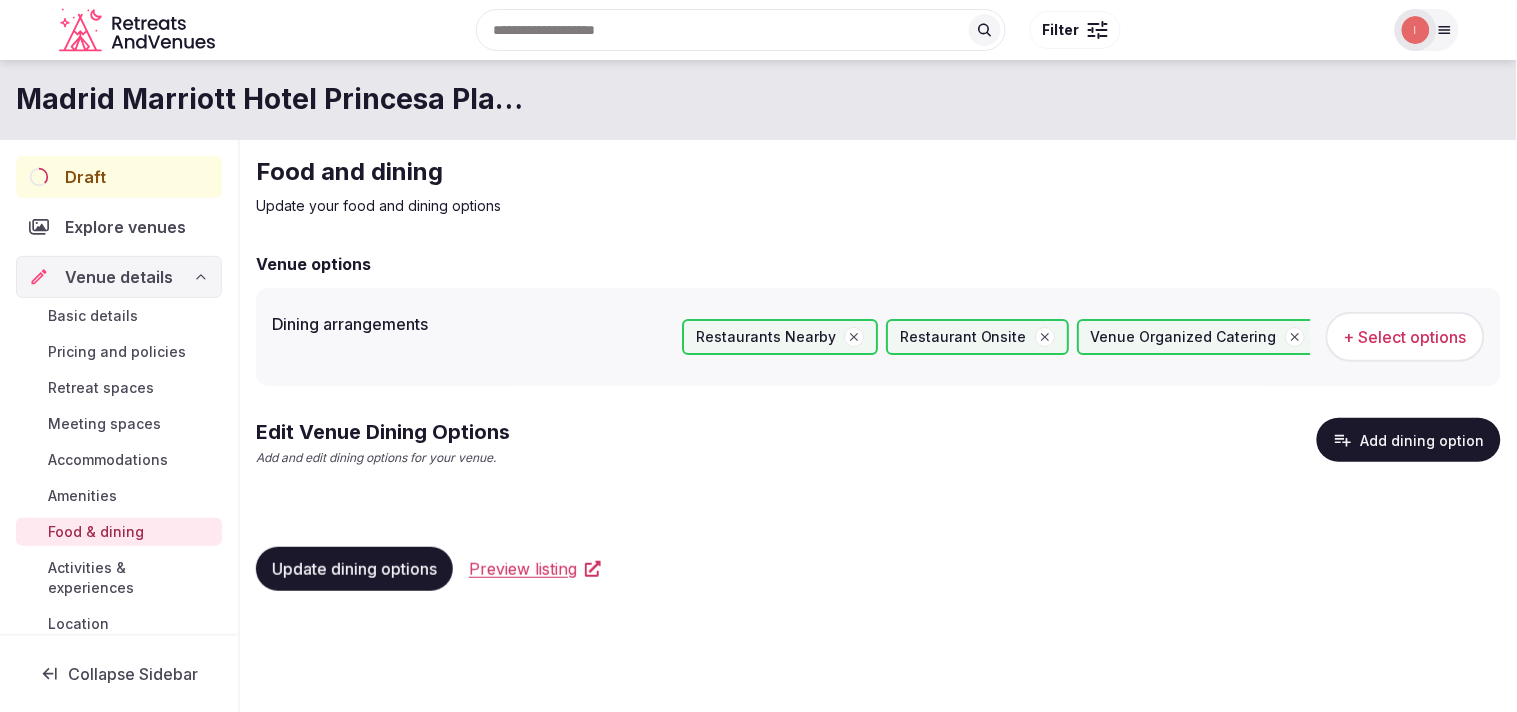 click on "Update dining options" at bounding box center [354, 569] 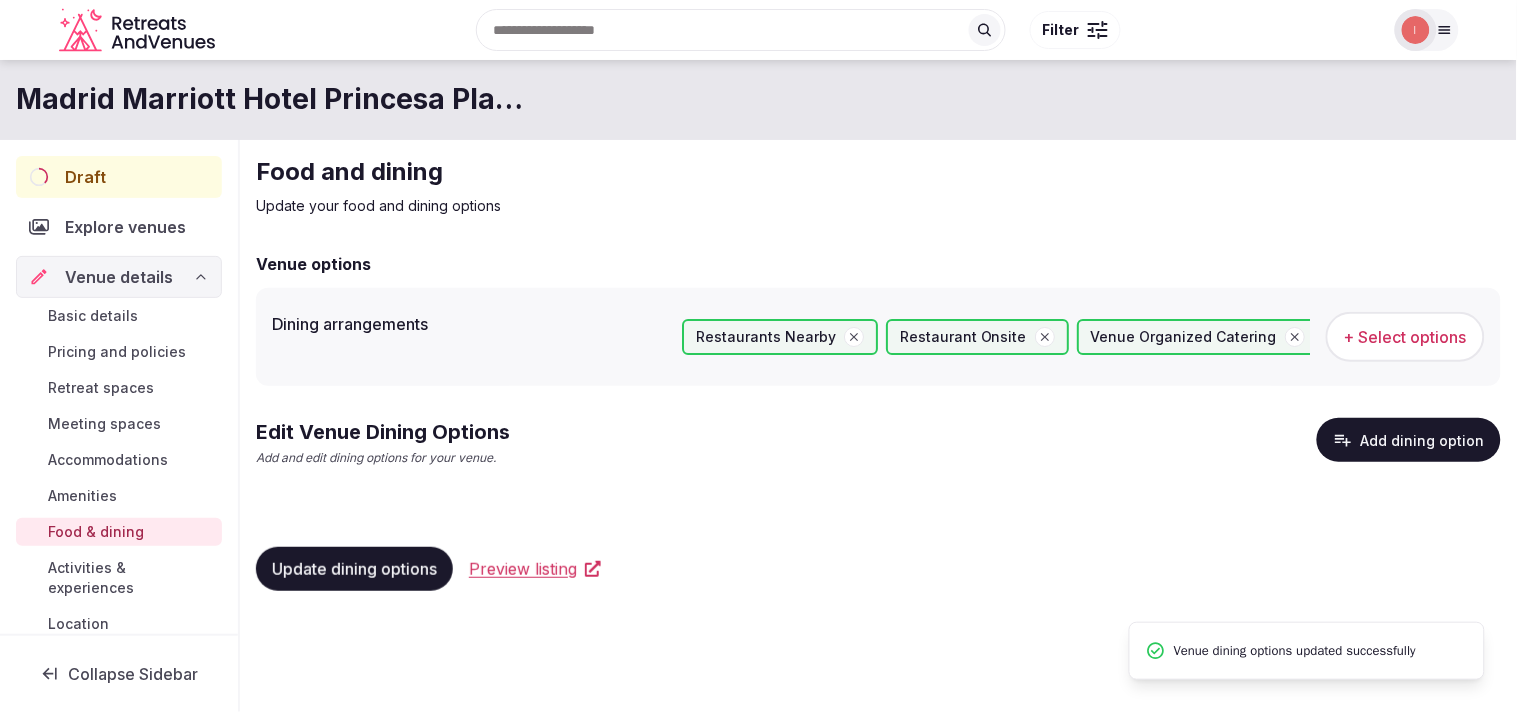 click on "Add and edit dining options for your venue." at bounding box center (383, 458) 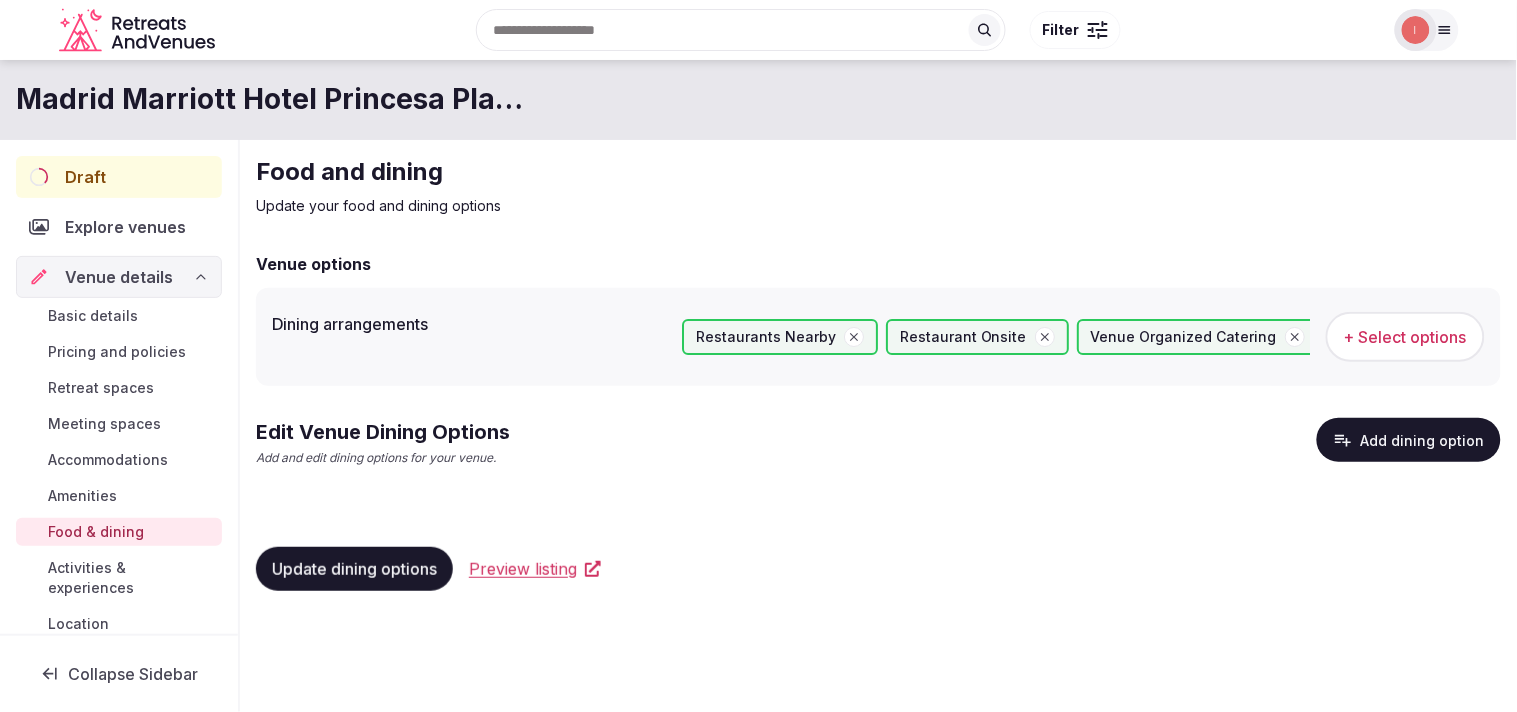 click on "Add dining option" at bounding box center [1409, 440] 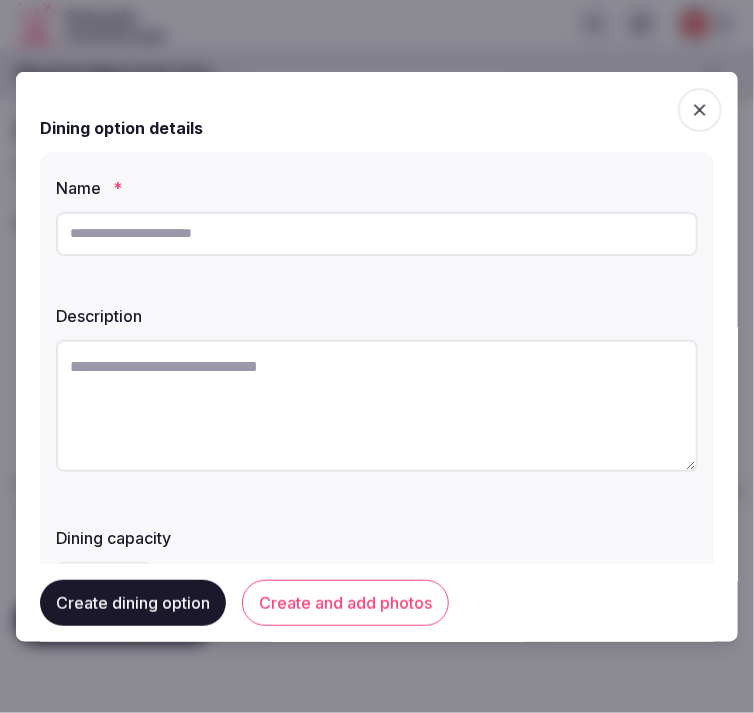click at bounding box center (377, 233) 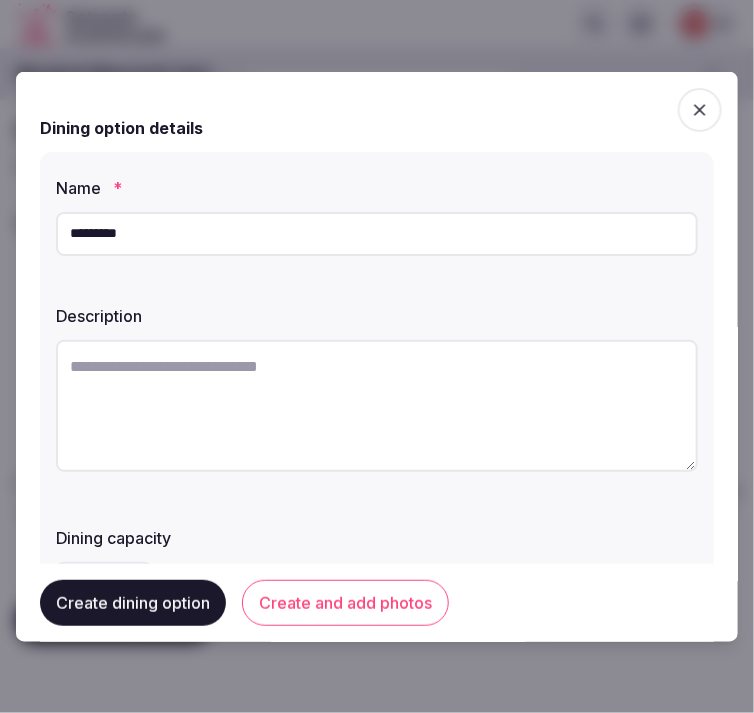click on "*********" at bounding box center (377, 233) 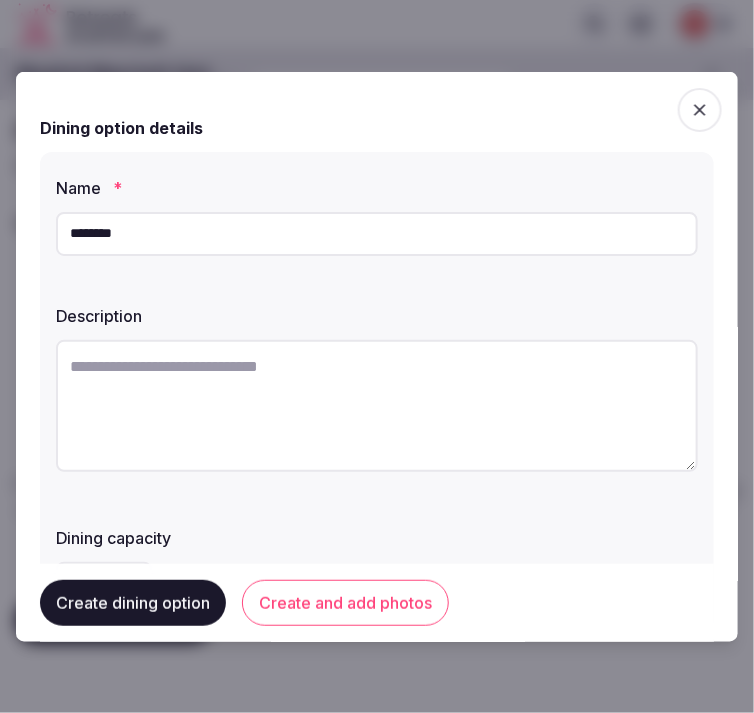 type on "********" 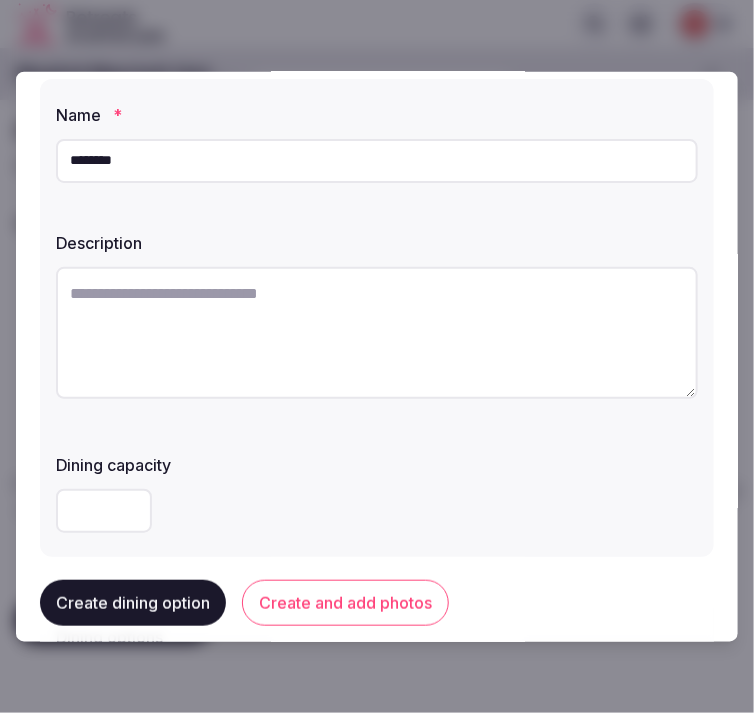 scroll, scrollTop: 111, scrollLeft: 0, axis: vertical 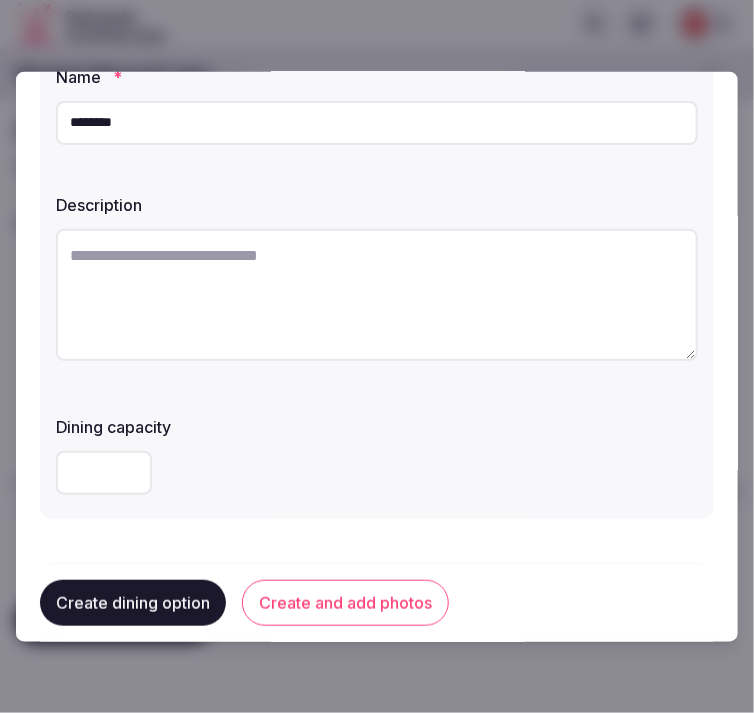 click at bounding box center [377, 294] 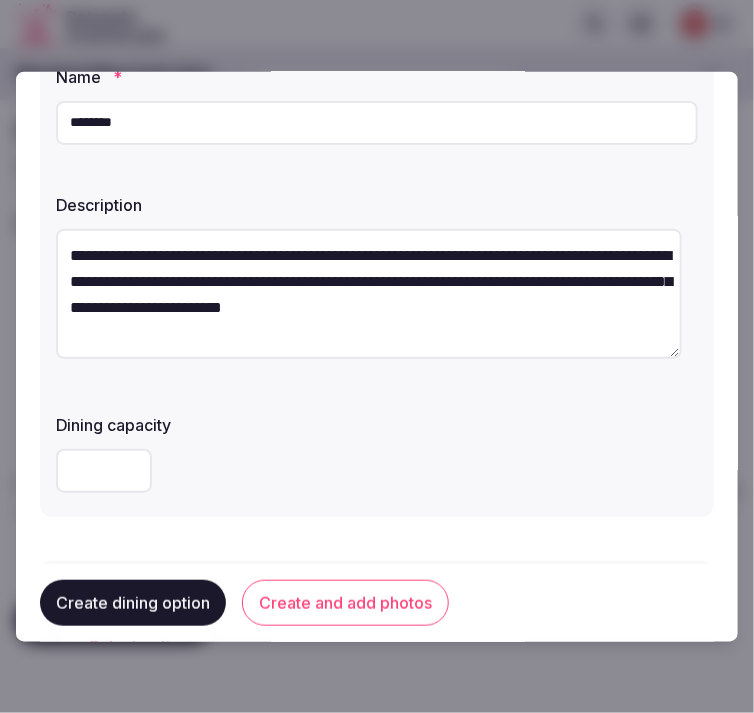 type on "**********" 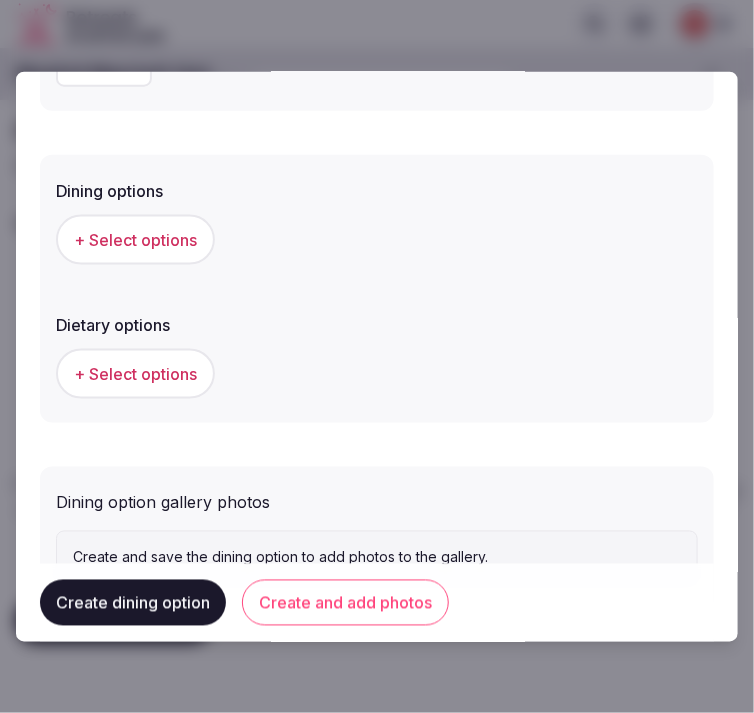 scroll, scrollTop: 597, scrollLeft: 0, axis: vertical 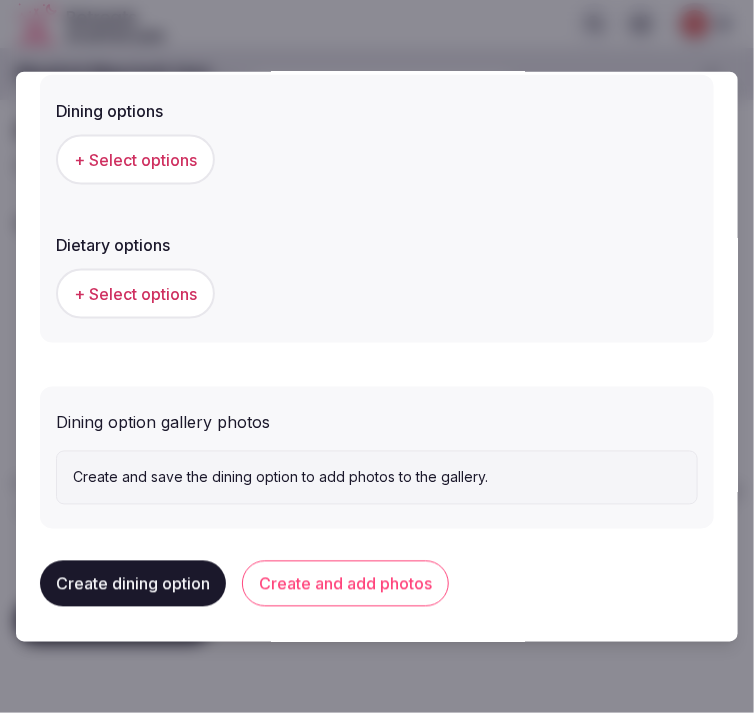 click on "+ Select options" at bounding box center [135, 159] 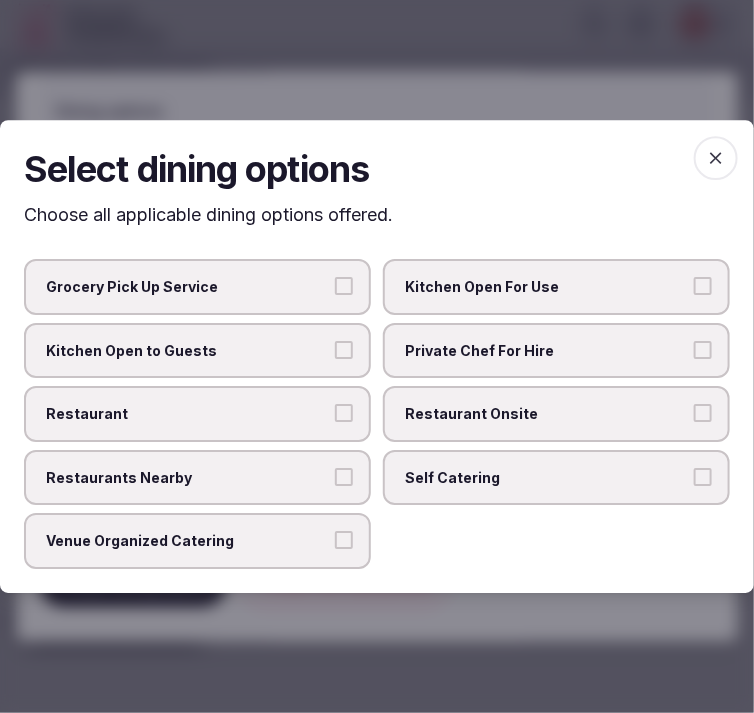click on "Restaurant" at bounding box center [344, 413] 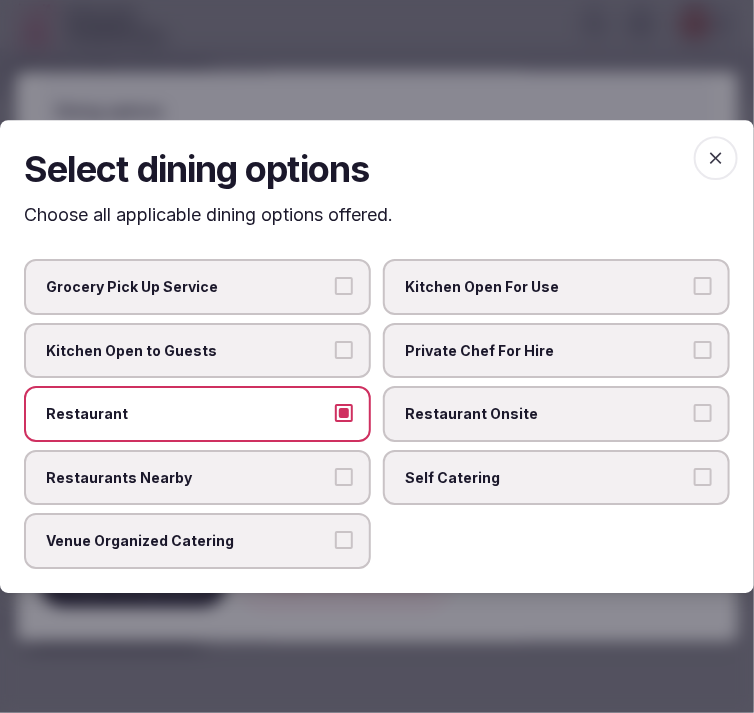 click on "Restaurant" at bounding box center (197, 414) 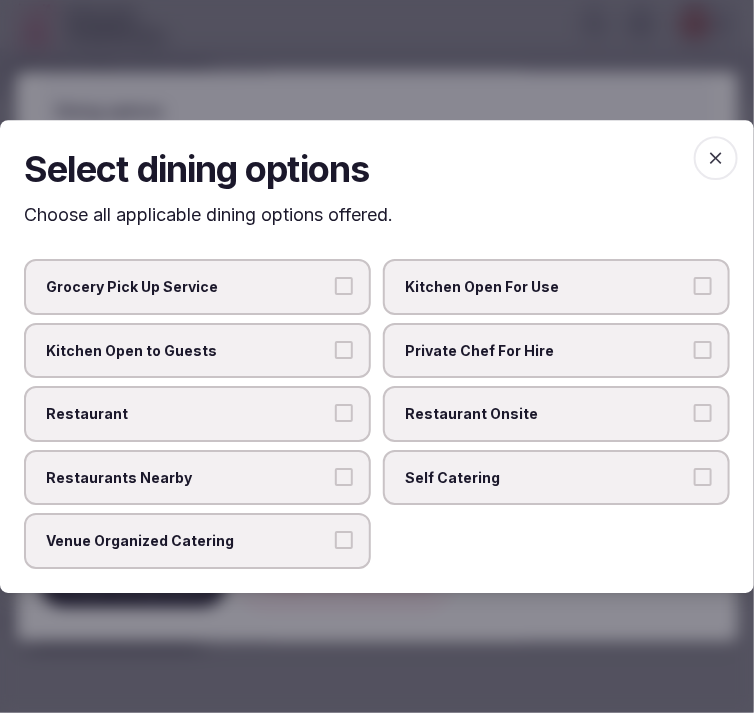 click on "Restaurant Onsite" at bounding box center [556, 414] 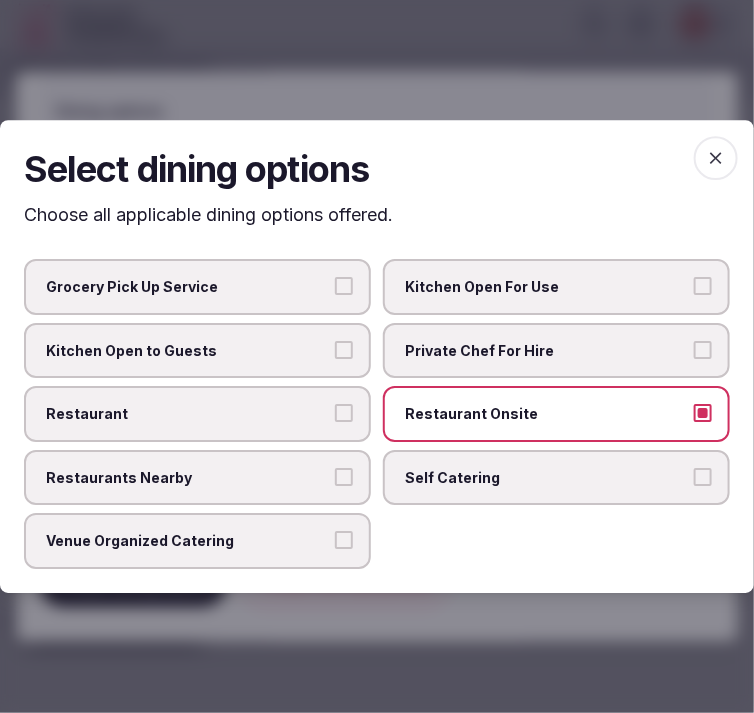 click on "Venue Organized Catering" at bounding box center [344, 541] 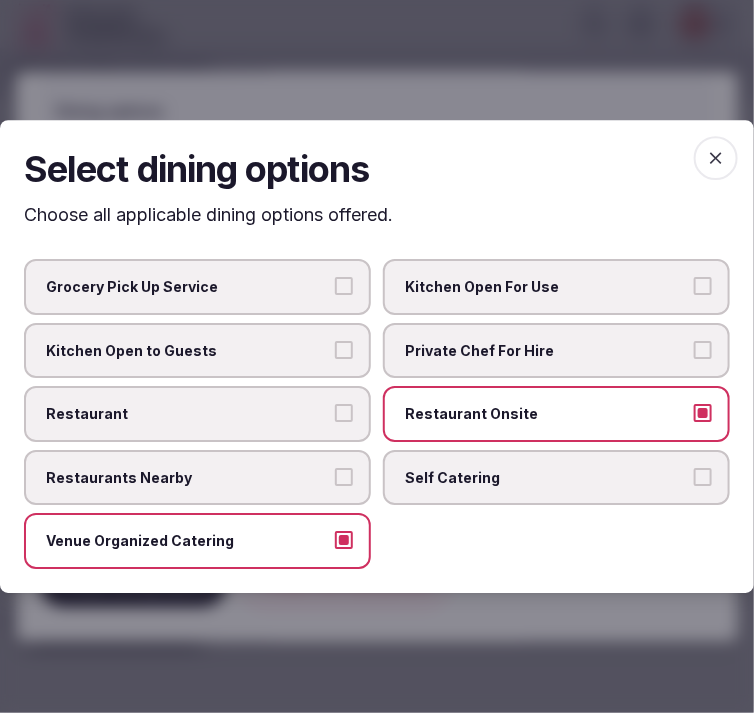 click 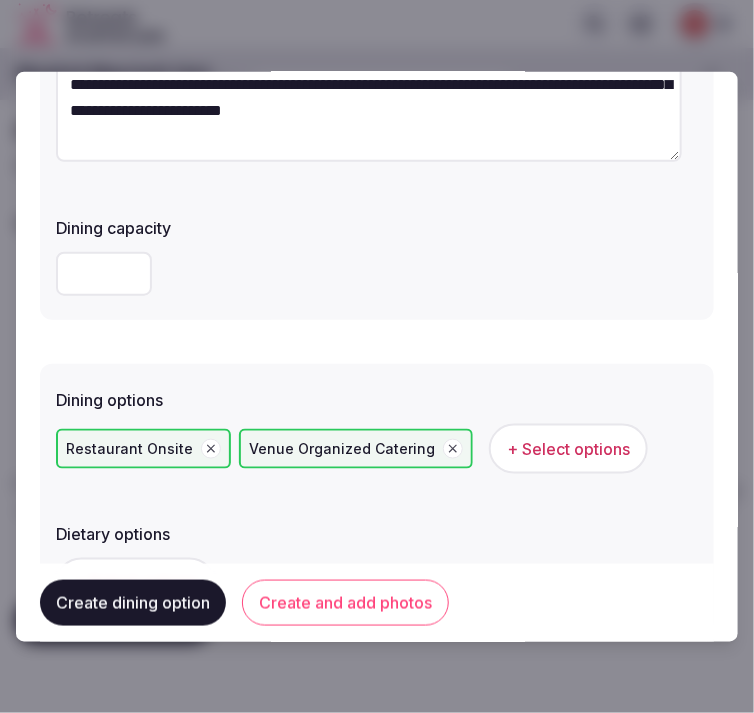 scroll, scrollTop: 264, scrollLeft: 0, axis: vertical 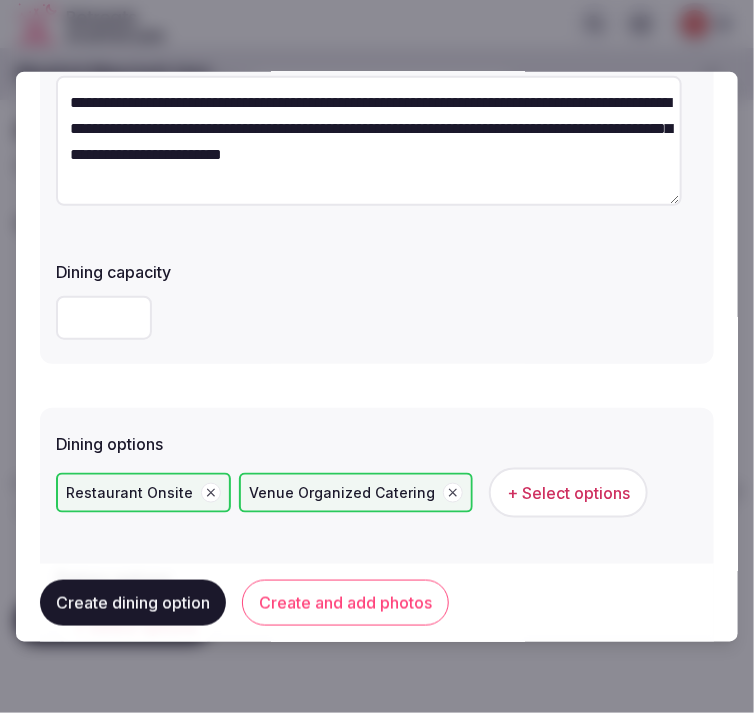 click on "Create and add photos" at bounding box center (345, 603) 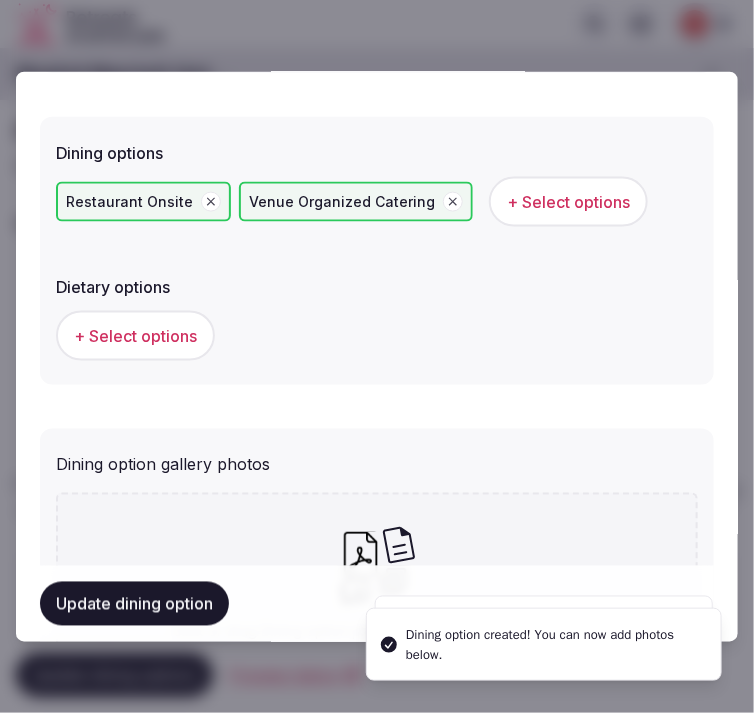 scroll, scrollTop: 666, scrollLeft: 0, axis: vertical 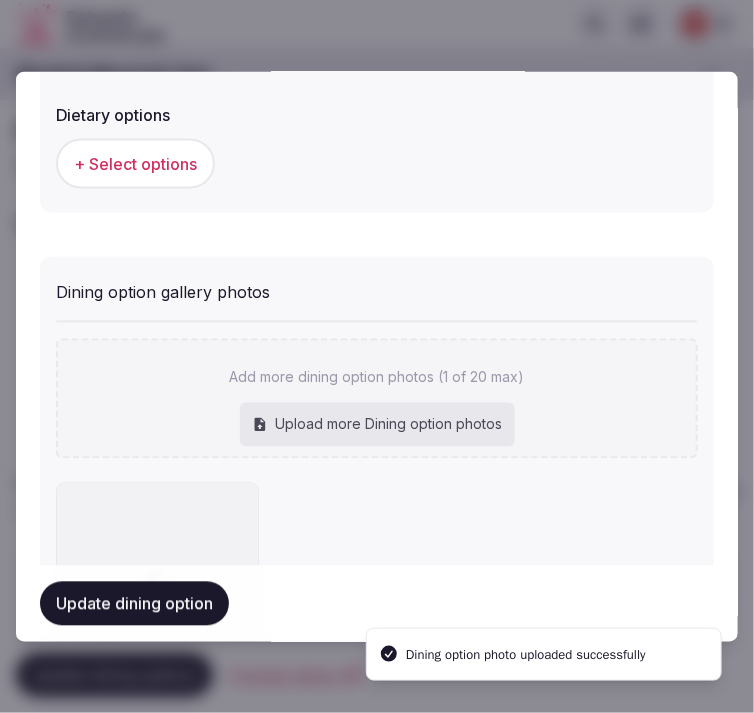 click on "+ Select options" at bounding box center (135, 164) 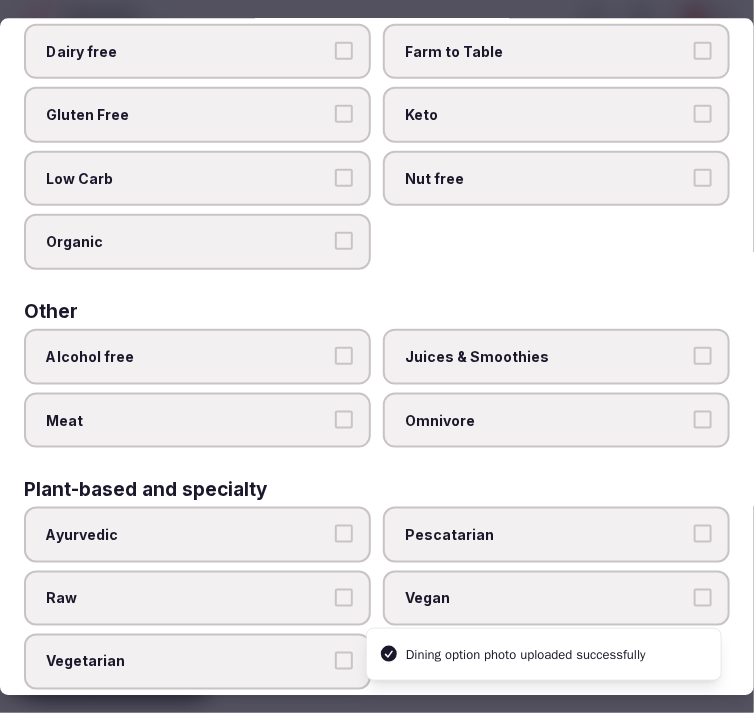 scroll, scrollTop: 0, scrollLeft: 0, axis: both 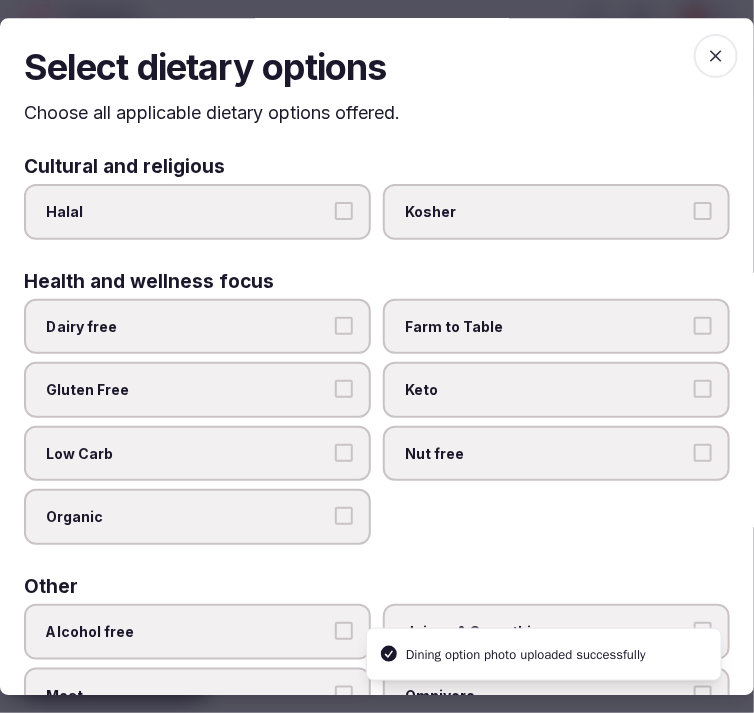 click at bounding box center [716, 56] 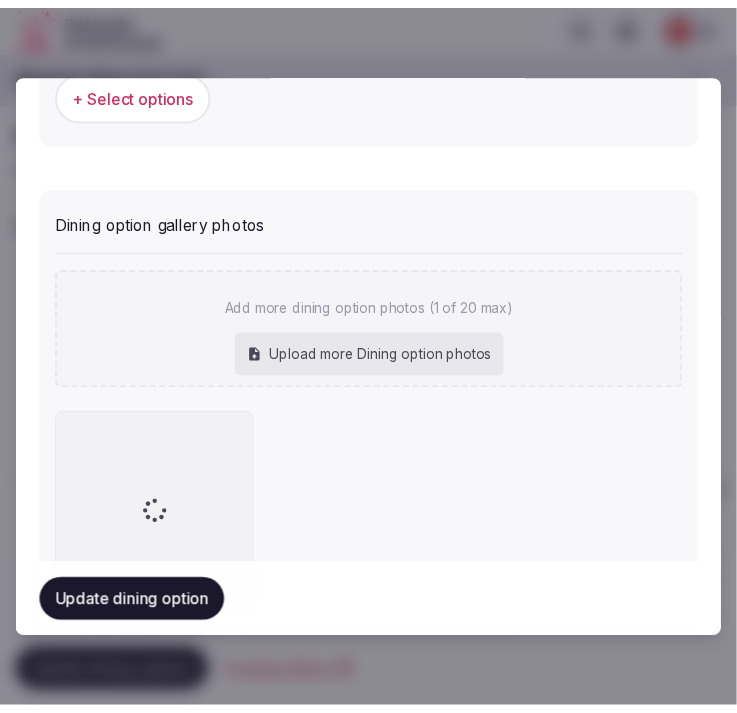 scroll, scrollTop: 680, scrollLeft: 0, axis: vertical 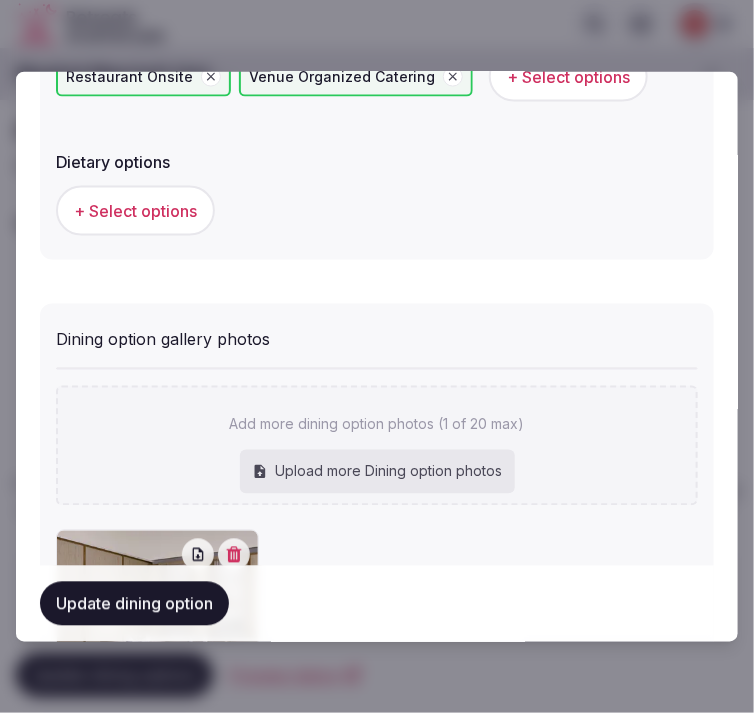 click on "Update dining option" at bounding box center [134, 604] 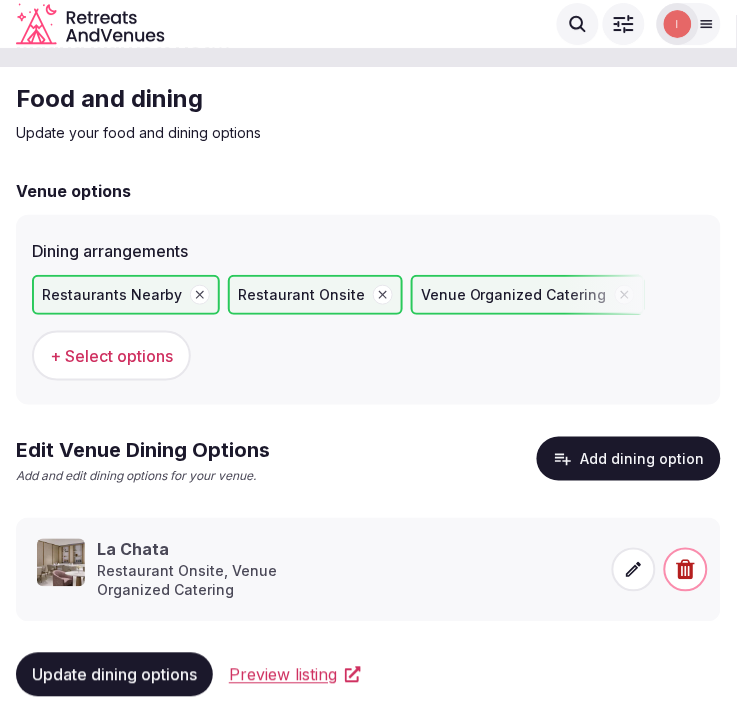 scroll, scrollTop: 62, scrollLeft: 0, axis: vertical 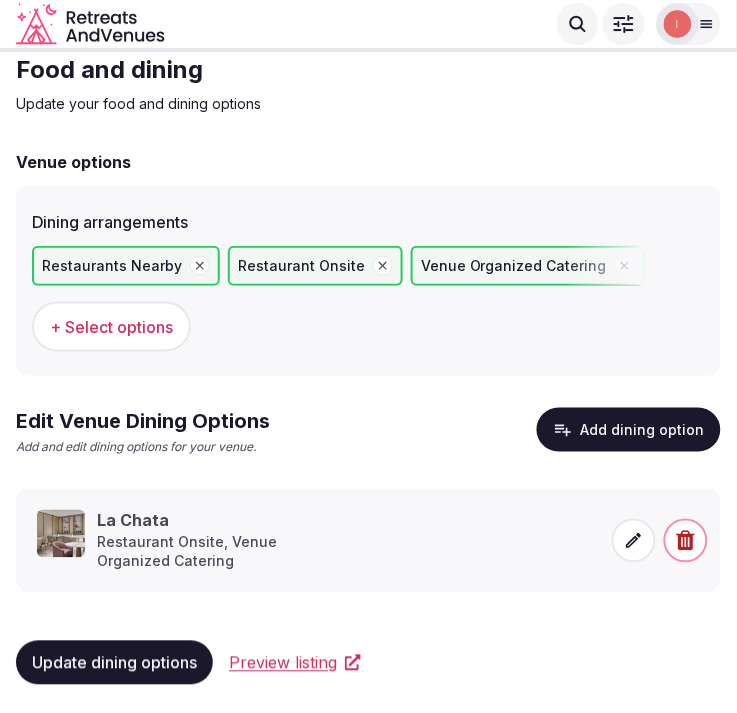 click on "Update dining options" at bounding box center [114, 663] 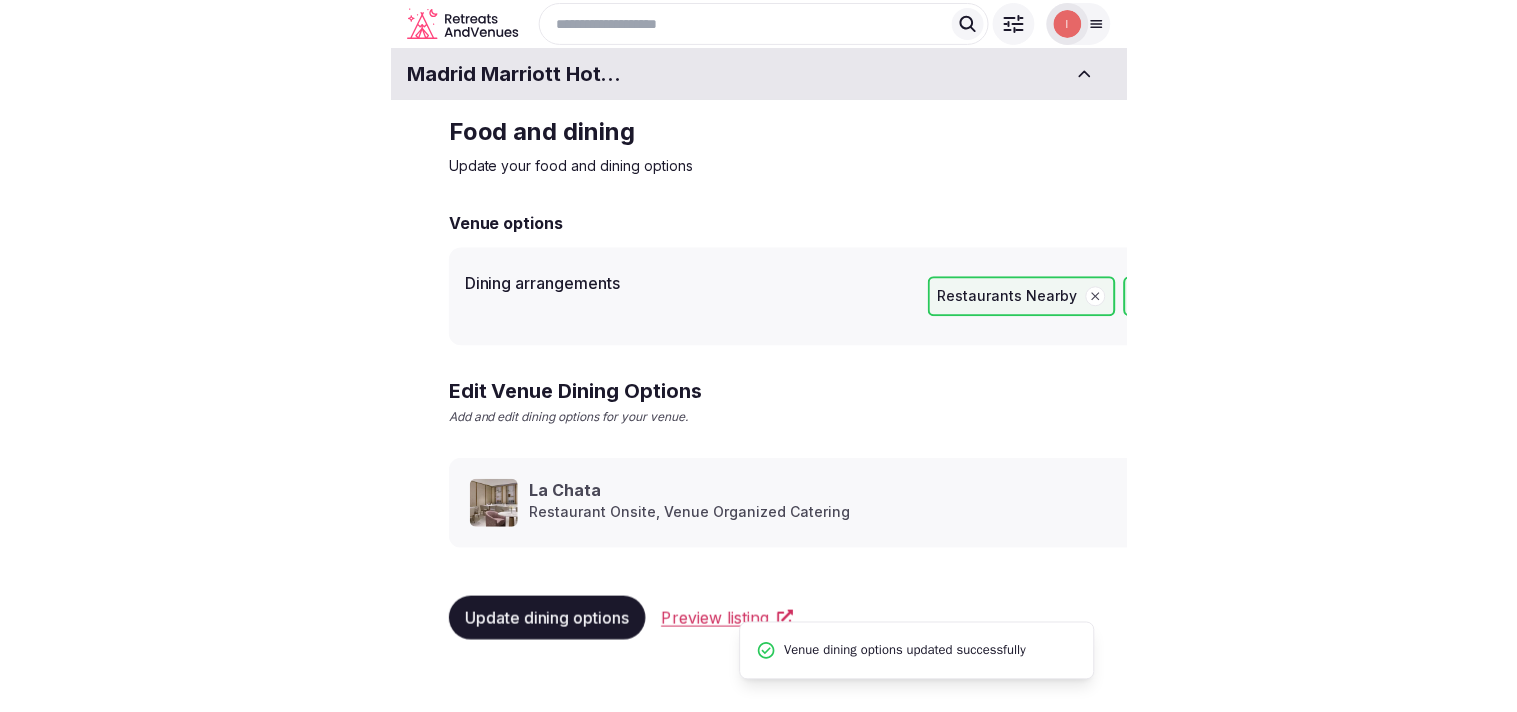 scroll, scrollTop: 0, scrollLeft: 0, axis: both 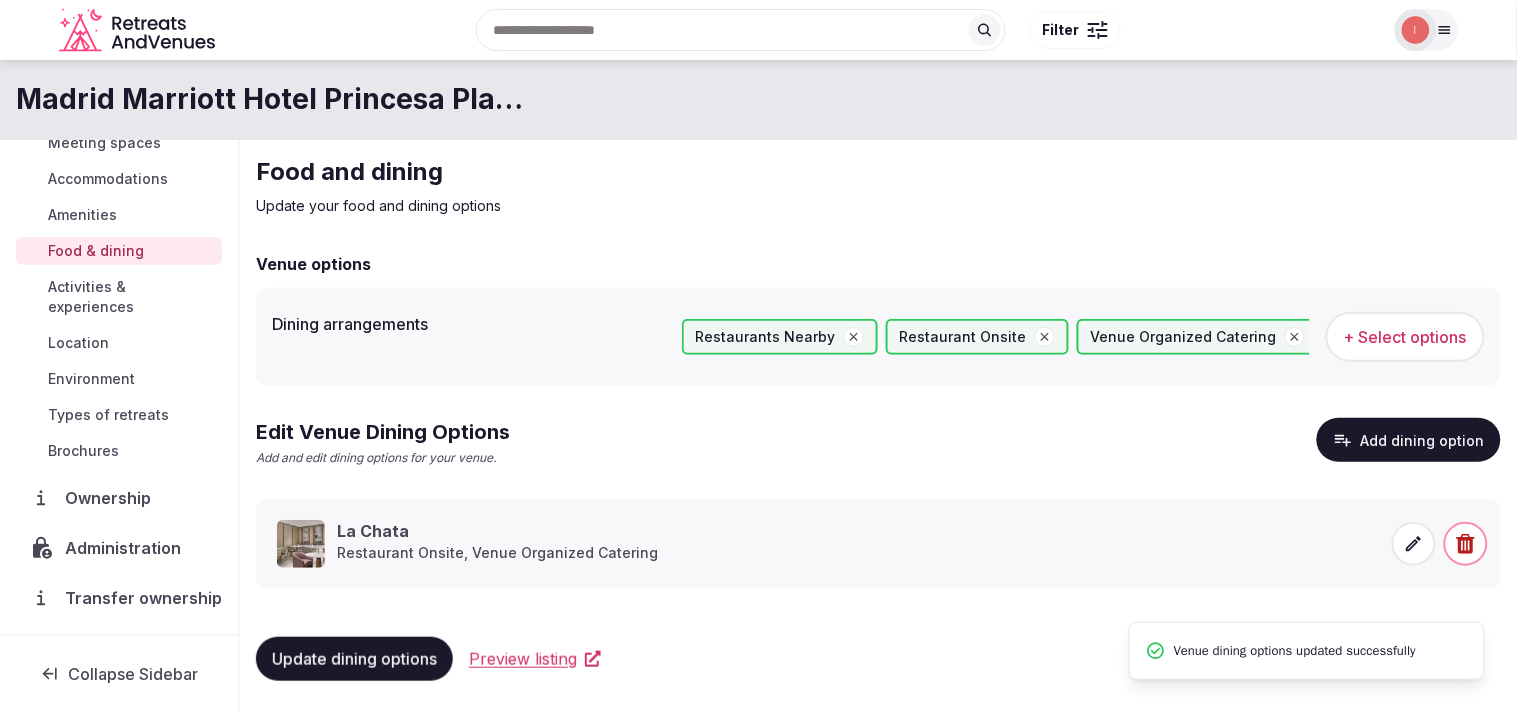 click on "Activities & experiences" at bounding box center (131, 297) 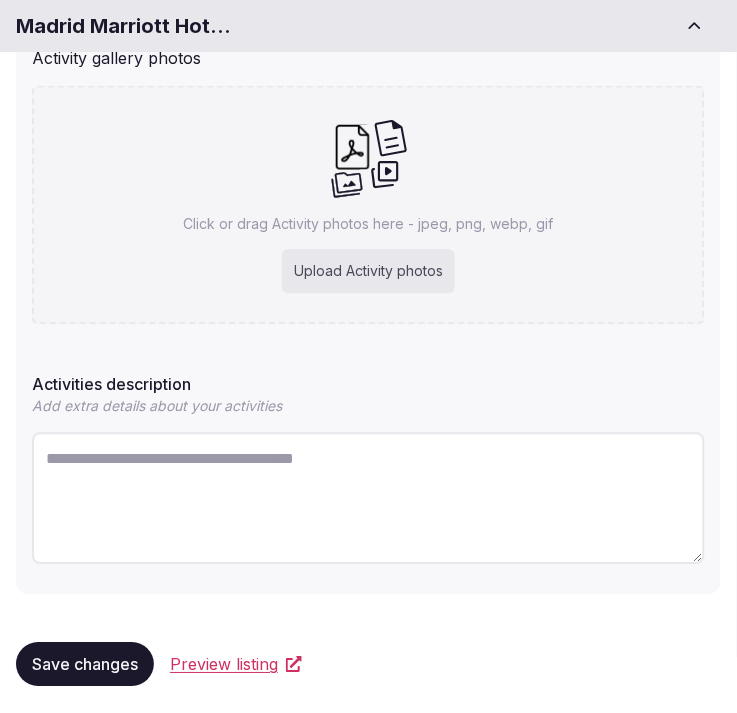 scroll, scrollTop: 362, scrollLeft: 0, axis: vertical 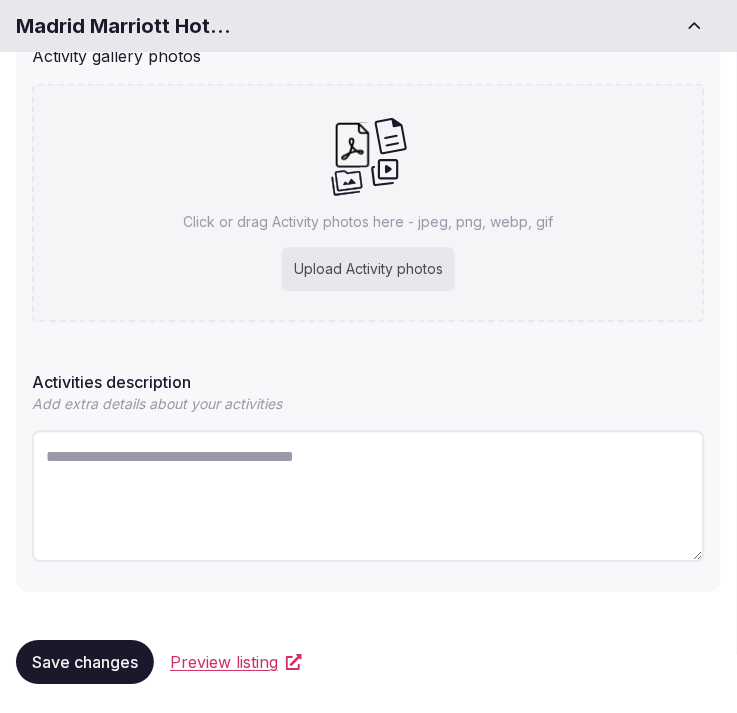 click at bounding box center [368, 497] 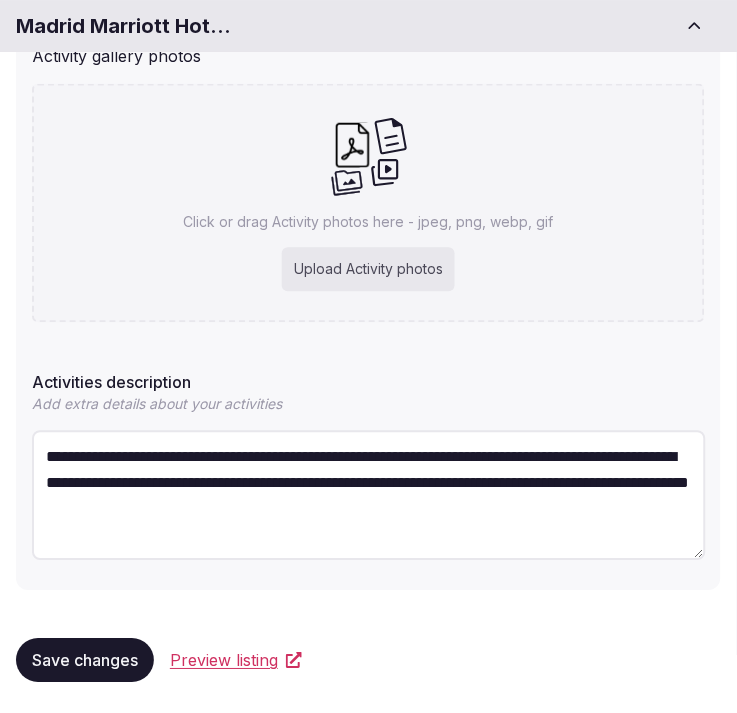 type on "**********" 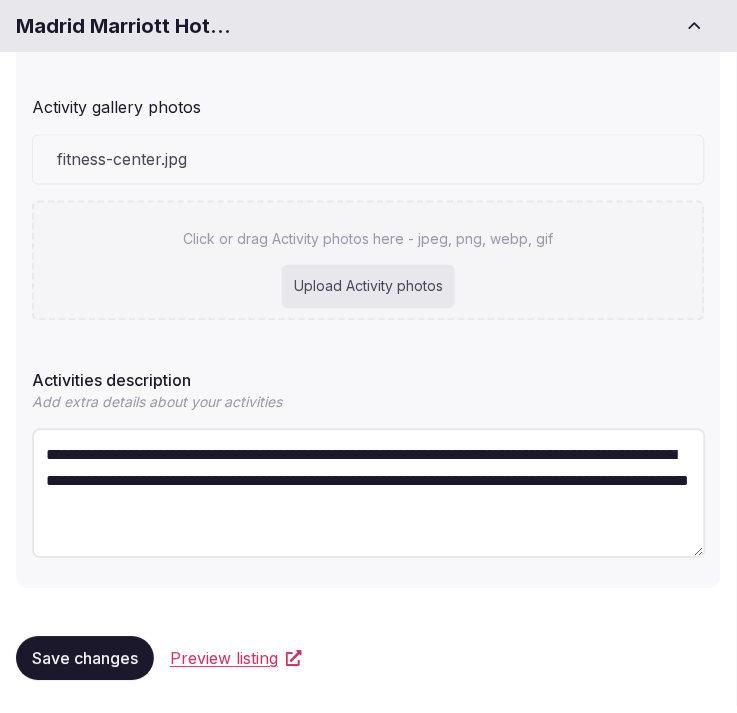 scroll, scrollTop: 310, scrollLeft: 0, axis: vertical 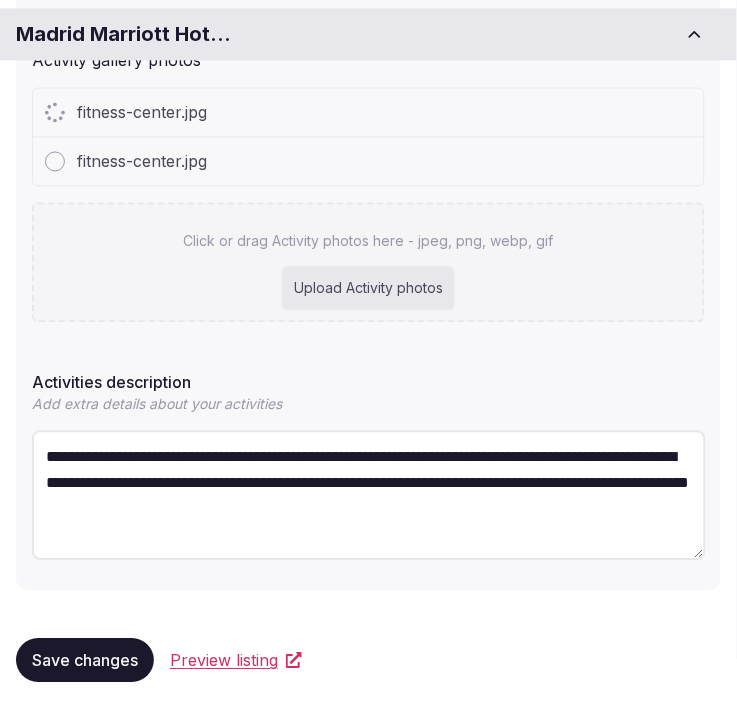 click on "Click or drag Activity photos here - jpeg, png, webp, gif Upload Activity photos" at bounding box center (368, 263) 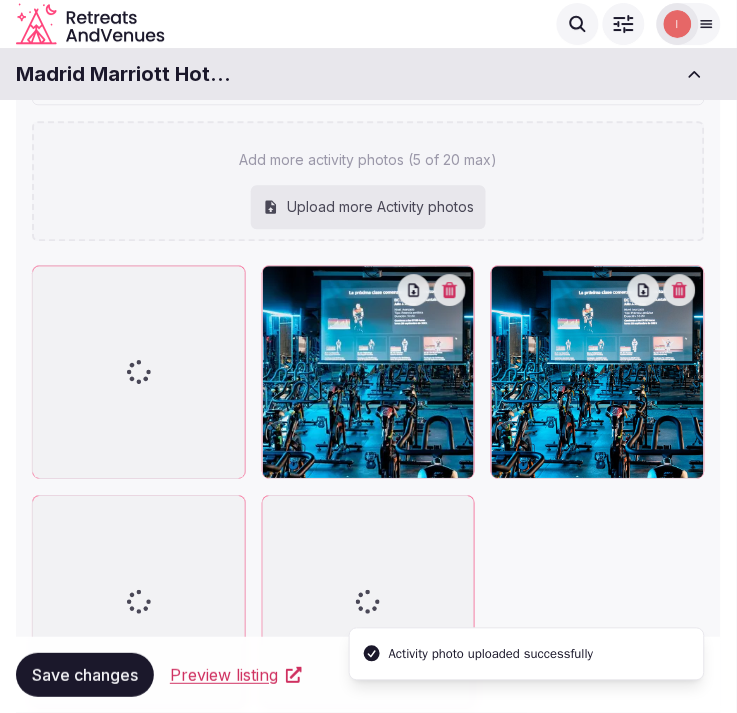 scroll, scrollTop: 470, scrollLeft: 0, axis: vertical 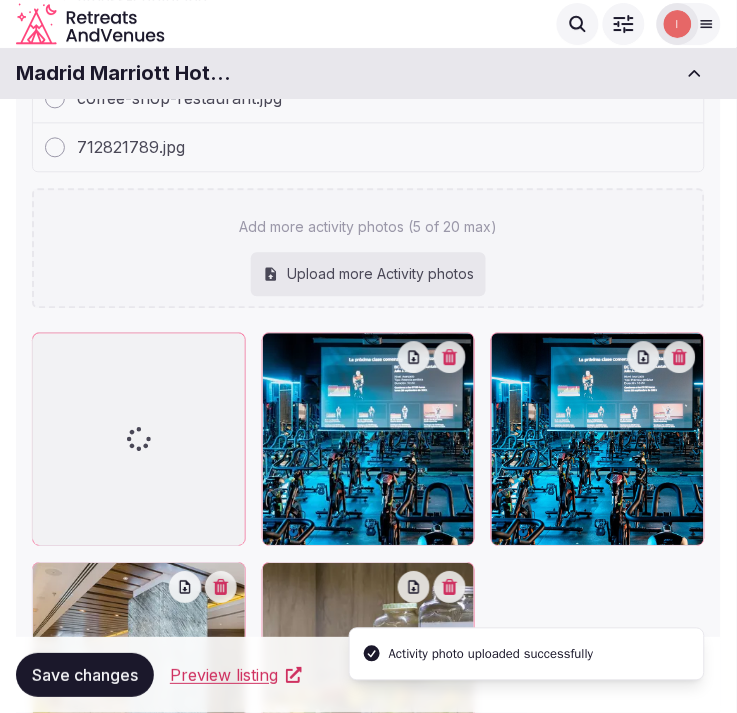click at bounding box center [450, 358] 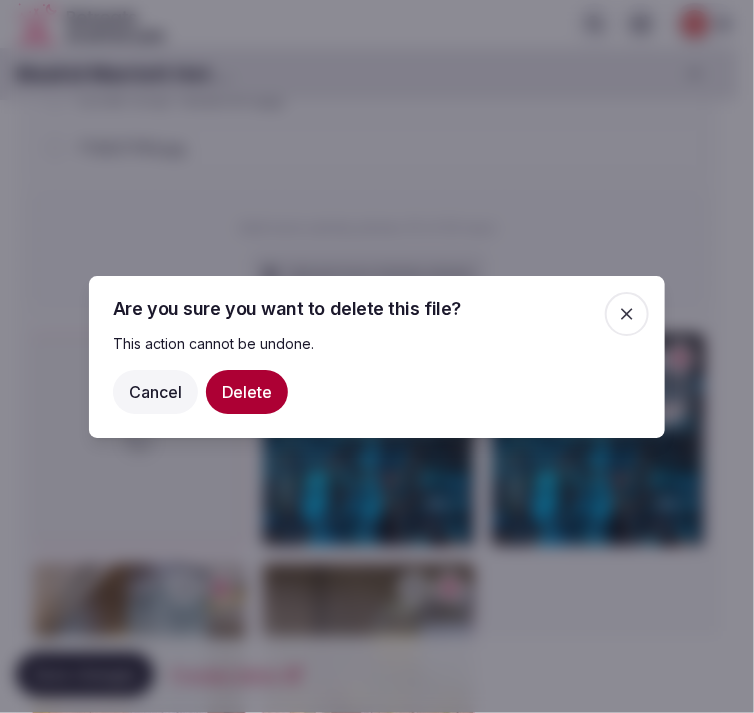 drag, startPoint x: 232, startPoint y: 378, endPoint x: 257, endPoint y: 367, distance: 27.313 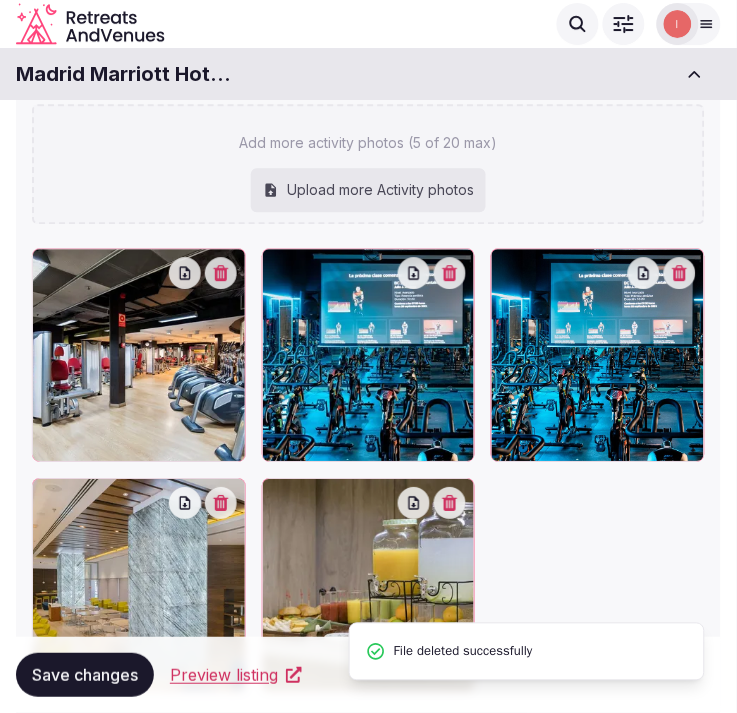 scroll, scrollTop: 581, scrollLeft: 0, axis: vertical 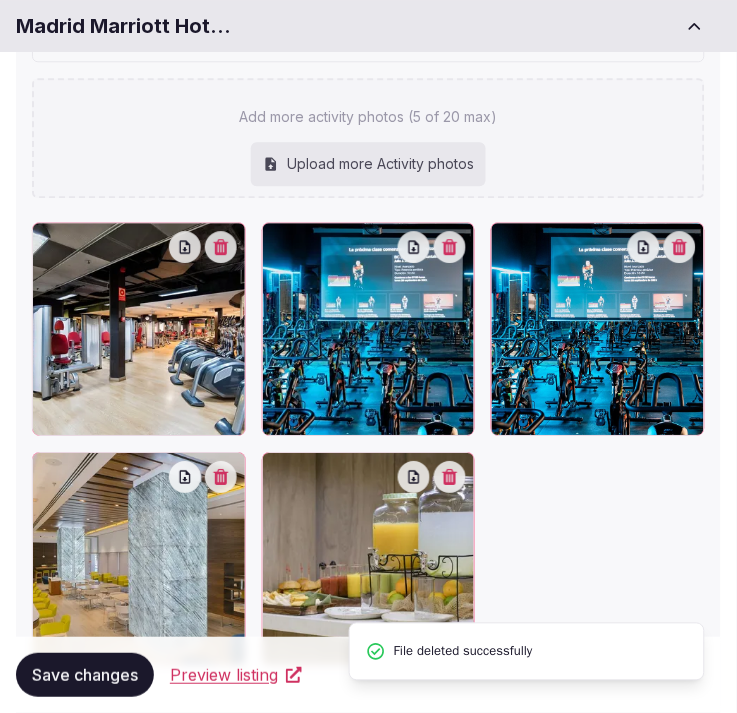 click 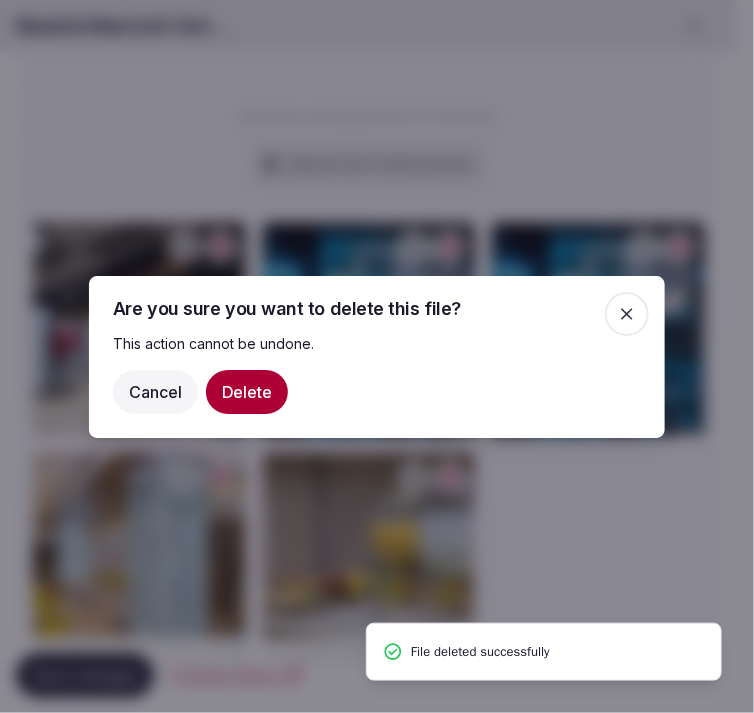 click on "Delete" at bounding box center [247, 391] 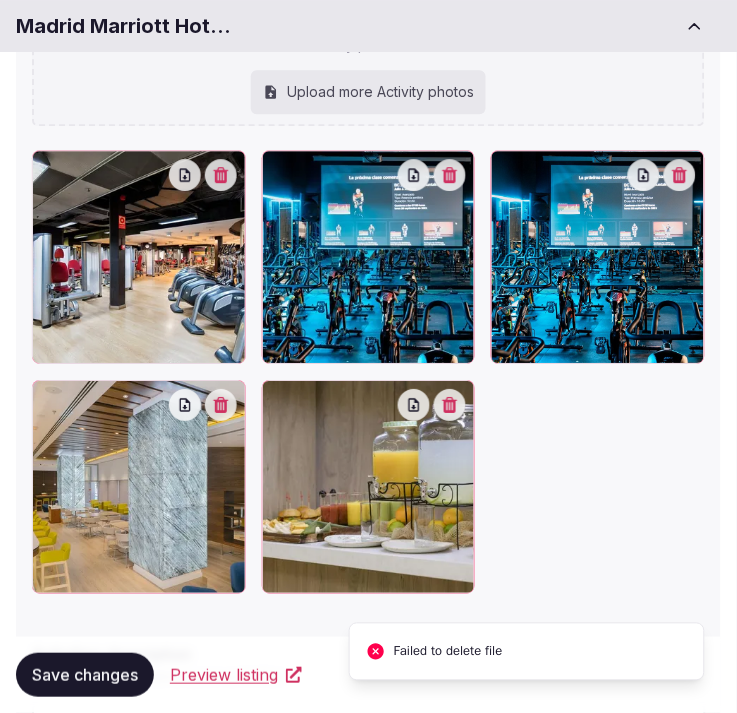 scroll, scrollTop: 692, scrollLeft: 0, axis: vertical 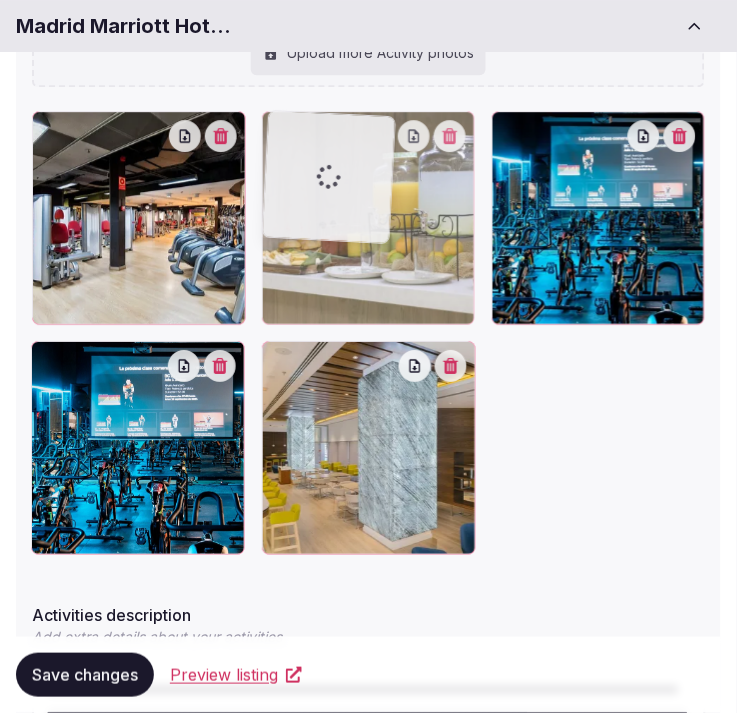 drag, startPoint x: 276, startPoint y: 363, endPoint x: 320, endPoint y: 198, distance: 170.76591 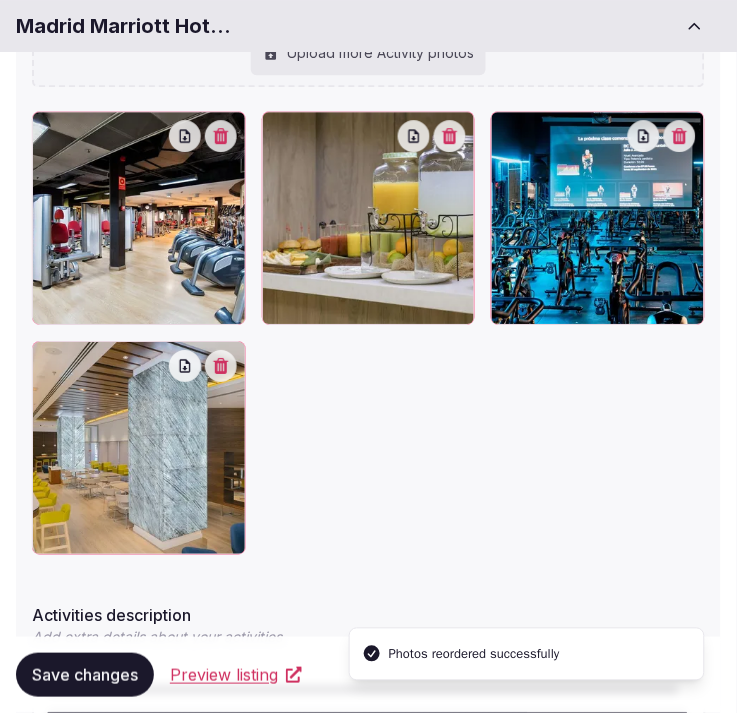 scroll, scrollTop: 803, scrollLeft: 0, axis: vertical 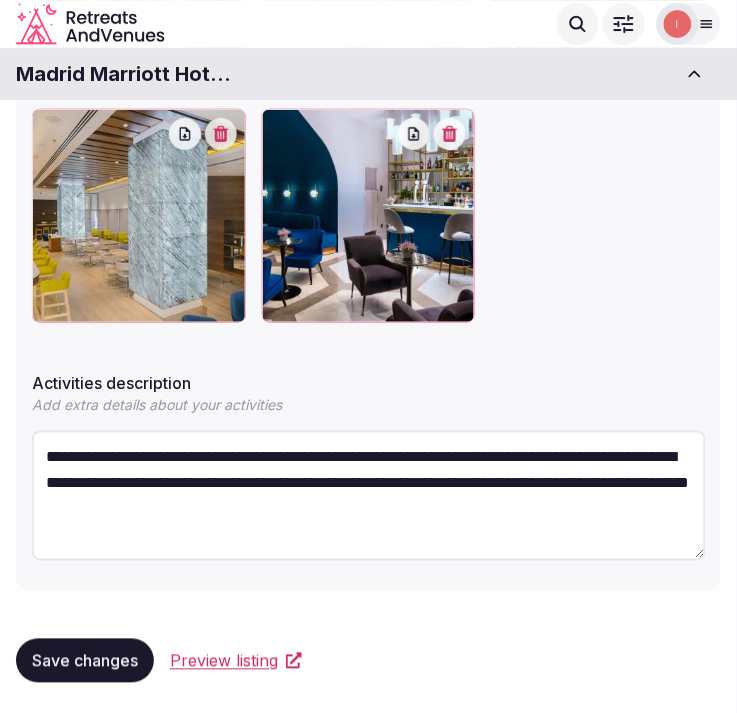 click on "Save changes" at bounding box center (85, 661) 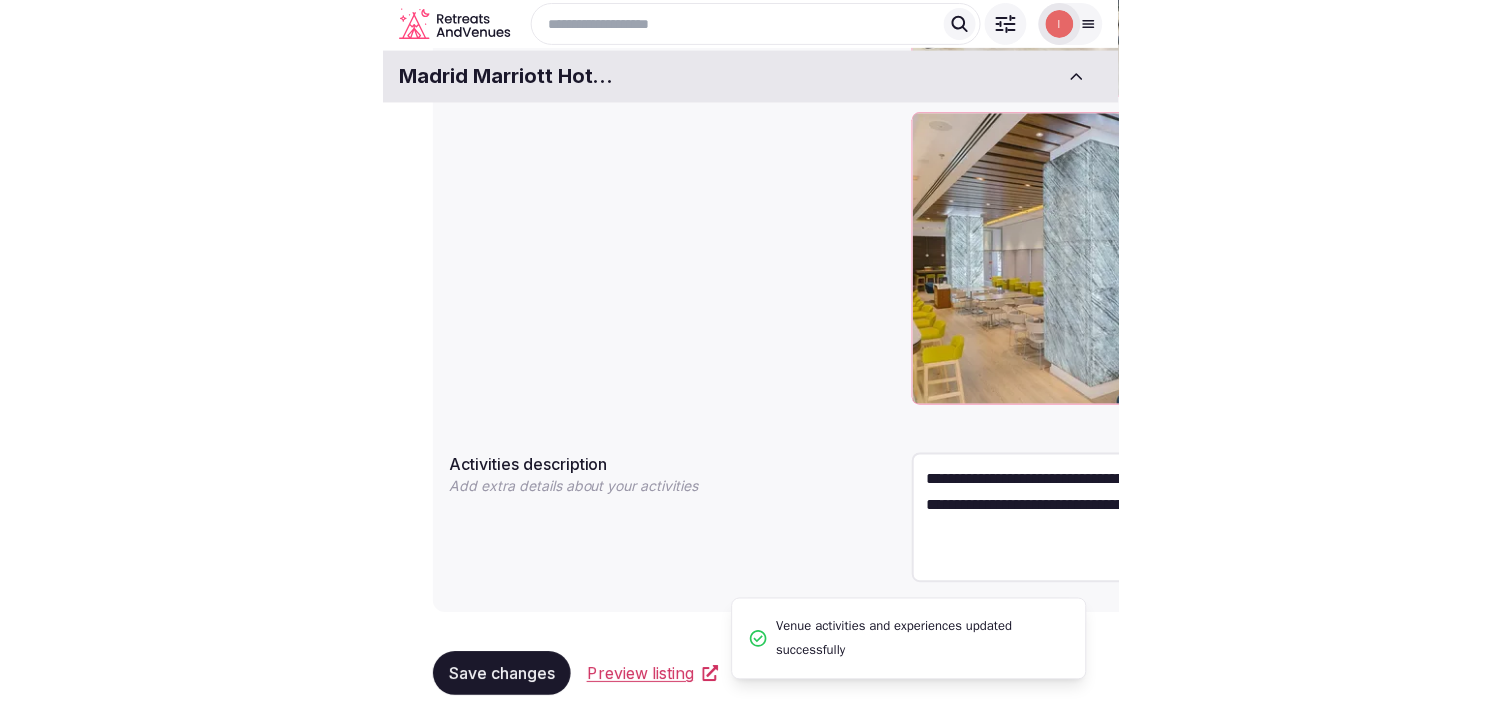 scroll, scrollTop: 791, scrollLeft: 0, axis: vertical 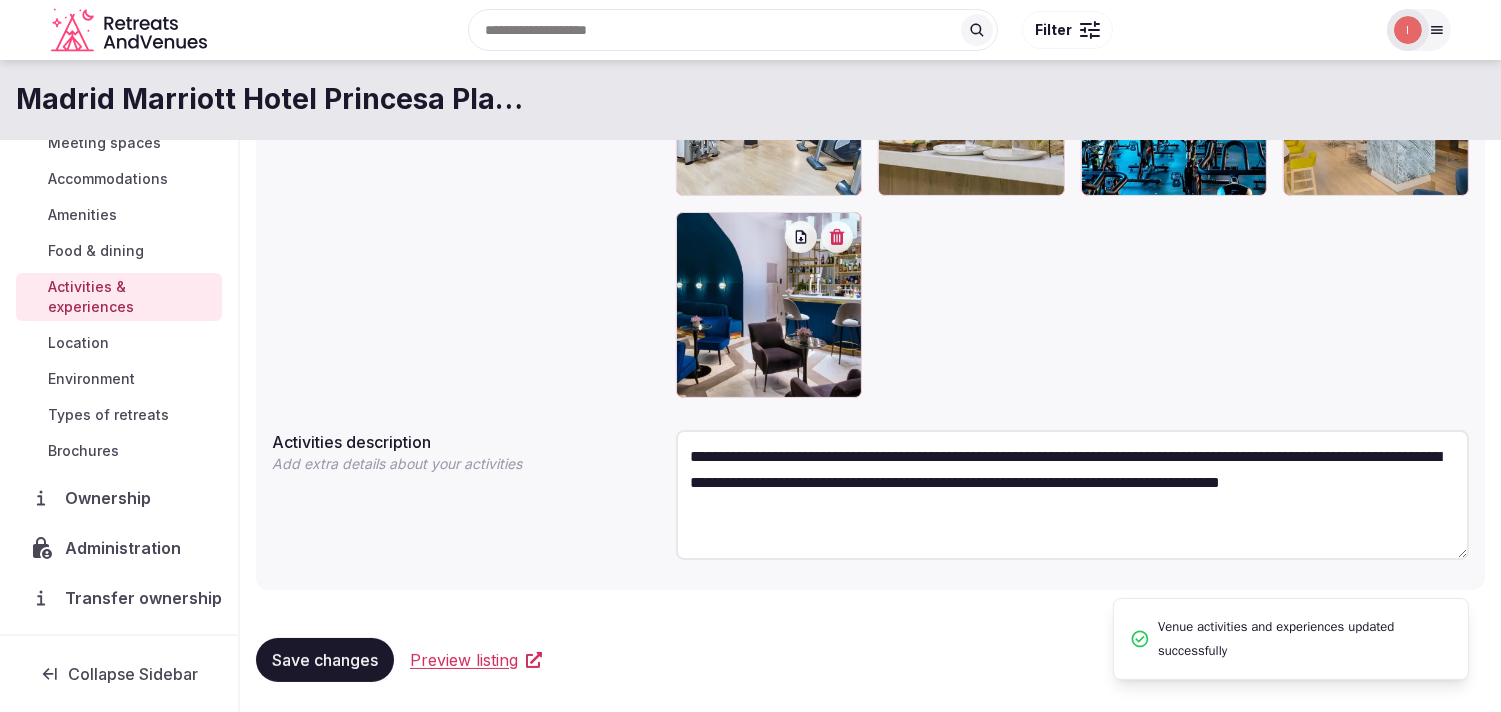 click on "Location" at bounding box center [78, 343] 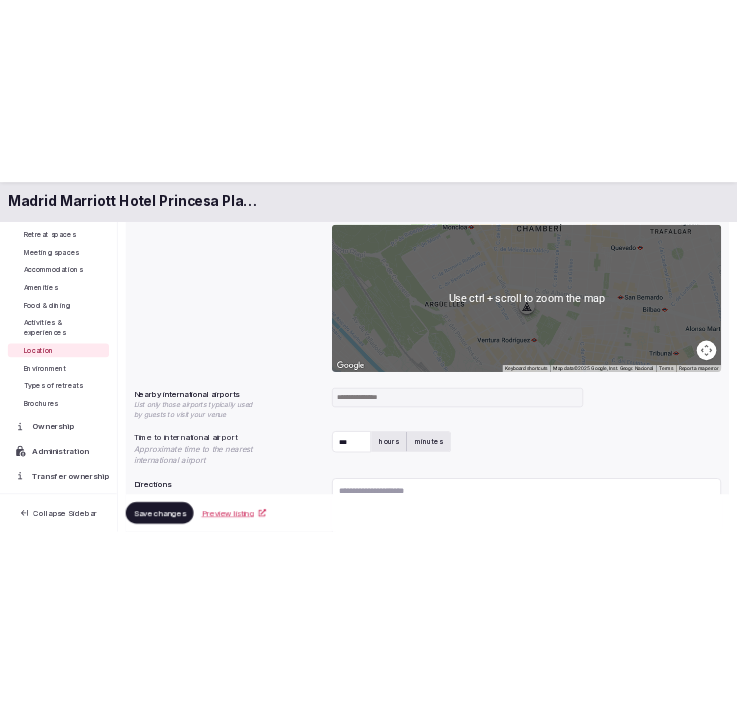 scroll, scrollTop: 333, scrollLeft: 0, axis: vertical 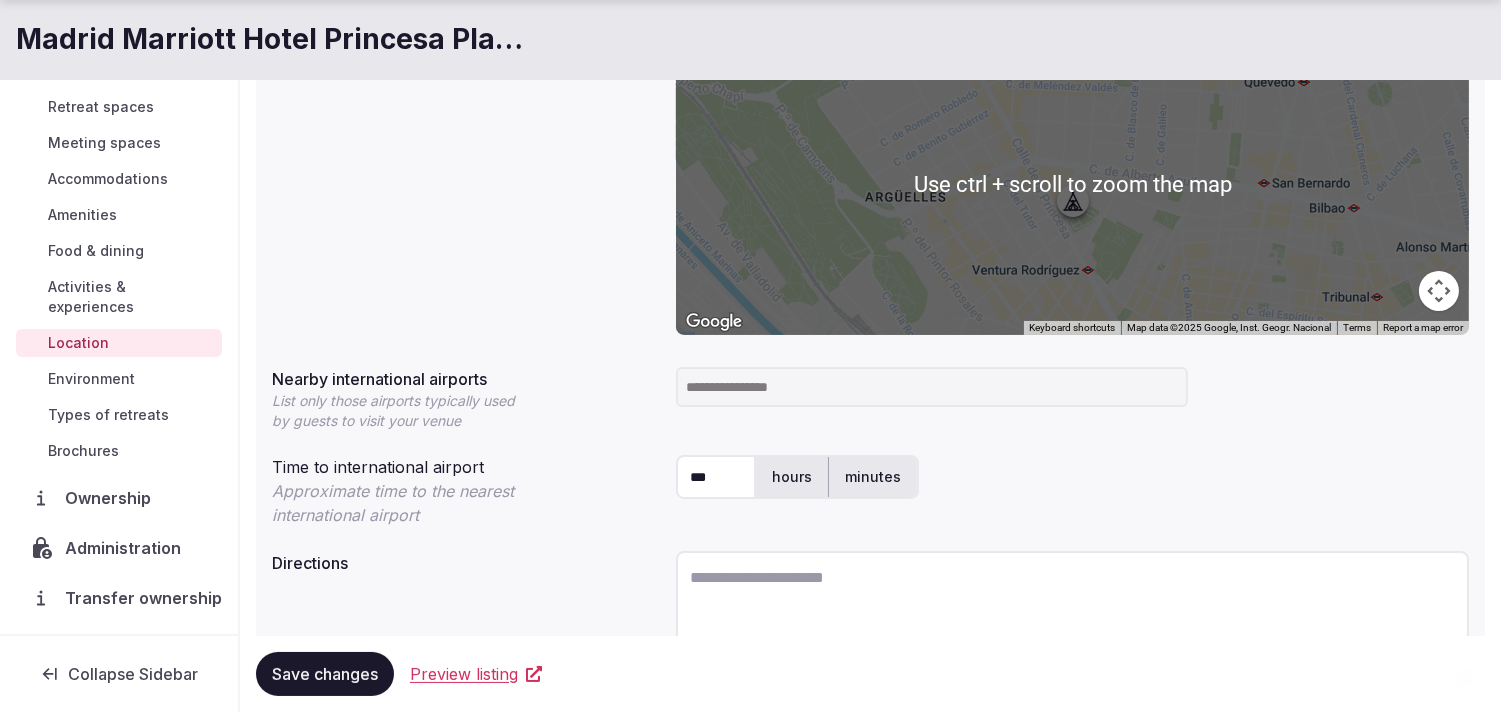 click at bounding box center (932, 387) 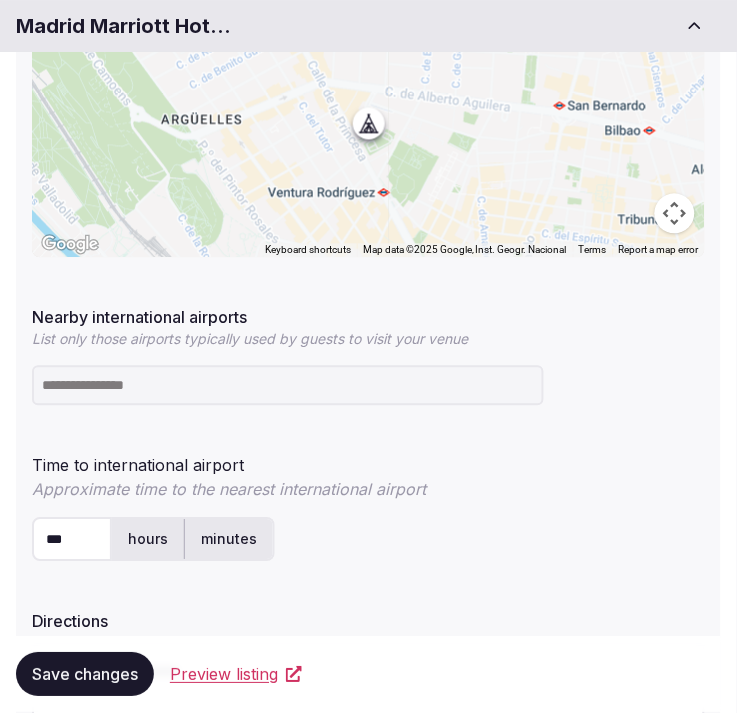 scroll, scrollTop: 444, scrollLeft: 0, axis: vertical 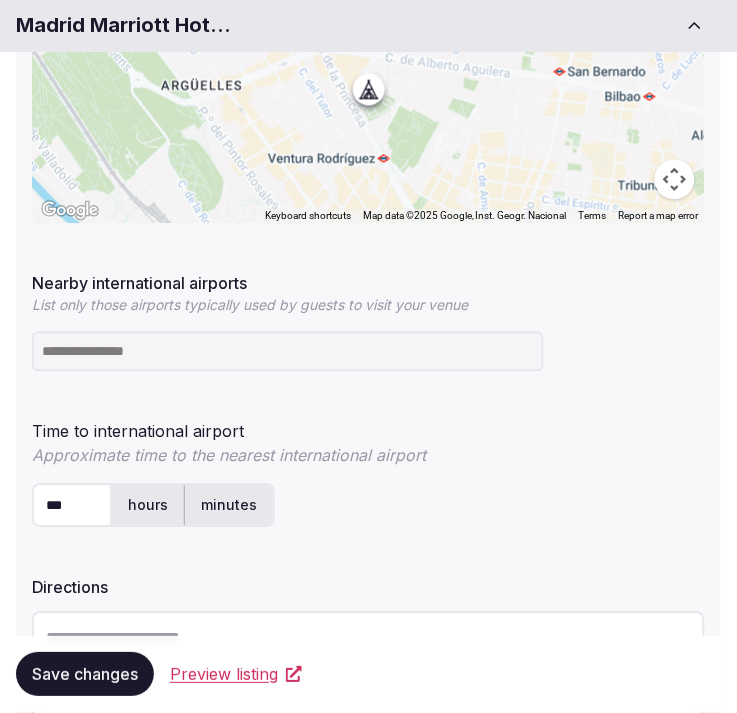 click at bounding box center (288, 352) 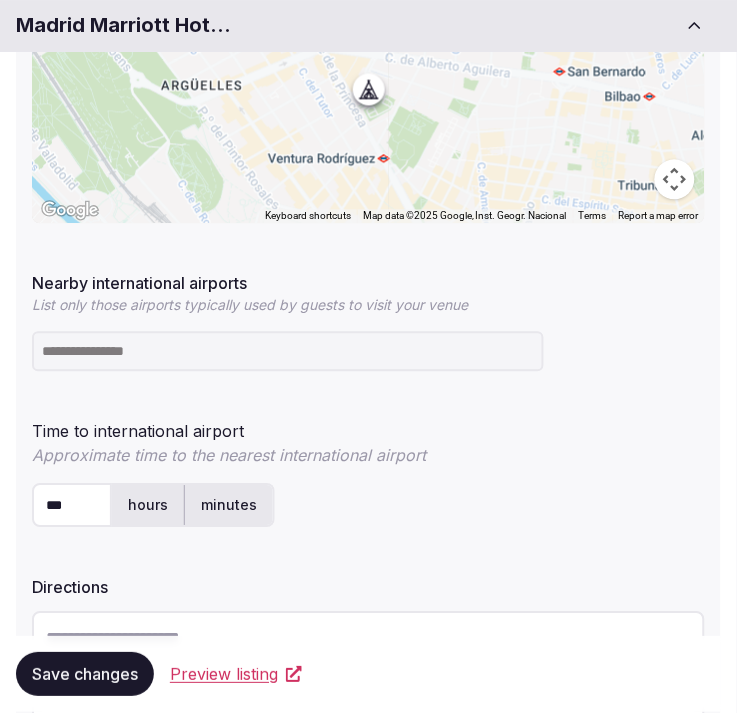 paste on "**********" 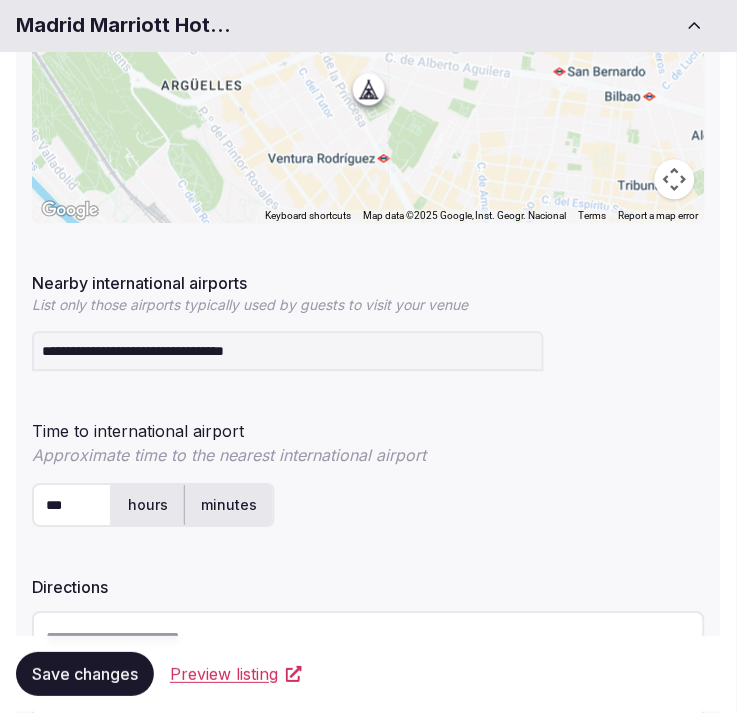 scroll, scrollTop: 555, scrollLeft: 0, axis: vertical 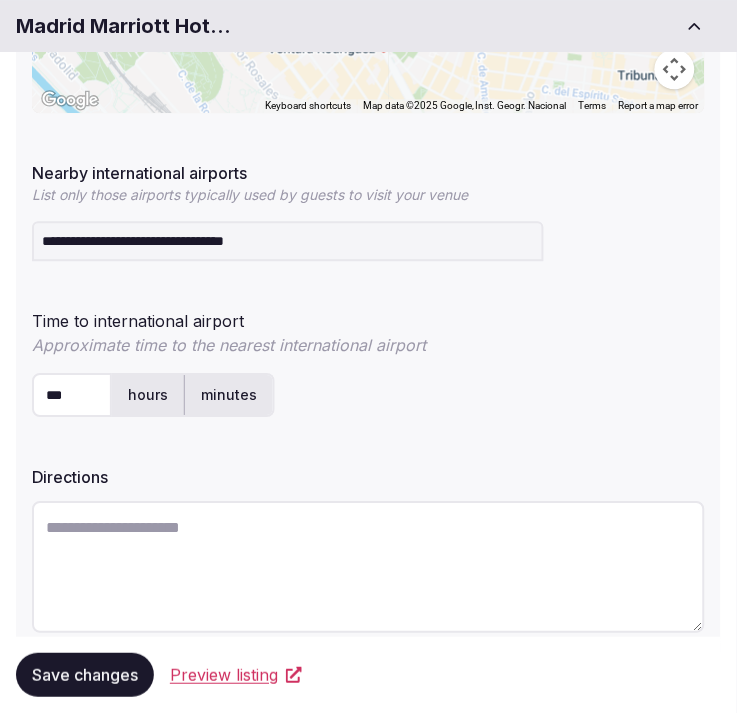 drag, startPoint x: 125, startPoint y: 234, endPoint x: 450, endPoint y: 245, distance: 325.1861 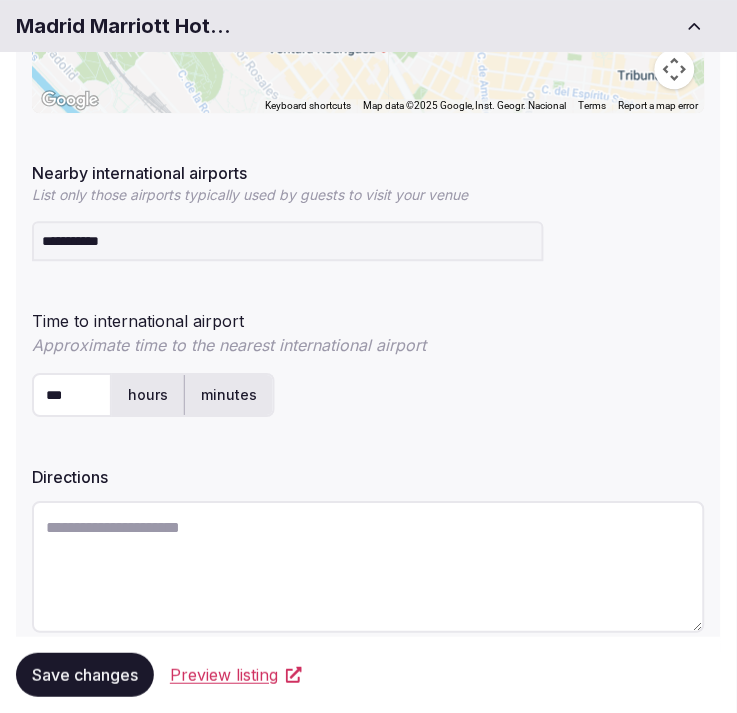 type on "**********" 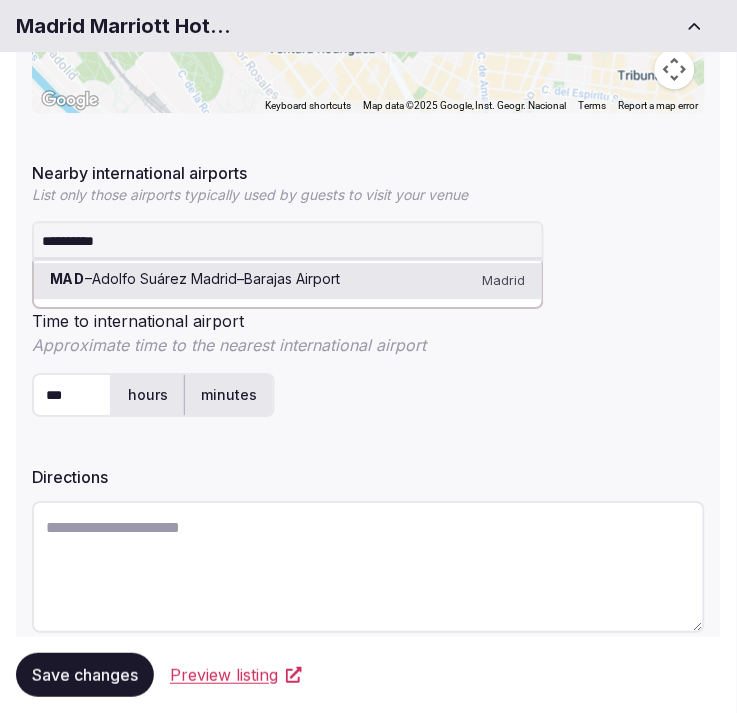 type 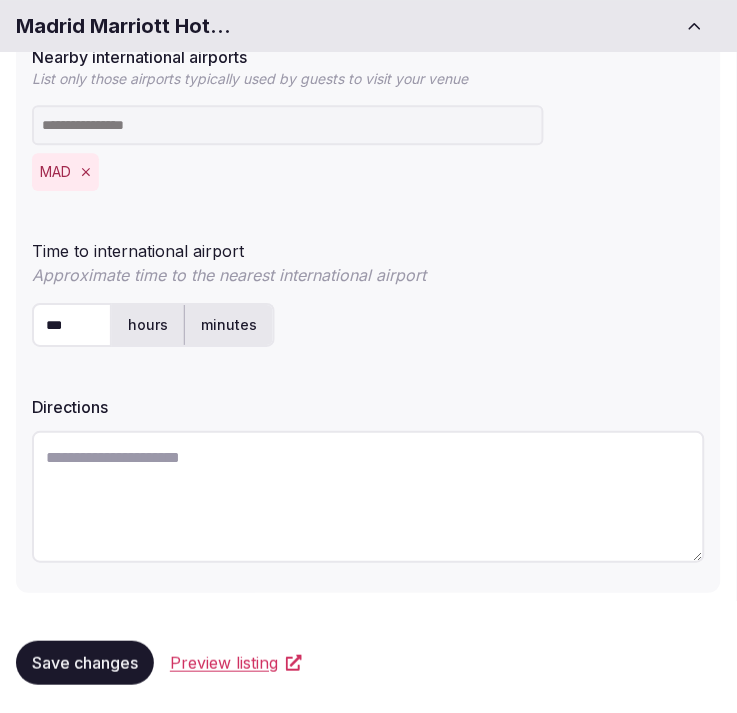 scroll, scrollTop: 672, scrollLeft: 0, axis: vertical 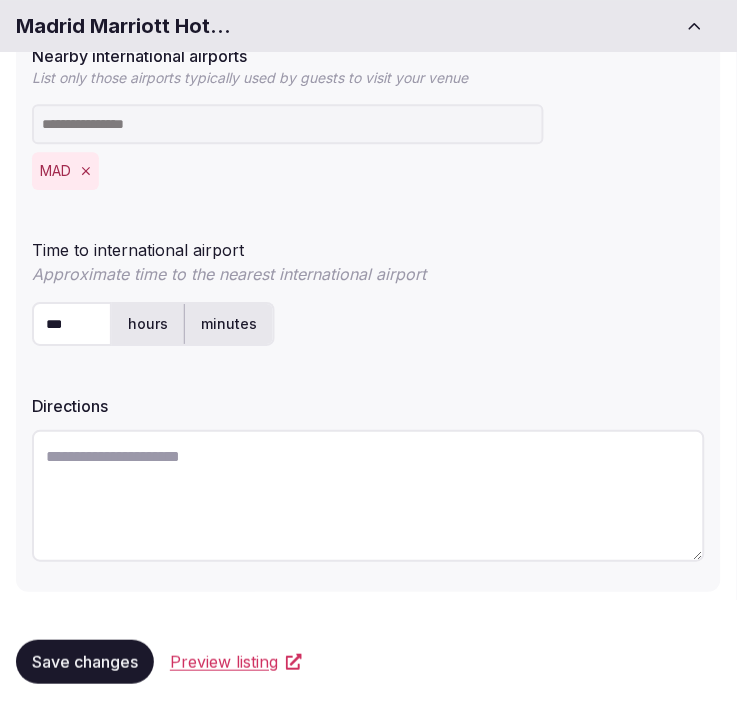 click on "Save changes" at bounding box center [85, 662] 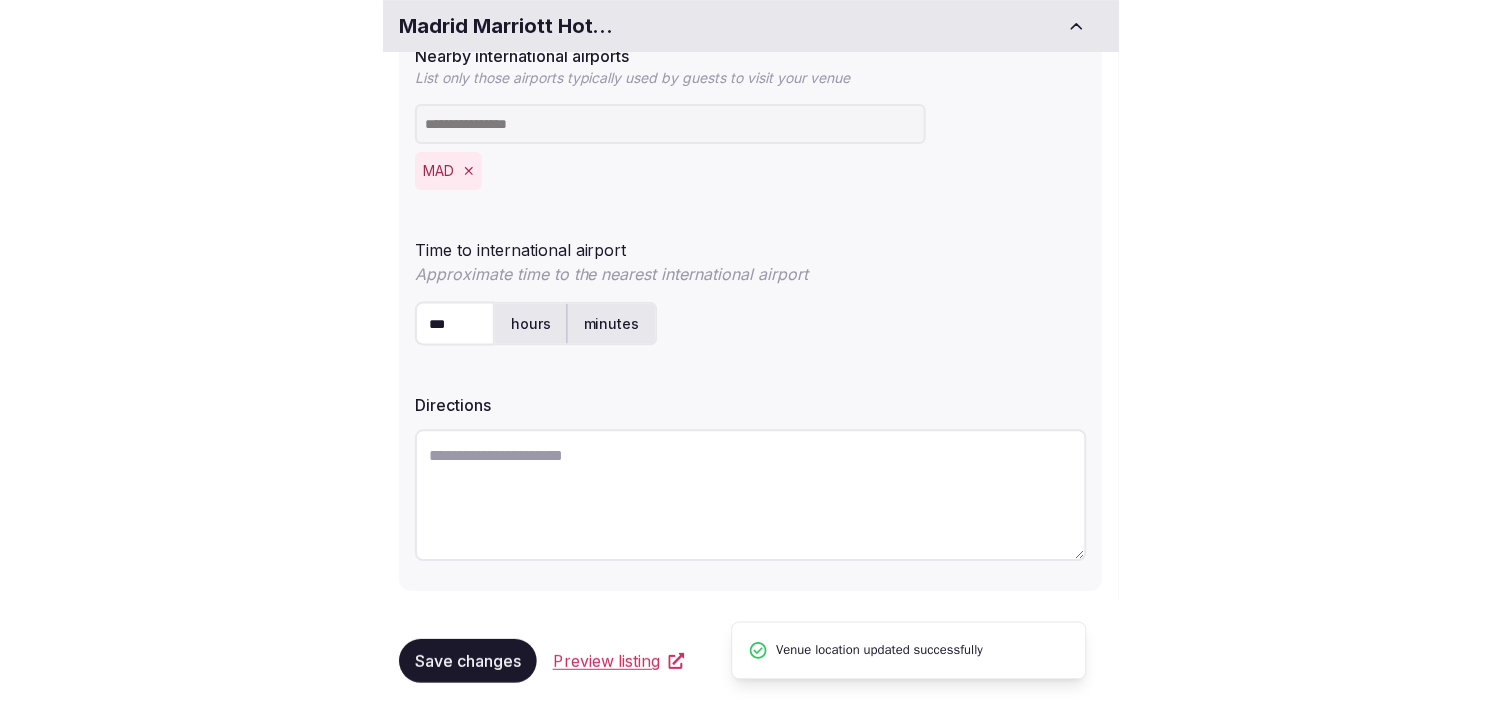 scroll, scrollTop: 482, scrollLeft: 0, axis: vertical 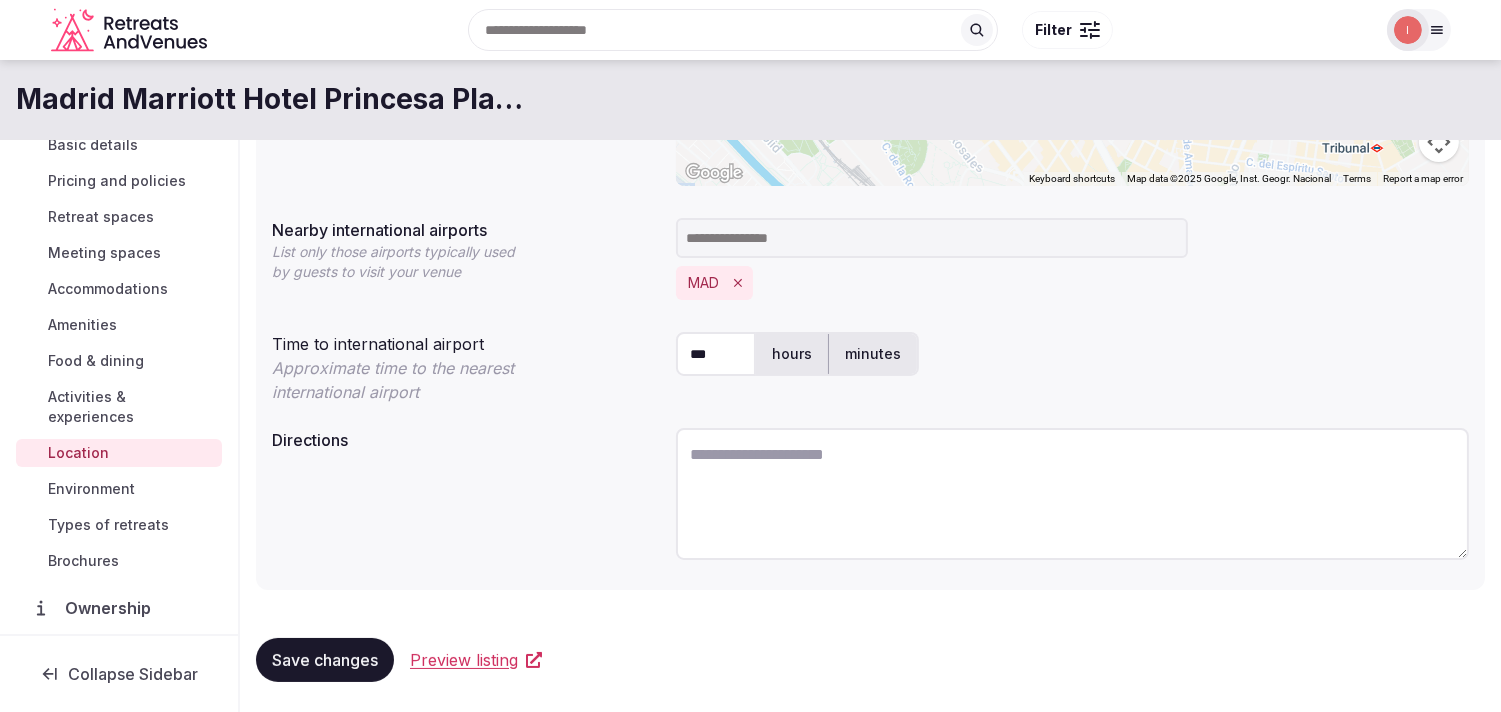 click on "Environment" at bounding box center (91, 489) 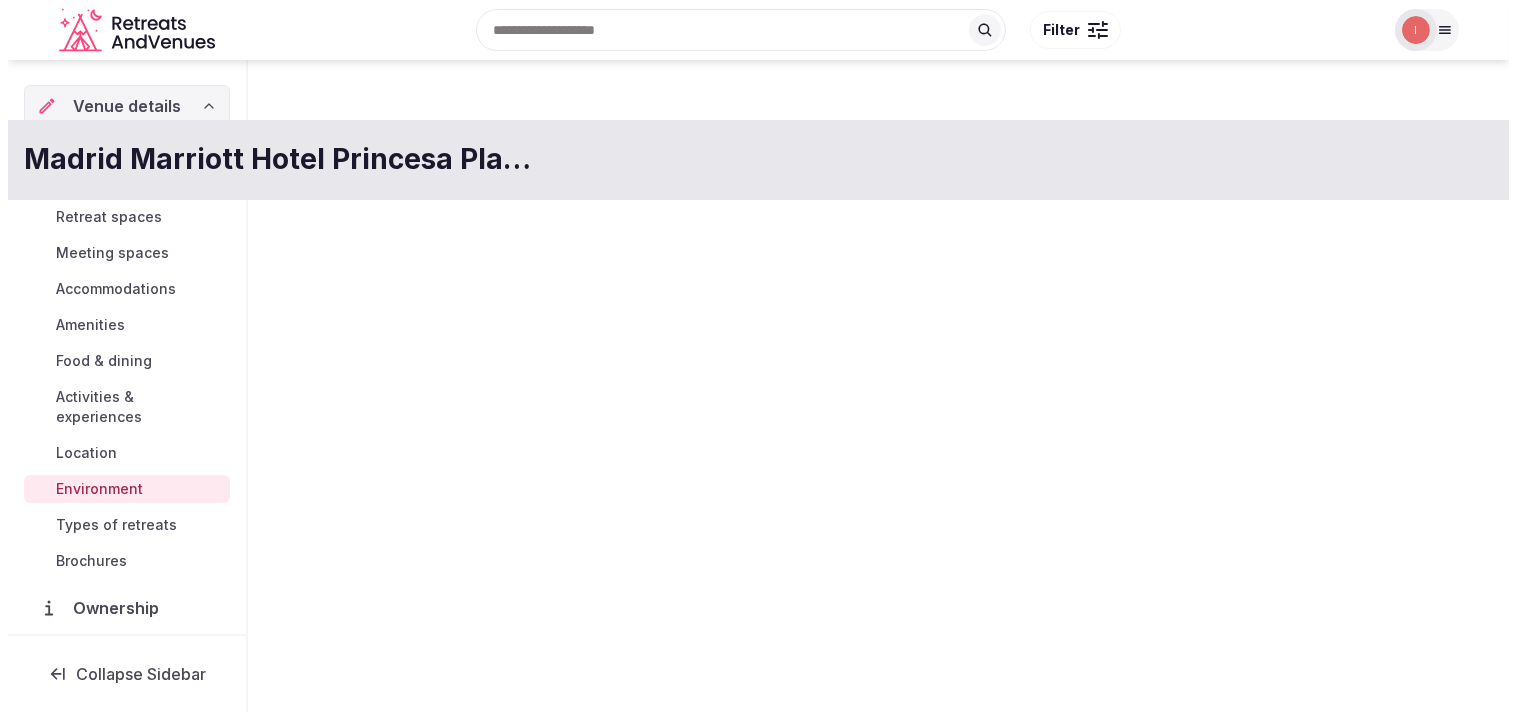 scroll, scrollTop: 0, scrollLeft: 0, axis: both 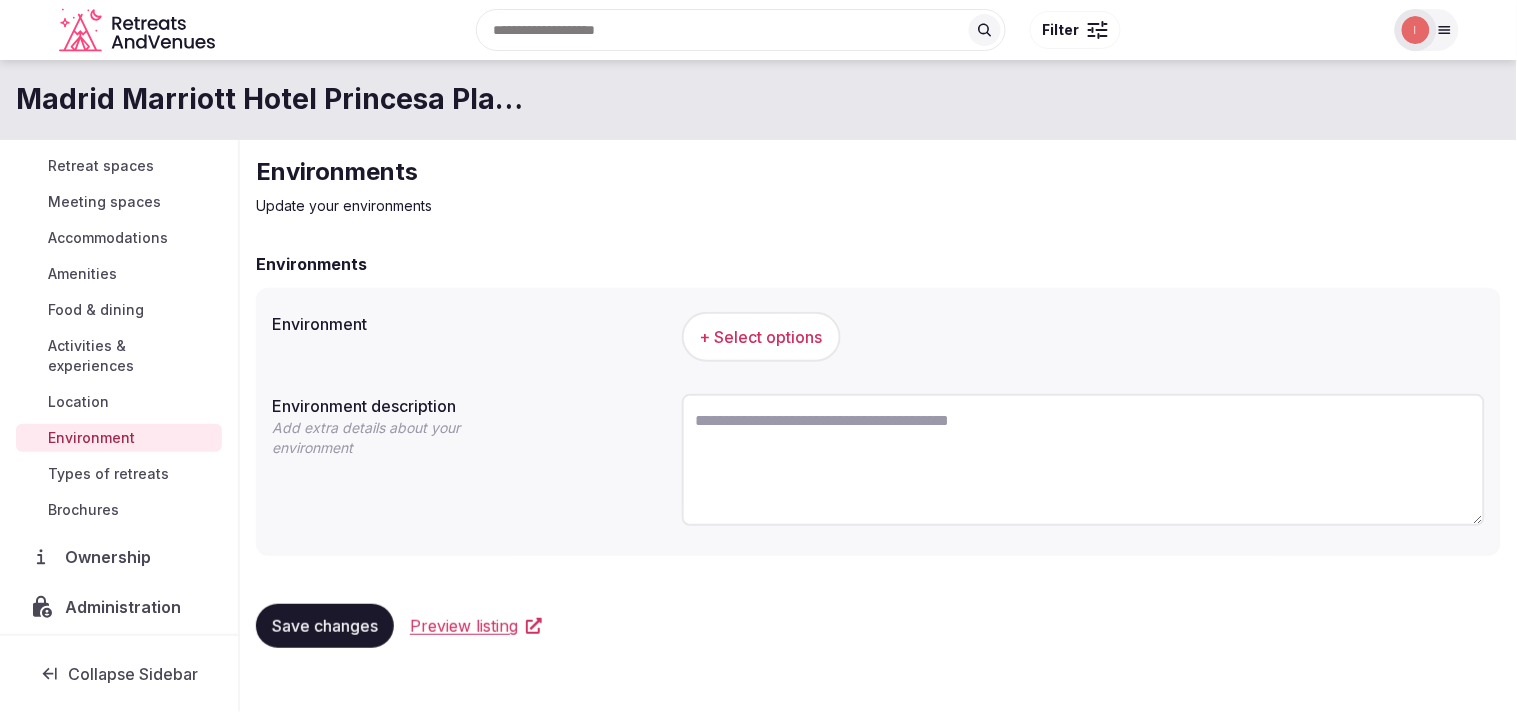 click on "Types of retreats" at bounding box center (108, 474) 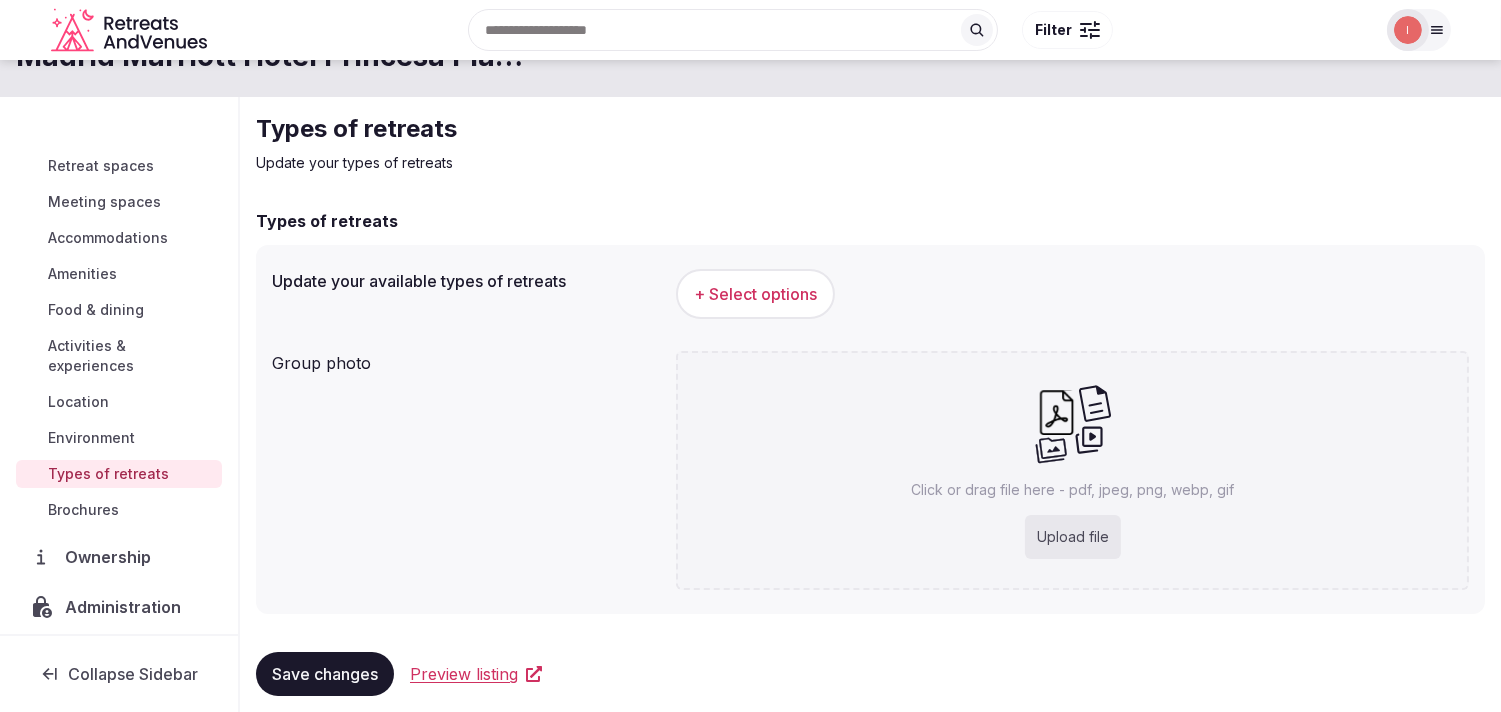 scroll, scrollTop: 66, scrollLeft: 0, axis: vertical 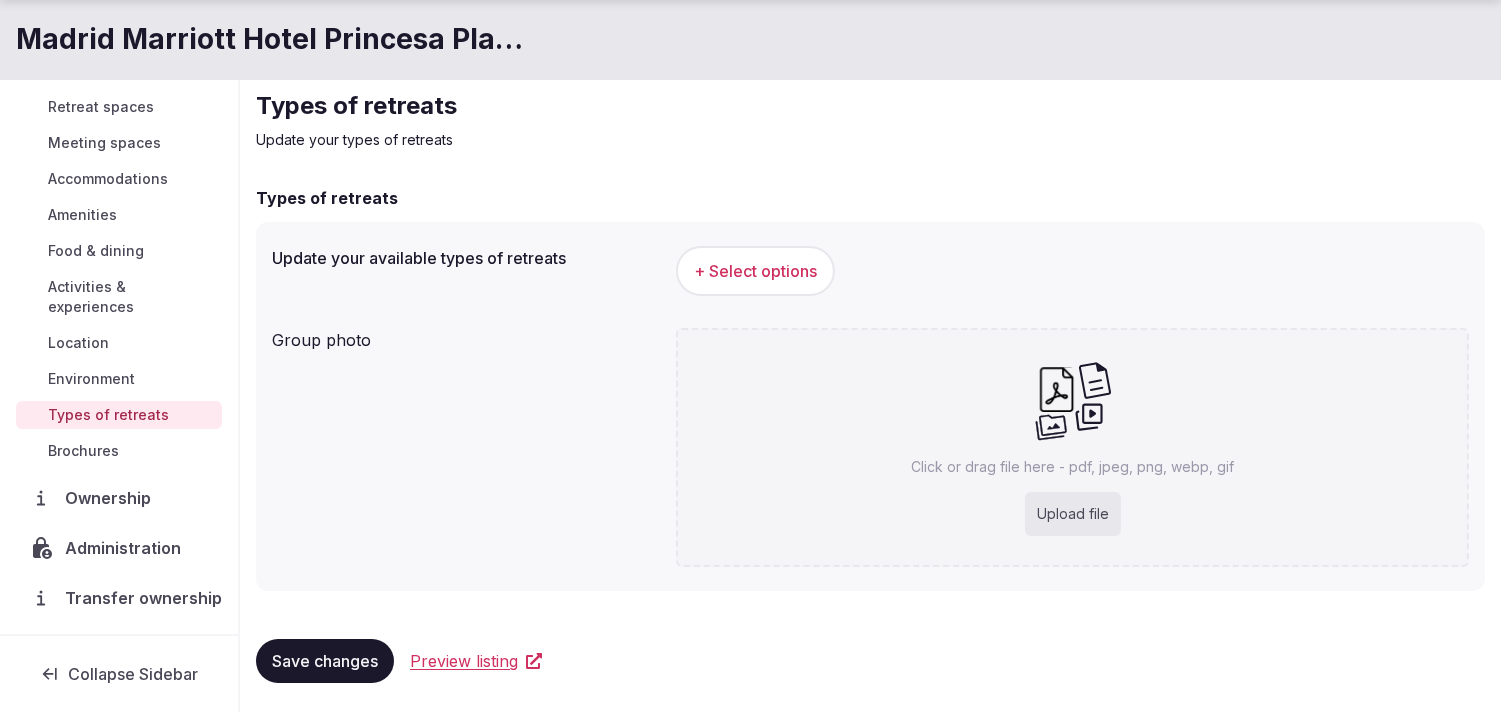 click on "+ Select options" at bounding box center [755, 271] 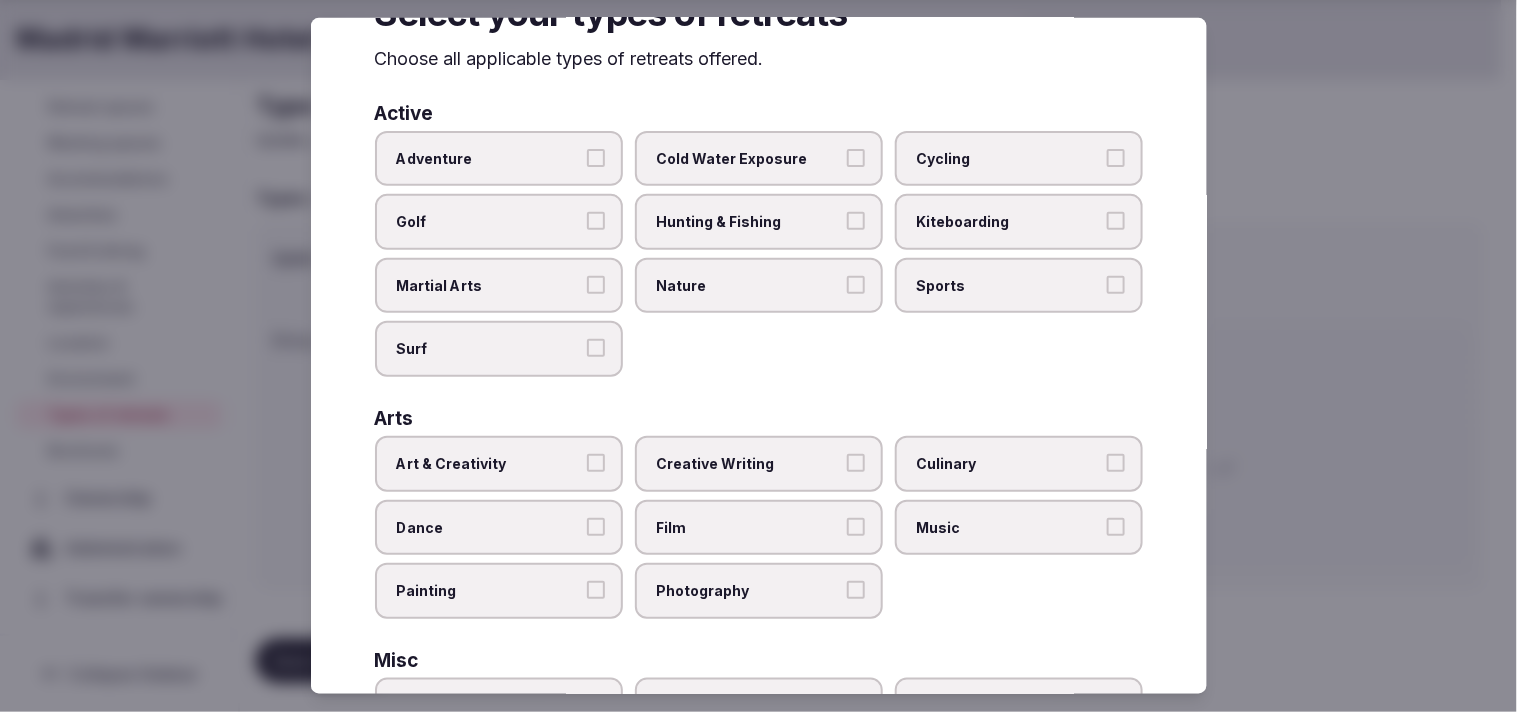 scroll, scrollTop: 111, scrollLeft: 0, axis: vertical 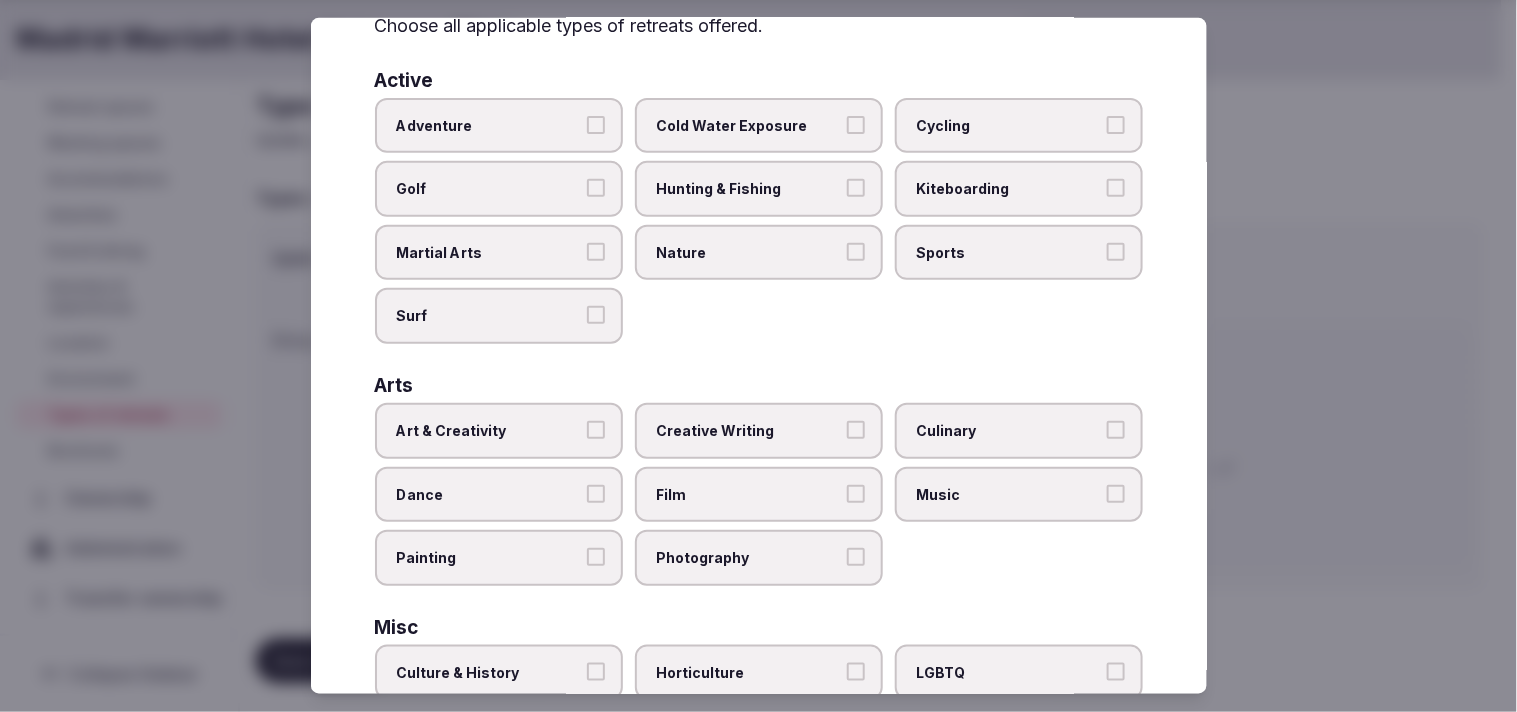 click on "Creative Writing" at bounding box center (749, 431) 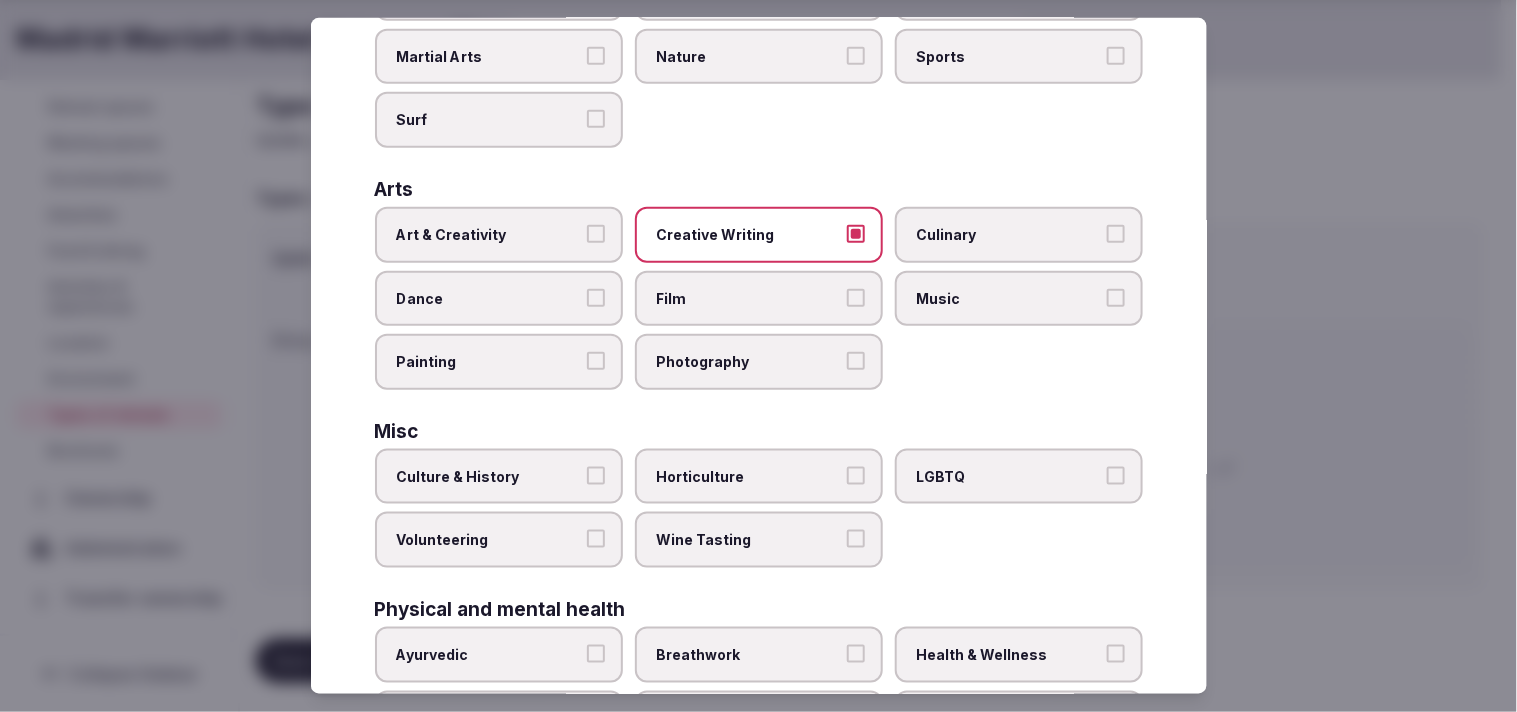 scroll, scrollTop: 444, scrollLeft: 0, axis: vertical 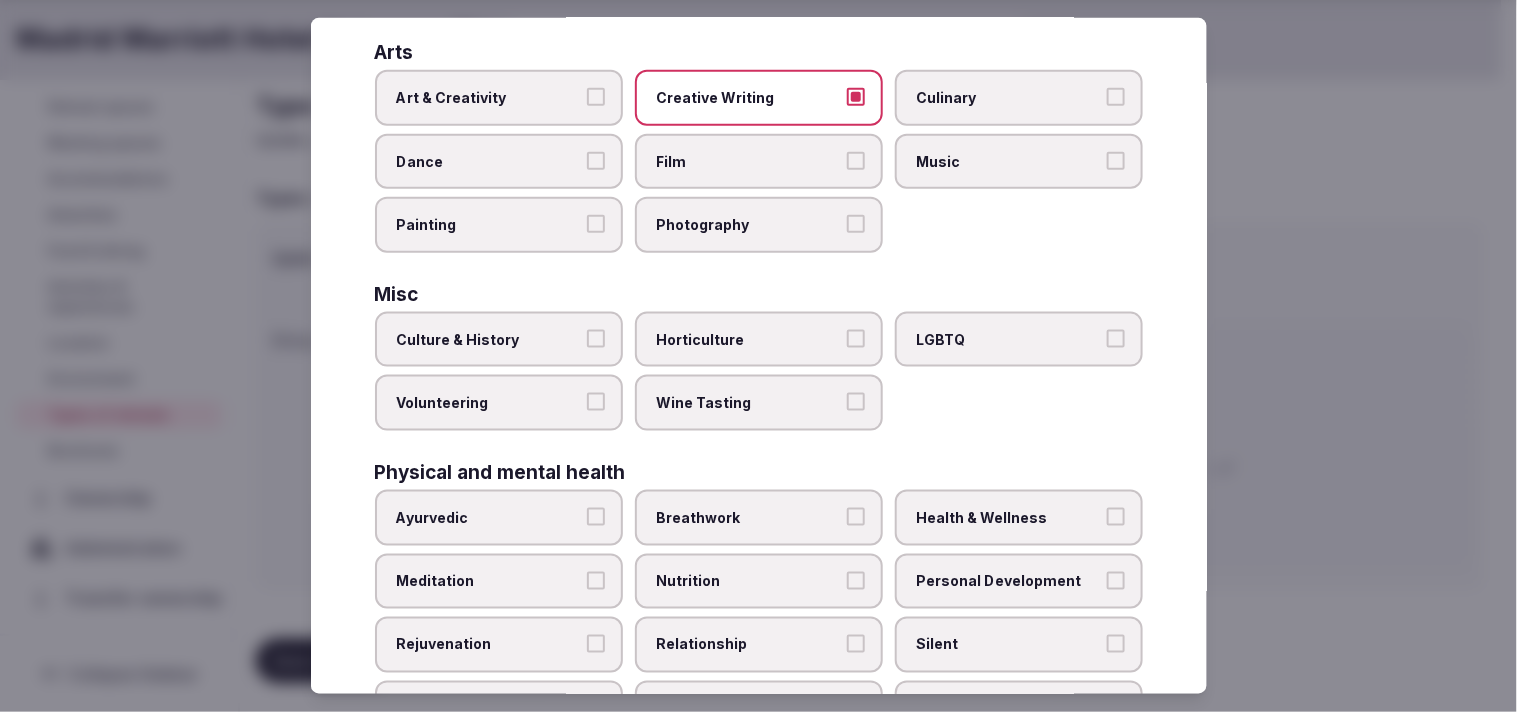 click on "Culture & History" at bounding box center [499, 340] 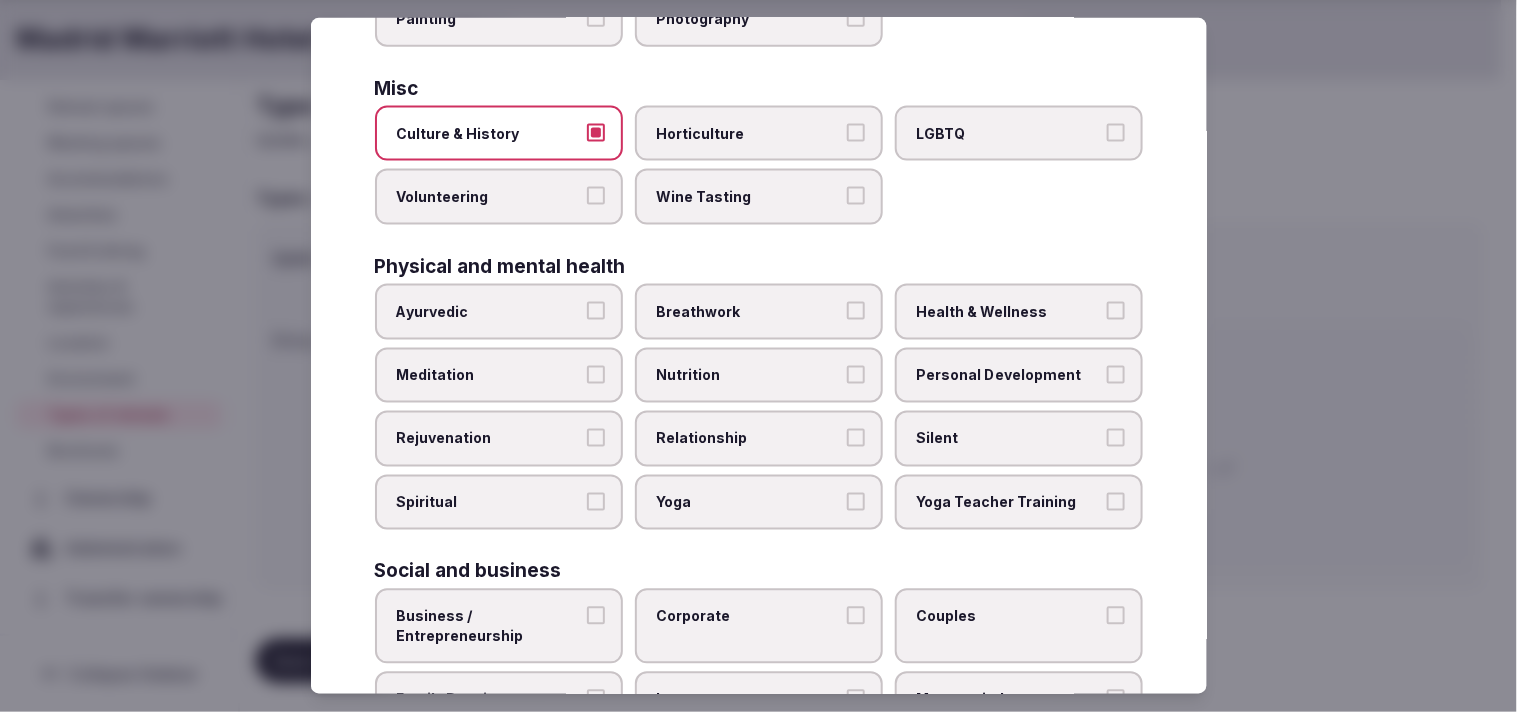 scroll, scrollTop: 666, scrollLeft: 0, axis: vertical 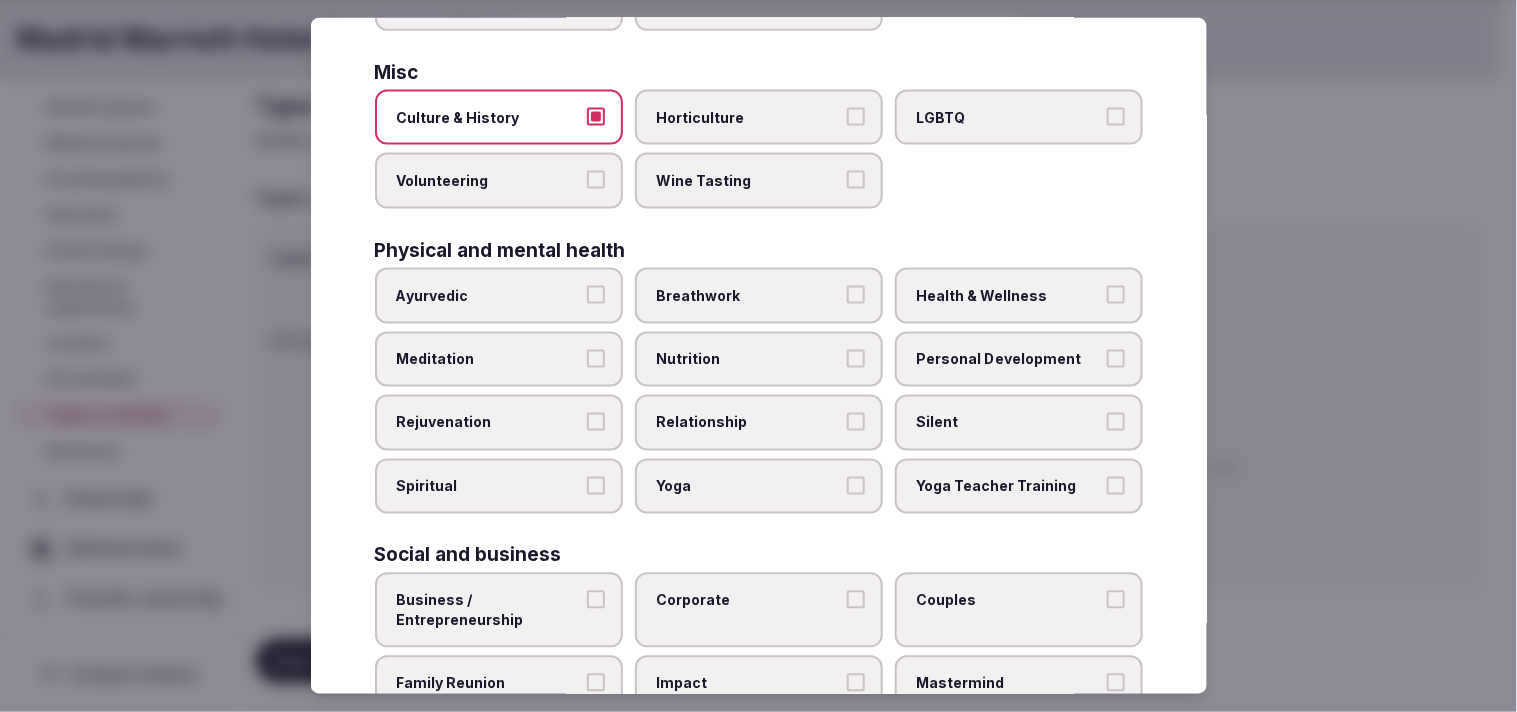 click on "Spiritual" at bounding box center [489, 487] 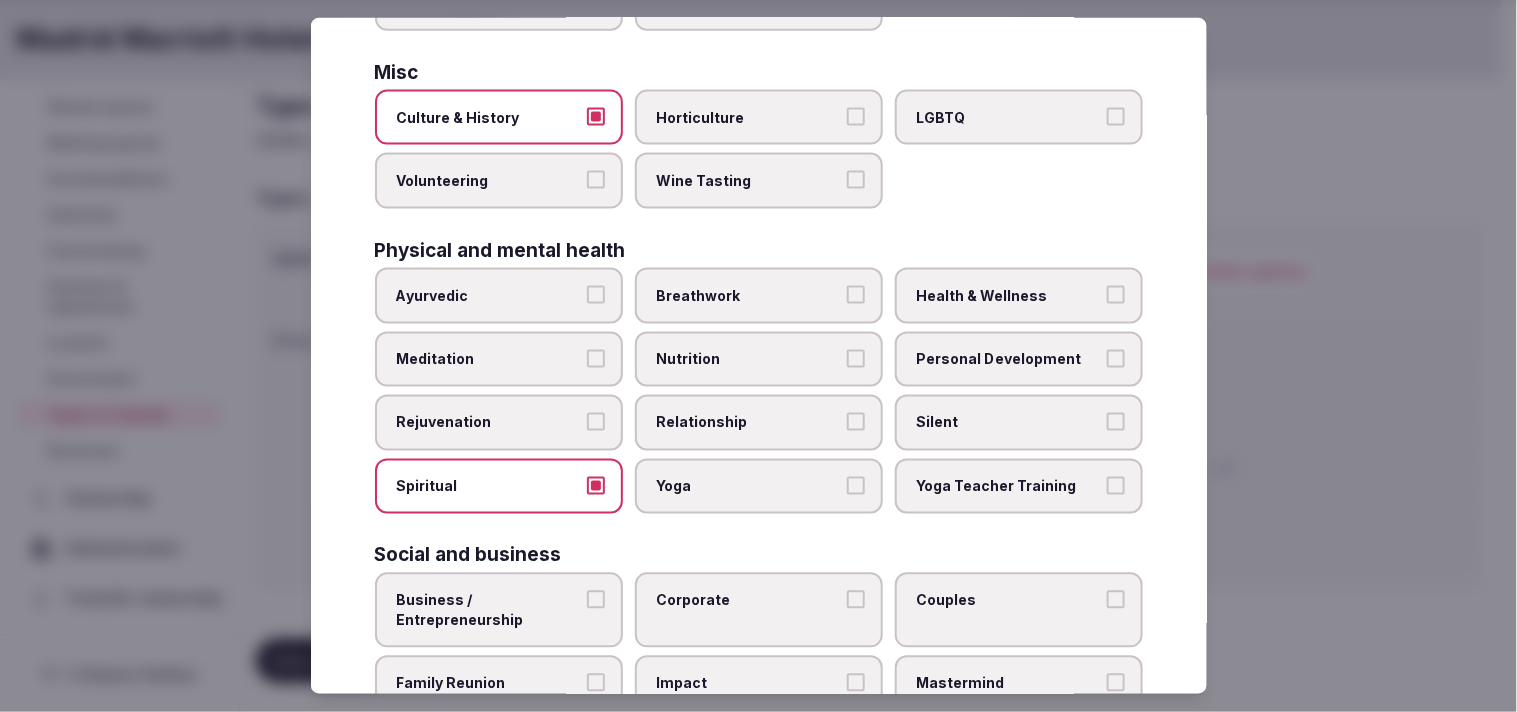 click on "Health & Wellness" at bounding box center (1009, 296) 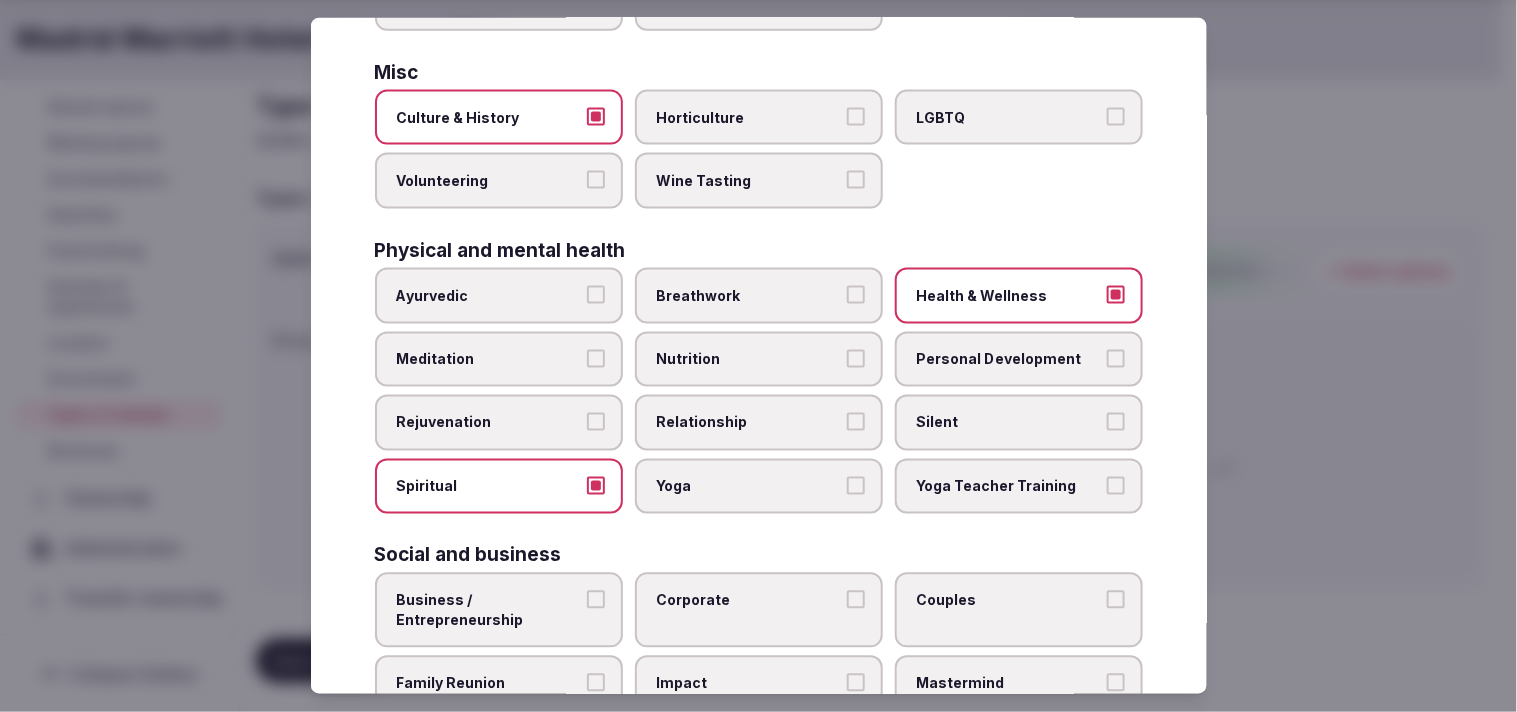 click on "Personal Development" at bounding box center (1009, 359) 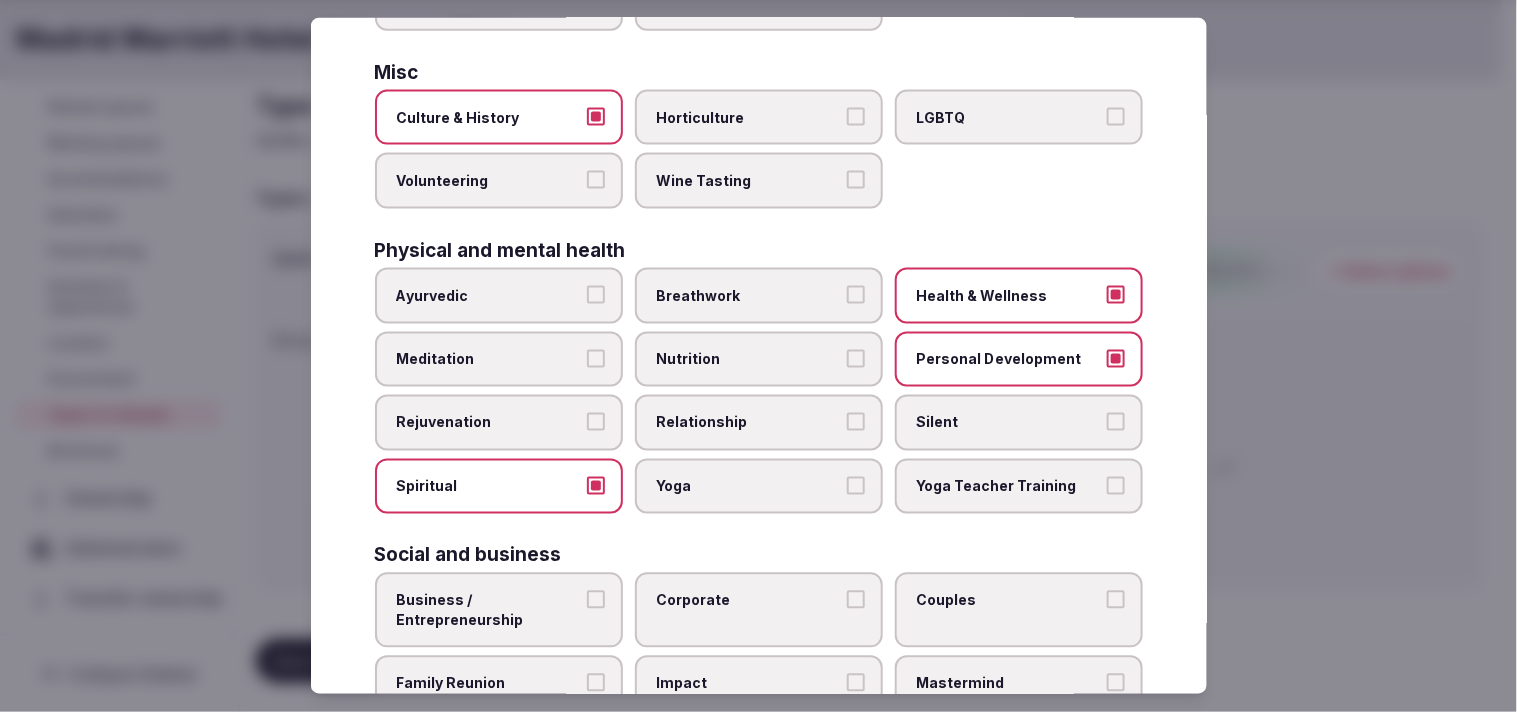 scroll, scrollTop: 765, scrollLeft: 0, axis: vertical 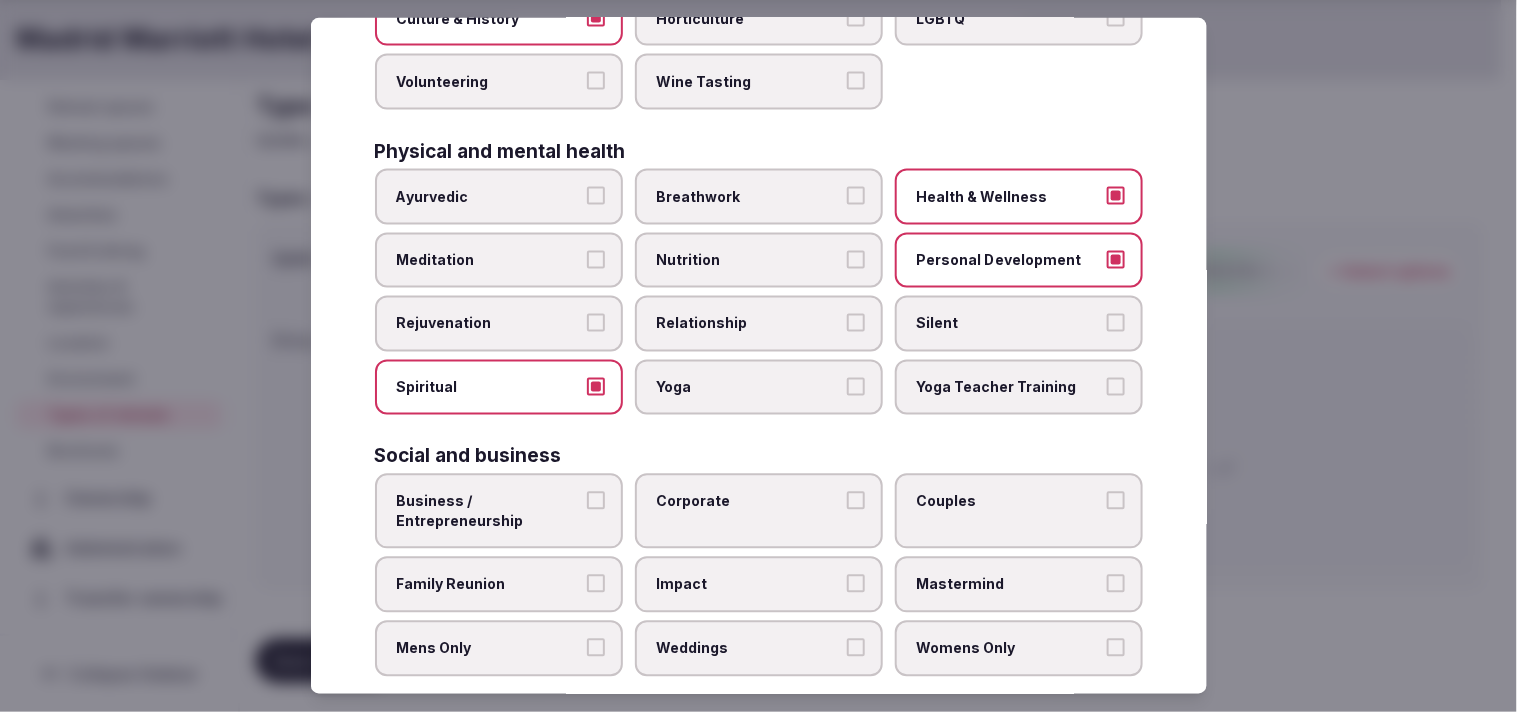 click on "Business / Entrepreneurship" at bounding box center (489, 511) 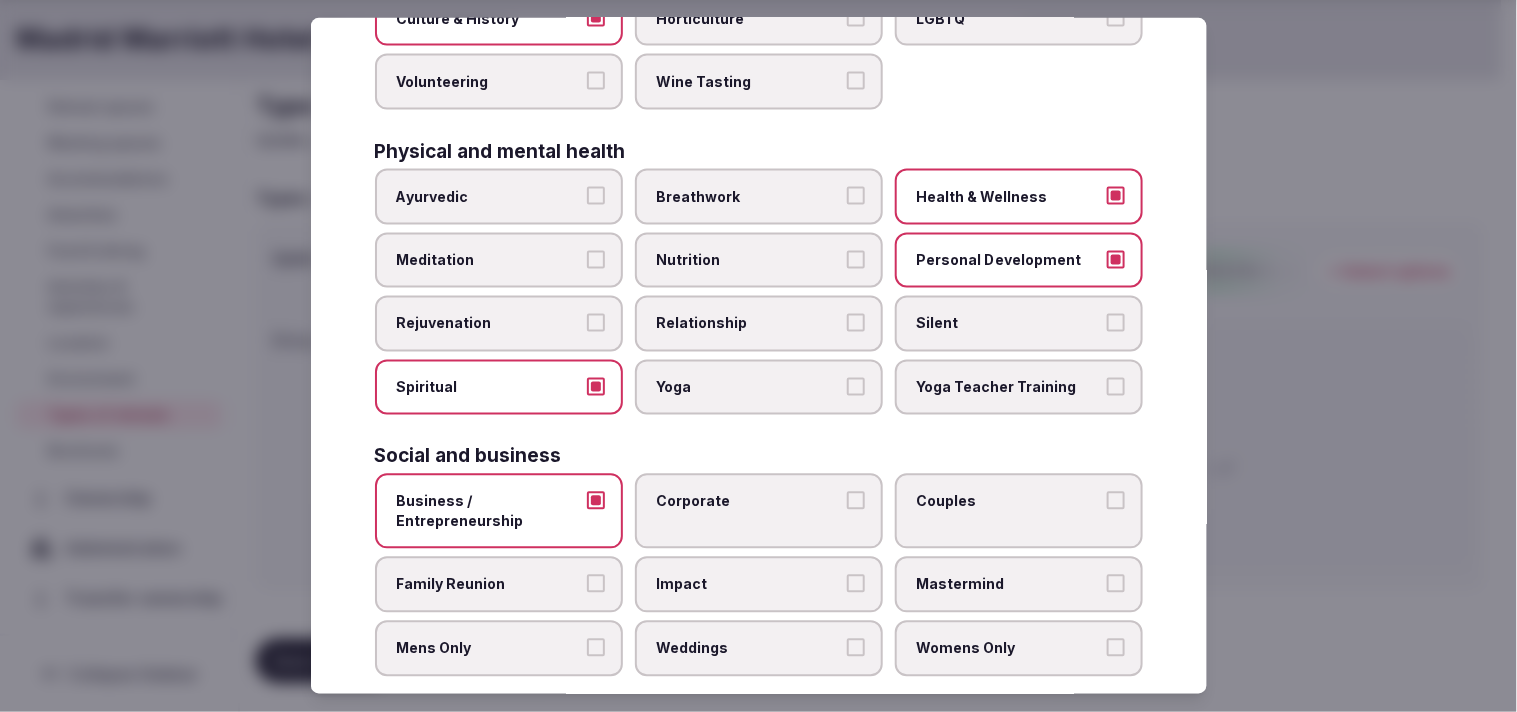 drag, startPoint x: 737, startPoint y: 471, endPoint x: 754, endPoint y: 478, distance: 18.384777 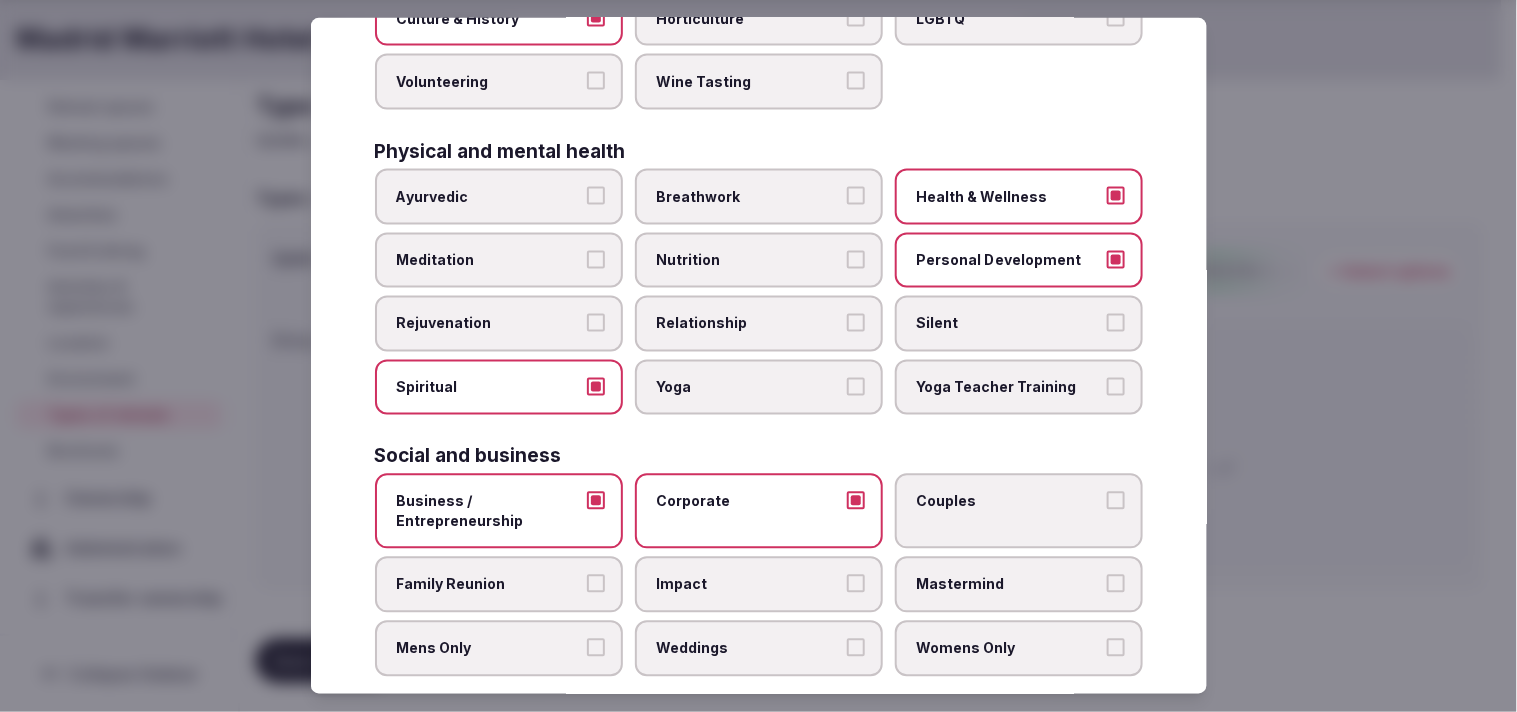 click on "Couples" at bounding box center [1019, 511] 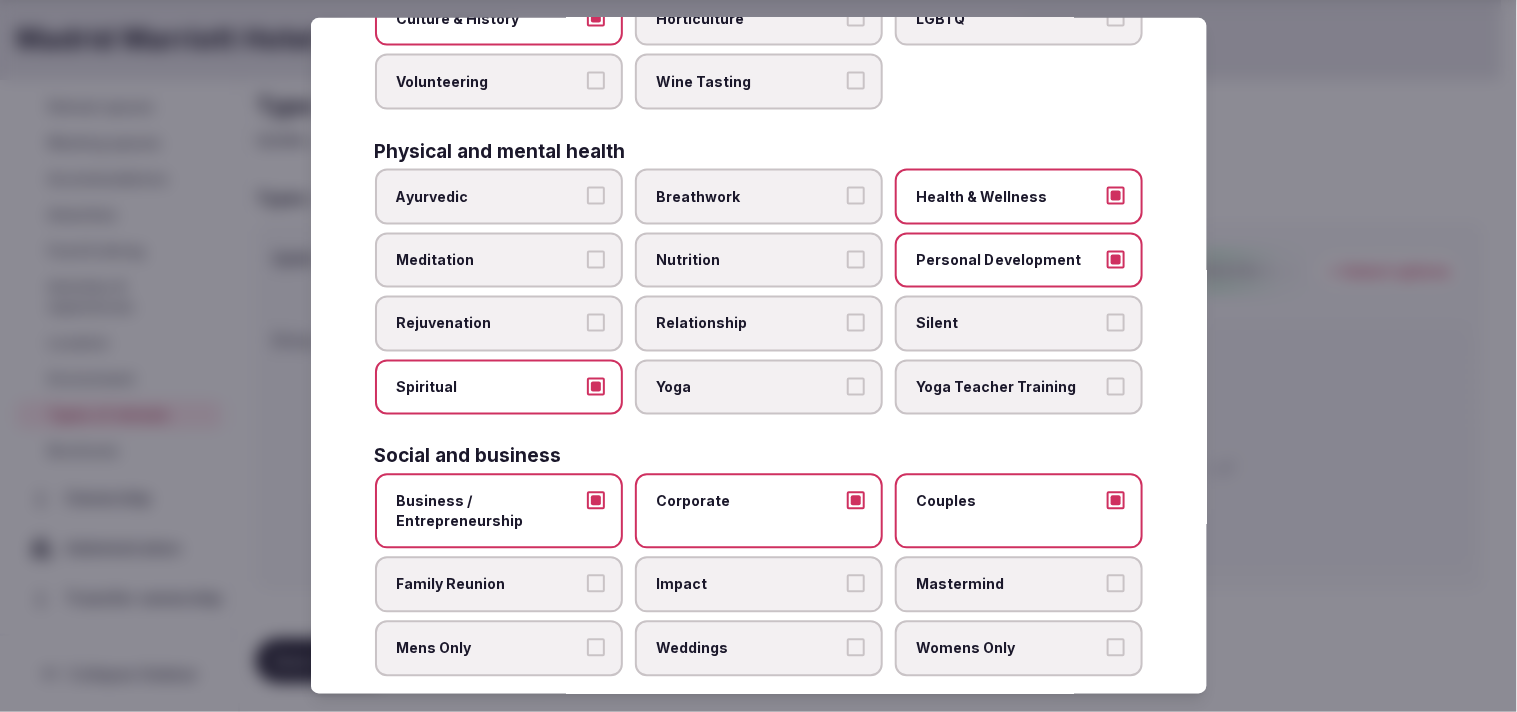 click on "Couples" at bounding box center [1019, 511] 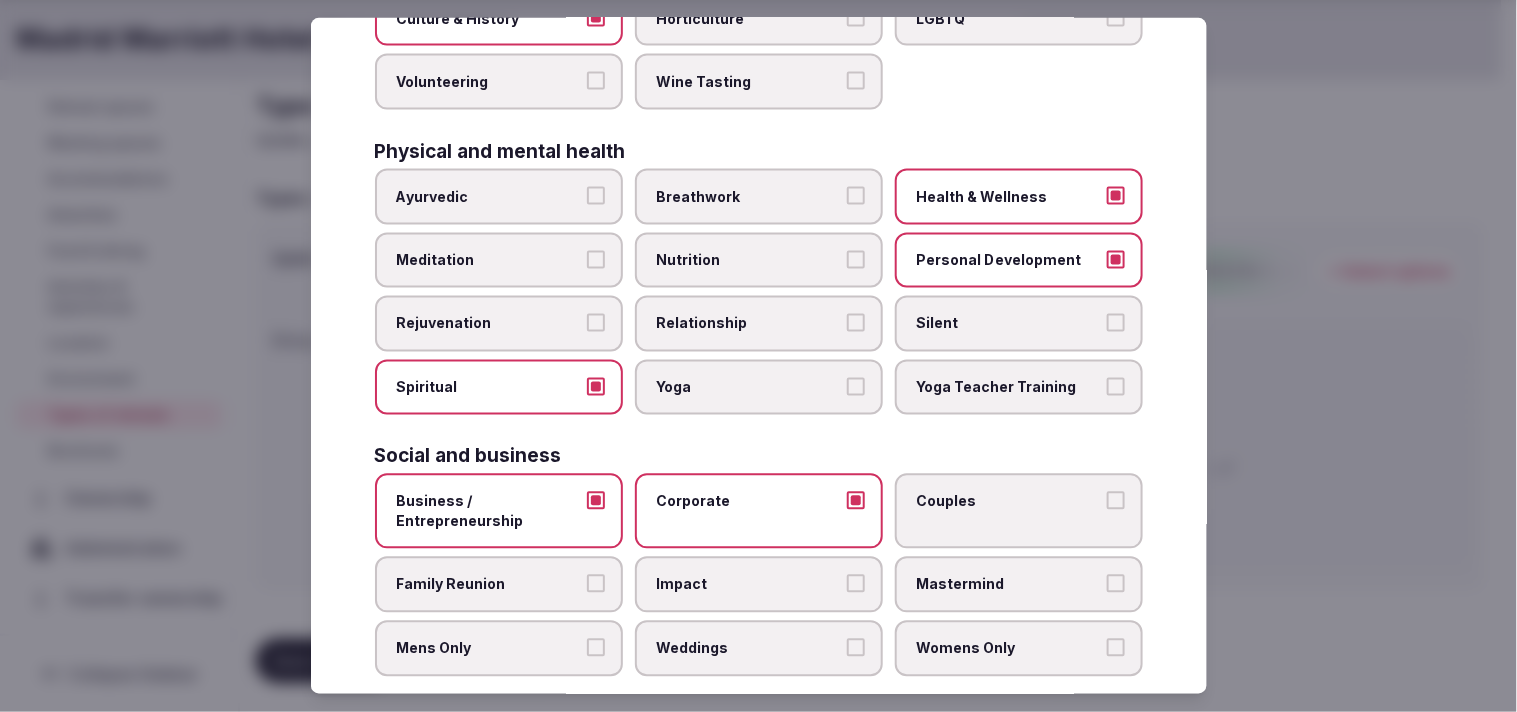 click on "Family Reunion" at bounding box center [489, 585] 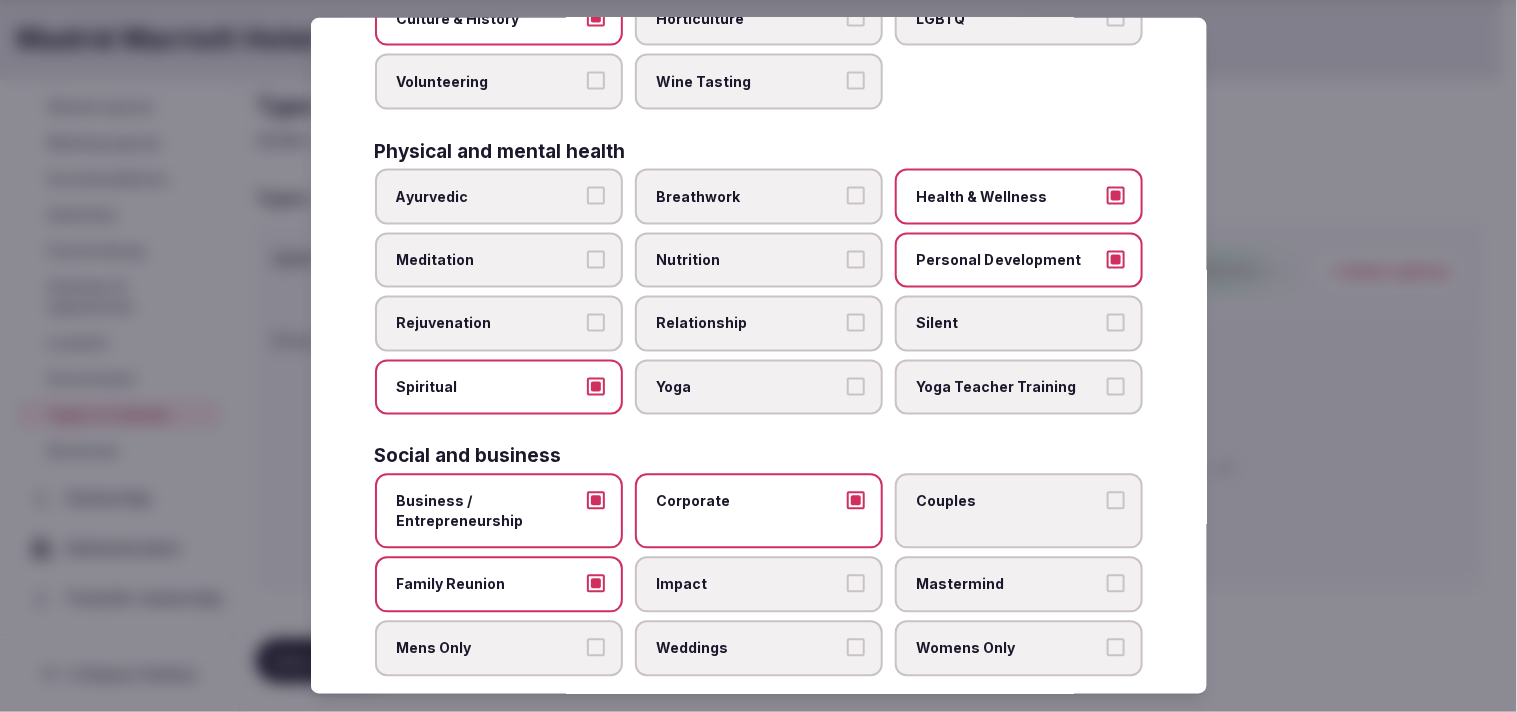 click on "Weddings" at bounding box center (759, 649) 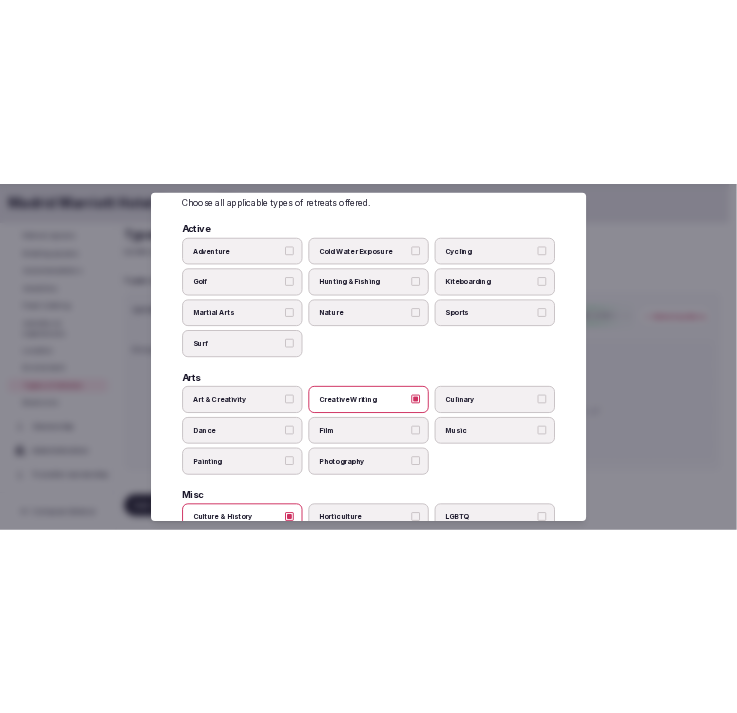 scroll, scrollTop: 0, scrollLeft: 0, axis: both 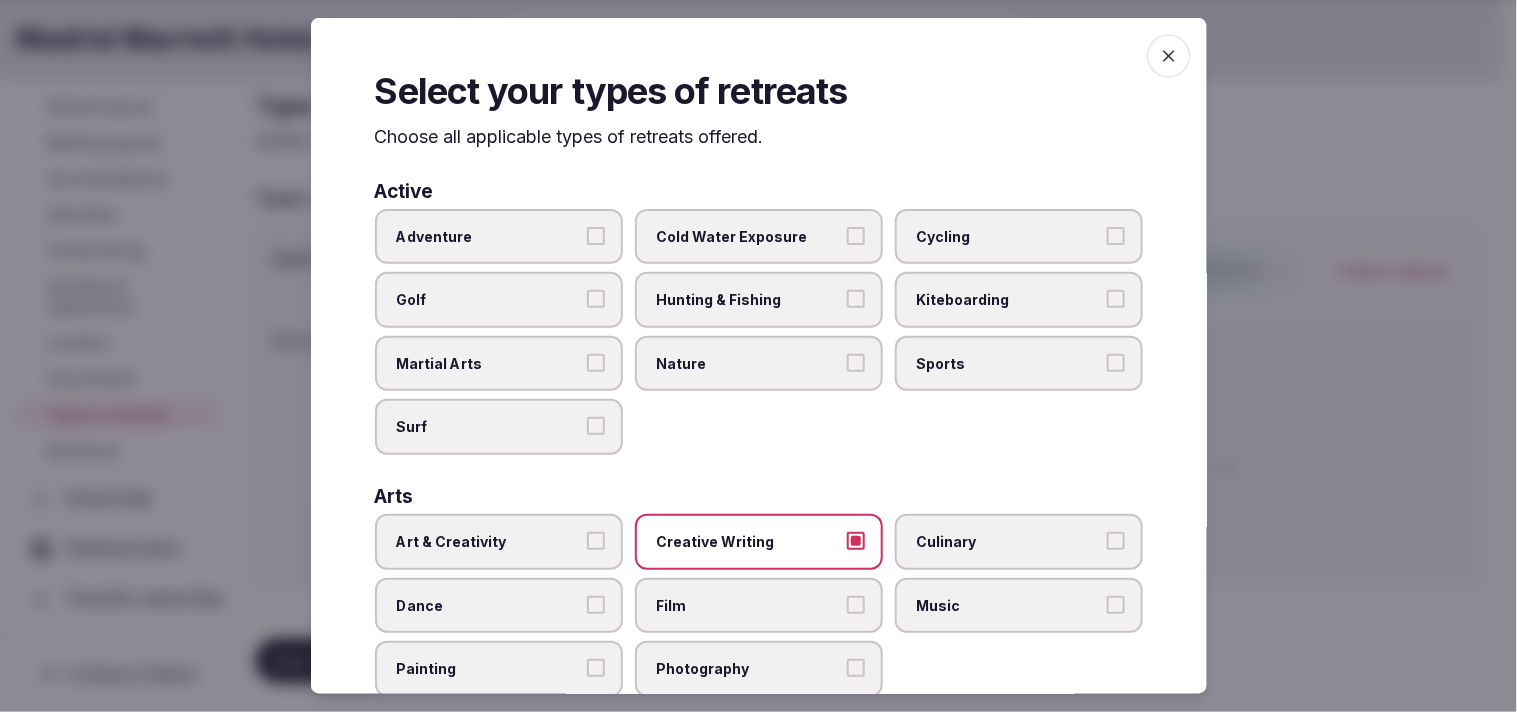 click at bounding box center [1169, 56] 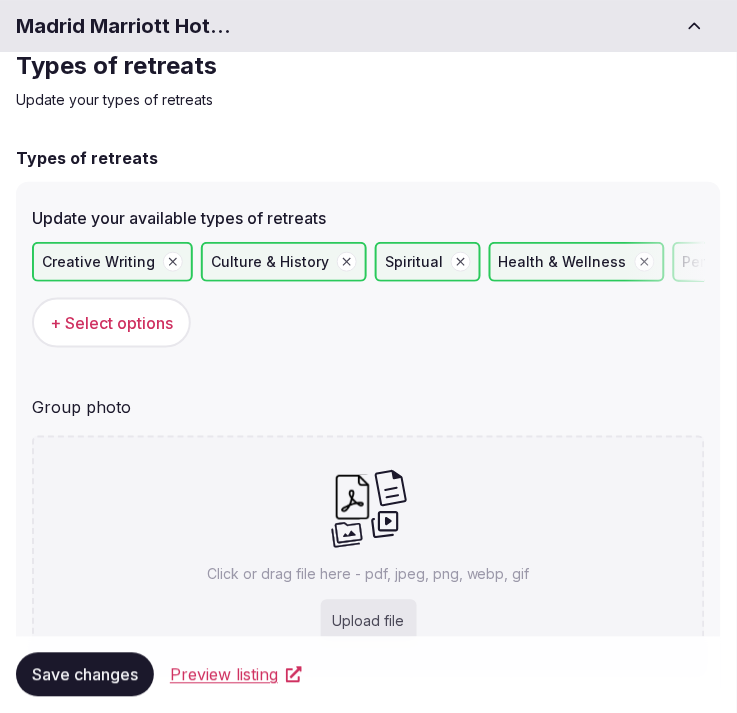 scroll, scrollTop: 172, scrollLeft: 0, axis: vertical 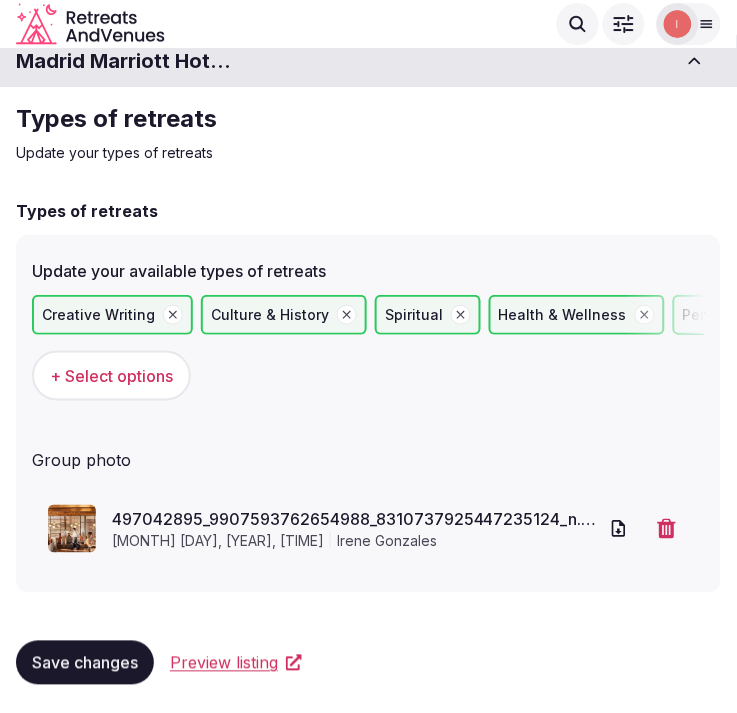 click on "Save changes" at bounding box center [85, 663] 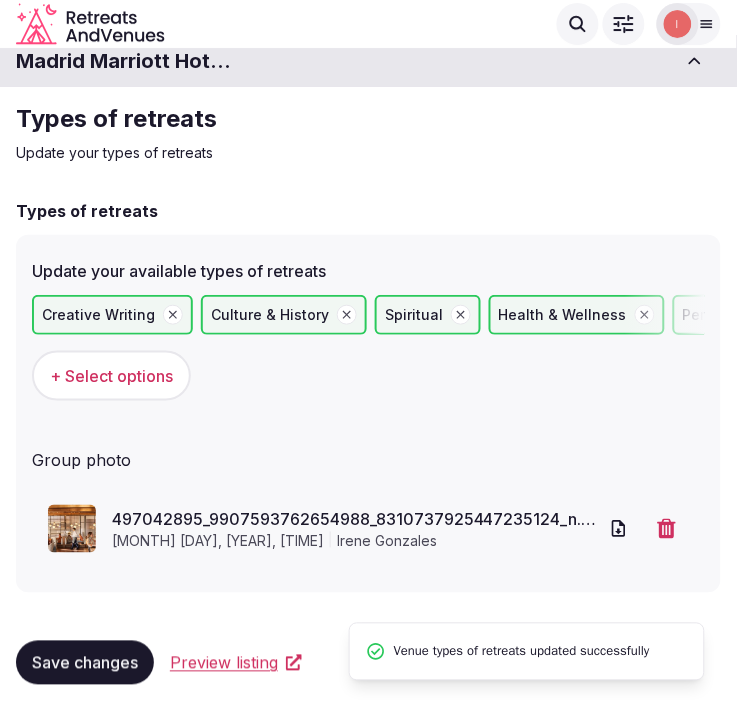 click on "Save changes" at bounding box center [85, 663] 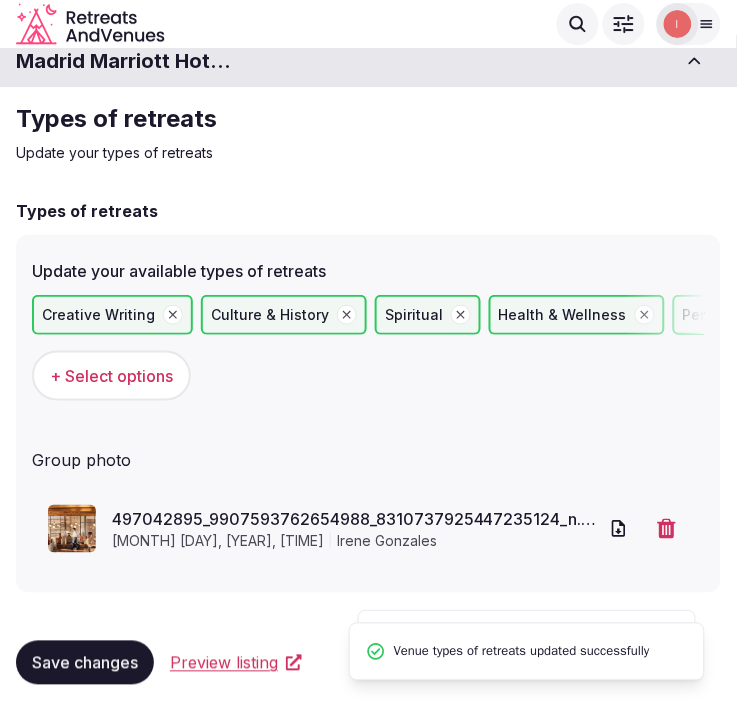 click on "Preview listing" at bounding box center (224, 663) 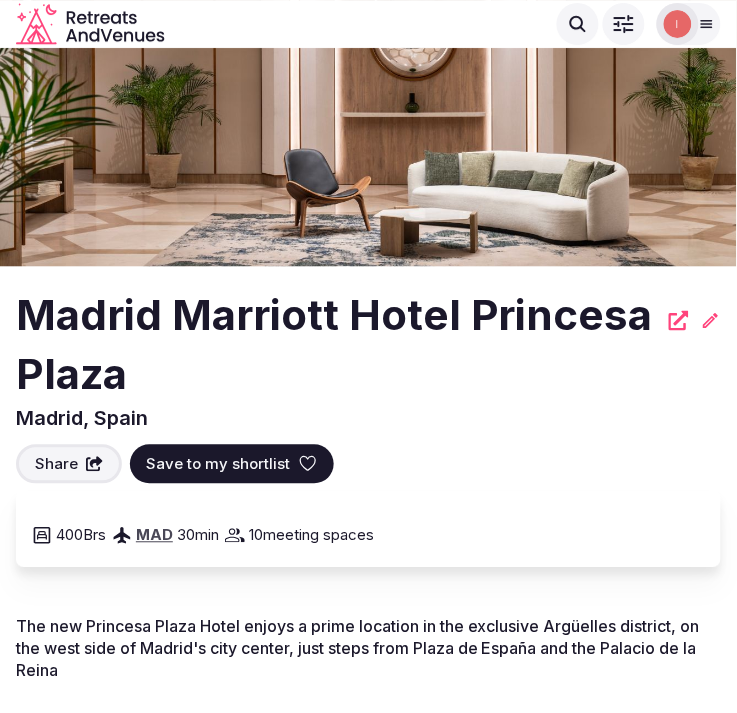 scroll, scrollTop: 0, scrollLeft: 0, axis: both 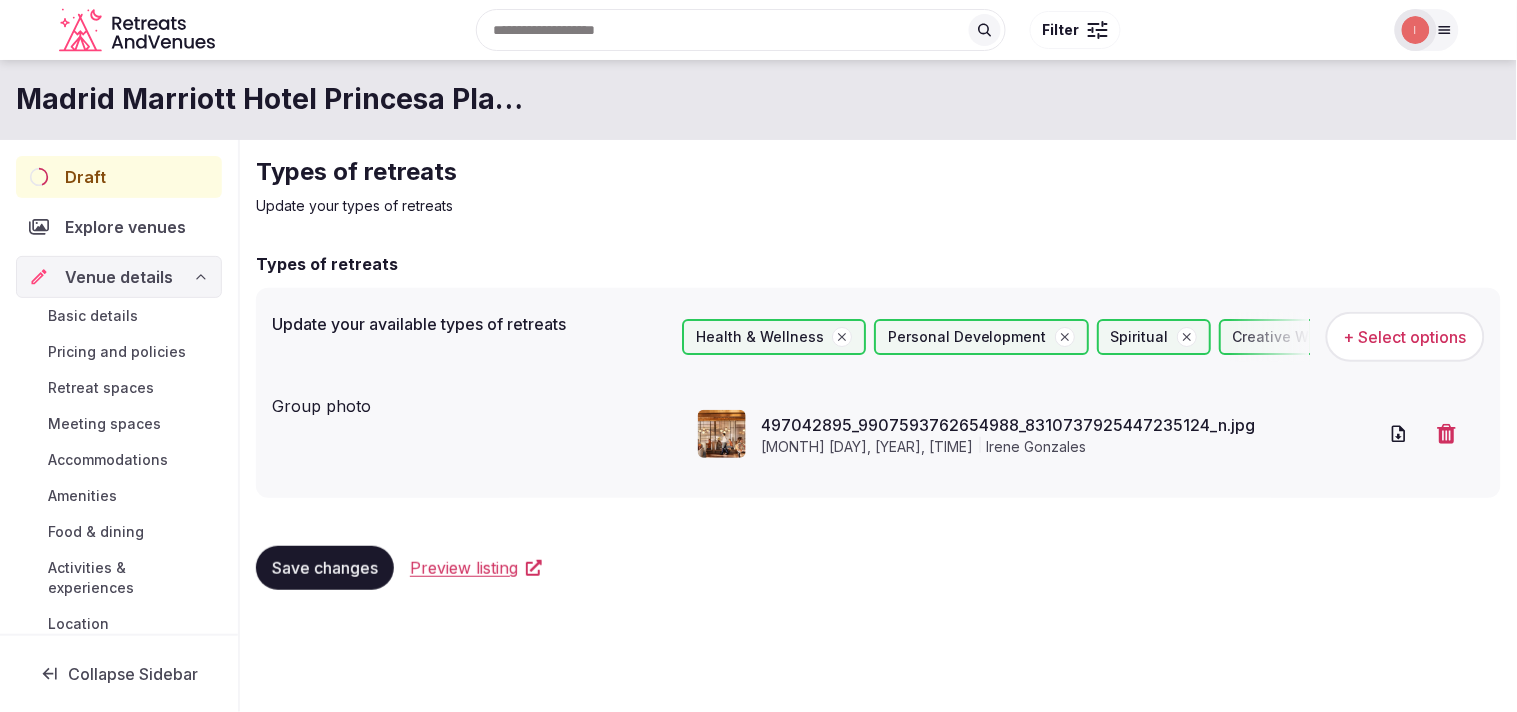 click on "Save changes" at bounding box center [325, 568] 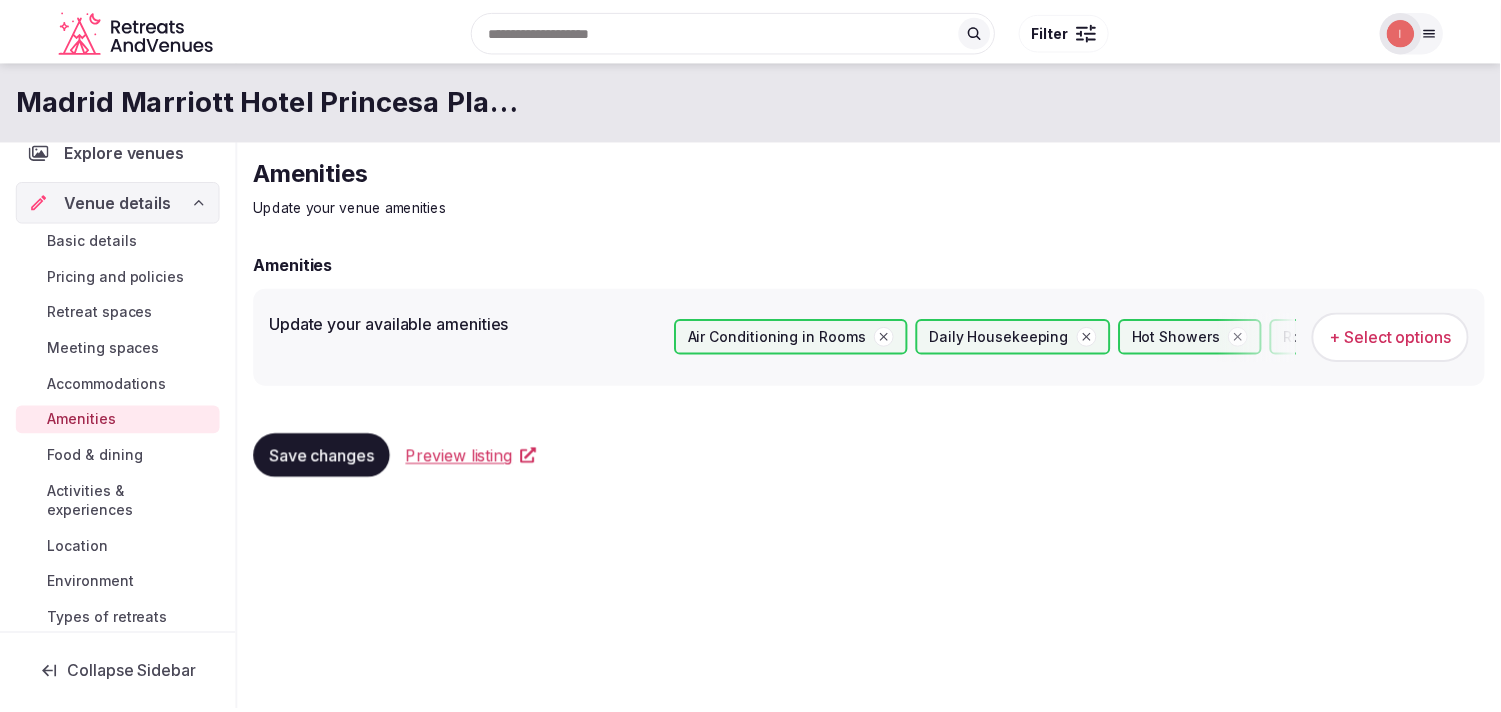 scroll, scrollTop: 111, scrollLeft: 0, axis: vertical 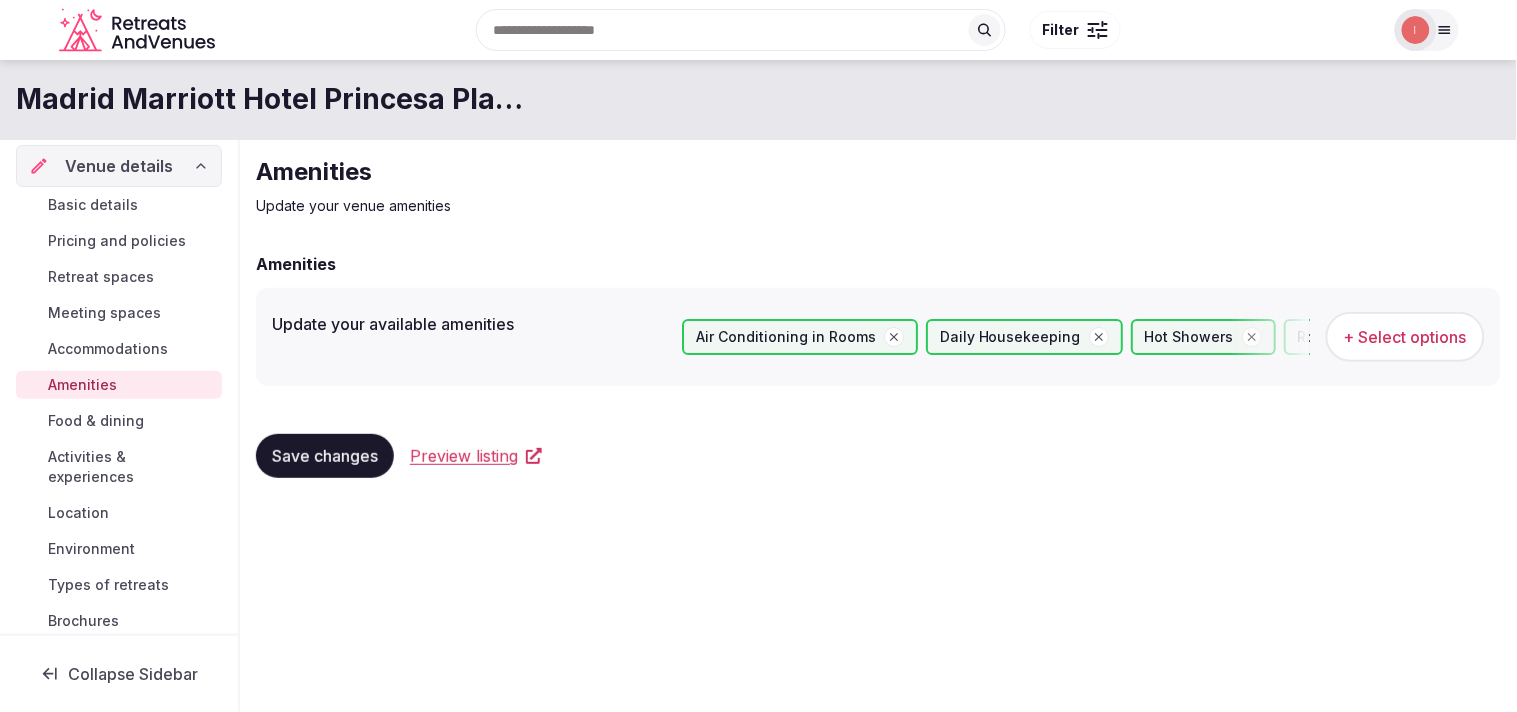 click on "Activities & experiences" at bounding box center (131, 467) 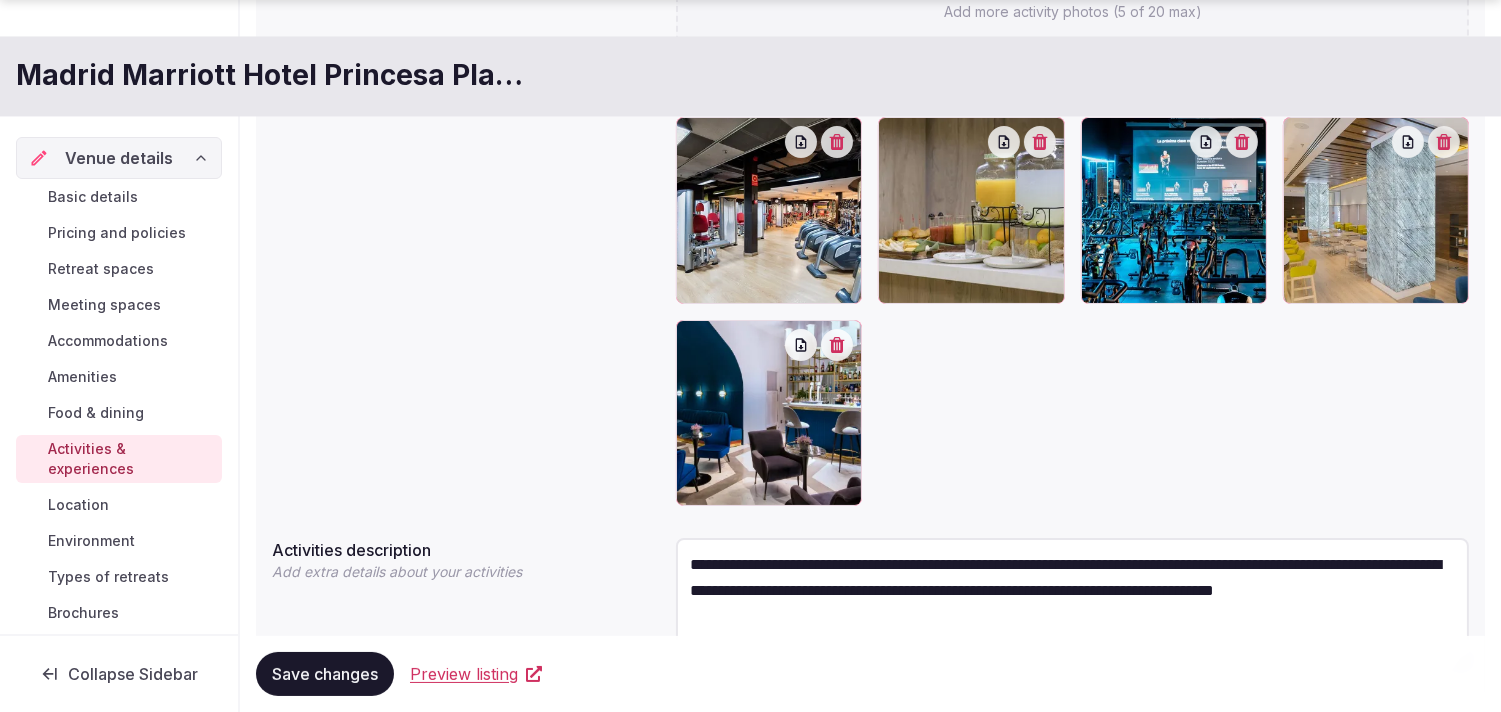 scroll, scrollTop: 528, scrollLeft: 0, axis: vertical 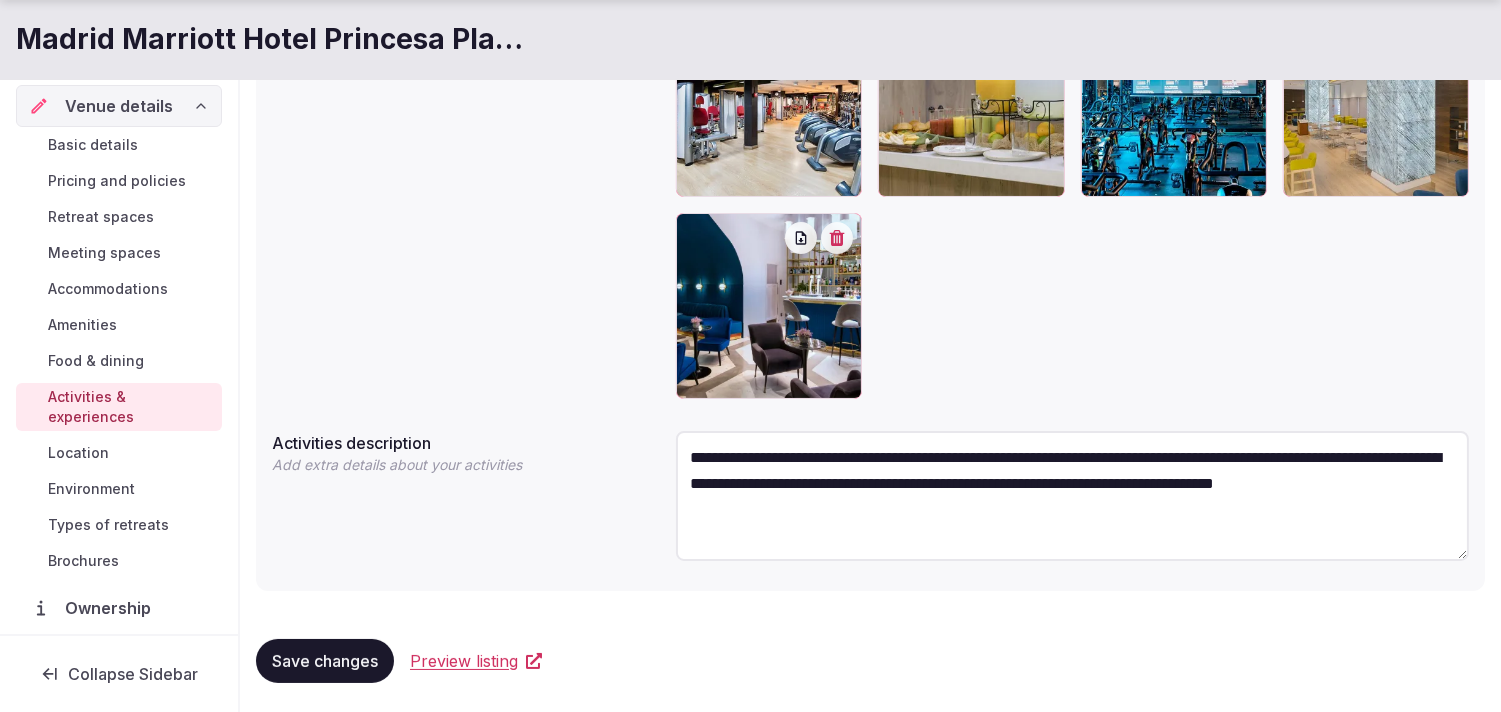 click on "Save changes" at bounding box center [325, 661] 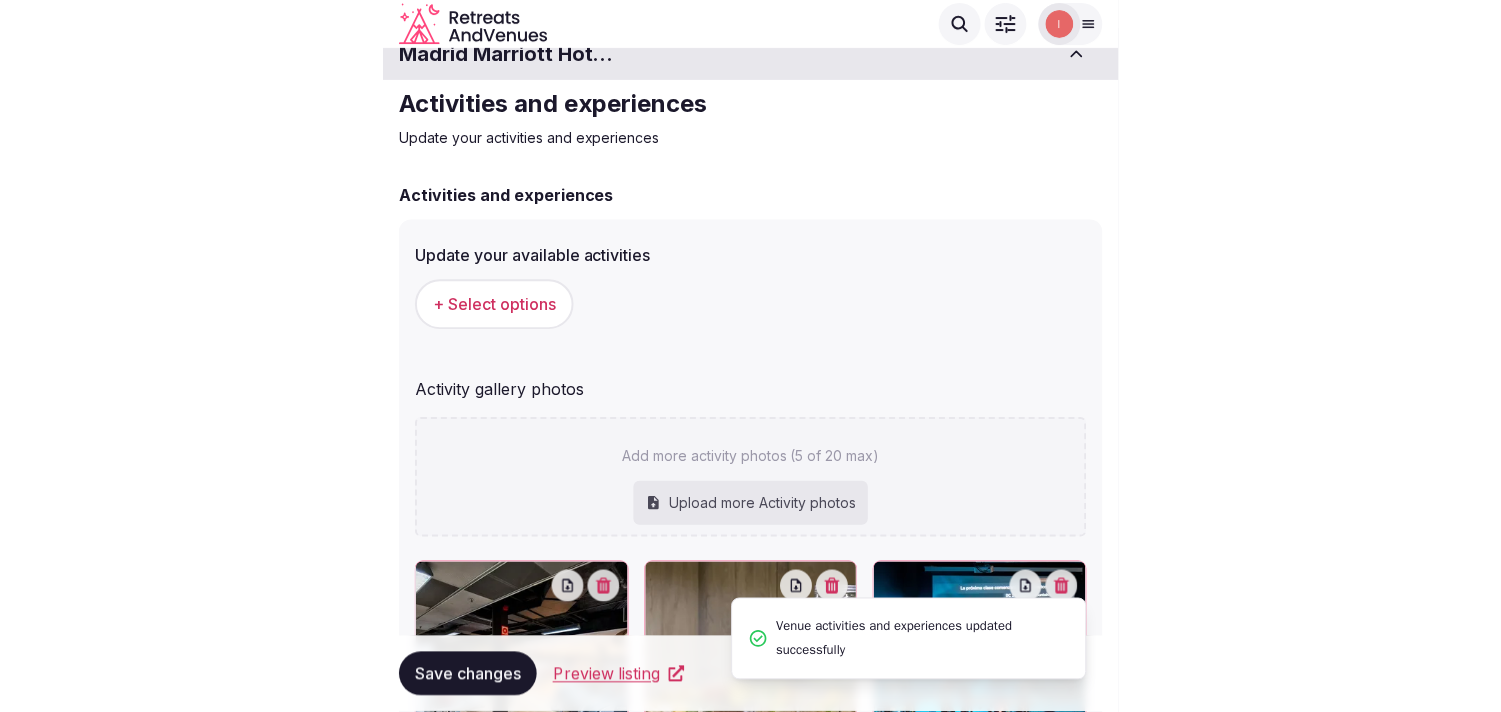 scroll, scrollTop: 0, scrollLeft: 0, axis: both 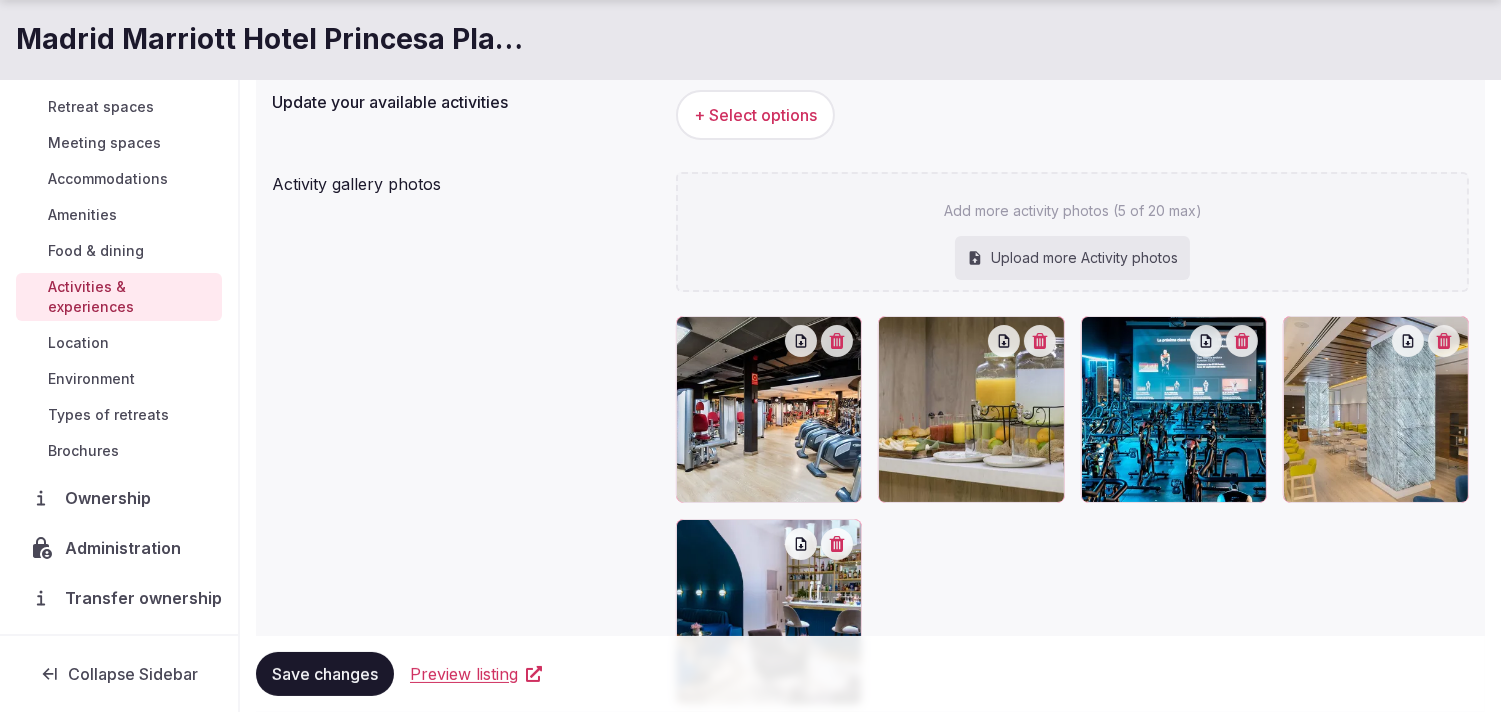 click on "Administration" at bounding box center (127, 548) 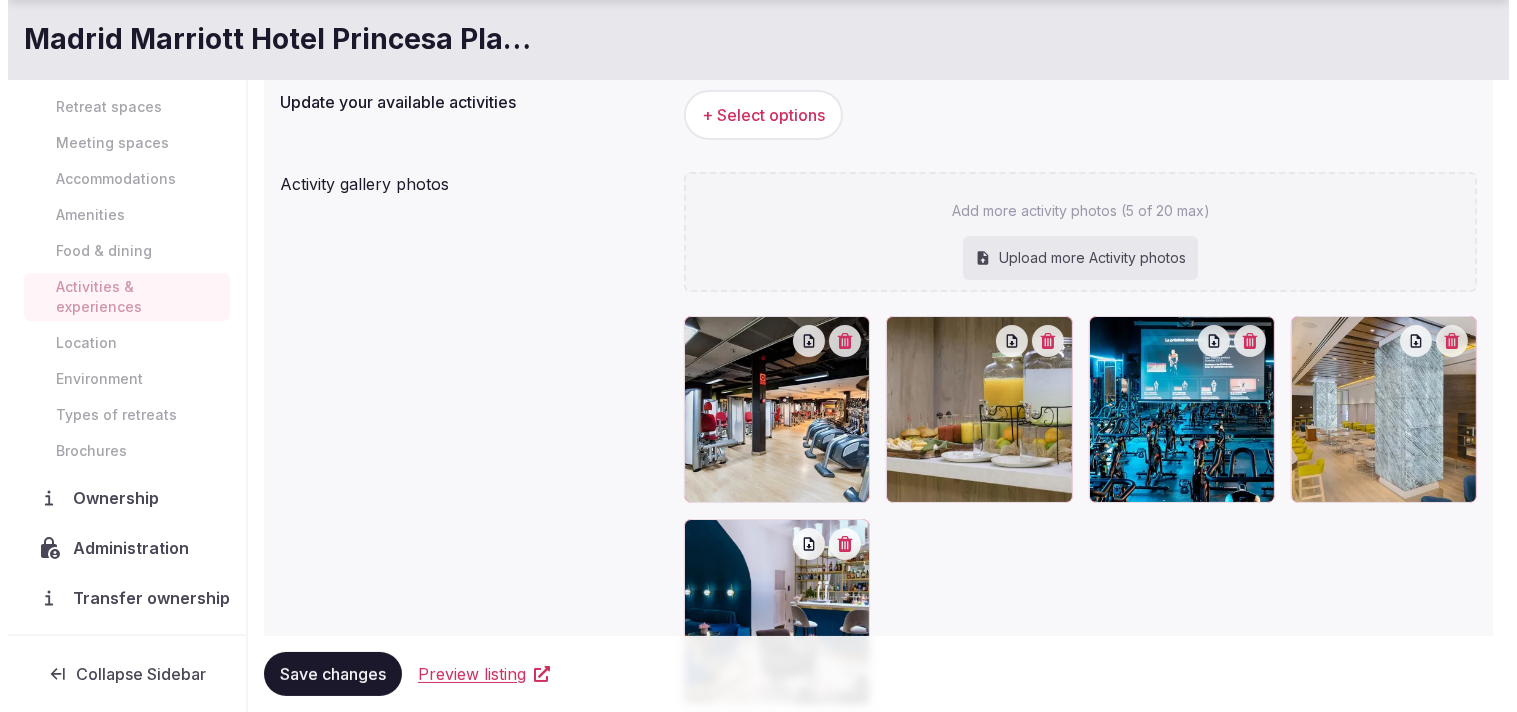scroll, scrollTop: 0, scrollLeft: 0, axis: both 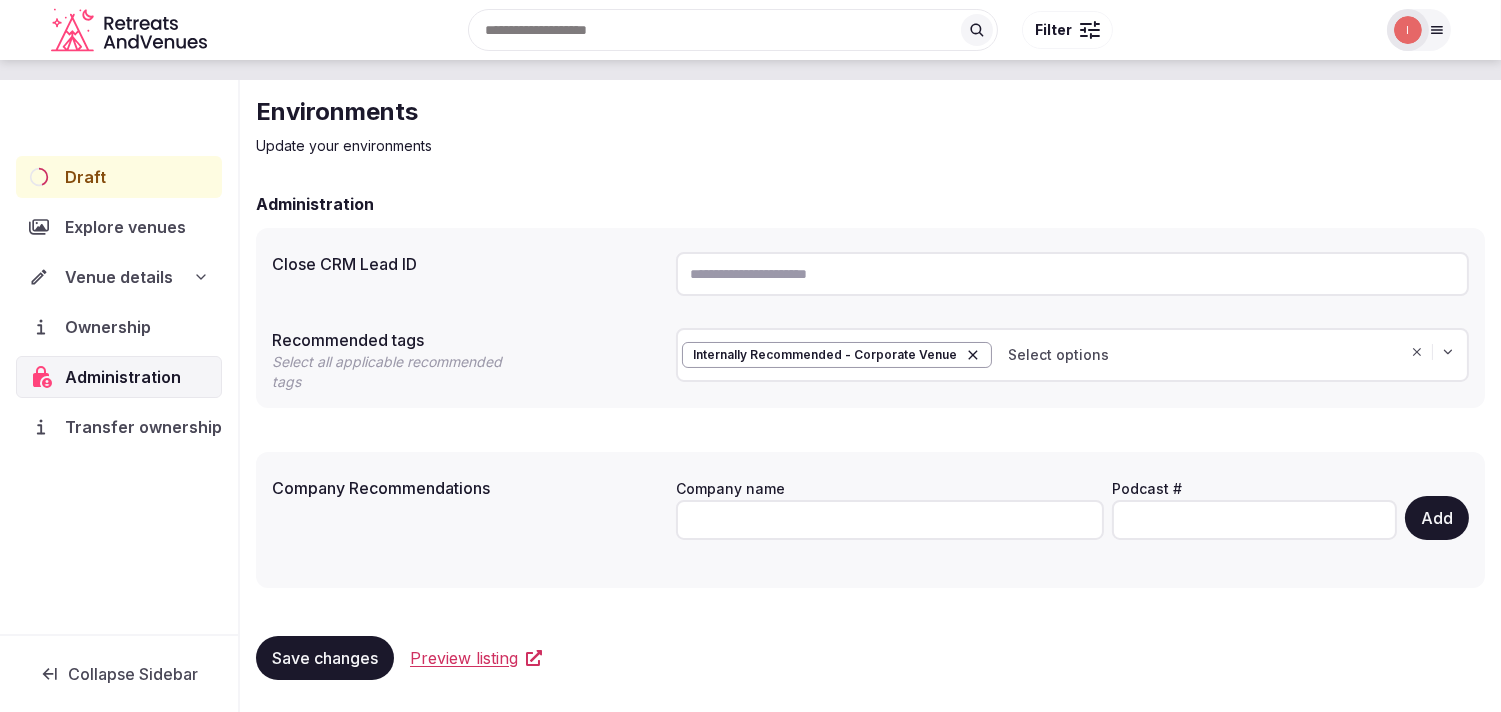 click at bounding box center [1072, 274] 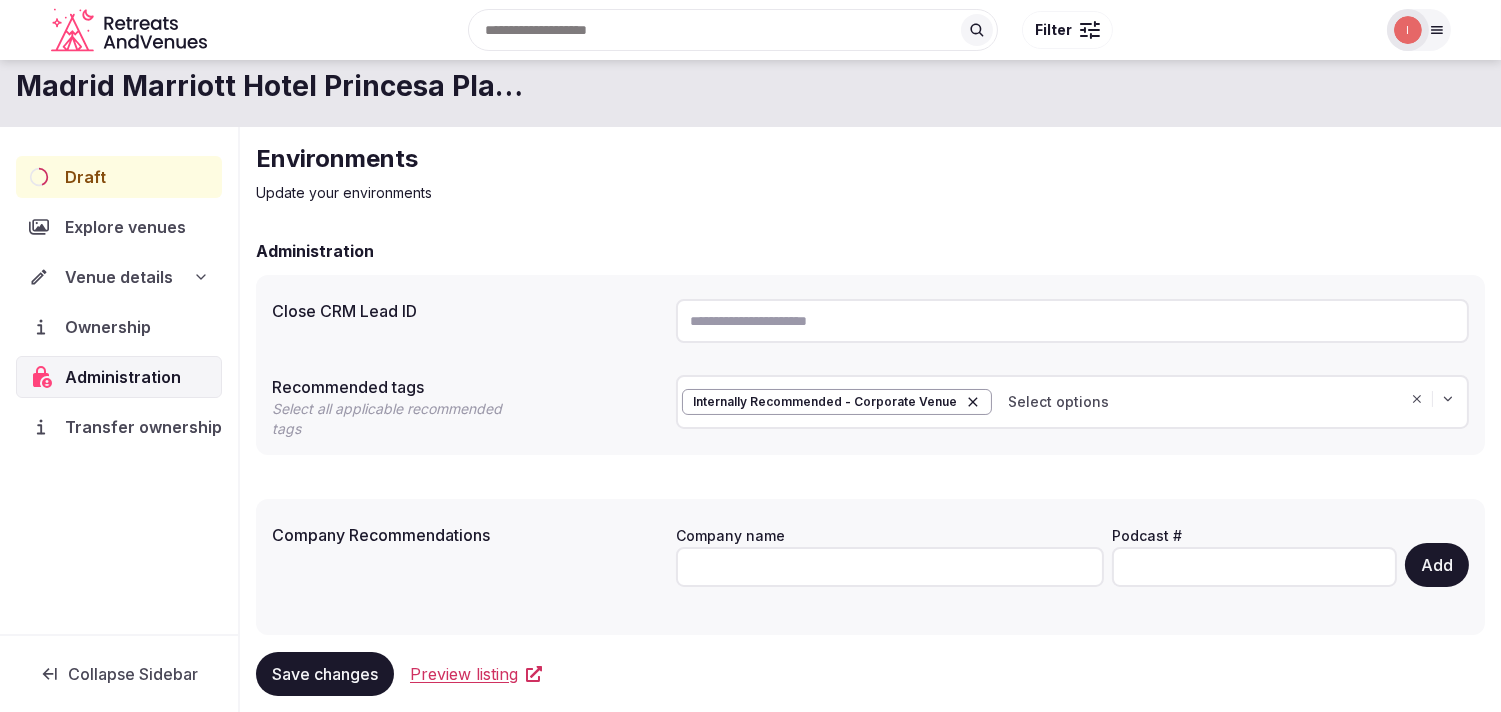 scroll, scrollTop: 0, scrollLeft: 0, axis: both 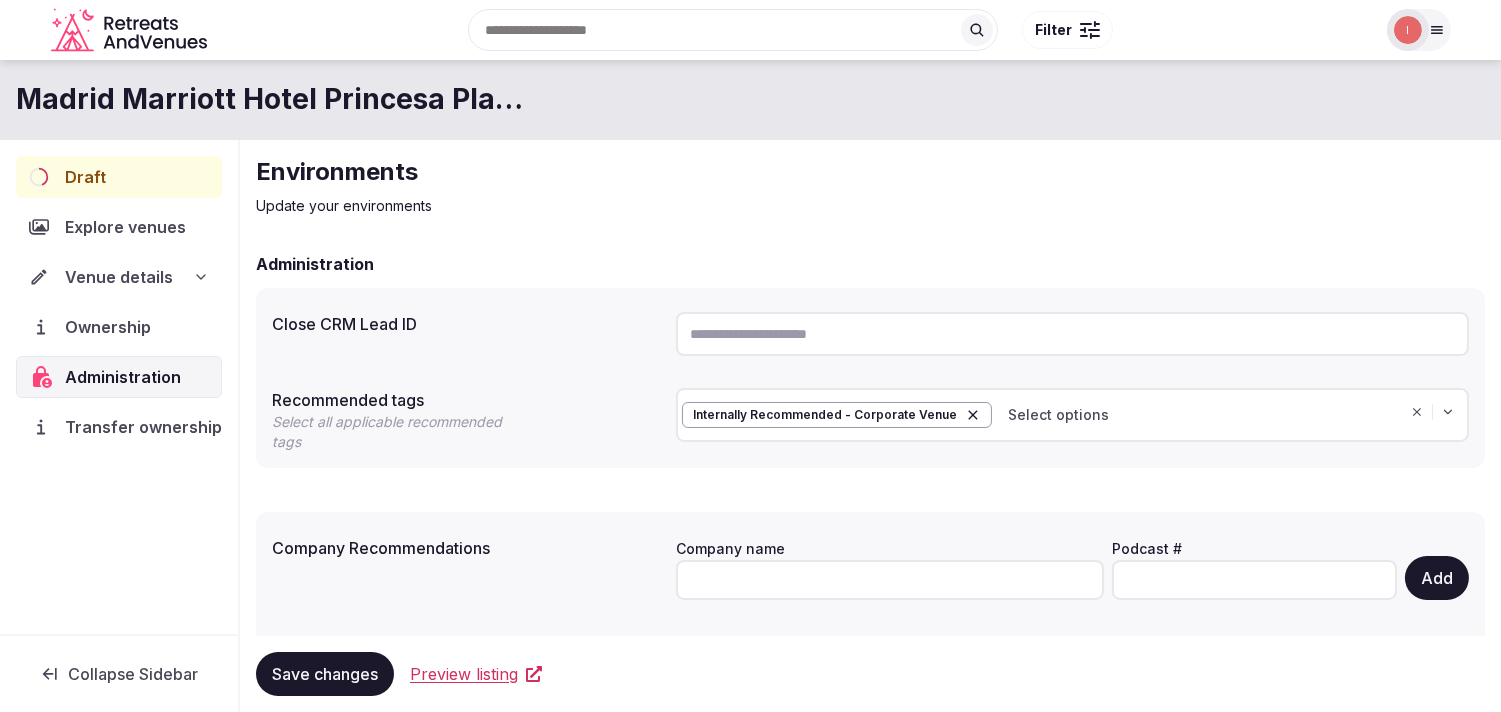 click on "Madrid Marriott Hotel Princesa Plaza" at bounding box center [272, 99] 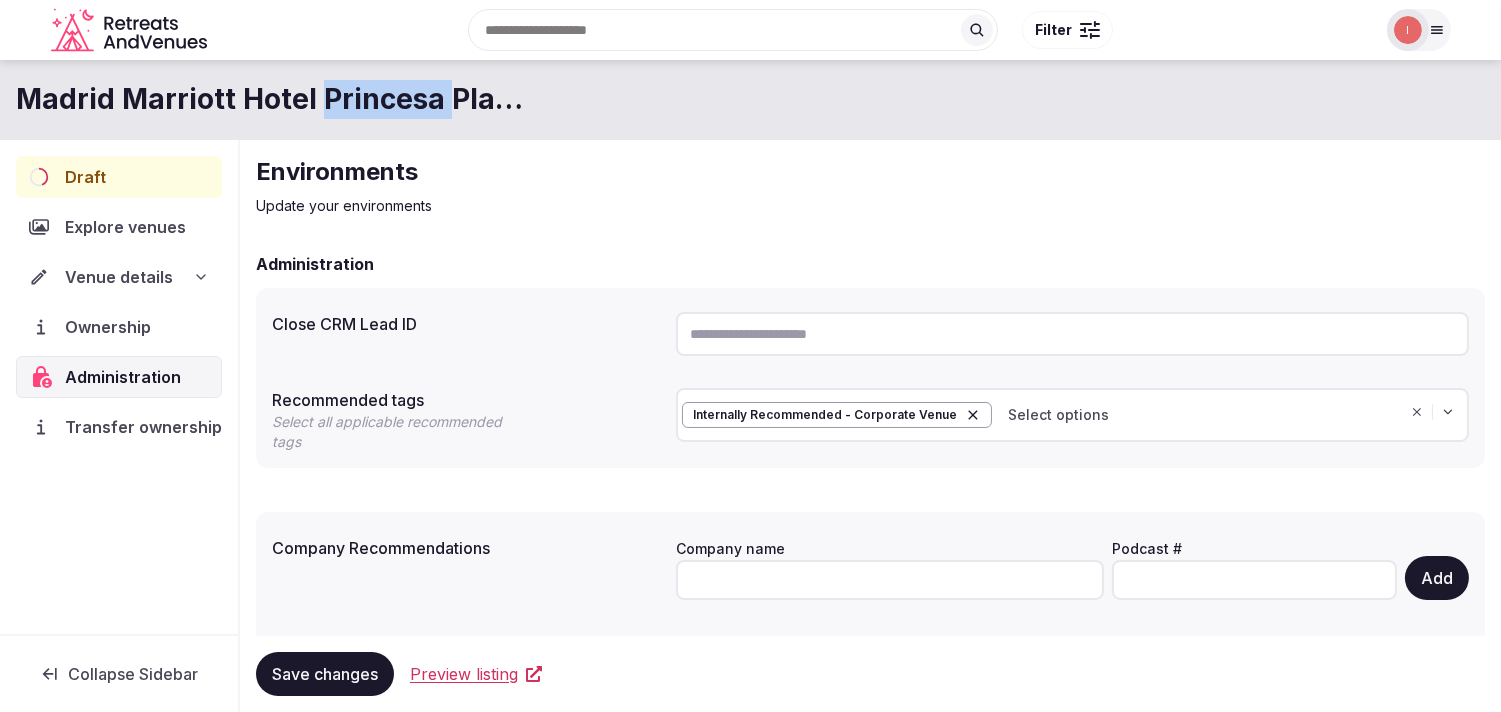 click on "Madrid Marriott Hotel Princesa Plaza" at bounding box center [272, 99] 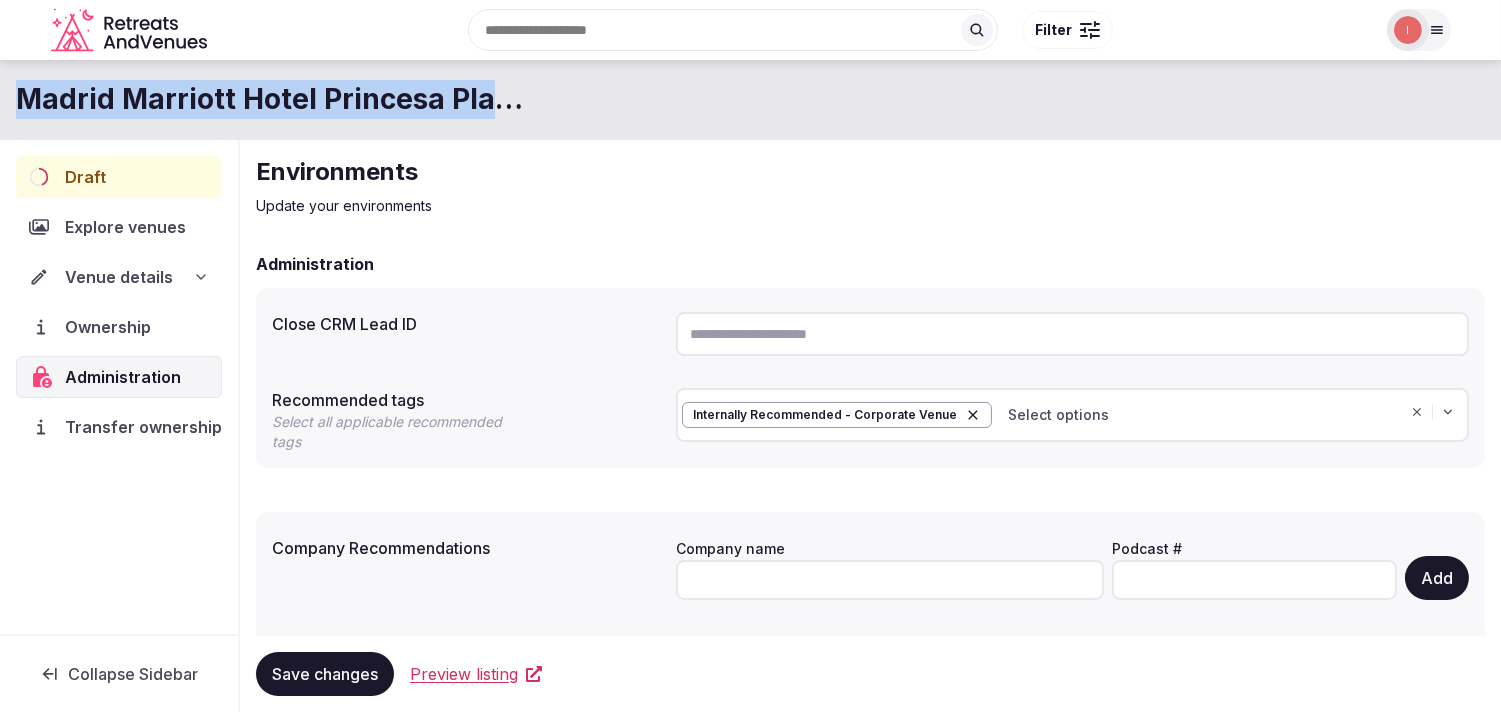 click on "Madrid Marriott Hotel Princesa Plaza" at bounding box center [272, 99] 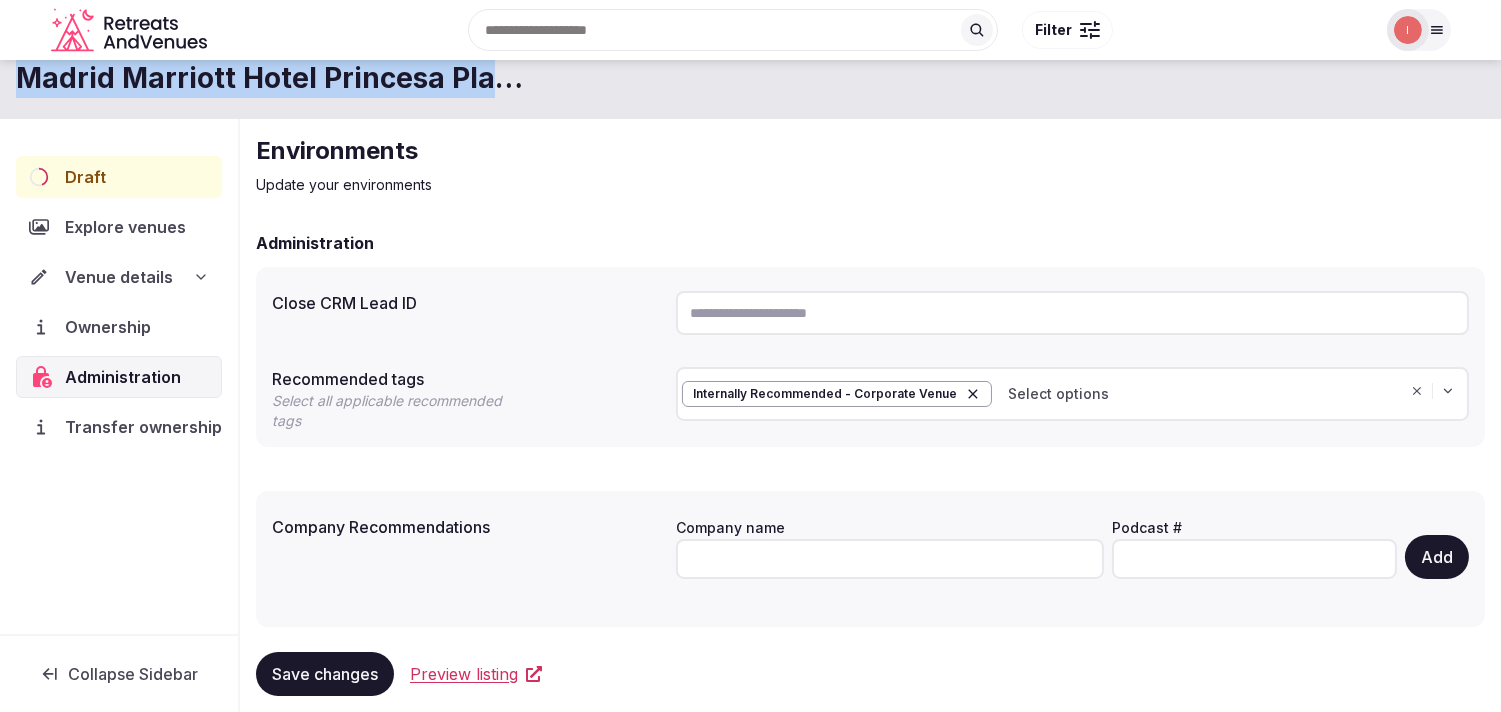 scroll, scrollTop: 0, scrollLeft: 0, axis: both 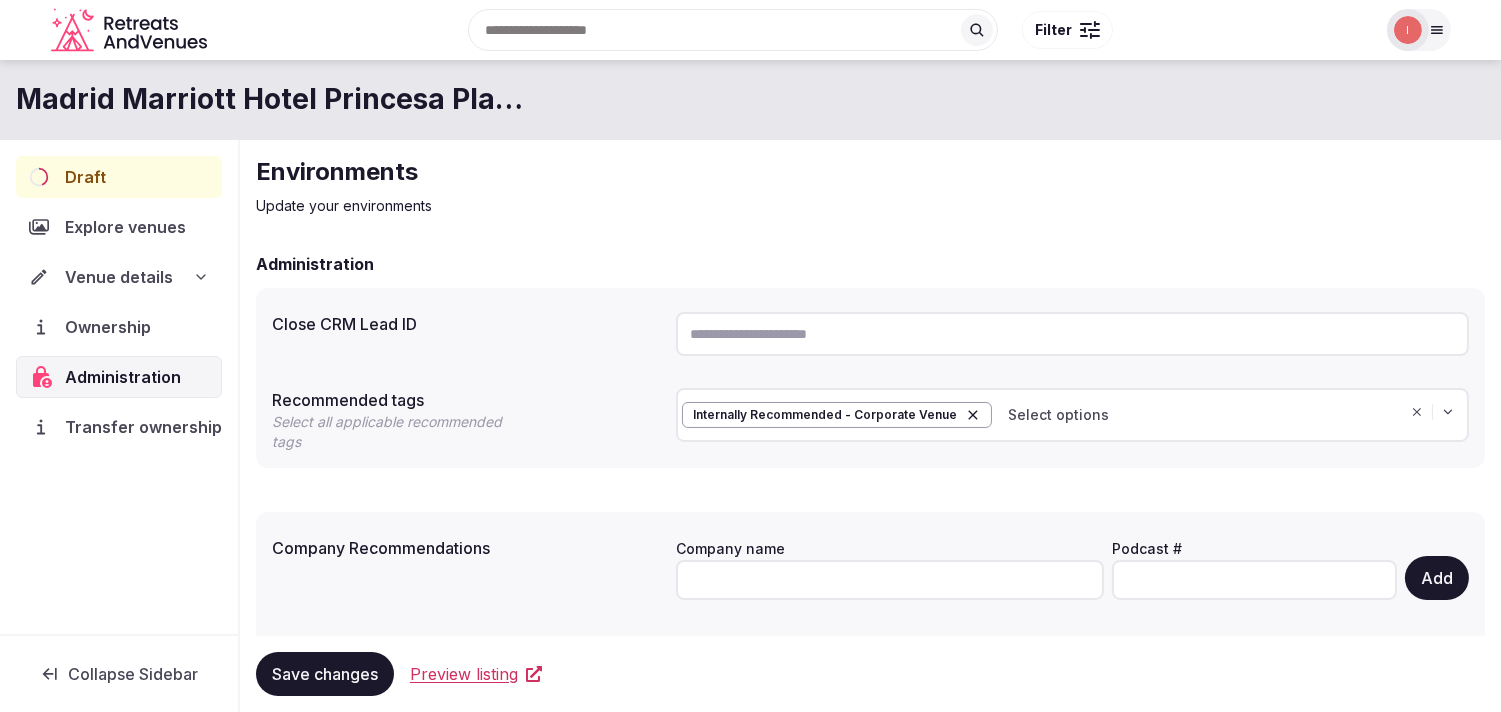 click on "Administration Close CRM Lead ID Recommended tags Select all applicable recommended tags Internally Recommended - Corporate Venue Select options Company Recommendations Company name Podcast # Add Save changes Preview listing" at bounding box center [870, 494] 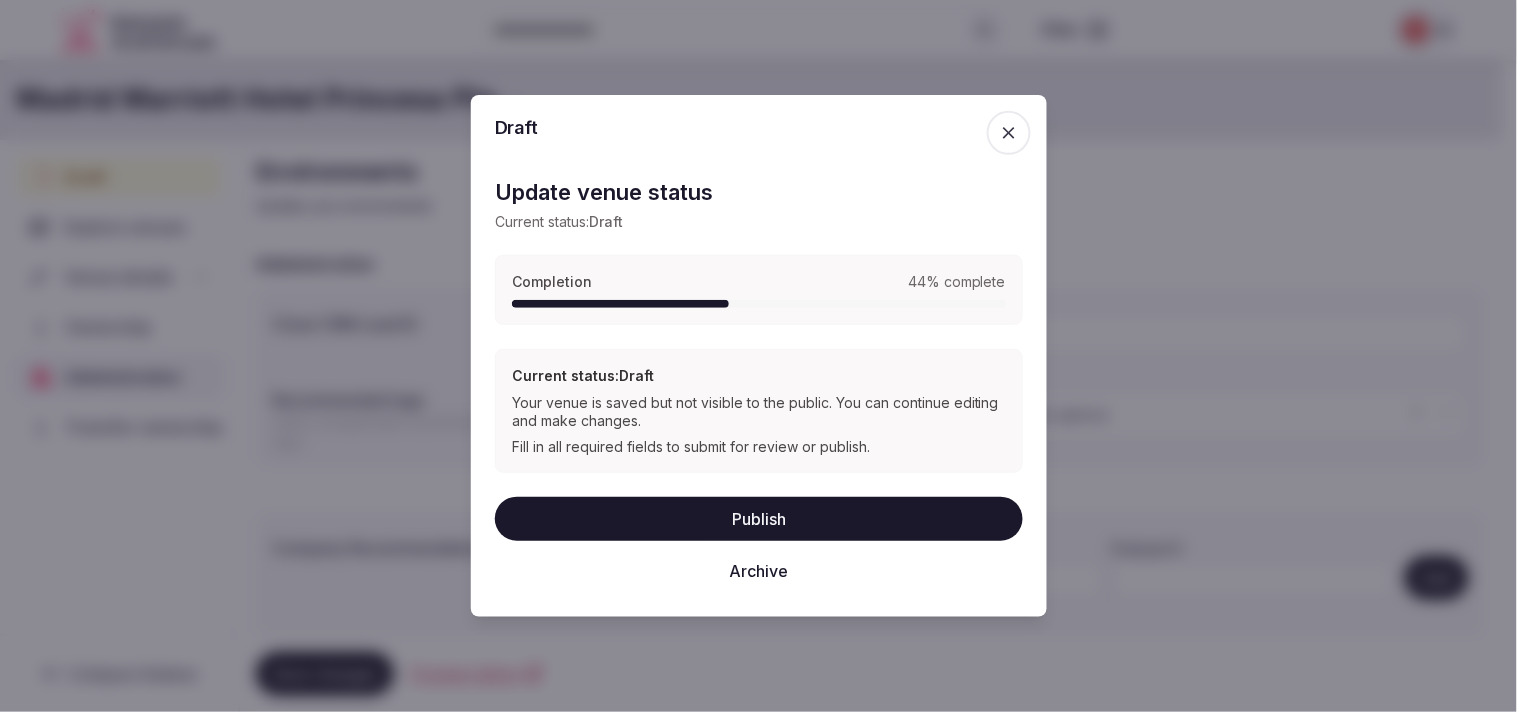 click on "Publish" at bounding box center [759, 519] 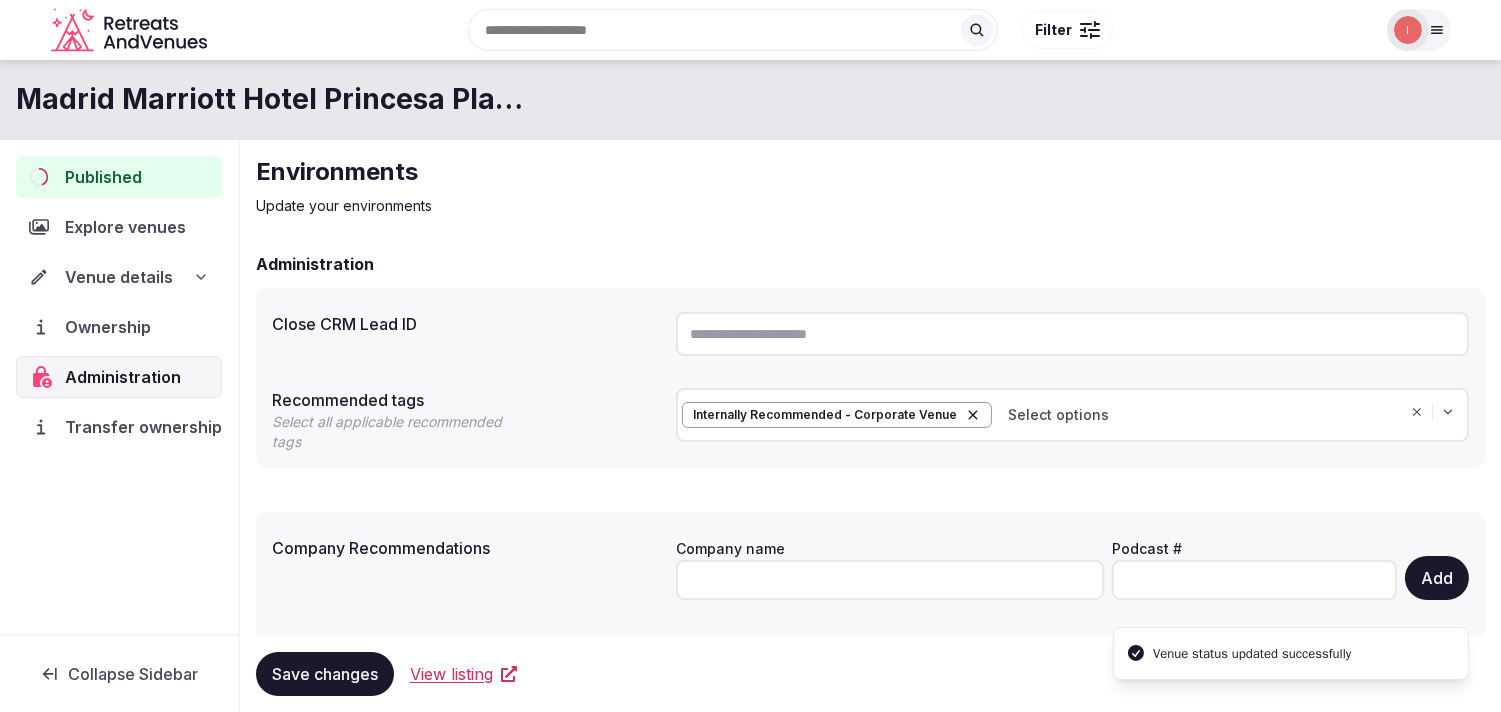 click on "Venue details" at bounding box center [119, 277] 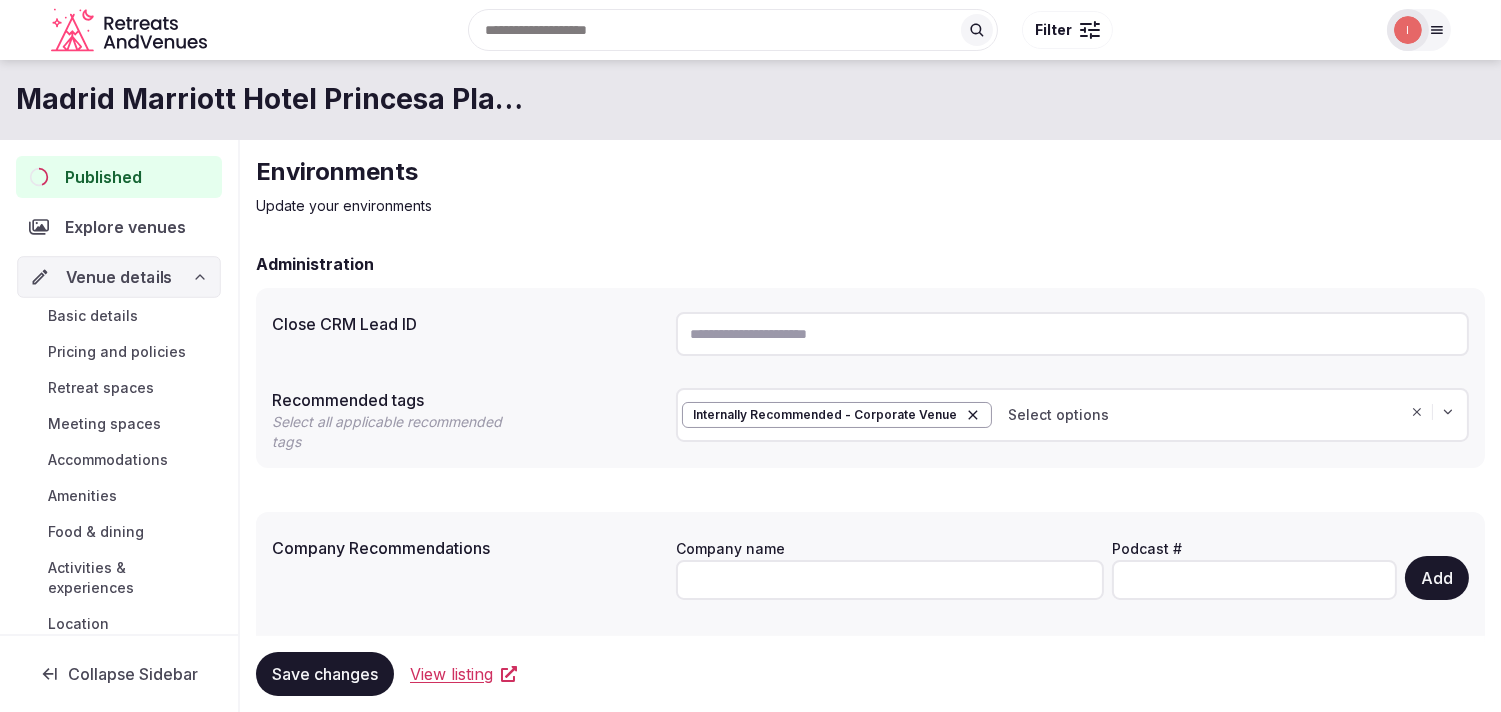 click on "Venue details" at bounding box center (119, 277) 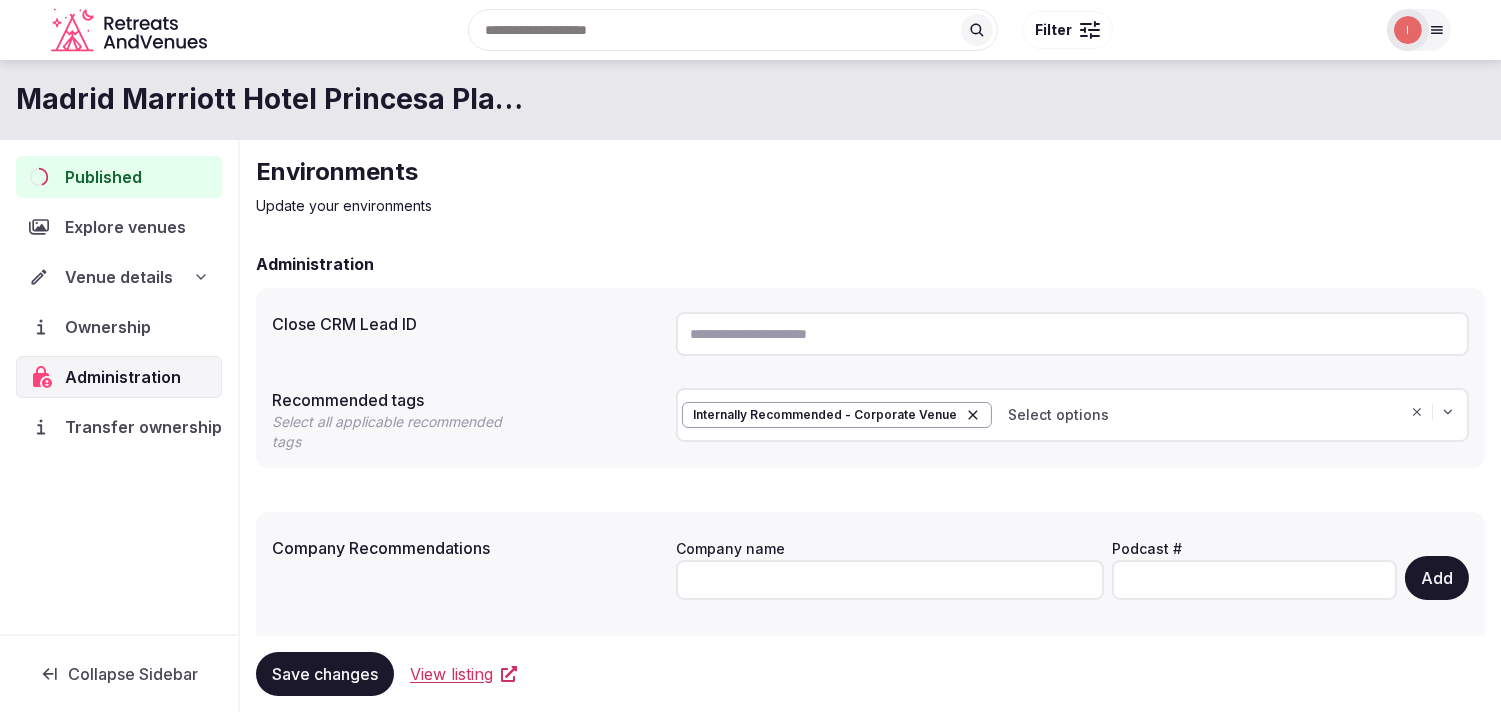 click on "Venue details" at bounding box center [119, 277] 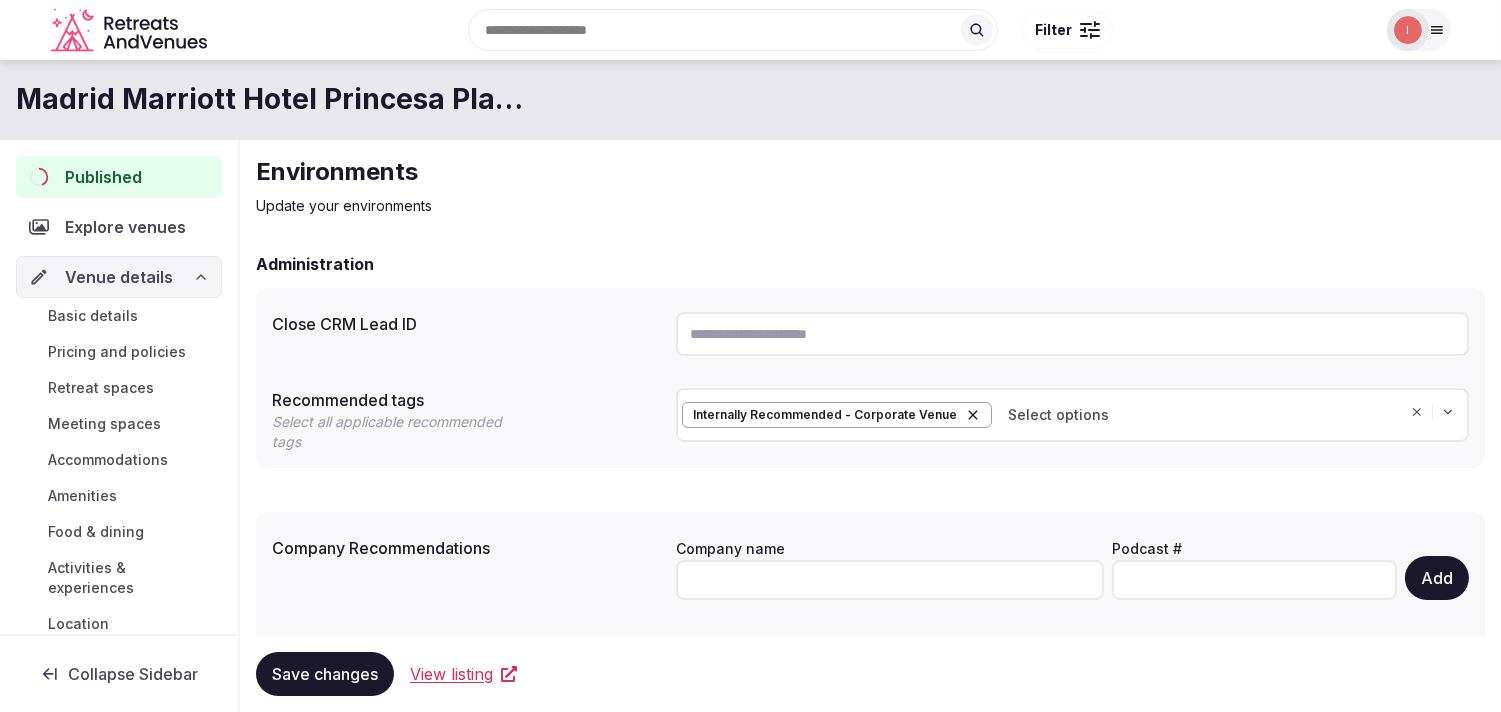 click on "Basic details" at bounding box center [93, 316] 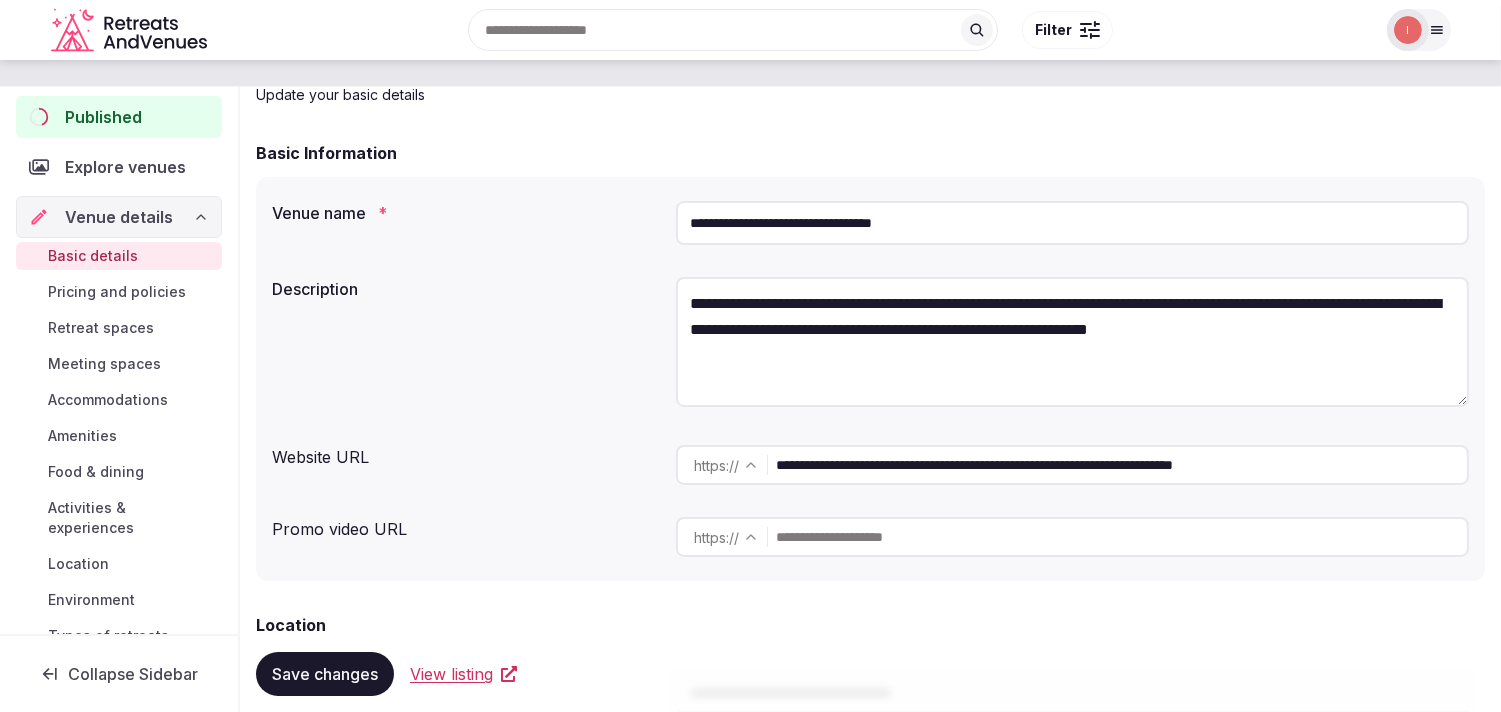 scroll, scrollTop: 0, scrollLeft: 0, axis: both 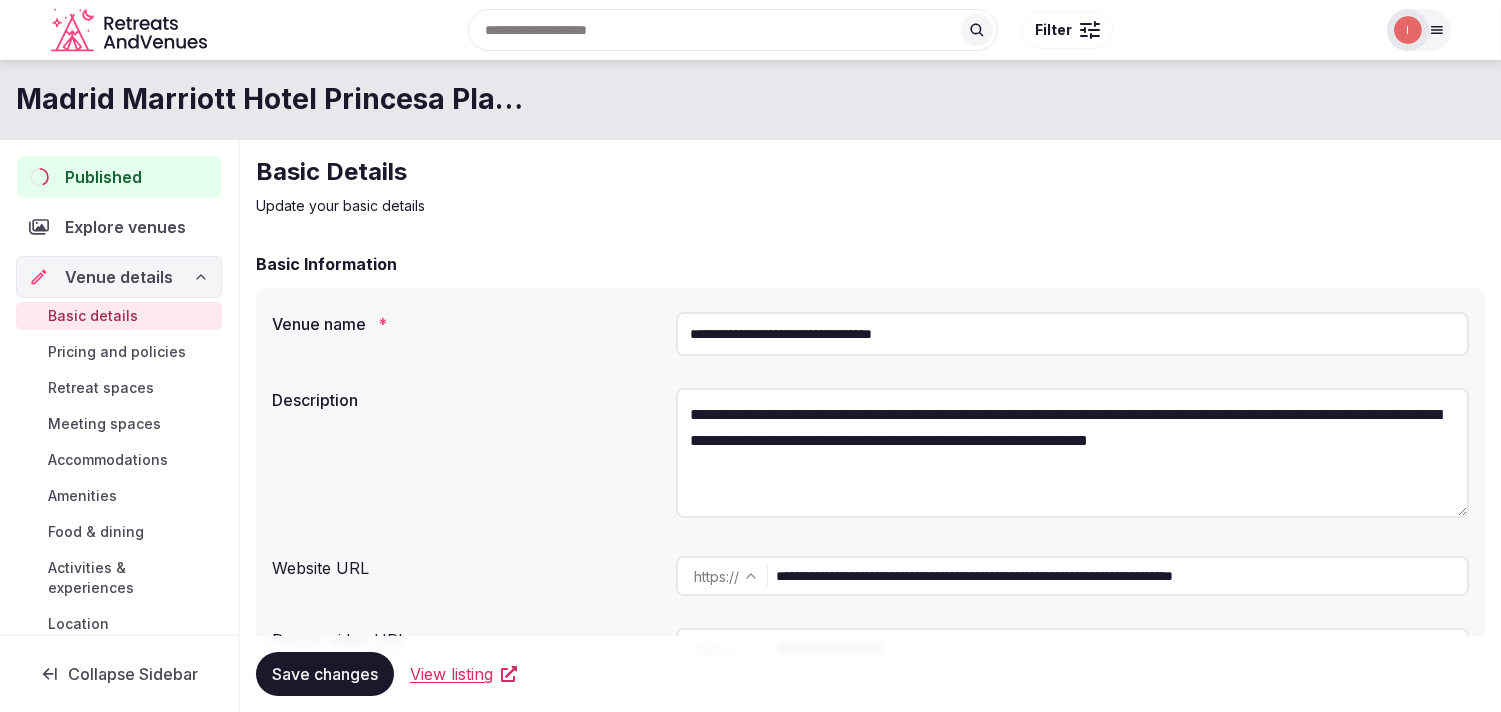 click on "Published" at bounding box center (103, 177) 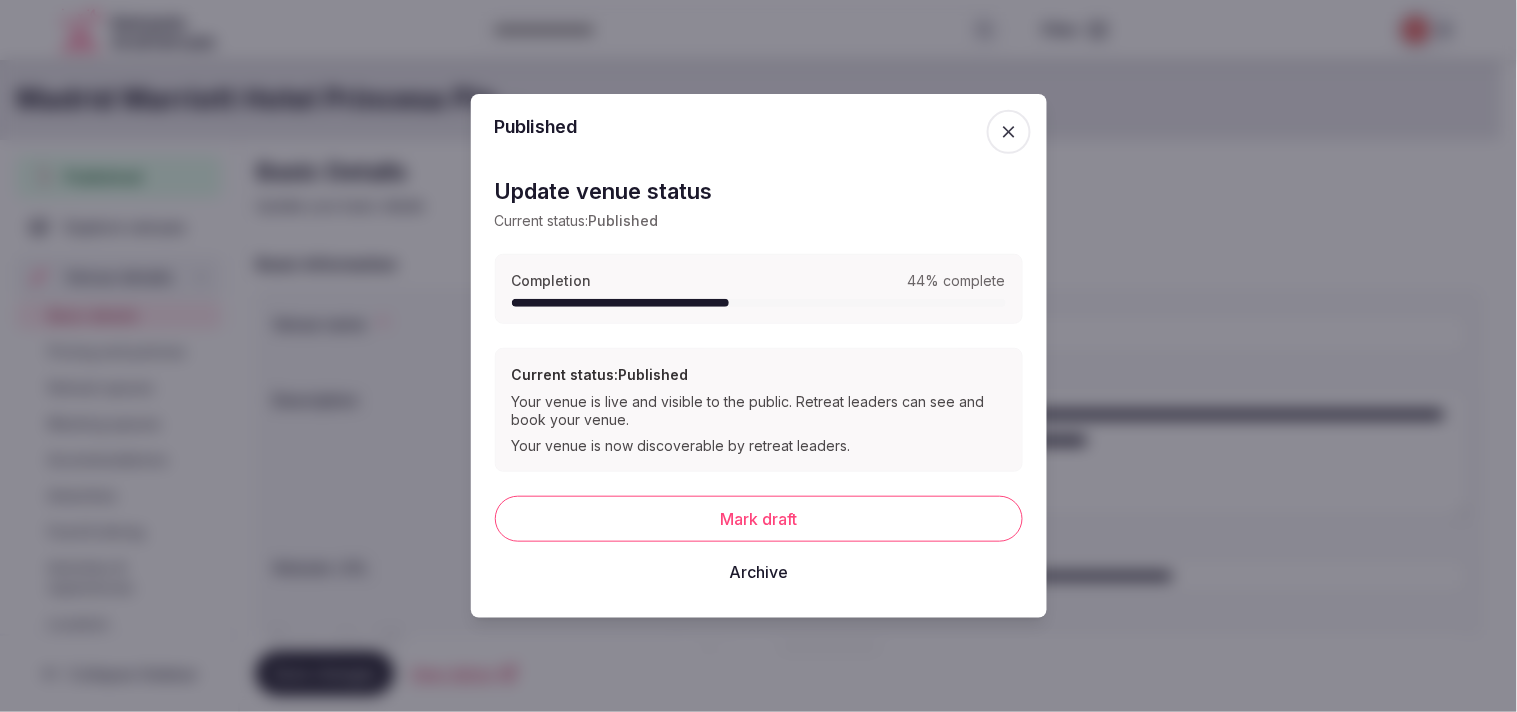 click at bounding box center [1009, 132] 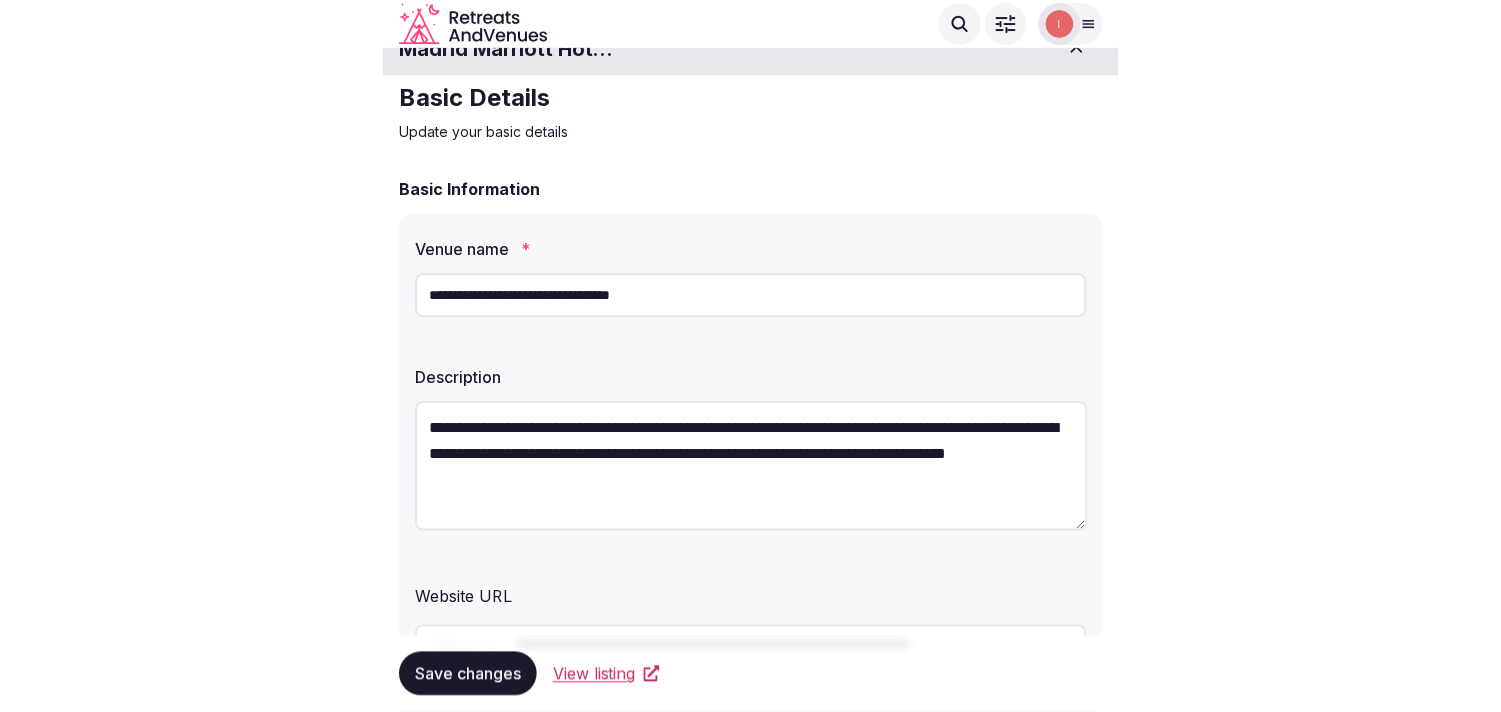 scroll, scrollTop: 0, scrollLeft: 0, axis: both 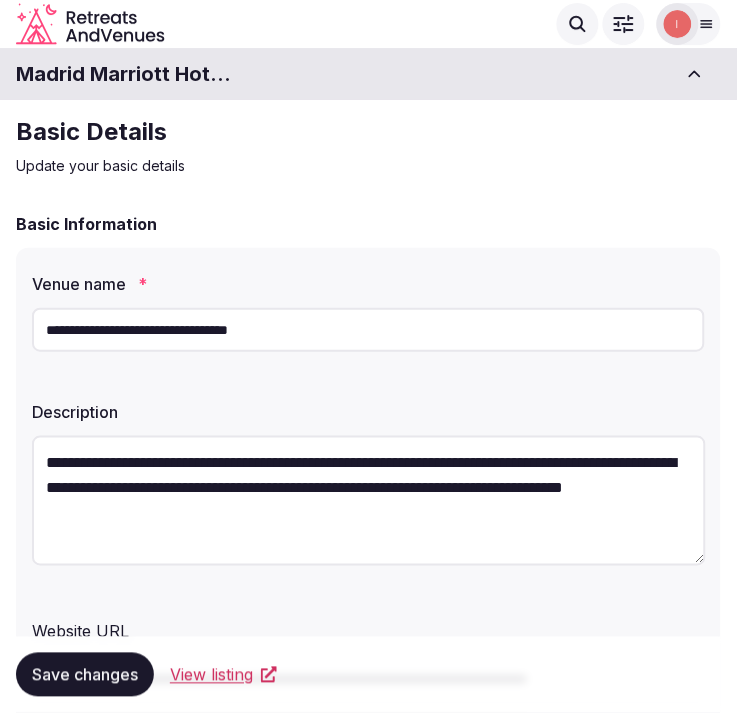 click on "**********" at bounding box center [368, 330] 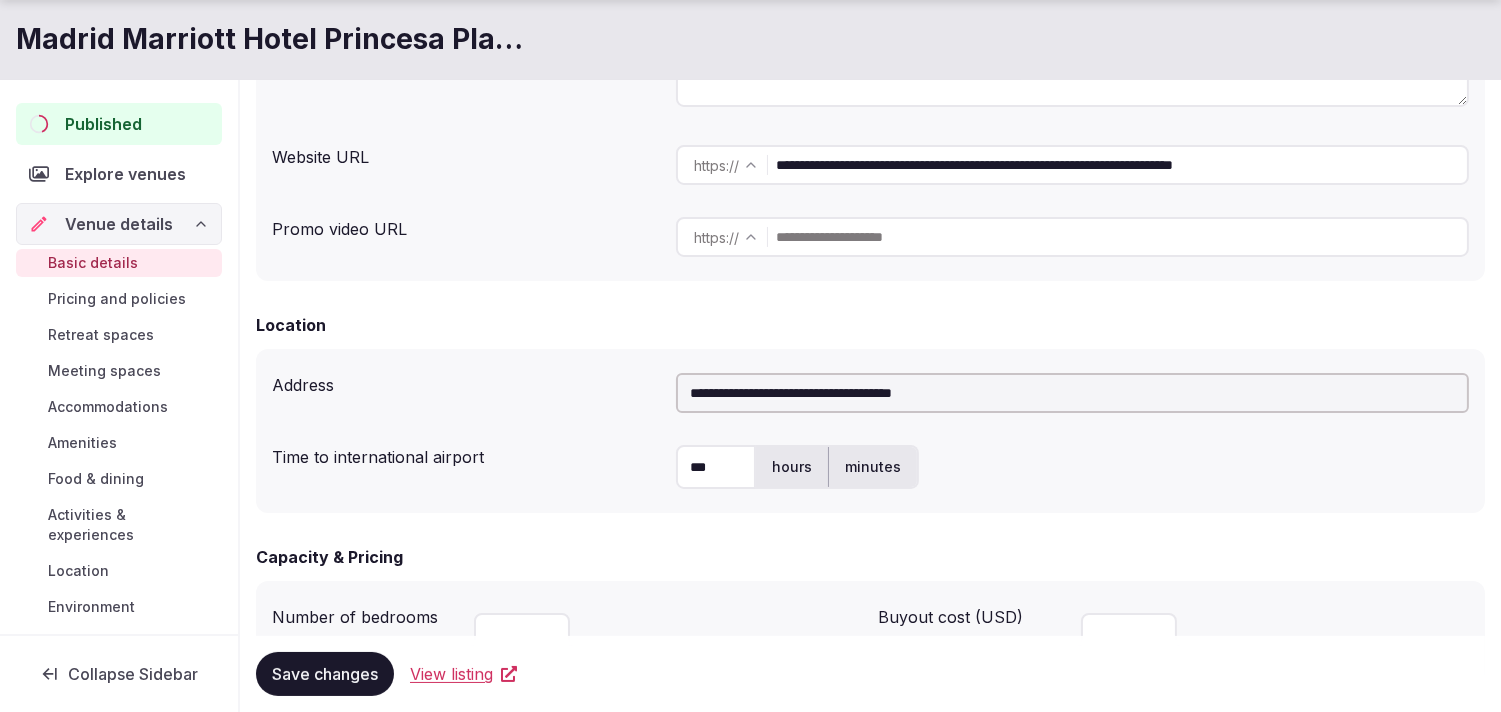scroll, scrollTop: 444, scrollLeft: 0, axis: vertical 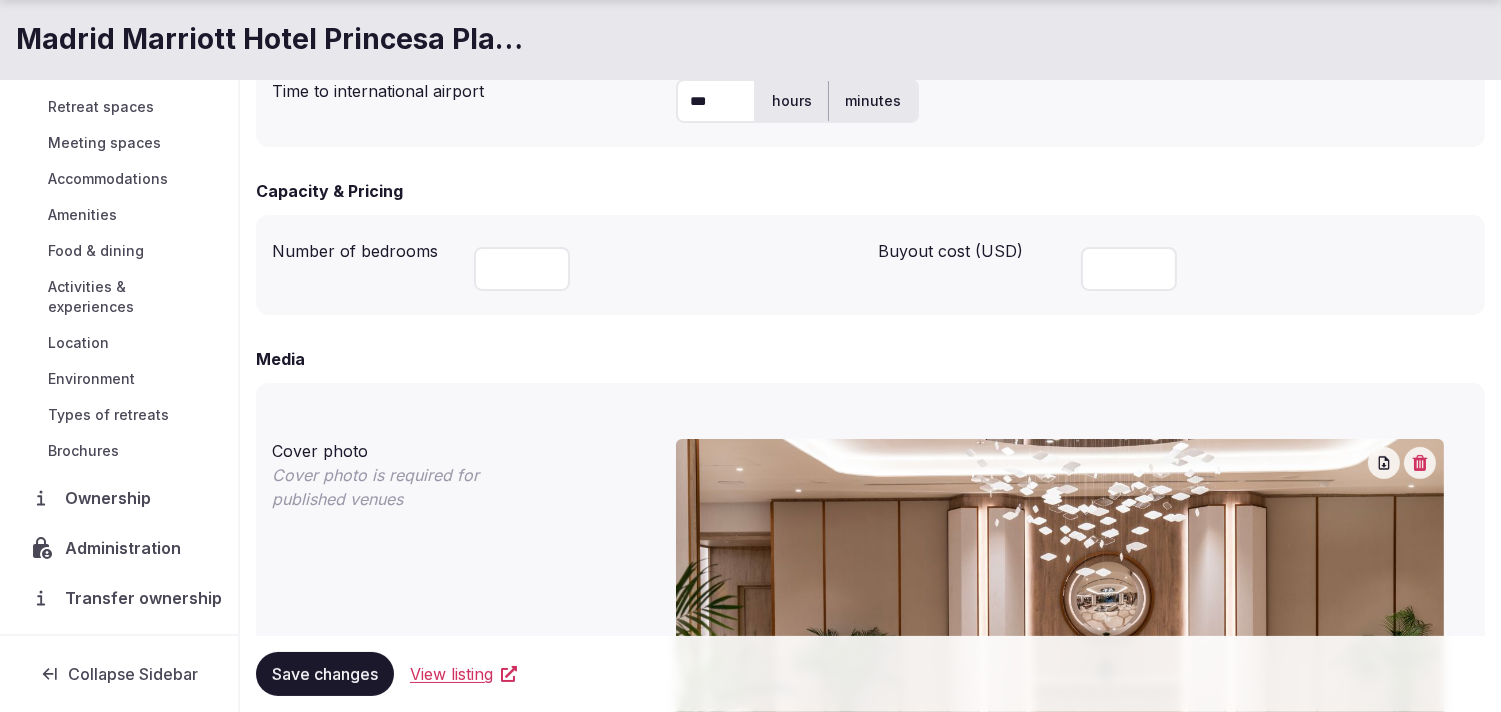 click on "Administration" at bounding box center (127, 548) 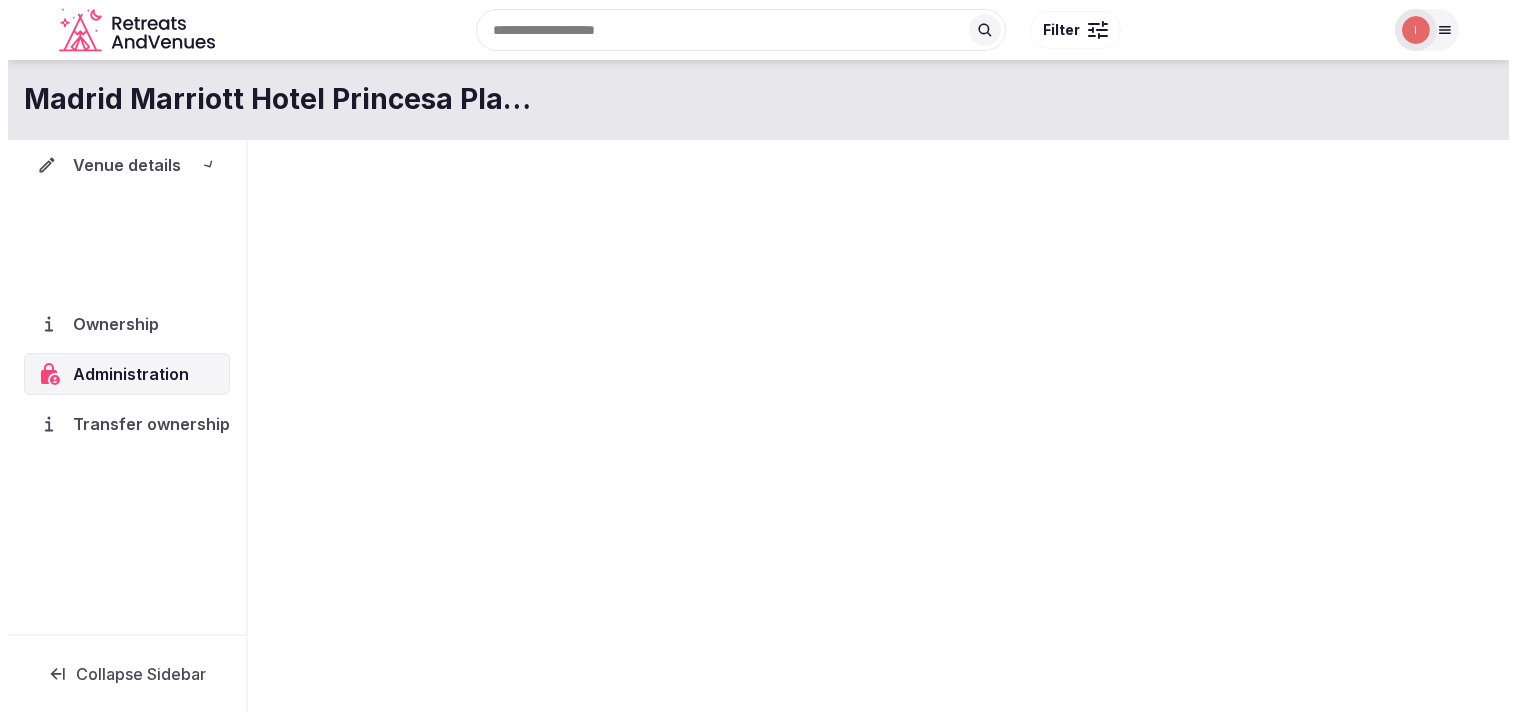 scroll, scrollTop: 0, scrollLeft: 0, axis: both 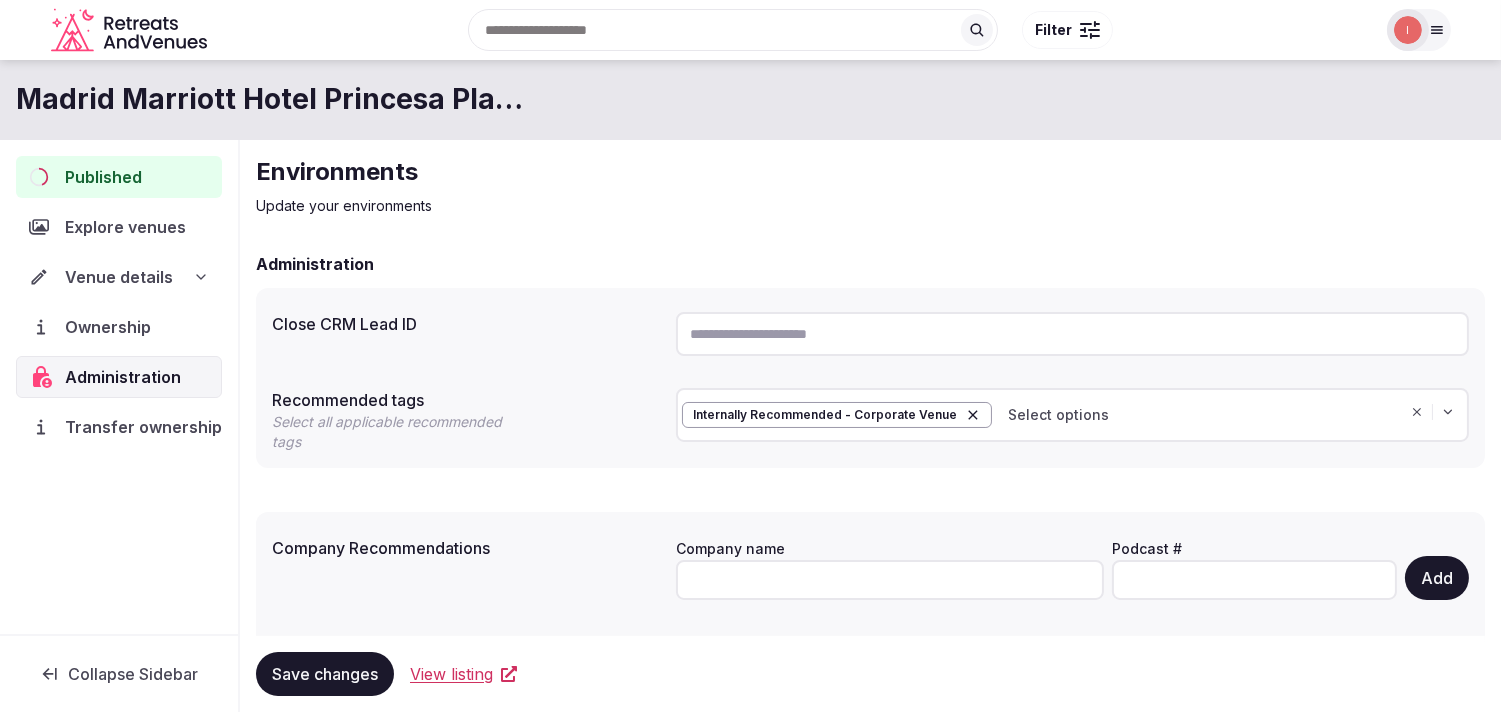 click at bounding box center [1072, 334] 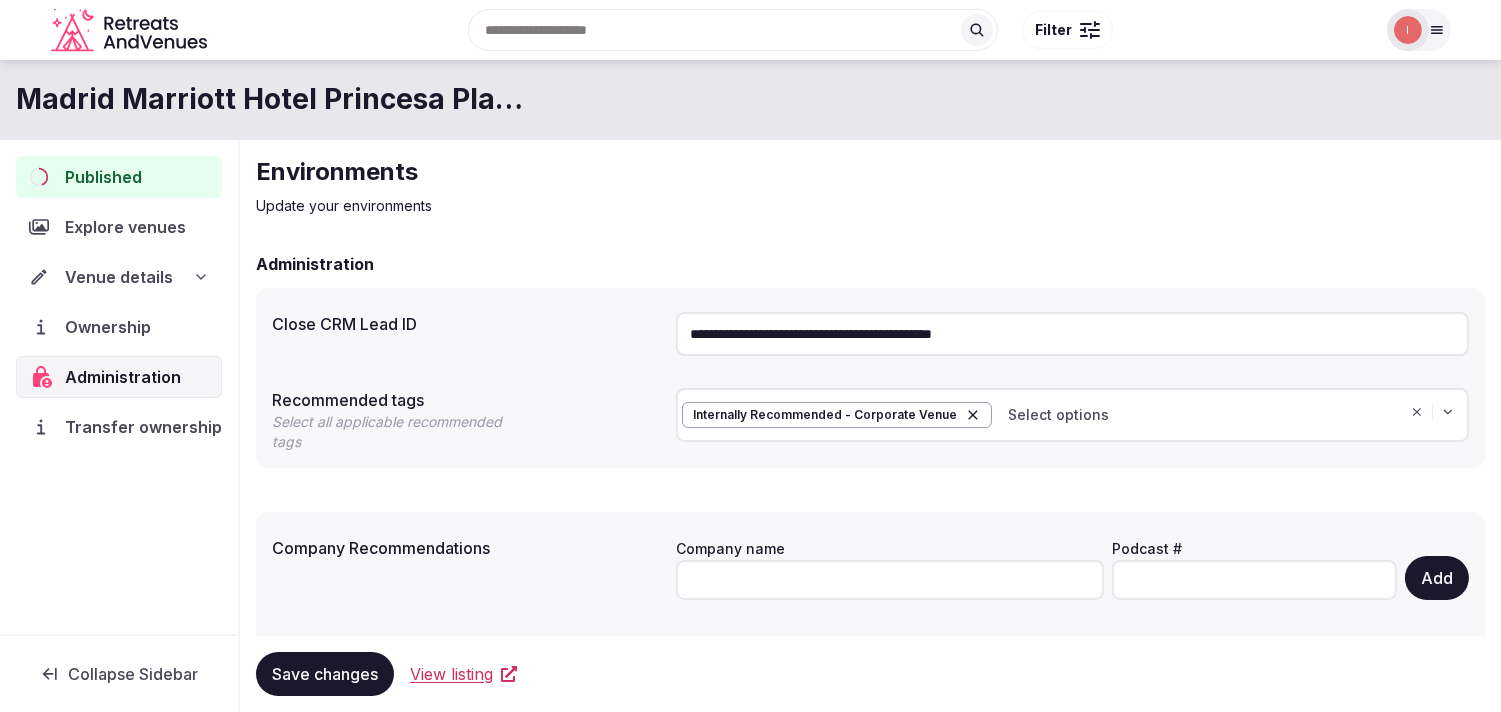 type on "**********" 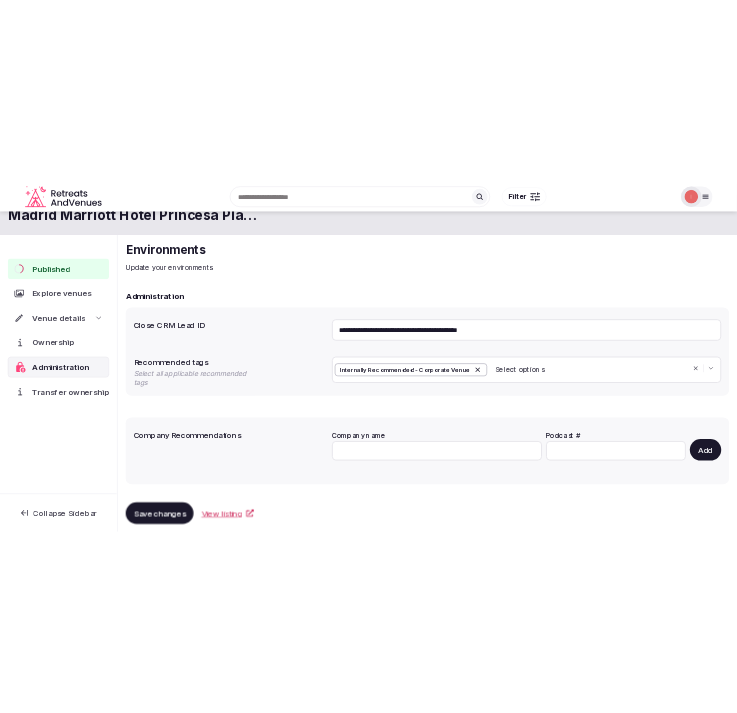 scroll, scrollTop: 60, scrollLeft: 0, axis: vertical 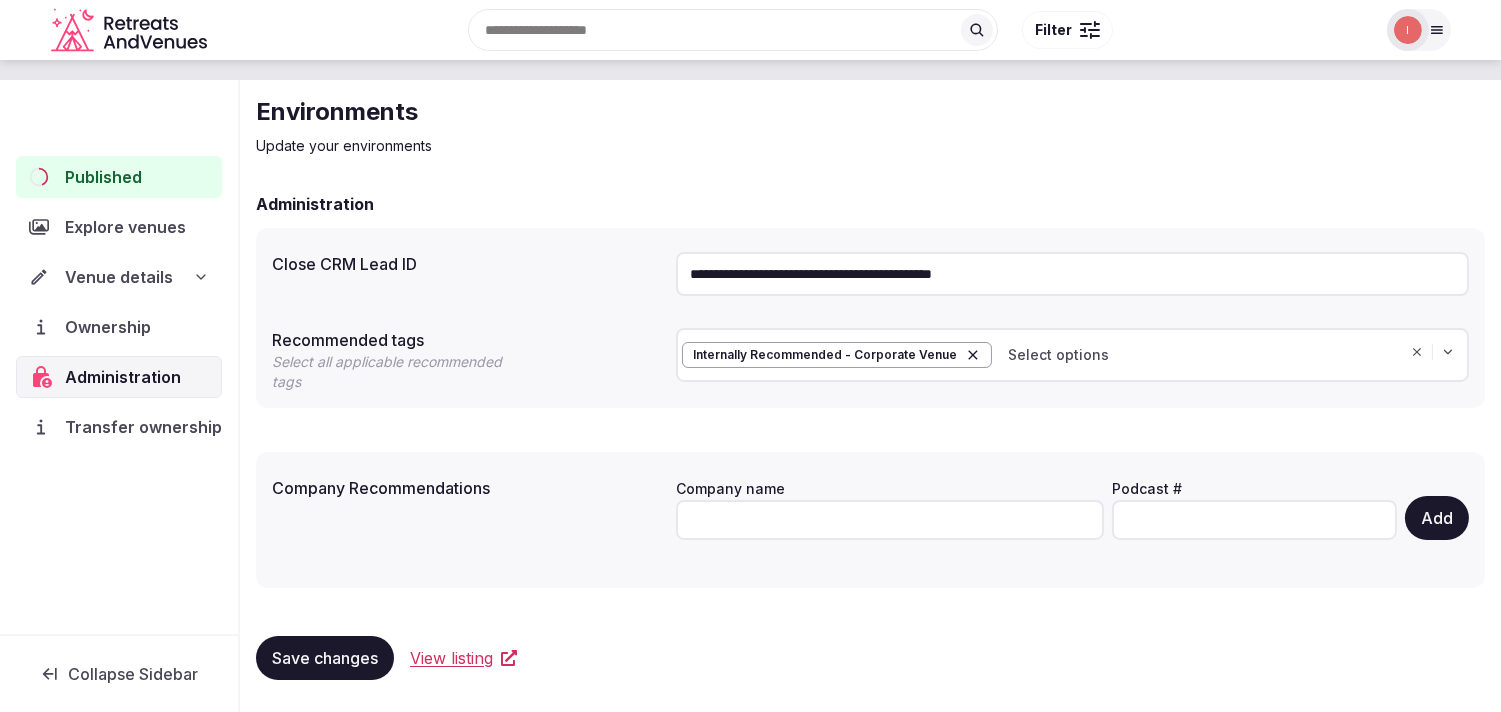 click on "Save changes" at bounding box center [325, 658] 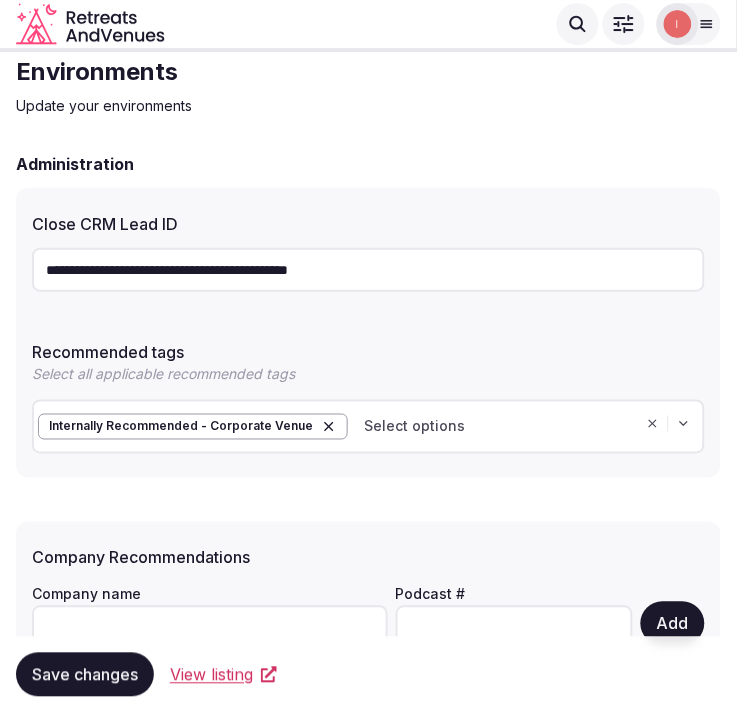 click on "Update your environments" at bounding box center (368, 106) 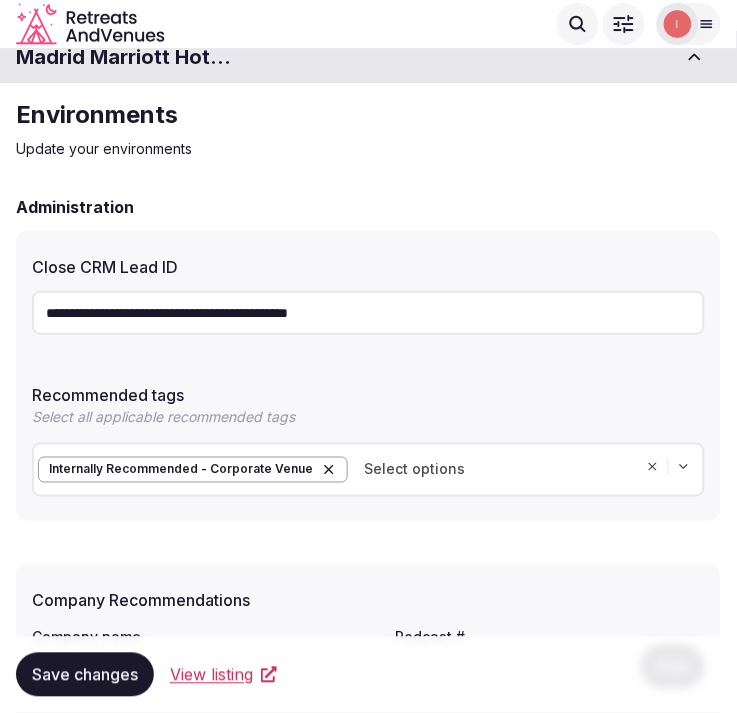 scroll, scrollTop: 0, scrollLeft: 0, axis: both 